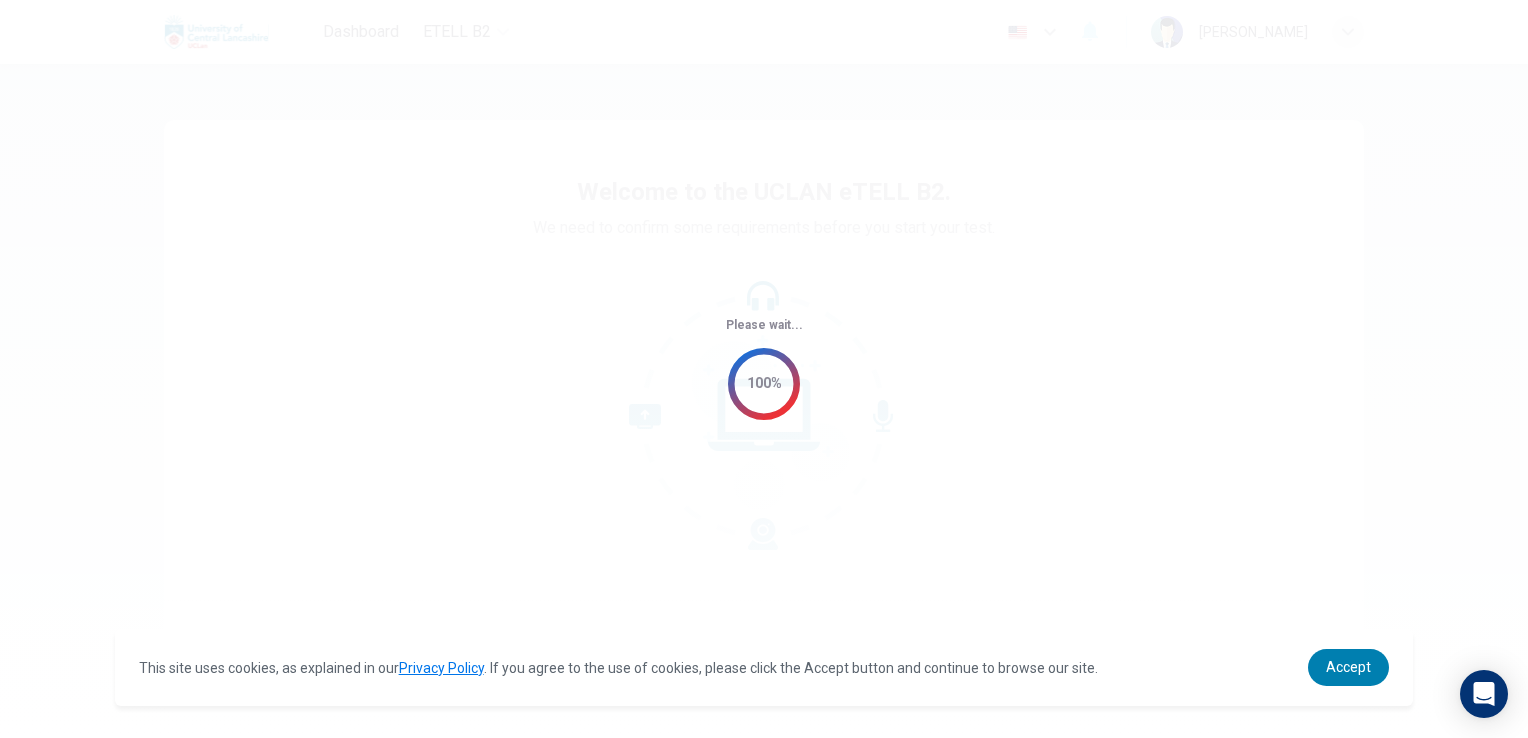 scroll, scrollTop: 0, scrollLeft: 0, axis: both 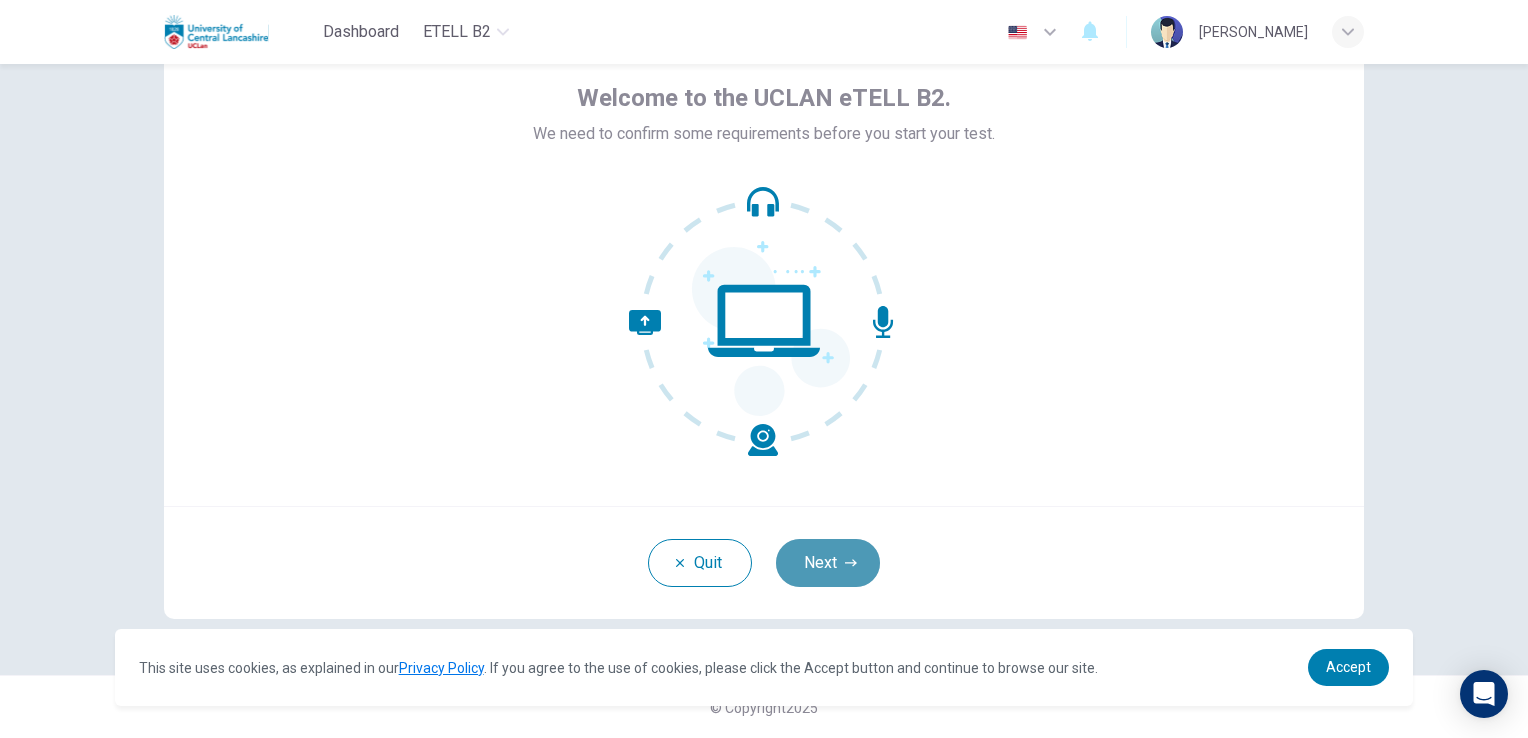 click on "Next" at bounding box center (828, 563) 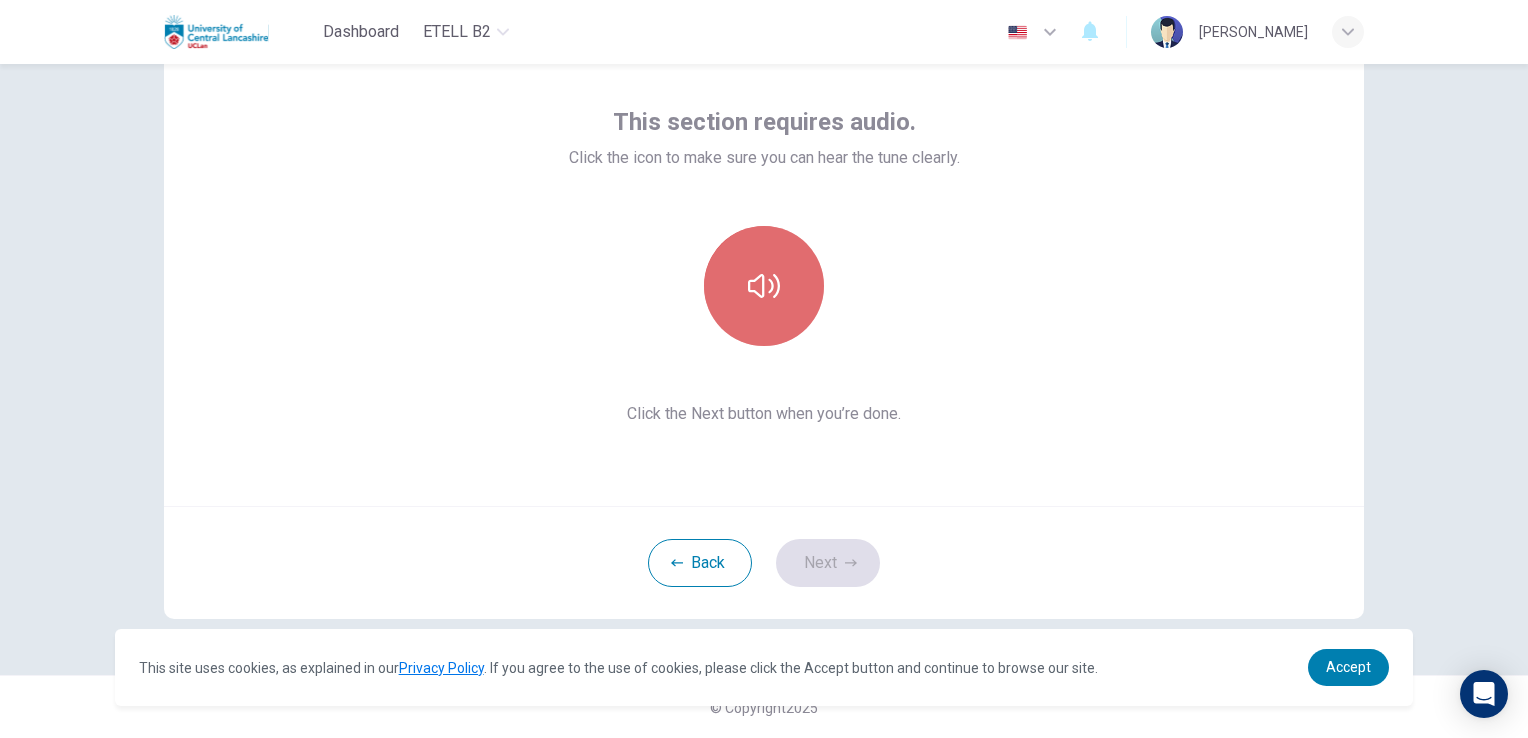 click 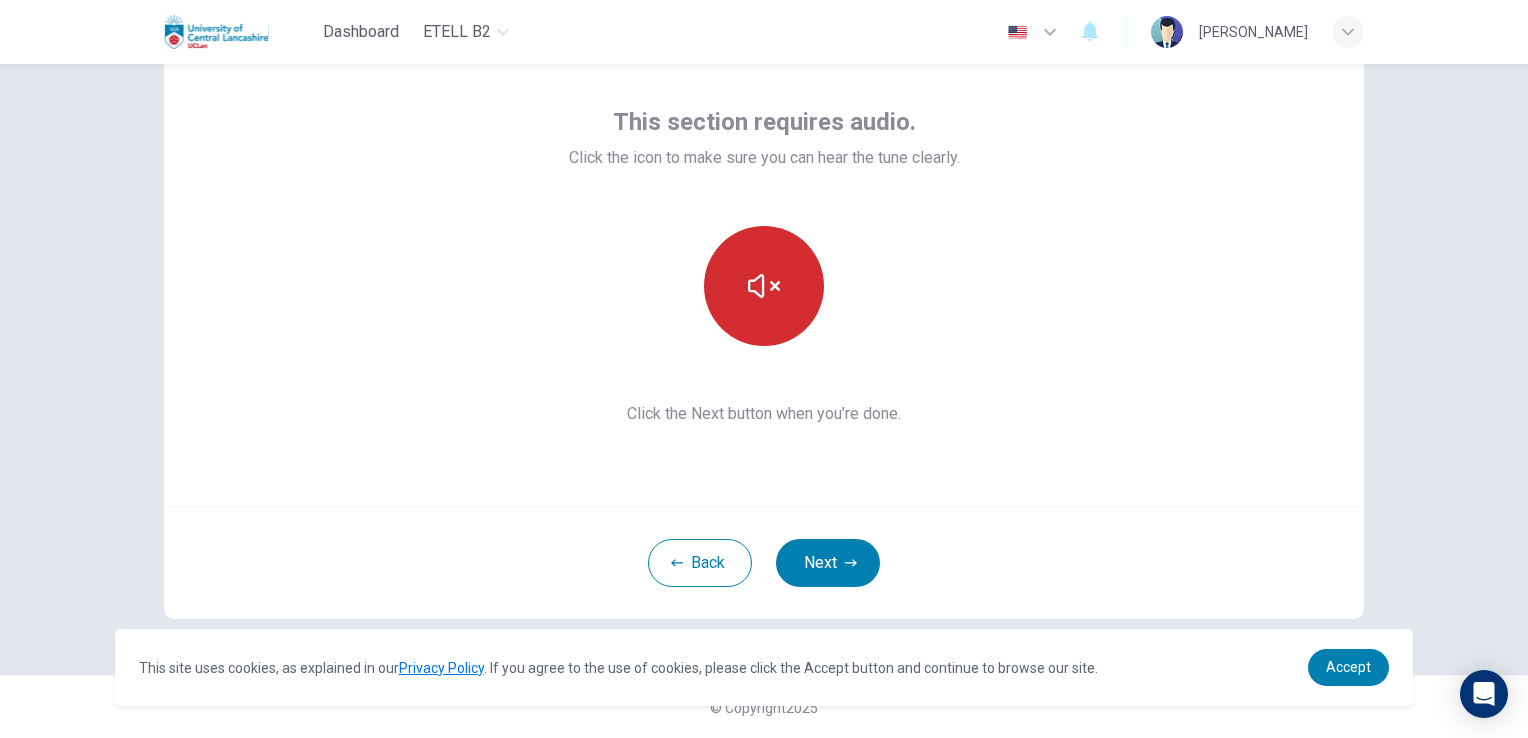 click 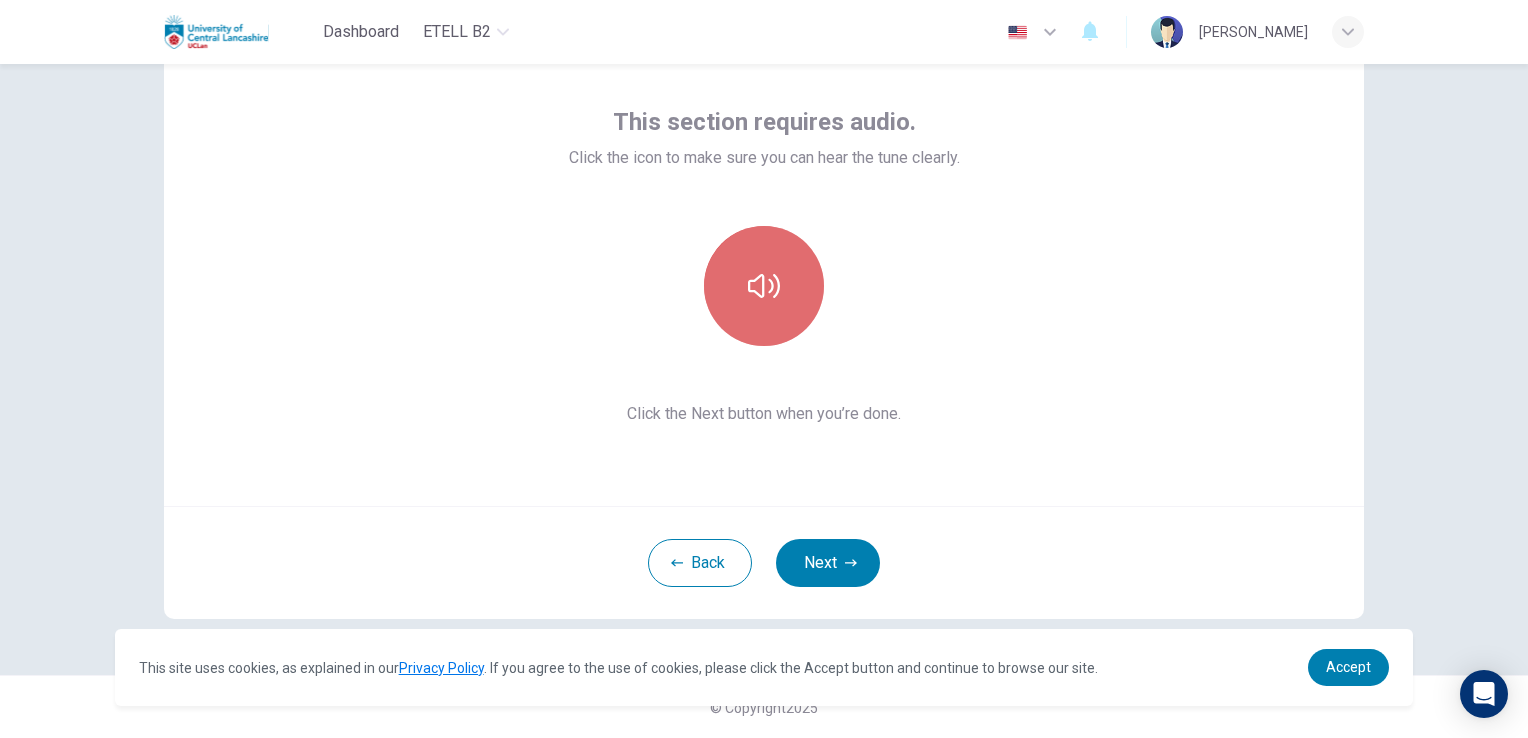 click 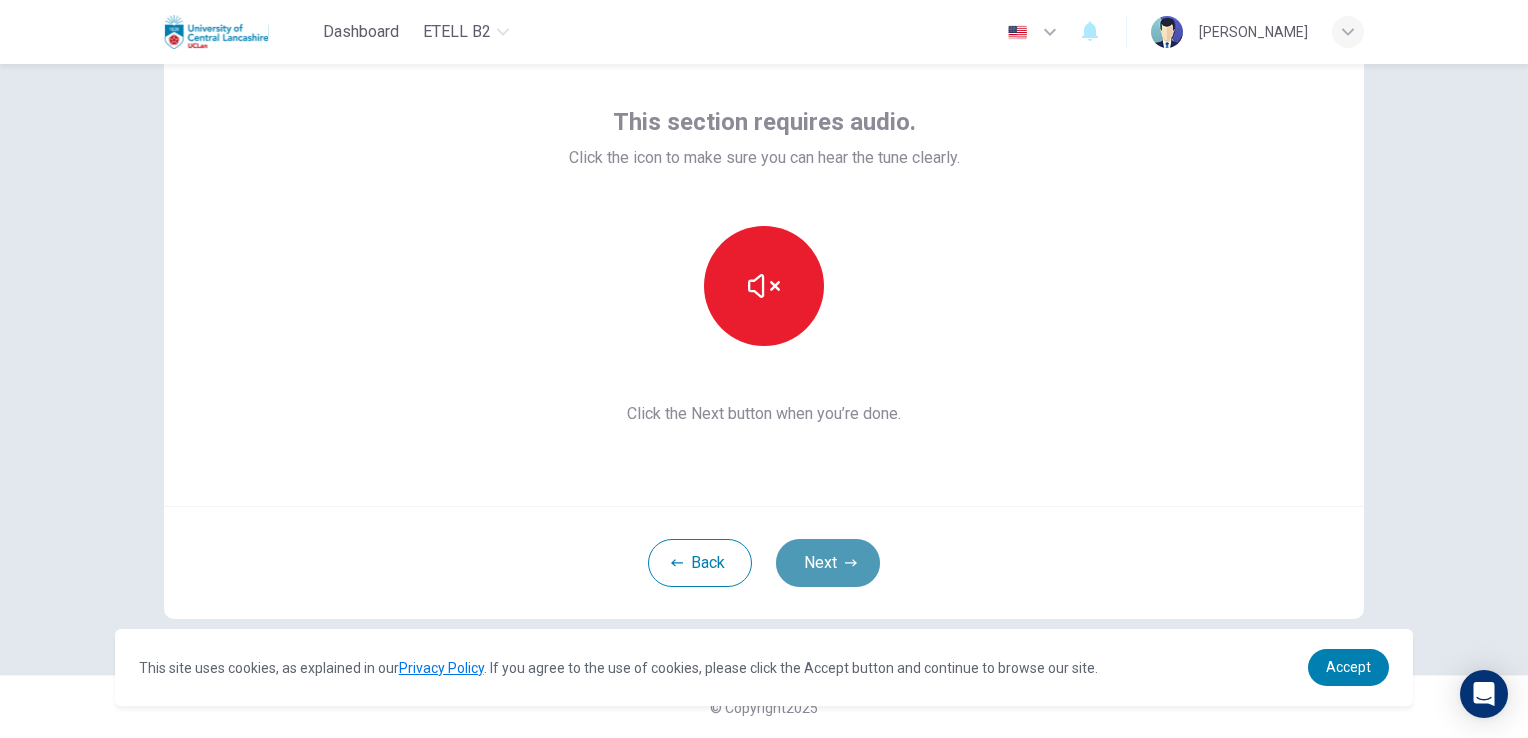 click on "Next" at bounding box center [828, 563] 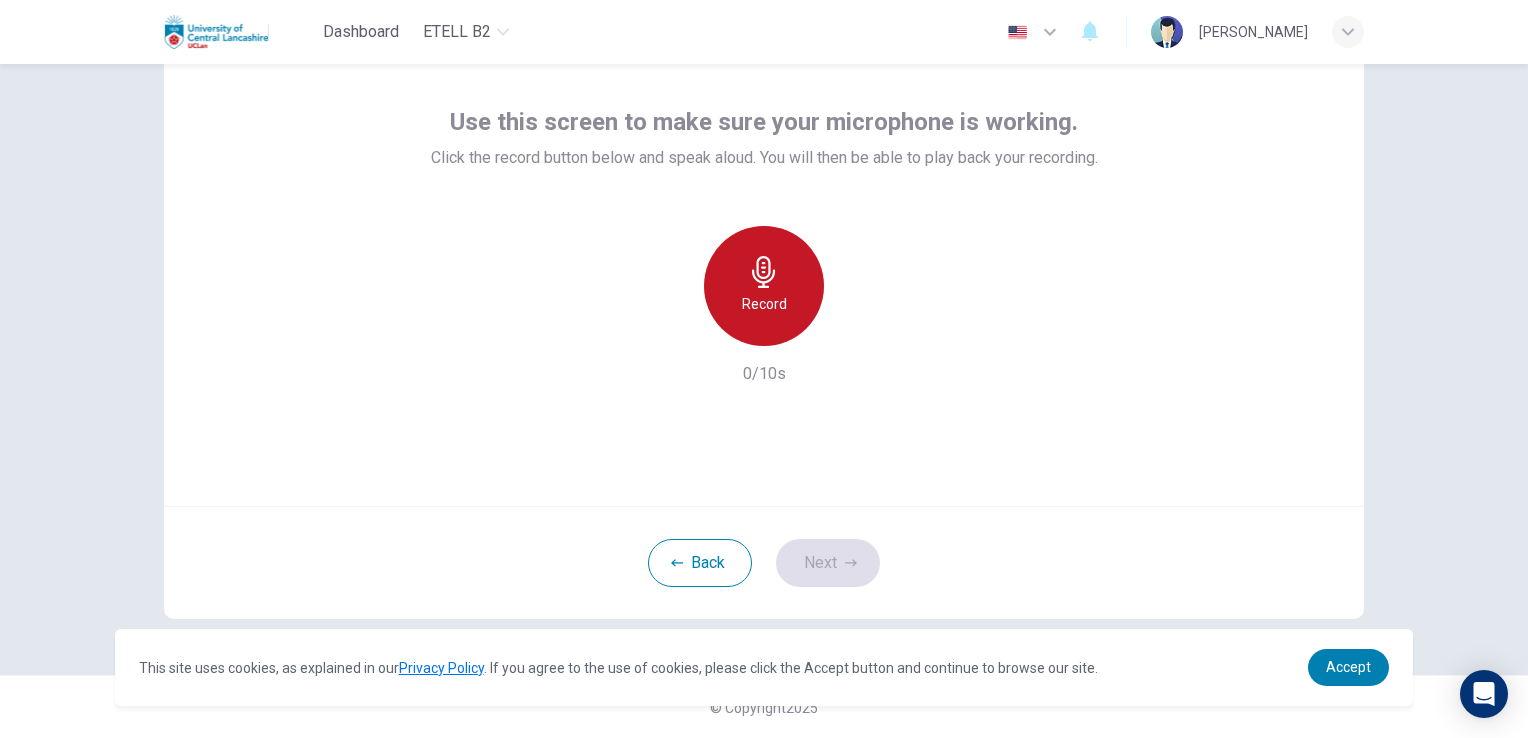 click 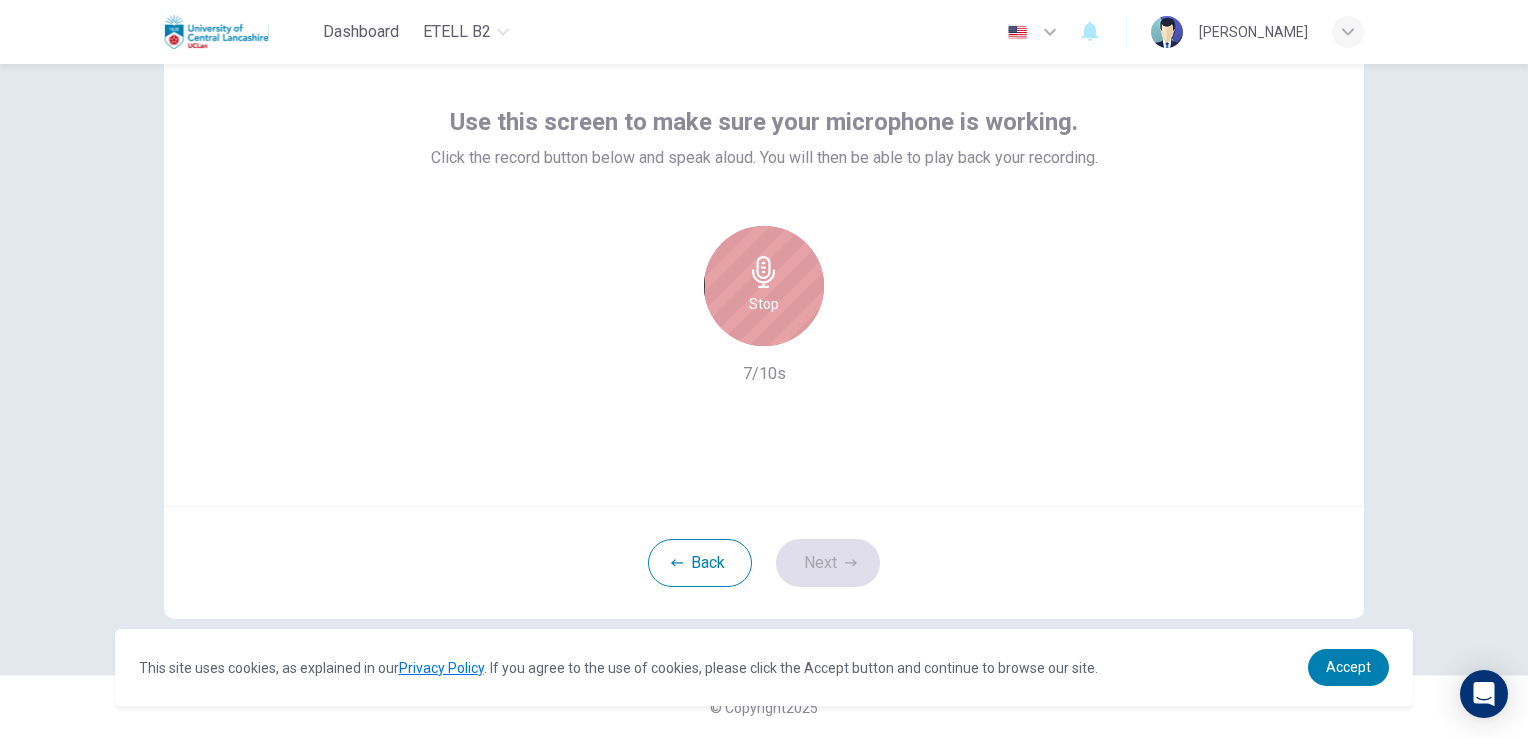 click 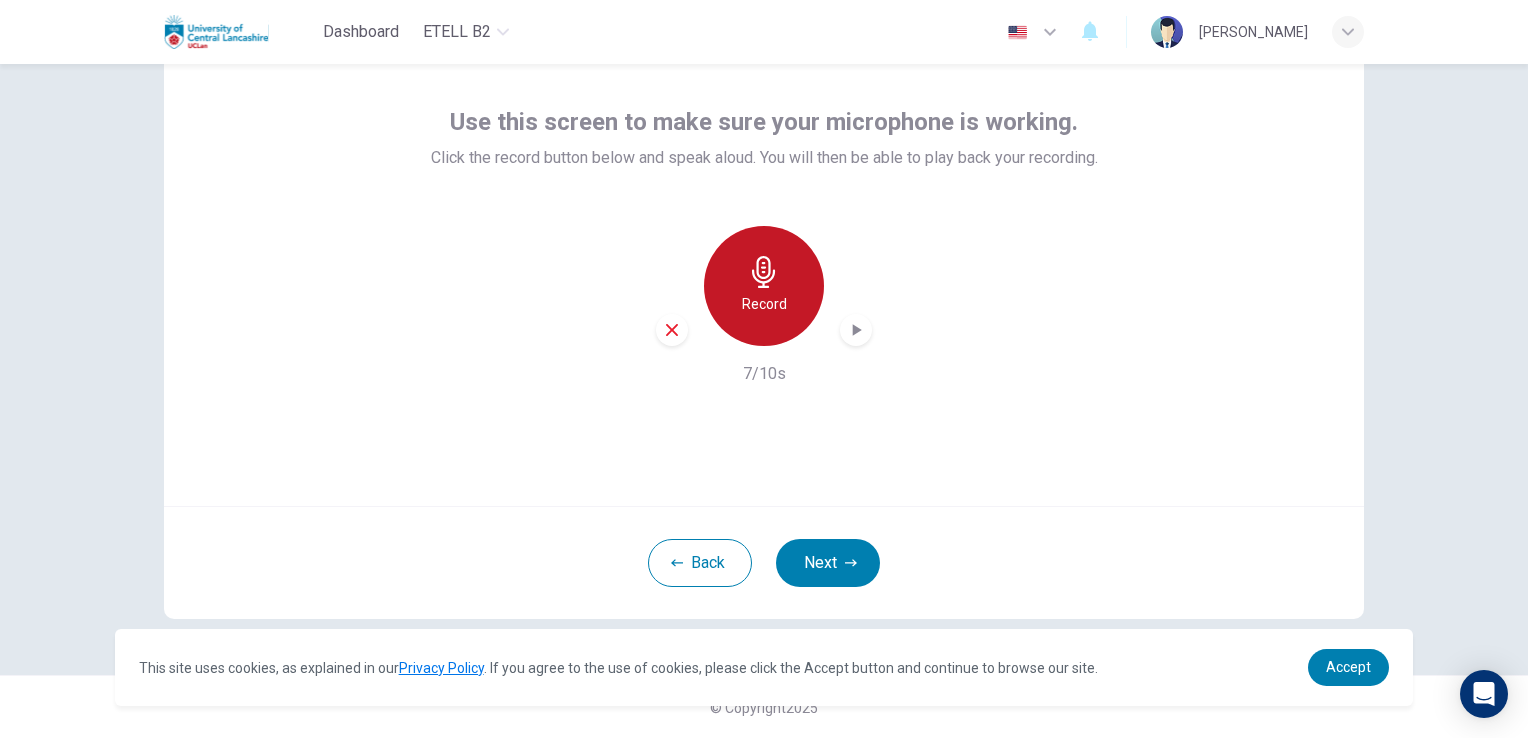 click 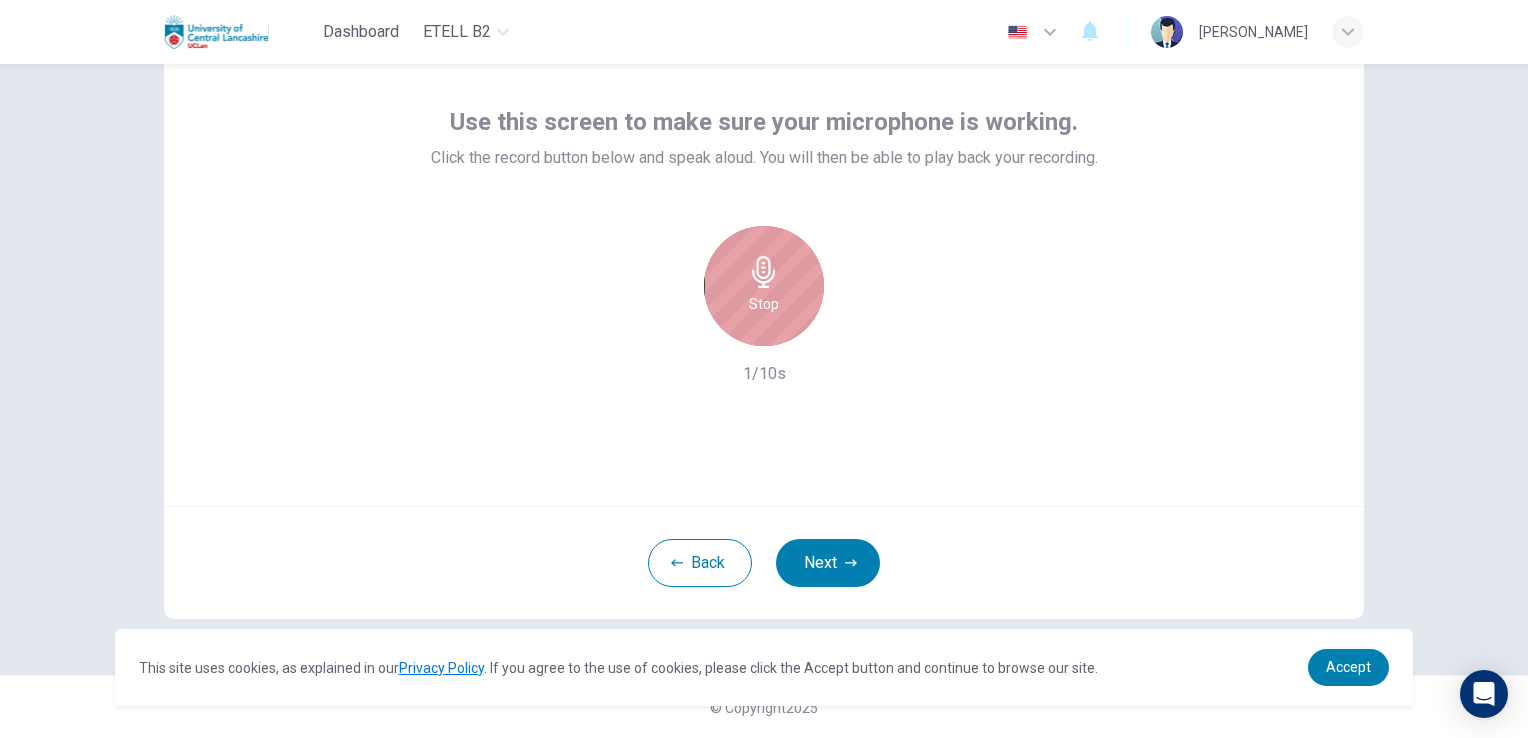 click 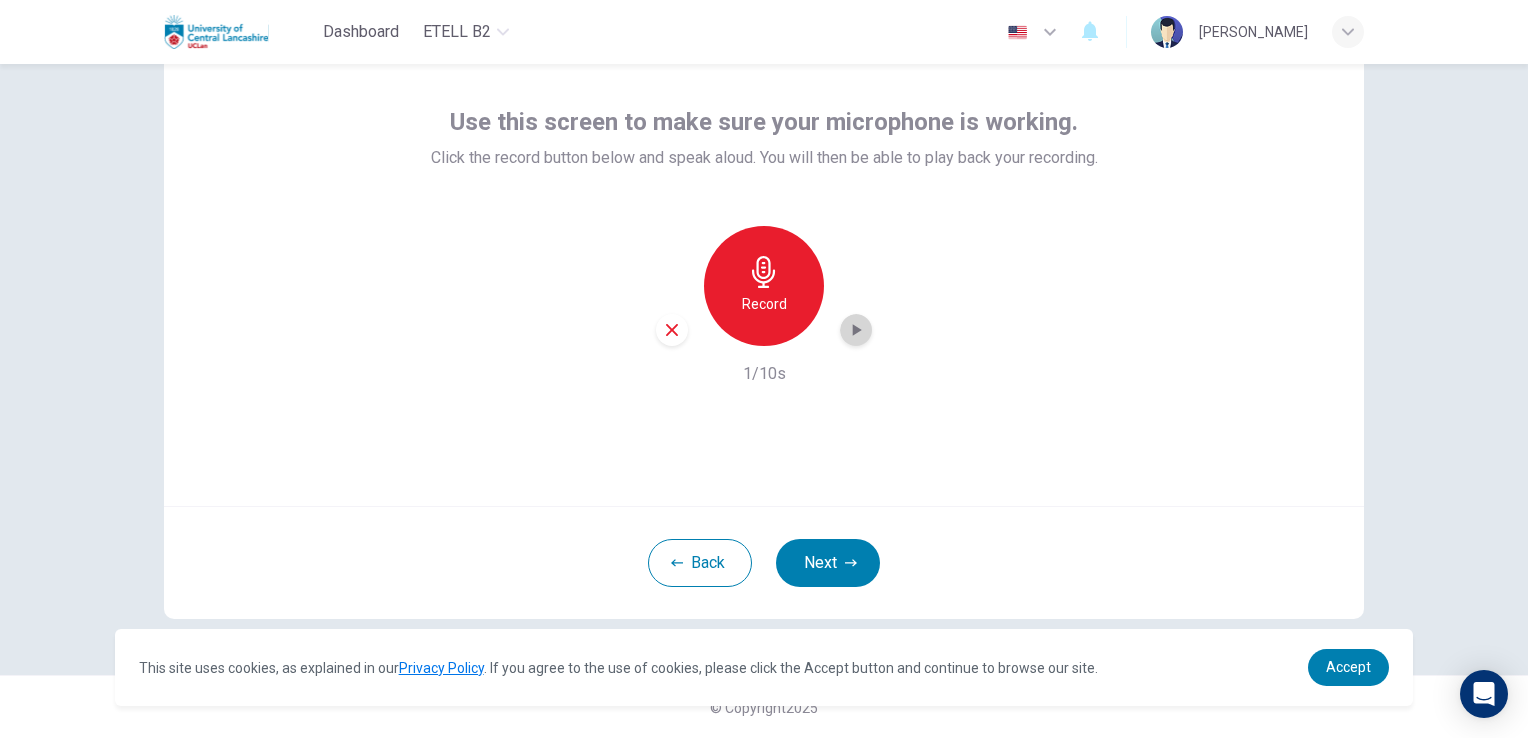 click 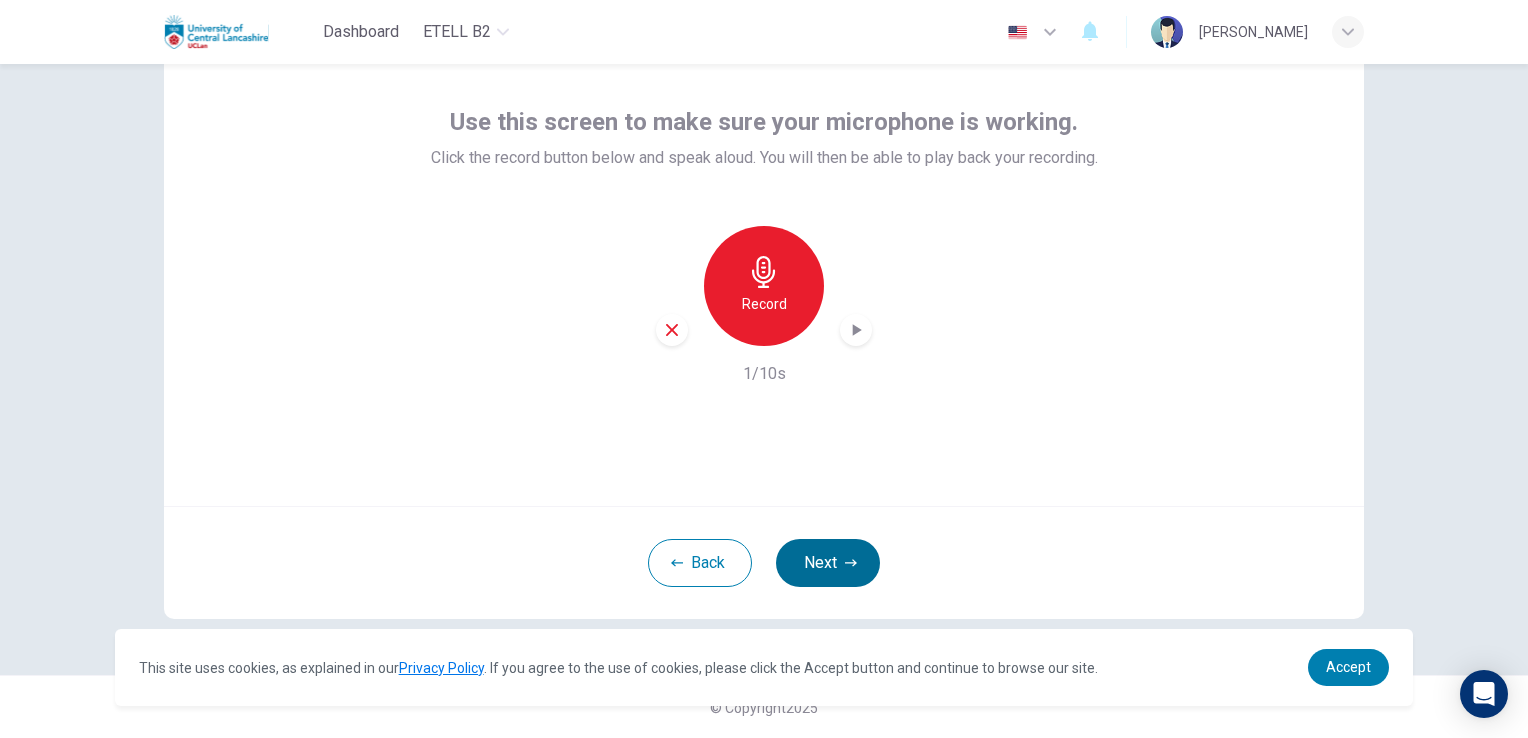 click on "Next" at bounding box center (828, 563) 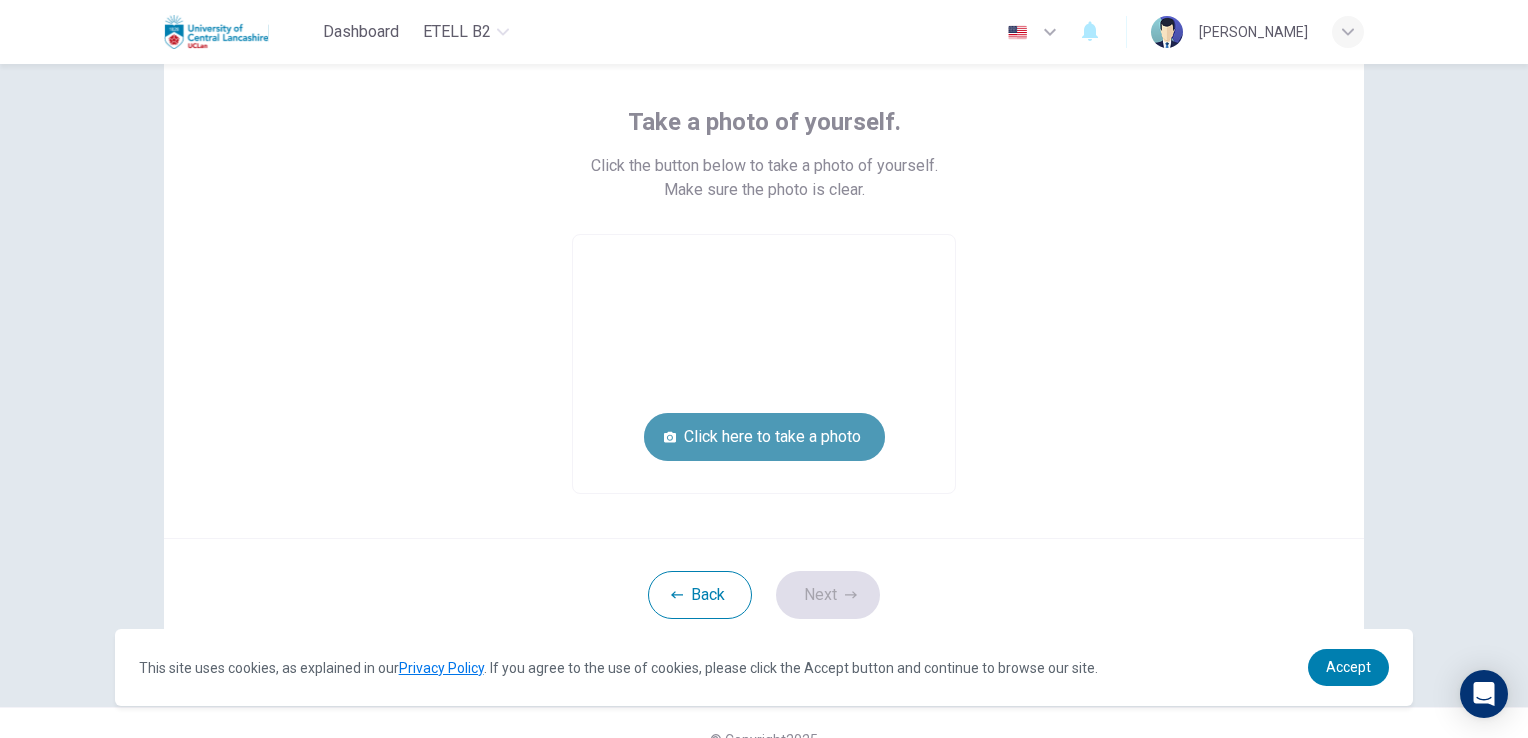 click on "Click here to take a photo" at bounding box center [764, 437] 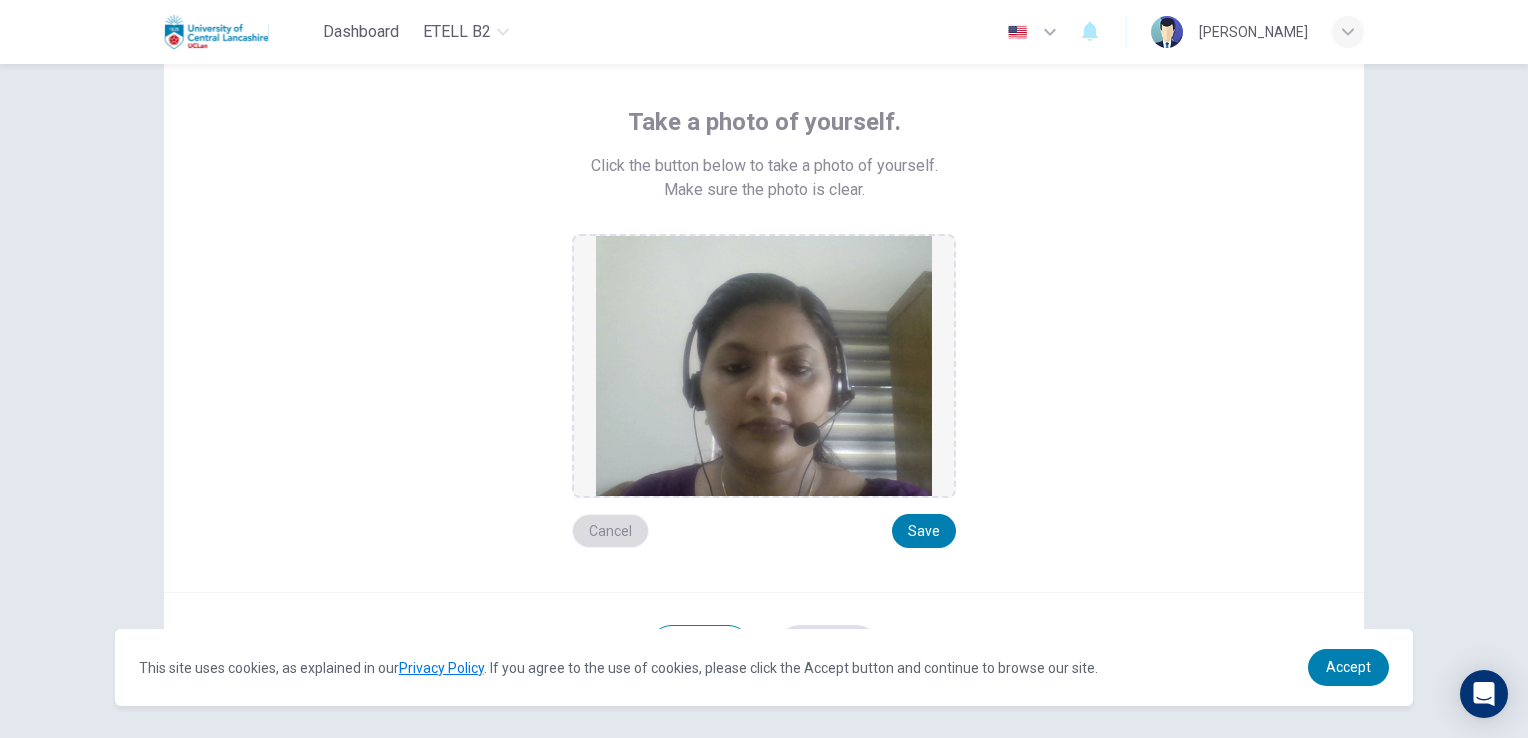 click on "Cancel" at bounding box center (610, 531) 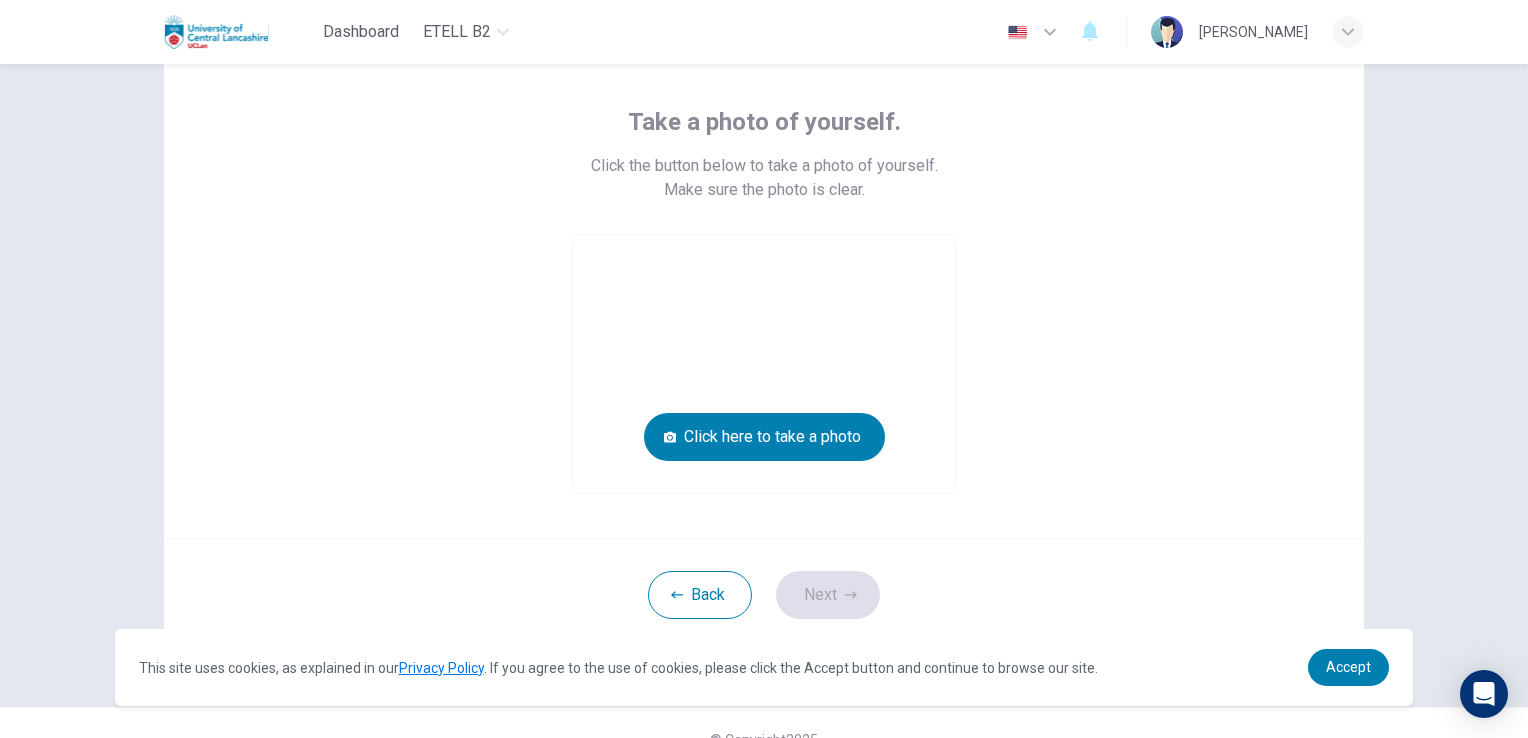 click on "Take a photo of yourself. Click the button below to take a photo of yourself. Make sure the photo is clear. Click here to take a photo" at bounding box center (764, 282) 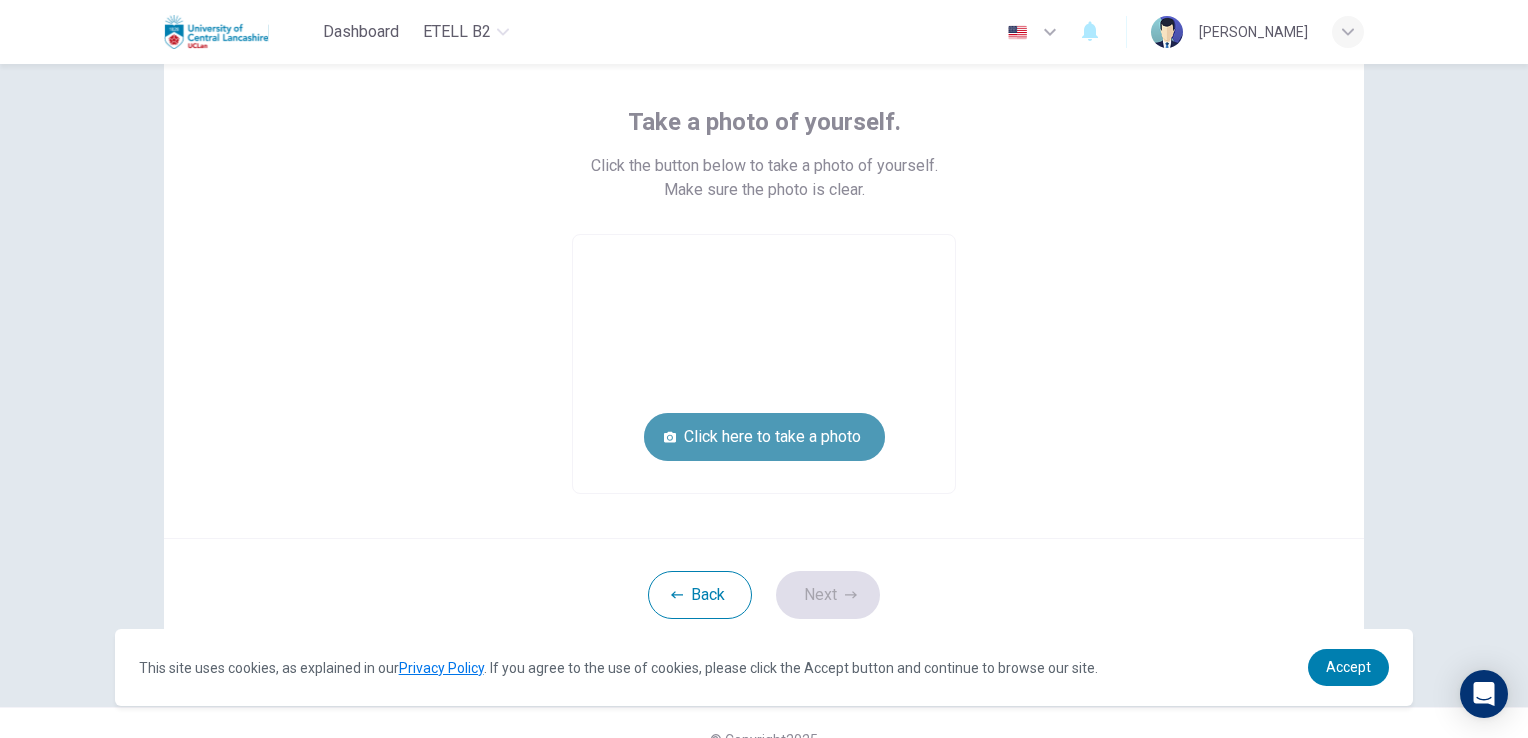 click on "Click here to take a photo" at bounding box center [764, 437] 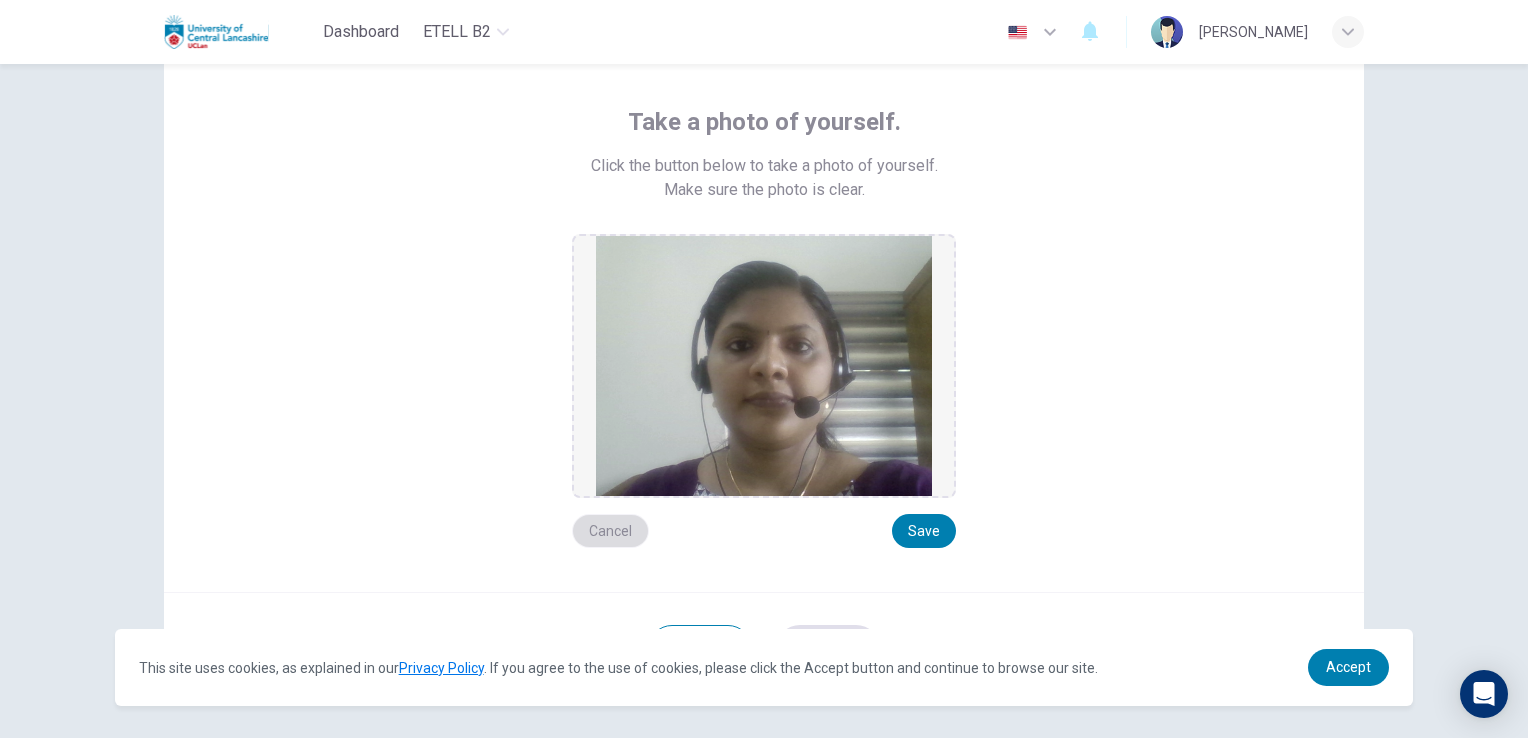 click on "Cancel" at bounding box center [610, 531] 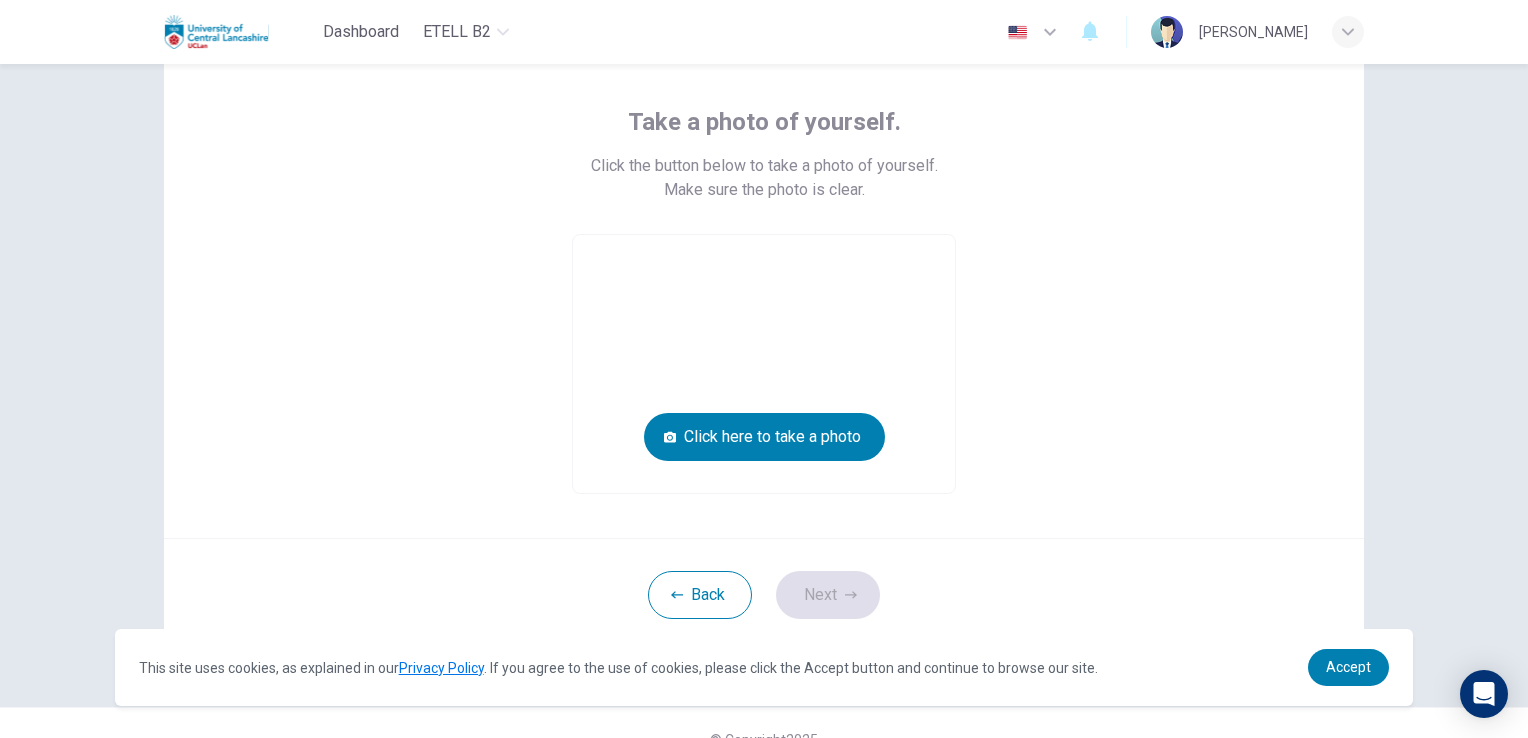click on "Take a photo of yourself. Click the button below to take a photo of yourself. Make sure the photo is clear. Click here to take a photo" at bounding box center (764, 282) 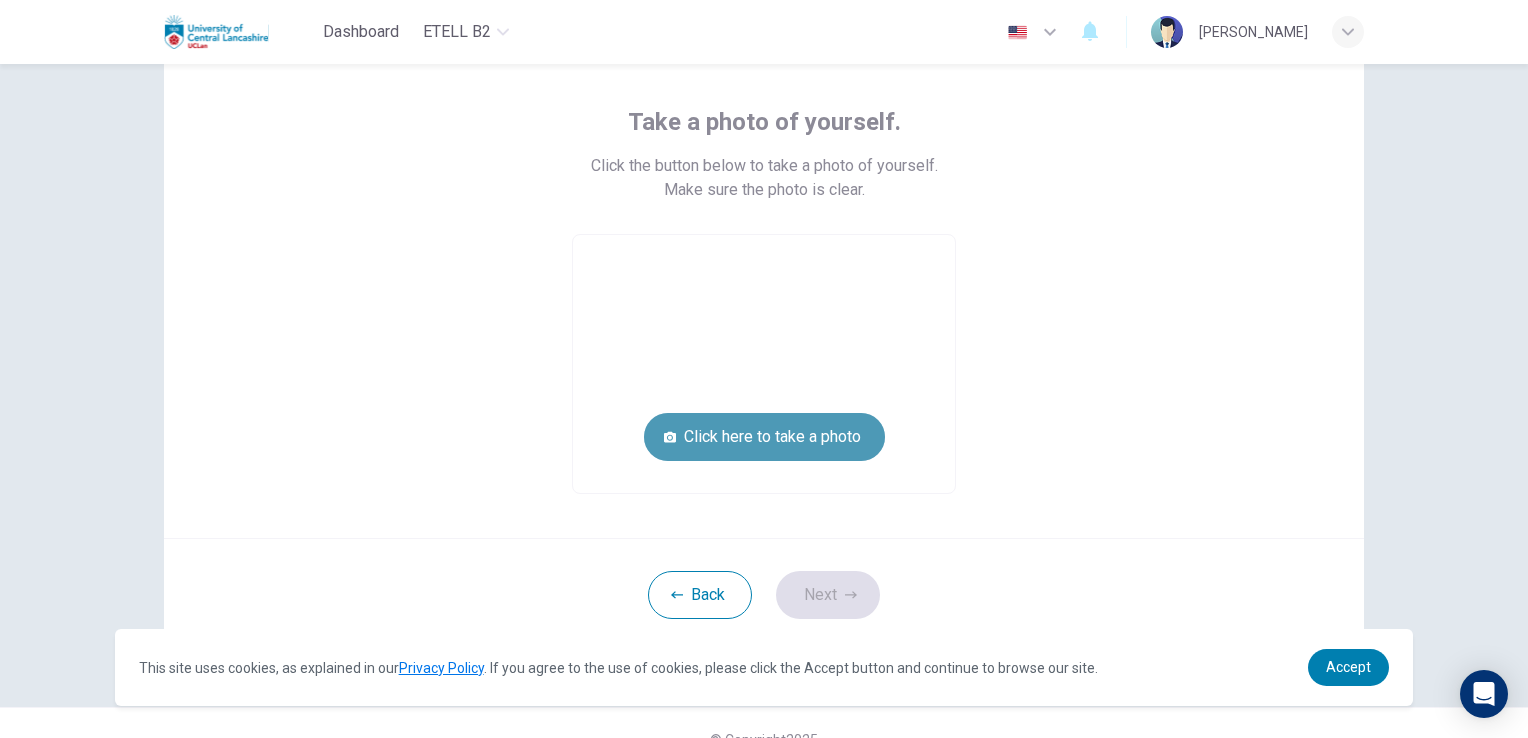 click on "Click here to take a photo" at bounding box center [764, 437] 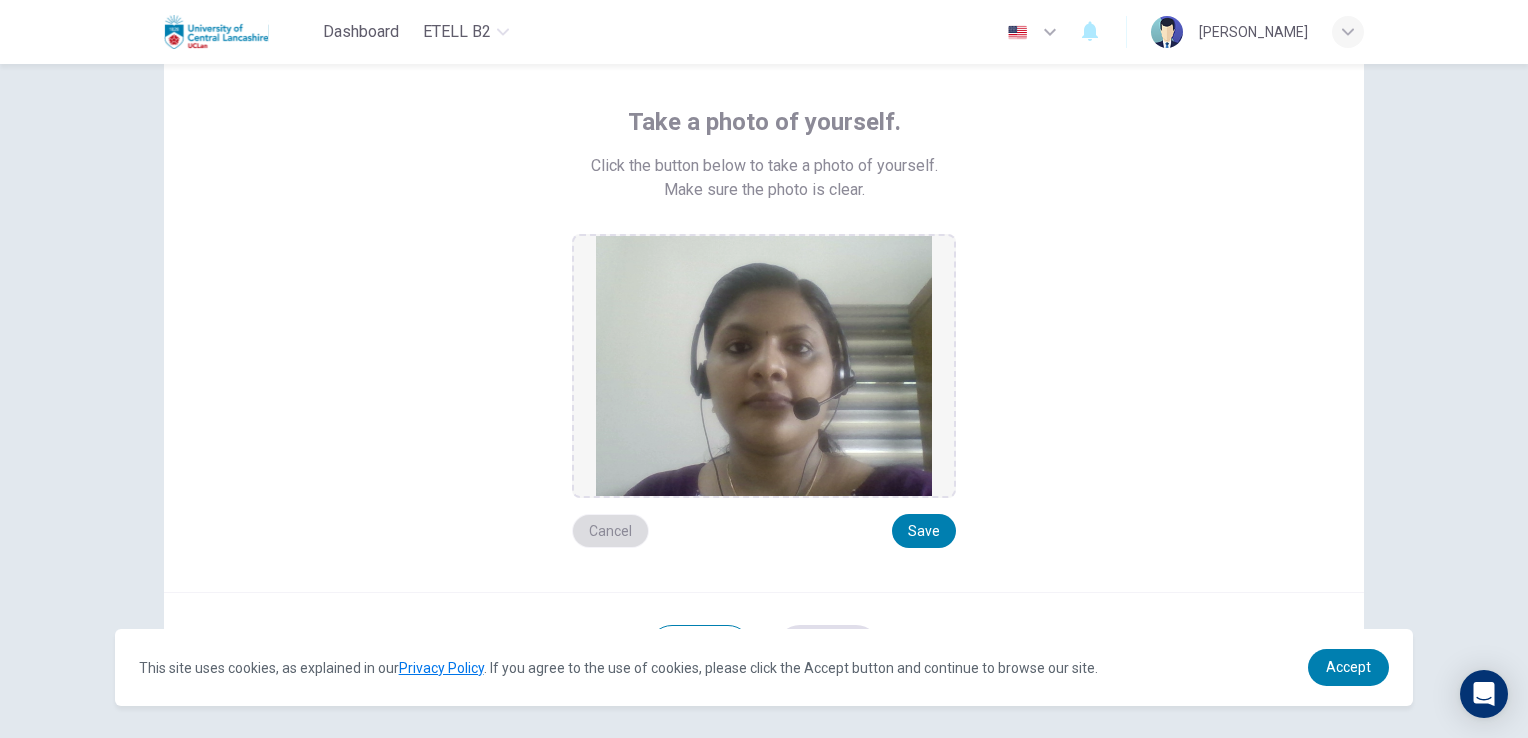 click on "Cancel" at bounding box center [610, 531] 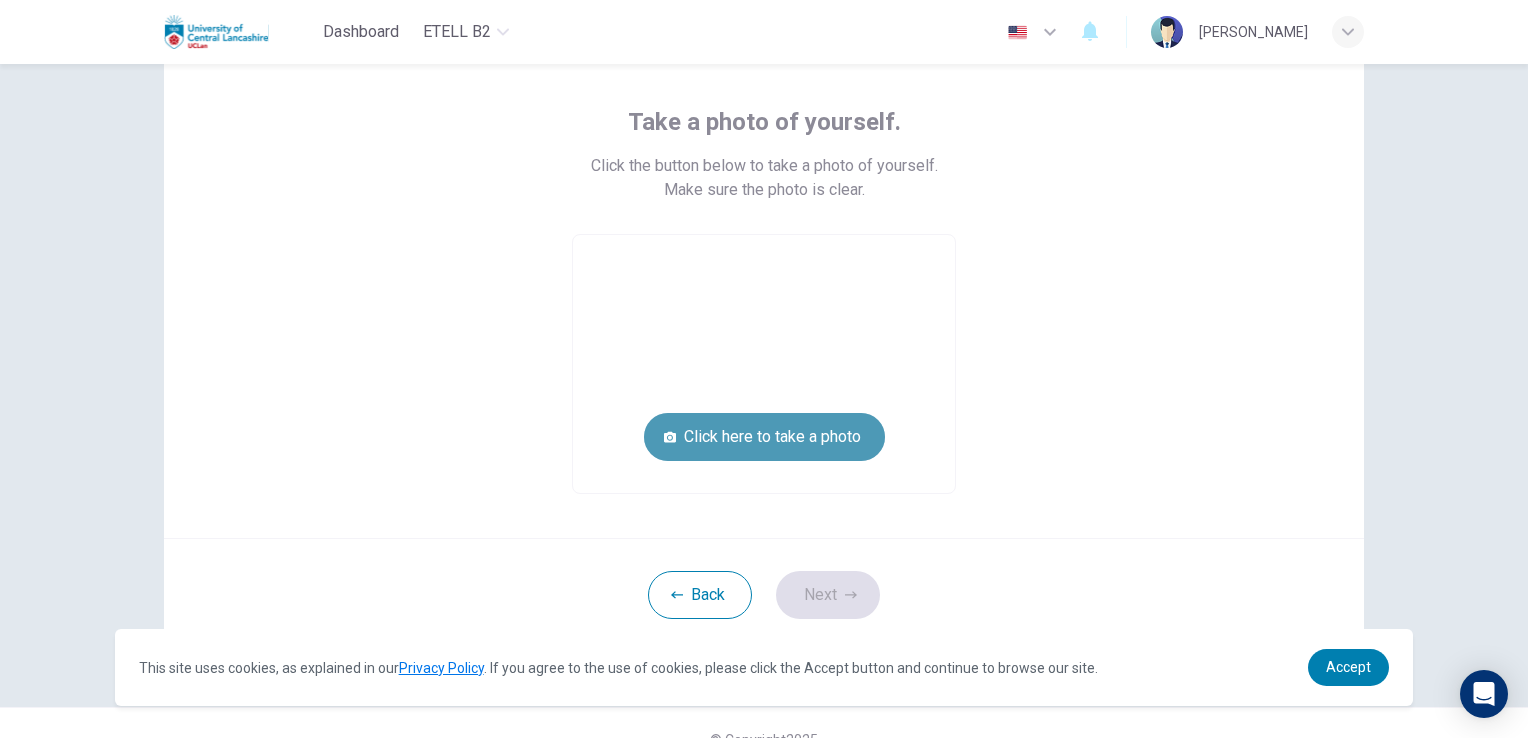 click on "Click here to take a photo" at bounding box center [764, 437] 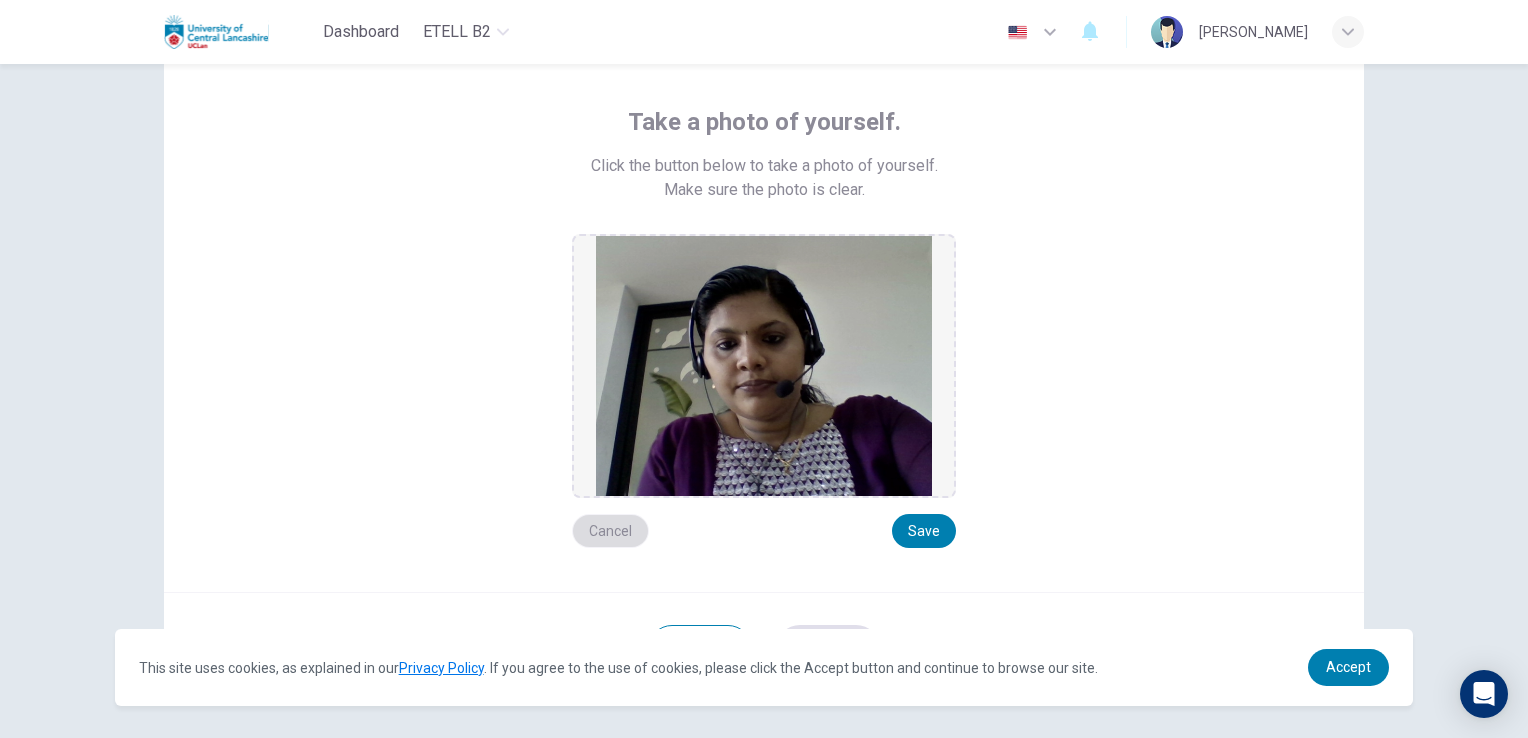 click on "Cancel" at bounding box center (610, 531) 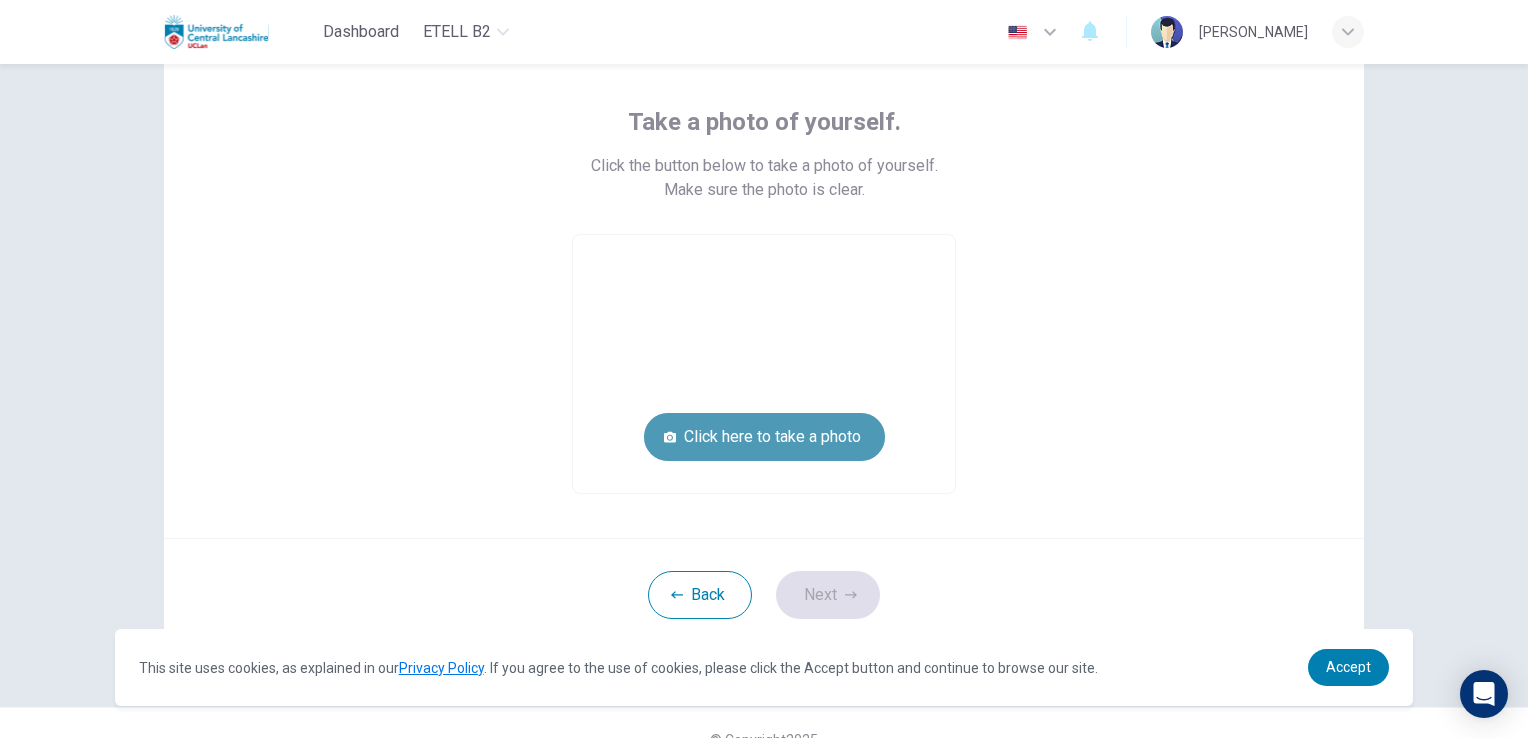 click on "Click here to take a photo" at bounding box center [764, 437] 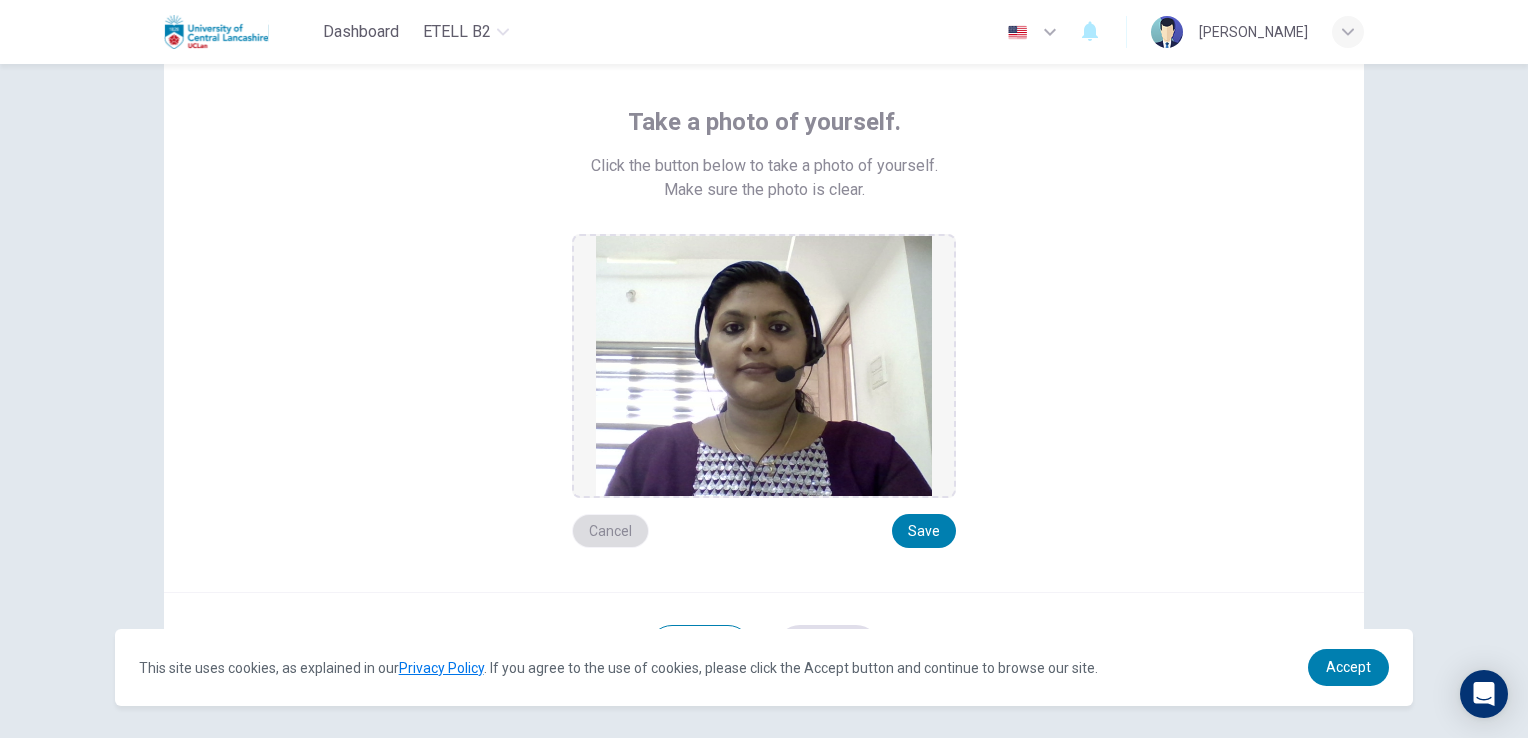 click on "Cancel" at bounding box center (610, 531) 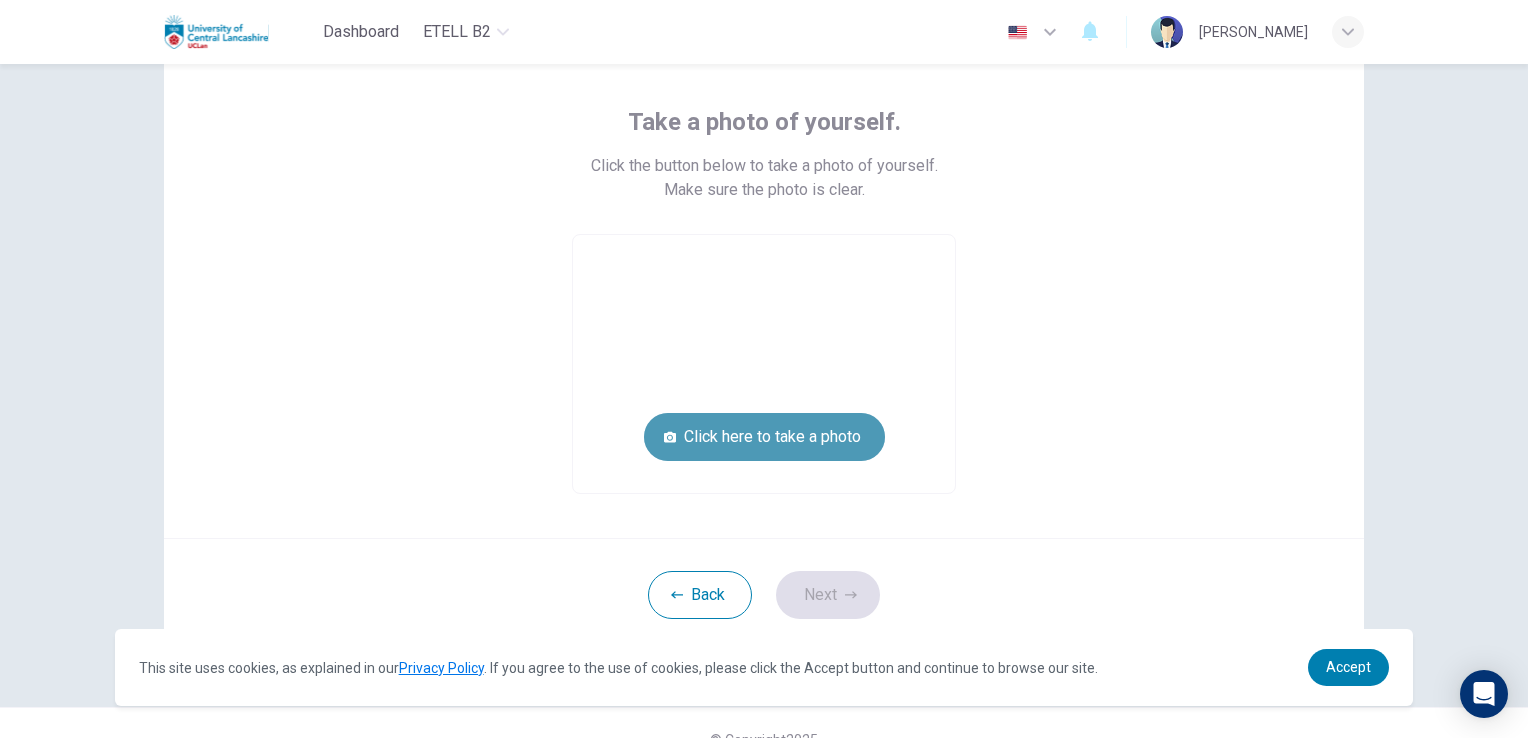 click on "Click here to take a photo" at bounding box center [764, 437] 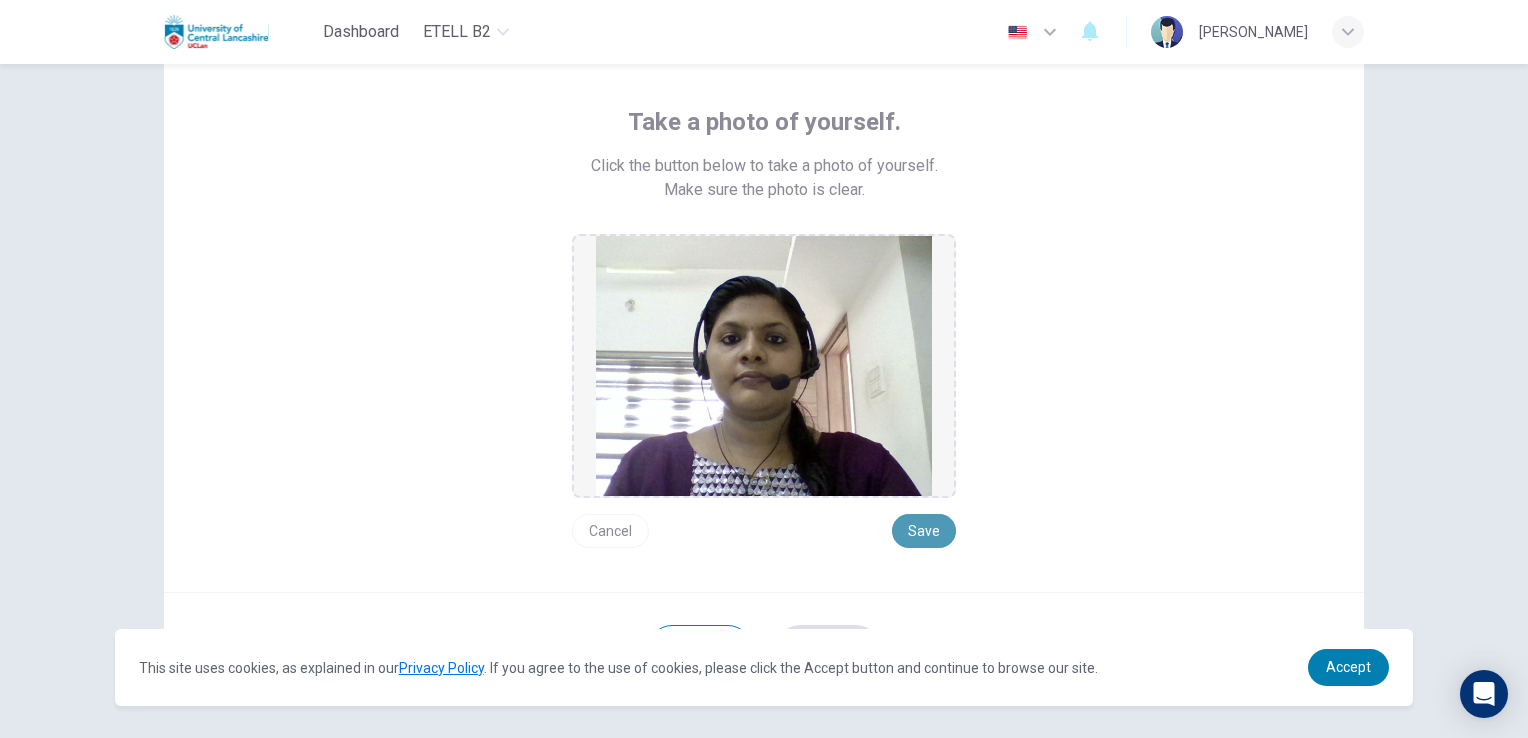 click on "Save" at bounding box center [924, 531] 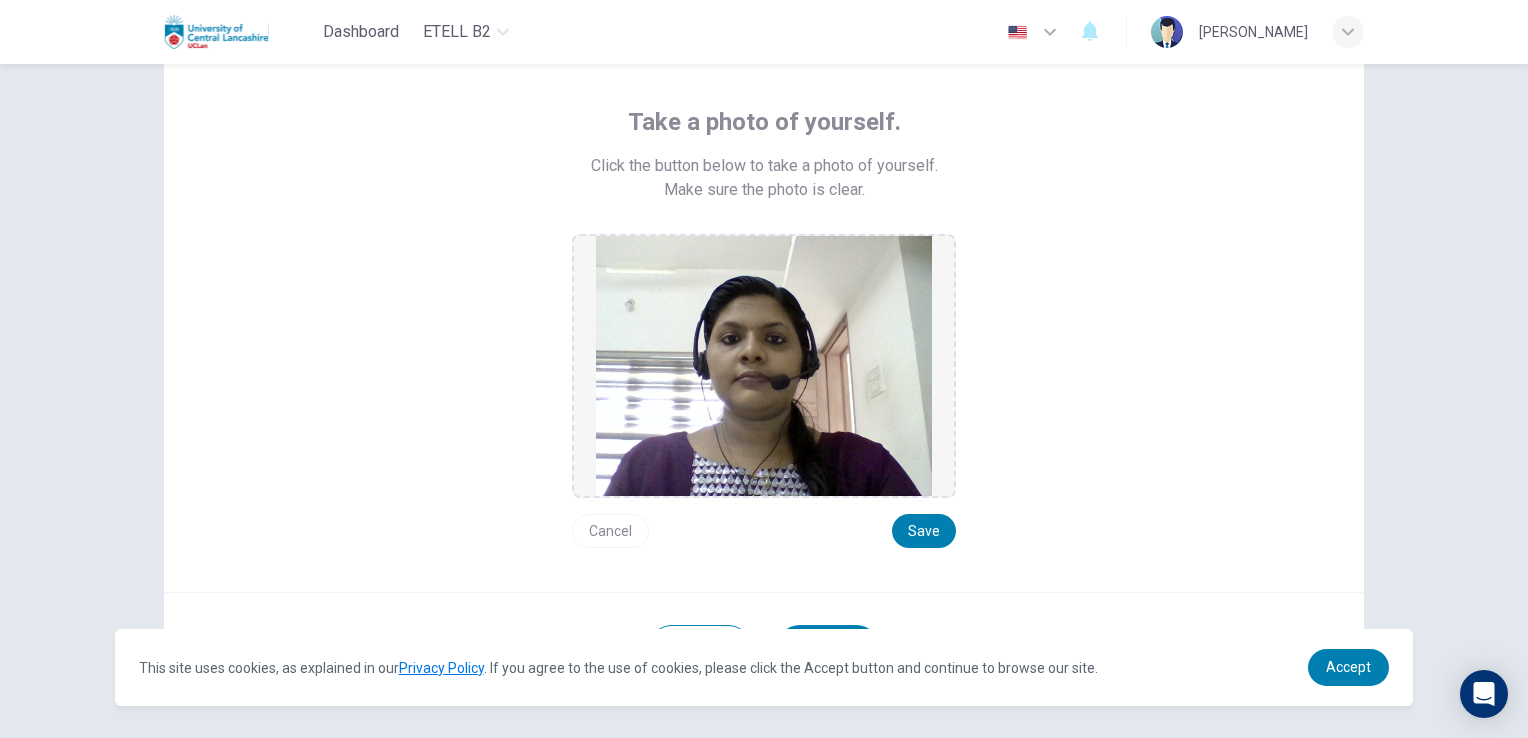 scroll, scrollTop: 179, scrollLeft: 0, axis: vertical 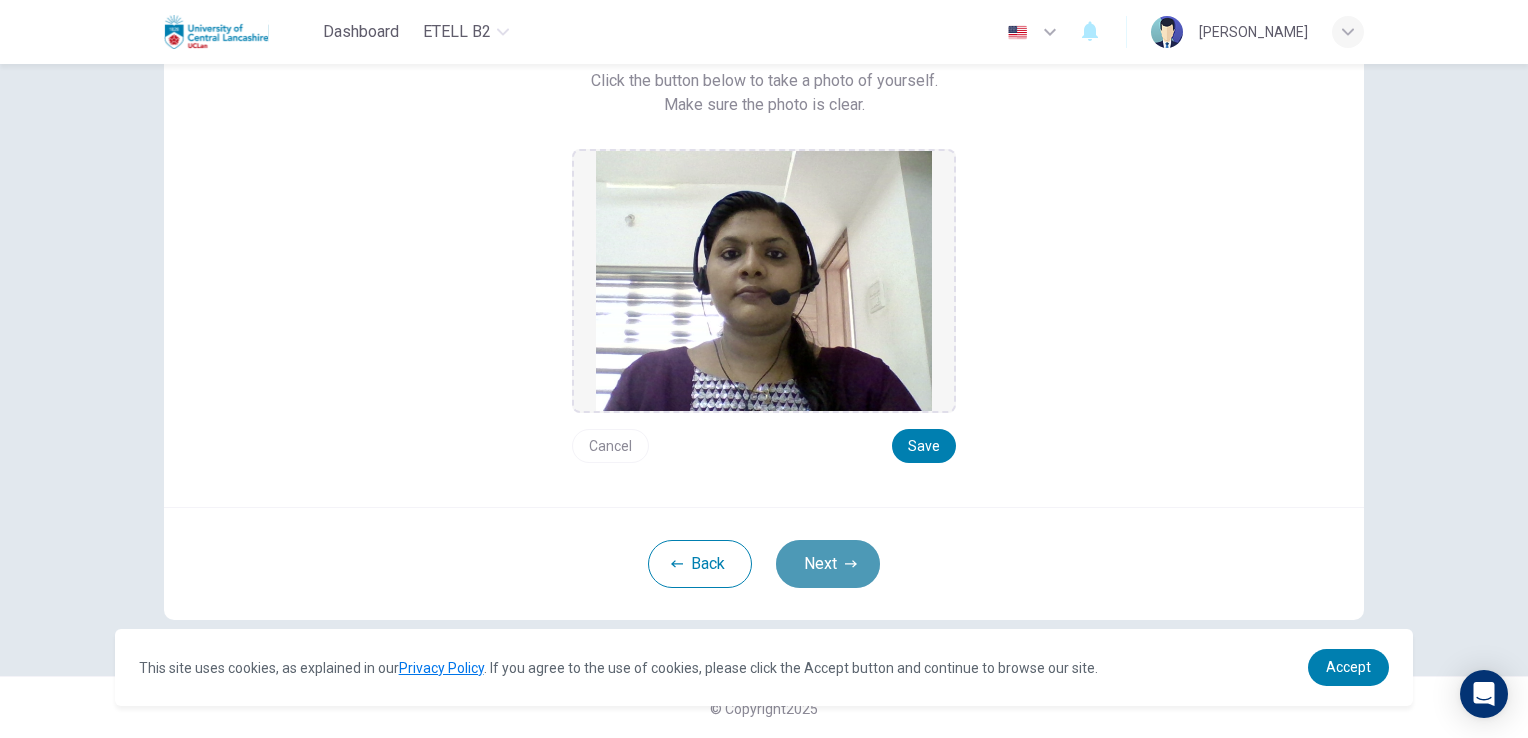 click 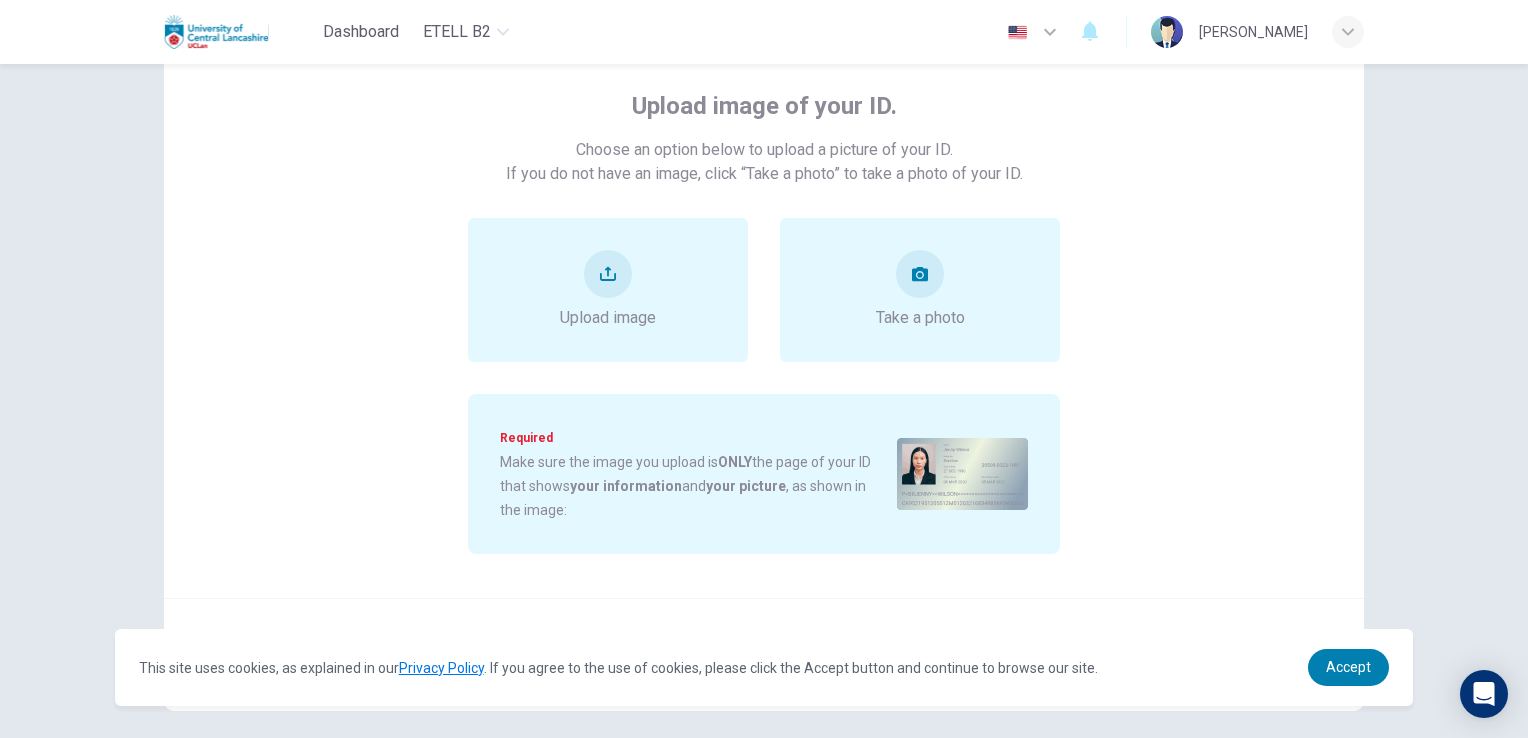 scroll, scrollTop: 111, scrollLeft: 0, axis: vertical 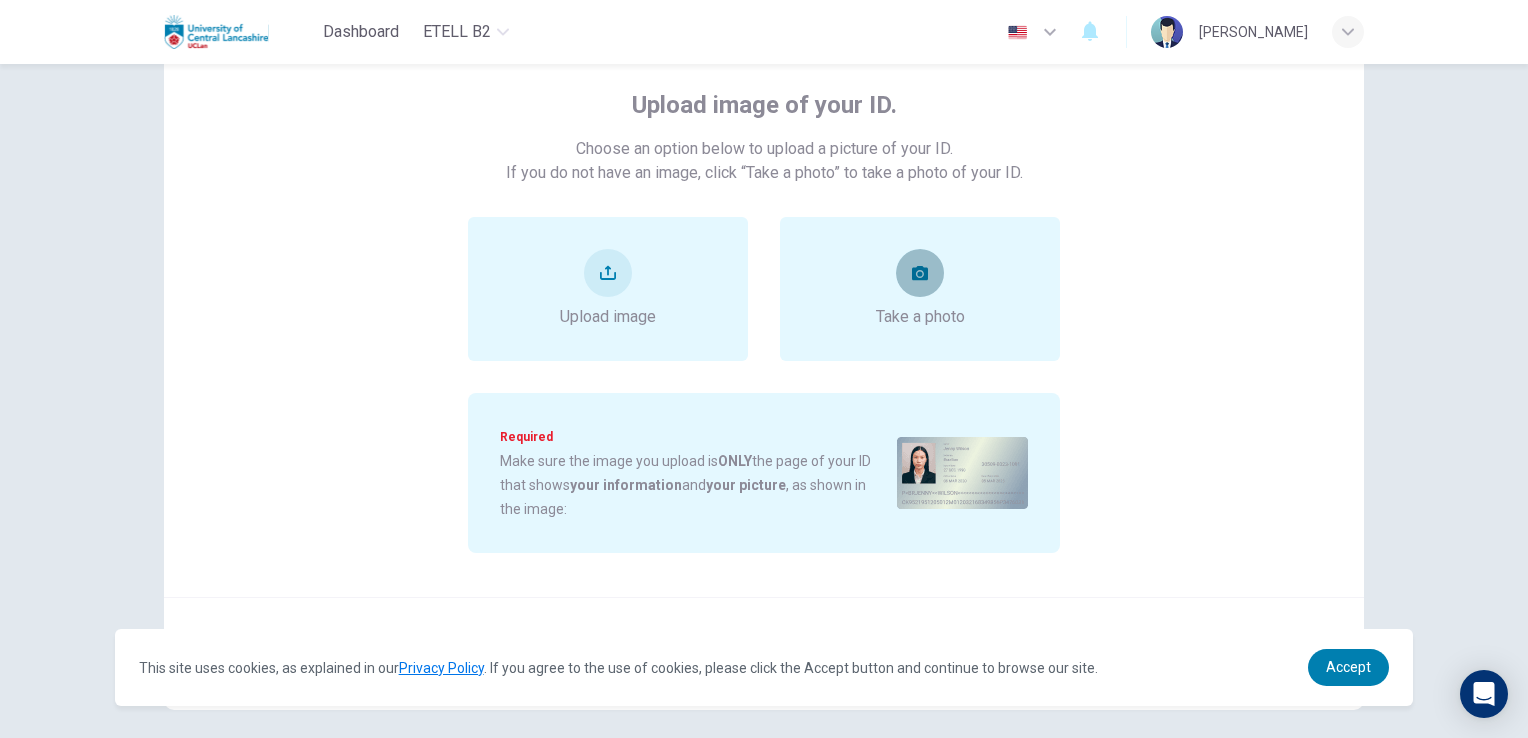 click at bounding box center [920, 273] 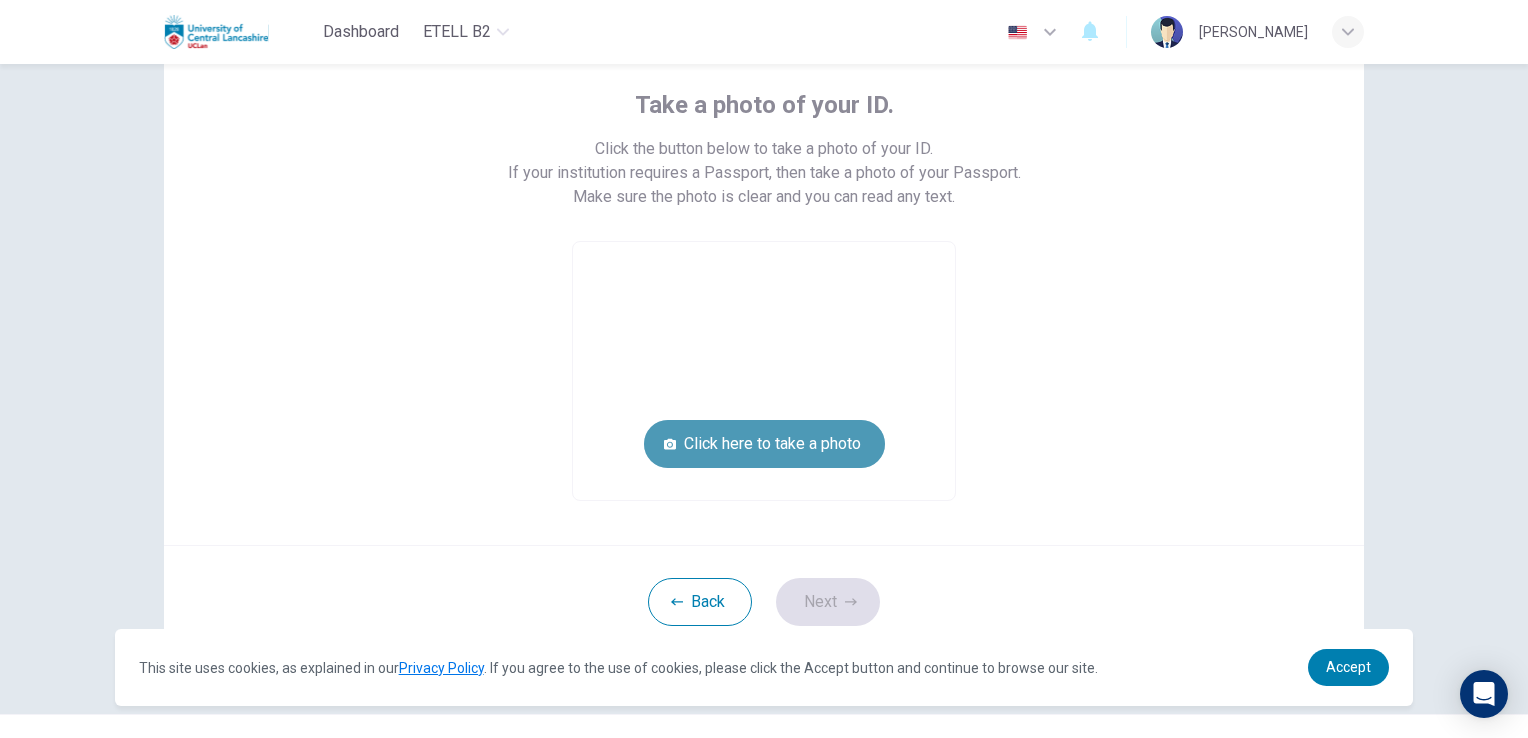 click on "Click here to take a photo" at bounding box center [764, 444] 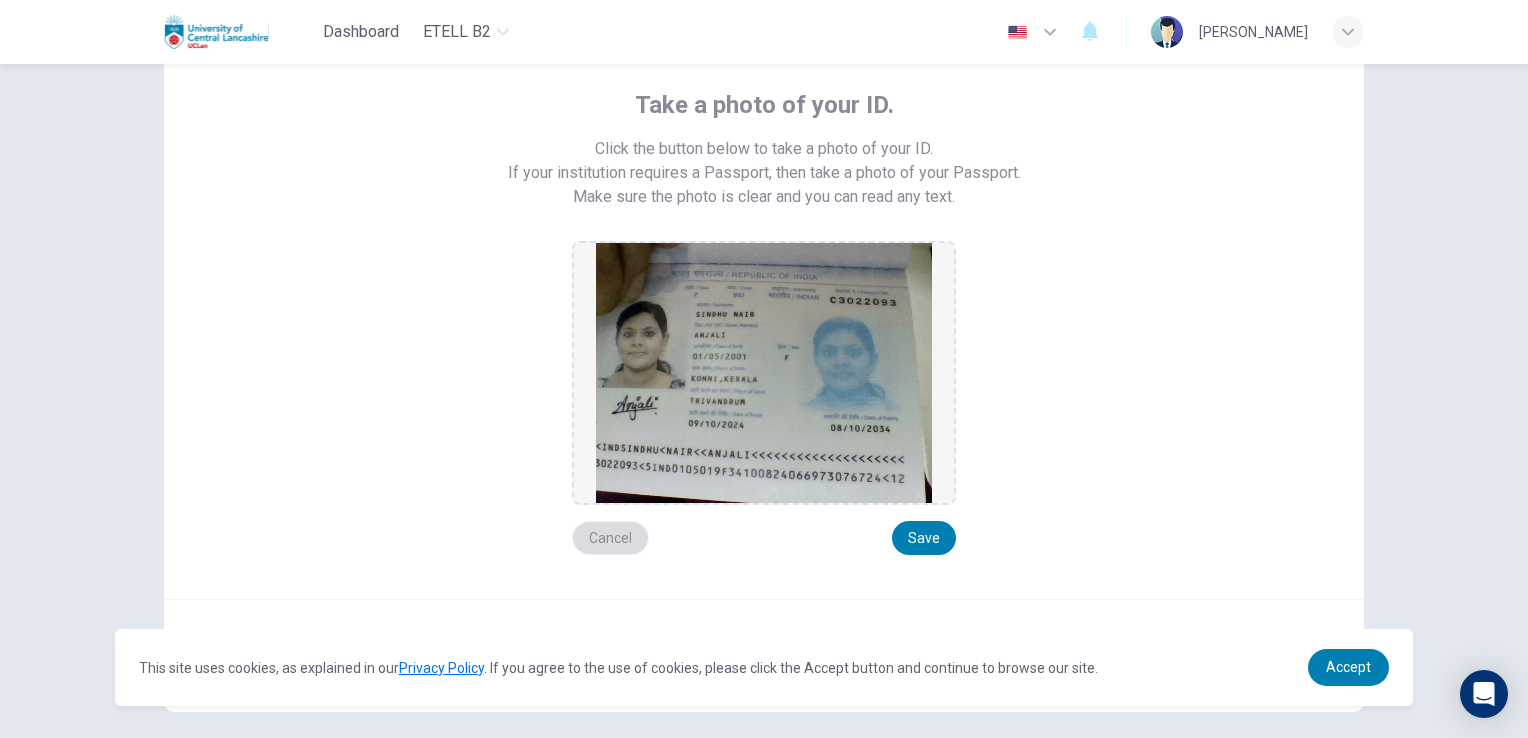 click on "Cancel" at bounding box center (610, 538) 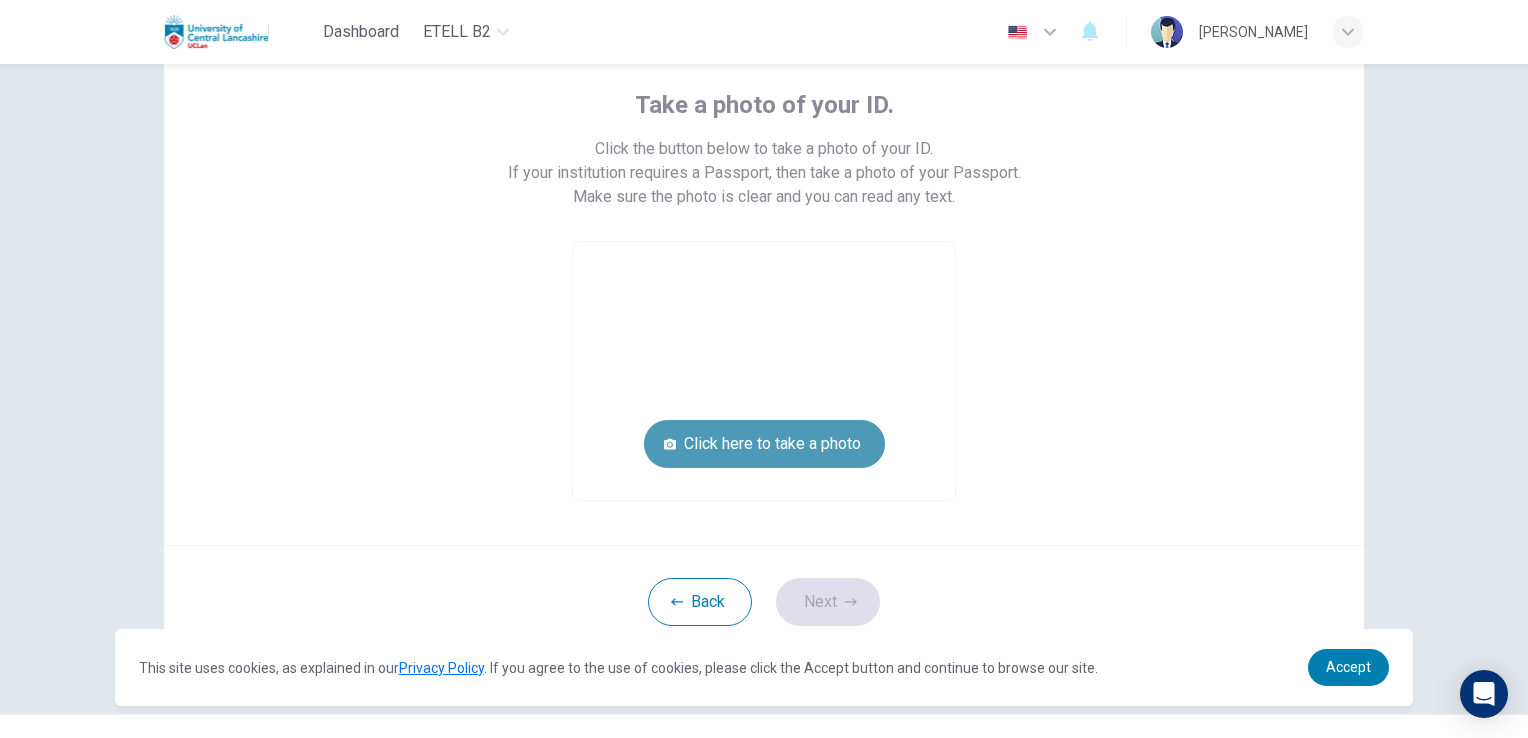 click on "Click here to take a photo" at bounding box center (764, 444) 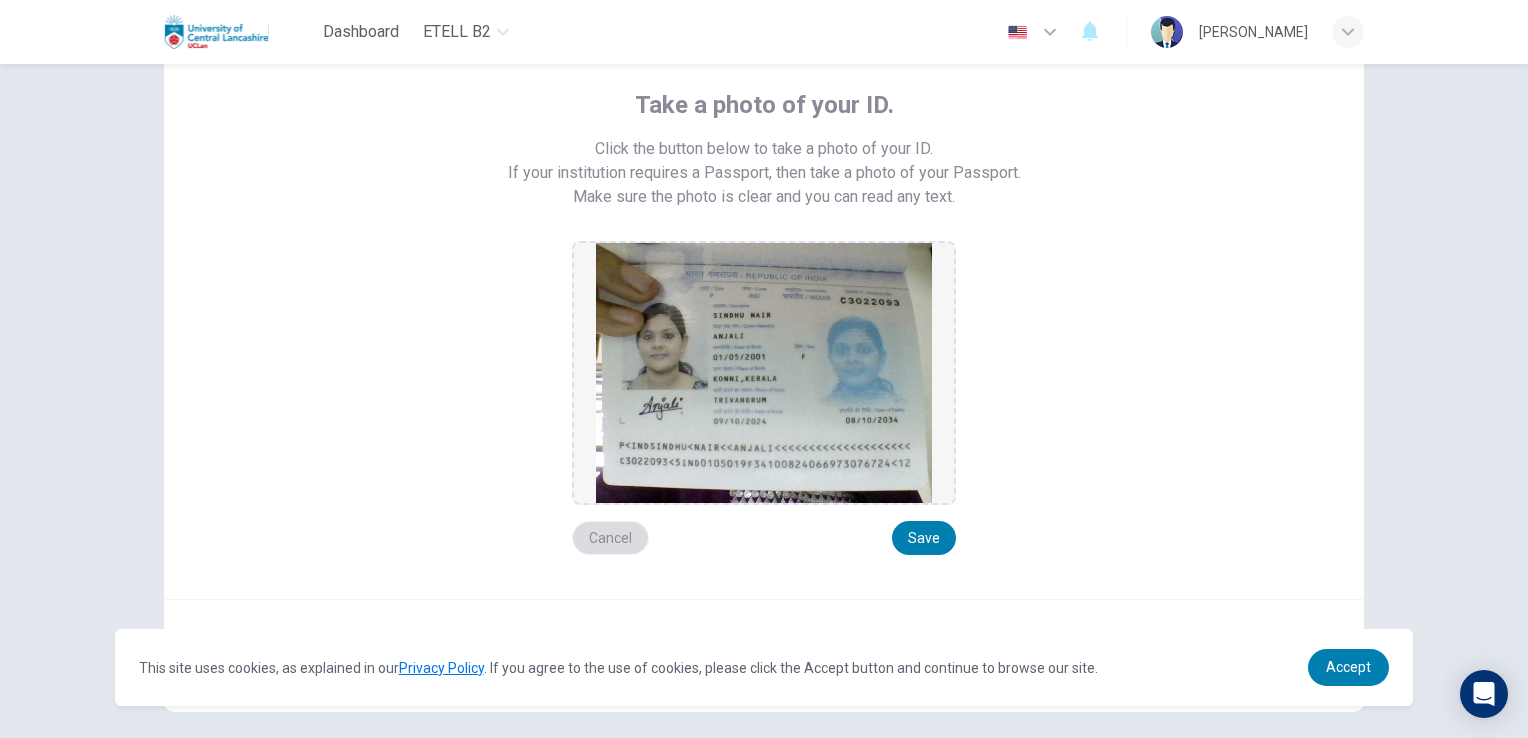 click on "Cancel" at bounding box center (610, 538) 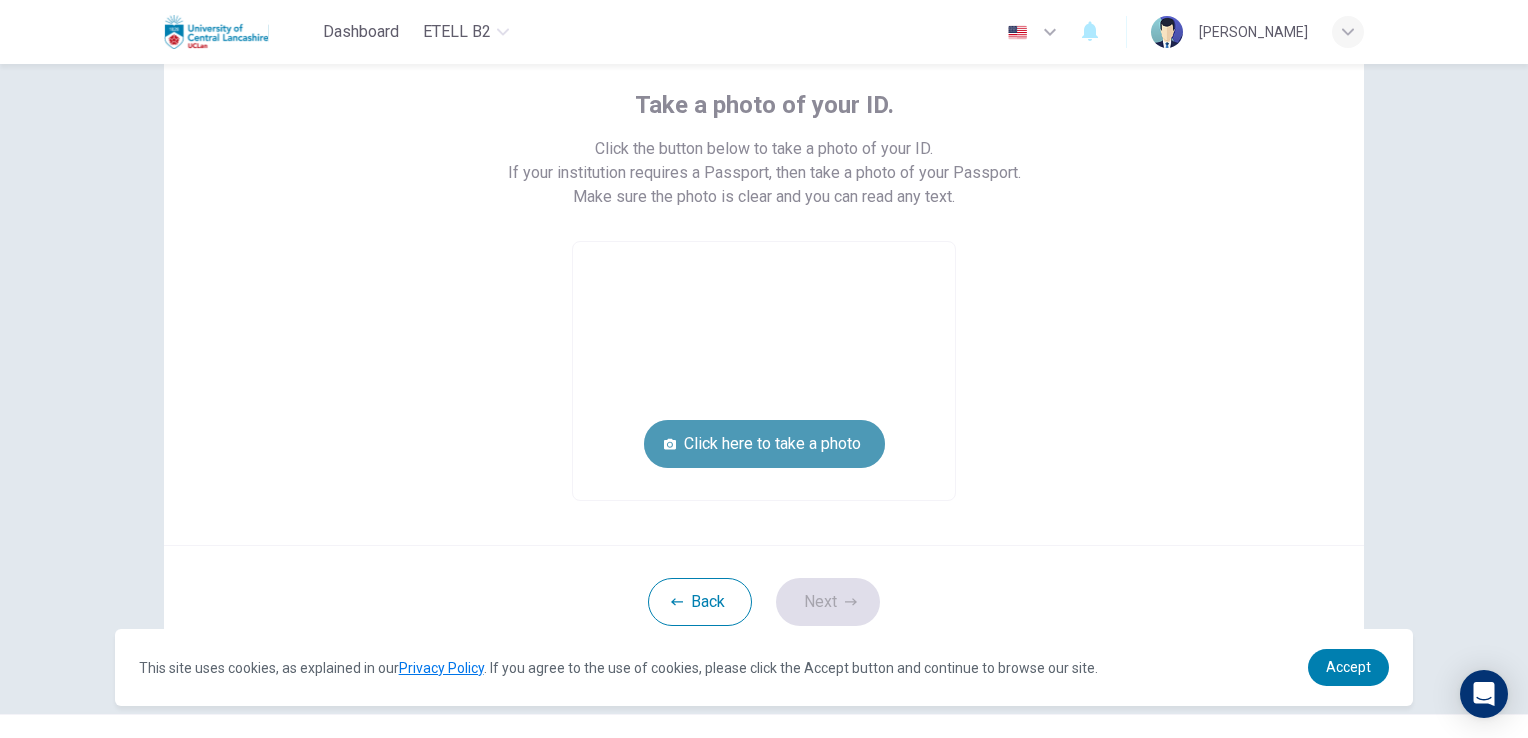 click on "Click here to take a photo" at bounding box center (764, 444) 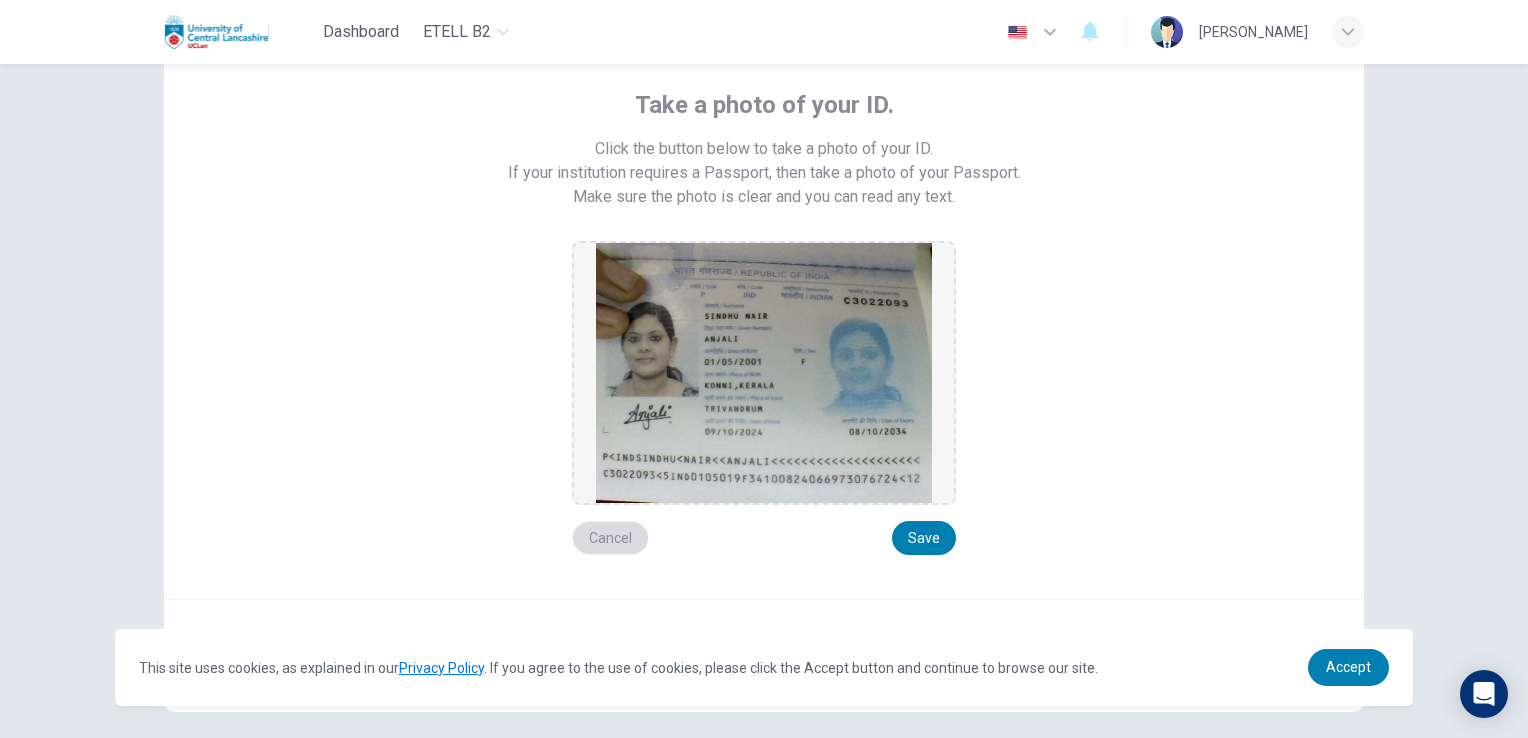 click on "Cancel" at bounding box center (610, 538) 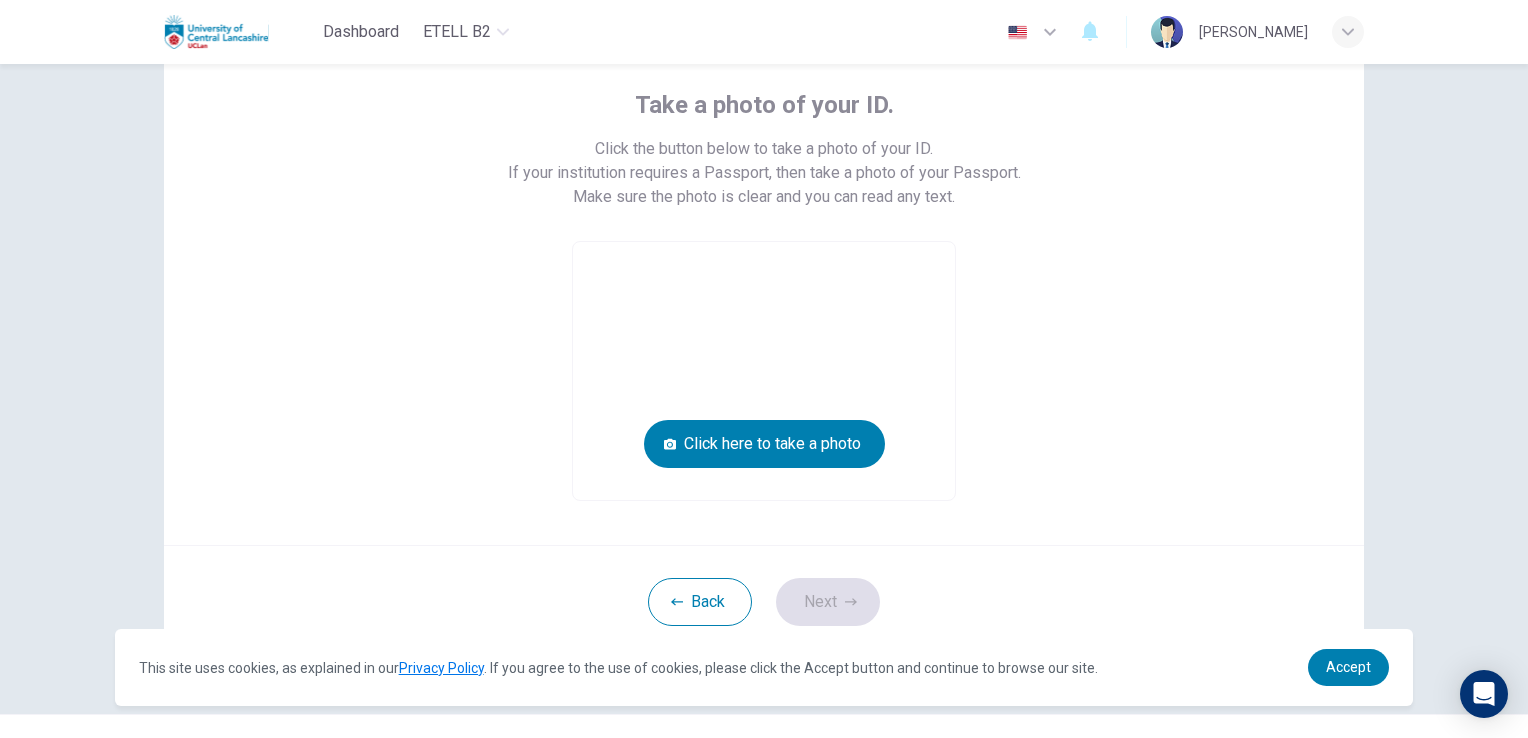 click on "Take a photo of your ID. Click the button below to take a photo of your ID.   If your institution requires a Passport, then take a photo of your Passport. Make sure the photo is clear and you can read any text. Click here to take a photo" at bounding box center [764, 277] 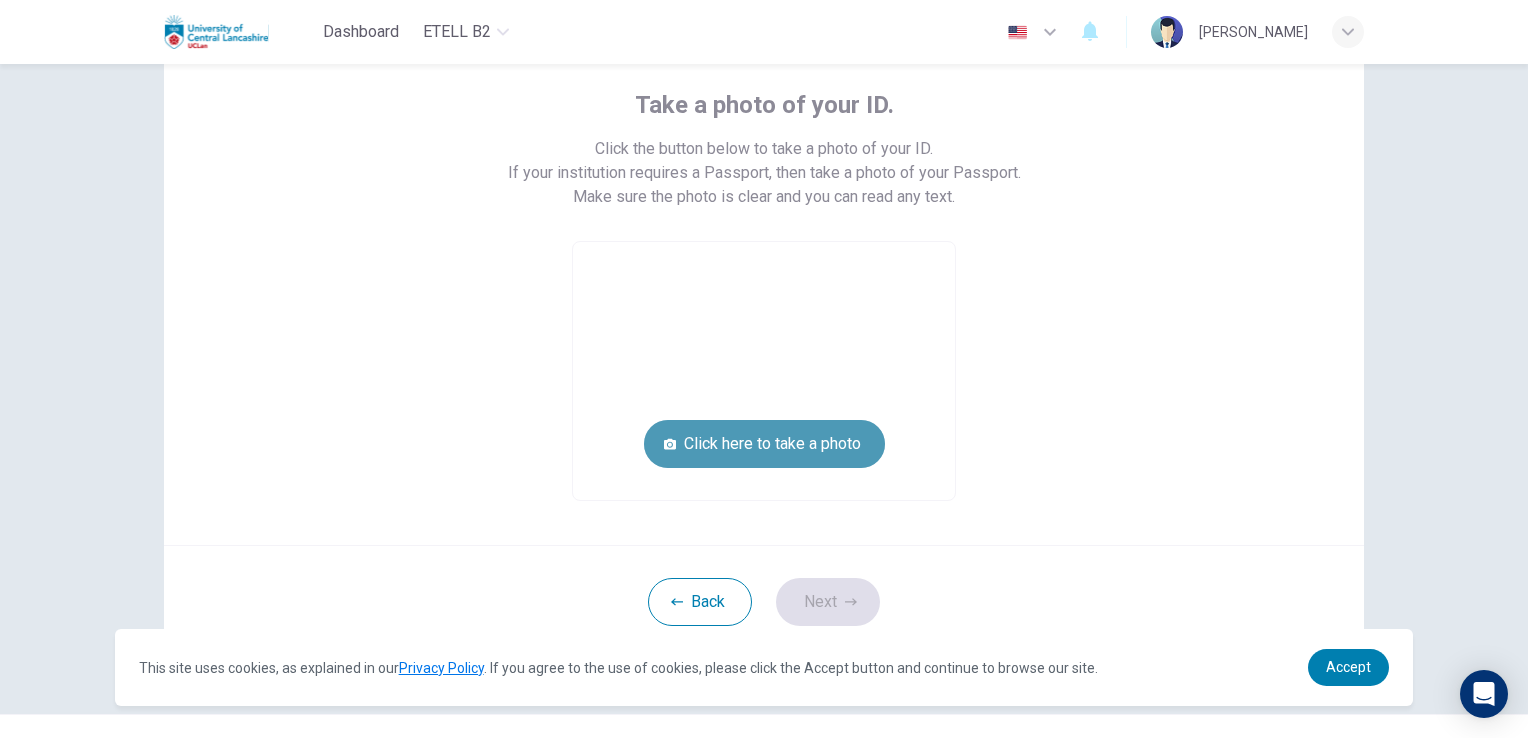 click on "Click here to take a photo" at bounding box center (764, 444) 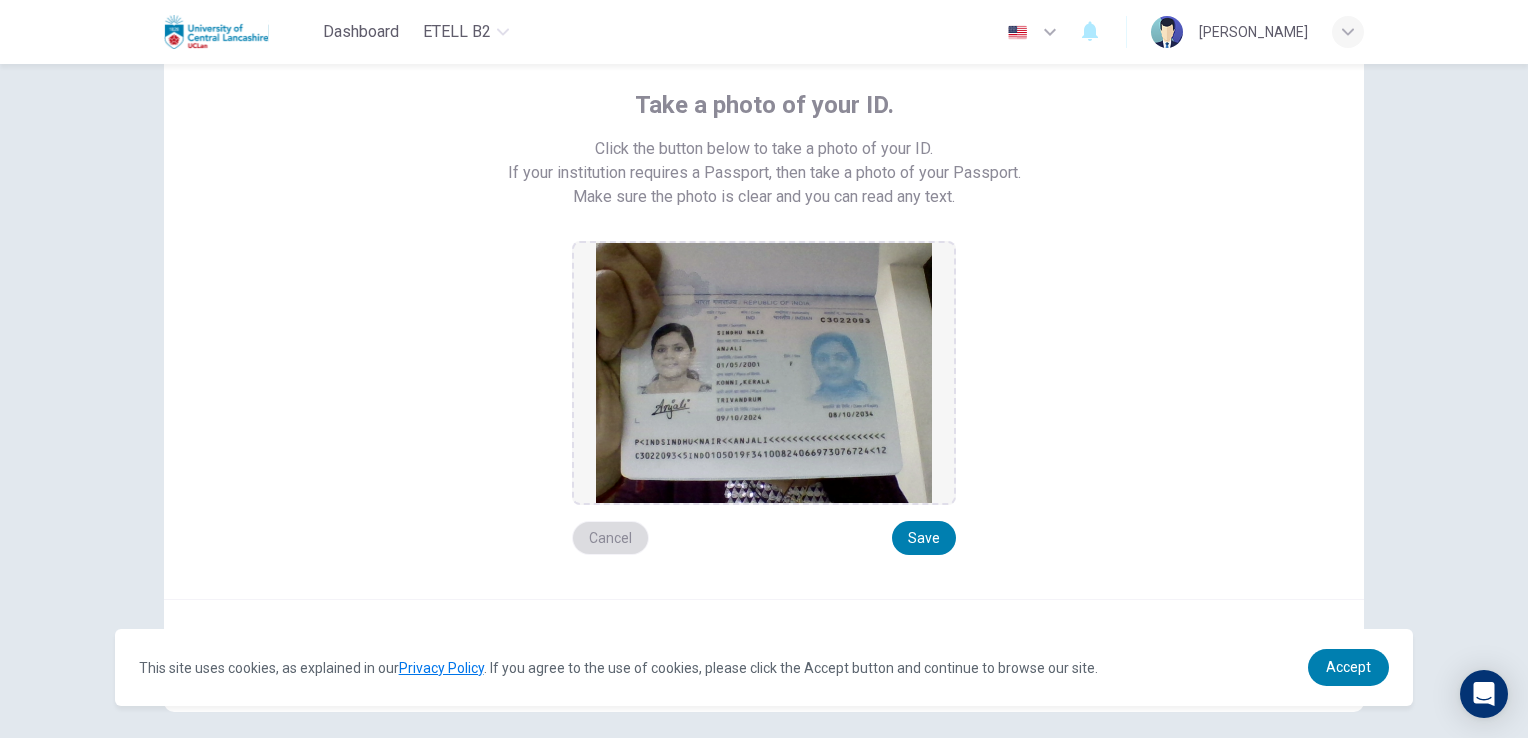 click on "Cancel" at bounding box center [610, 538] 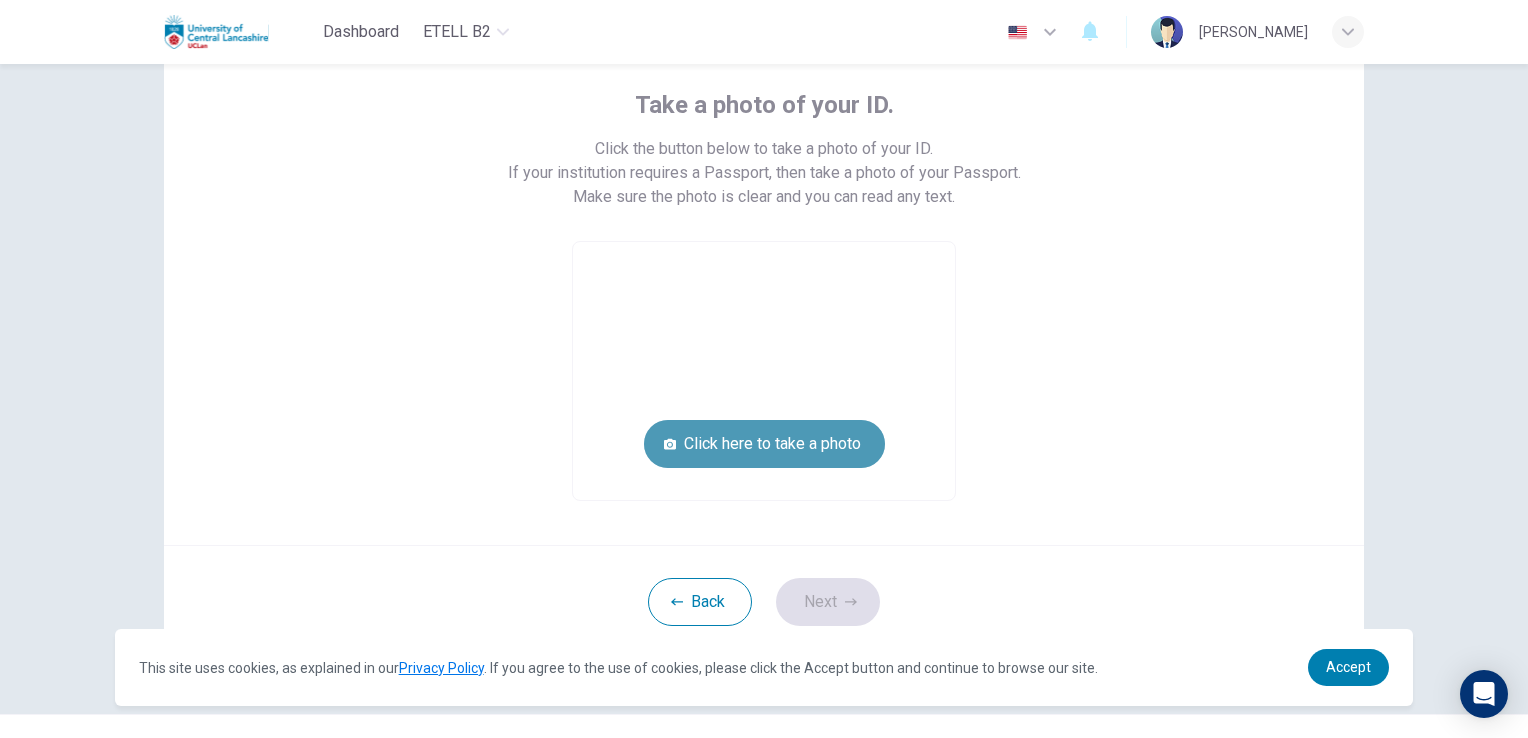 click on "Click here to take a photo" at bounding box center [764, 444] 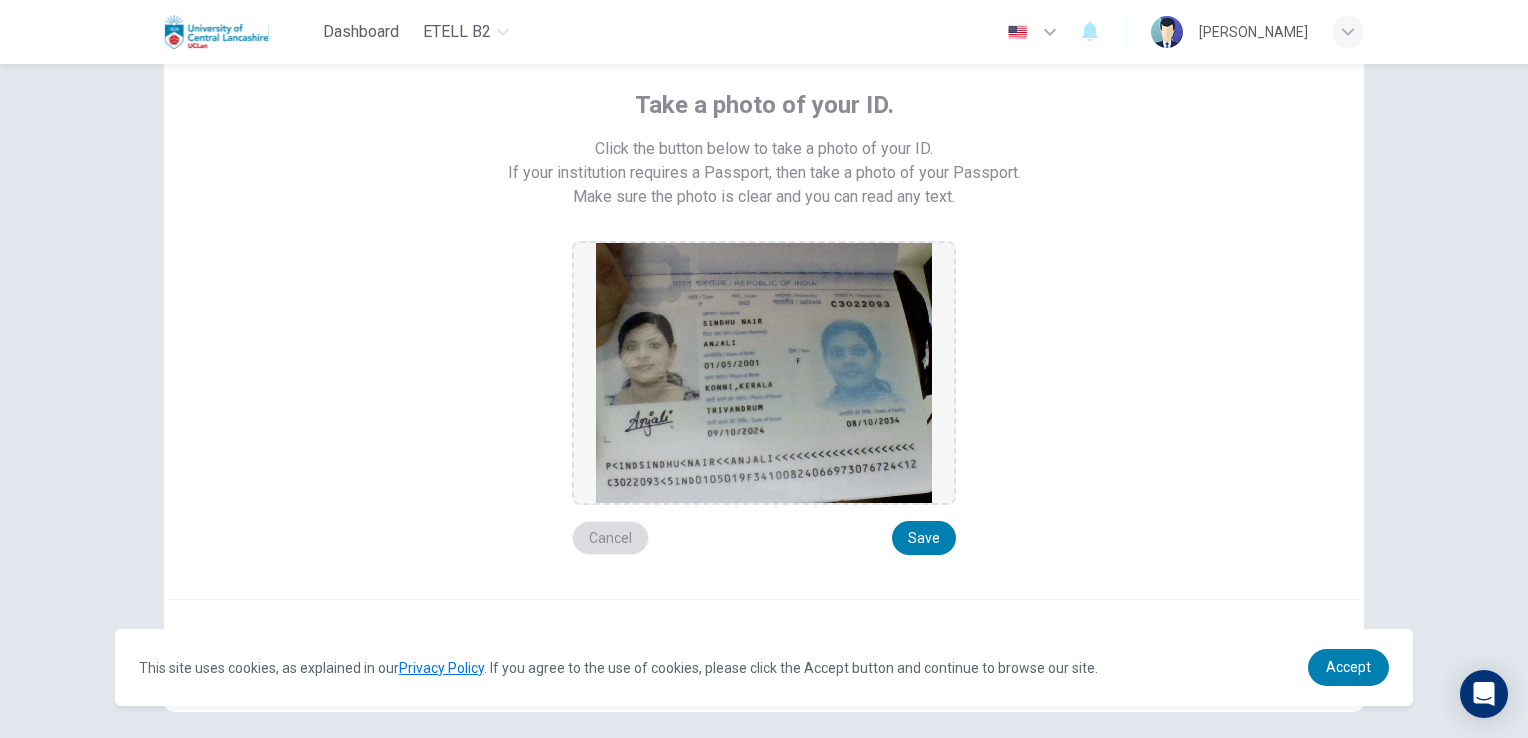 click on "Cancel" at bounding box center [610, 538] 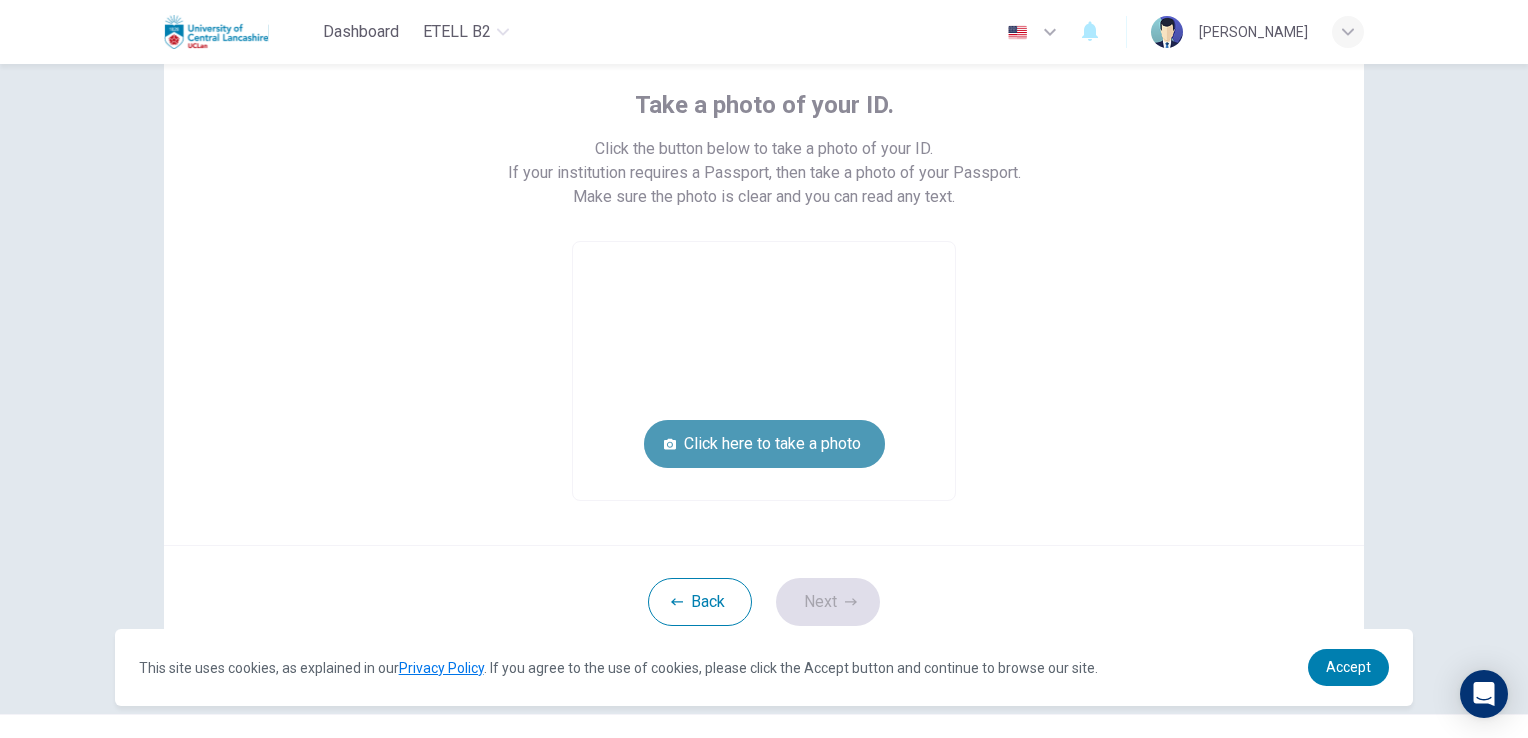 click on "Click here to take a photo" at bounding box center (764, 444) 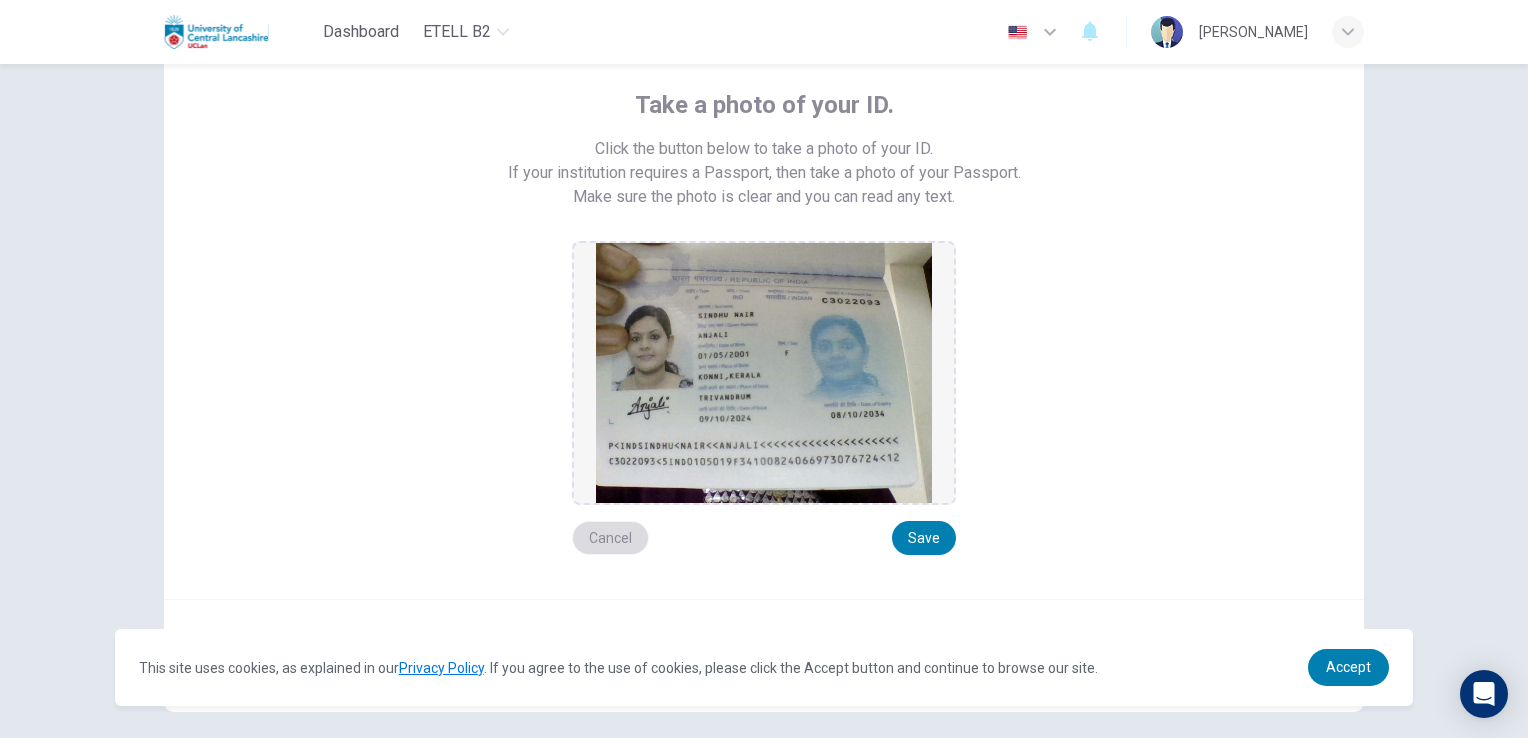 click on "Cancel" at bounding box center [610, 538] 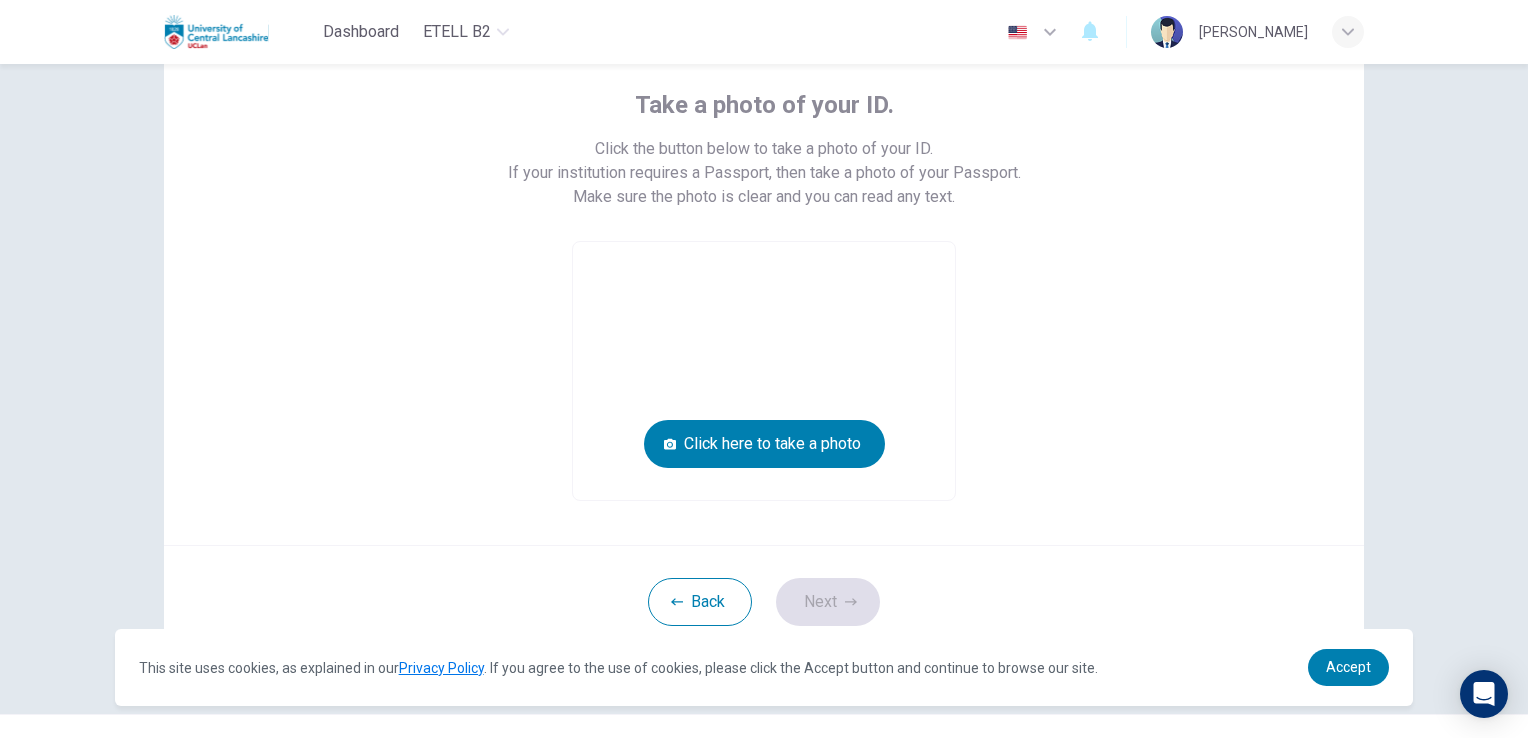 click on "Take a photo of your ID. Click the button below to take a photo of your ID.   If your institution requires a Passport, then take a photo of your Passport. Make sure the photo is clear and you can read any text. Click here to take a photo" at bounding box center (764, 277) 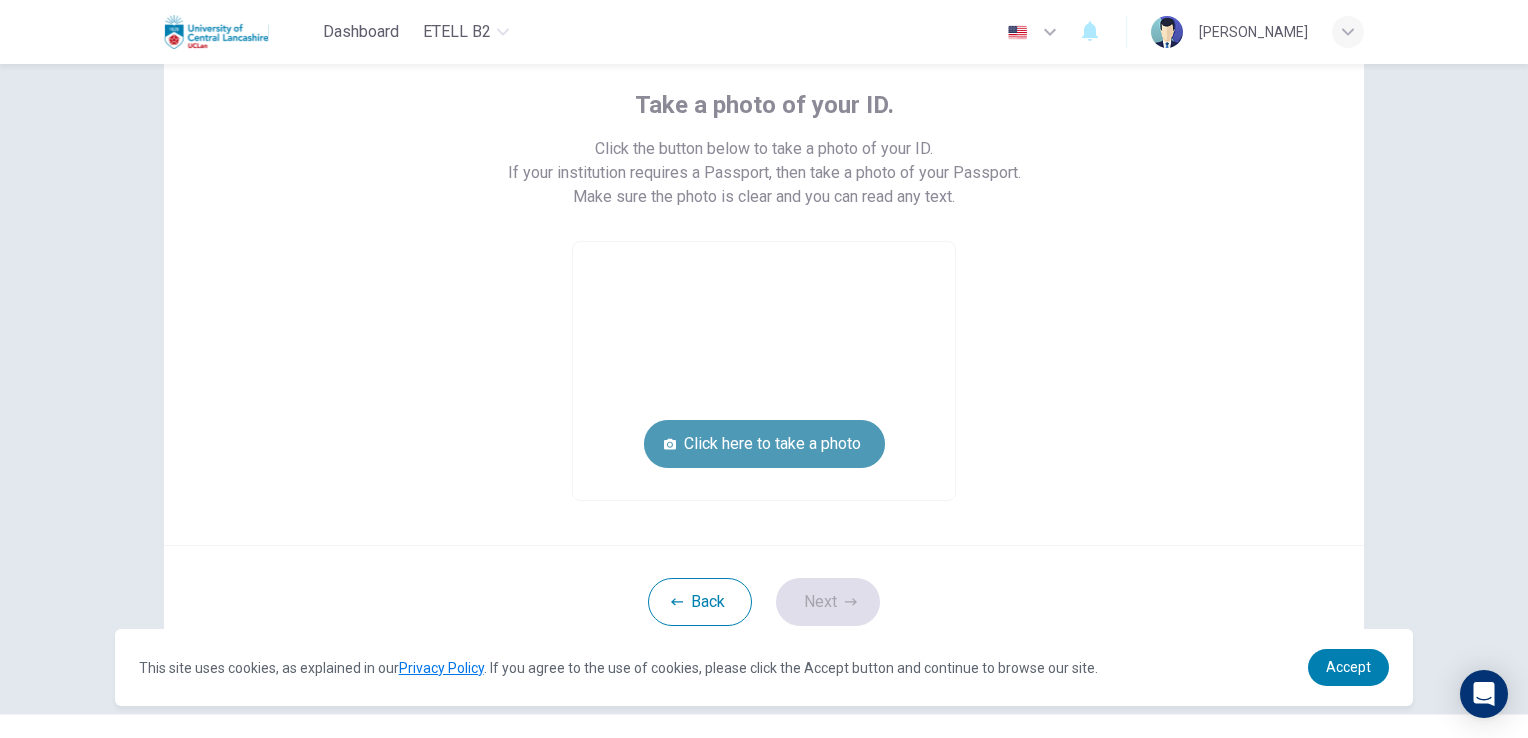 click on "Click here to take a photo" at bounding box center [764, 444] 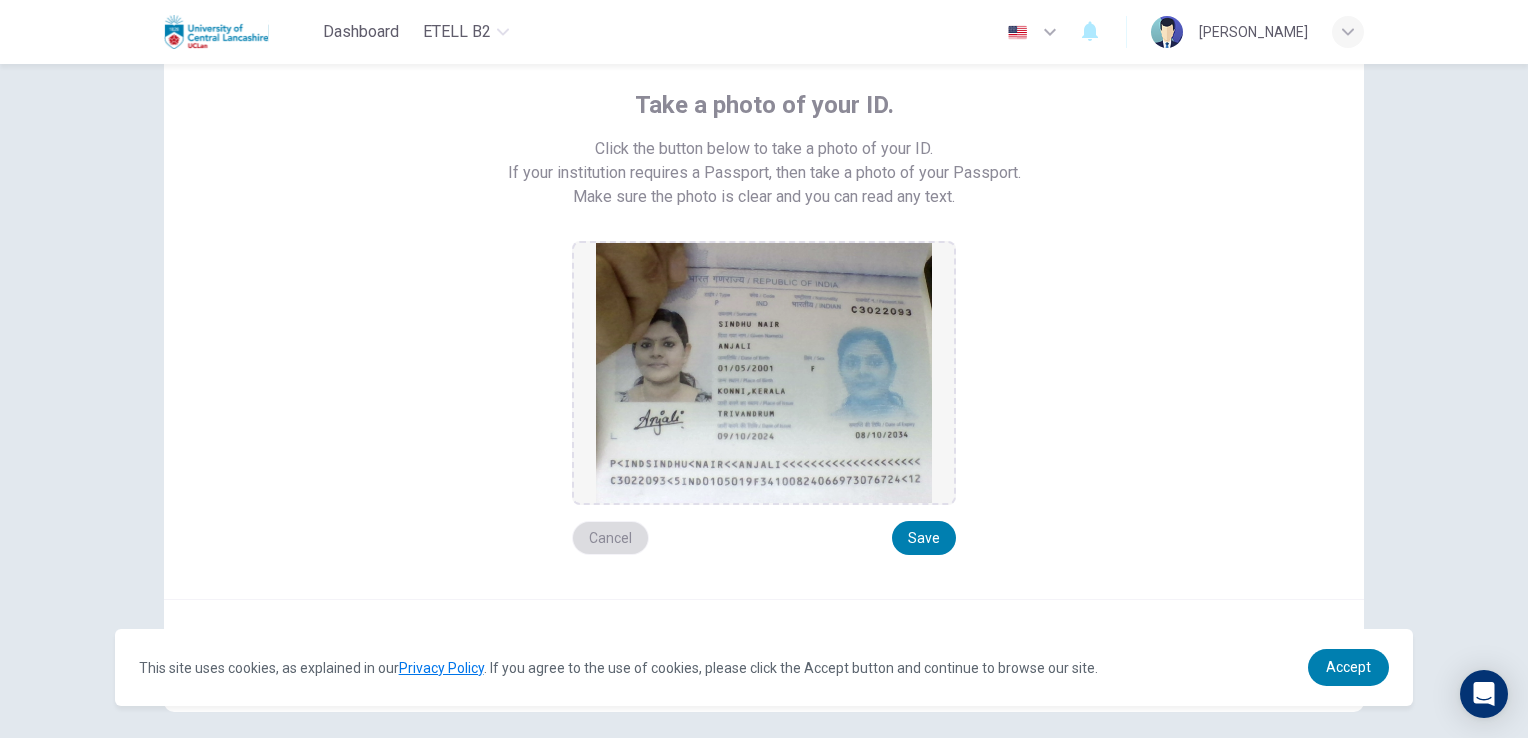 click on "Cancel" at bounding box center [610, 538] 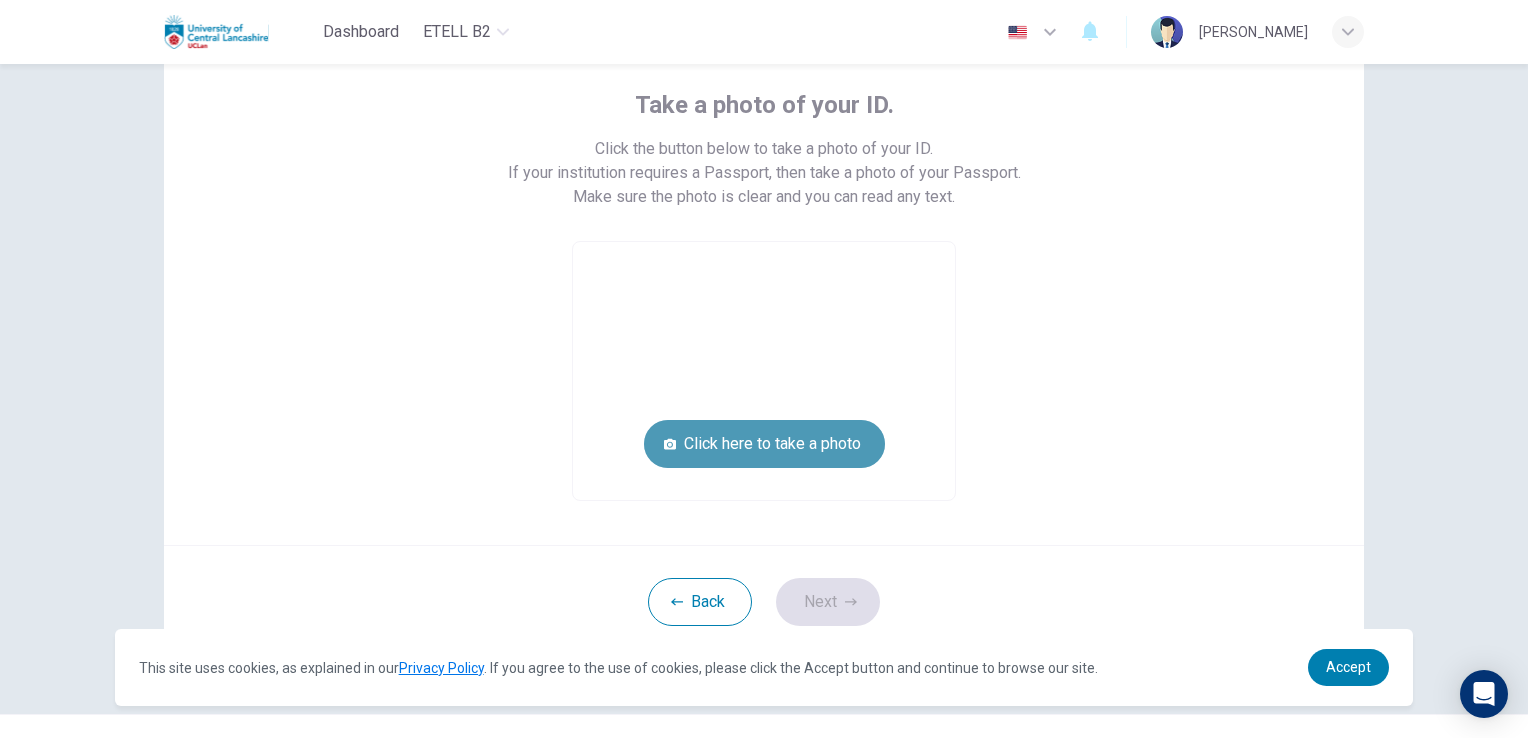 click on "Click here to take a photo" at bounding box center (764, 444) 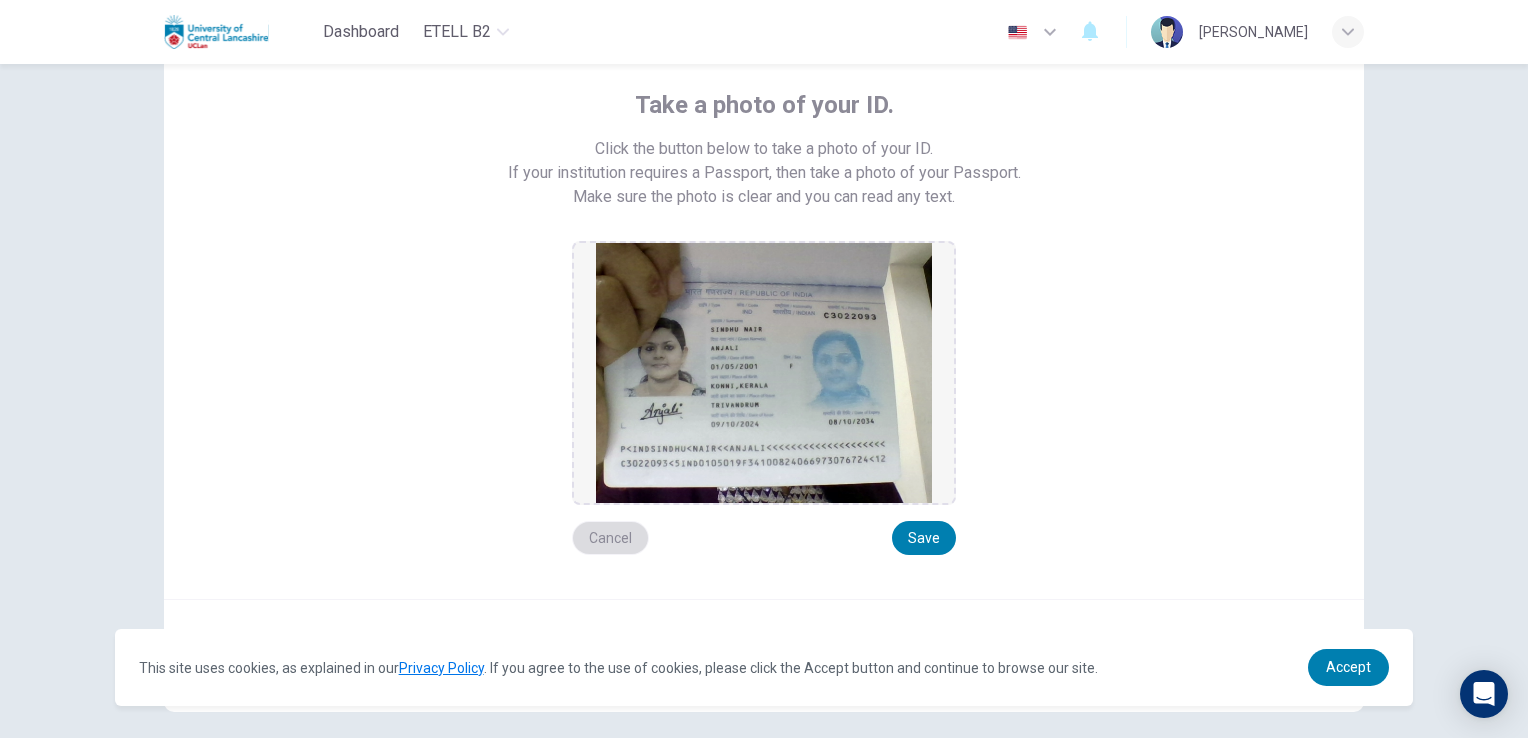 click on "Cancel" at bounding box center (610, 538) 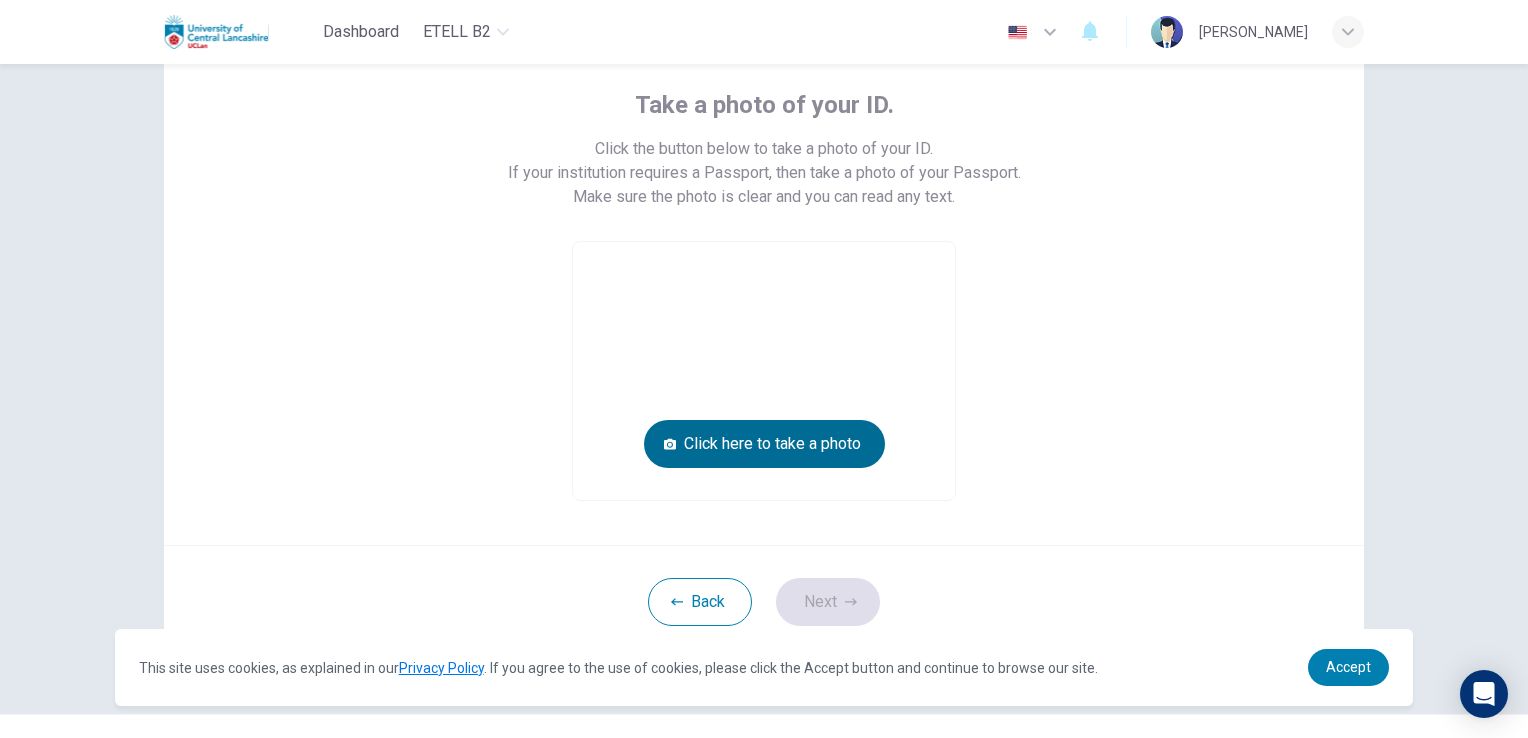 click on "Click here to take a photo" at bounding box center (764, 444) 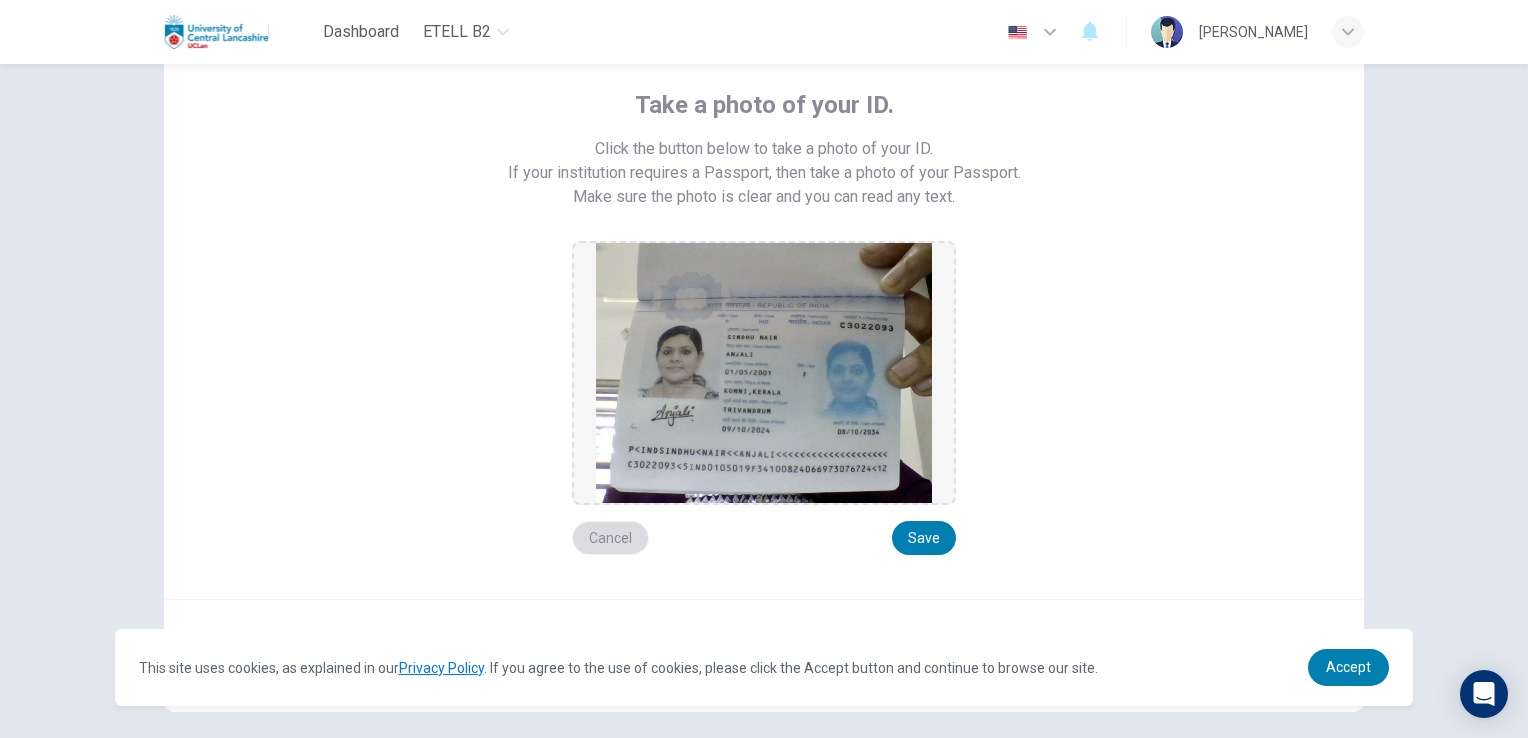 click on "Cancel" at bounding box center (610, 538) 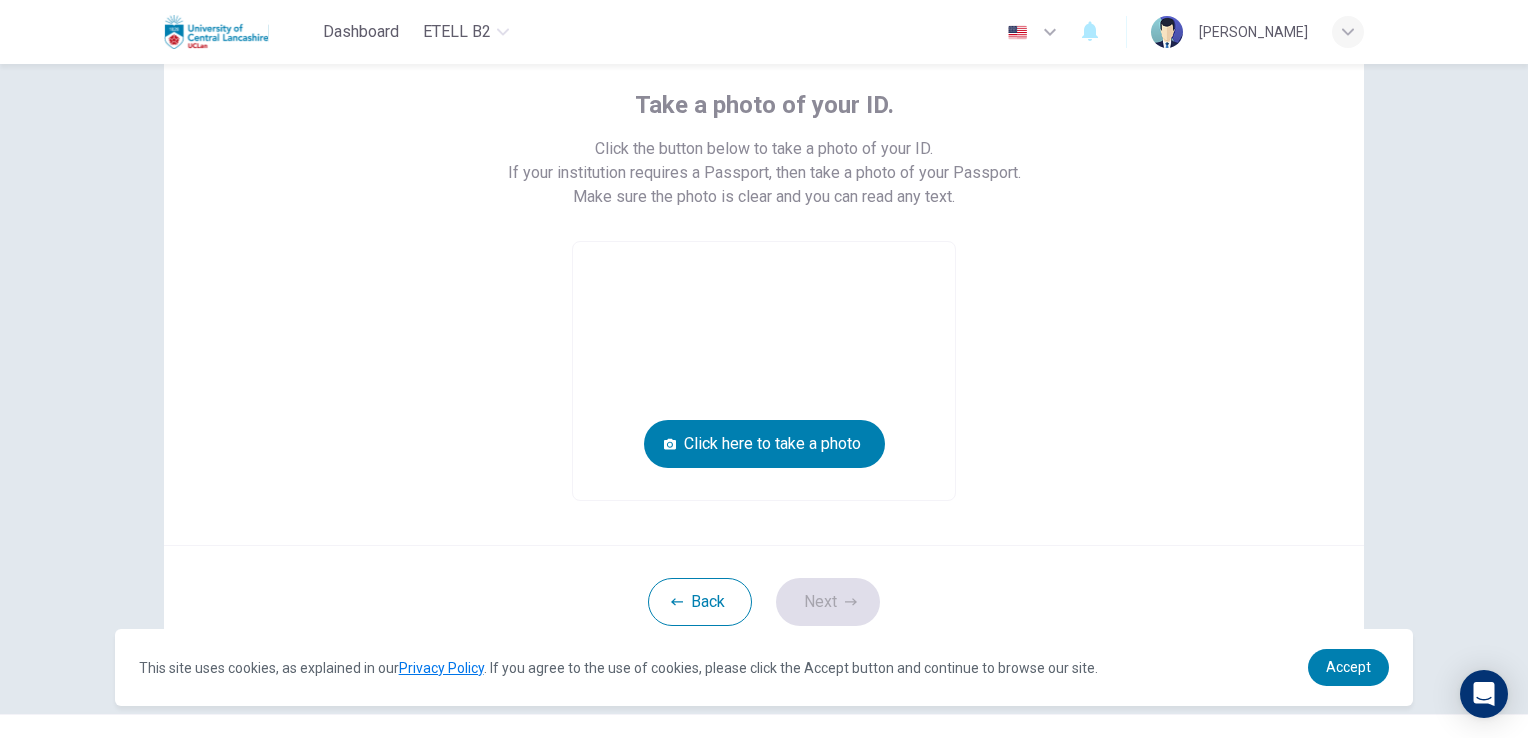 click at bounding box center [764, 371] 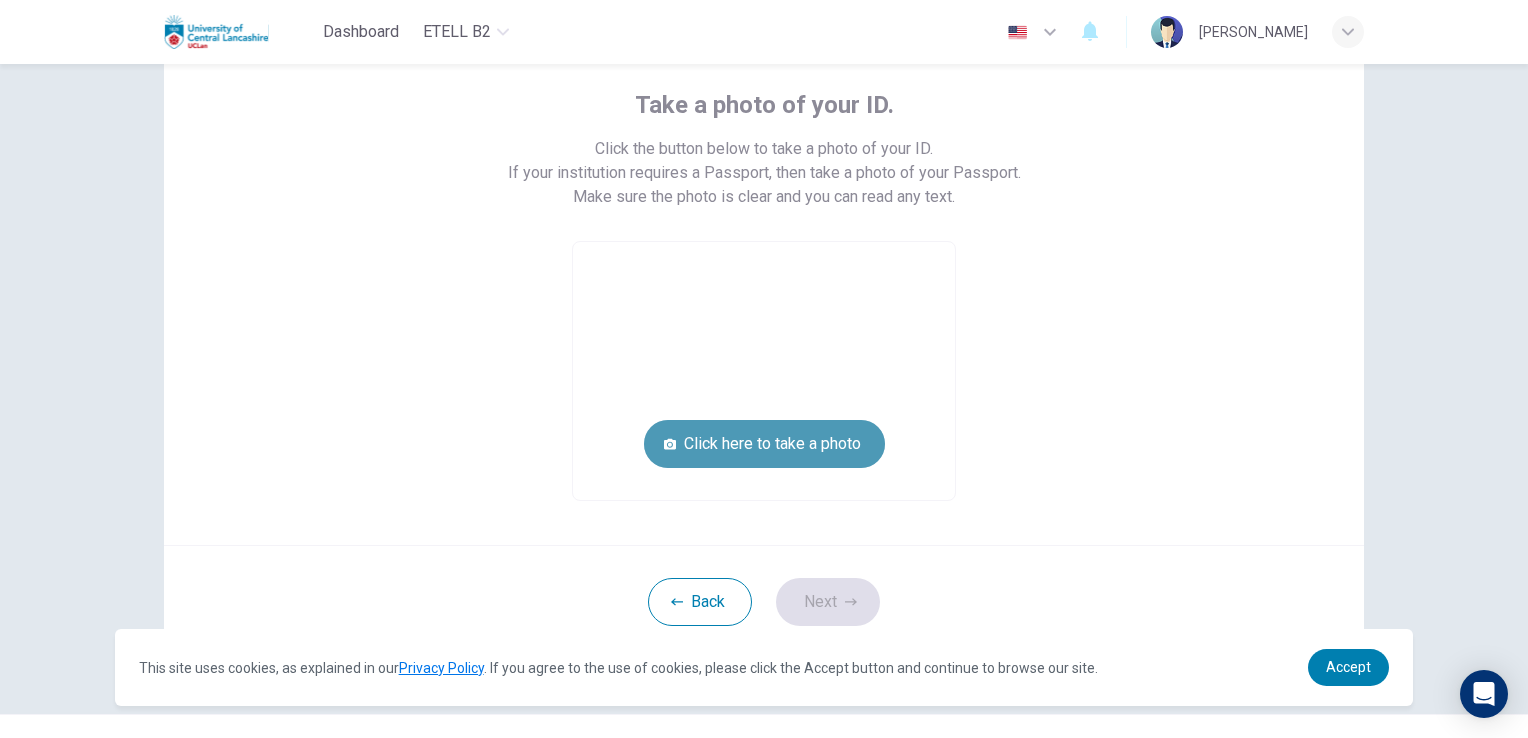 click on "Click here to take a photo" at bounding box center (764, 444) 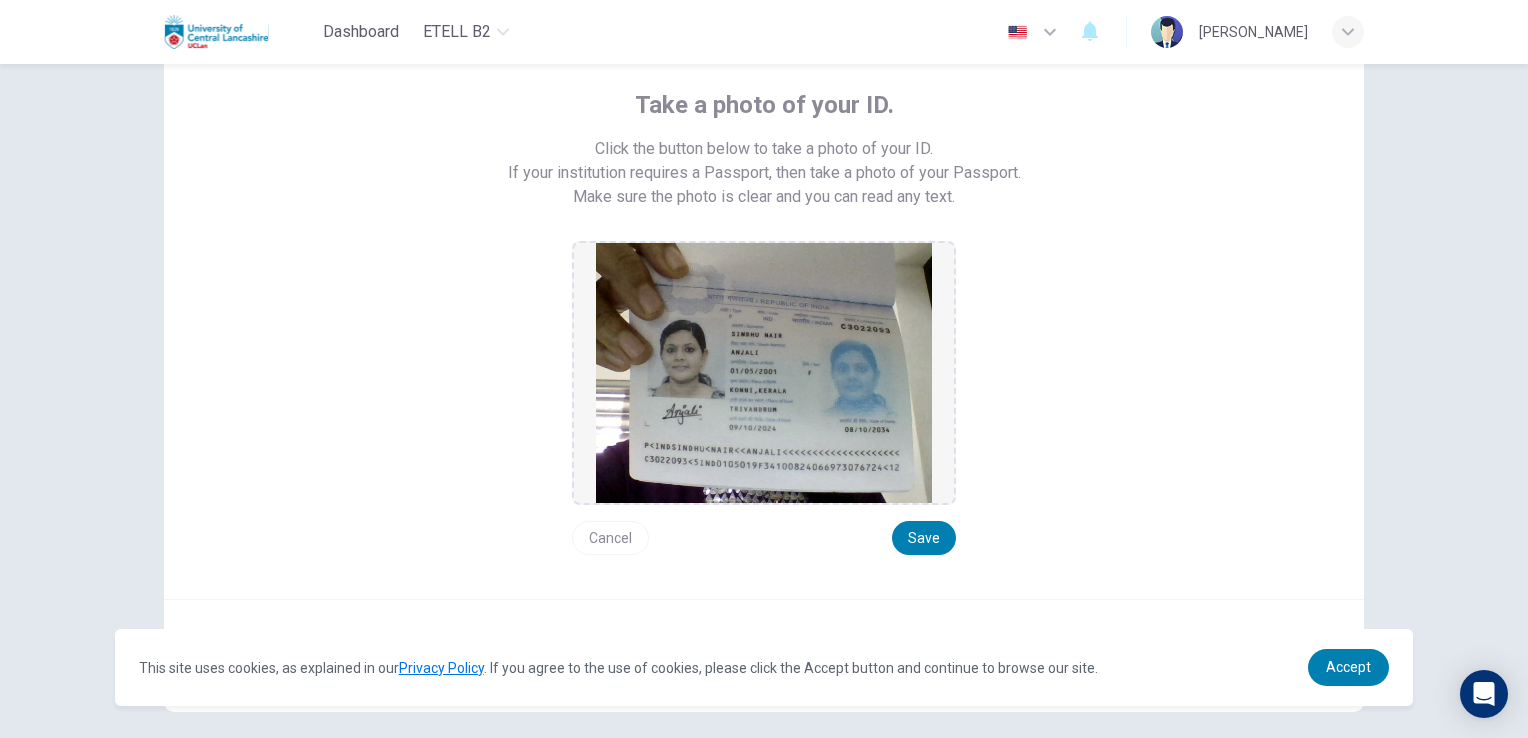 click on "Cancel" at bounding box center (610, 538) 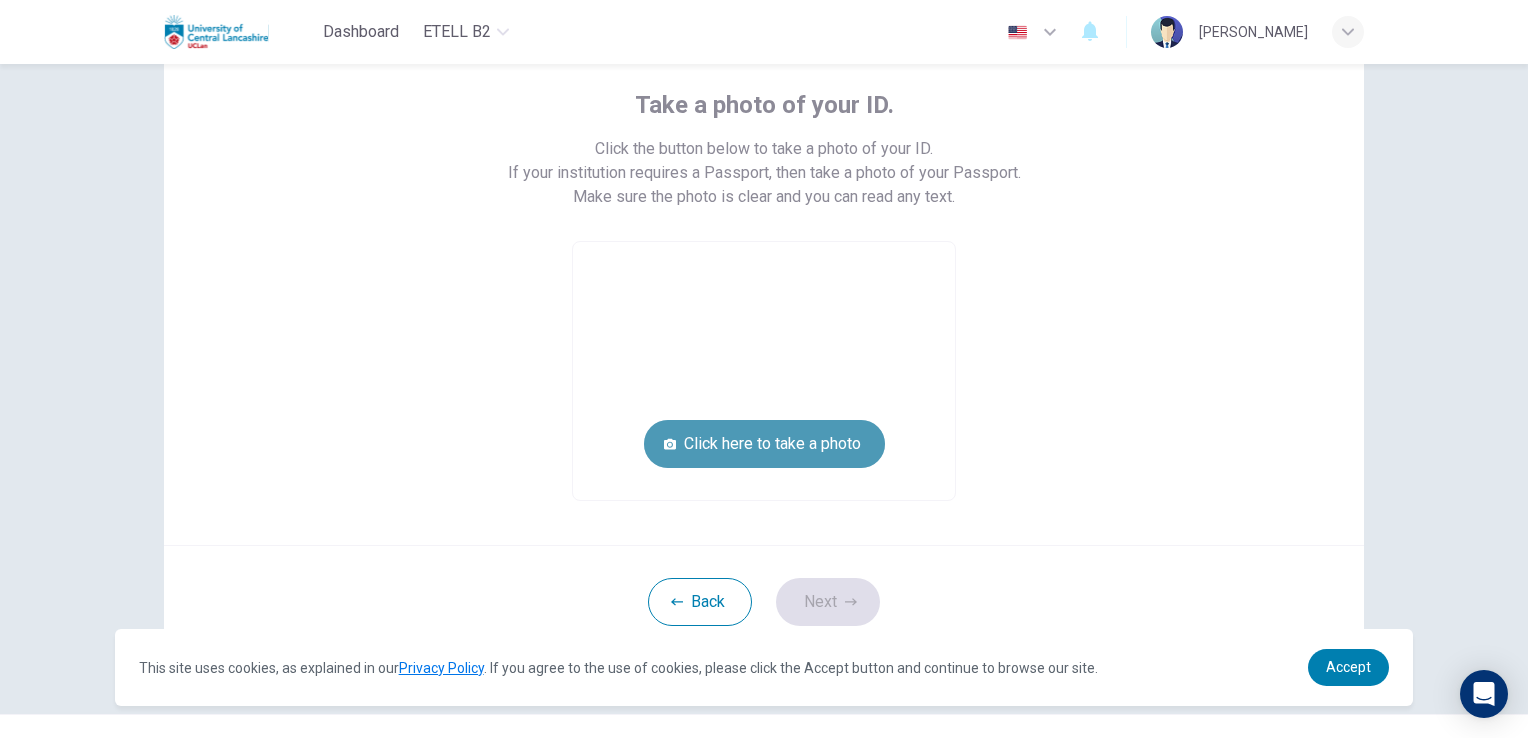 click on "Click here to take a photo" at bounding box center [764, 444] 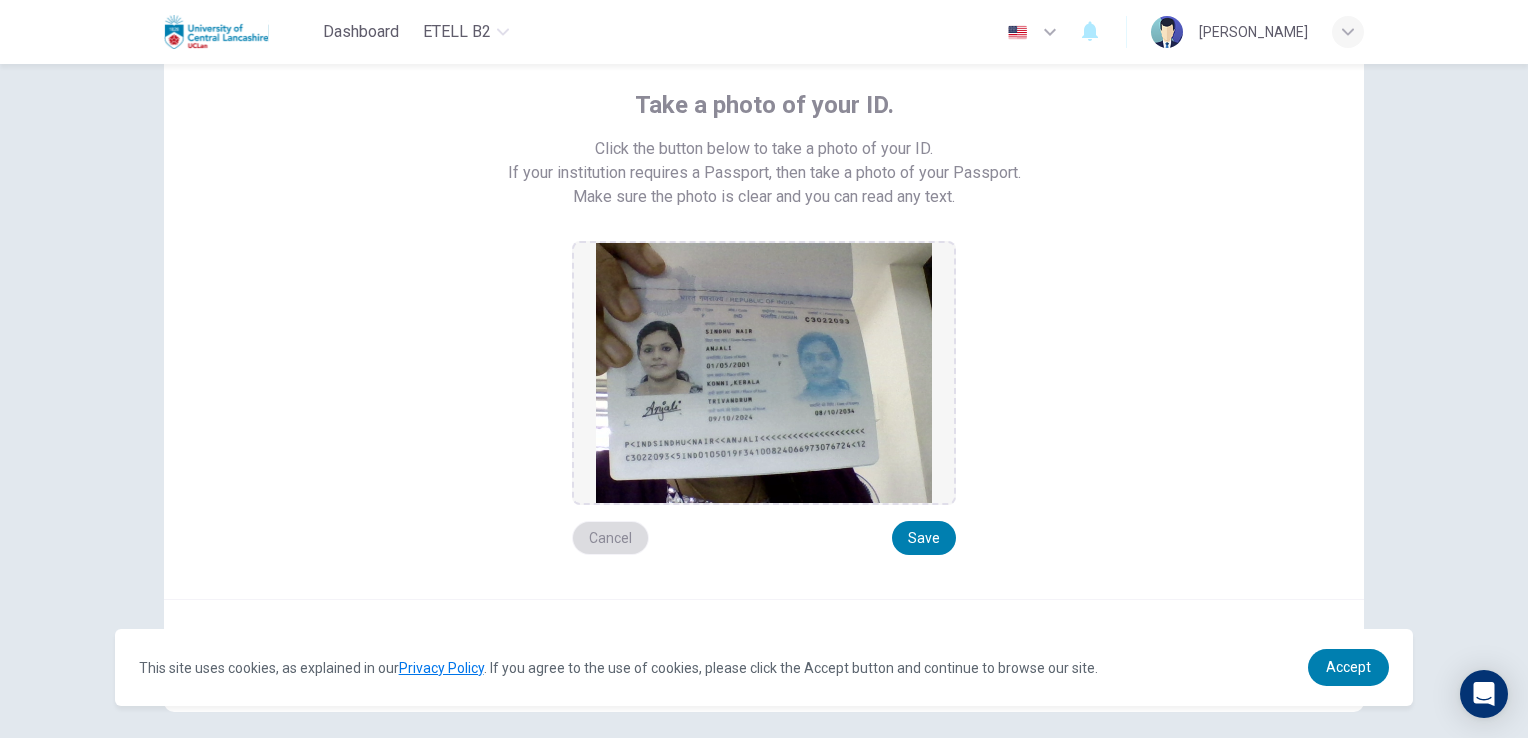 click on "Cancel" at bounding box center [610, 538] 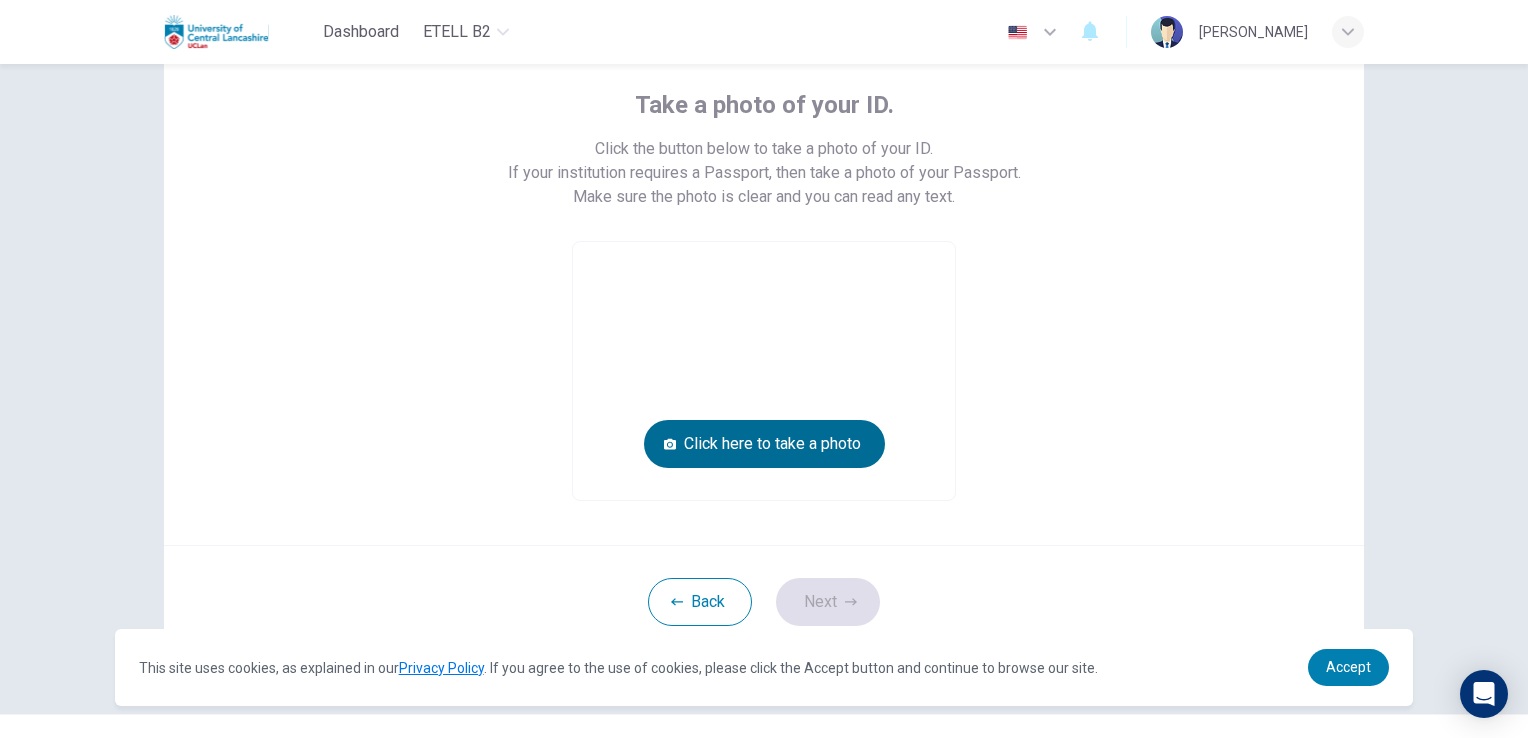 click on "Click here to take a photo" at bounding box center (764, 444) 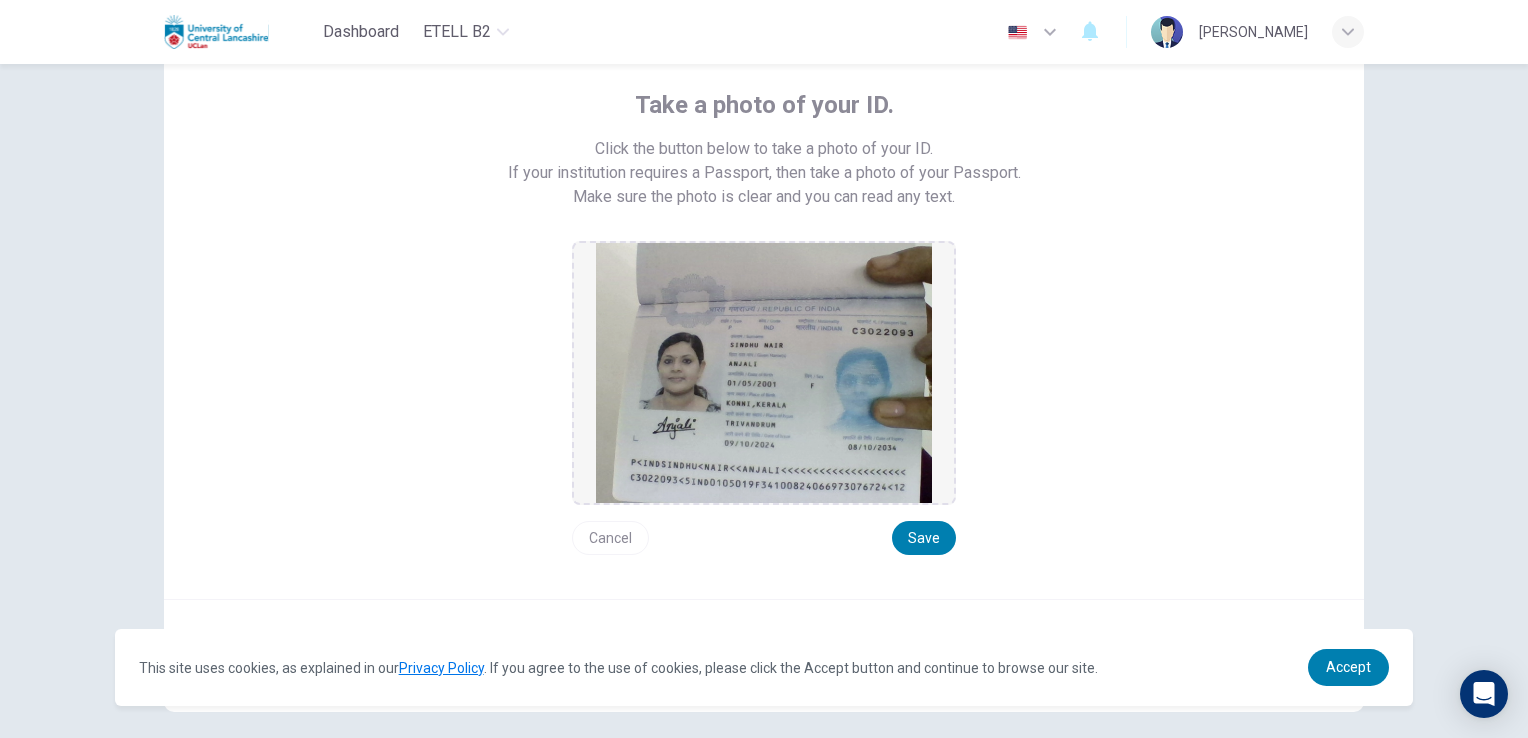 click on "Cancel" at bounding box center (610, 538) 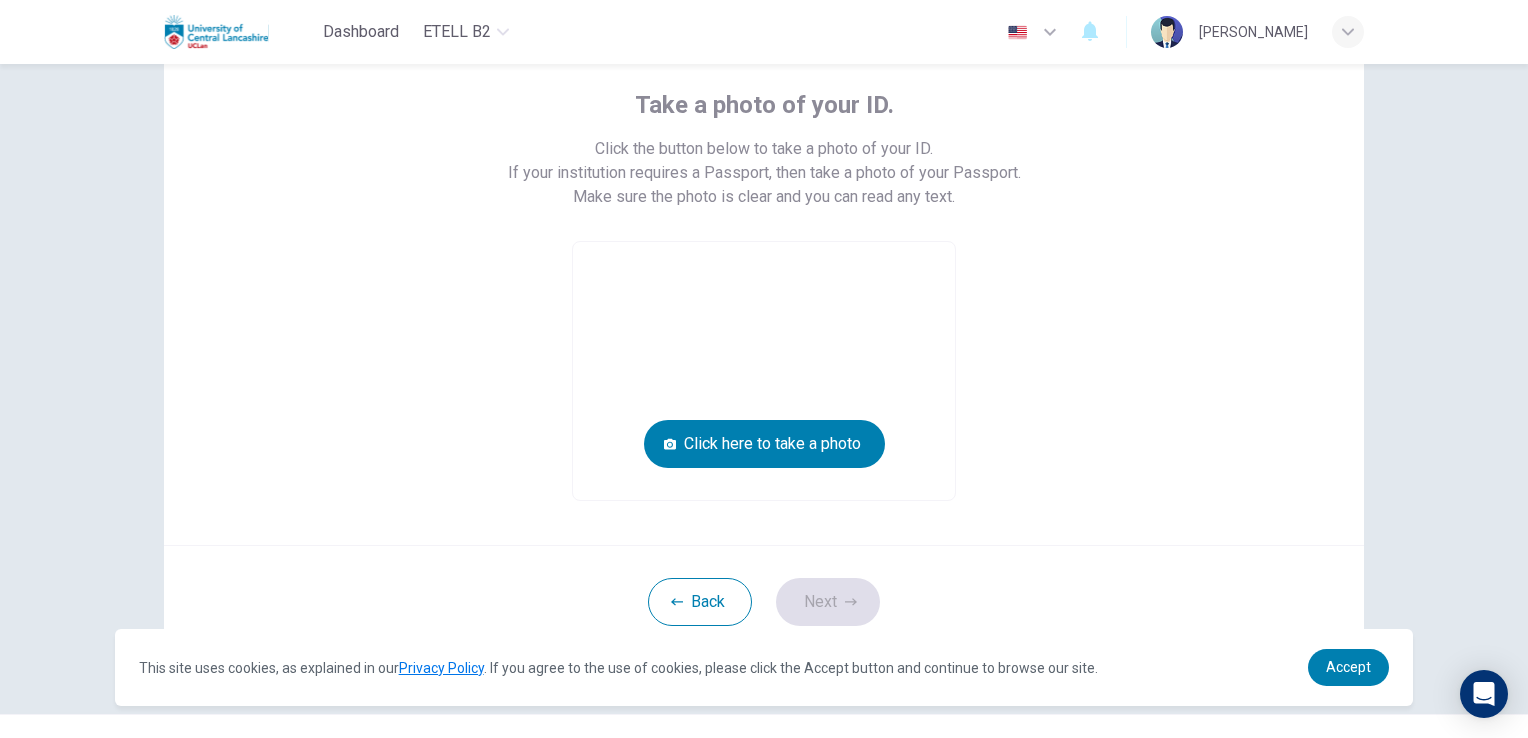 click on "Take a photo of your ID. Click the button below to take a photo of your ID.   If your institution requires a Passport, then take a photo of your Passport. Make sure the photo is clear and you can read any text. Click here to take a photo" at bounding box center (764, 277) 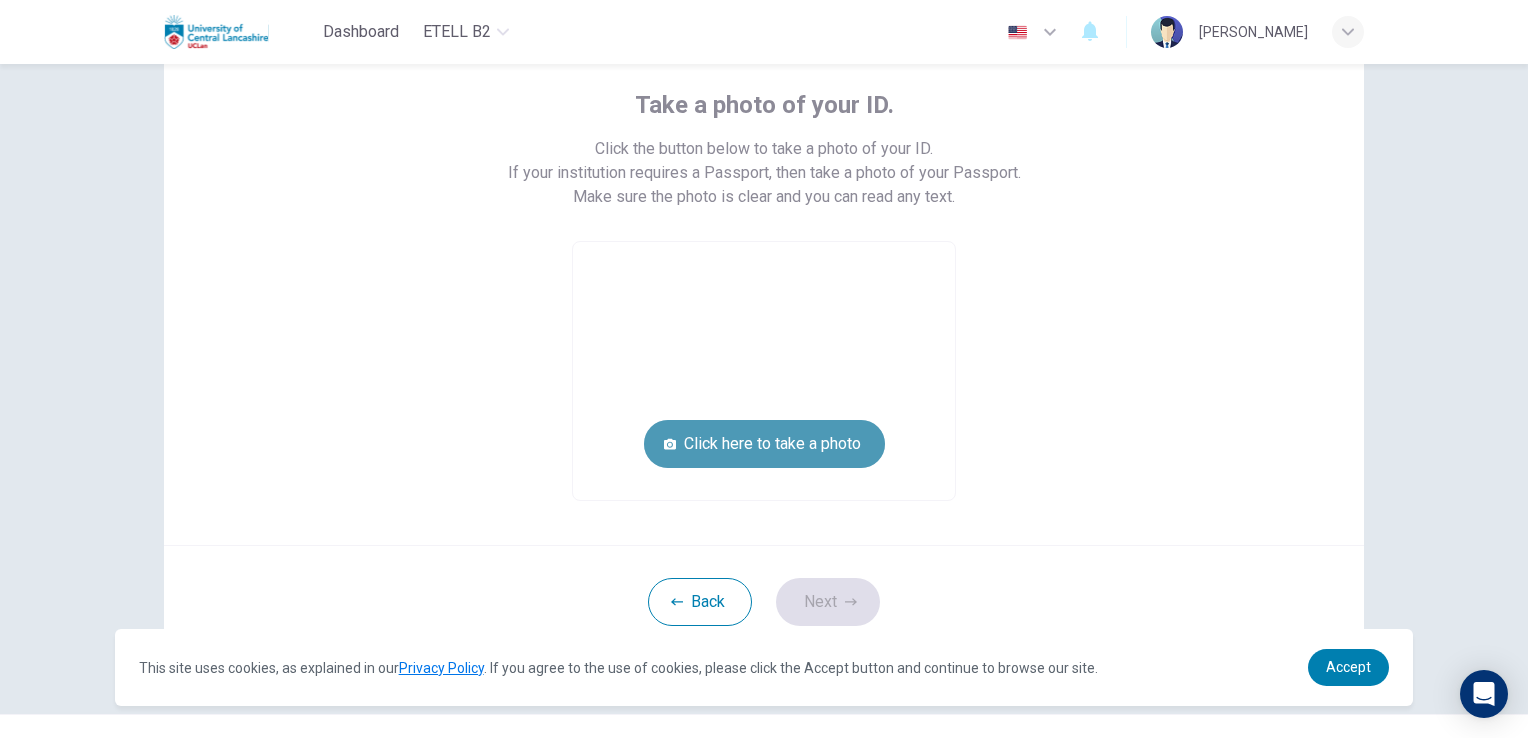 click on "Click here to take a photo" at bounding box center [764, 444] 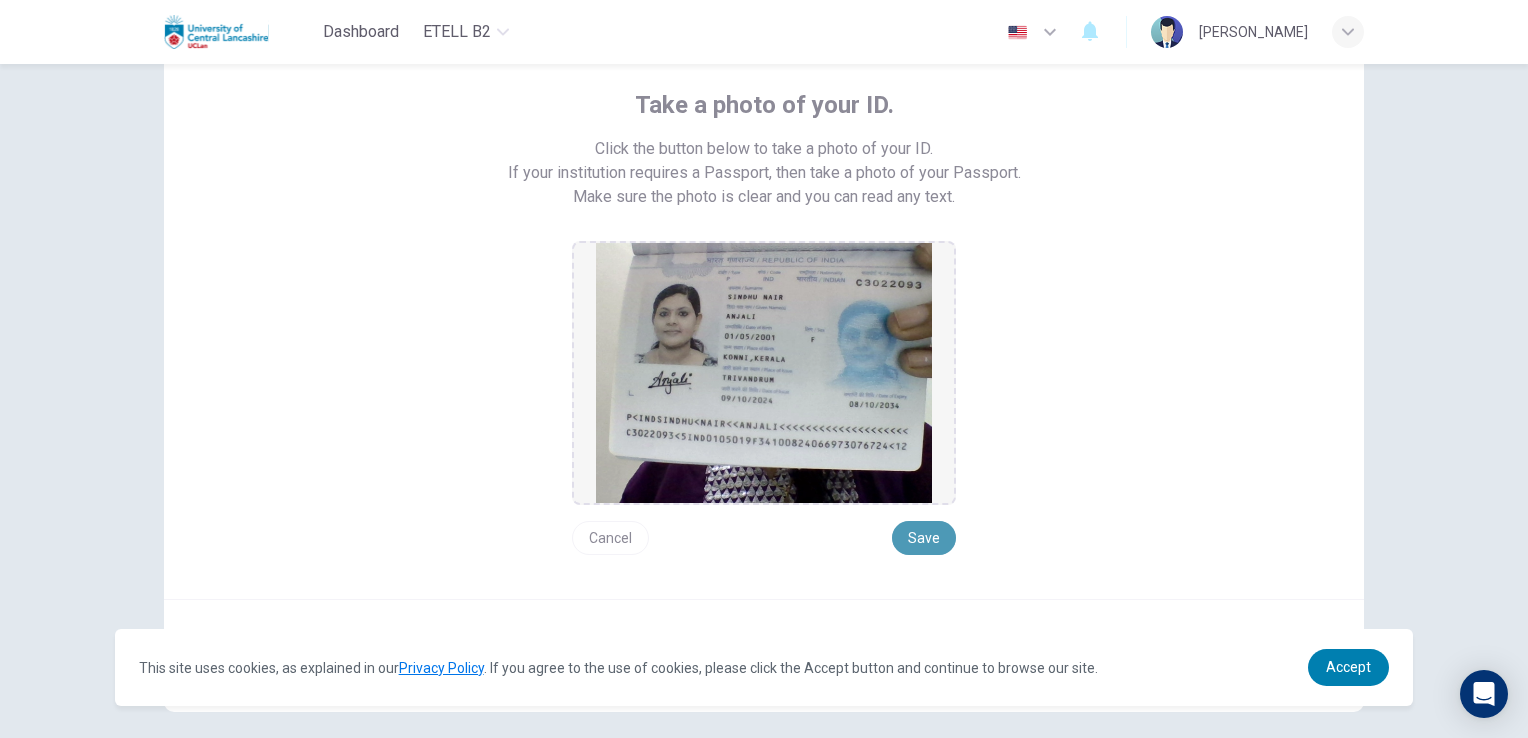 click on "Save" at bounding box center (924, 538) 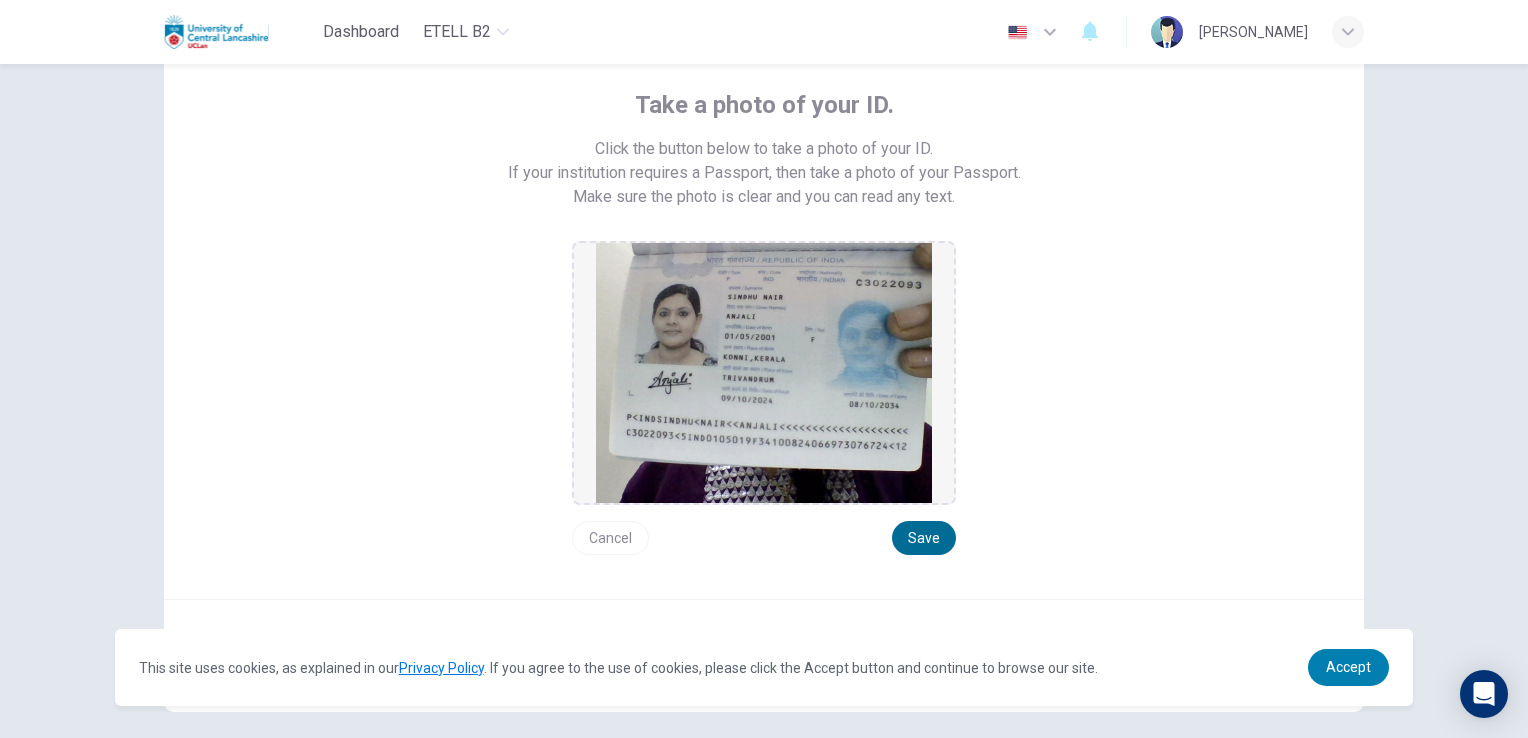 scroll, scrollTop: 203, scrollLeft: 0, axis: vertical 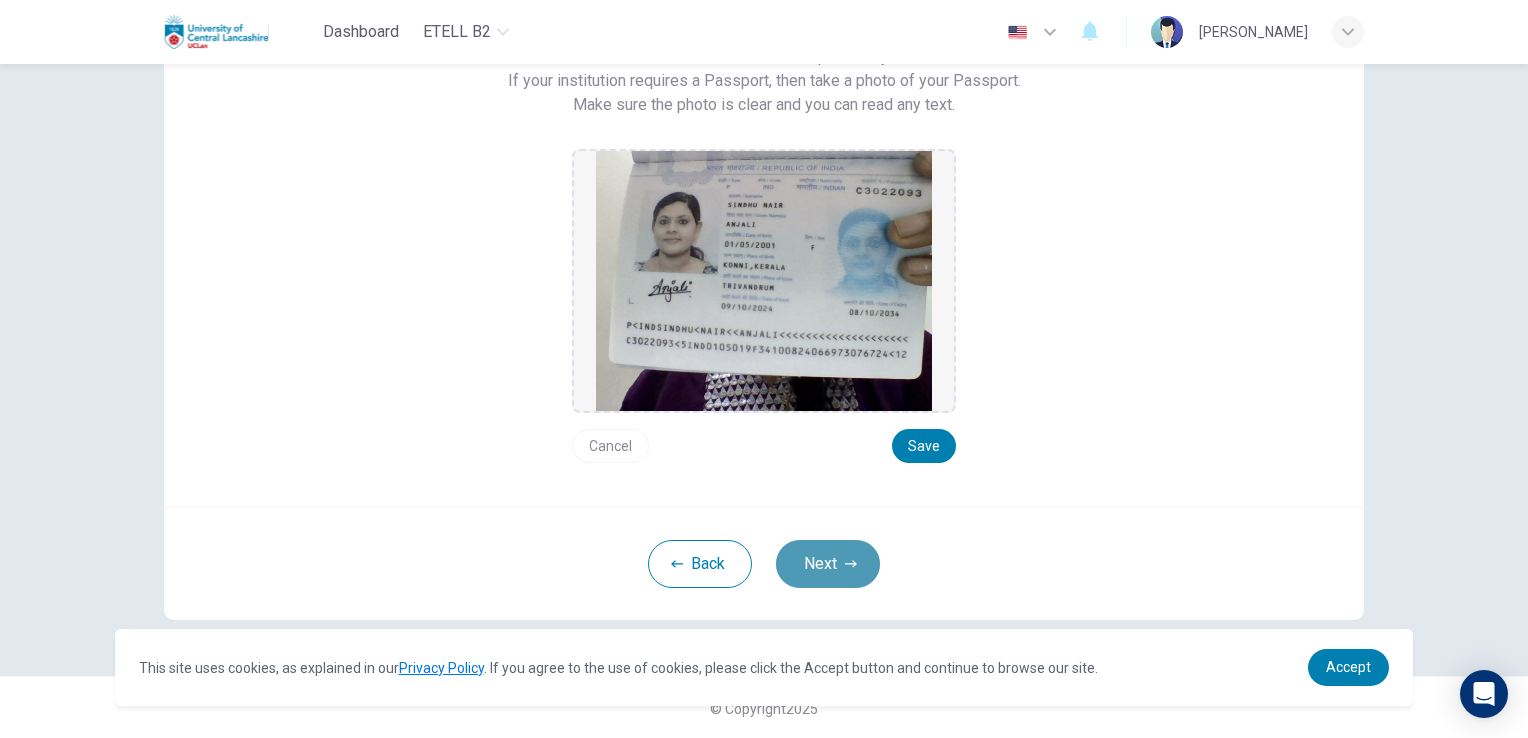 click on "Next" at bounding box center (828, 564) 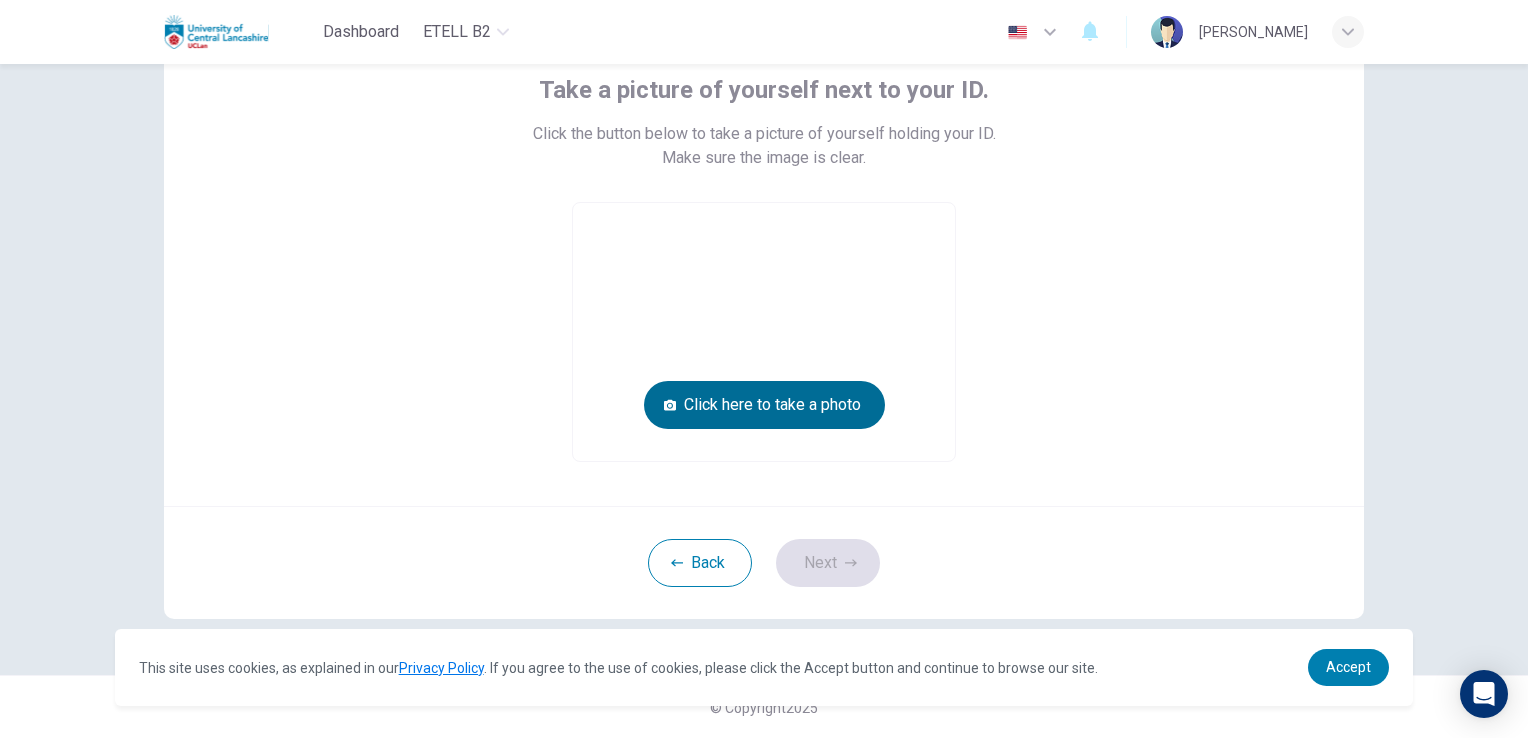 click on "Click here to take a photo" at bounding box center [764, 405] 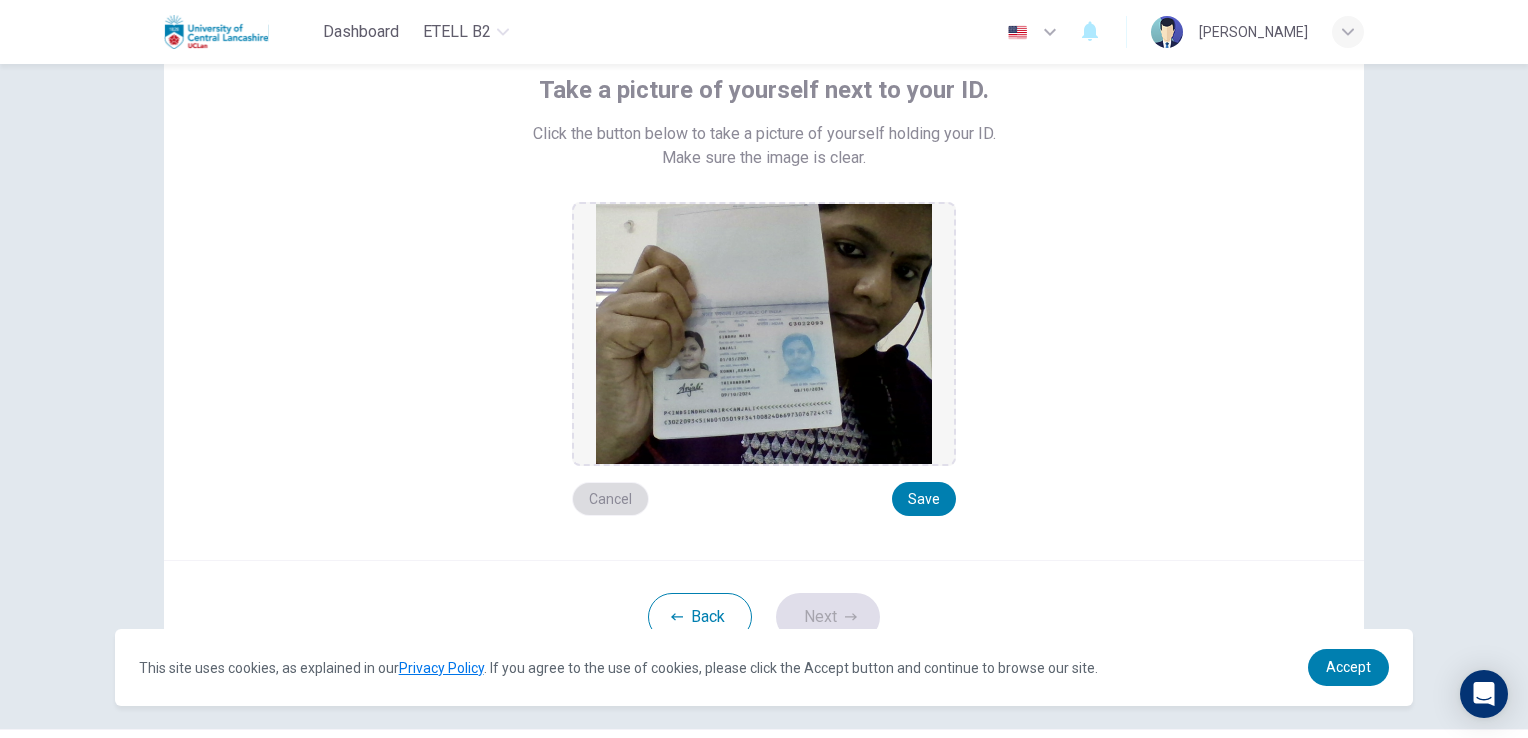 click on "Cancel" at bounding box center (610, 499) 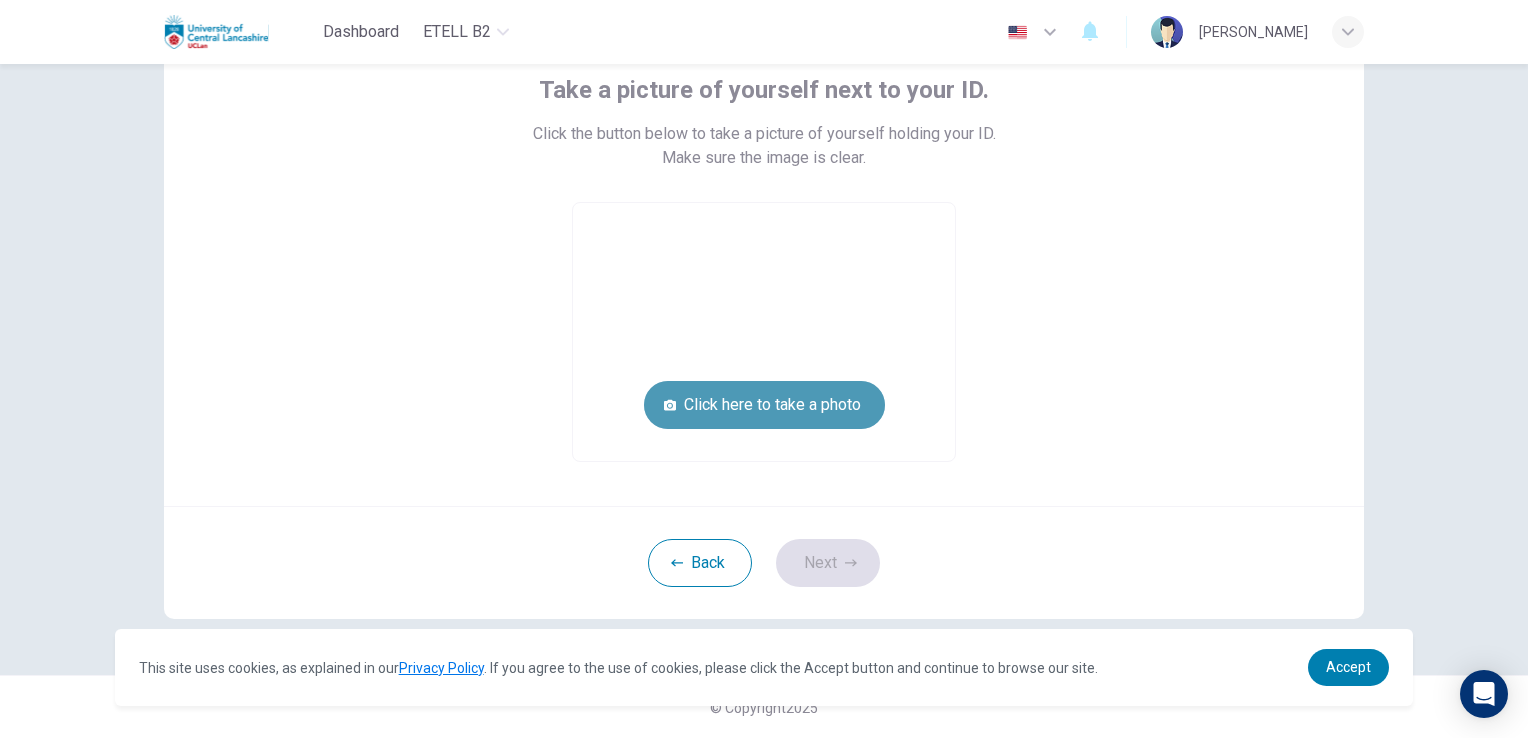 click on "Click here to take a photo" at bounding box center [764, 405] 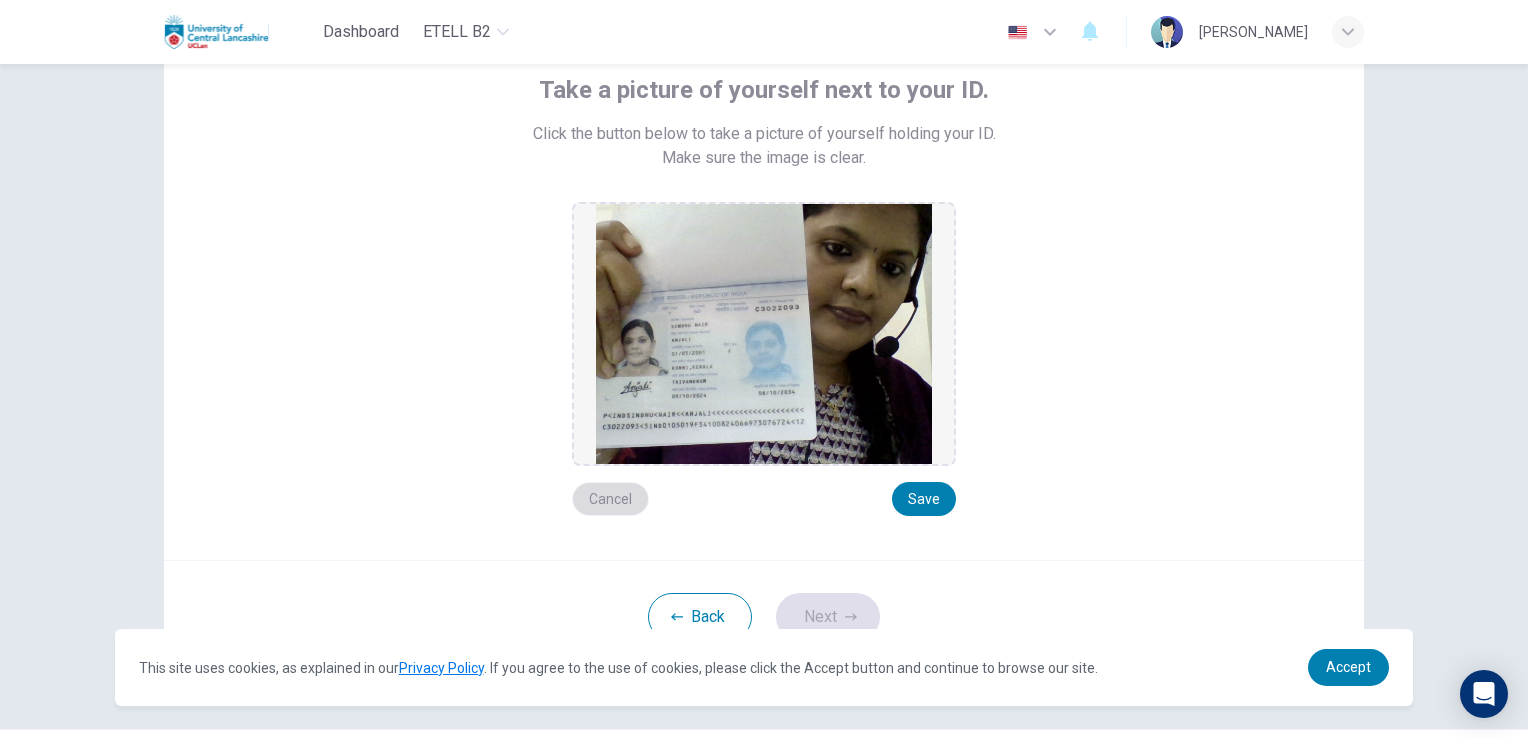 click on "Cancel" at bounding box center [610, 499] 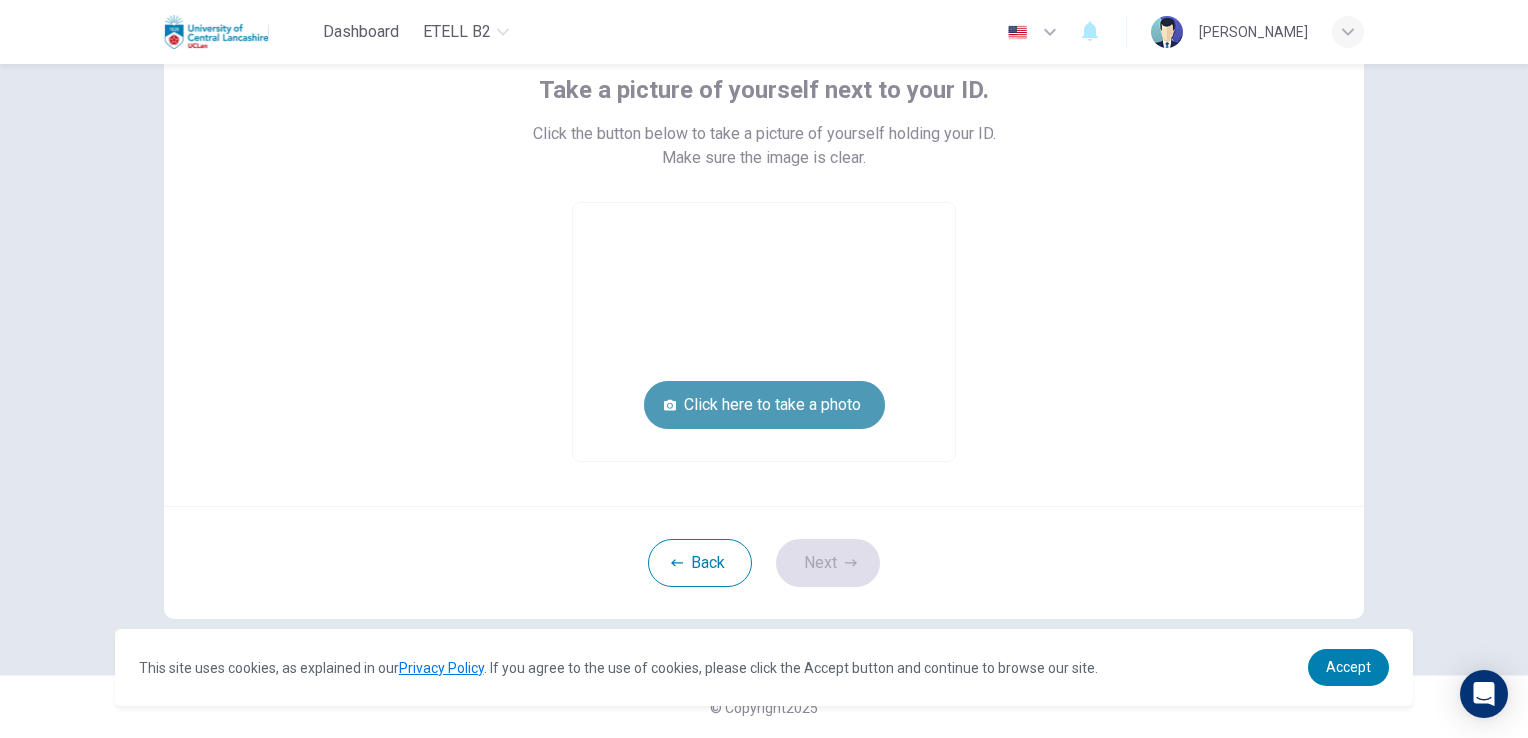 click on "Click here to take a photo" at bounding box center [764, 405] 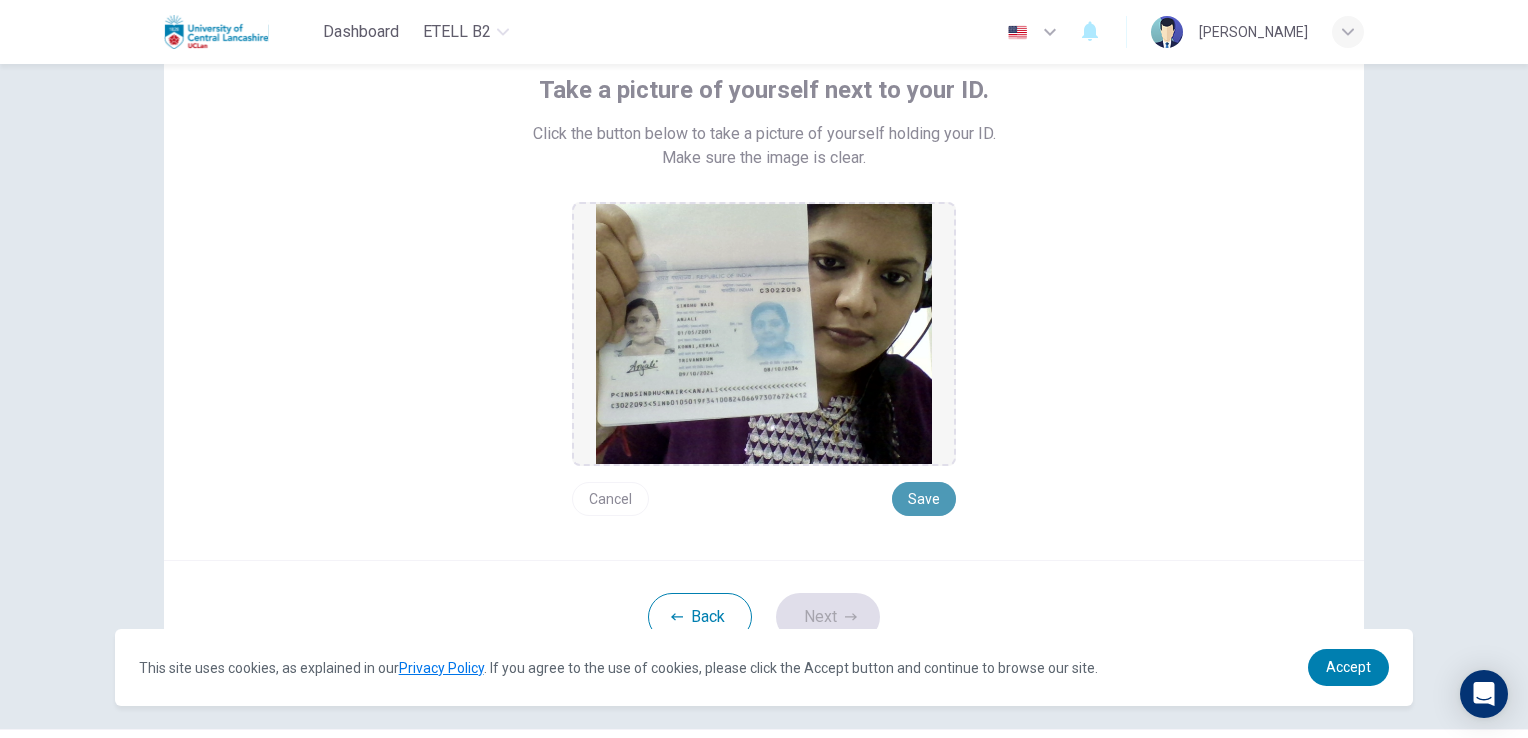 click on "Save" at bounding box center (924, 499) 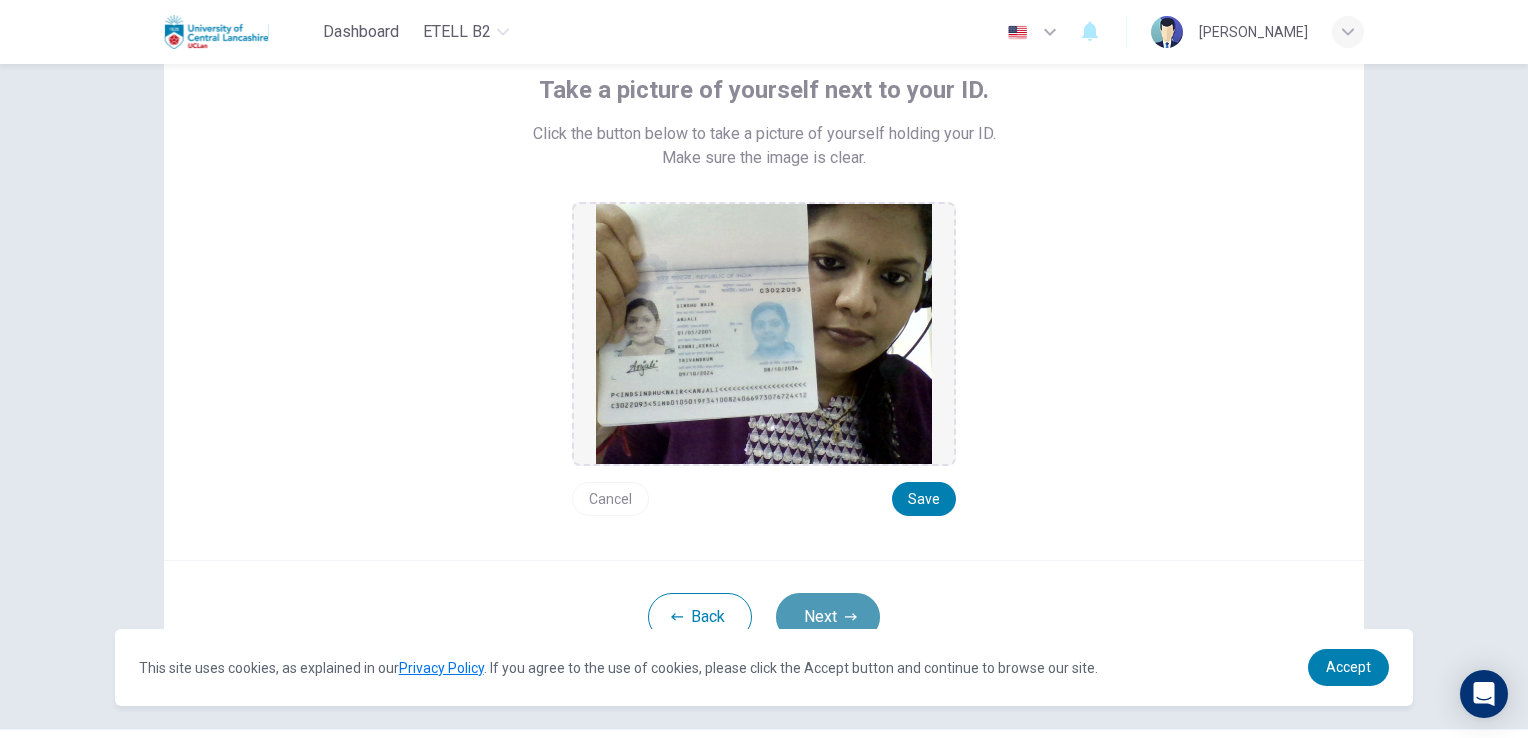 click on "Next" at bounding box center [828, 617] 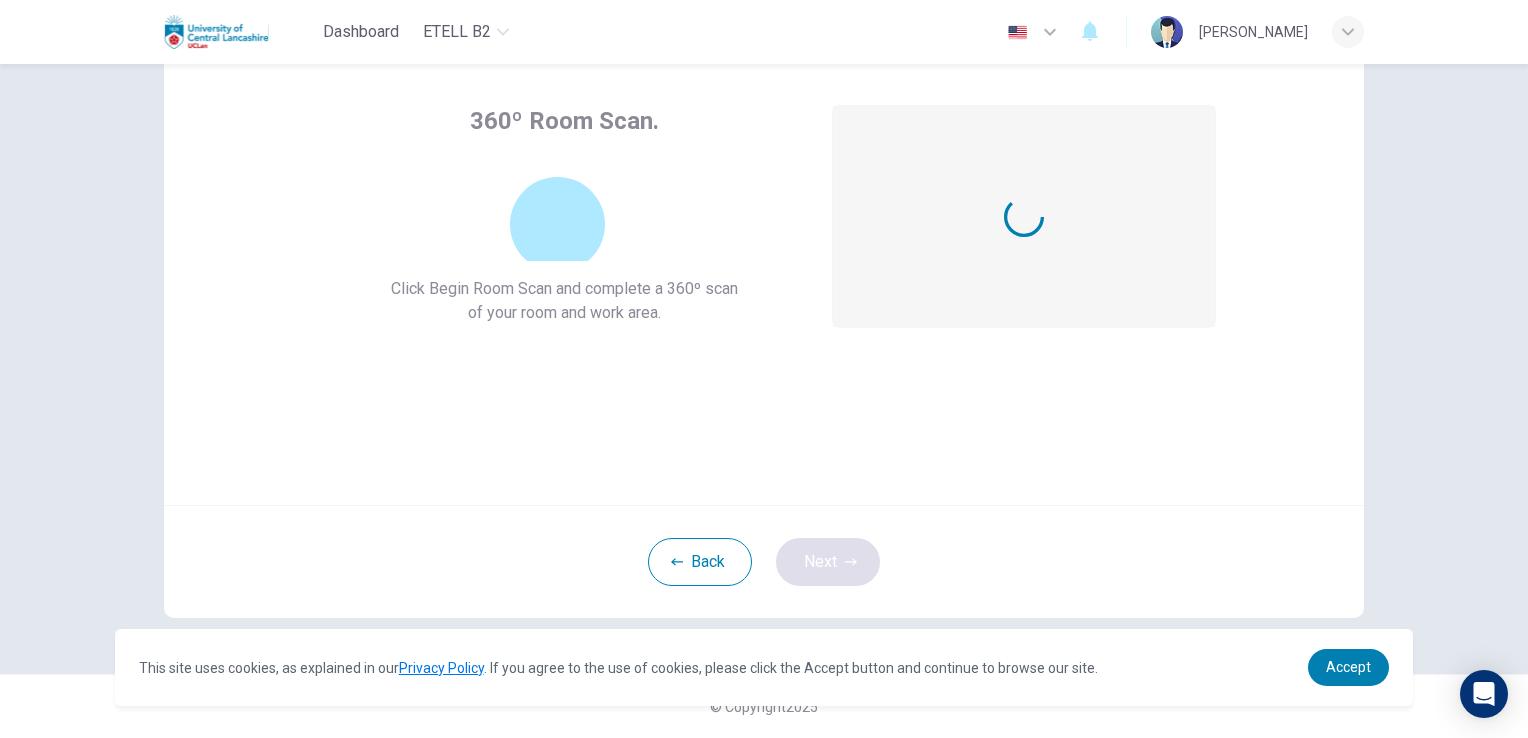 scroll, scrollTop: 94, scrollLeft: 0, axis: vertical 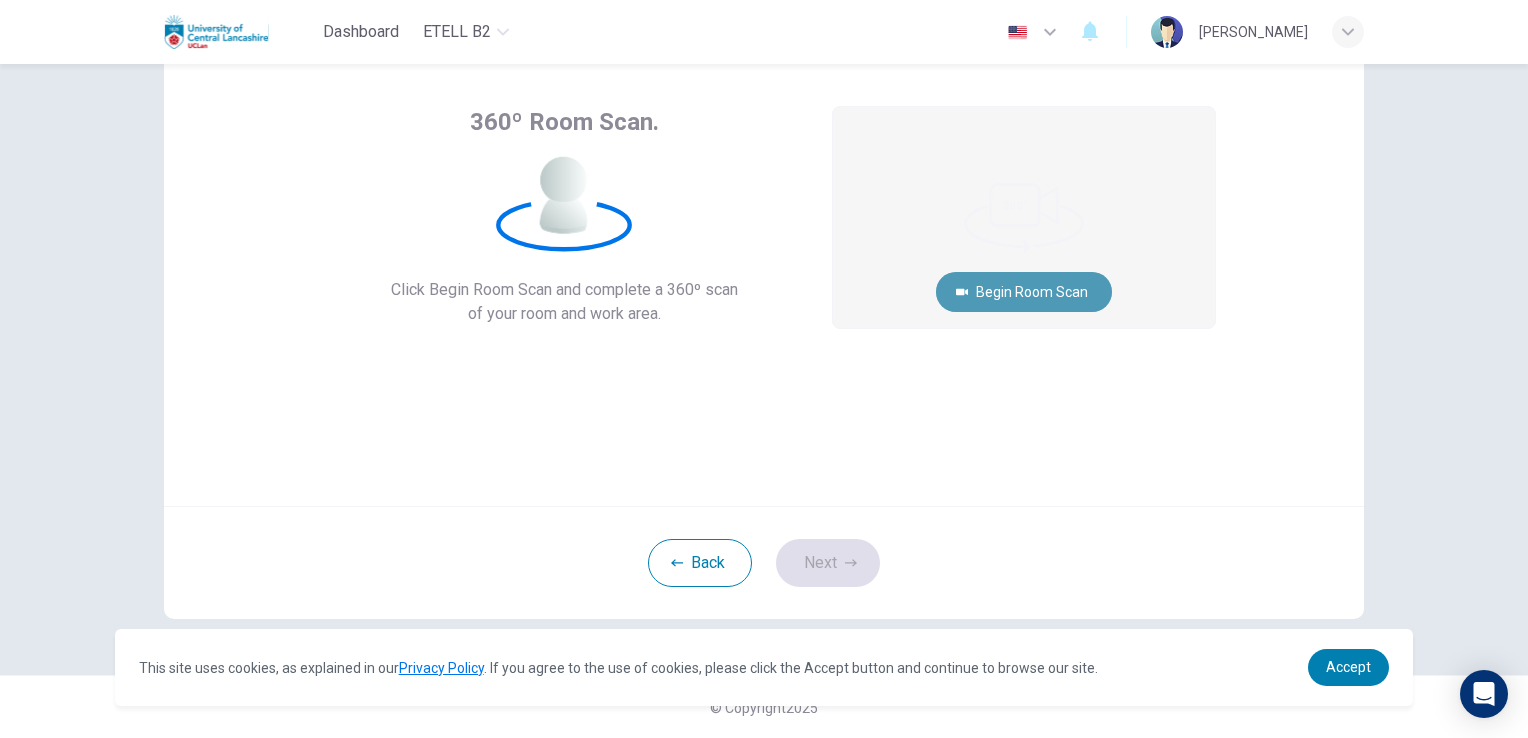 click on "Begin Room Scan" at bounding box center (1024, 292) 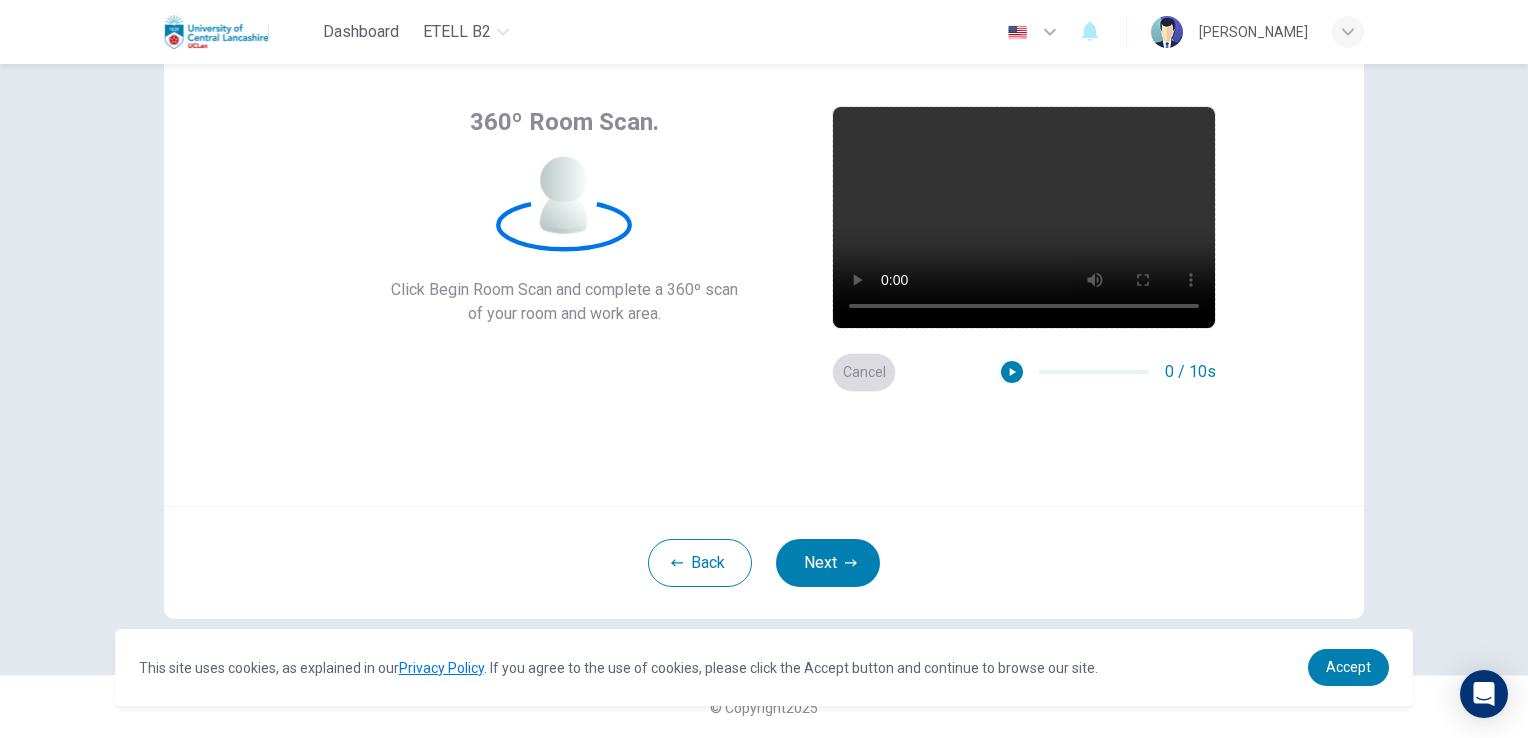 click on "Cancel" at bounding box center [864, 372] 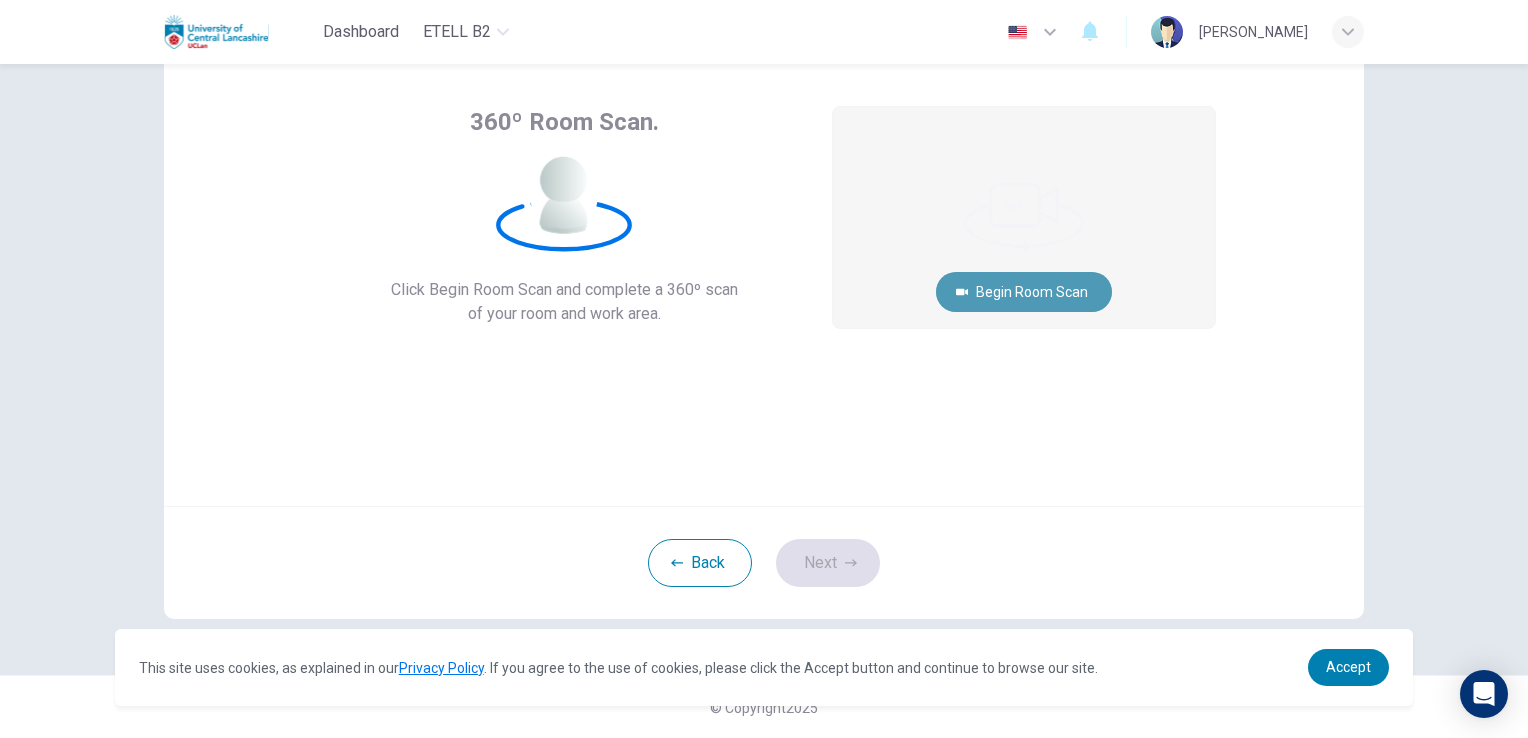click on "Begin Room Scan" at bounding box center (1024, 292) 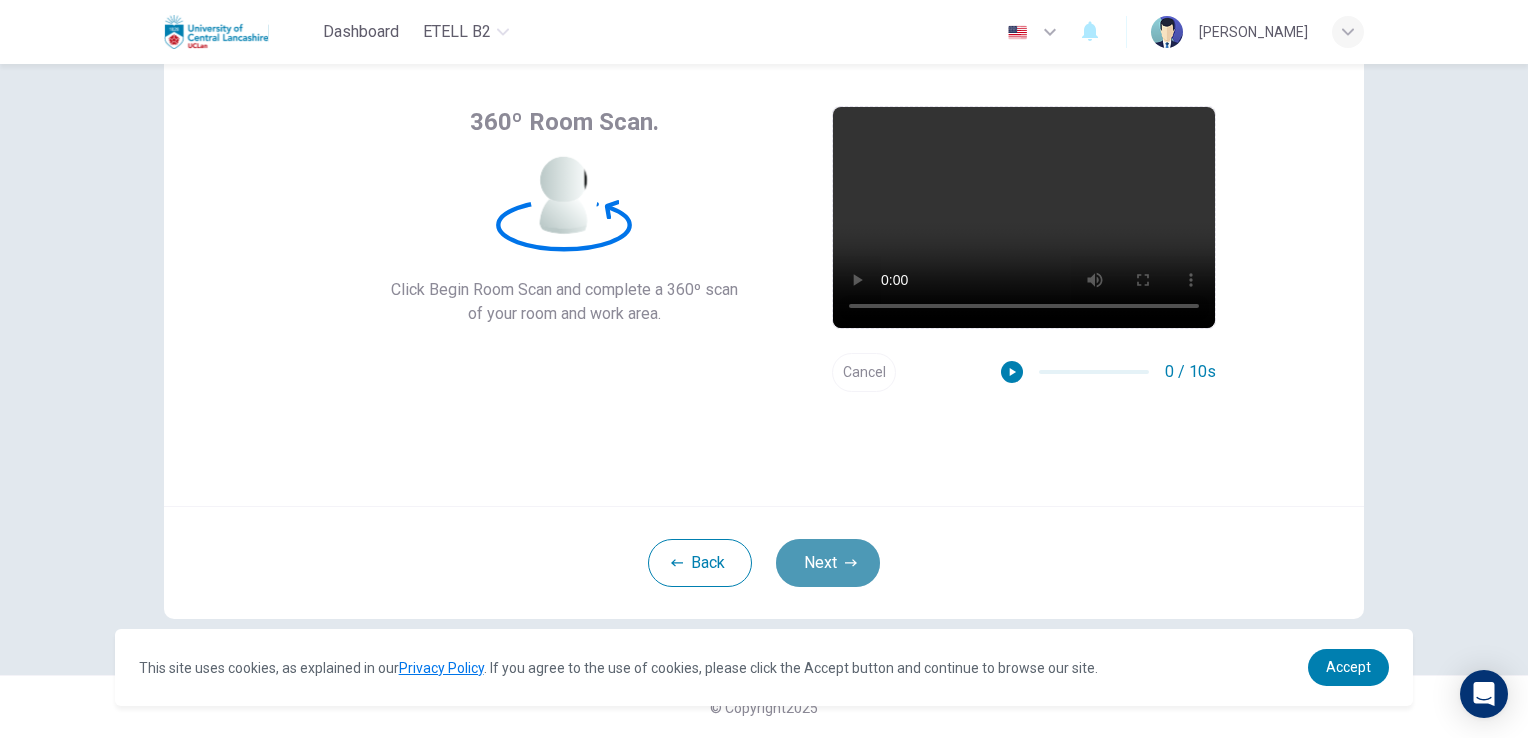click on "Next" at bounding box center (828, 563) 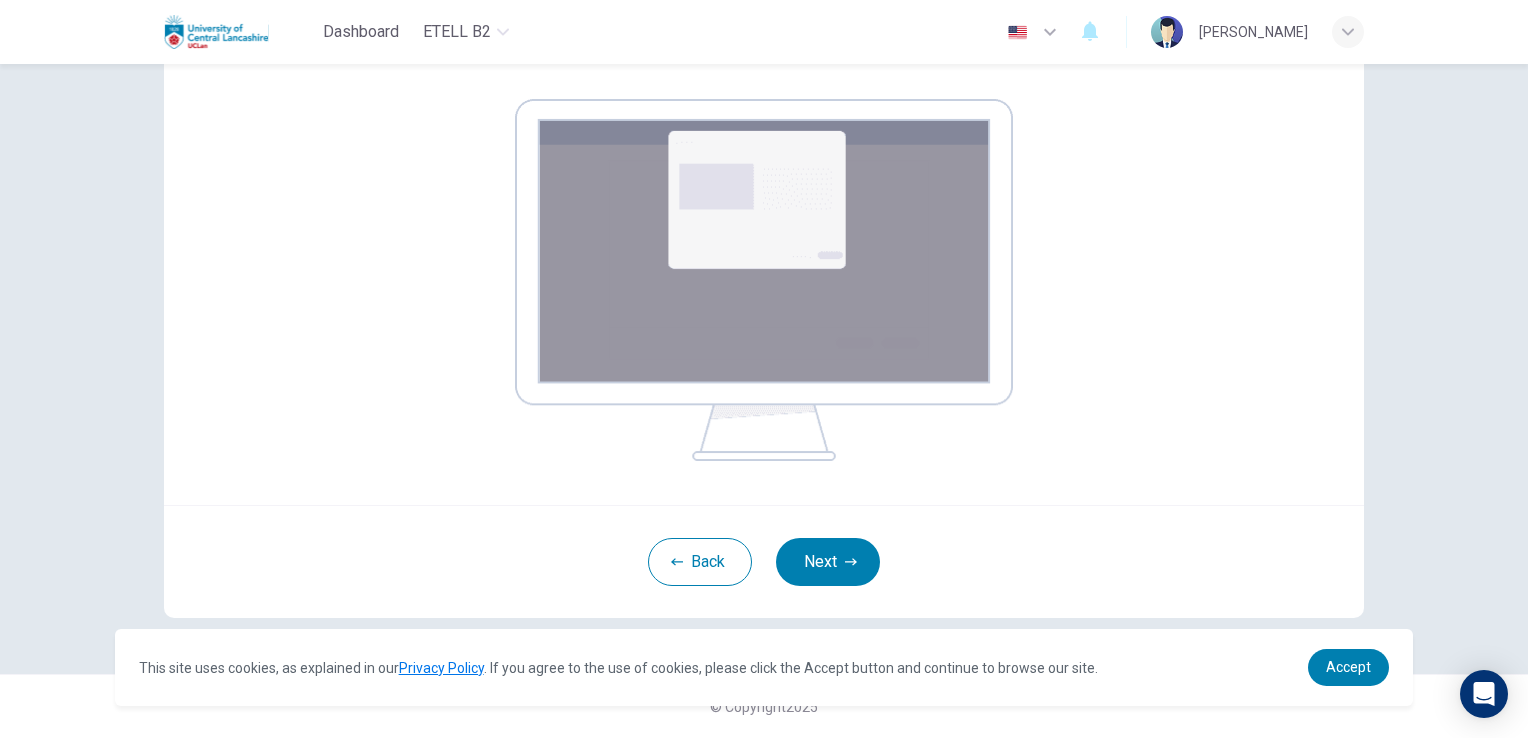 scroll, scrollTop: 299, scrollLeft: 0, axis: vertical 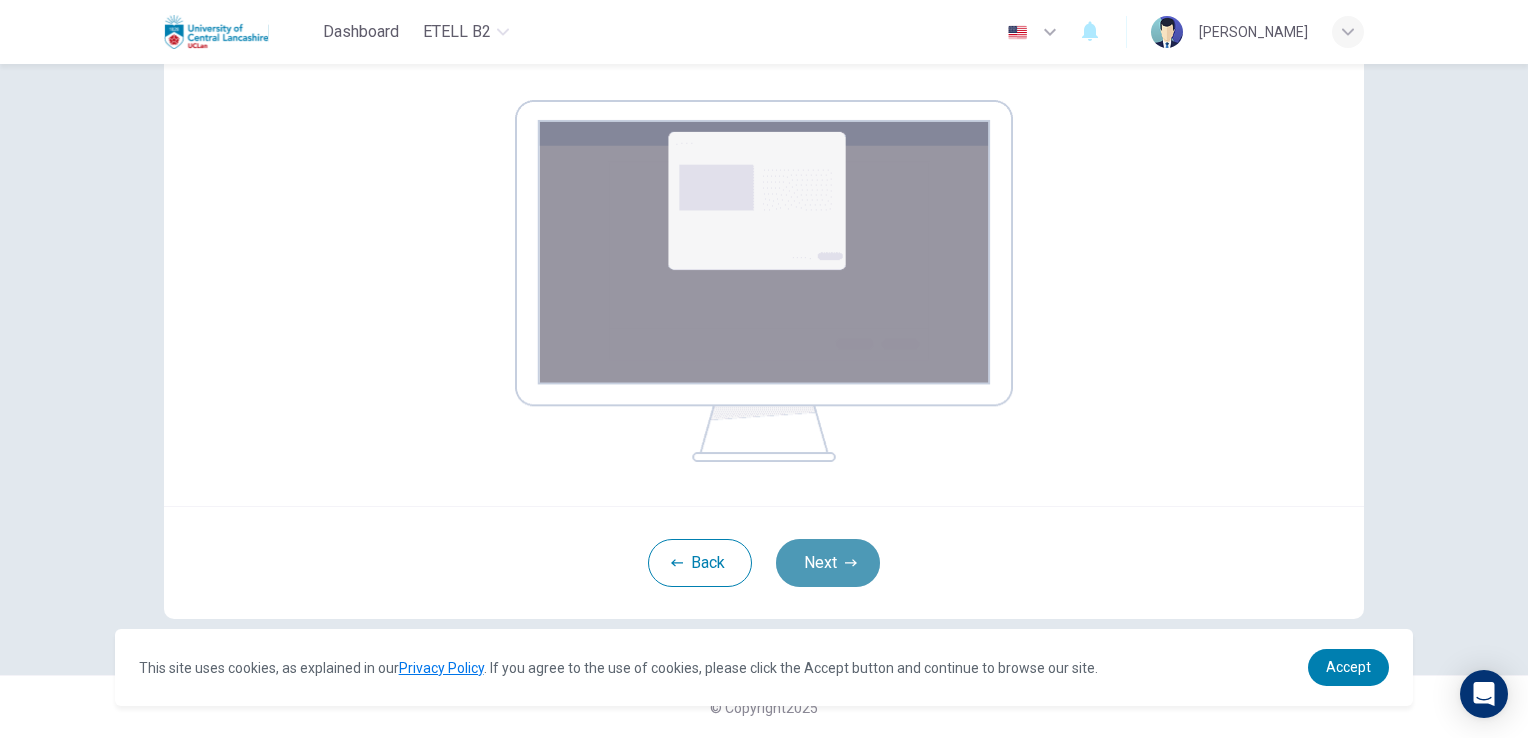 click on "Next" at bounding box center [828, 563] 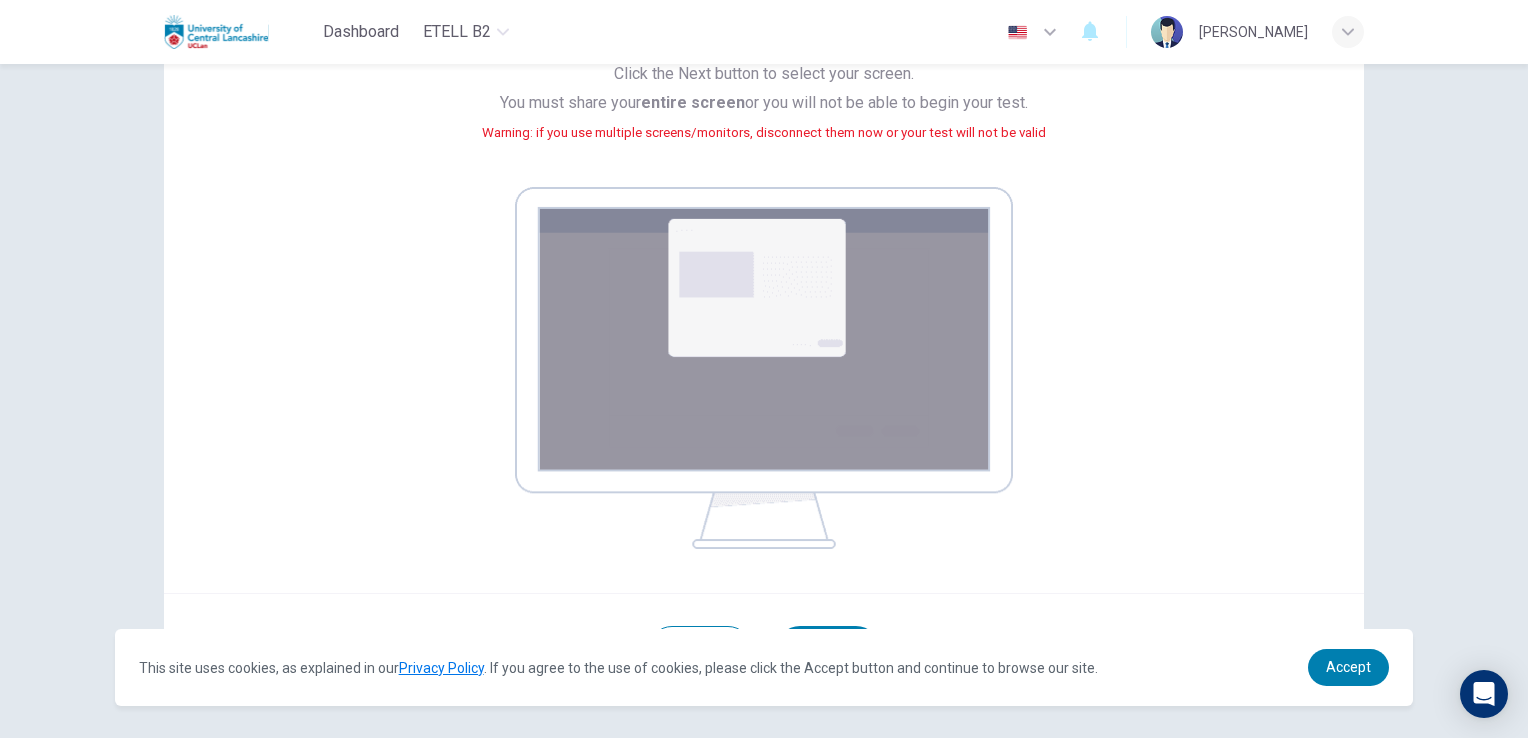 scroll, scrollTop: 300, scrollLeft: 0, axis: vertical 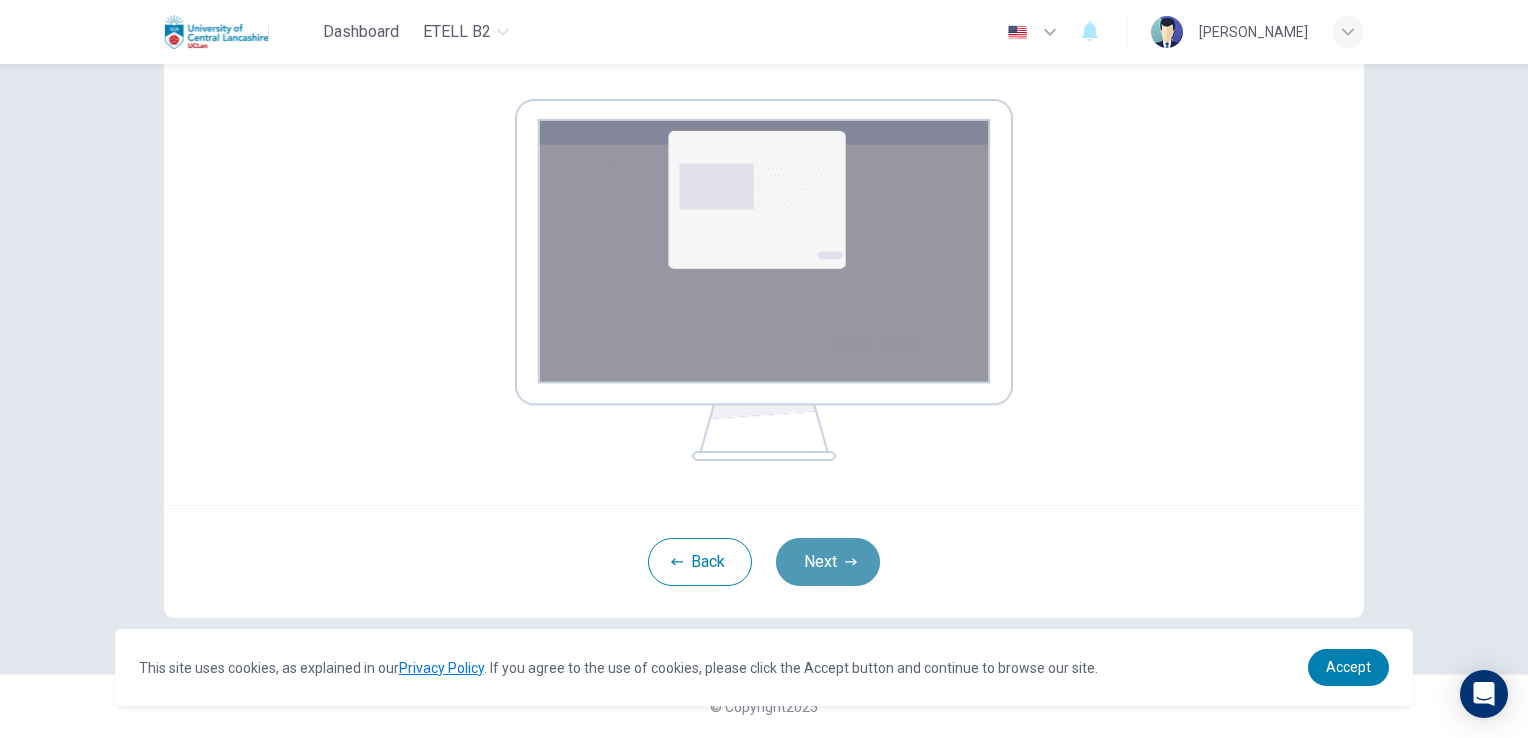 click on "Next" at bounding box center (828, 562) 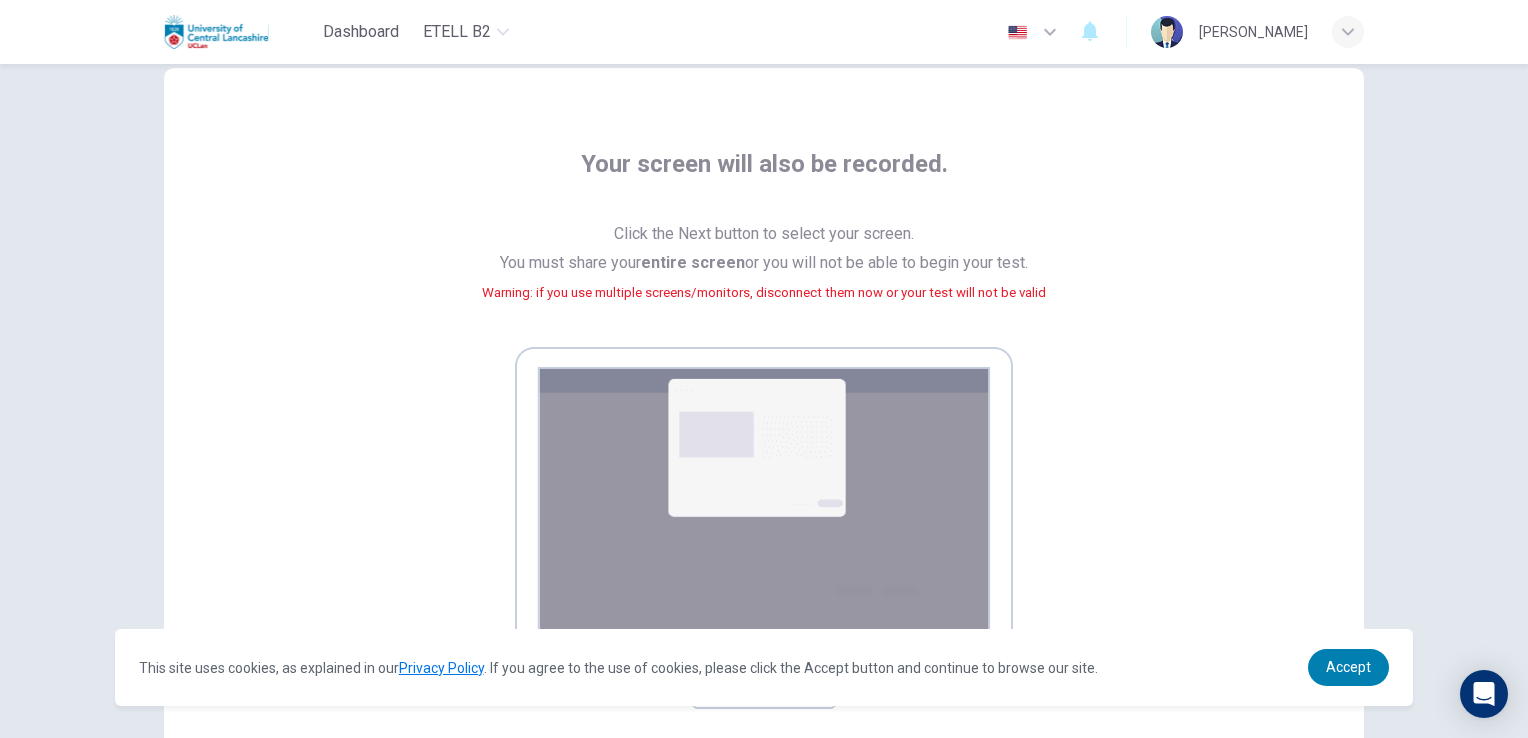 scroll, scrollTop: 52, scrollLeft: 0, axis: vertical 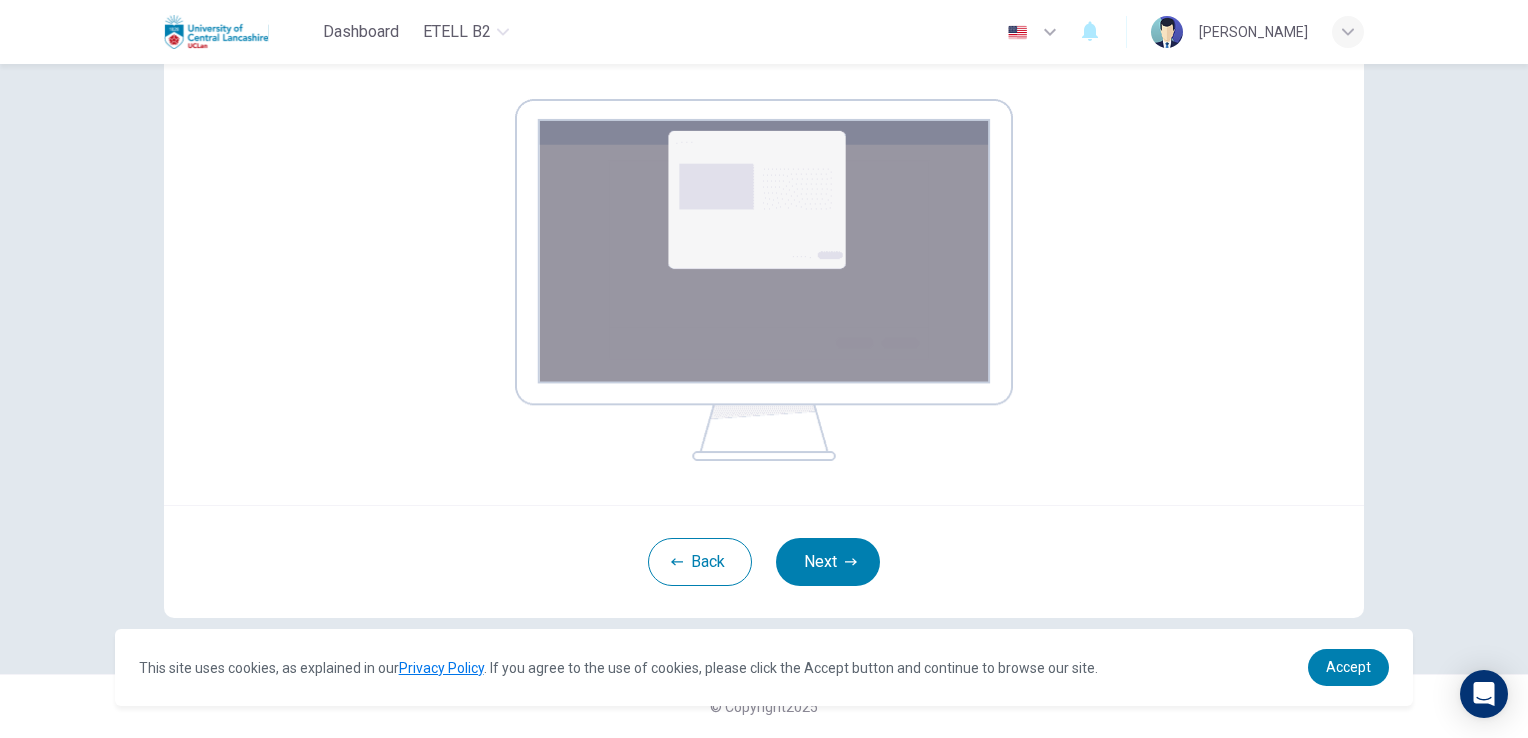 click at bounding box center (764, 280) 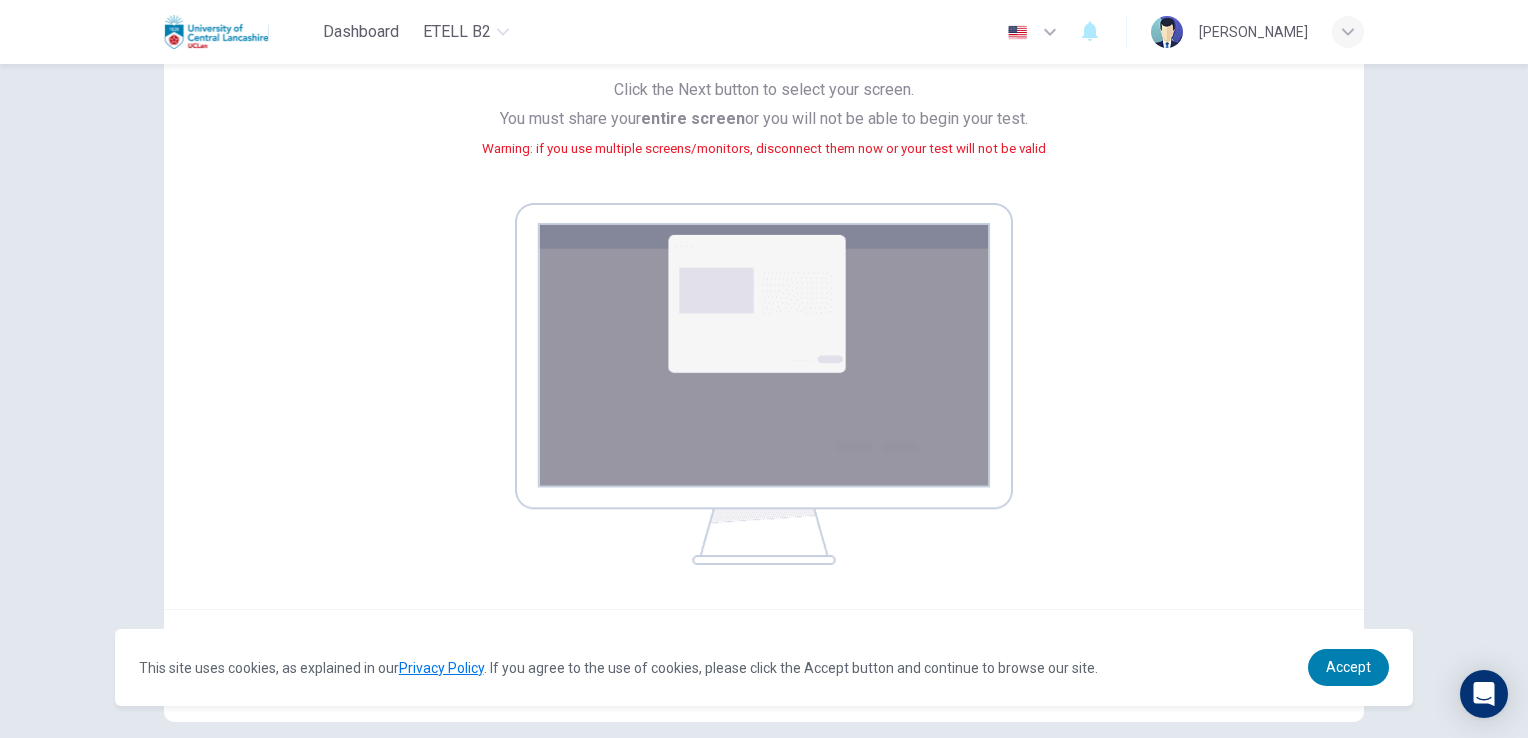 scroll, scrollTop: 300, scrollLeft: 0, axis: vertical 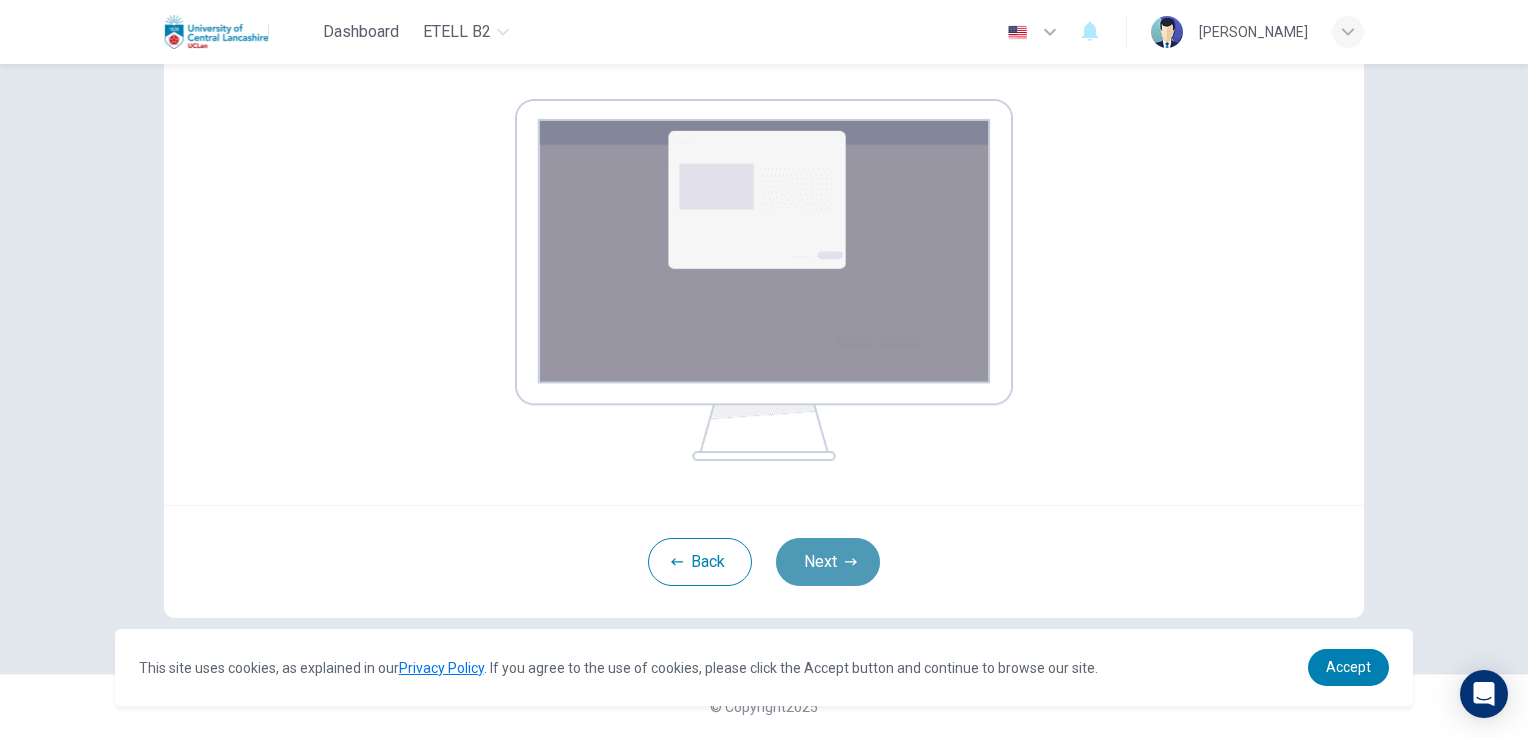 click on "Next" at bounding box center [828, 562] 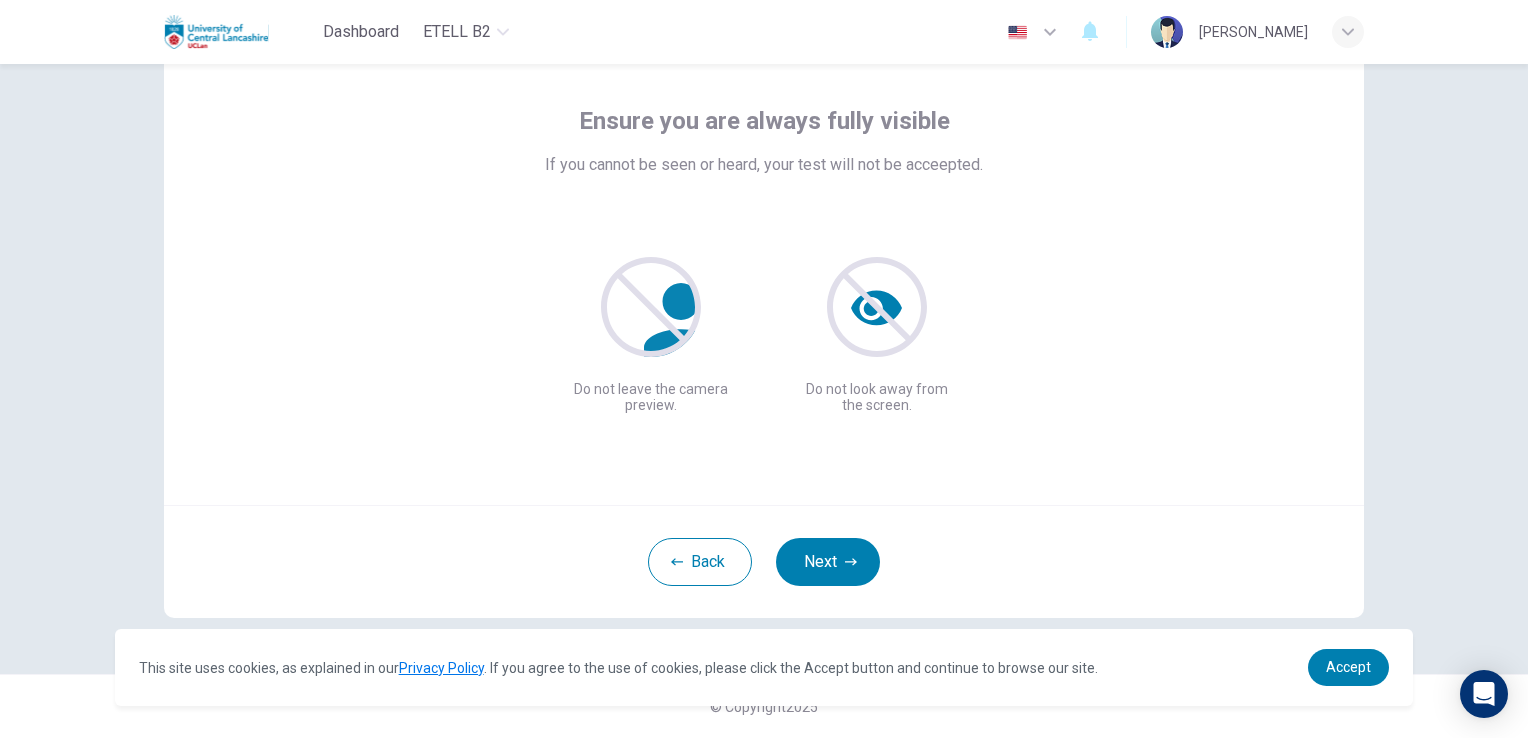 scroll, scrollTop: 94, scrollLeft: 0, axis: vertical 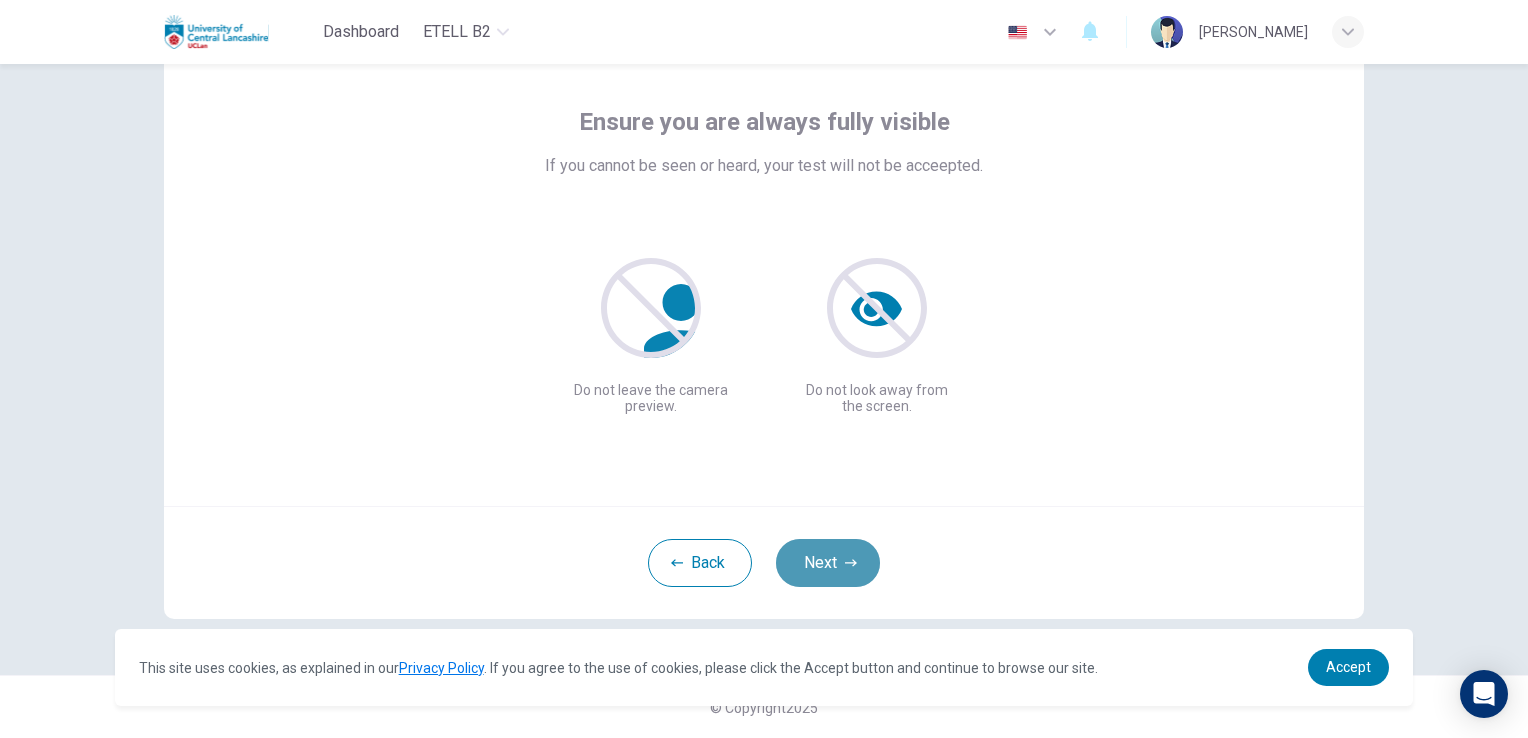 click on "Next" at bounding box center [828, 563] 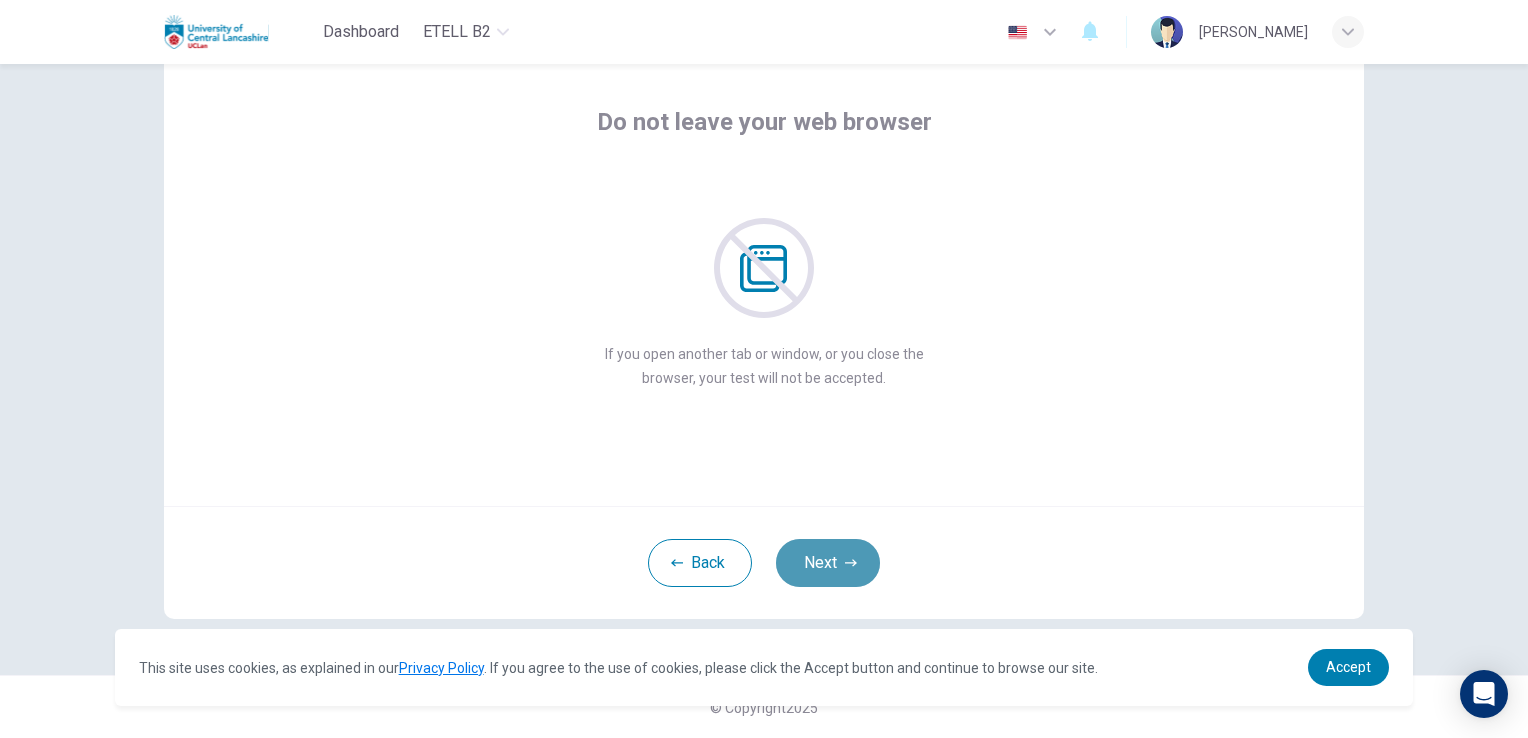 click on "Next" at bounding box center [828, 563] 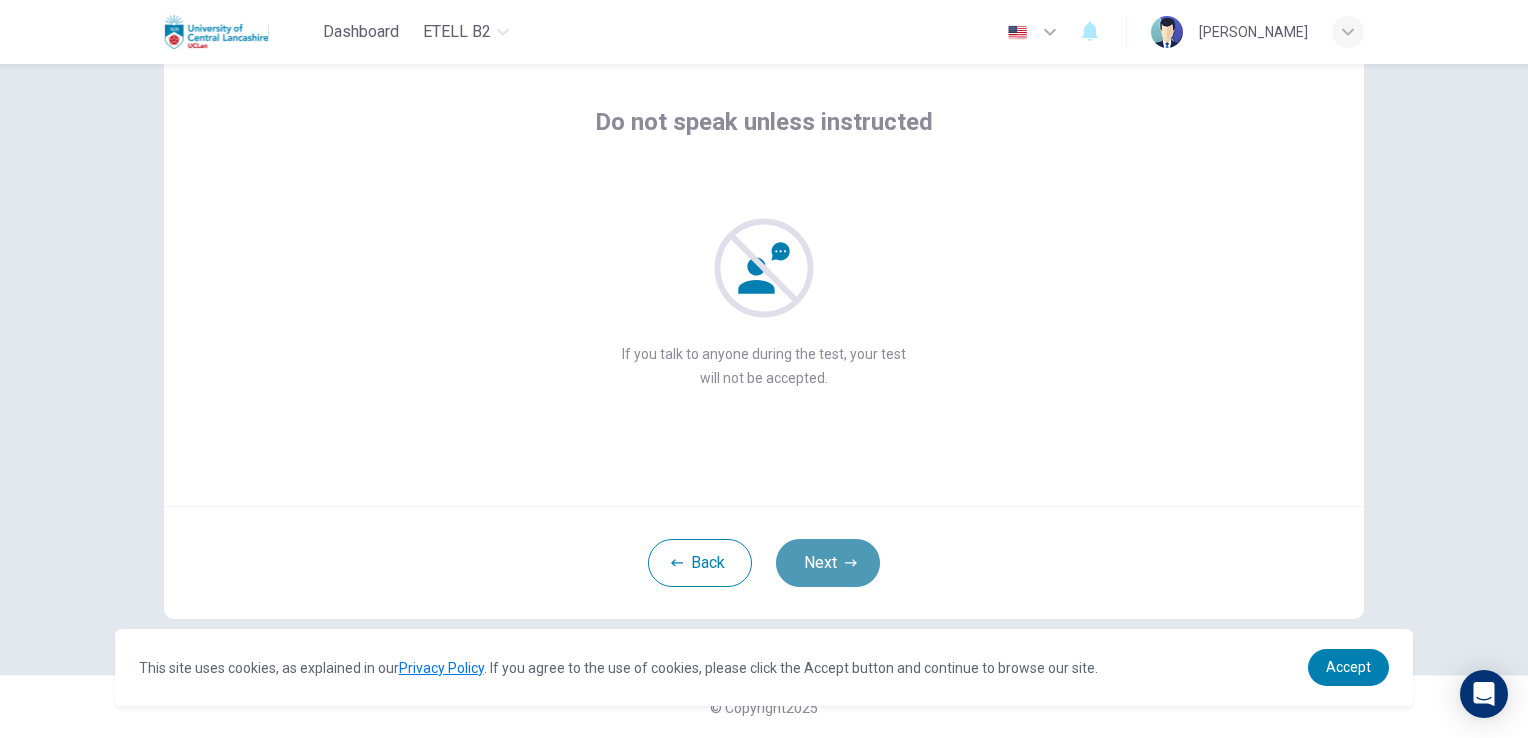 click on "Next" at bounding box center (828, 563) 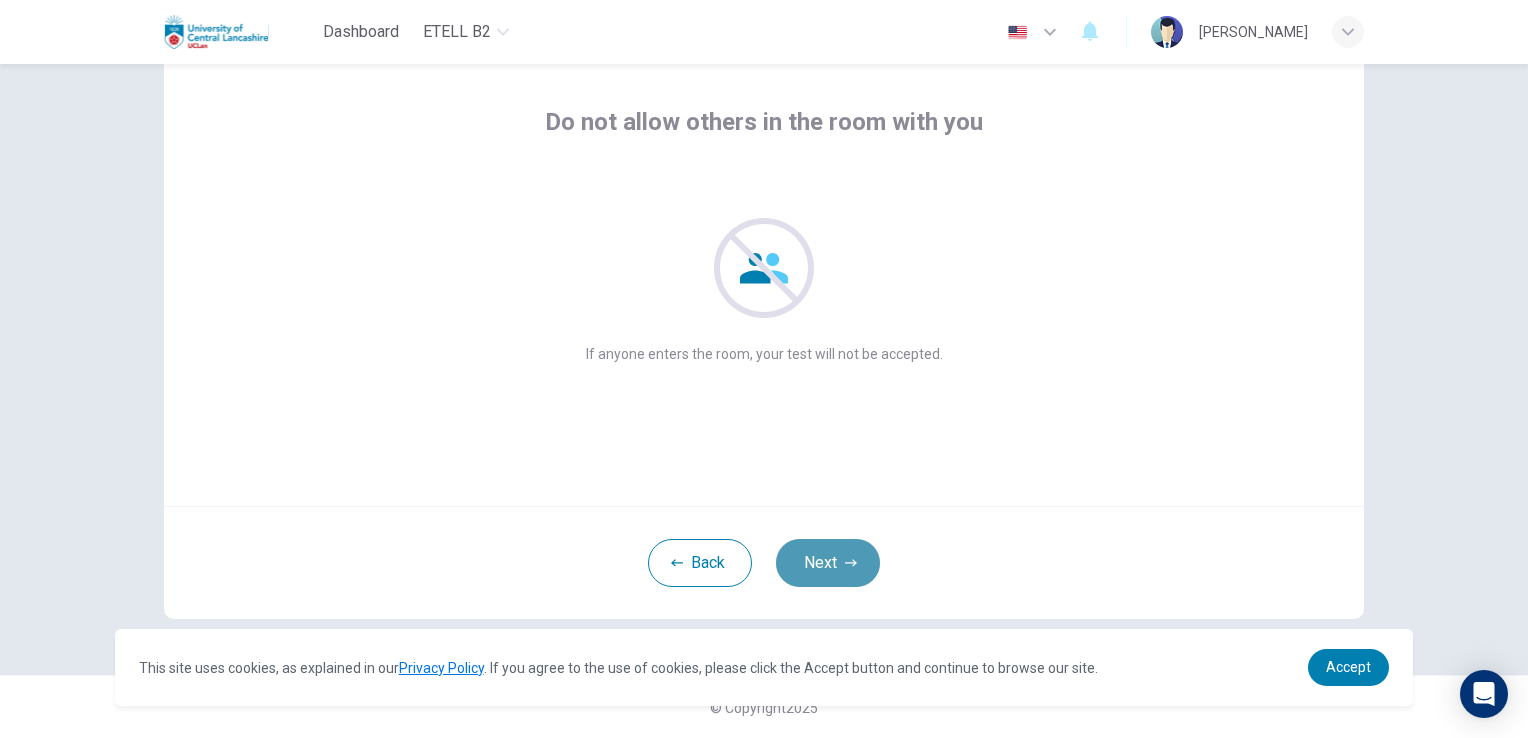 click on "Next" at bounding box center [828, 563] 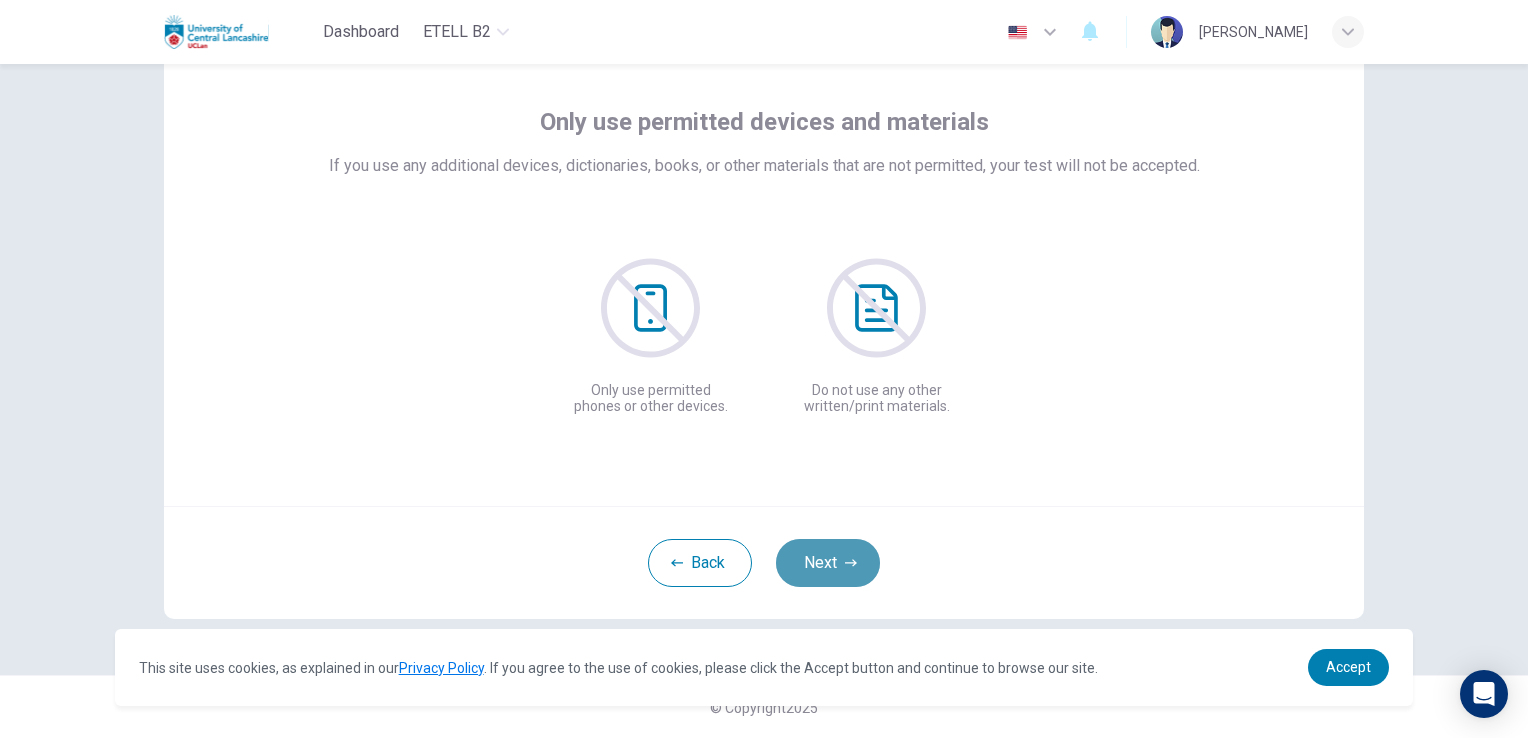 click on "Next" at bounding box center (828, 563) 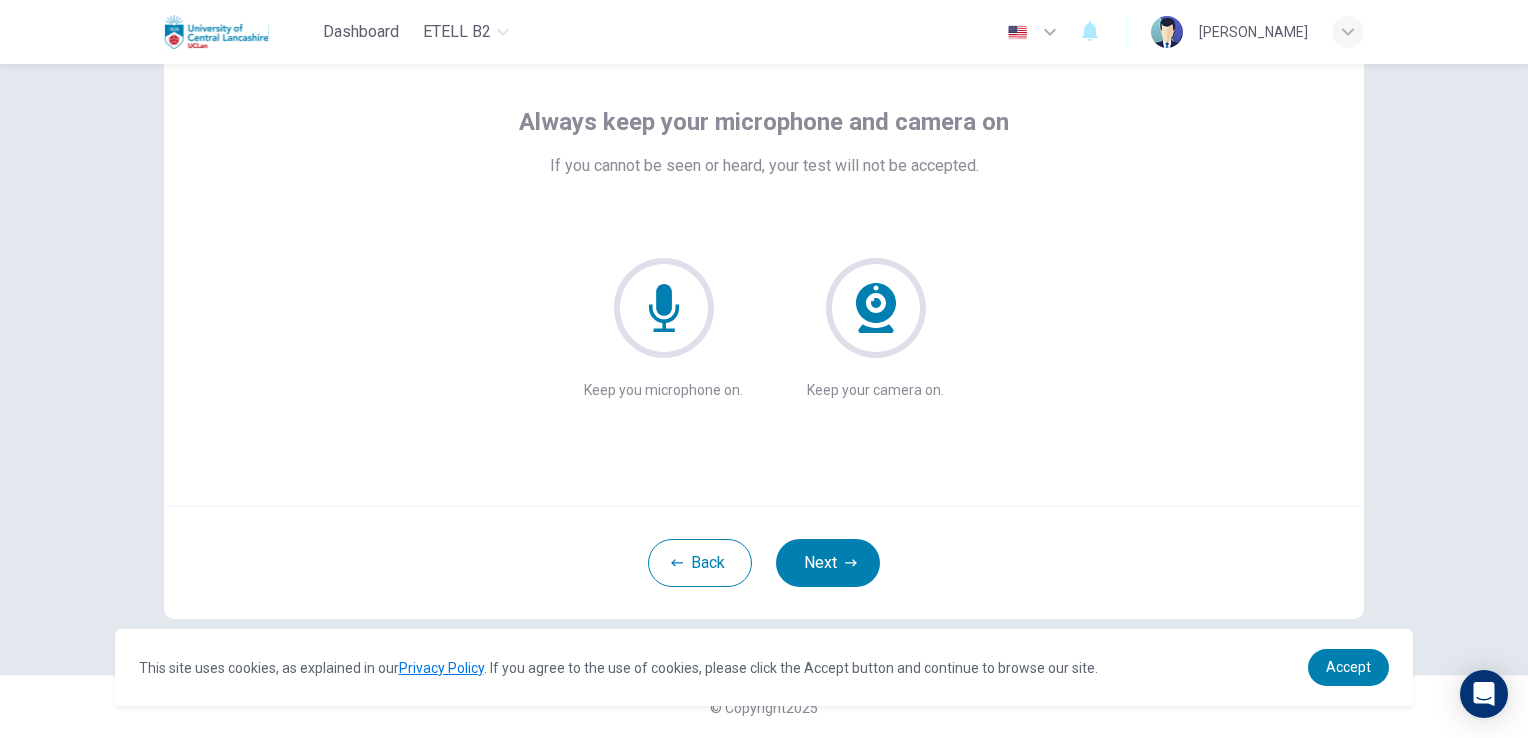 click 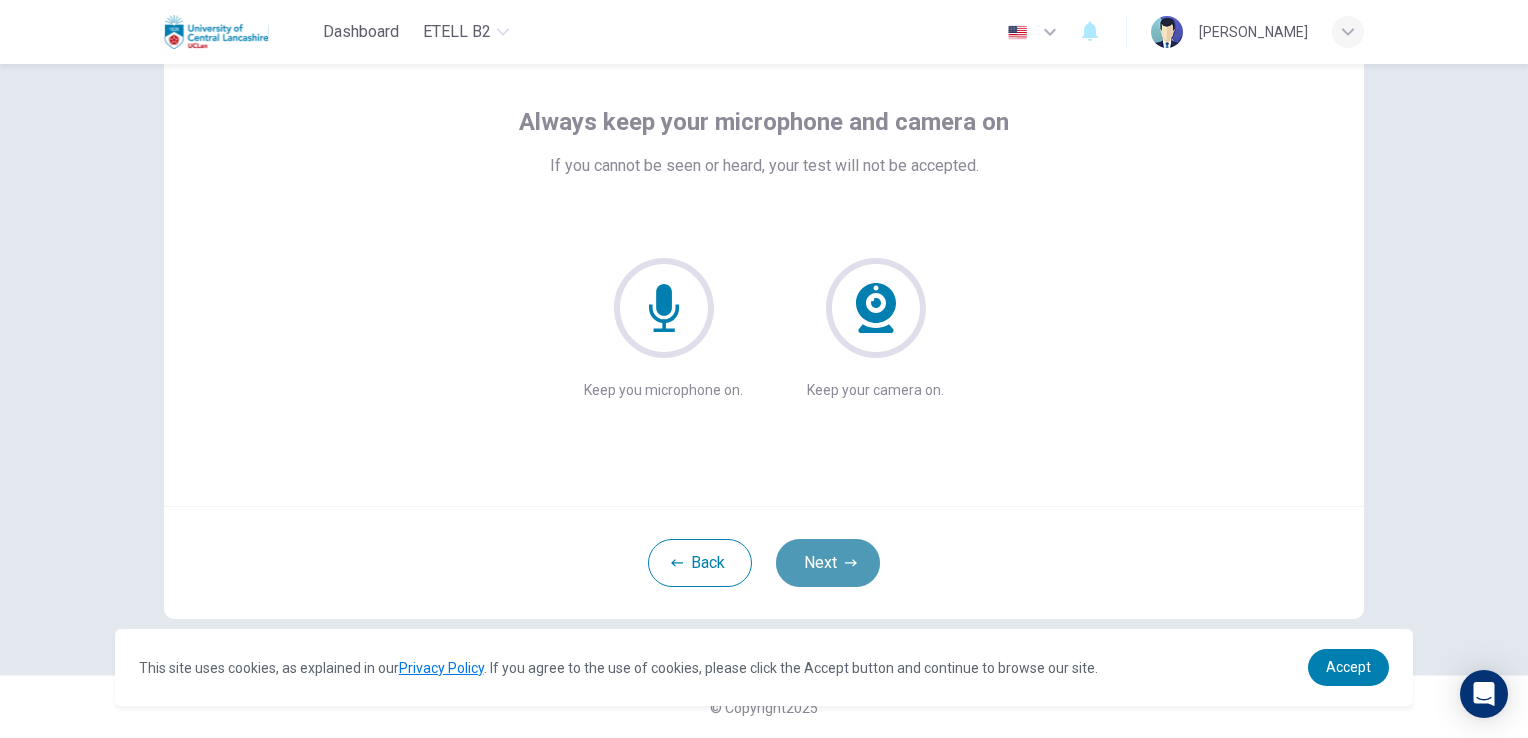 click on "Next" at bounding box center [828, 563] 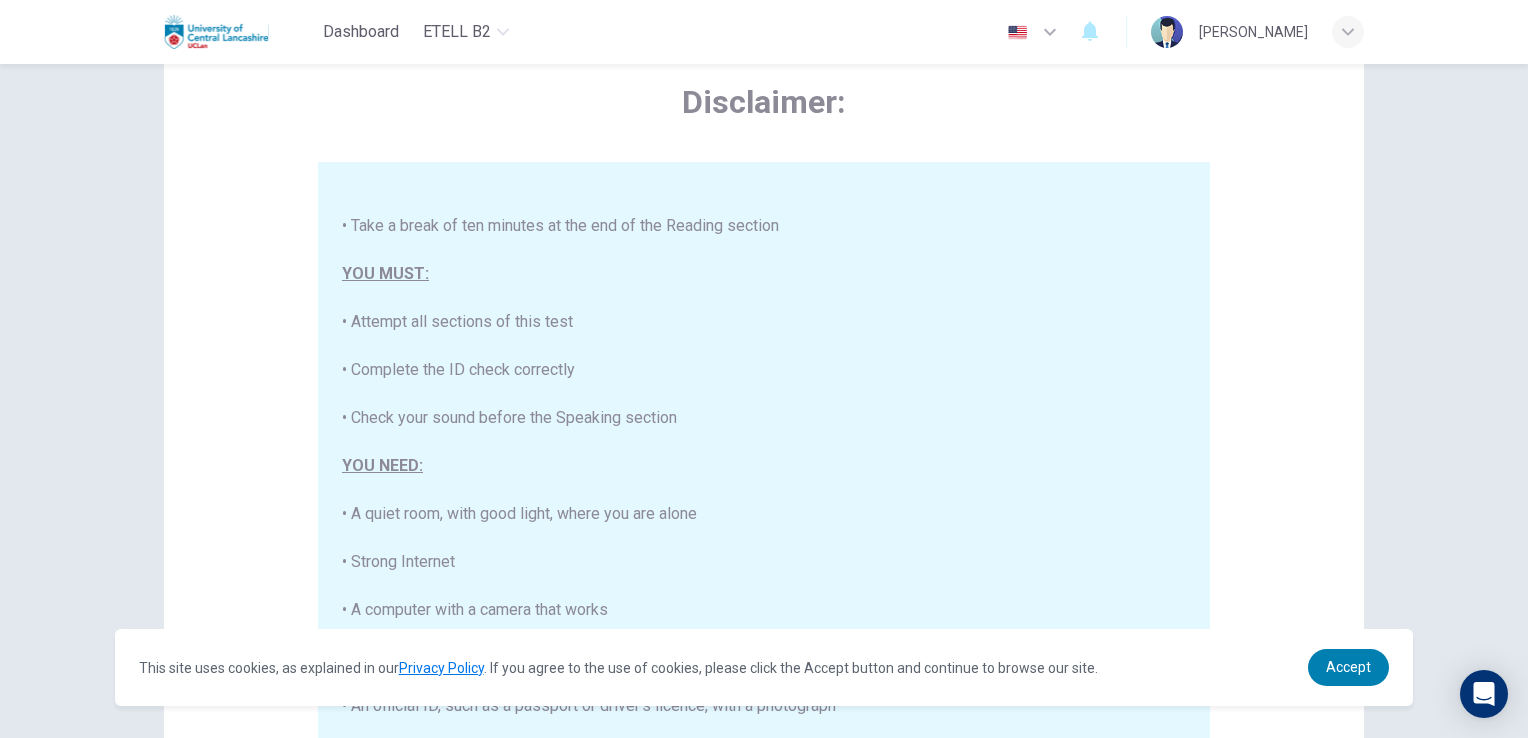 scroll, scrollTop: 380, scrollLeft: 0, axis: vertical 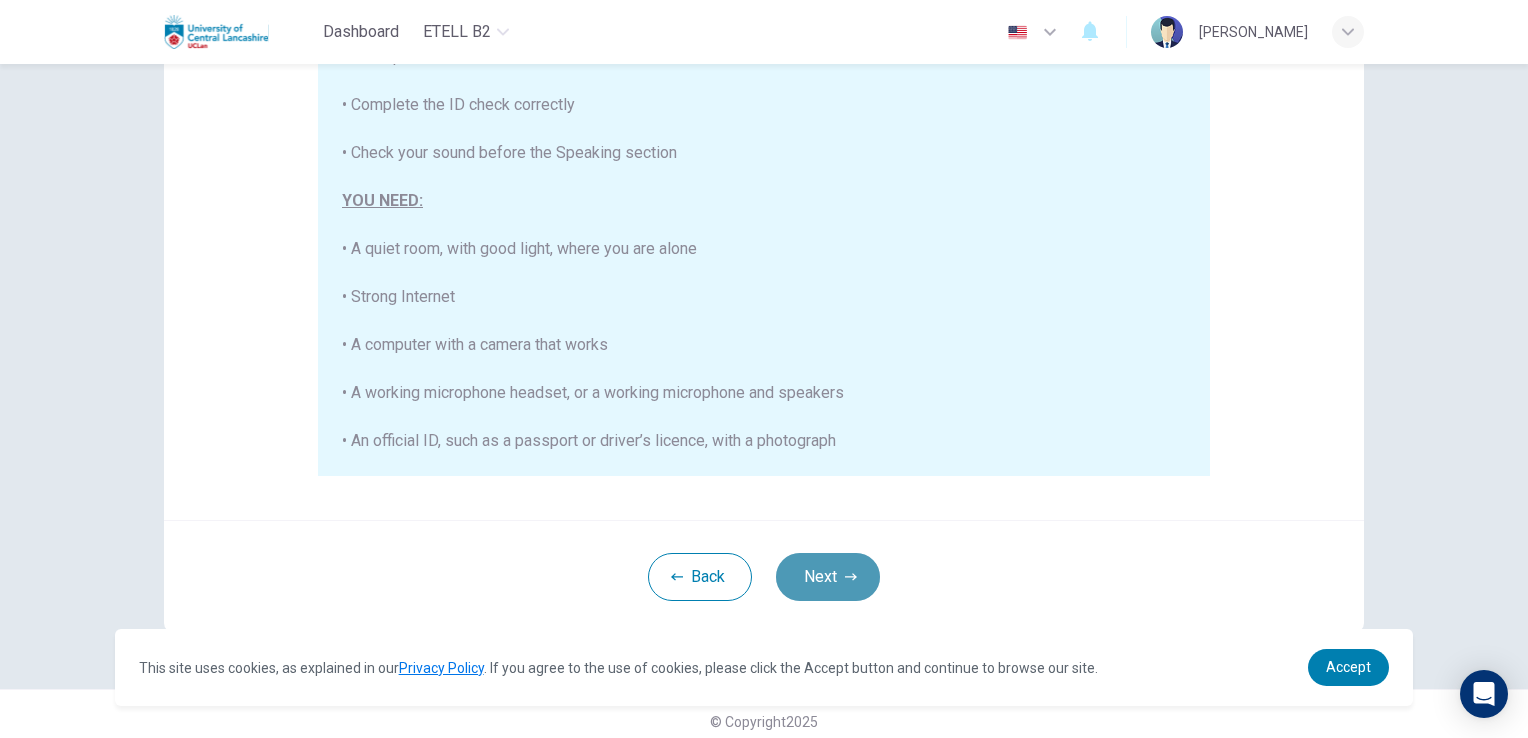 click 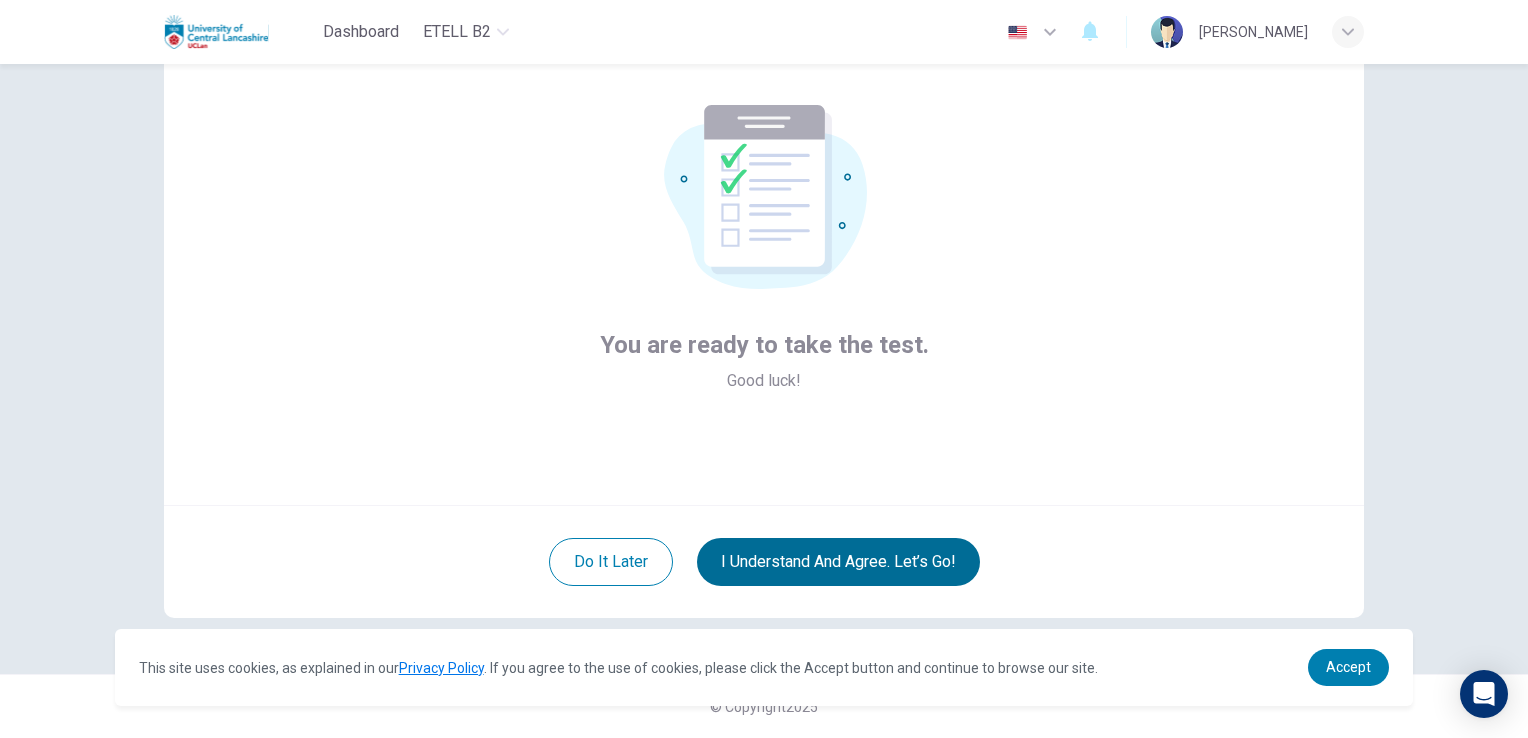 scroll, scrollTop: 94, scrollLeft: 0, axis: vertical 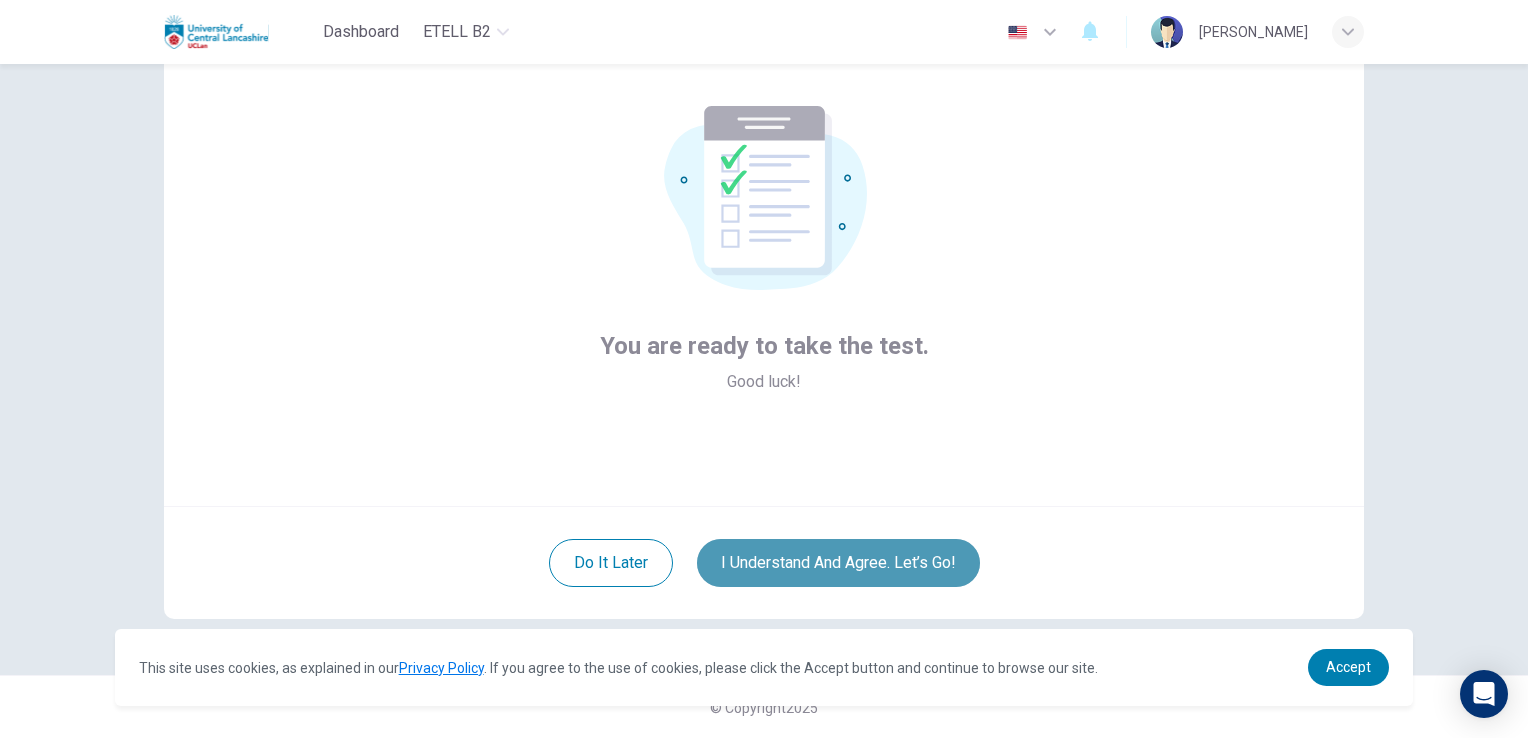 click on "I understand and agree. Let’s go!" at bounding box center [838, 563] 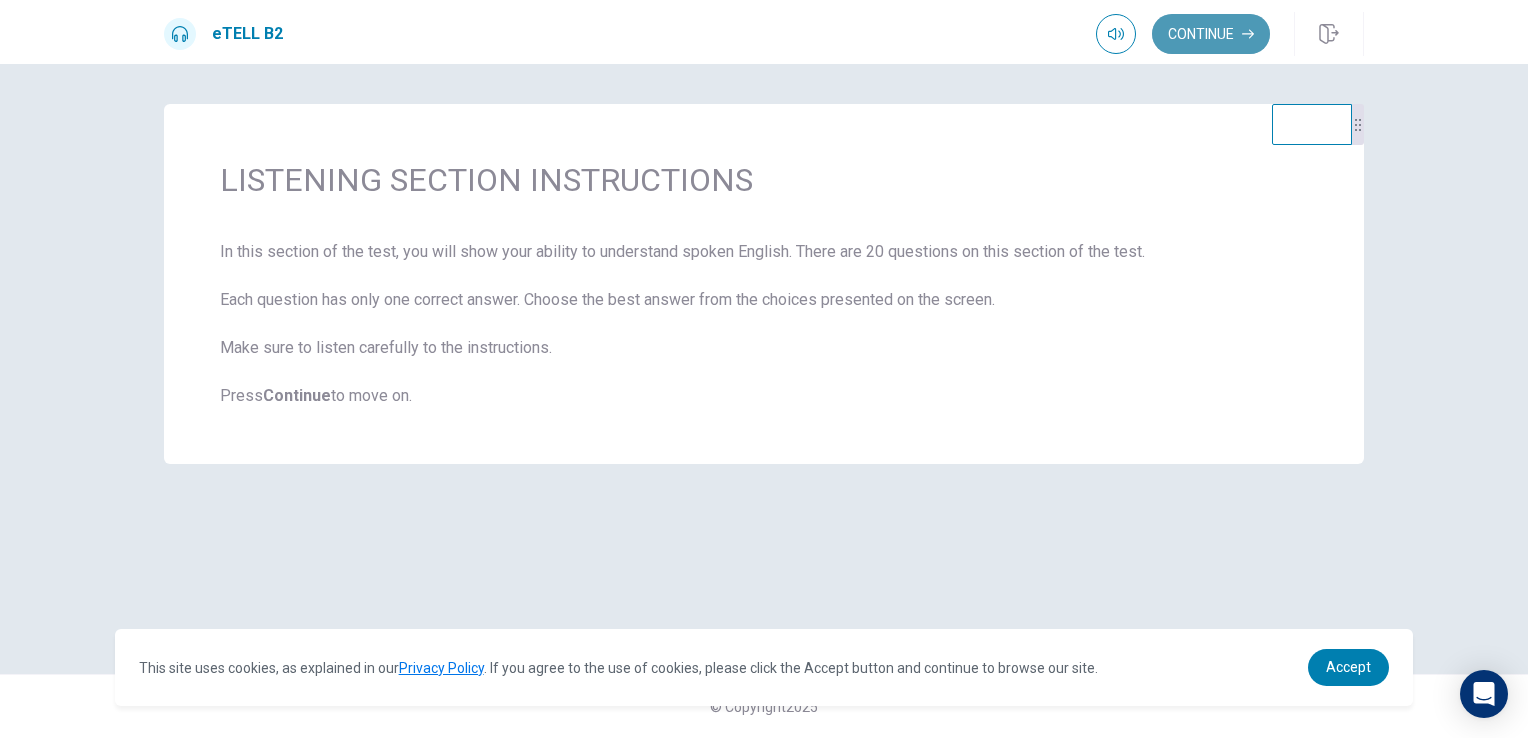click on "Continue" at bounding box center (1211, 34) 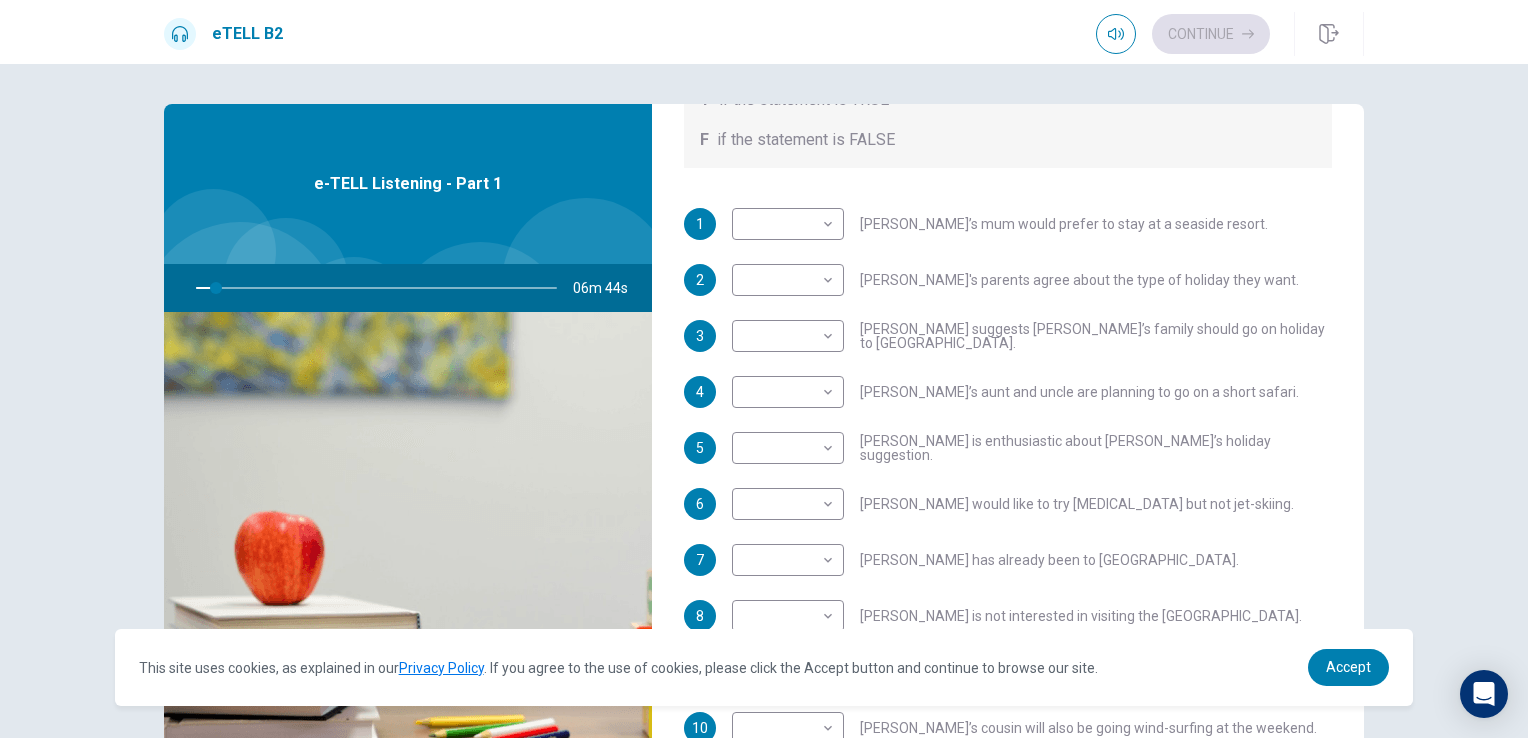 scroll, scrollTop: 352, scrollLeft: 0, axis: vertical 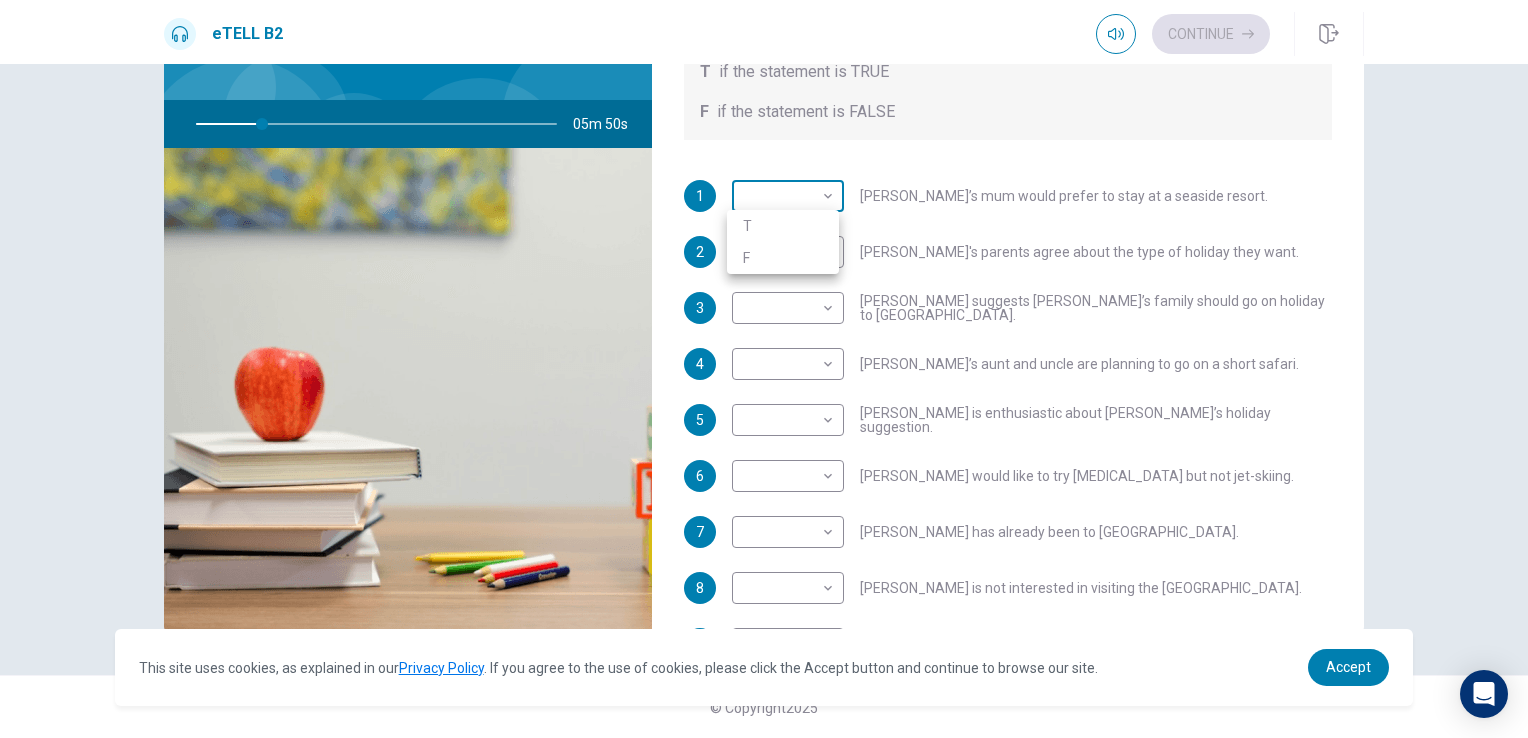 click on "This site uses cookies, as explained in our  Privacy Policy . If you agree to the use of cookies, please click the Accept button and continue to browse our site.   Privacy Policy Accept   eTELL B2 Continue Continue Question 1 For questions 1 – 10, mark each statement True (T) or False (F). You will hear Part One  TWICE.
You have one minute to read the questions for Part One.
Questions 1 - 10 T if the statement is TRUE F if the statement is FALSE 1 ​ ​ [PERSON_NAME]’s mum would prefer to stay at a seaside resort. 2 ​ ​ [PERSON_NAME]'s parents agree about the type of holiday they want.  3 ​ ​ [PERSON_NAME] suggests [PERSON_NAME]’s family should go on holiday to [GEOGRAPHIC_DATA]. 4 ​ ​ [PERSON_NAME]’s aunt and uncle are planning to go on a short safari. 5 ​ ​ [PERSON_NAME] is enthusiastic about [PERSON_NAME]’s holiday suggestion.  6 ​ ​  [PERSON_NAME] would like to try [MEDICAL_DATA] but not jet-skiing.  7 ​ ​ [PERSON_NAME] has already been to [GEOGRAPHIC_DATA]. 8 ​ ​ [PERSON_NAME] is not interested in visiting the [GEOGRAPHIC_DATA]. 9 ​ ​ 10 ​ ​ 05m 50s © Copyright" at bounding box center (764, 369) 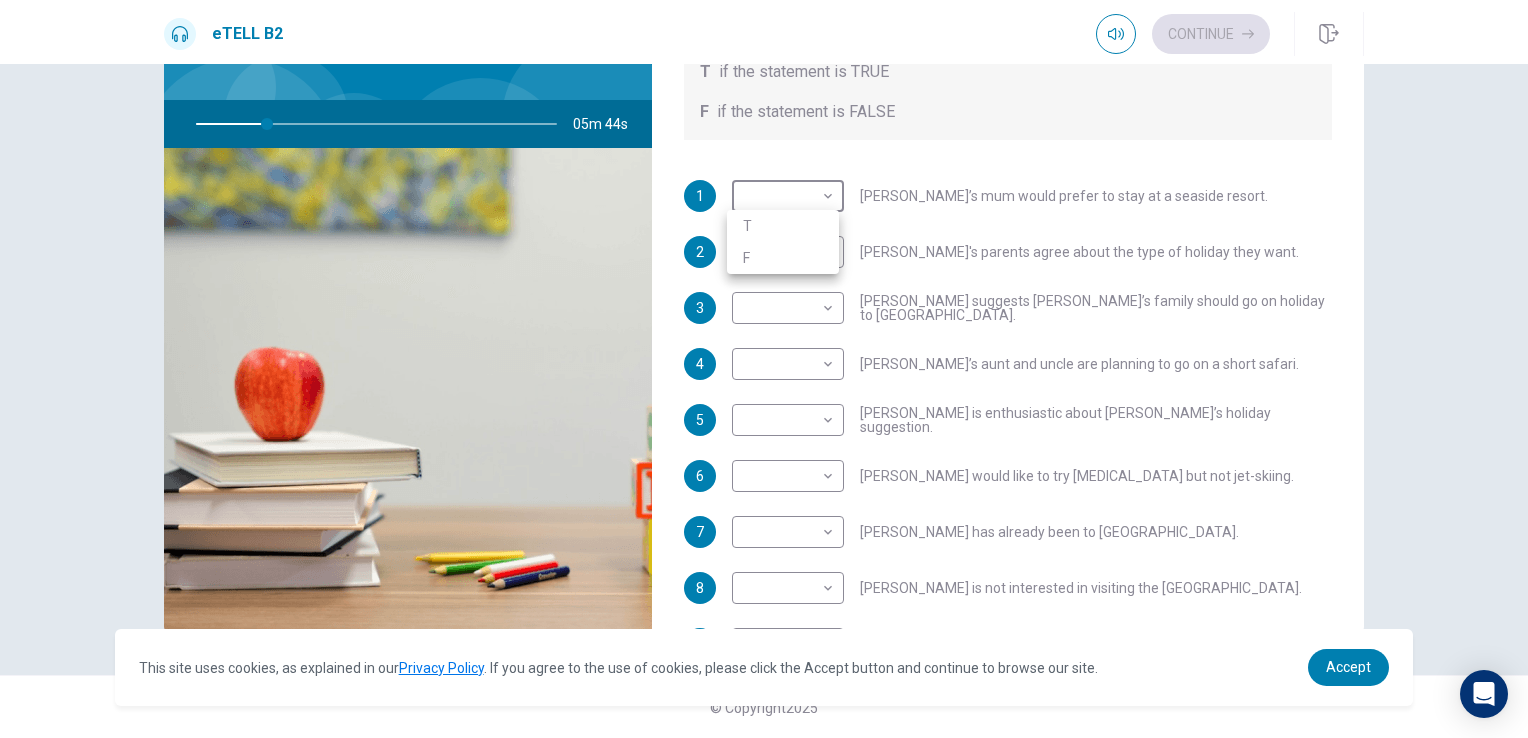 type on "**" 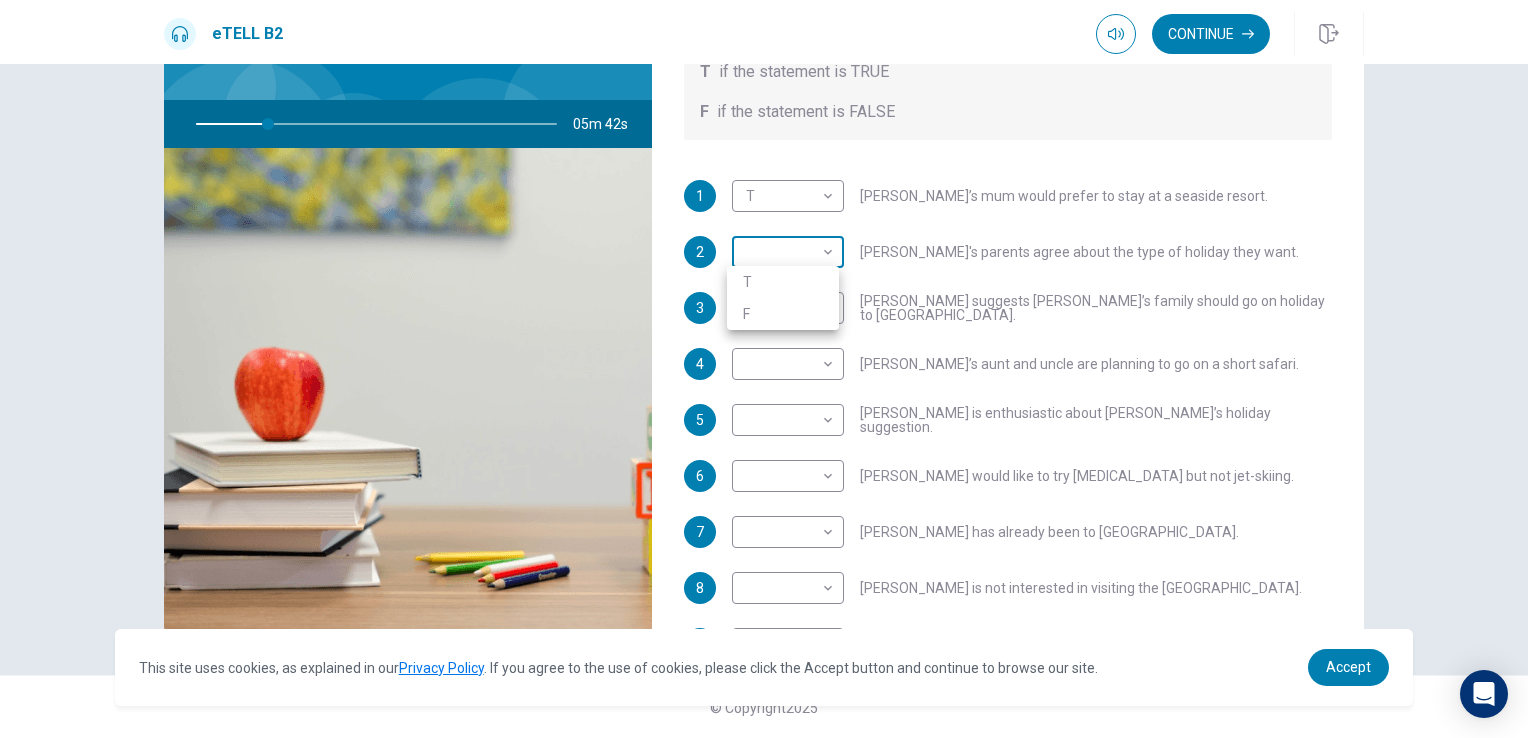 click on "This site uses cookies, as explained in our  Privacy Policy . If you agree to the use of cookies, please click the Accept button and continue to browse our site.   Privacy Policy Accept   eTELL B2 Continue Continue Question 1 For questions 1 – 10, mark each statement True (T) or False (F). You will hear Part One  TWICE.
You have one minute to read the questions for Part One.
Questions 1 - 10 T if the statement is TRUE F if the statement is FALSE 1 T * ​ [PERSON_NAME]’s mum would prefer to stay at a seaside resort. 2 ​ ​ [PERSON_NAME]'s parents agree about the type of holiday they want.  3 ​ ​ [PERSON_NAME] suggests [PERSON_NAME]’s family should go on holiday to [GEOGRAPHIC_DATA]. 4 ​ ​ [PERSON_NAME]’s aunt and uncle are planning to go on a short safari. 5 ​ ​ [PERSON_NAME] is enthusiastic about [PERSON_NAME]’s holiday suggestion.  6 ​ ​  [PERSON_NAME] would like to try [MEDICAL_DATA] but not jet-skiing.  7 ​ ​ [PERSON_NAME] has already been to [GEOGRAPHIC_DATA]. 8 ​ ​ [PERSON_NAME] is not interested in visiting the [GEOGRAPHIC_DATA]. 9 ​ ​ 10 ​ ​ 05m 42s © Copyright" at bounding box center [764, 369] 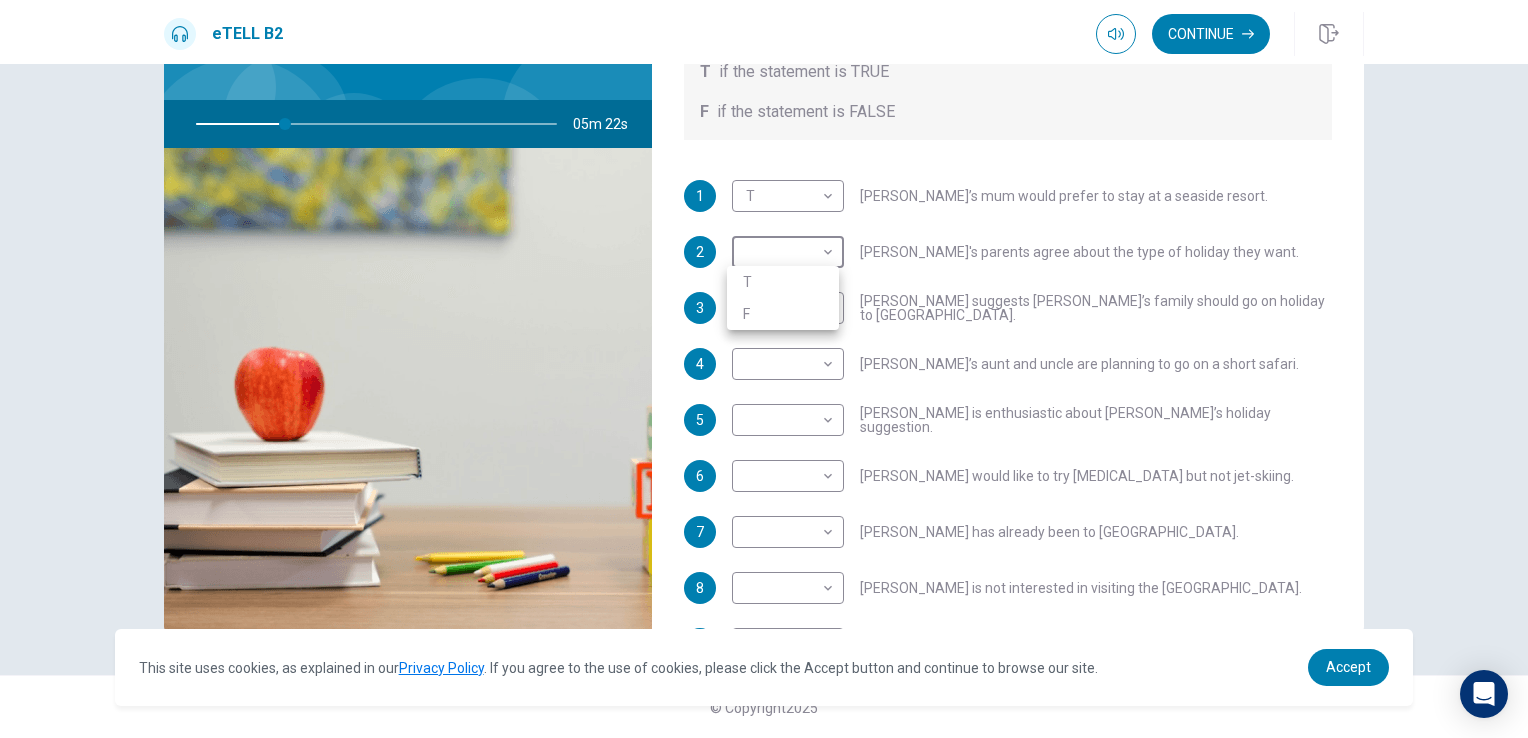 type on "**" 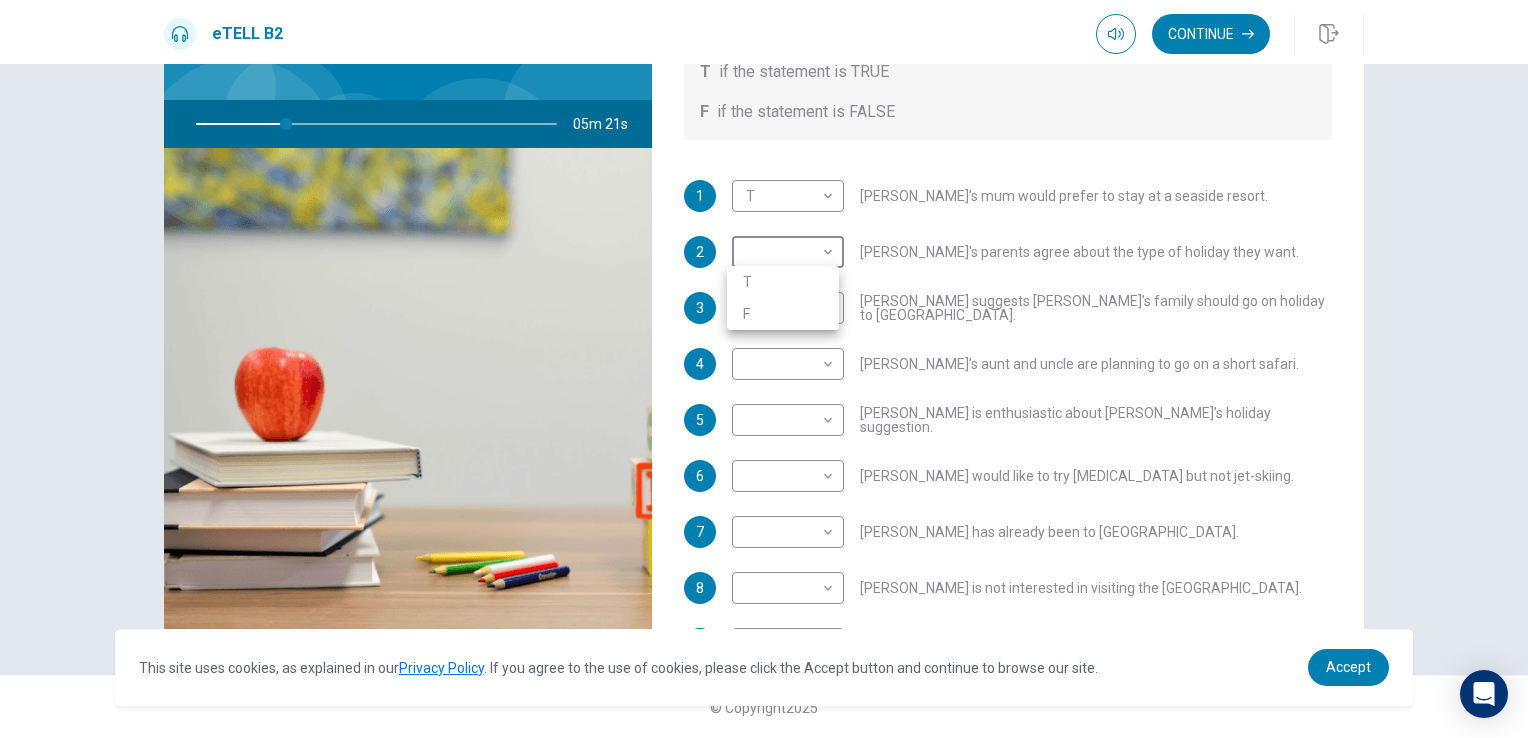 click on "T" at bounding box center (783, 282) 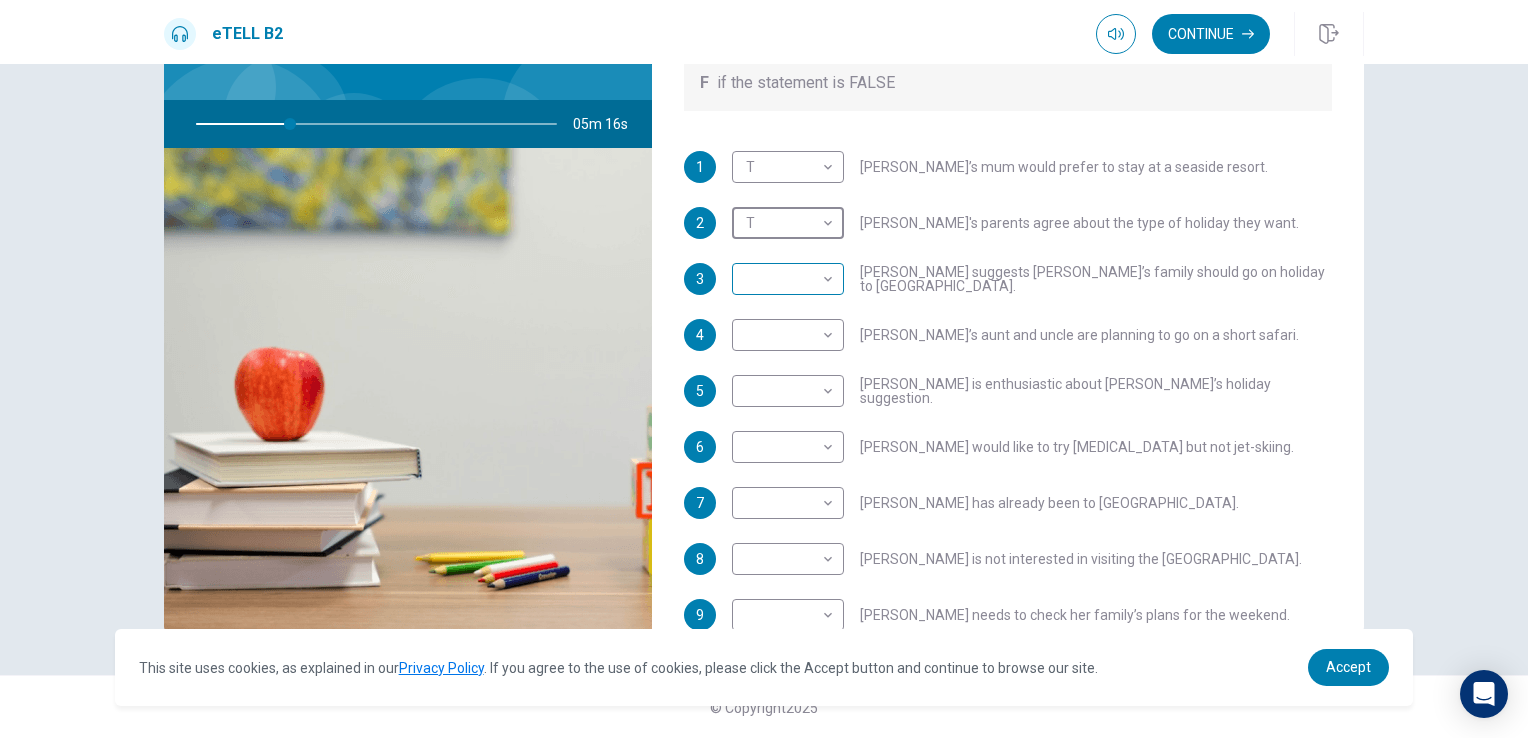 scroll, scrollTop: 223, scrollLeft: 0, axis: vertical 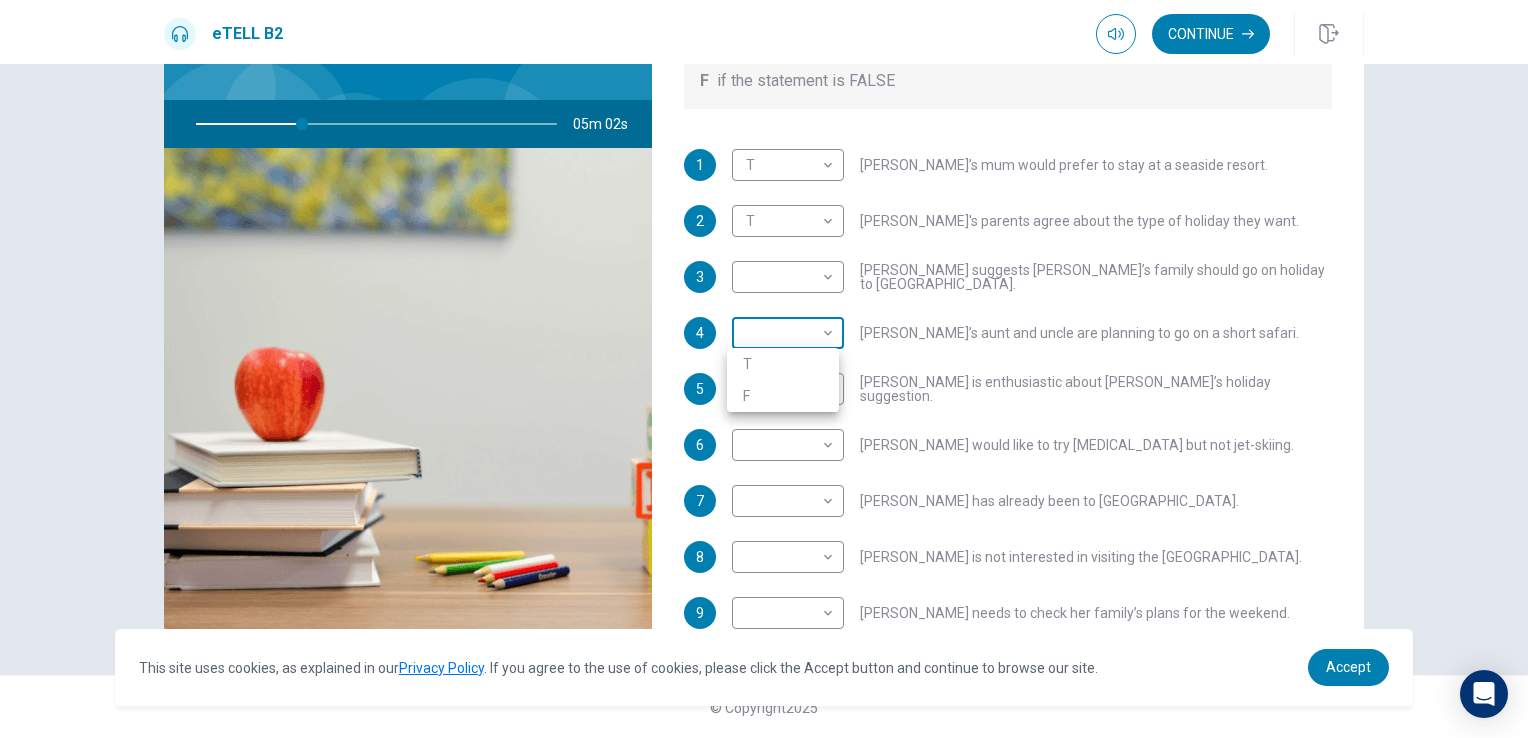 click on "This site uses cookies, as explained in our  Privacy Policy . If you agree to the use of cookies, please click the Accept button and continue to browse our site.   Privacy Policy Accept   eTELL B2 Continue Continue Question 1 For questions 1 – 10, mark each statement True (T) or False (F). You will hear Part One  TWICE.
You have one minute to read the questions for Part One.
Questions 1 - 10 T if the statement is TRUE F if the statement is FALSE 1 T * ​ [PERSON_NAME]’s mum would prefer to stay at a seaside resort. 2 T * ​ [PERSON_NAME]'s parents agree about the type of holiday they want.  3 ​ ​ [PERSON_NAME] suggests [PERSON_NAME]’s family should go on holiday to [GEOGRAPHIC_DATA]. 4 ​ ​ [PERSON_NAME]’s aunt and uncle are planning to go on a short safari. 5 ​ ​ [PERSON_NAME] is enthusiastic about [PERSON_NAME]’s holiday suggestion.  6 ​ ​  [PERSON_NAME] would like to try [MEDICAL_DATA] but not jet-skiing.  7 ​ ​ [PERSON_NAME] has already been to [GEOGRAPHIC_DATA]. 8 ​ ​ [PERSON_NAME] is not interested in visiting the [GEOGRAPHIC_DATA]. 9 ​ ​ 10 ​ ​ 05m 02s © Copyright" at bounding box center (764, 369) 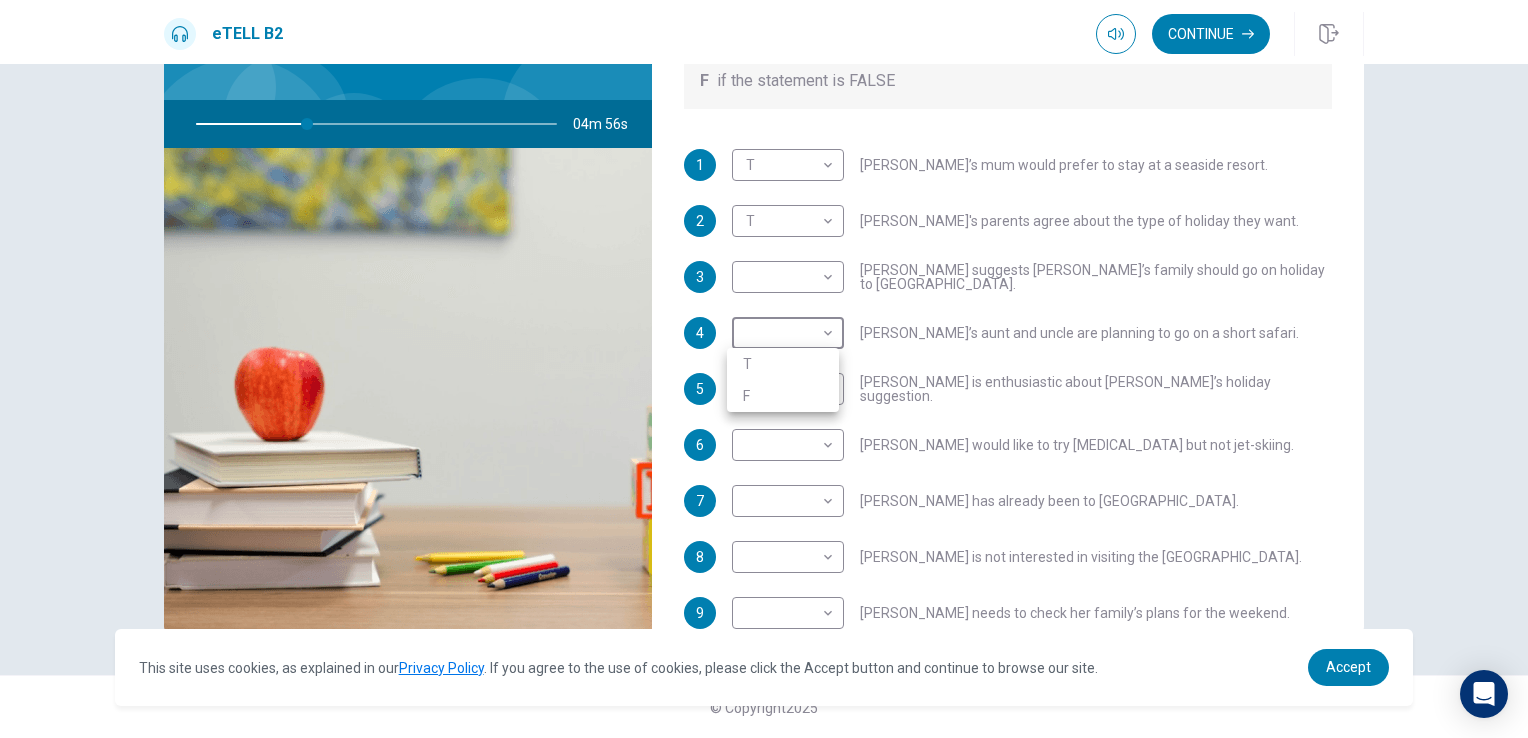 type on "**" 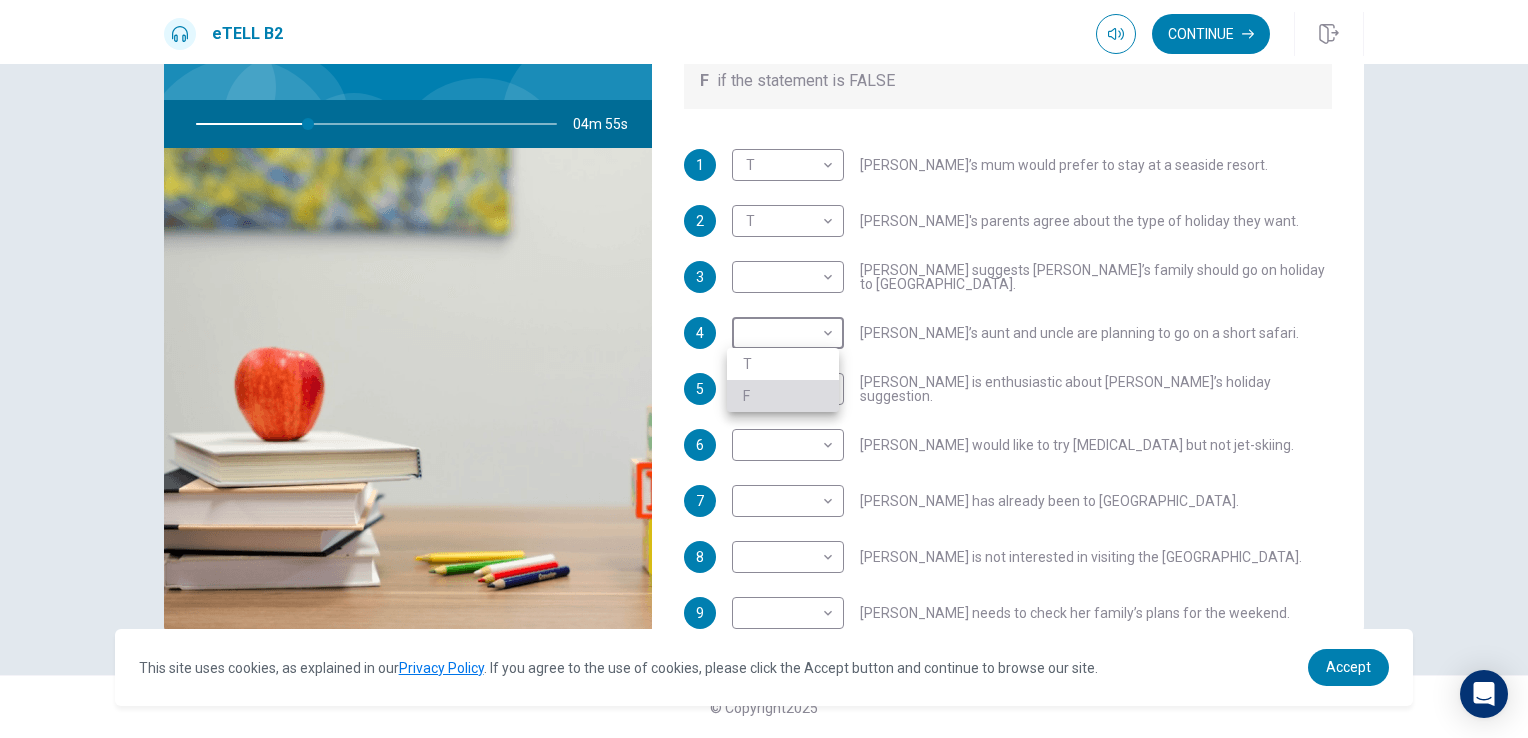 click on "F" at bounding box center [783, 396] 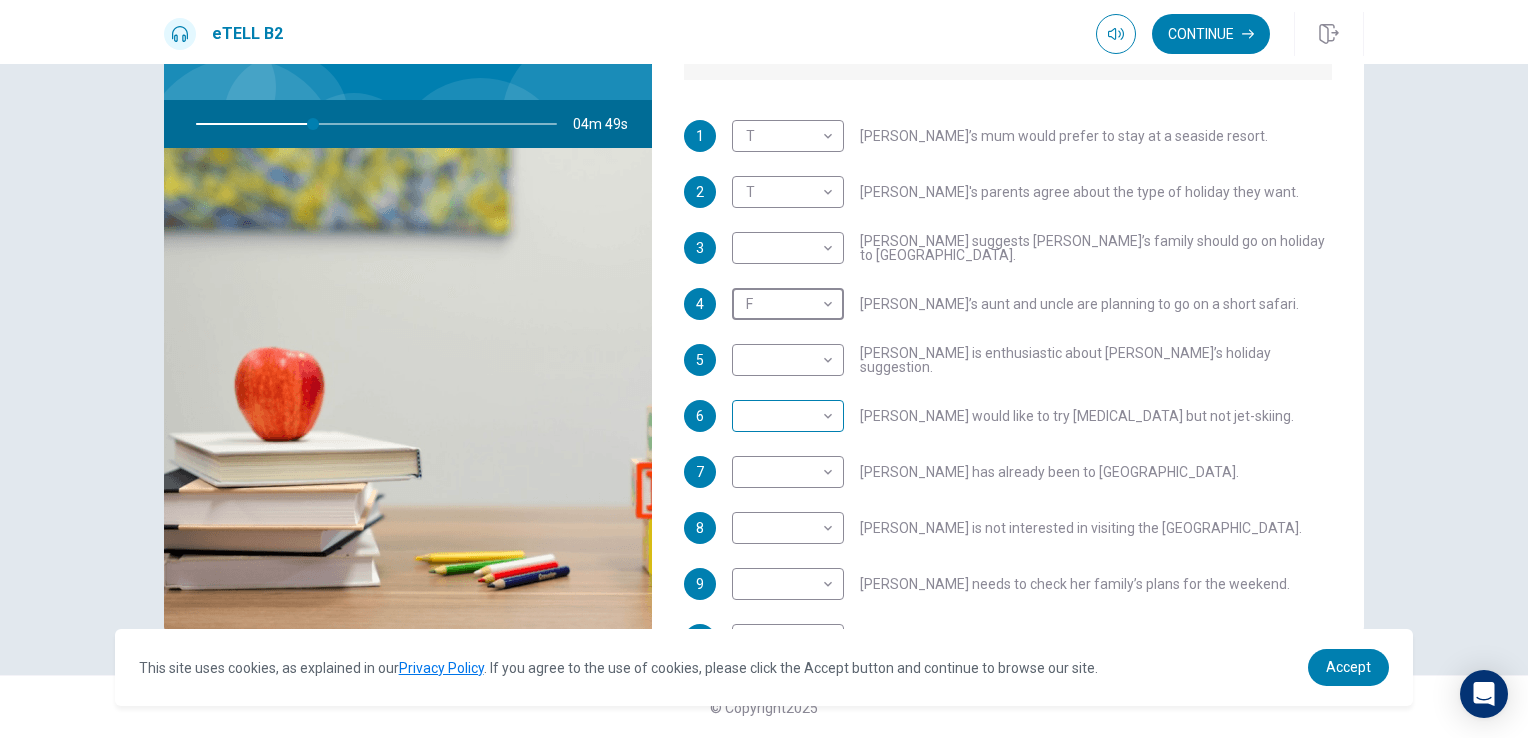scroll, scrollTop: 252, scrollLeft: 0, axis: vertical 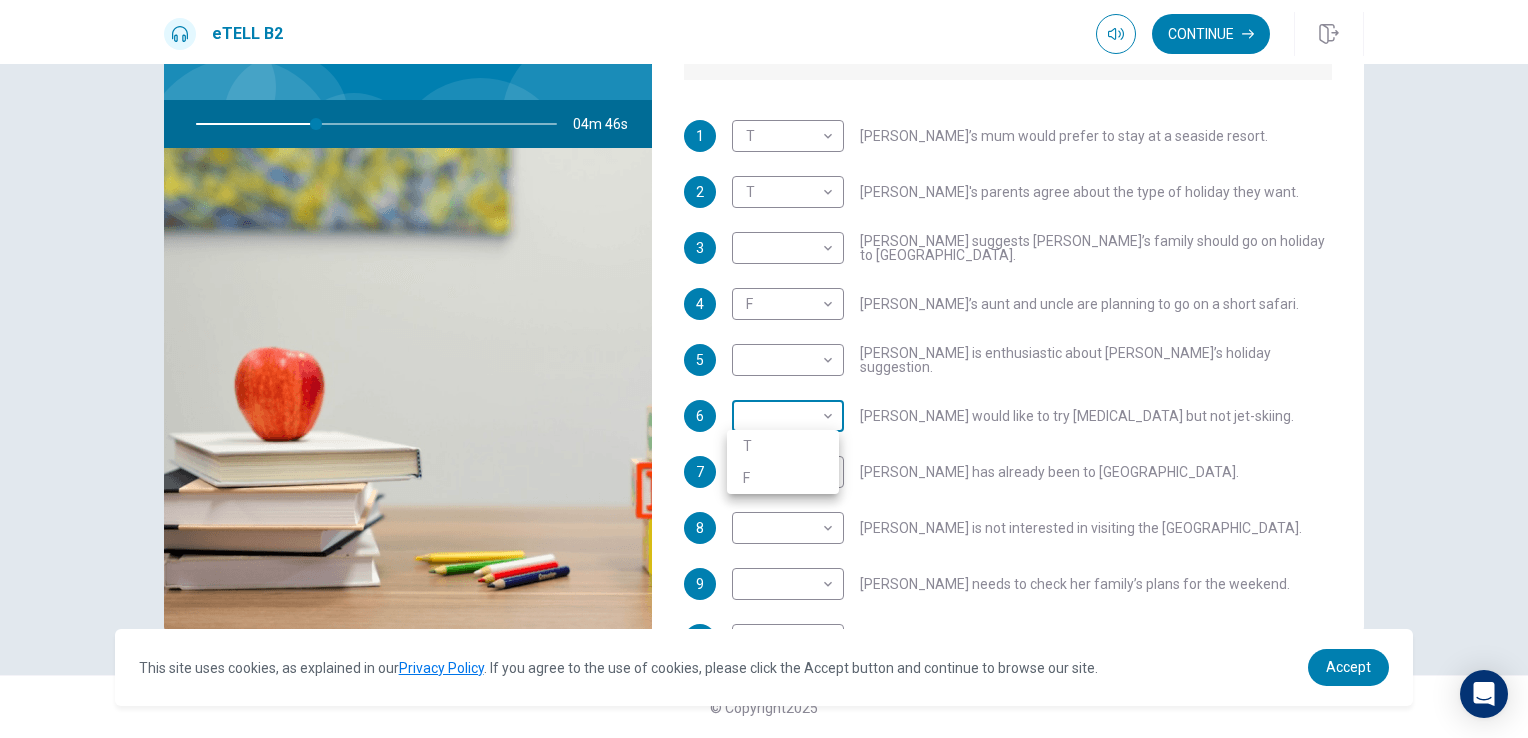 click on "This site uses cookies, as explained in our  Privacy Policy . If you agree to the use of cookies, please click the Accept button and continue to browse our site.   Privacy Policy Accept   eTELL B2 Continue Continue Question 1 For questions 1 – 10, mark each statement True (T) or False (F). You will hear Part One  TWICE.
You have one minute to read the questions for Part One.
Questions 1 - 10 T if the statement is TRUE F if the statement is FALSE 1 T * ​ [PERSON_NAME]’s mum would prefer to stay at a seaside resort. 2 T * ​ [PERSON_NAME]'s parents agree about the type of holiday they want.  3 ​ ​ [PERSON_NAME] suggests [PERSON_NAME]’s family should go on holiday to [GEOGRAPHIC_DATA]. 4 F * ​ [PERSON_NAME]’s aunt and uncle are planning to go on a short safari. 5 ​ ​ [PERSON_NAME] is enthusiastic about [PERSON_NAME]’s holiday suggestion.  6 ​ ​  [PERSON_NAME] would like to try [MEDICAL_DATA] but not jet-skiing.  7 ​ ​ [PERSON_NAME] has already been to [GEOGRAPHIC_DATA]. 8 ​ ​ [PERSON_NAME] is not interested in visiting the [GEOGRAPHIC_DATA]. 9 ​ ​ 10 ​ ​ 04m 46s © Copyright" at bounding box center (764, 369) 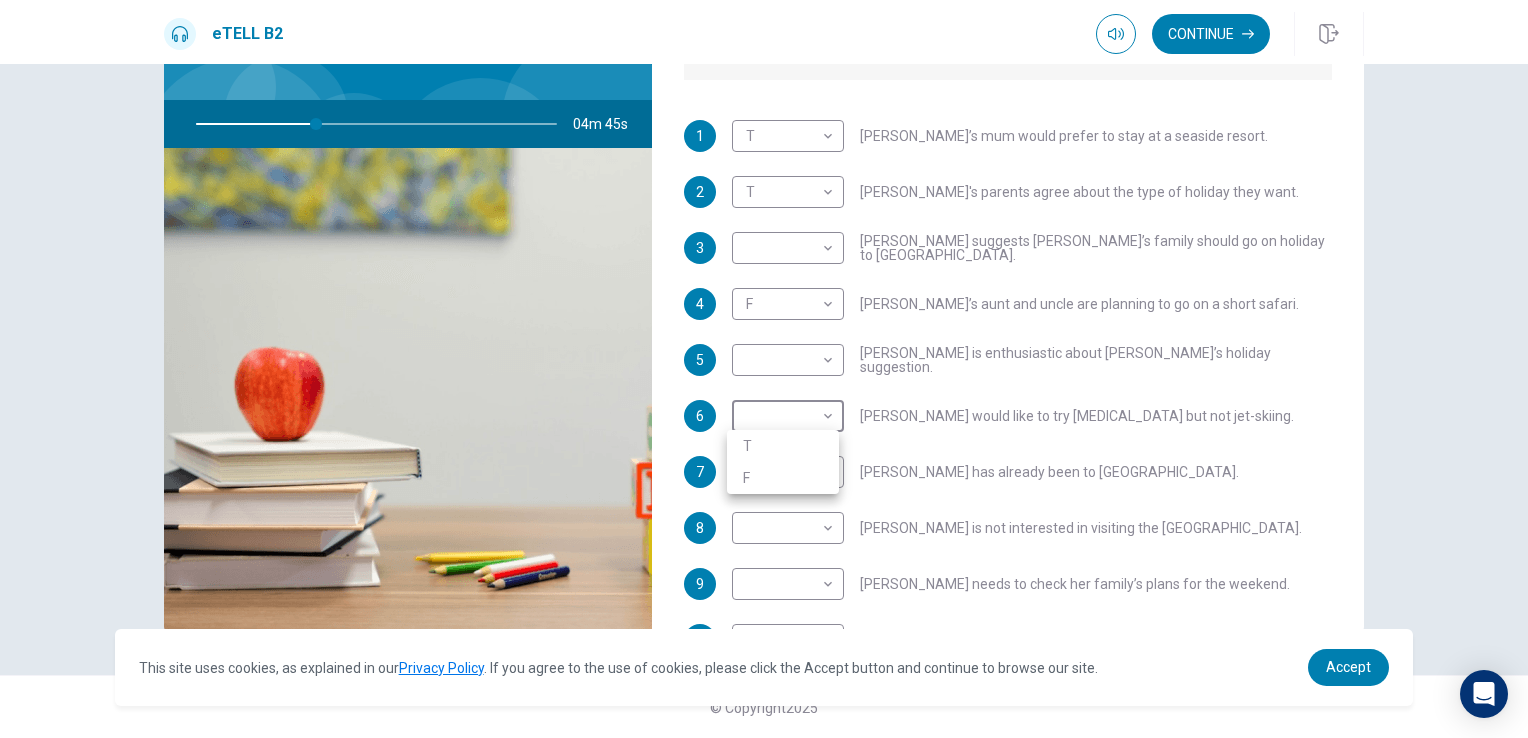 type on "**" 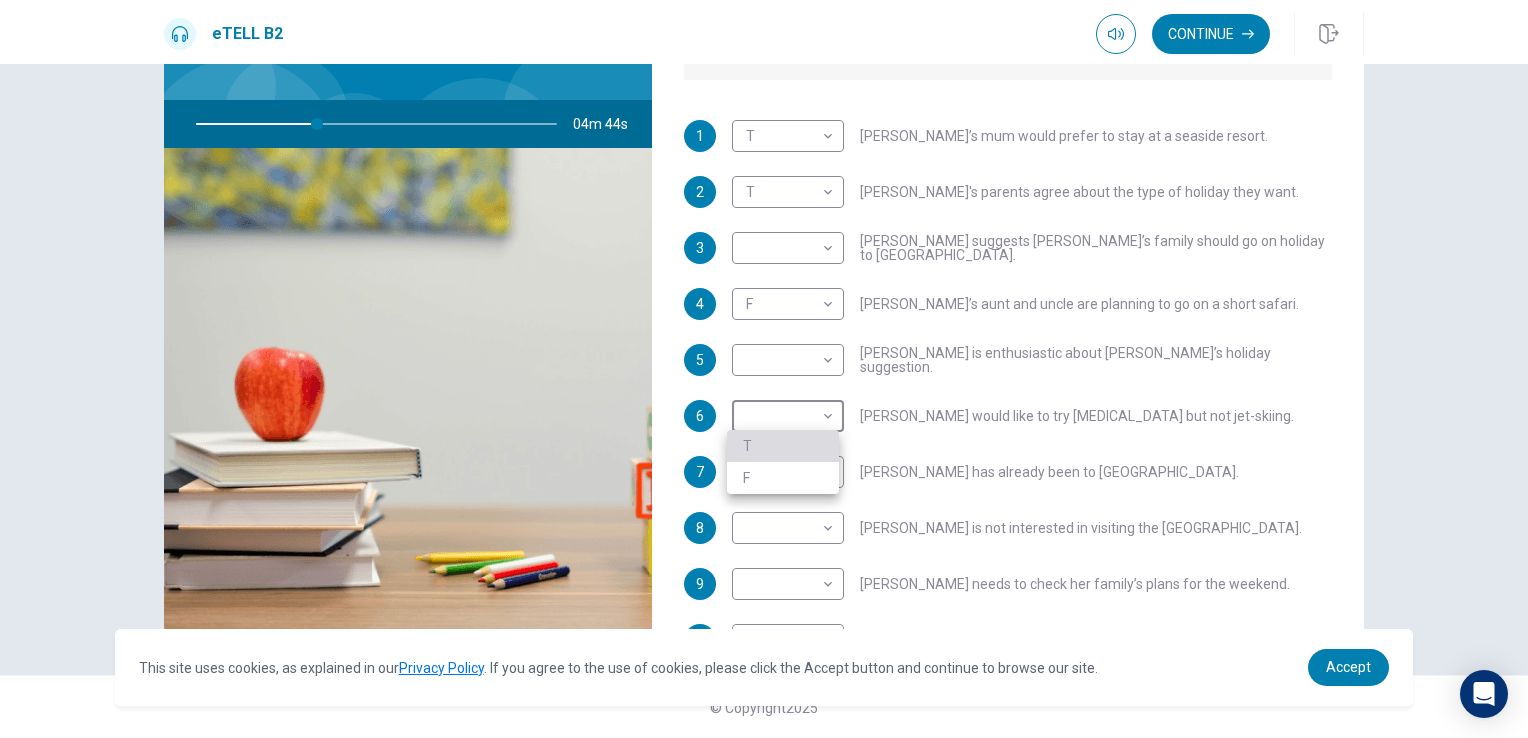 click on "T" at bounding box center [783, 446] 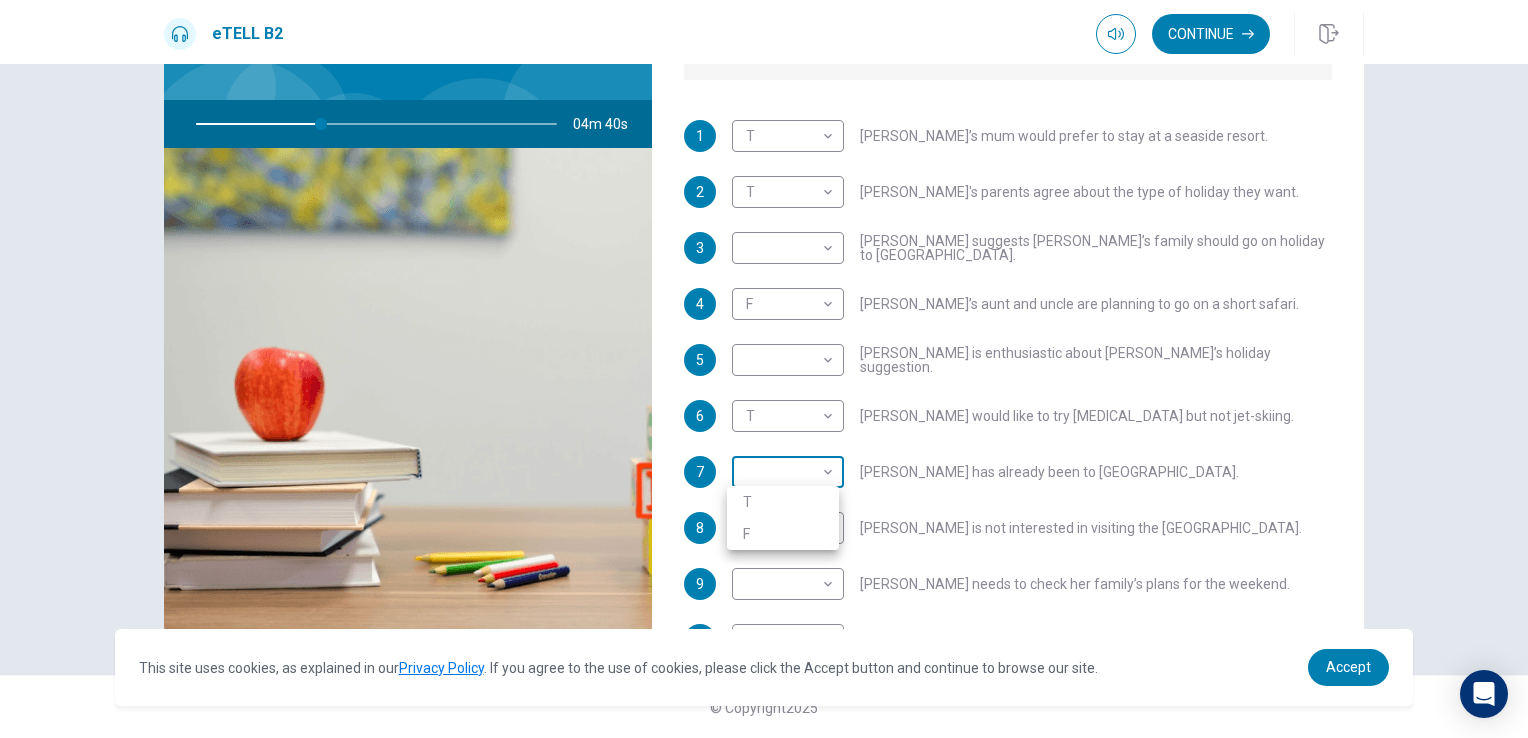 click on "This site uses cookies, as explained in our  Privacy Policy . If you agree to the use of cookies, please click the Accept button and continue to browse our site.   Privacy Policy Accept   eTELL B2 Continue Continue Question 1 For questions 1 – 10, mark each statement True (T) or False (F). You will hear Part One  TWICE.
You have one minute to read the questions for Part One.
Questions 1 - 10 T if the statement is TRUE F if the statement is FALSE 1 T * ​ [PERSON_NAME]’s mum would prefer to stay at a seaside resort. 2 T * ​ [PERSON_NAME]'s parents agree about the type of holiday they want.  3 ​ ​ [PERSON_NAME] suggests [PERSON_NAME]’s family should go on holiday to [GEOGRAPHIC_DATA]. 4 F * ​ [PERSON_NAME]’s aunt and uncle are planning to go on a short safari. 5 ​ ​ [PERSON_NAME] is enthusiastic about [PERSON_NAME]’s holiday suggestion.  6 T * ​  [PERSON_NAME] would like to try [MEDICAL_DATA] but not jet-skiing.  7 ​ ​ [PERSON_NAME] has already been to [GEOGRAPHIC_DATA]. 8 ​ ​ [PERSON_NAME] is not interested in visiting the [GEOGRAPHIC_DATA]. 9 ​ ​ 10 ​ ​ 04m 40s © Copyright" at bounding box center [764, 369] 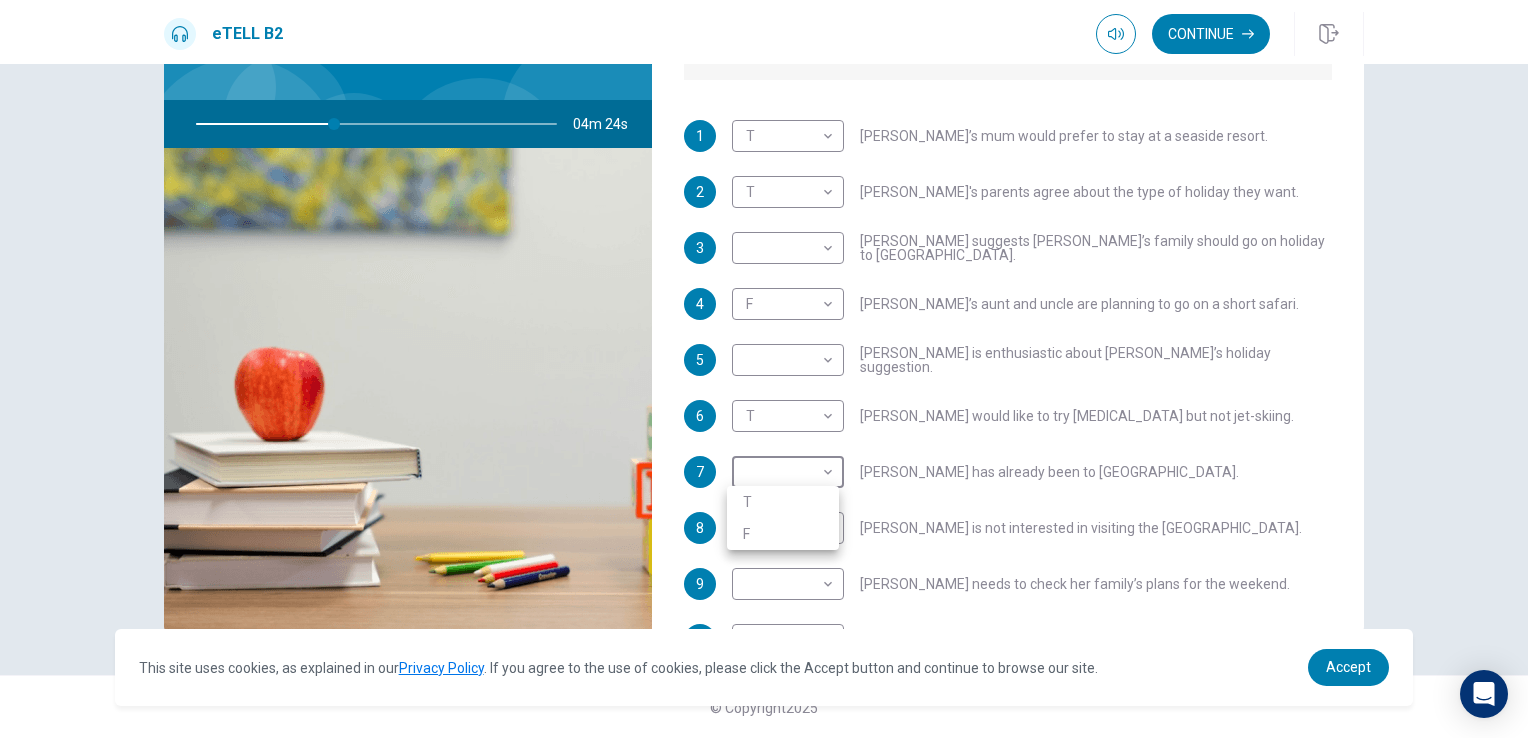 type on "**" 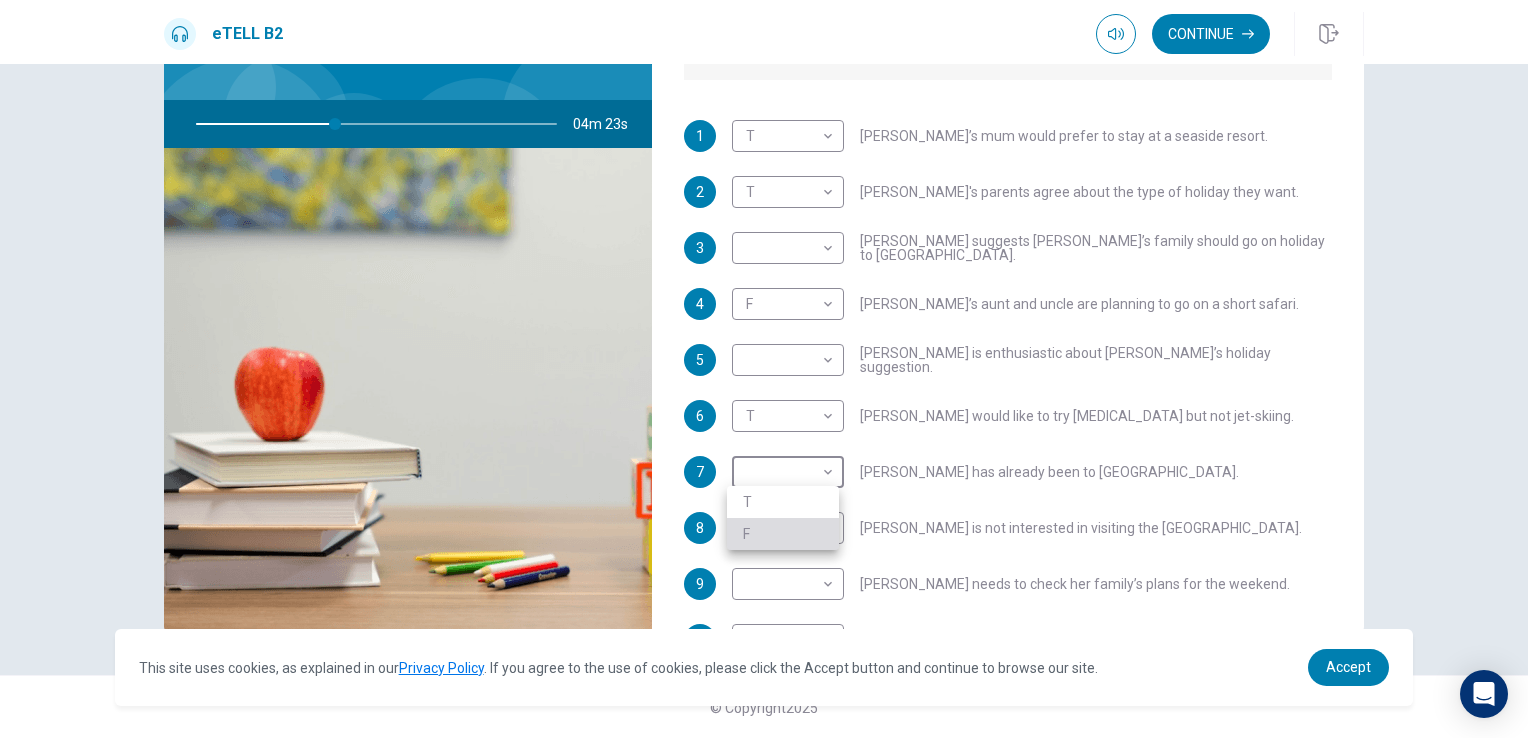 click on "F" at bounding box center [783, 534] 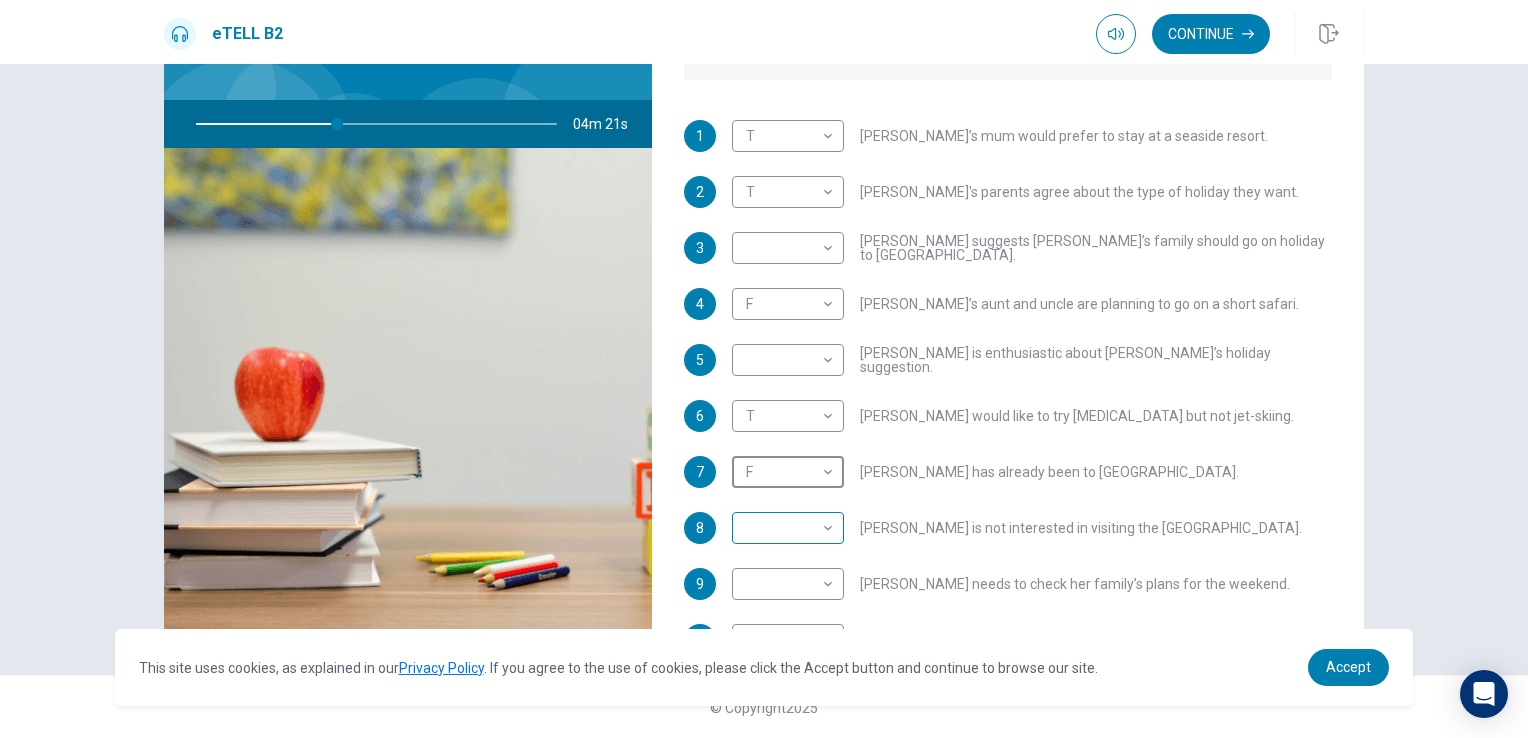click on "This site uses cookies, as explained in our  Privacy Policy . If you agree to the use of cookies, please click the Accept button and continue to browse our site.   Privacy Policy Accept   eTELL B2 Continue Continue Question 1 For questions 1 – 10, mark each statement True (T) or False (F). You will hear Part One  TWICE.
You have one minute to read the questions for Part One.
Questions 1 - 10 T if the statement is TRUE F if the statement is FALSE 1 T * ​ [PERSON_NAME]’s mum would prefer to stay at a seaside resort. 2 T * ​ [PERSON_NAME]'s parents agree about the type of holiday they want.  3 ​ ​ [PERSON_NAME] suggests [PERSON_NAME]’s family should go on holiday to [GEOGRAPHIC_DATA]. 4 F * ​ [PERSON_NAME]’s aunt and uncle are planning to go on a short safari. 5 ​ ​ [PERSON_NAME] is enthusiastic about [PERSON_NAME]’s holiday suggestion.  6 T * ​  [PERSON_NAME] would like to try [MEDICAL_DATA] but not jet-skiing.  7 F * ​ [PERSON_NAME] has already been to [GEOGRAPHIC_DATA]. 8 ​ ​ [PERSON_NAME] is not interested in visiting the [GEOGRAPHIC_DATA]. 9 ​ ​ 10 ​ ​ 04m 21s © Copyright" at bounding box center (764, 369) 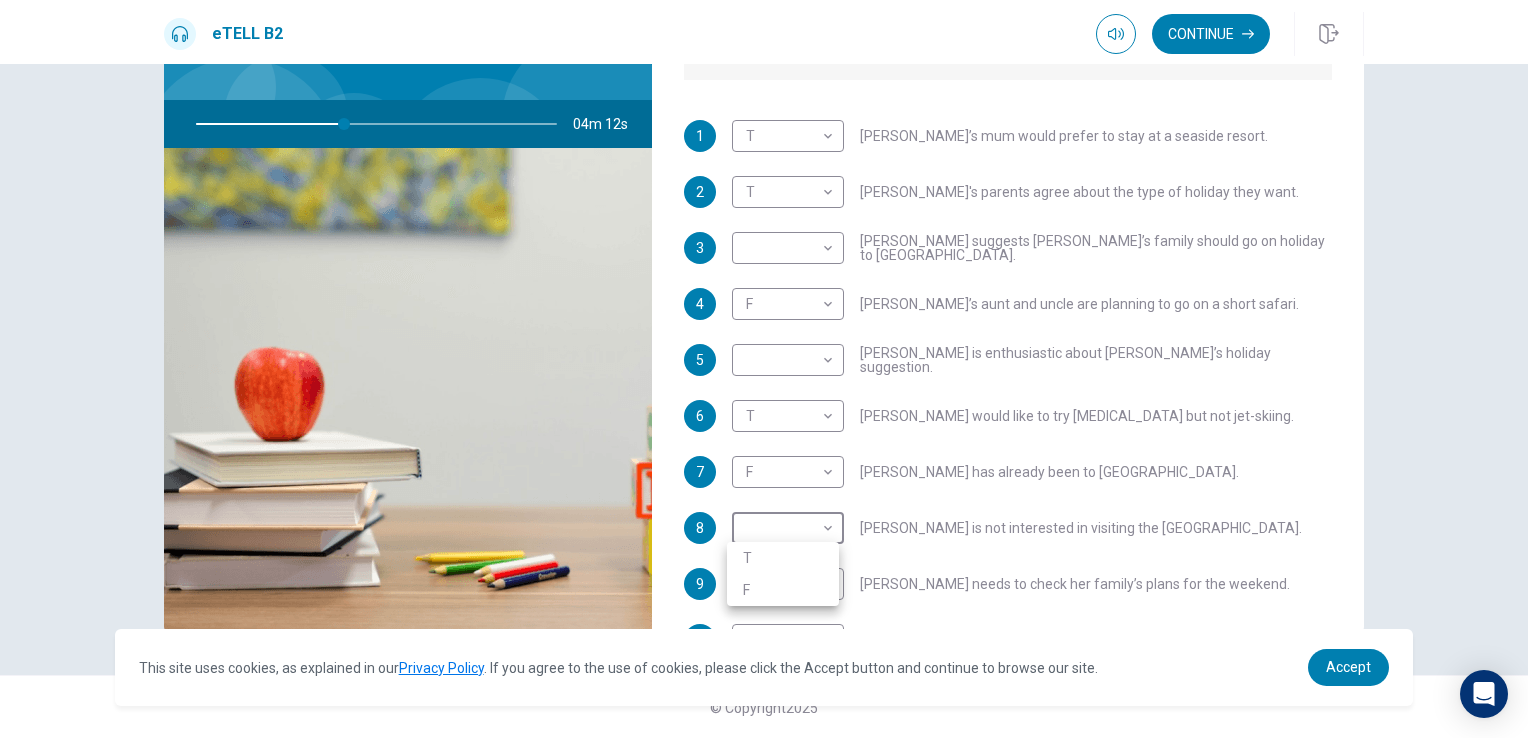 type on "**" 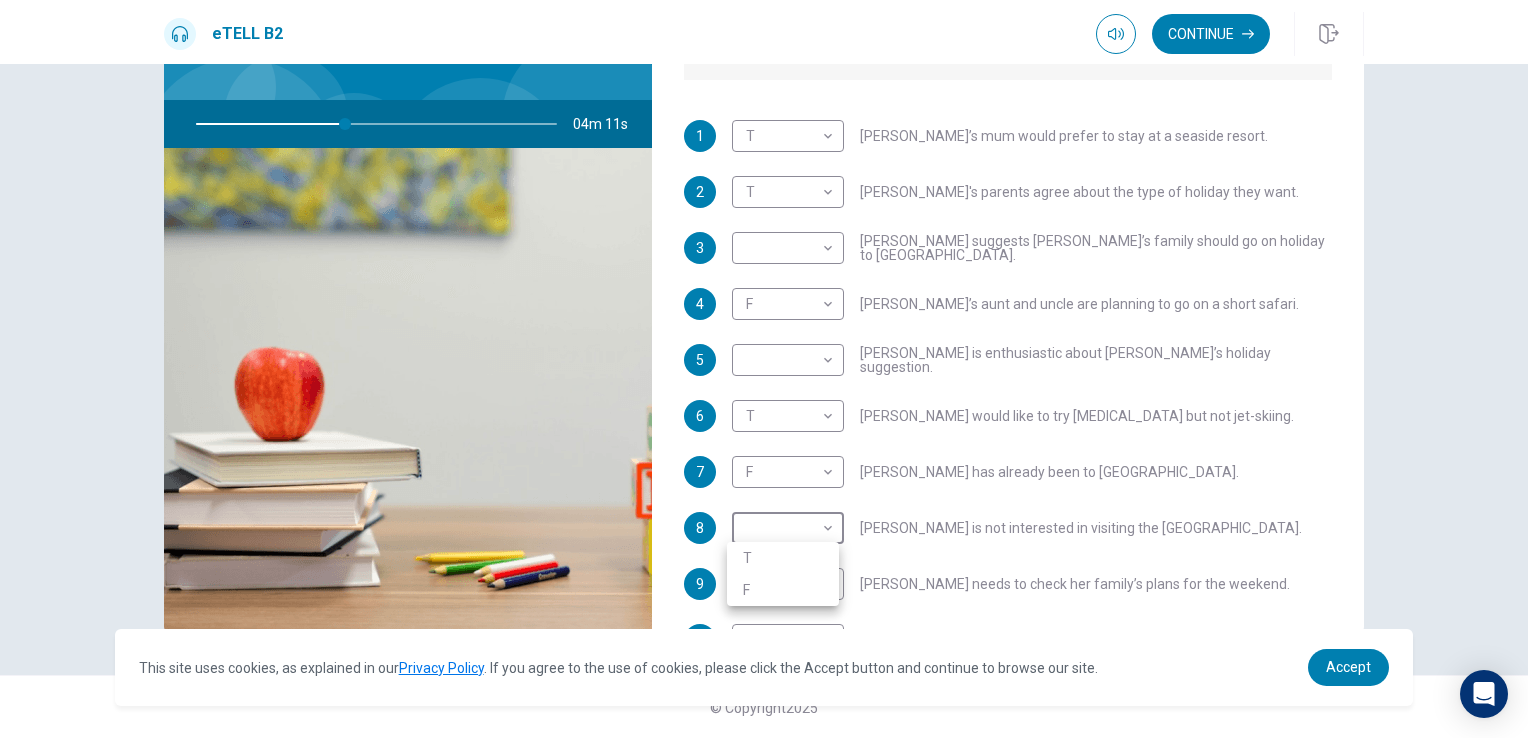 click on "T" at bounding box center (783, 558) 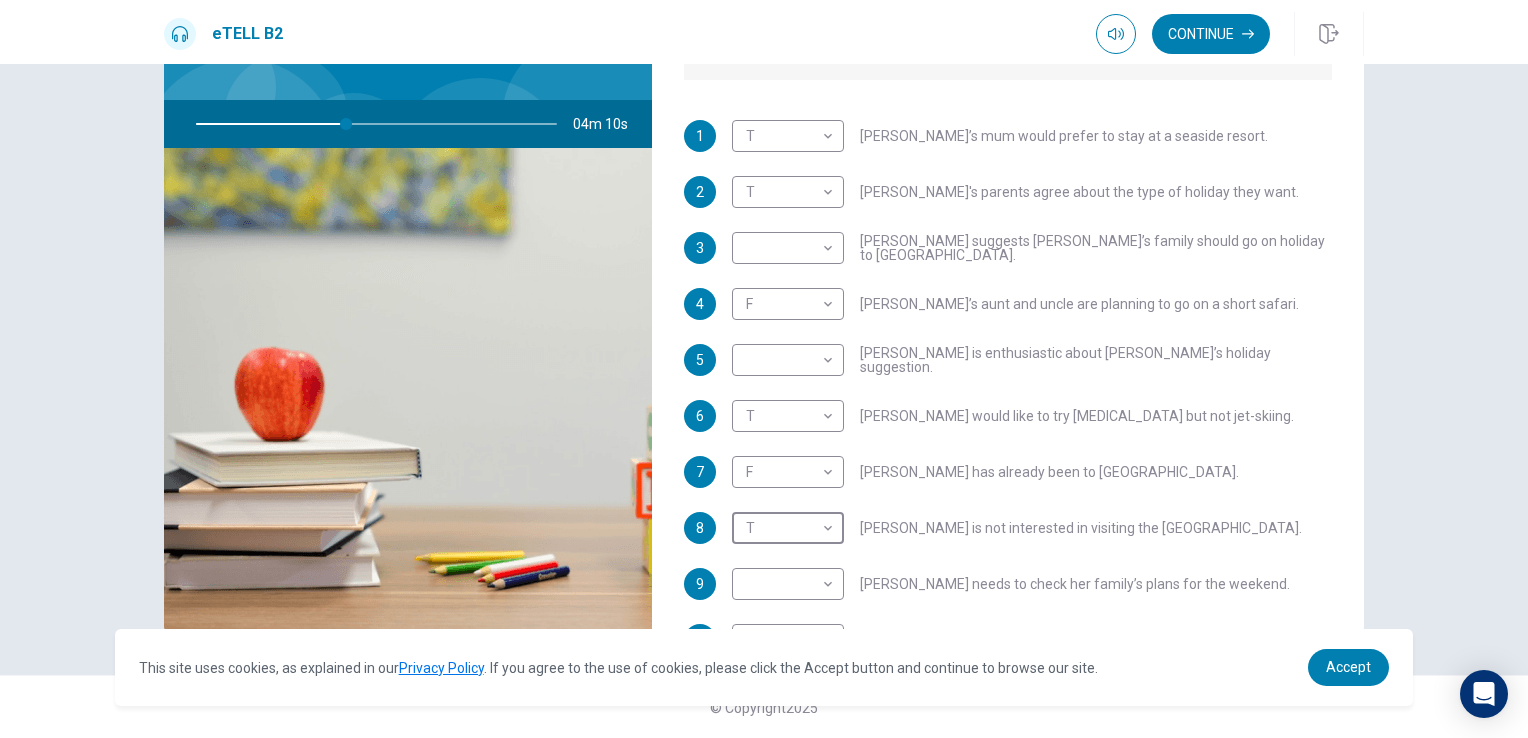 scroll, scrollTop: 352, scrollLeft: 0, axis: vertical 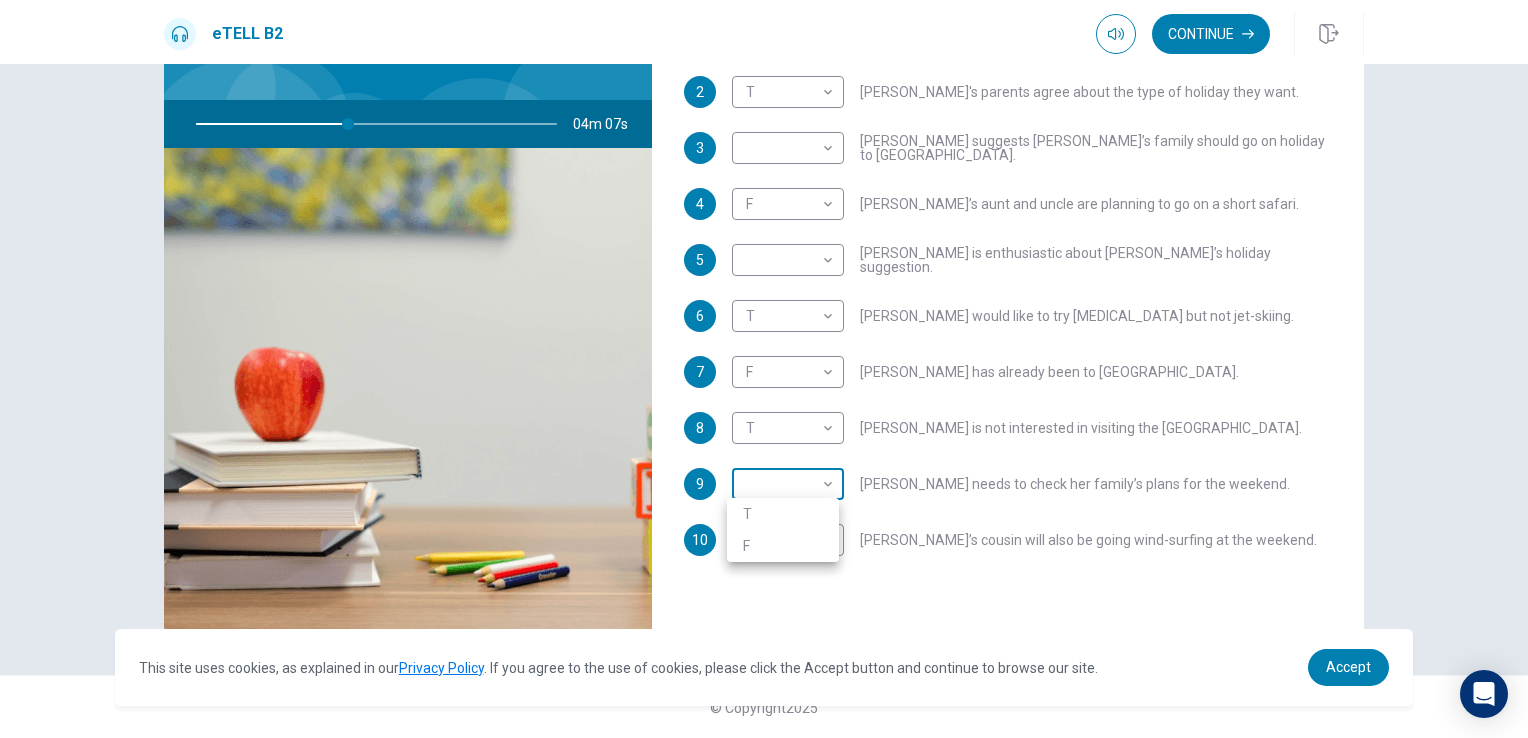 click on "This site uses cookies, as explained in our  Privacy Policy . If you agree to the use of cookies, please click the Accept button and continue to browse our site.   Privacy Policy Accept   eTELL B2 Continue Continue Question 1 For questions 1 – 10, mark each statement True (T) or False (F). You will hear Part One  TWICE.
You have one minute to read the questions for Part One.
Questions 1 - 10 T if the statement is TRUE F if the statement is FALSE 1 T * ​ [PERSON_NAME]’s mum would prefer to stay at a seaside resort. 2 T * ​ [PERSON_NAME]'s parents agree about the type of holiday they want.  3 ​ ​ [PERSON_NAME] suggests [PERSON_NAME]’s family should go on holiday to [GEOGRAPHIC_DATA]. 4 F * ​ [PERSON_NAME]’s aunt and uncle are planning to go on a short safari. 5 ​ ​ [PERSON_NAME] is enthusiastic about [PERSON_NAME]’s holiday suggestion.  6 T * ​  [PERSON_NAME] would like to try [MEDICAL_DATA] but not jet-skiing.  7 F * ​ [PERSON_NAME] has already been to [GEOGRAPHIC_DATA]. 8 T * ​ [PERSON_NAME] is not interested in visiting the [GEOGRAPHIC_DATA]. 9 ​ ​ 10 ​ ​ 04m 07s © Copyright" at bounding box center [764, 369] 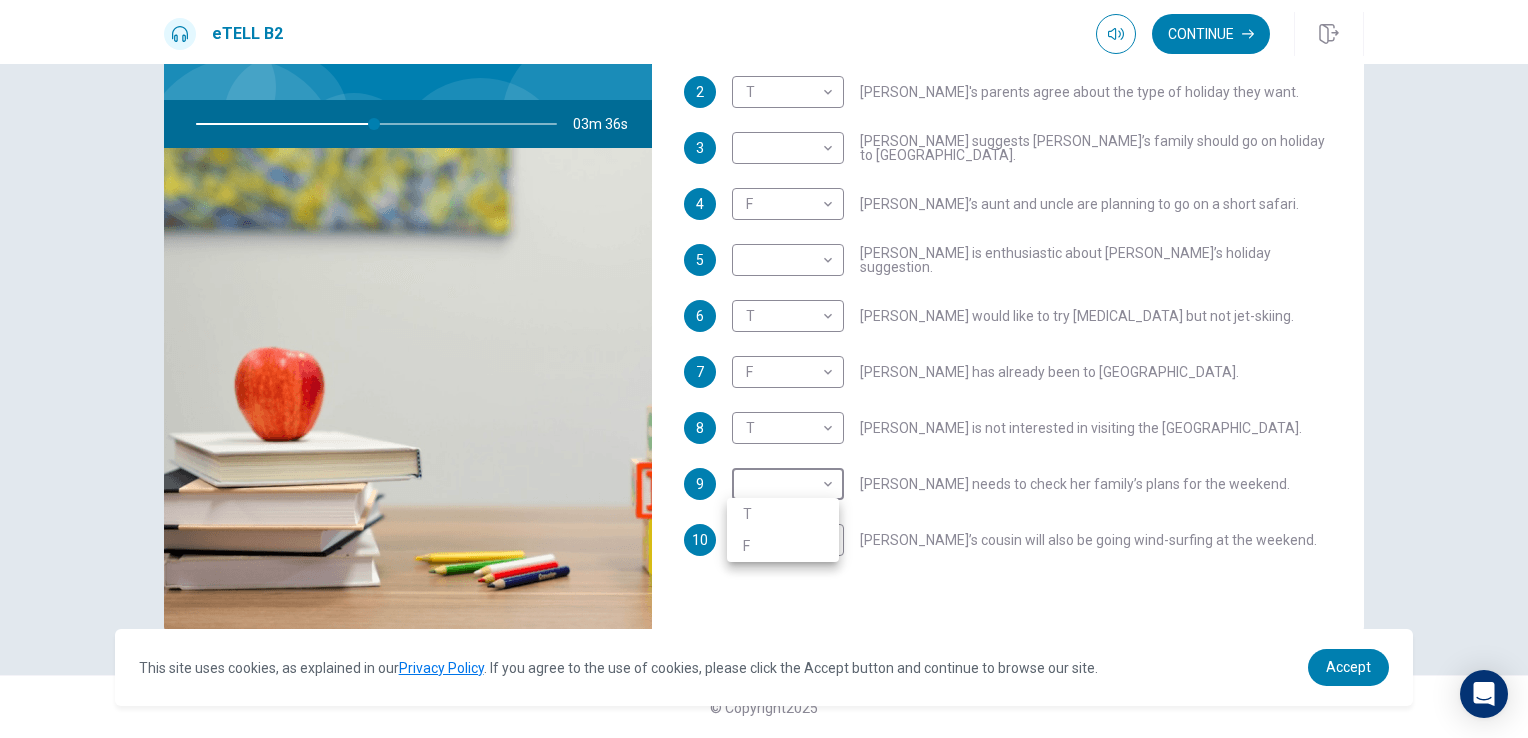 type on "**" 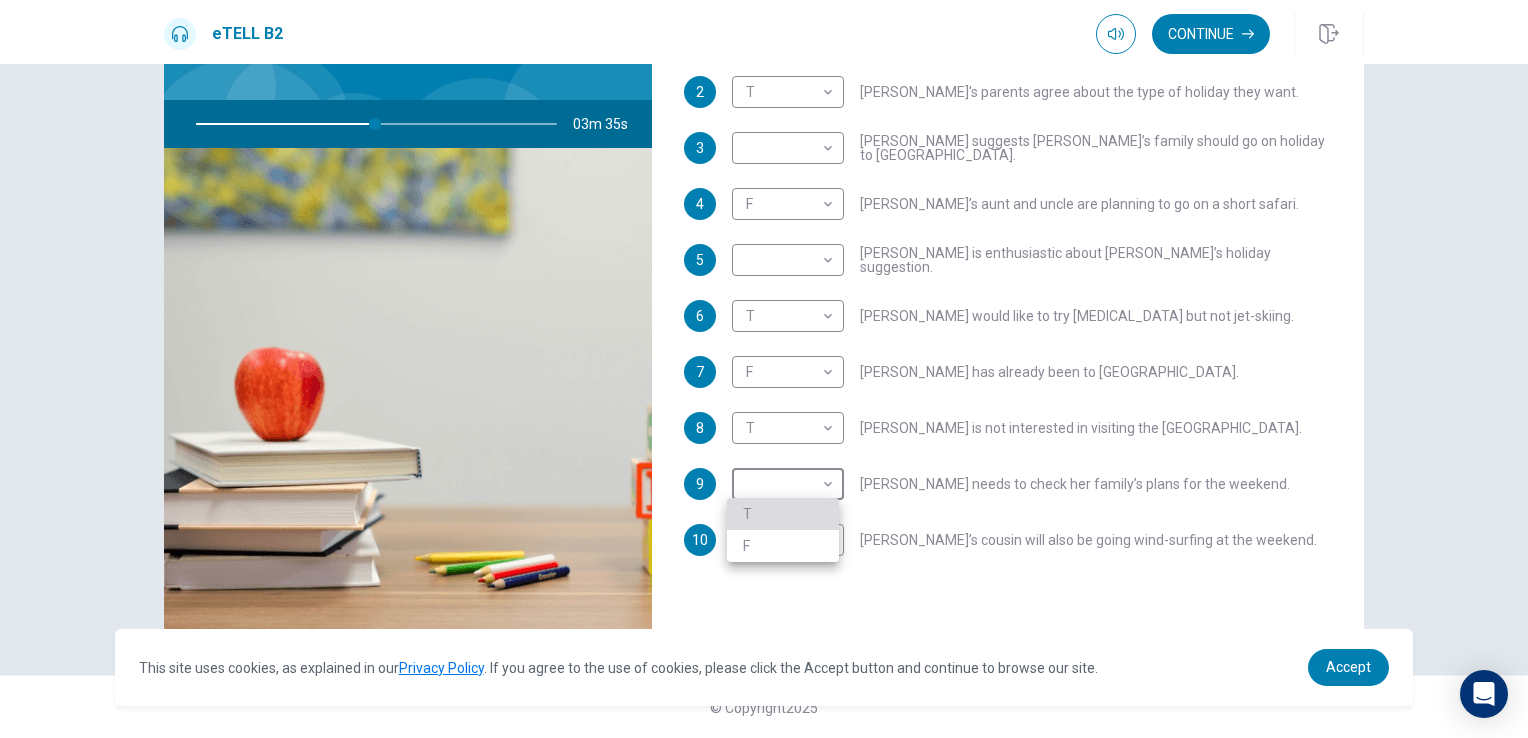 click on "T" at bounding box center (783, 514) 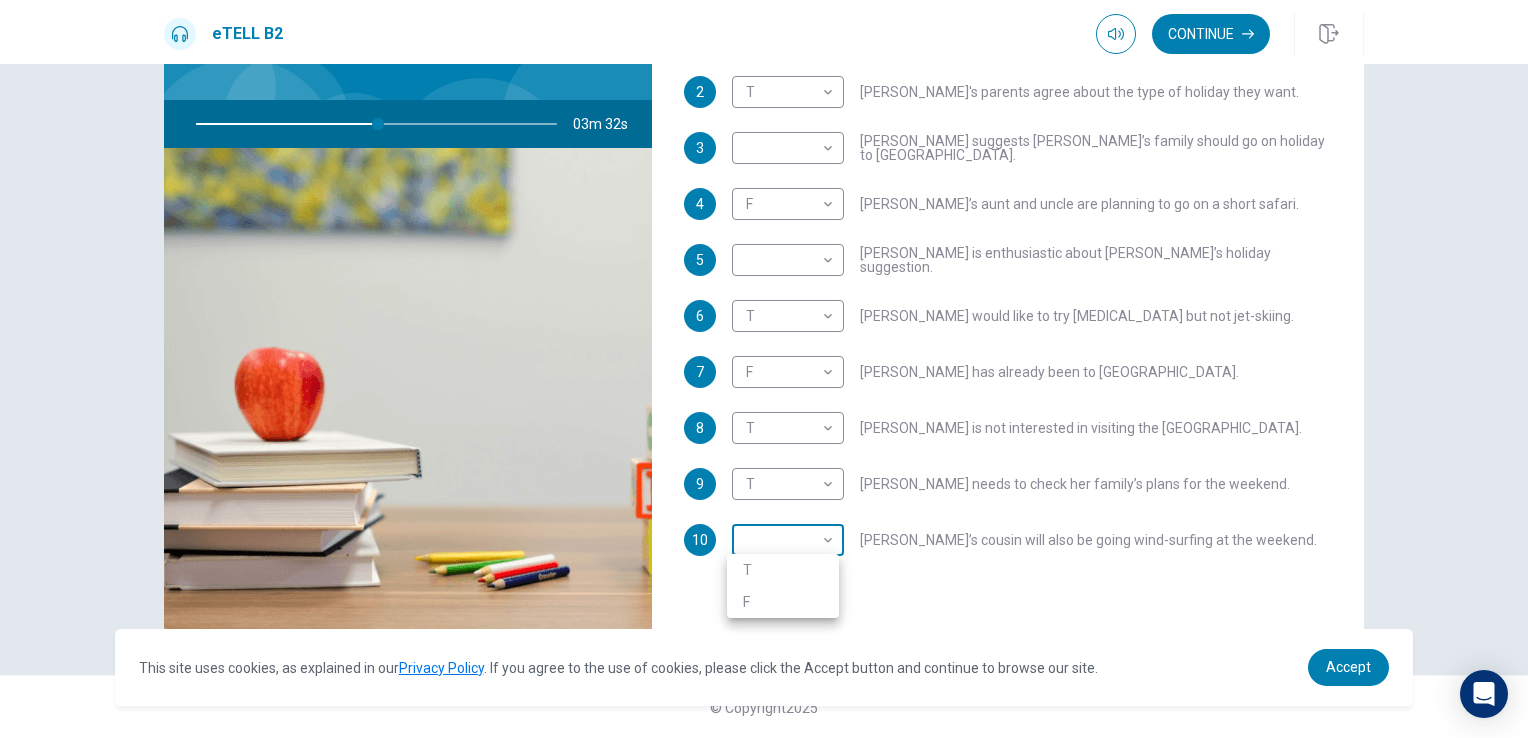 click on "This site uses cookies, as explained in our  Privacy Policy . If you agree to the use of cookies, please click the Accept button and continue to browse our site.   Privacy Policy Accept   eTELL B2 Continue Continue Question 1 For questions 1 – 10, mark each statement True (T) or False (F). You will hear Part One  TWICE.
You have one minute to read the questions for Part One.
Questions 1 - 10 T if the statement is TRUE F if the statement is FALSE 1 T * ​ [PERSON_NAME]’s mum would prefer to stay at a seaside resort. 2 T * ​ [PERSON_NAME]'s parents agree about the type of holiday they want.  3 ​ ​ [PERSON_NAME] suggests [PERSON_NAME]’s family should go on holiday to [GEOGRAPHIC_DATA]. 4 F * ​ [PERSON_NAME]’s aunt and uncle are planning to go on a short safari. 5 ​ ​ [PERSON_NAME] is enthusiastic about [PERSON_NAME]’s holiday suggestion.  6 T * ​  [PERSON_NAME] would like to try [MEDICAL_DATA] but not jet-skiing.  7 F * ​ [PERSON_NAME] has already been to [GEOGRAPHIC_DATA]. 8 T * ​ [PERSON_NAME] is not interested in visiting the [GEOGRAPHIC_DATA]. 9 T * ​ 10 ​ ​ 03m 32s © Copyright" at bounding box center (764, 369) 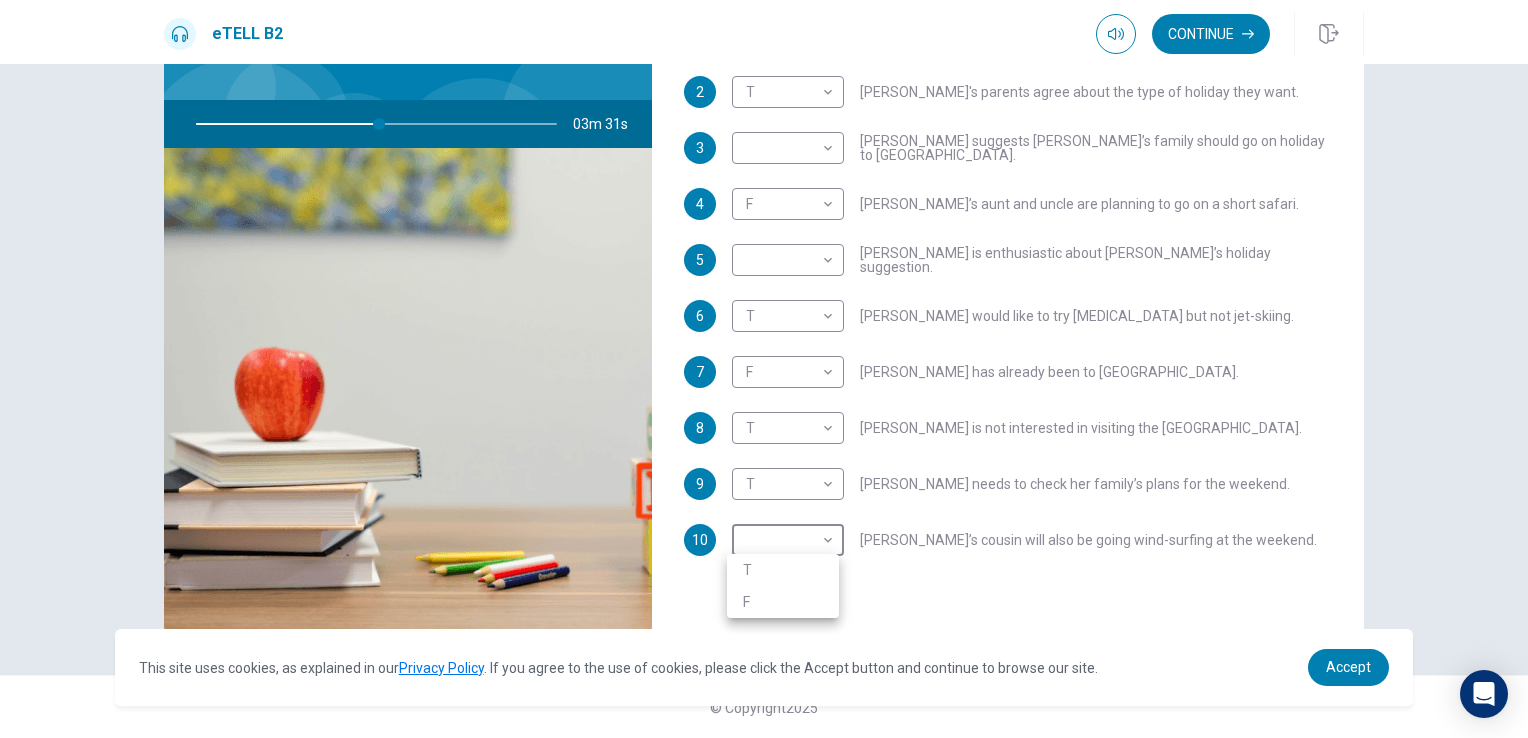 type on "**" 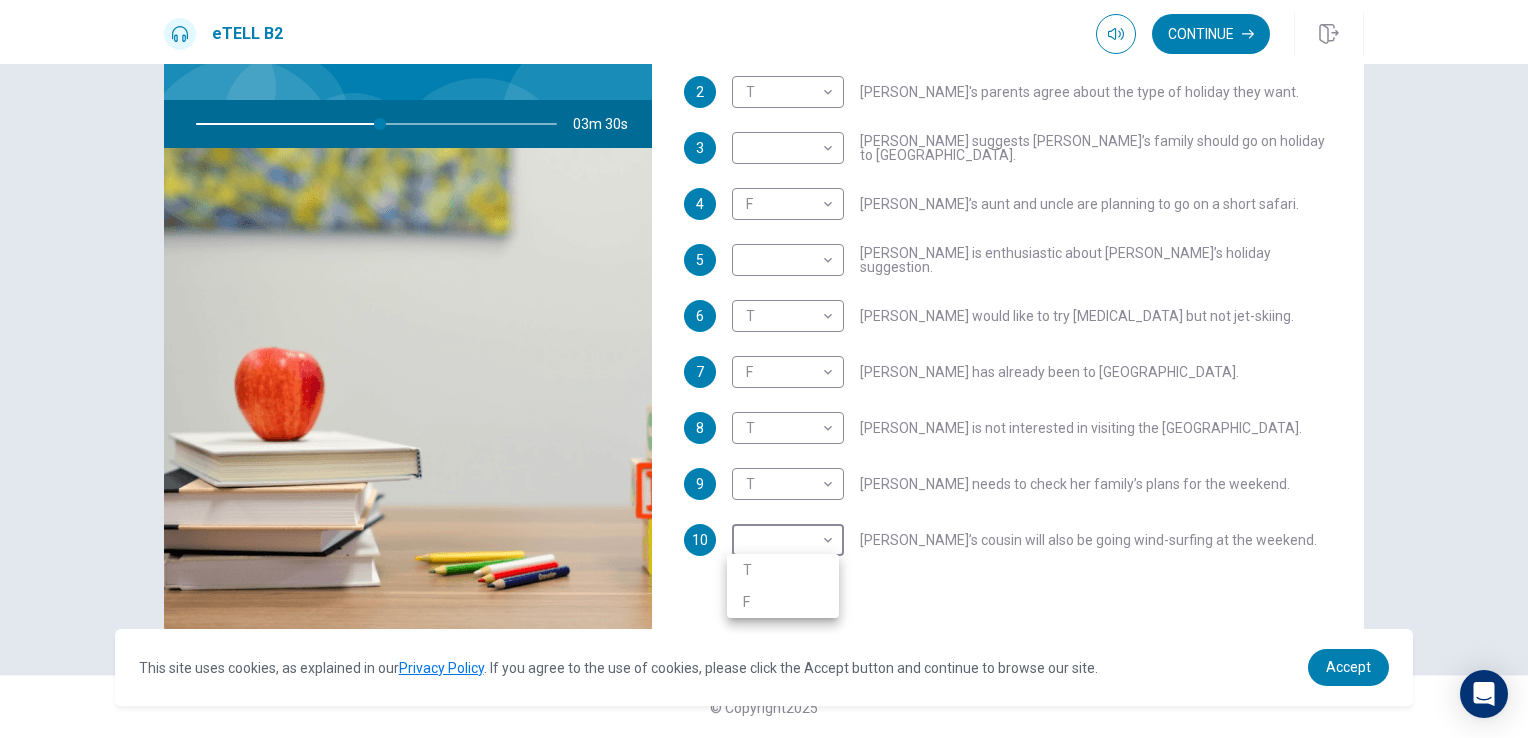 click on "T" at bounding box center [783, 570] 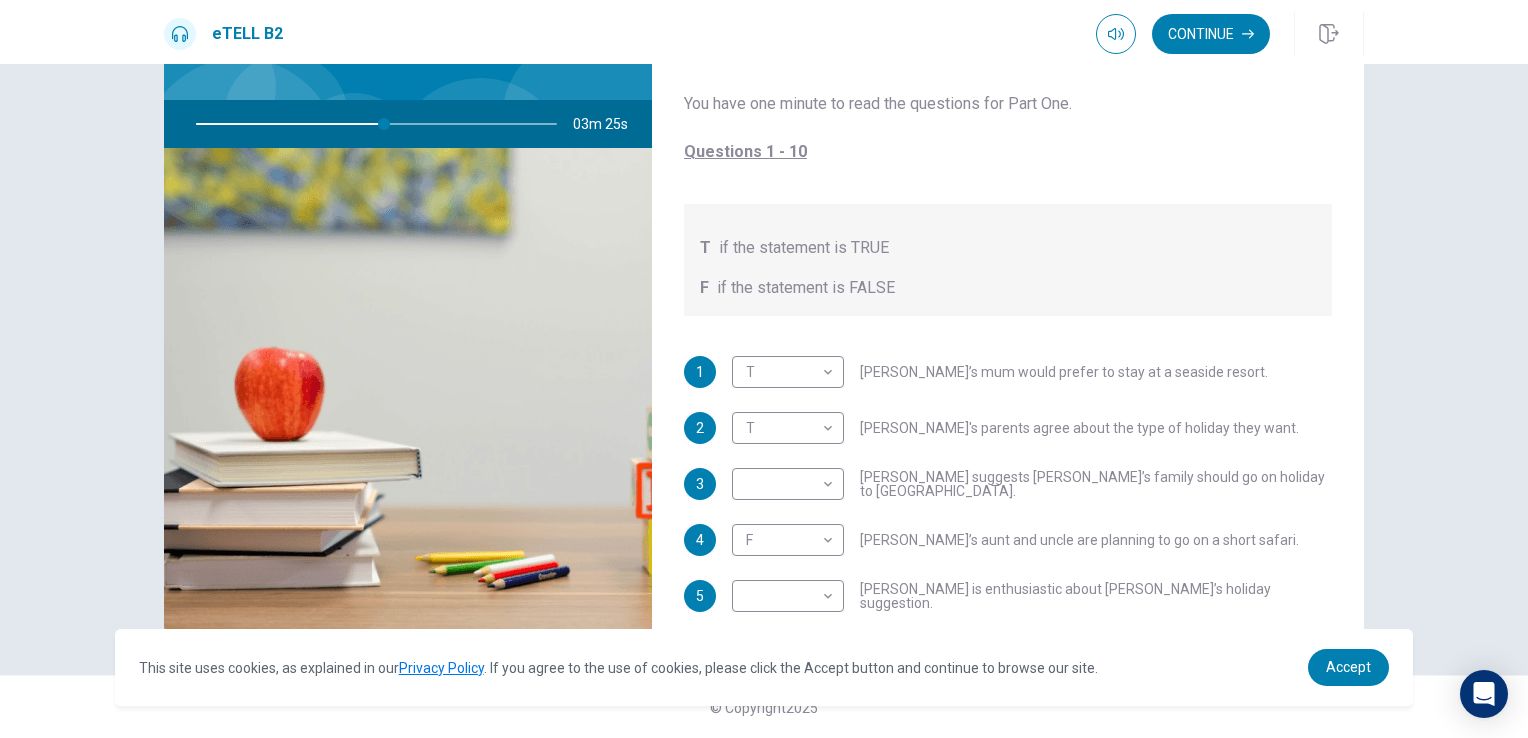 scroll, scrollTop: 0, scrollLeft: 0, axis: both 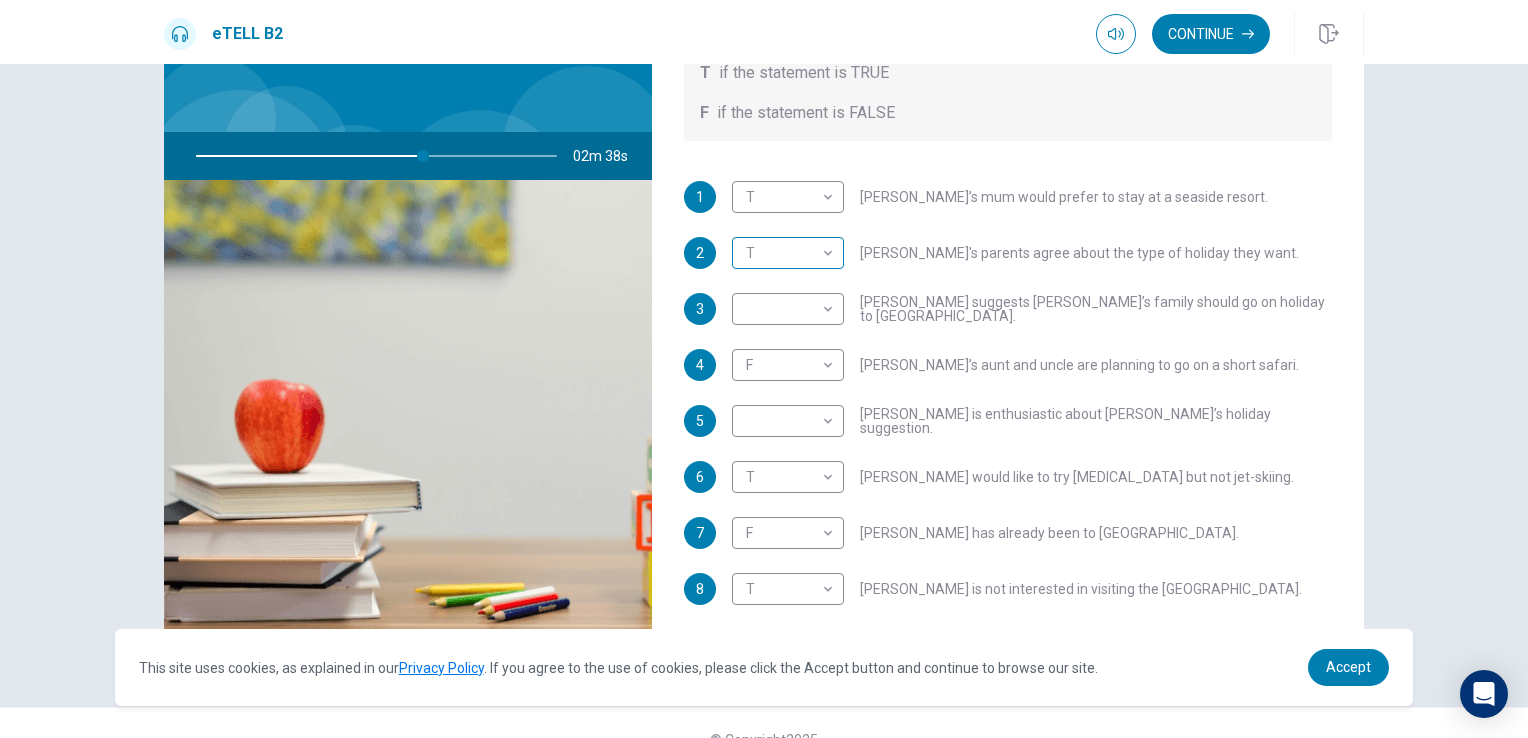 click on "This site uses cookies, as explained in our  Privacy Policy . If you agree to the use of cookies, please click the Accept button and continue to browse our site.   Privacy Policy Accept   eTELL B2 Continue Continue Question 1 For questions 1 – 10, mark each statement True (T) or False (F). You will hear Part One  TWICE.
You have one minute to read the questions for Part One.
Questions 1 - 10 T if the statement is TRUE F if the statement is FALSE 1 T * ​ [PERSON_NAME]’s mum would prefer to stay at a seaside resort. 2 T * ​ [PERSON_NAME]'s parents agree about the type of holiday they want.  3 ​ ​ [PERSON_NAME] suggests [PERSON_NAME]’s family should go on holiday to [GEOGRAPHIC_DATA]. 4 F * ​ [PERSON_NAME]’s aunt and uncle are planning to go on a short safari. 5 ​ ​ [PERSON_NAME] is enthusiastic about [PERSON_NAME]’s holiday suggestion.  6 T * ​  [PERSON_NAME] would like to try [MEDICAL_DATA] but not jet-skiing.  7 F * ​ [PERSON_NAME] has already been to [GEOGRAPHIC_DATA]. 8 T * ​ [PERSON_NAME] is not interested in visiting the [GEOGRAPHIC_DATA]. 9 T * ​ 10 T * ​ 02m 38s © Copyright" at bounding box center (764, 369) 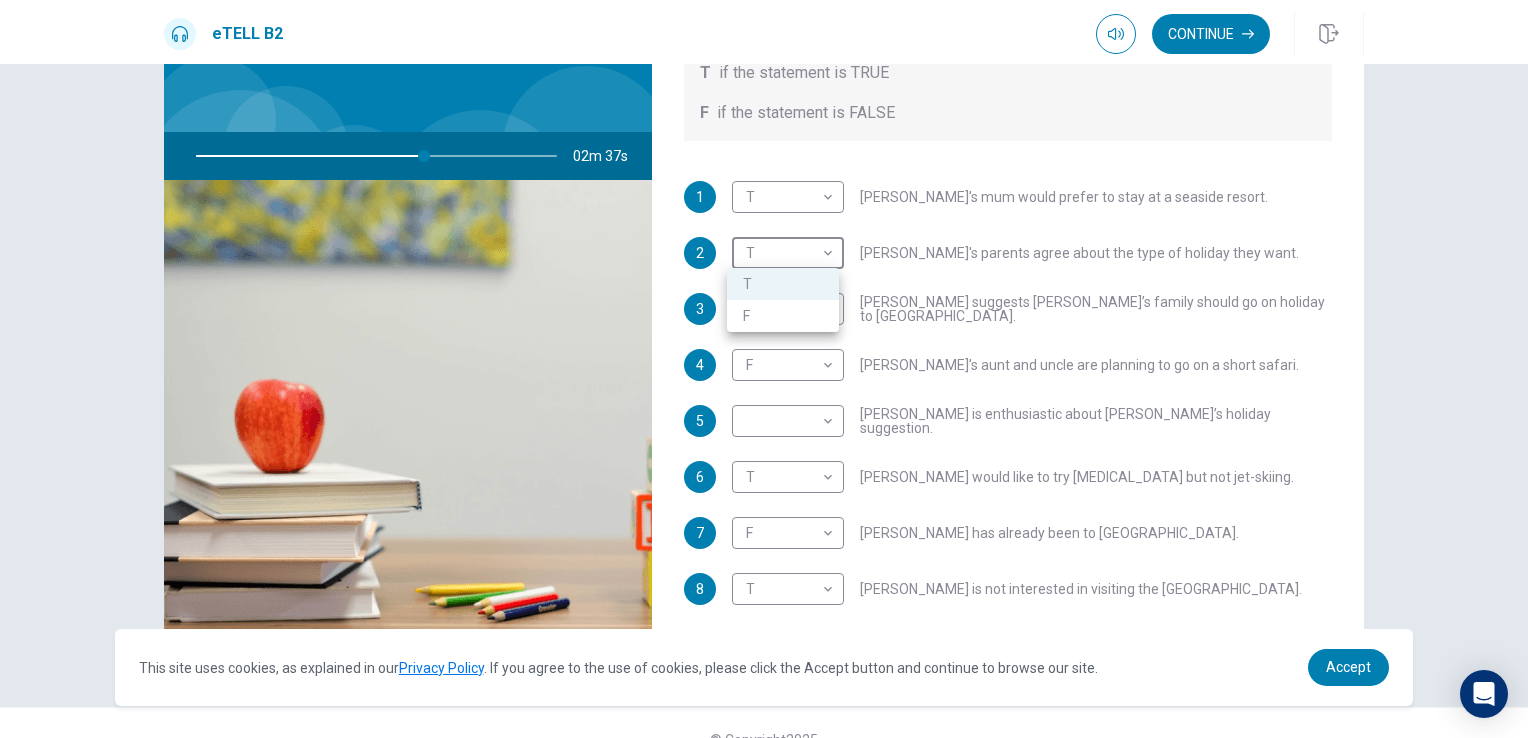 type on "**" 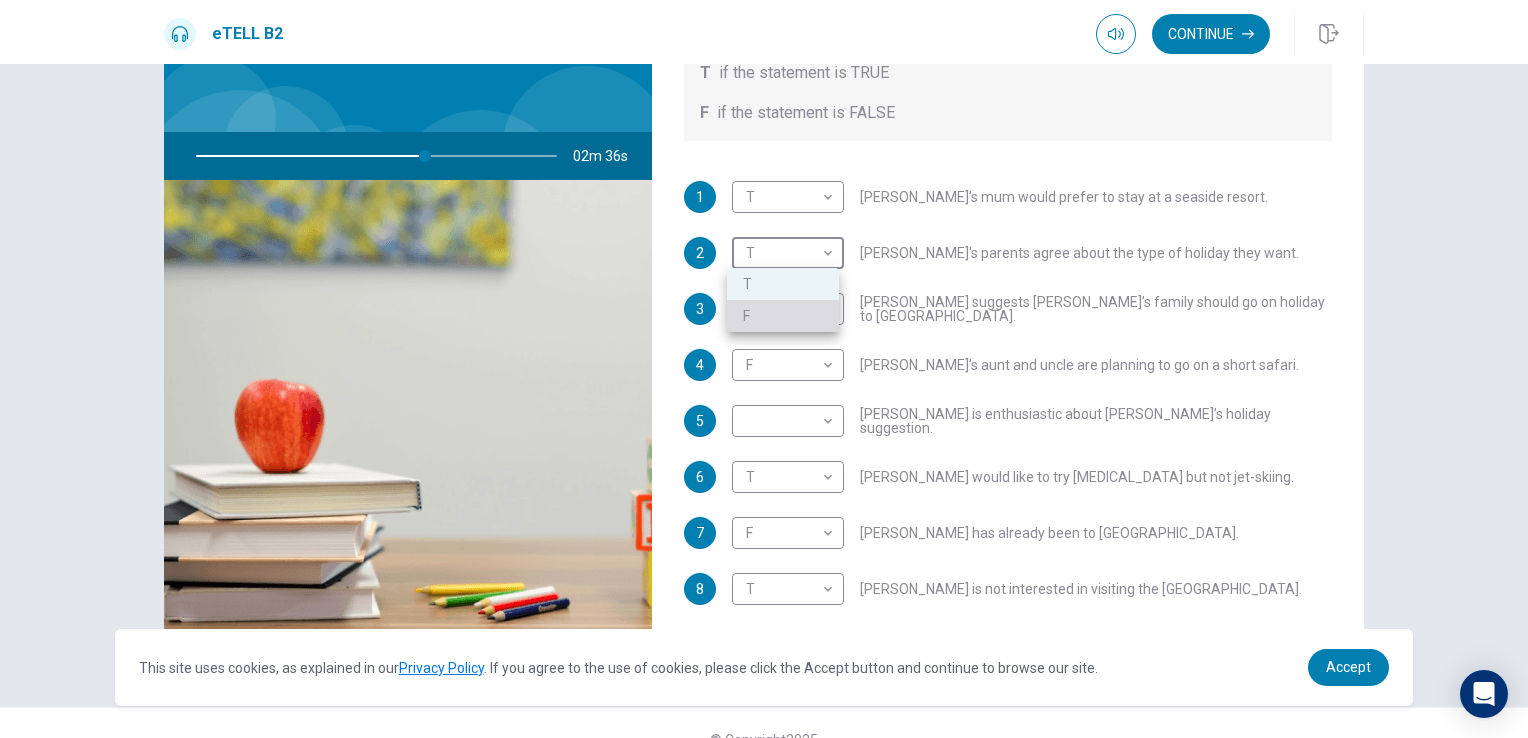 click on "F" at bounding box center (783, 316) 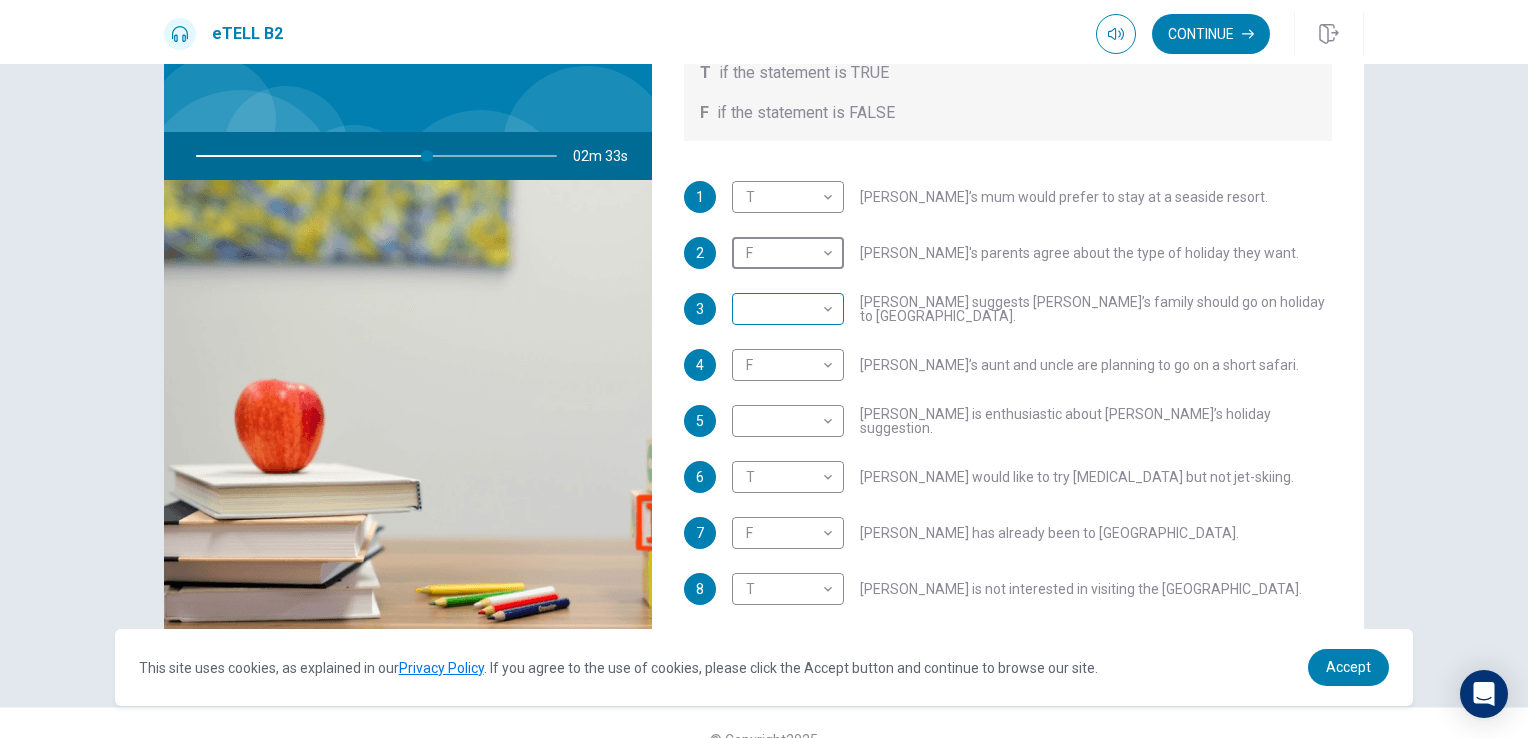 click on "This site uses cookies, as explained in our  Privacy Policy . If you agree to the use of cookies, please click the Accept button and continue to browse our site.   Privacy Policy Accept   eTELL B2 Continue Continue Question 1 For questions 1 – 10, mark each statement True (T) or False (F). You will hear Part One  TWICE.
You have one minute to read the questions for Part One.
Questions 1 - 10 T if the statement is TRUE F if the statement is FALSE 1 T * ​ [PERSON_NAME]’s mum would prefer to stay at a seaside resort. 2 F * ​ [PERSON_NAME]'s parents agree about the type of holiday they want.  3 ​ ​ [PERSON_NAME] suggests [PERSON_NAME]’s family should go on holiday to [GEOGRAPHIC_DATA]. 4 F * ​ [PERSON_NAME]’s aunt and uncle are planning to go on a short safari. 5 ​ ​ [PERSON_NAME] is enthusiastic about [PERSON_NAME]’s holiday suggestion.  6 T * ​  [PERSON_NAME] would like to try [MEDICAL_DATA] but not jet-skiing.  7 F * ​ [PERSON_NAME] has already been to [GEOGRAPHIC_DATA]. 8 T * ​ [PERSON_NAME] is not interested in visiting the [GEOGRAPHIC_DATA]. 9 T * ​ 10 T * ​ 02m 33s © Copyright" at bounding box center (764, 369) 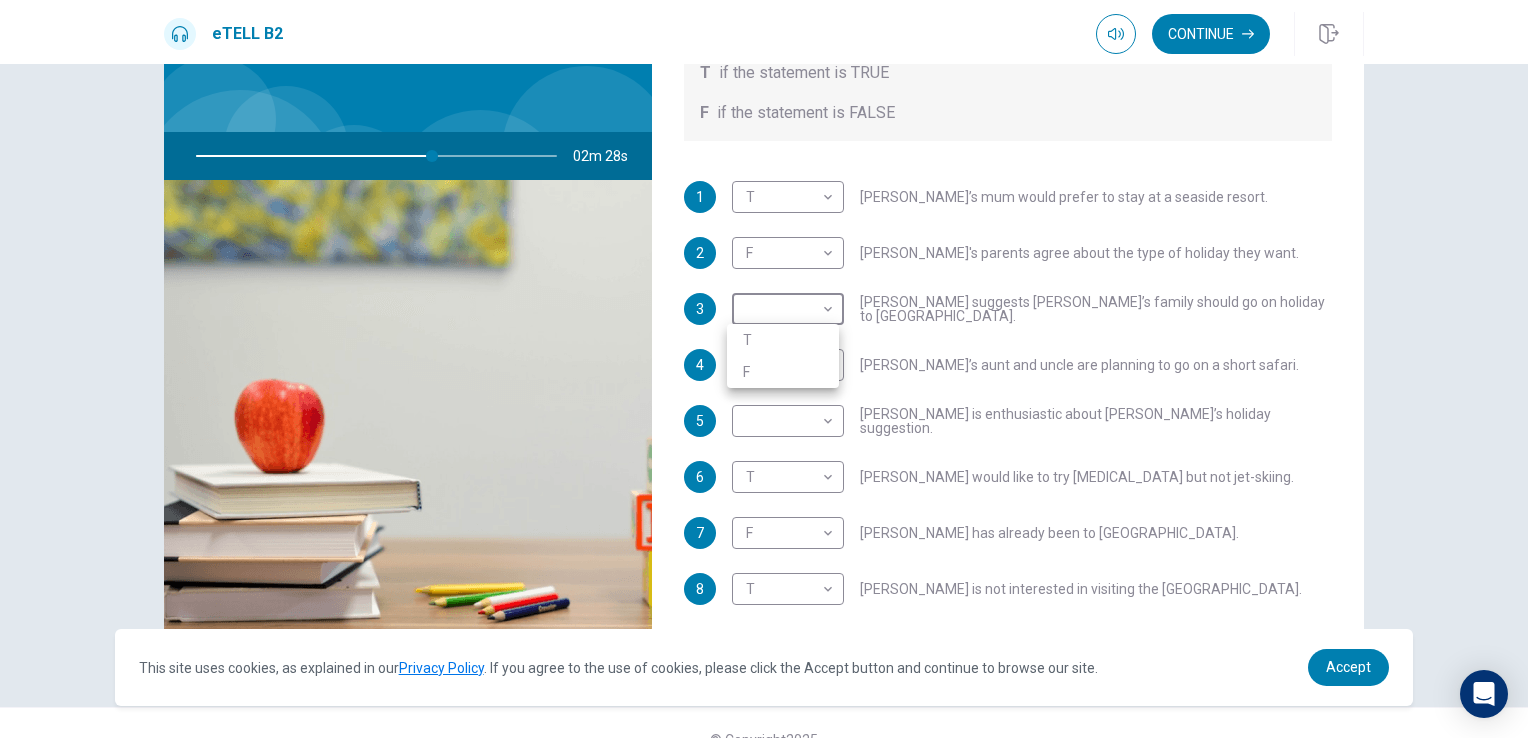 type on "**" 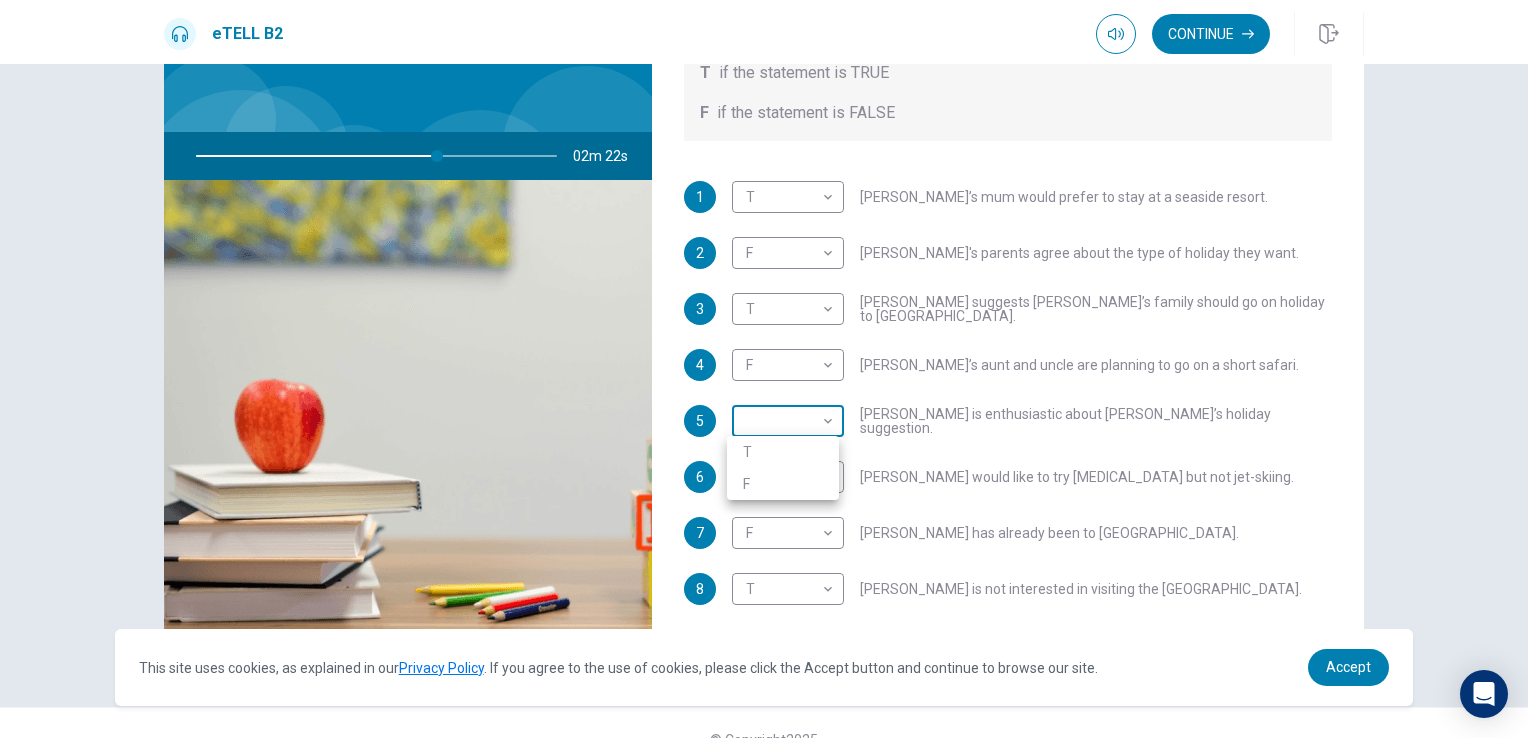 click on "This site uses cookies, as explained in our  Privacy Policy . If you agree to the use of cookies, please click the Accept button and continue to browse our site.   Privacy Policy Accept   eTELL B2 Continue Continue Question 1 For questions 1 – 10, mark each statement True (T) or False (F). You will hear Part One  TWICE.
You have one minute to read the questions for Part One.
Questions 1 - 10 T if the statement is TRUE F if the statement is FALSE 1 T * ​ [PERSON_NAME]’s mum would prefer to stay at a seaside resort. 2 F * ​ [PERSON_NAME]'s parents agree about the type of holiday they want.  3 T * ​ [PERSON_NAME] suggests [PERSON_NAME]’s family should go on holiday to [GEOGRAPHIC_DATA]. 4 F * ​ [PERSON_NAME]’s aunt and uncle are planning to go on a short safari. 5 ​ ​ [PERSON_NAME] is enthusiastic about [PERSON_NAME]’s holiday suggestion.  6 T * ​  [PERSON_NAME] would like to try [MEDICAL_DATA] but not jet-skiing.  7 F * ​ [PERSON_NAME] has already been to [GEOGRAPHIC_DATA]. 8 T * ​ [PERSON_NAME] is not interested in visiting the [GEOGRAPHIC_DATA]. 9 T * ​ 10 T * ​ 02m 22s © Copyright" at bounding box center [764, 369] 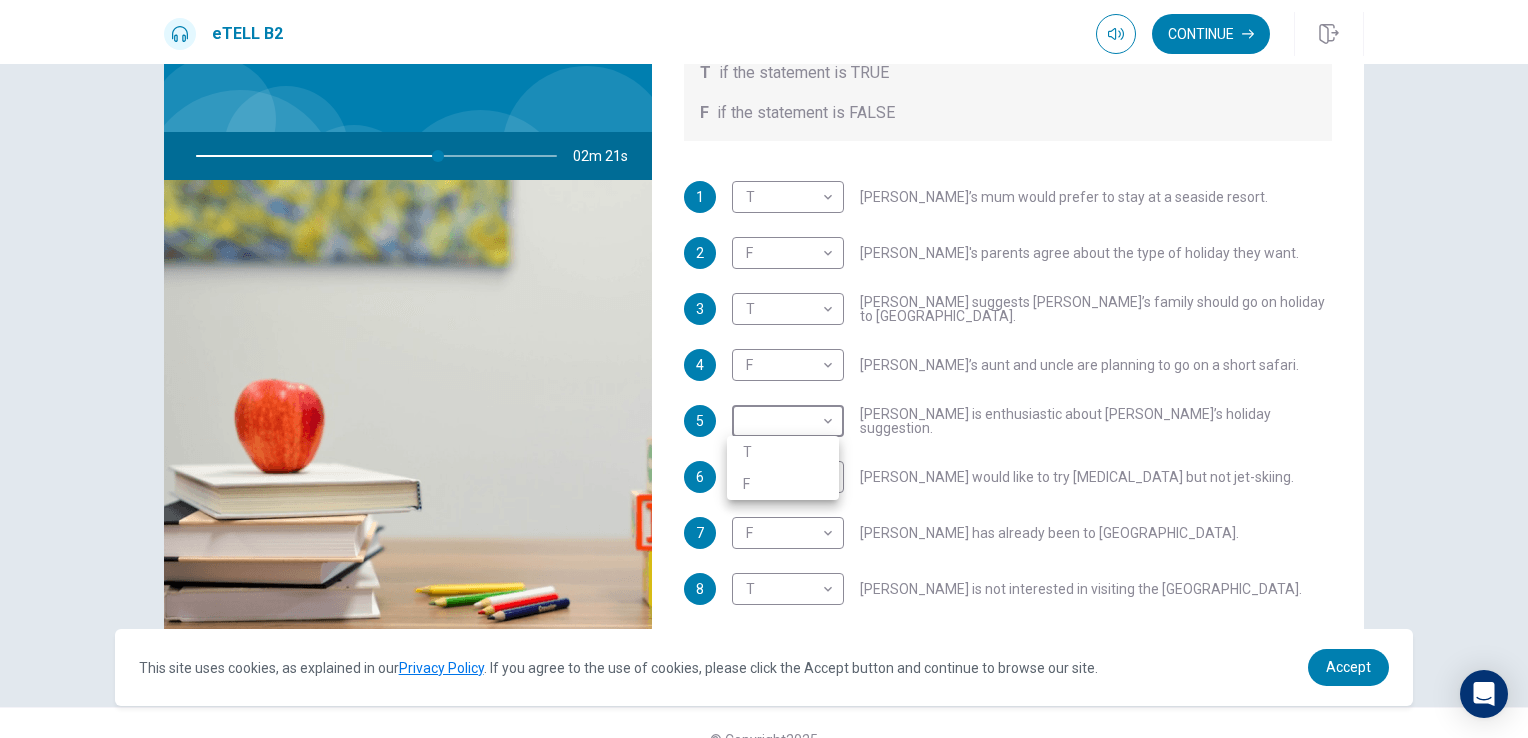 type on "**" 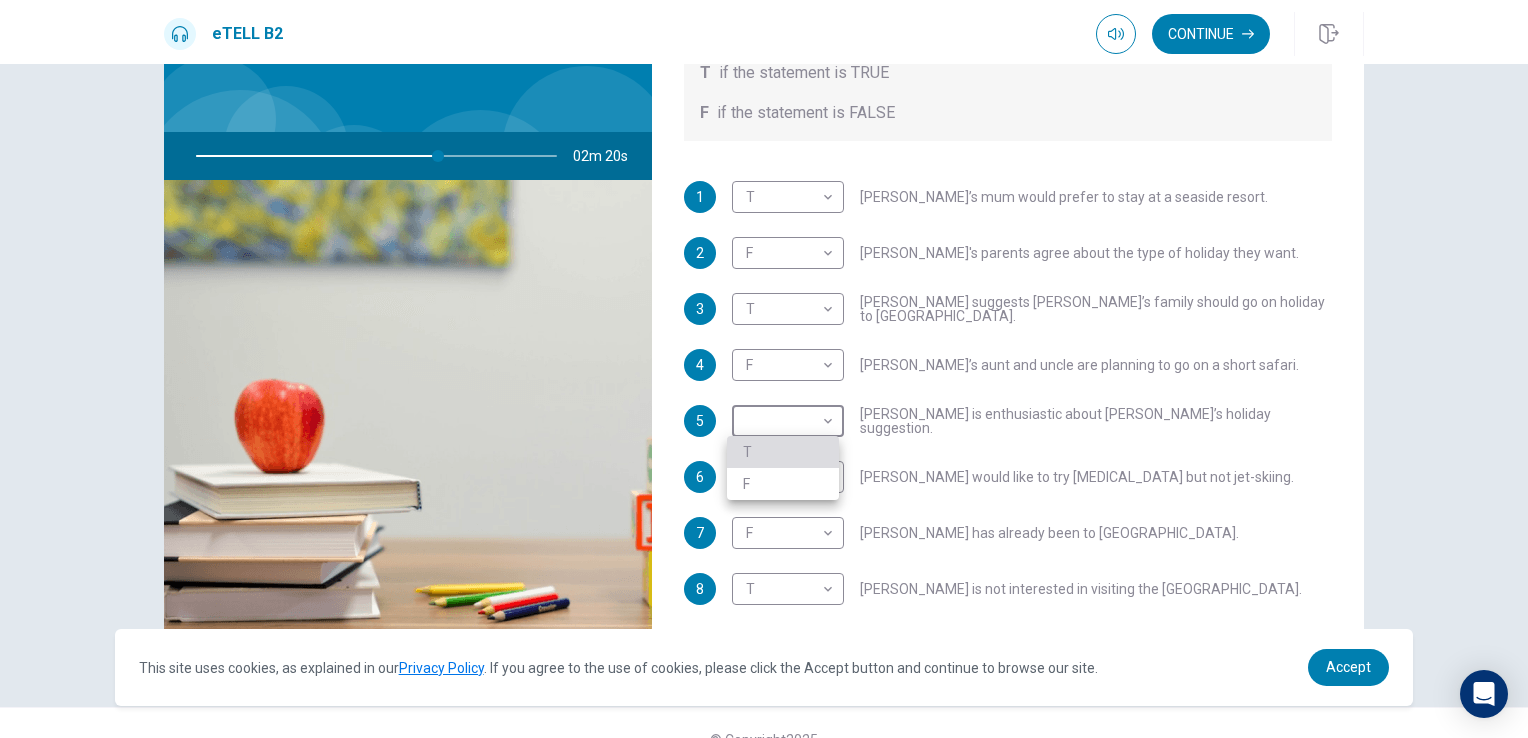 click on "T" at bounding box center [783, 452] 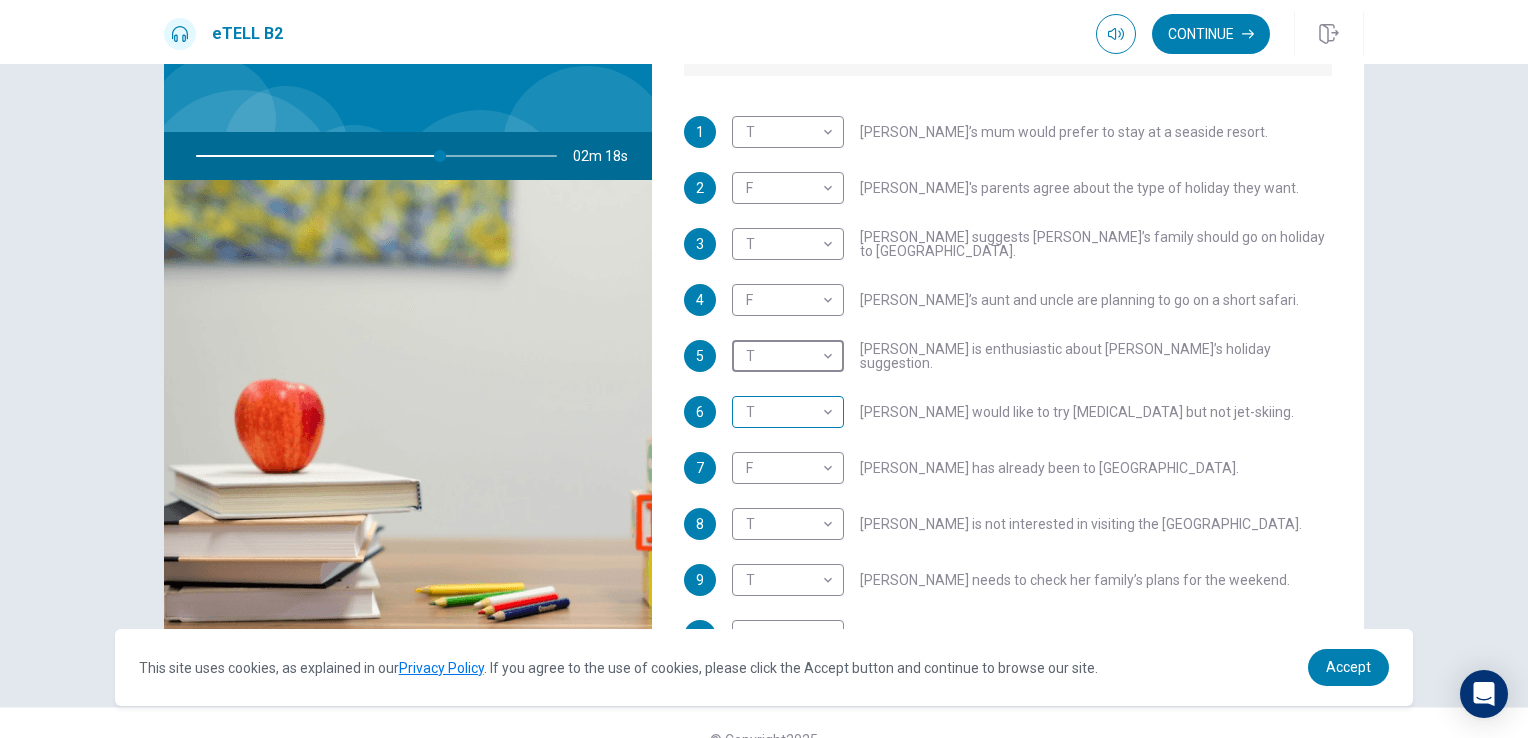 scroll, scrollTop: 289, scrollLeft: 0, axis: vertical 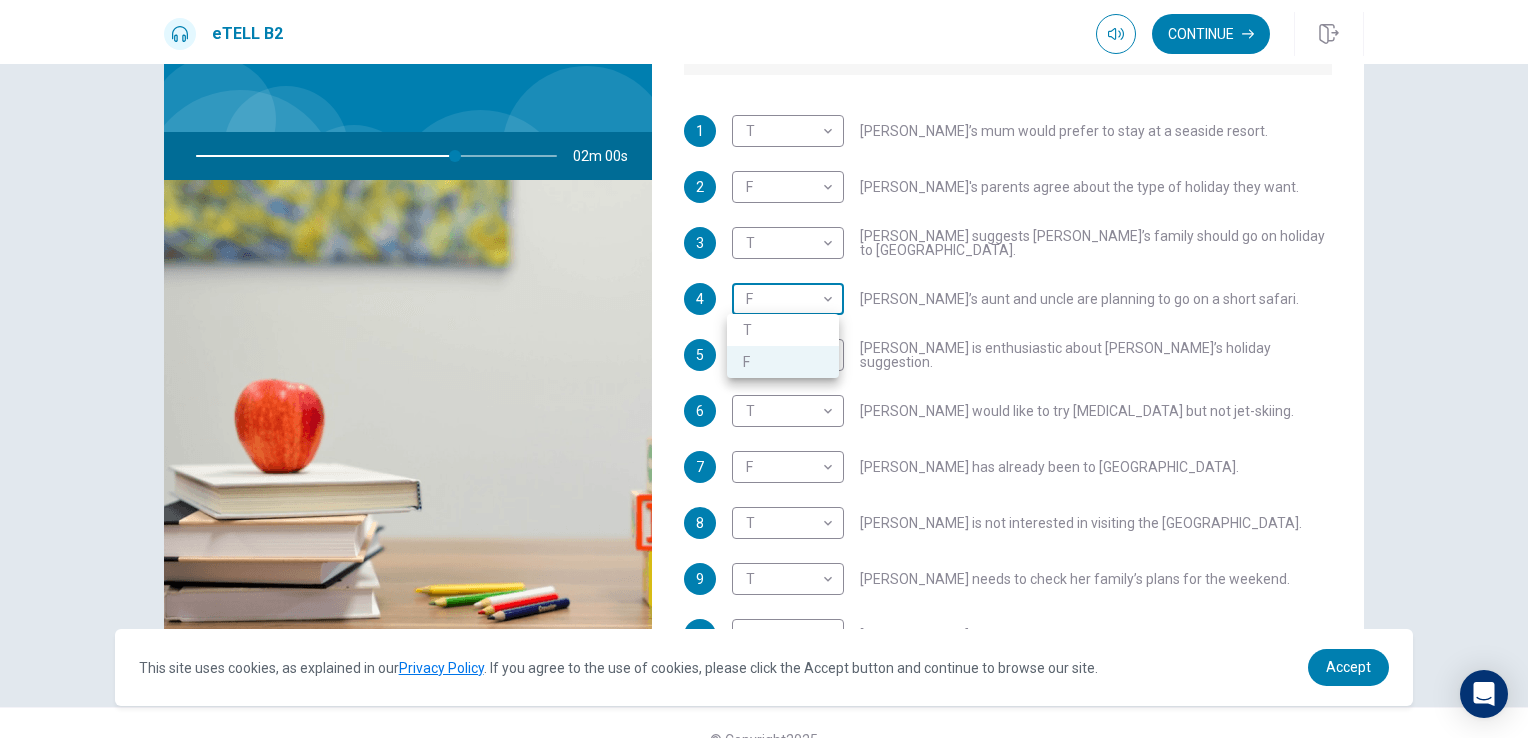 click on "This site uses cookies, as explained in our  Privacy Policy . If you agree to the use of cookies, please click the Accept button and continue to browse our site.   Privacy Policy Accept   eTELL B2 Continue Continue Question 1 For questions 1 – 10, mark each statement True (T) or False (F). You will hear Part One  TWICE.
You have one minute to read the questions for Part One.
Questions 1 - 10 T if the statement is TRUE F if the statement is FALSE 1 T * ​ [PERSON_NAME]’s mum would prefer to stay at a seaside resort. 2 F * ​ [PERSON_NAME]'s parents agree about the type of holiday they want.  3 T * ​ [PERSON_NAME] suggests [PERSON_NAME]’s family should go on holiday to [GEOGRAPHIC_DATA]. 4 F * ​ [PERSON_NAME]’s aunt and uncle are planning to go on a short safari. 5 T * ​ [PERSON_NAME] is enthusiastic about [PERSON_NAME]’s holiday suggestion.  6 T * ​  [PERSON_NAME] would like to try [MEDICAL_DATA] but not jet-skiing.  7 F * ​ [PERSON_NAME] has already been to [GEOGRAPHIC_DATA]. 8 T * ​ [PERSON_NAME] is not interested in visiting the [GEOGRAPHIC_DATA]. 9 T * ​ 10 T * ​ 02m 00s © Copyright" at bounding box center [764, 369] 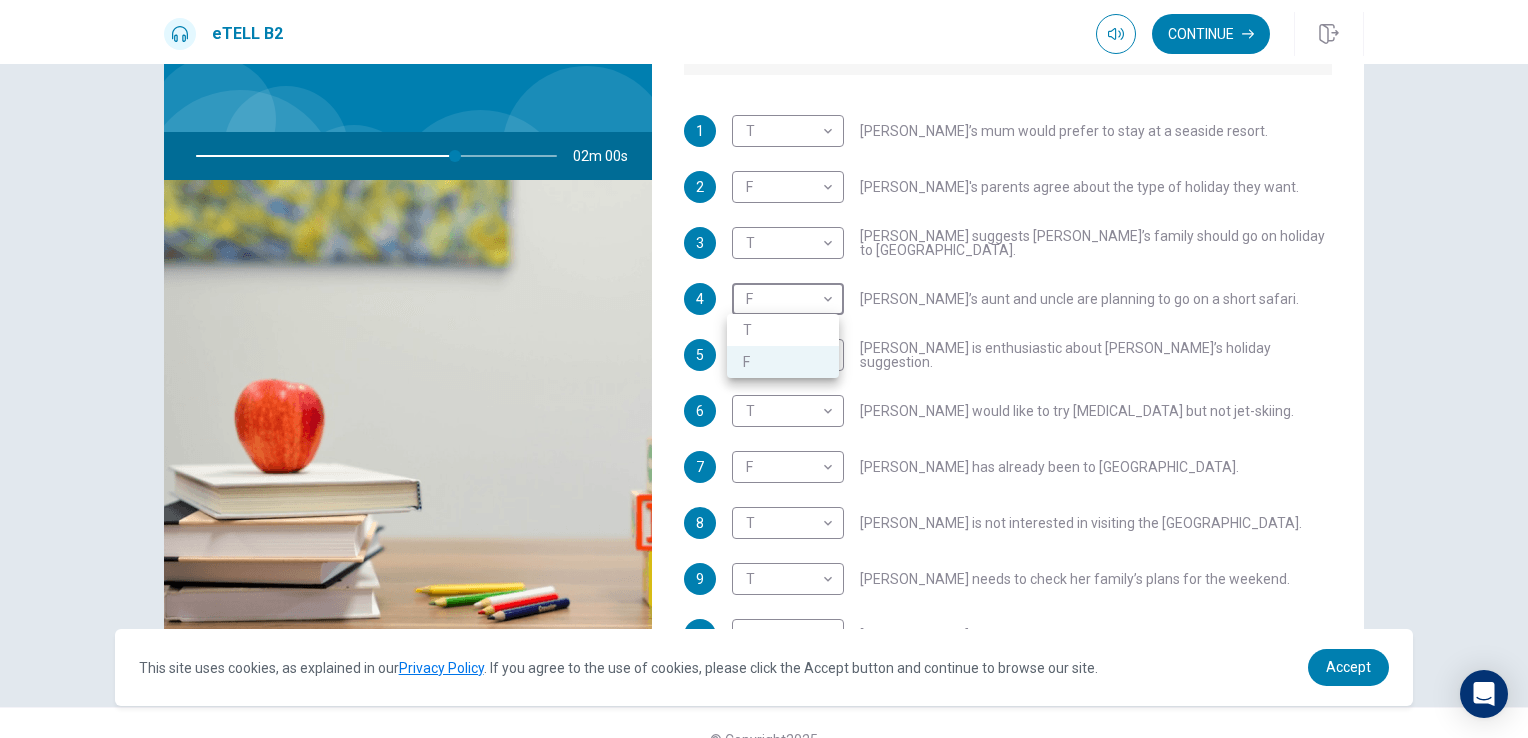type on "**" 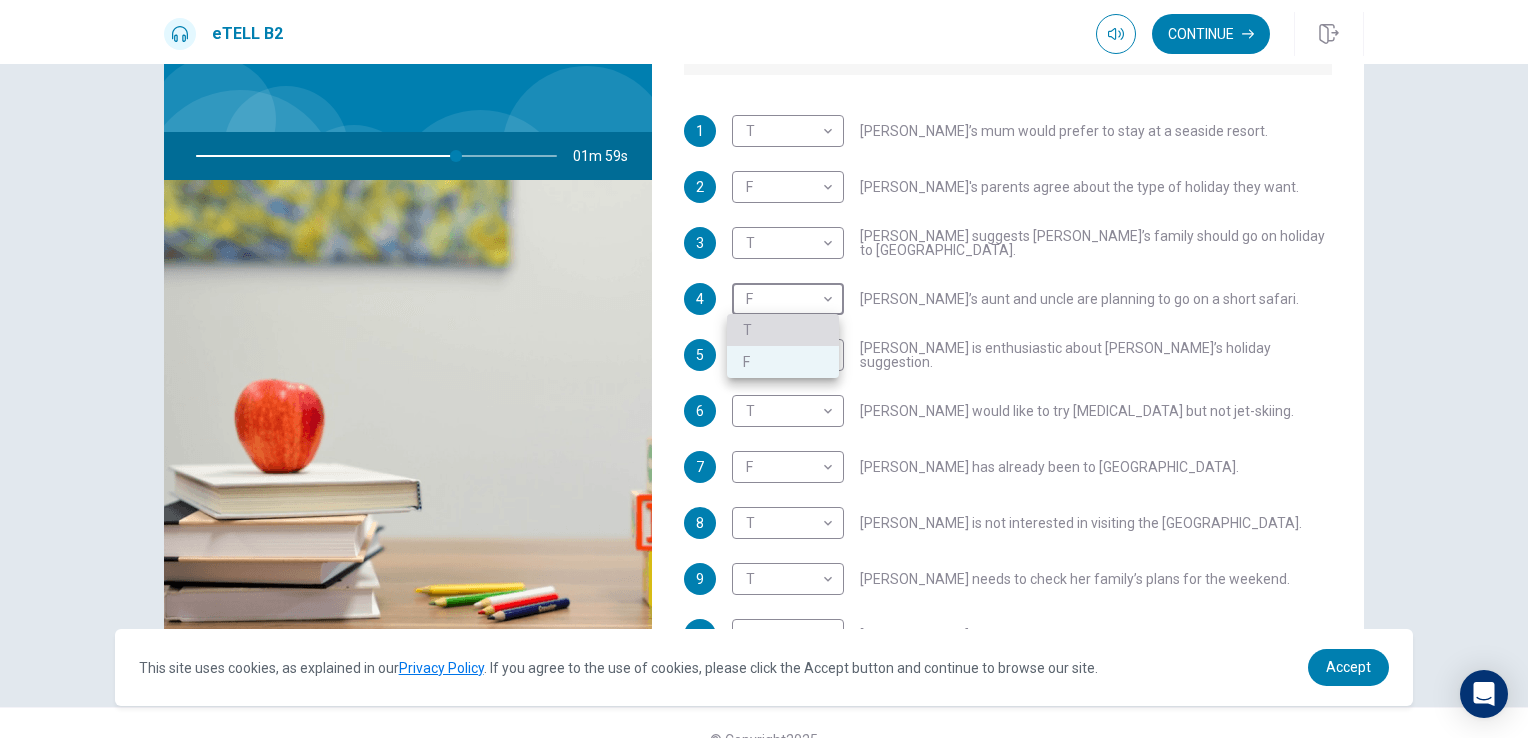 click on "T" at bounding box center [783, 330] 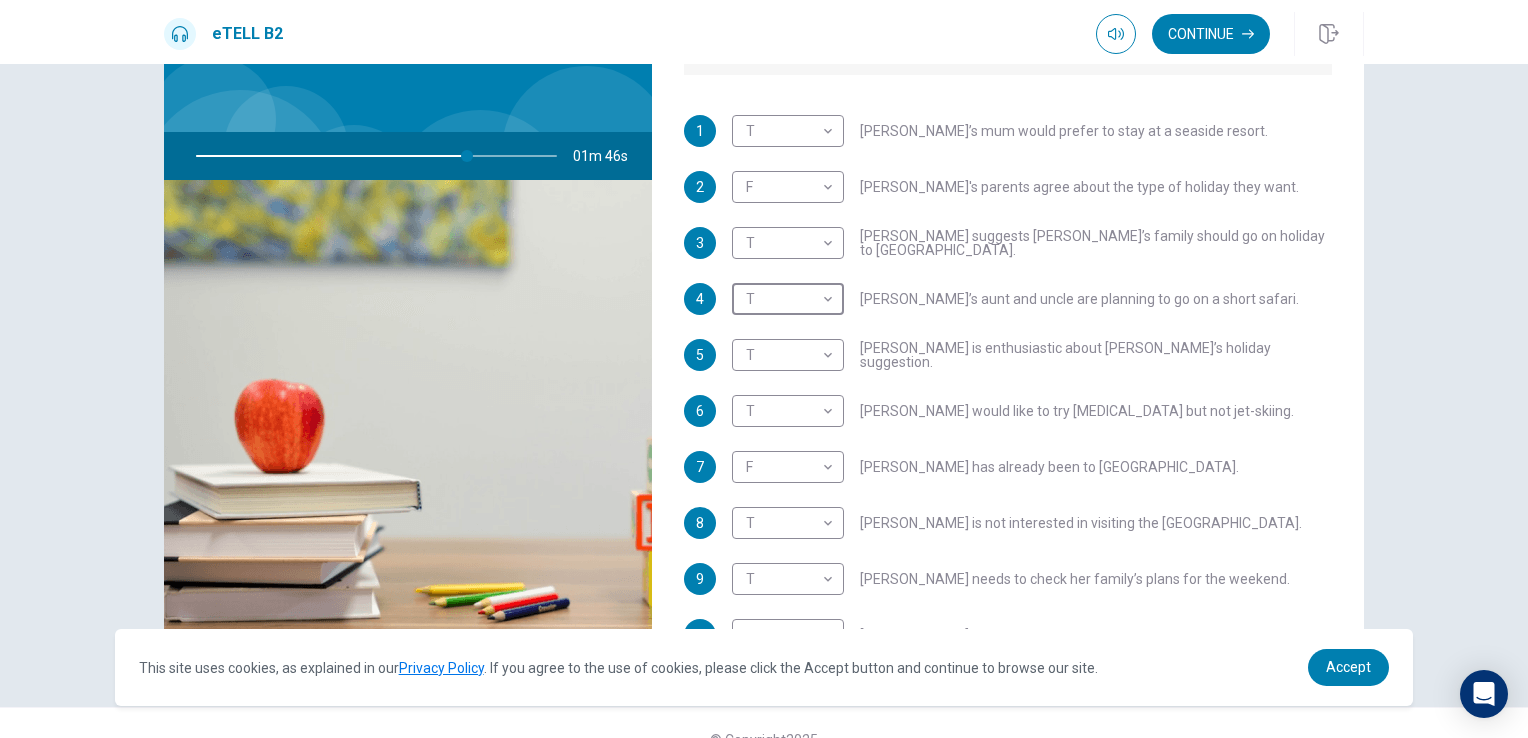 scroll, scrollTop: 352, scrollLeft: 0, axis: vertical 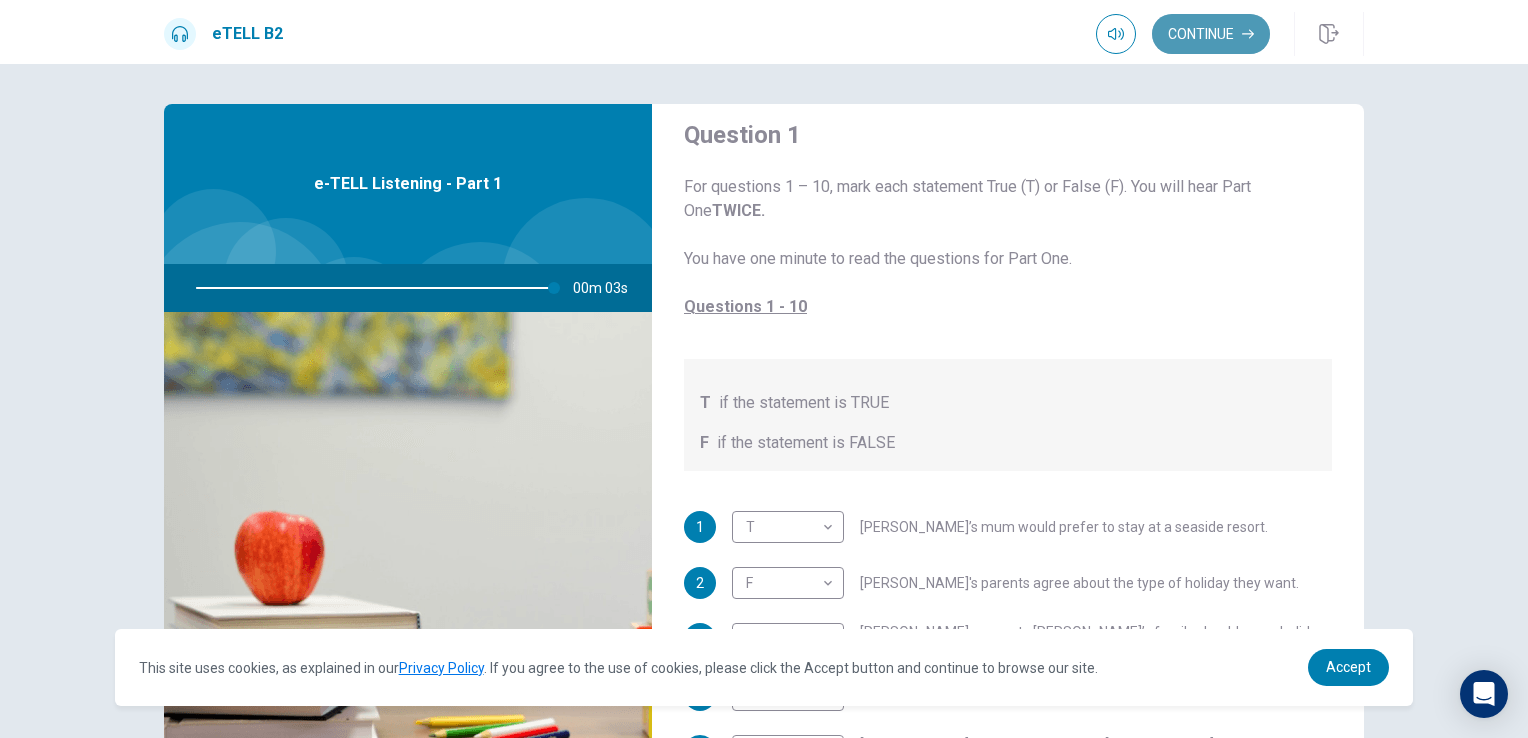 click on "Continue" at bounding box center (1211, 34) 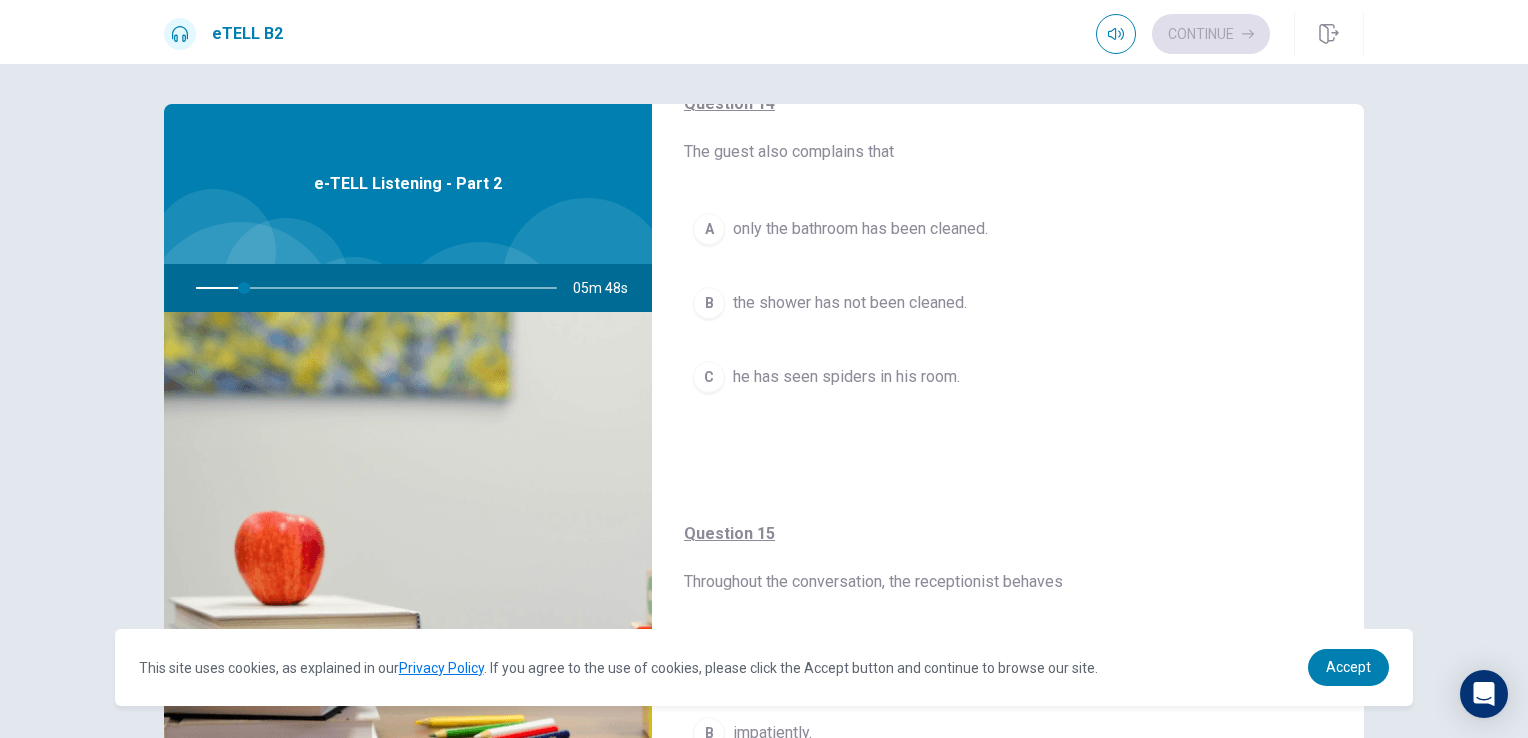 scroll, scrollTop: 1520, scrollLeft: 0, axis: vertical 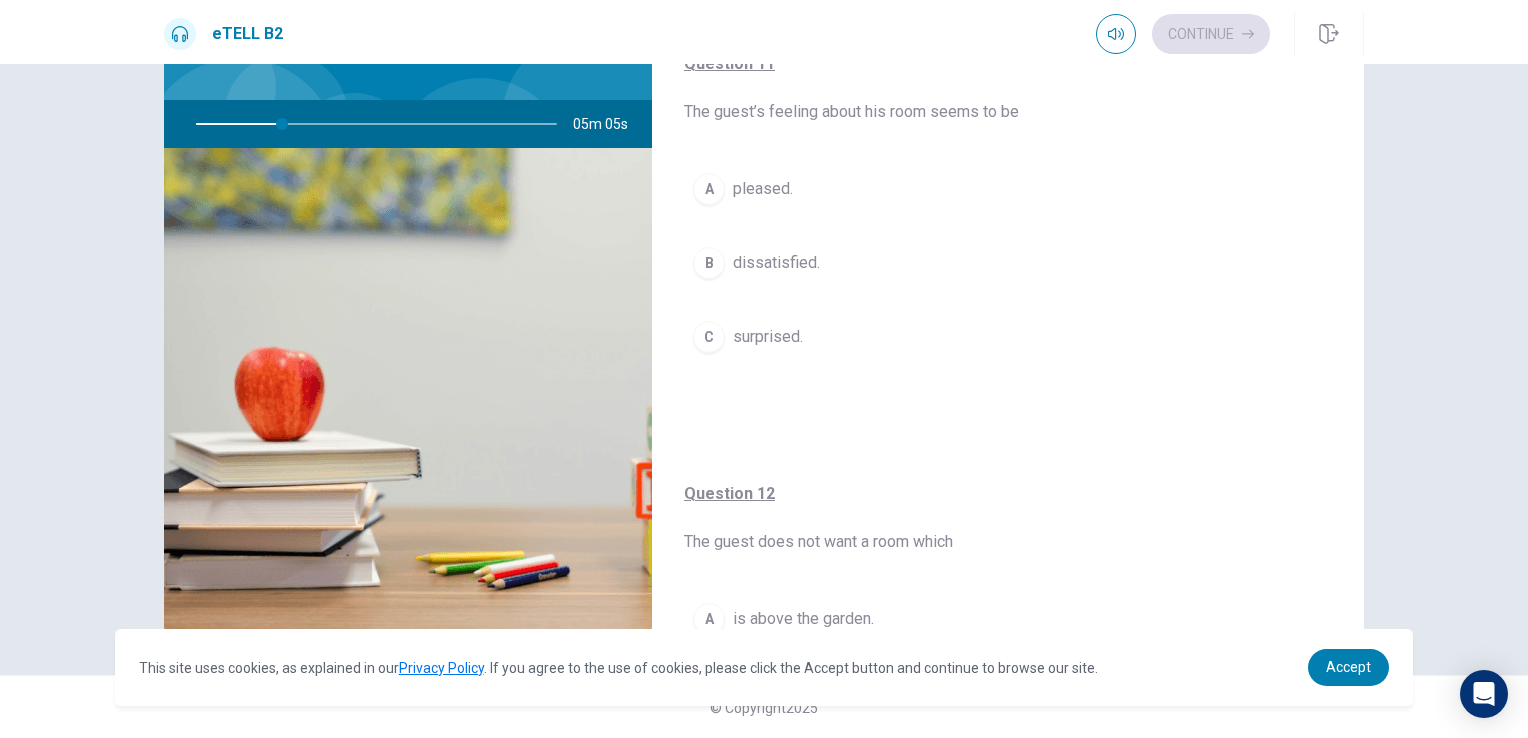 click on "dissatisfied." at bounding box center (776, 263) 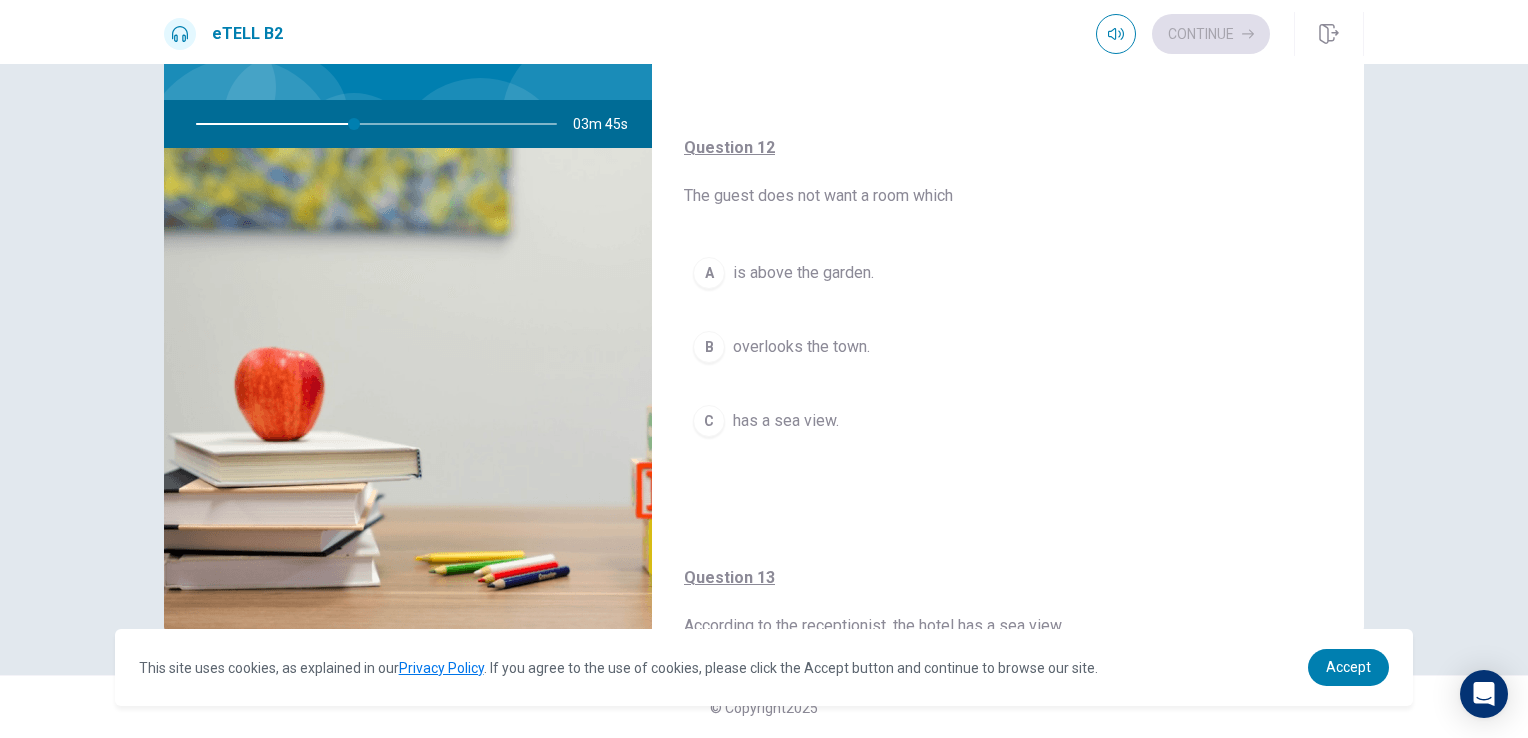 scroll, scrollTop: 347, scrollLeft: 0, axis: vertical 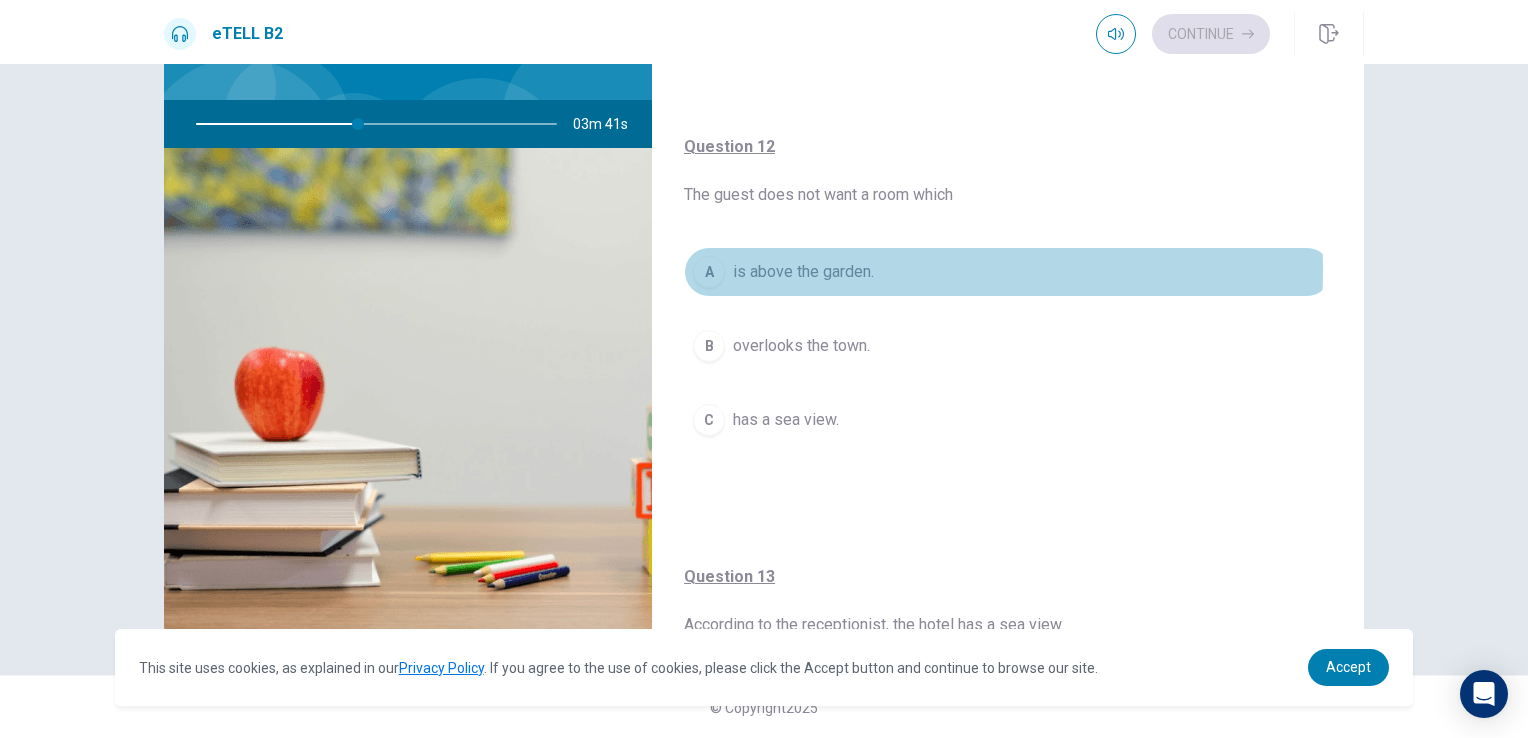 click on "is above the garden." at bounding box center (803, 272) 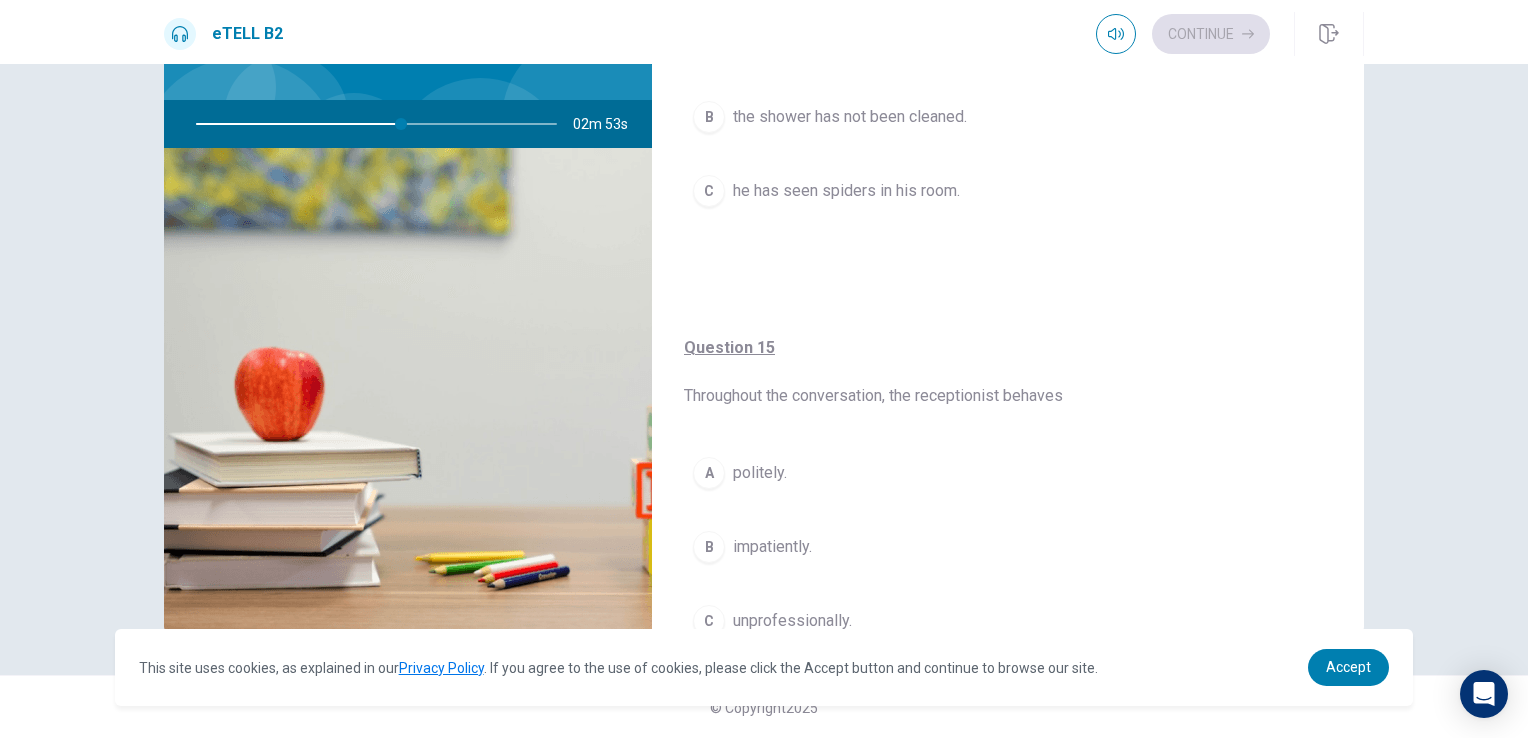 scroll, scrollTop: 1520, scrollLeft: 0, axis: vertical 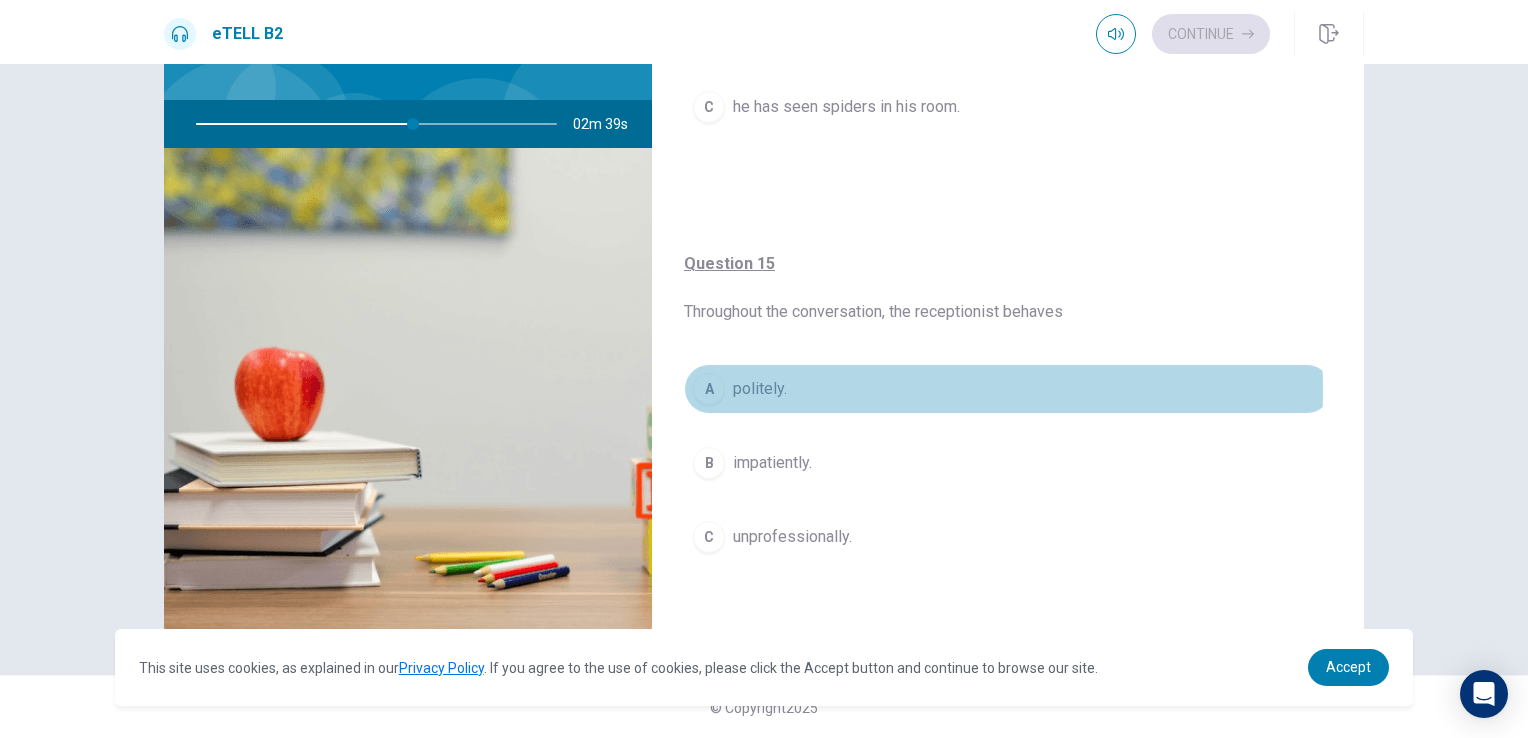 click on "politely." at bounding box center [760, 389] 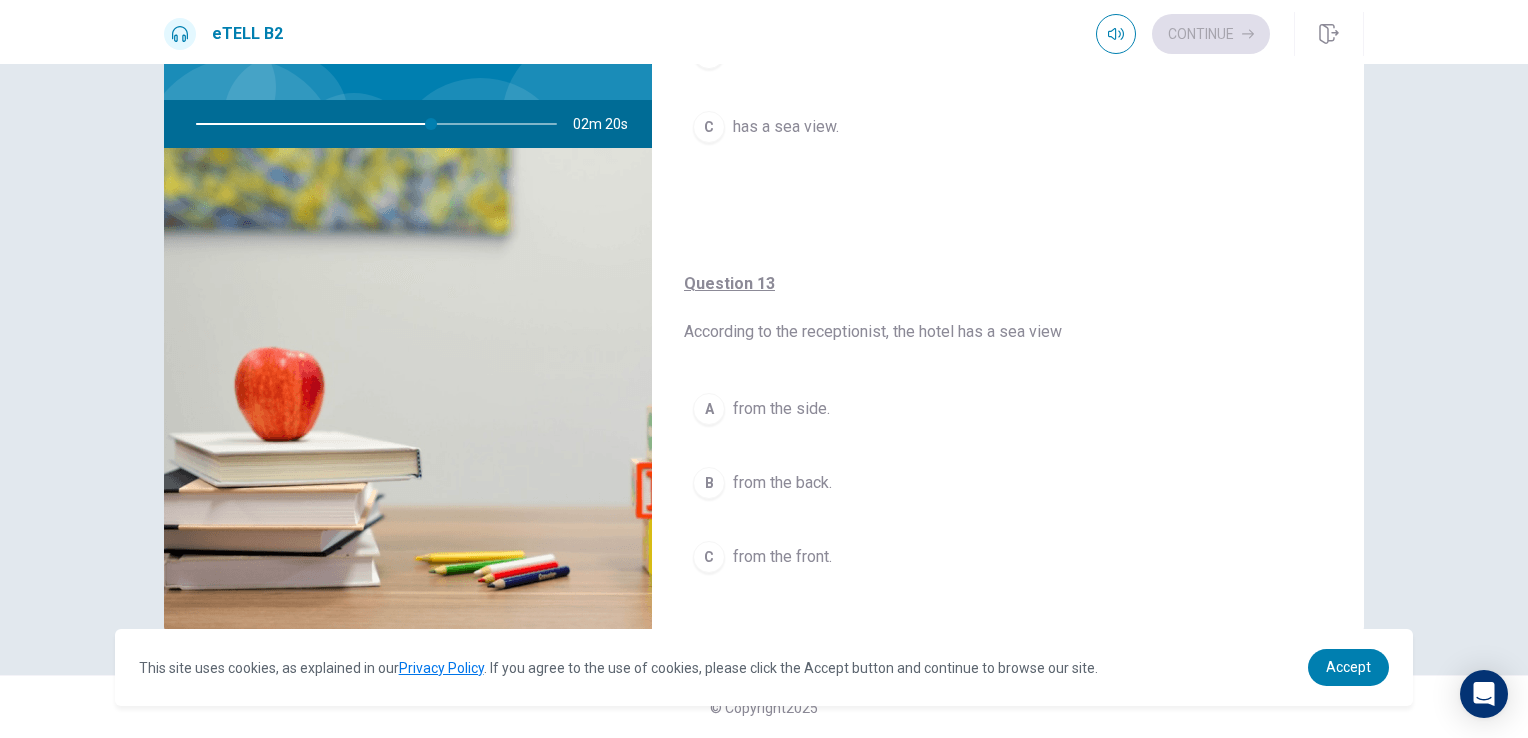 scroll, scrollTop: 641, scrollLeft: 0, axis: vertical 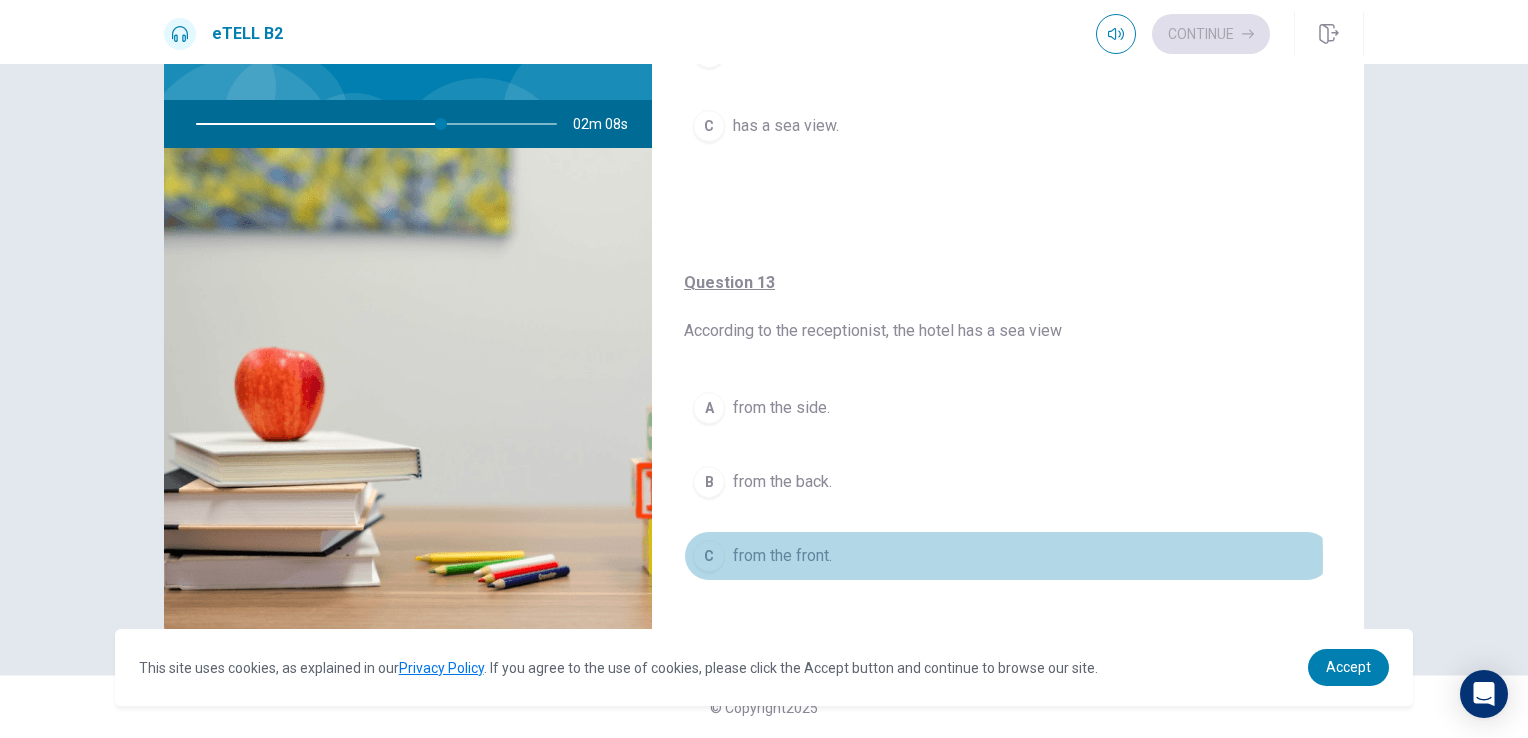 click on "from the front." at bounding box center [782, 556] 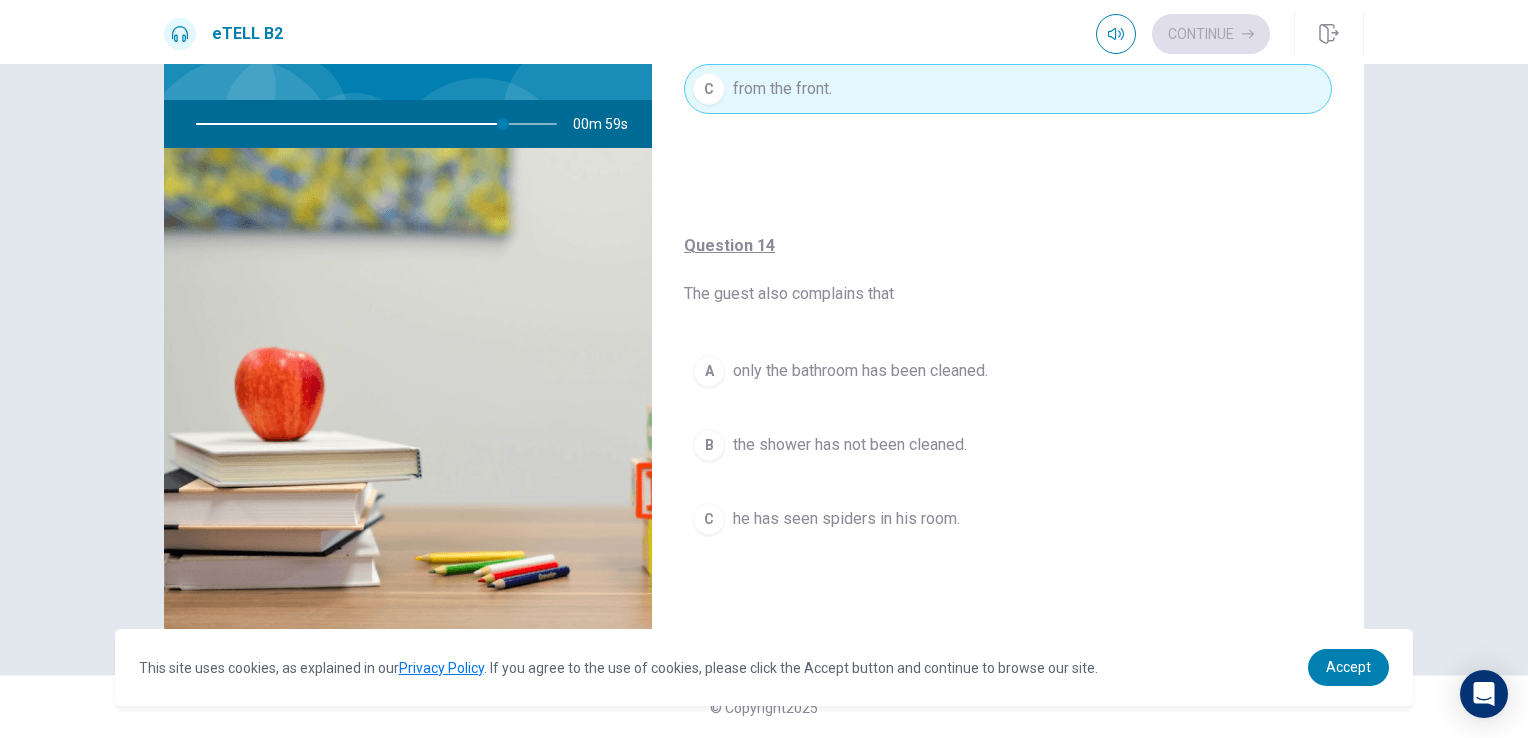 scroll, scrollTop: 1109, scrollLeft: 0, axis: vertical 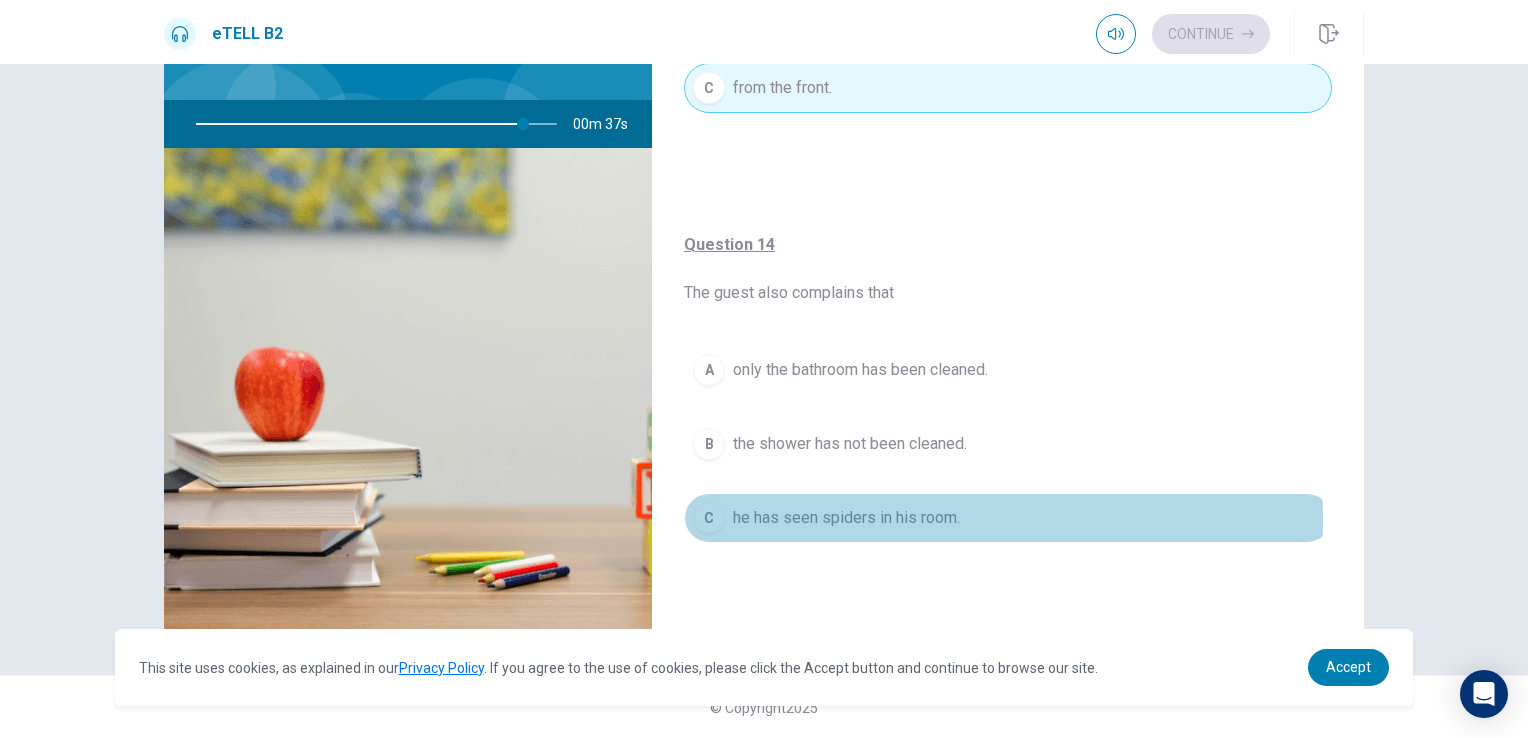 click on "he has seen spiders in his room." at bounding box center [846, 518] 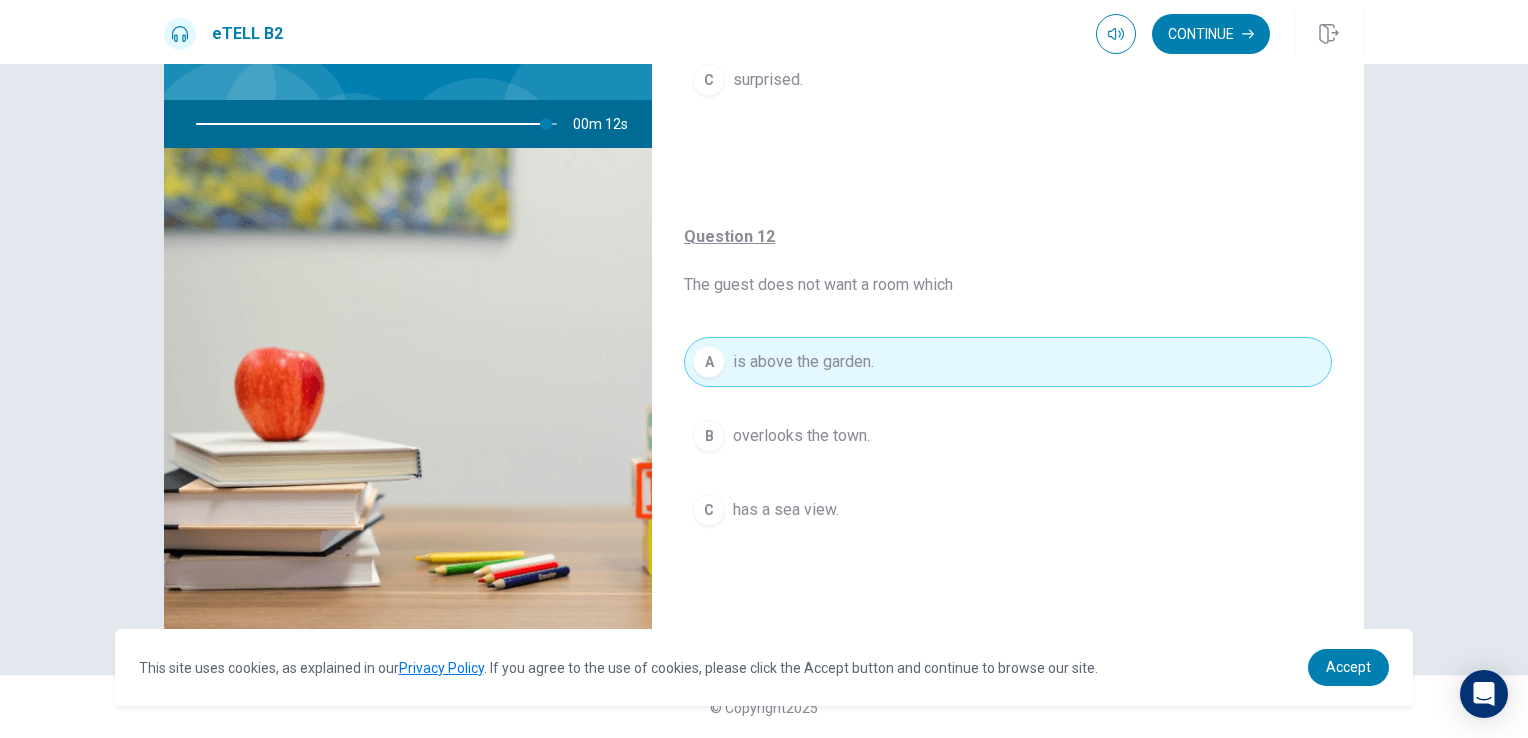 scroll, scrollTop: 0, scrollLeft: 0, axis: both 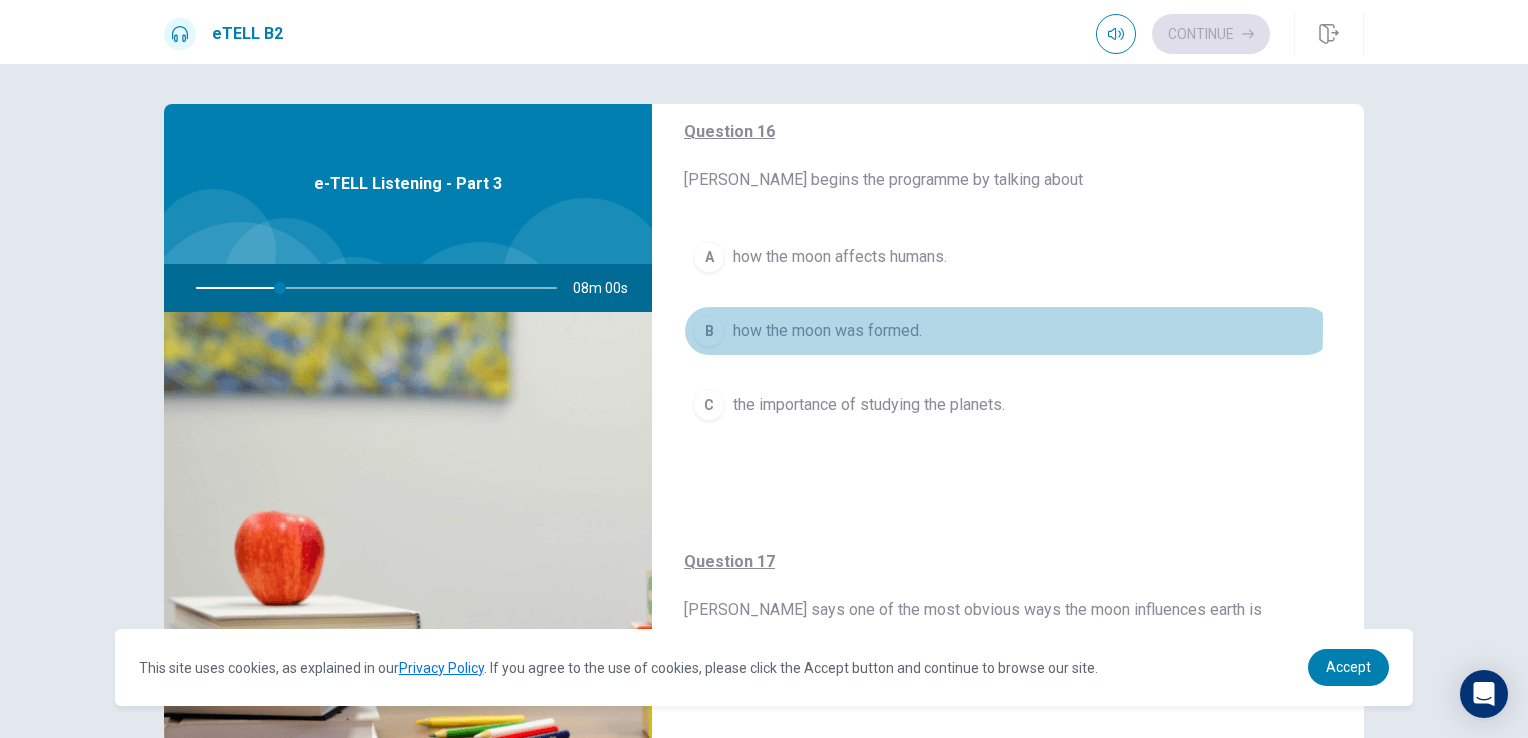 click on "how the moon was formed." at bounding box center [827, 331] 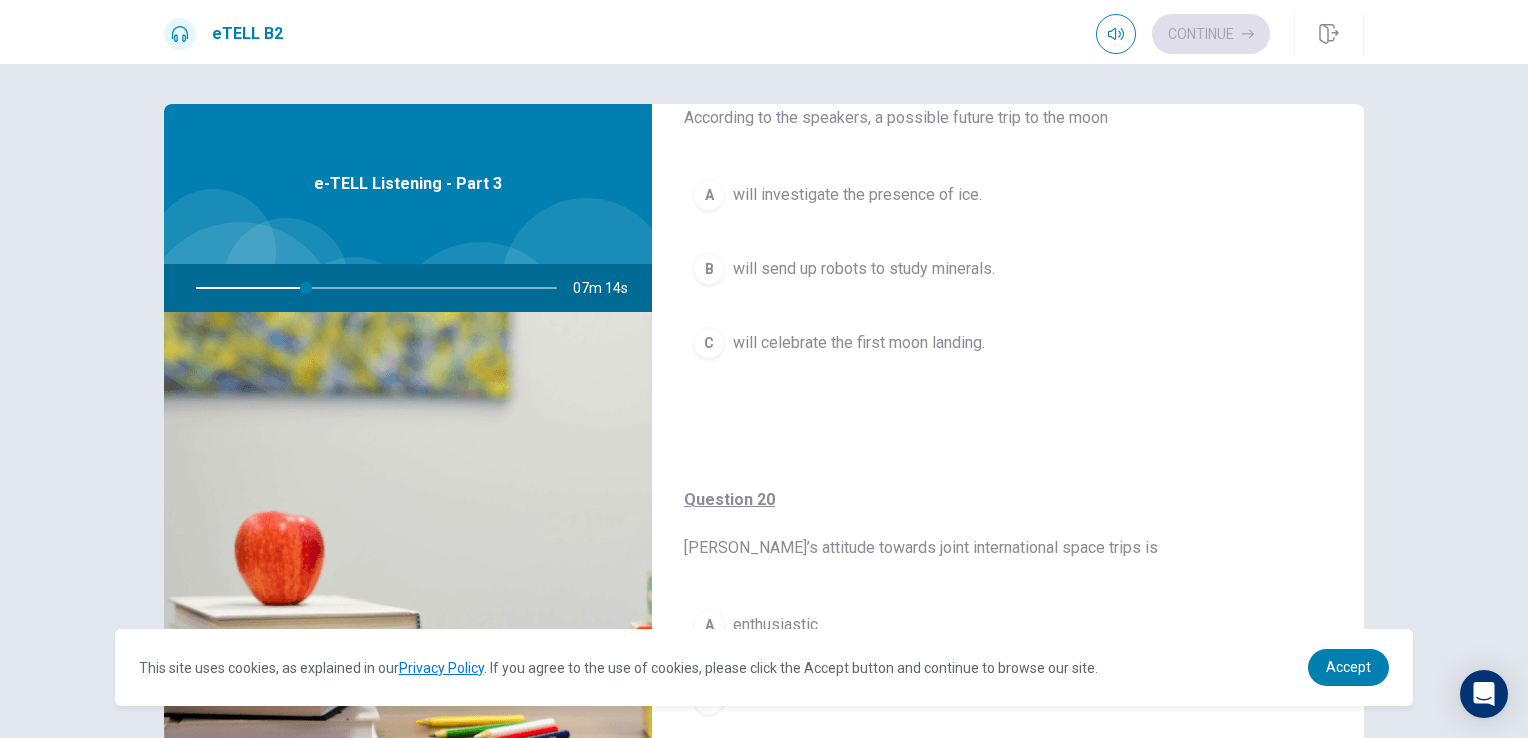 scroll, scrollTop: 1568, scrollLeft: 0, axis: vertical 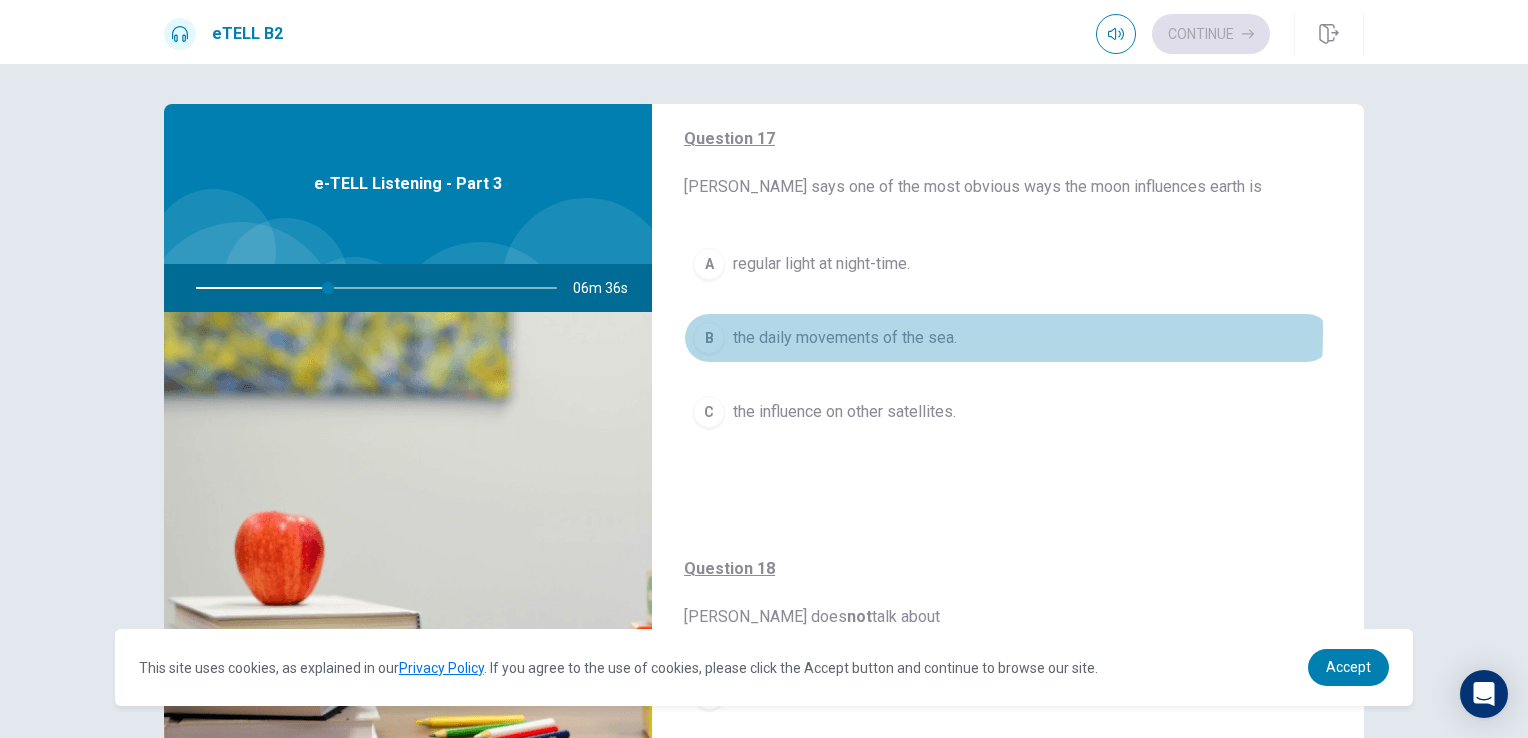 click on "the daily movements of the sea." at bounding box center [845, 338] 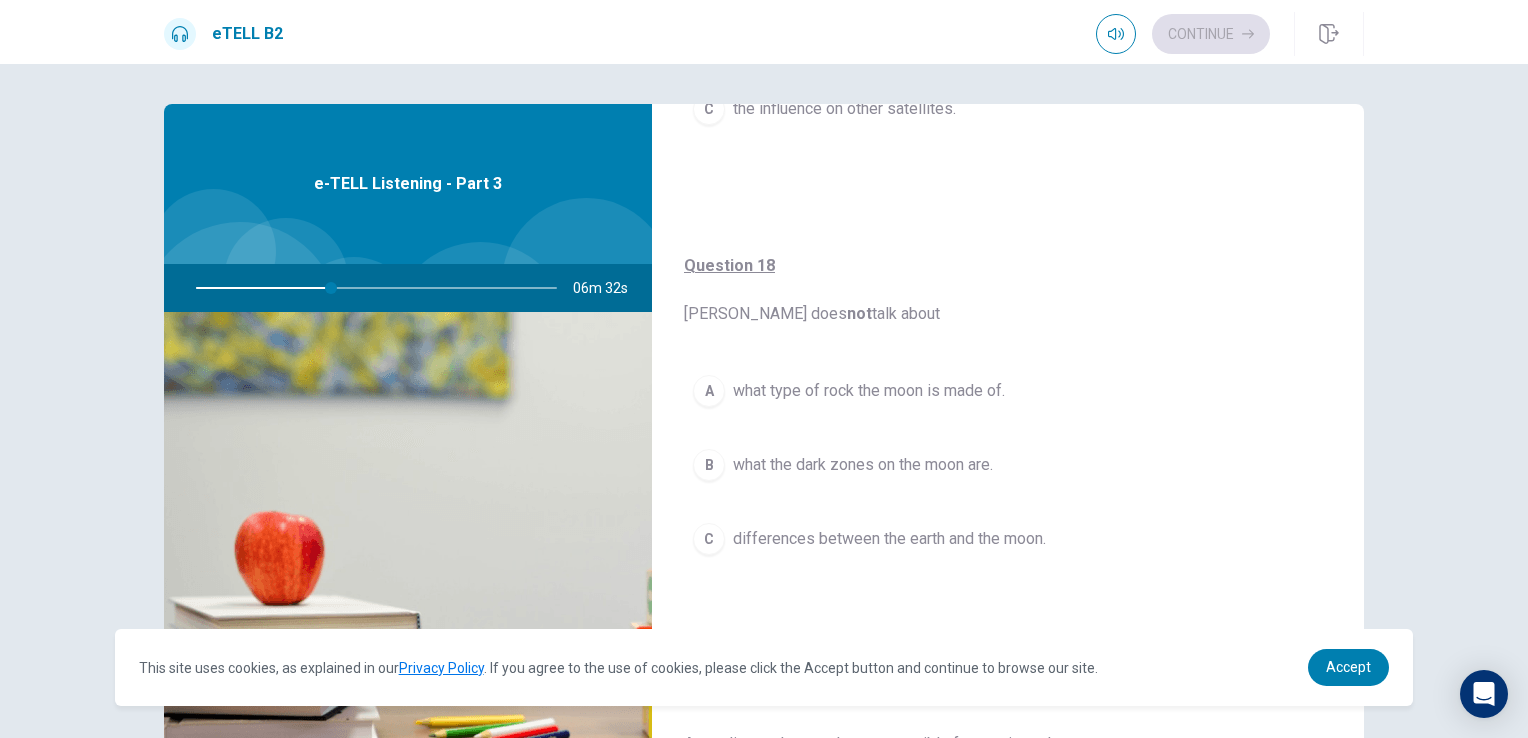 scroll, scrollTop: 871, scrollLeft: 0, axis: vertical 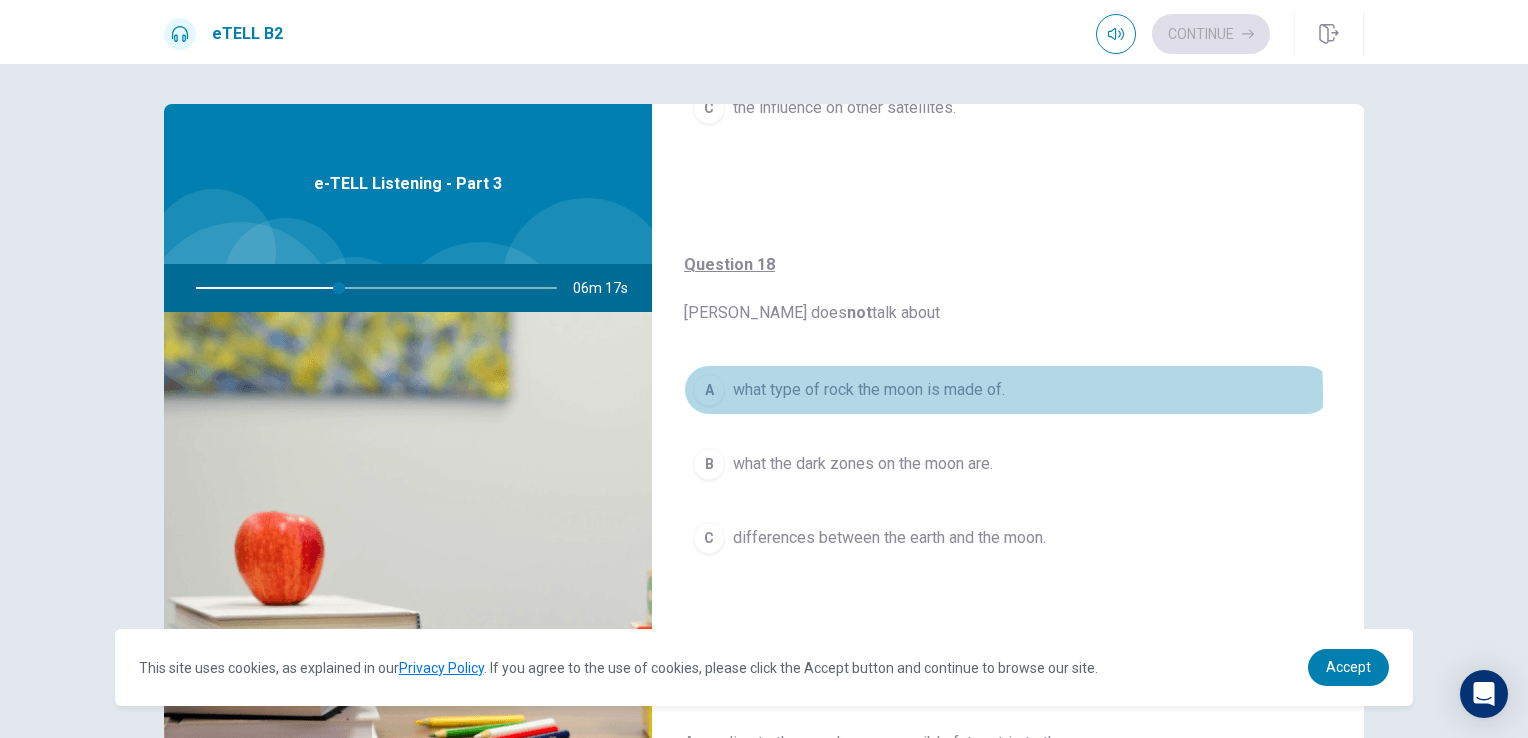 click on "what type of rock the moon is made of." at bounding box center (869, 390) 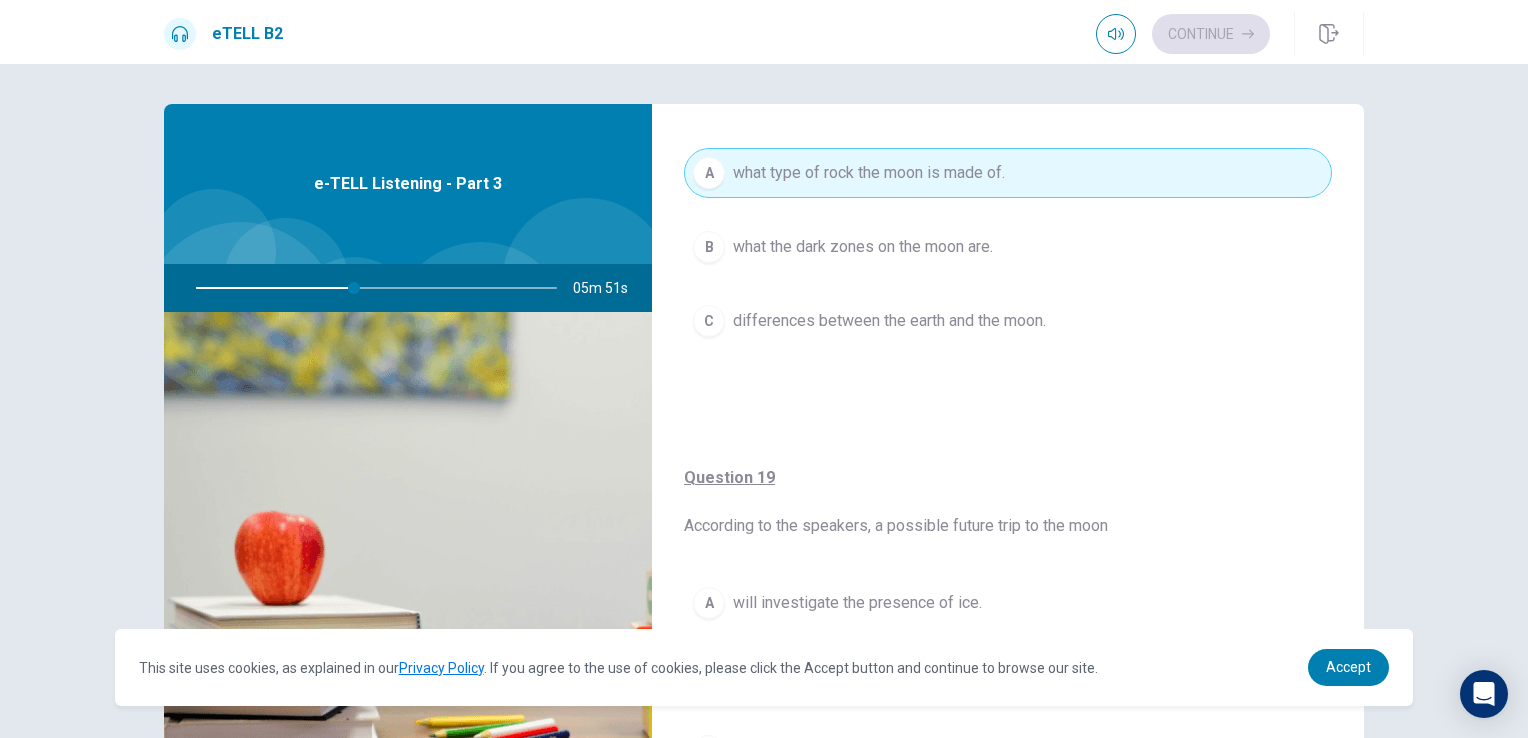 scroll, scrollTop: 1088, scrollLeft: 0, axis: vertical 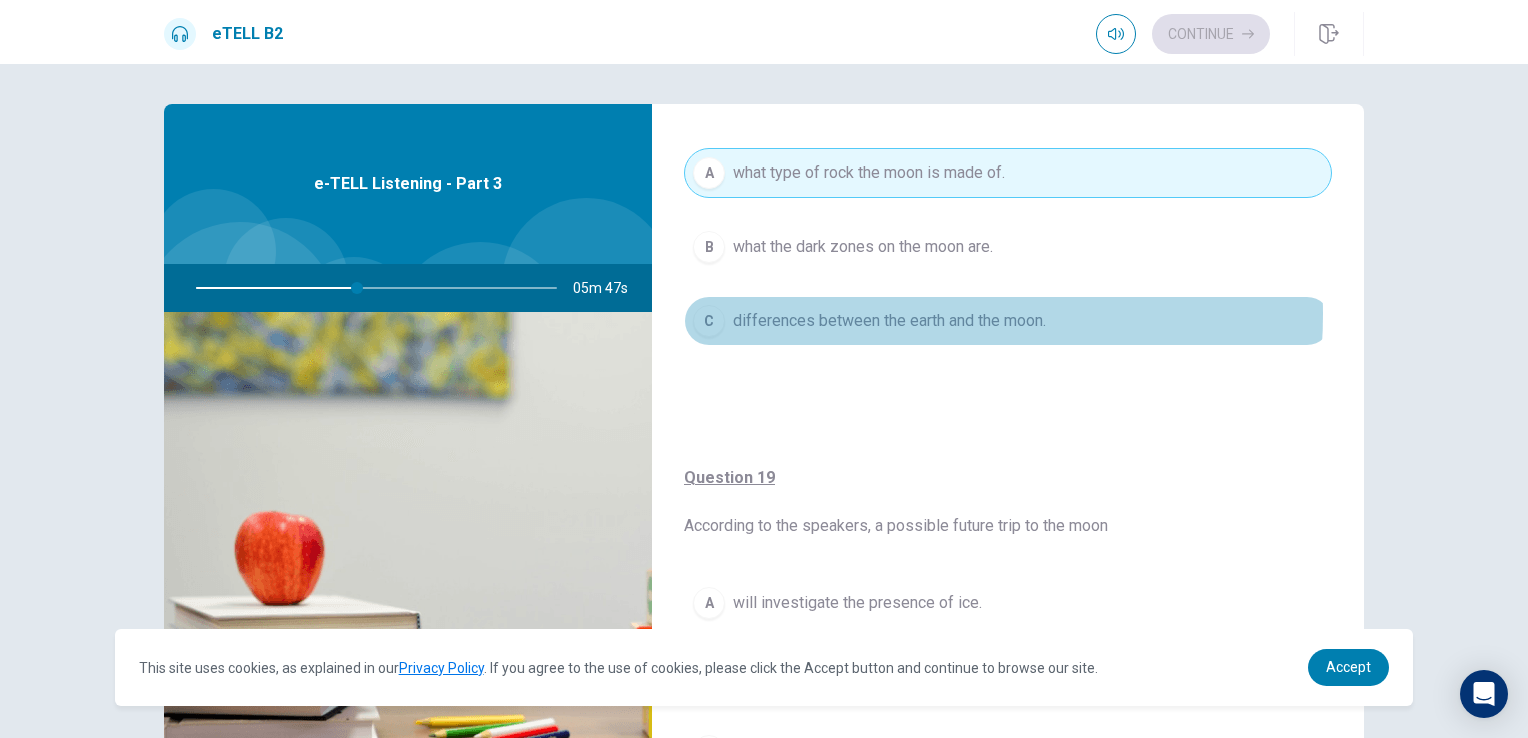 click on "differences between the earth and the moon." at bounding box center [889, 321] 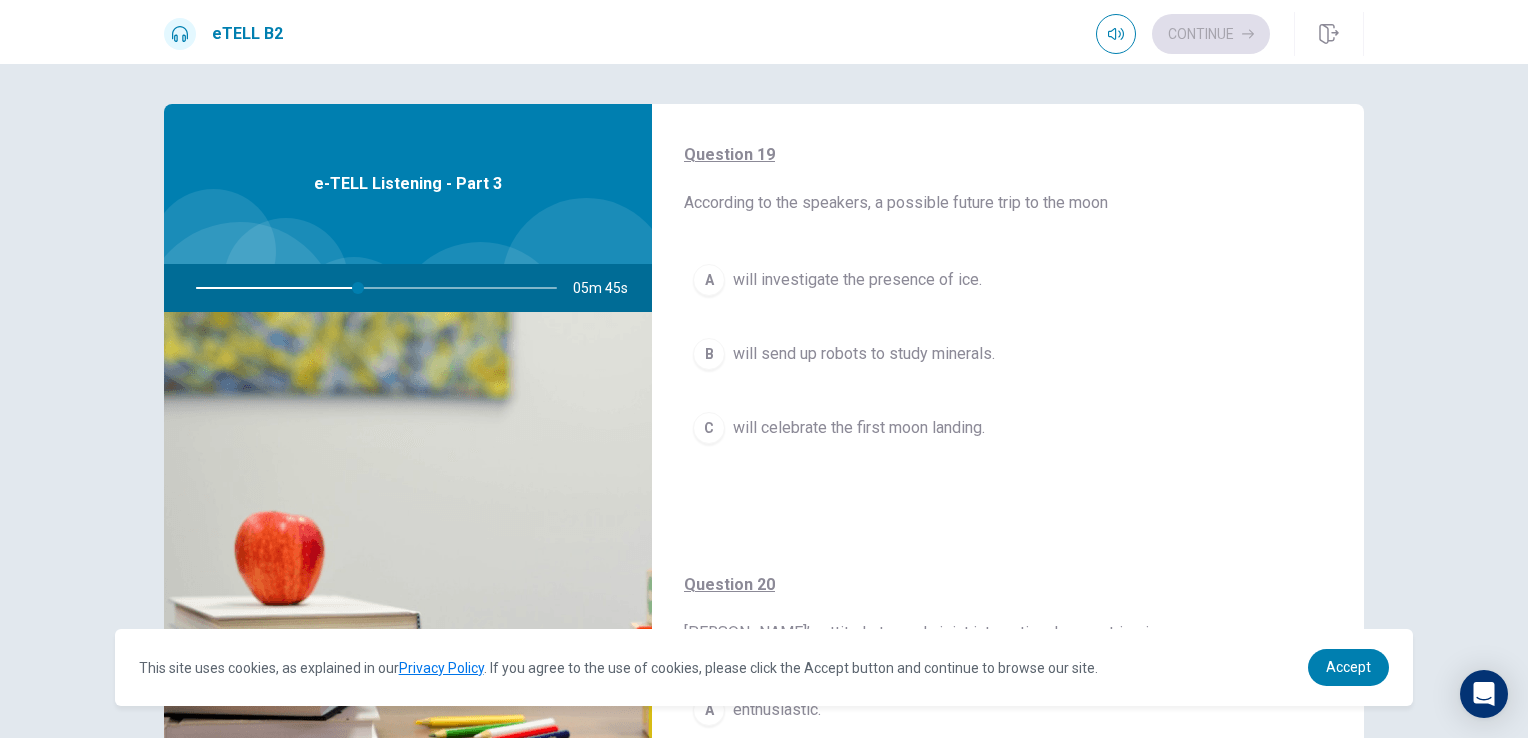 scroll, scrollTop: 1412, scrollLeft: 0, axis: vertical 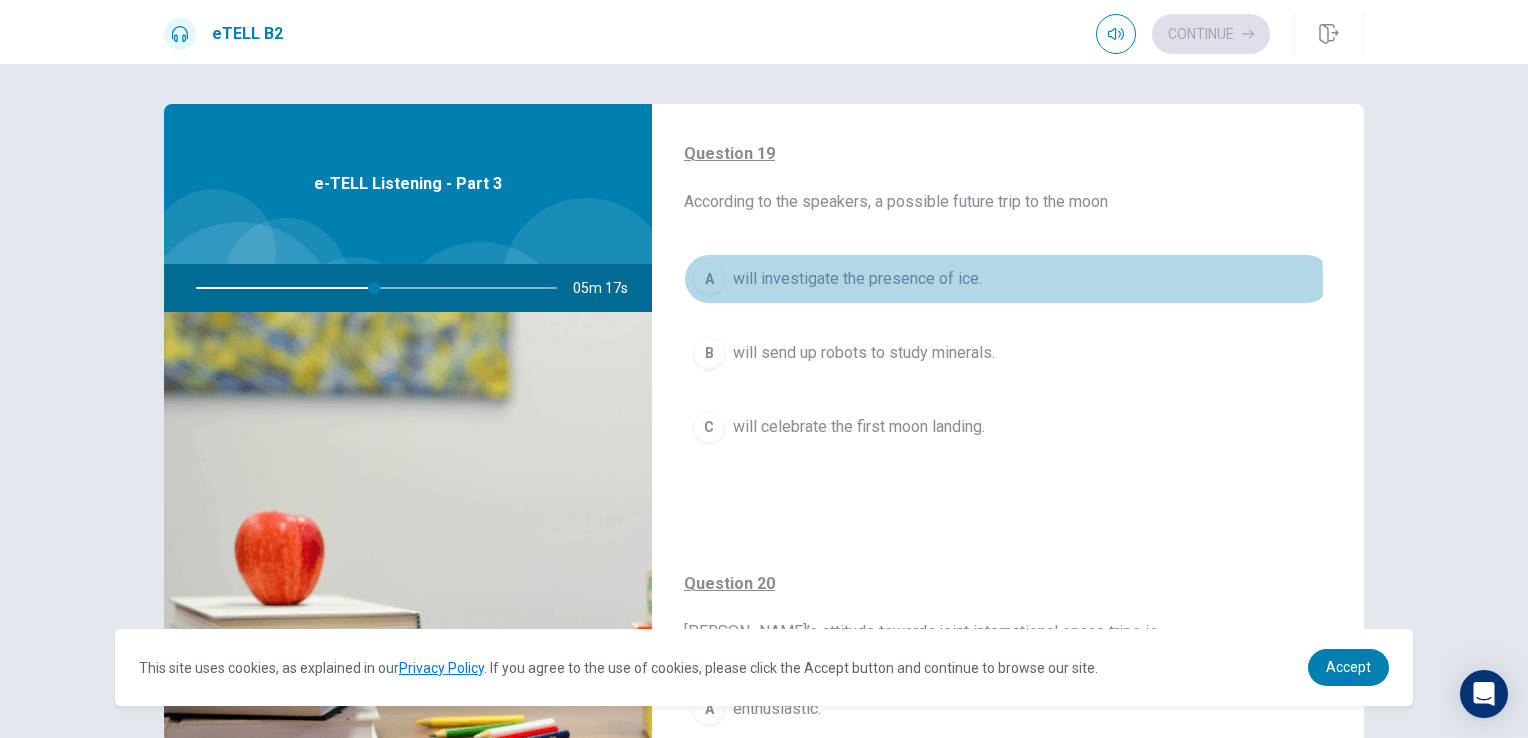 click on "will investigate the presence of ice." at bounding box center [857, 279] 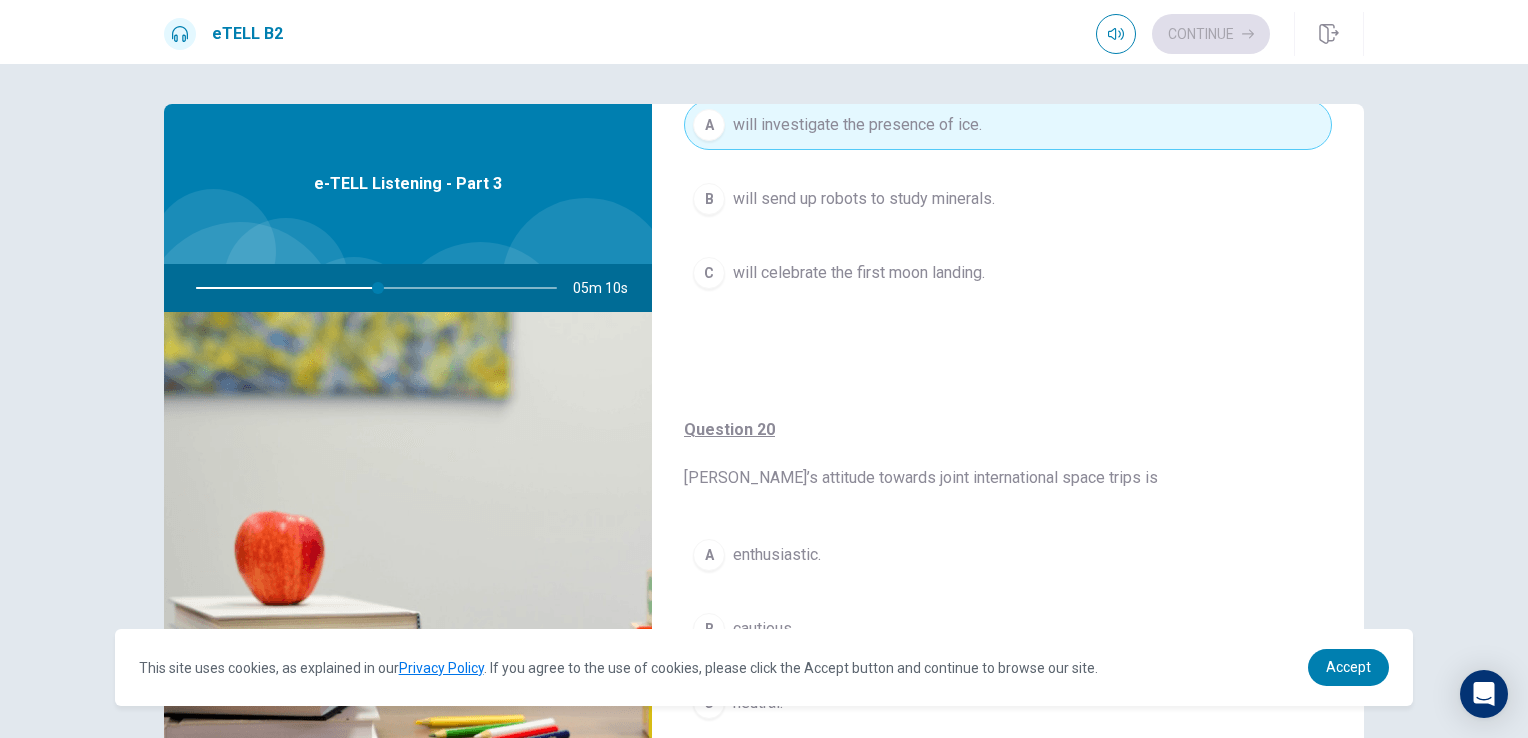 scroll, scrollTop: 1568, scrollLeft: 0, axis: vertical 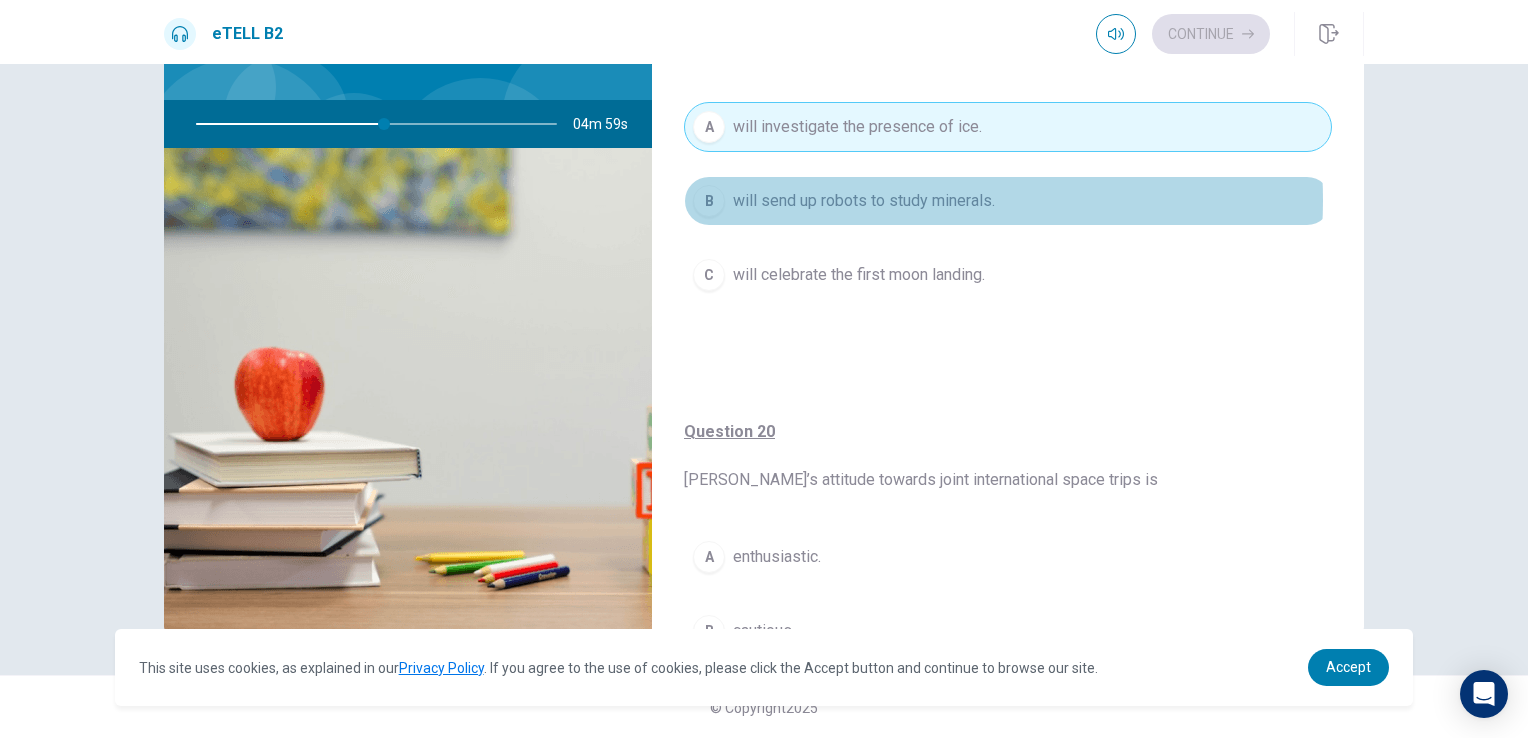 click on "will send up robots to study minerals." at bounding box center (864, 201) 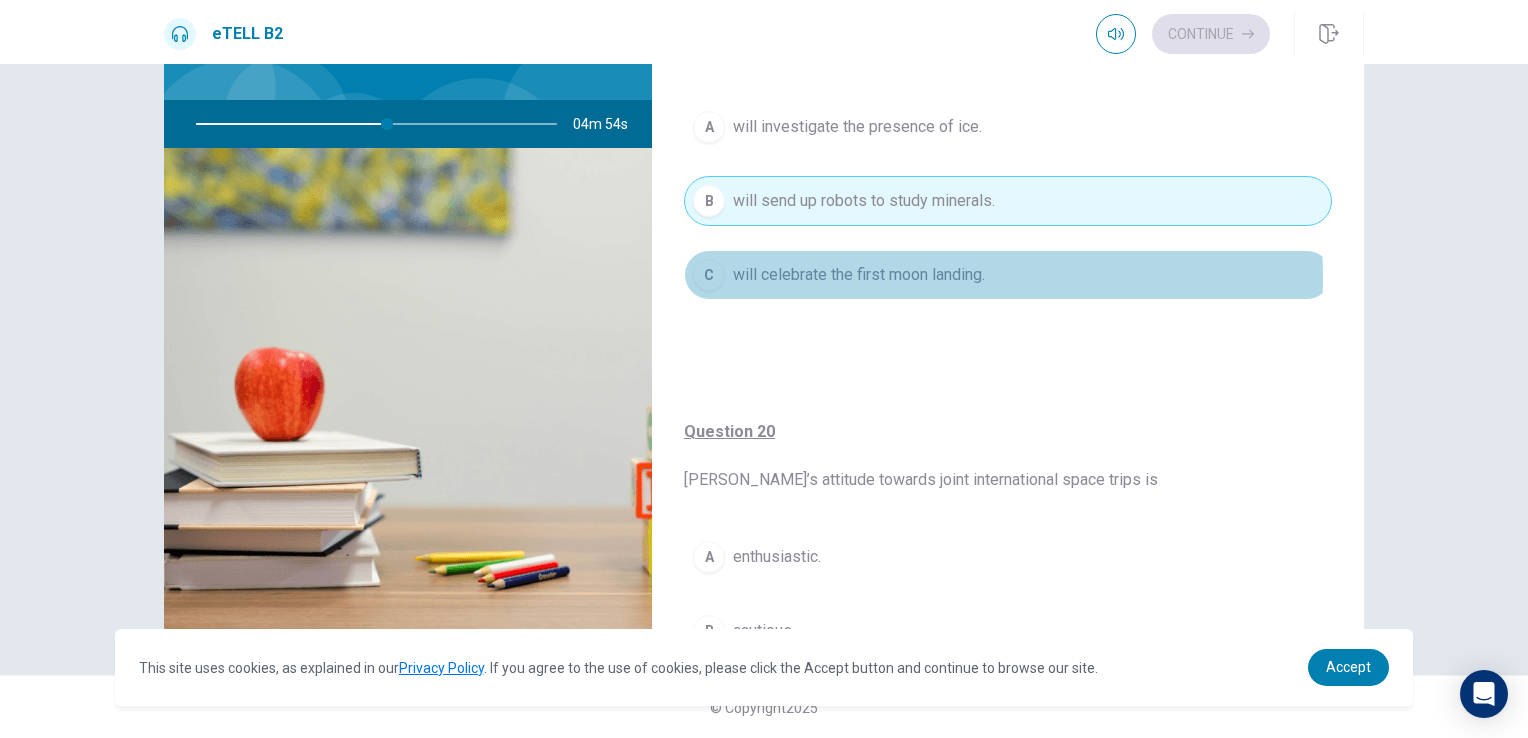 click on "will celebrate the first moon landing." at bounding box center (859, 275) 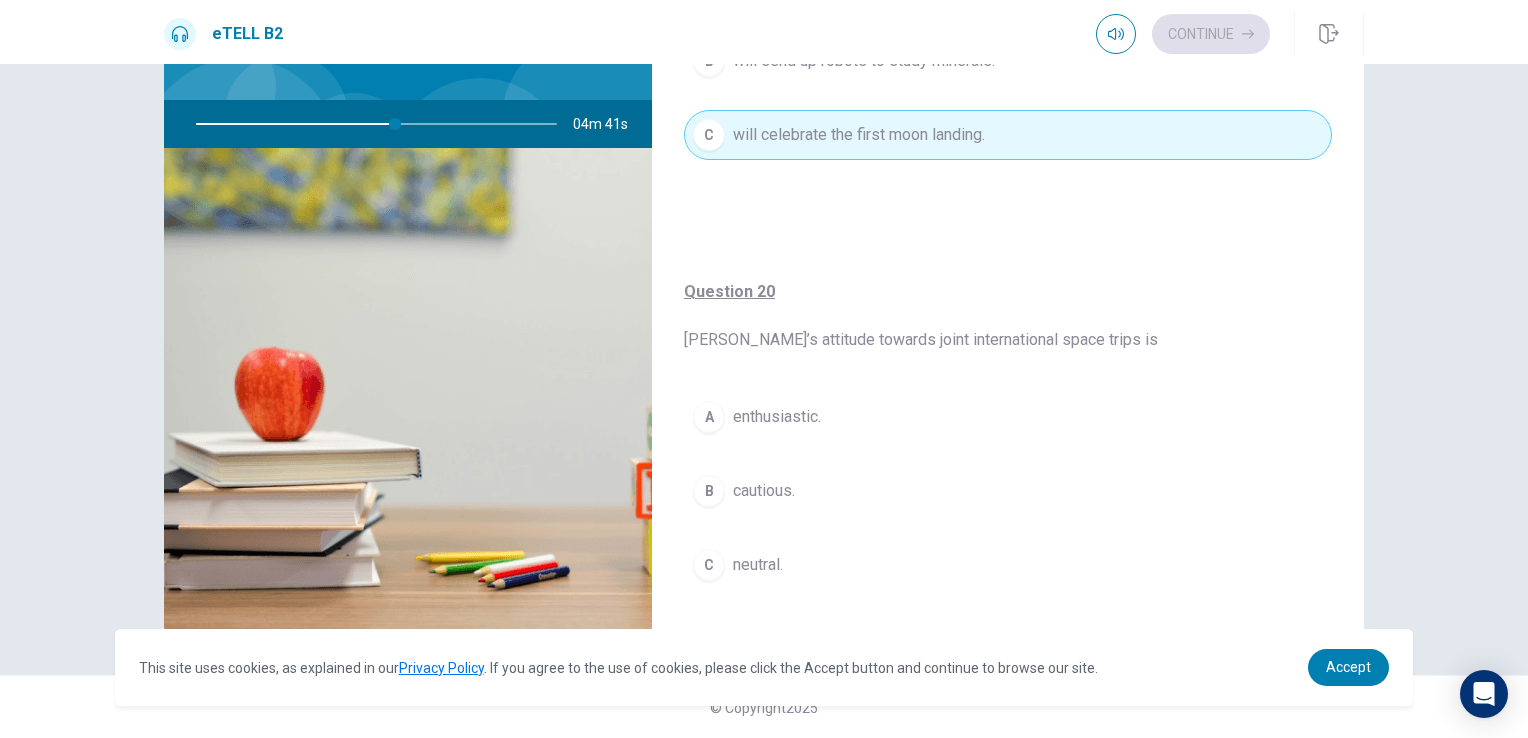 scroll, scrollTop: 1568, scrollLeft: 0, axis: vertical 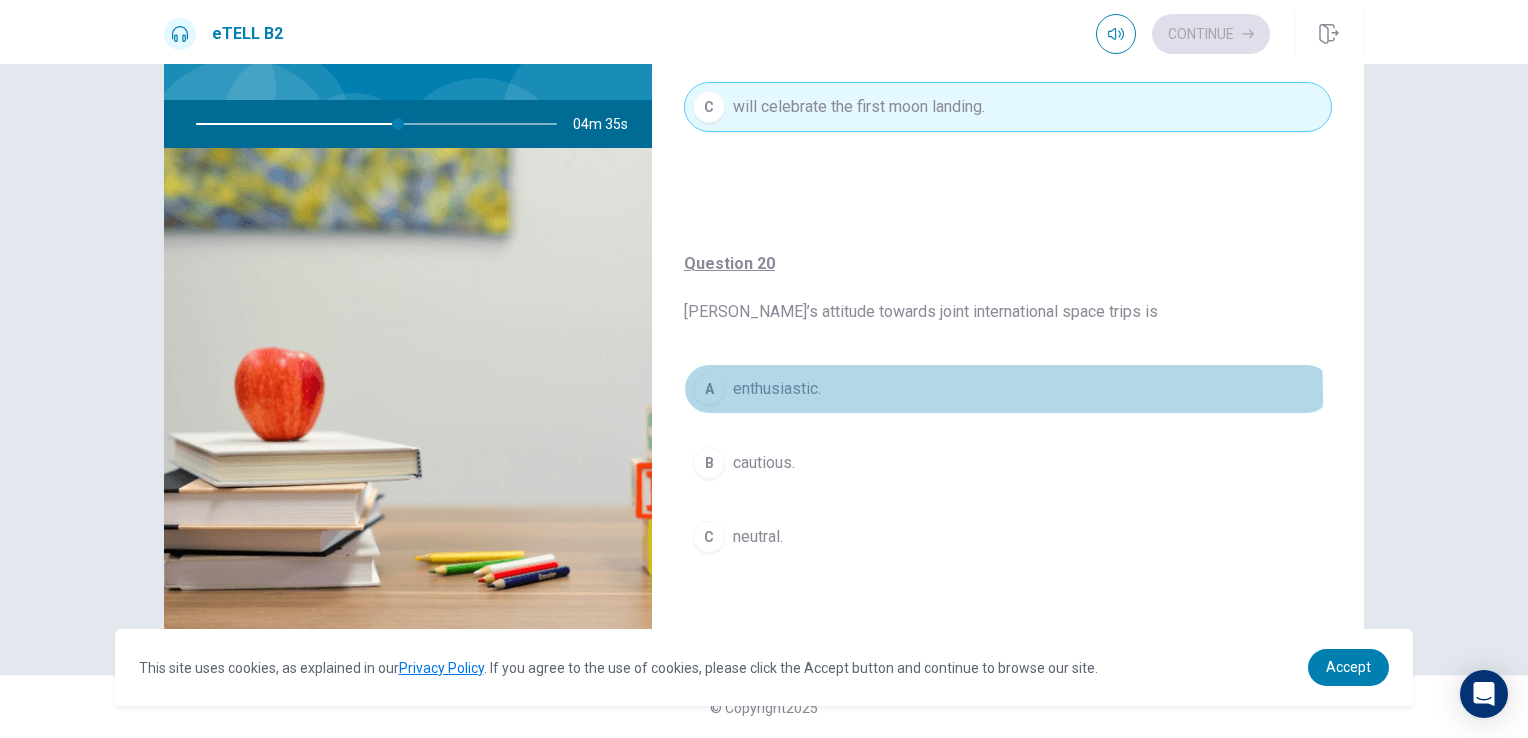 click on "enthusiastic." at bounding box center [777, 389] 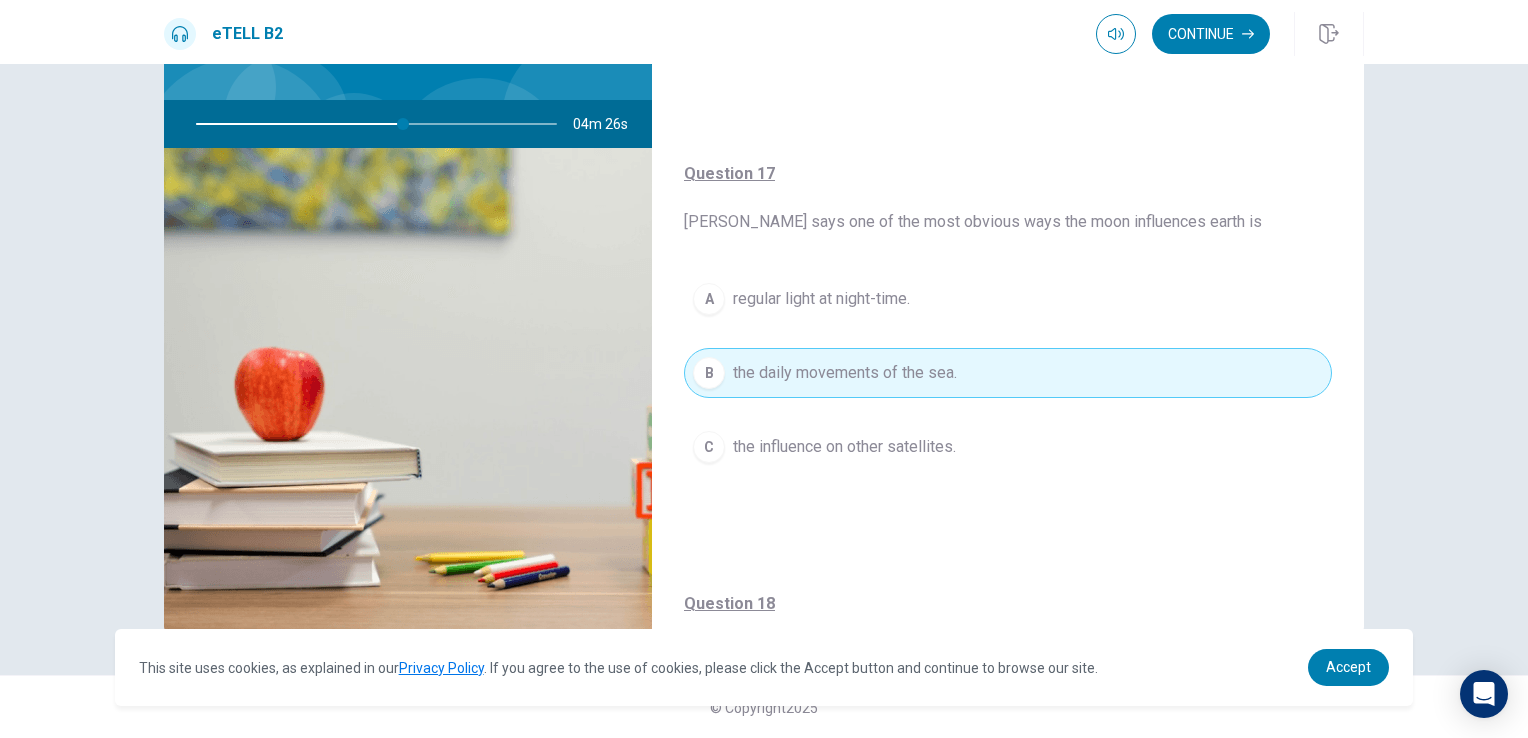 scroll, scrollTop: 0, scrollLeft: 0, axis: both 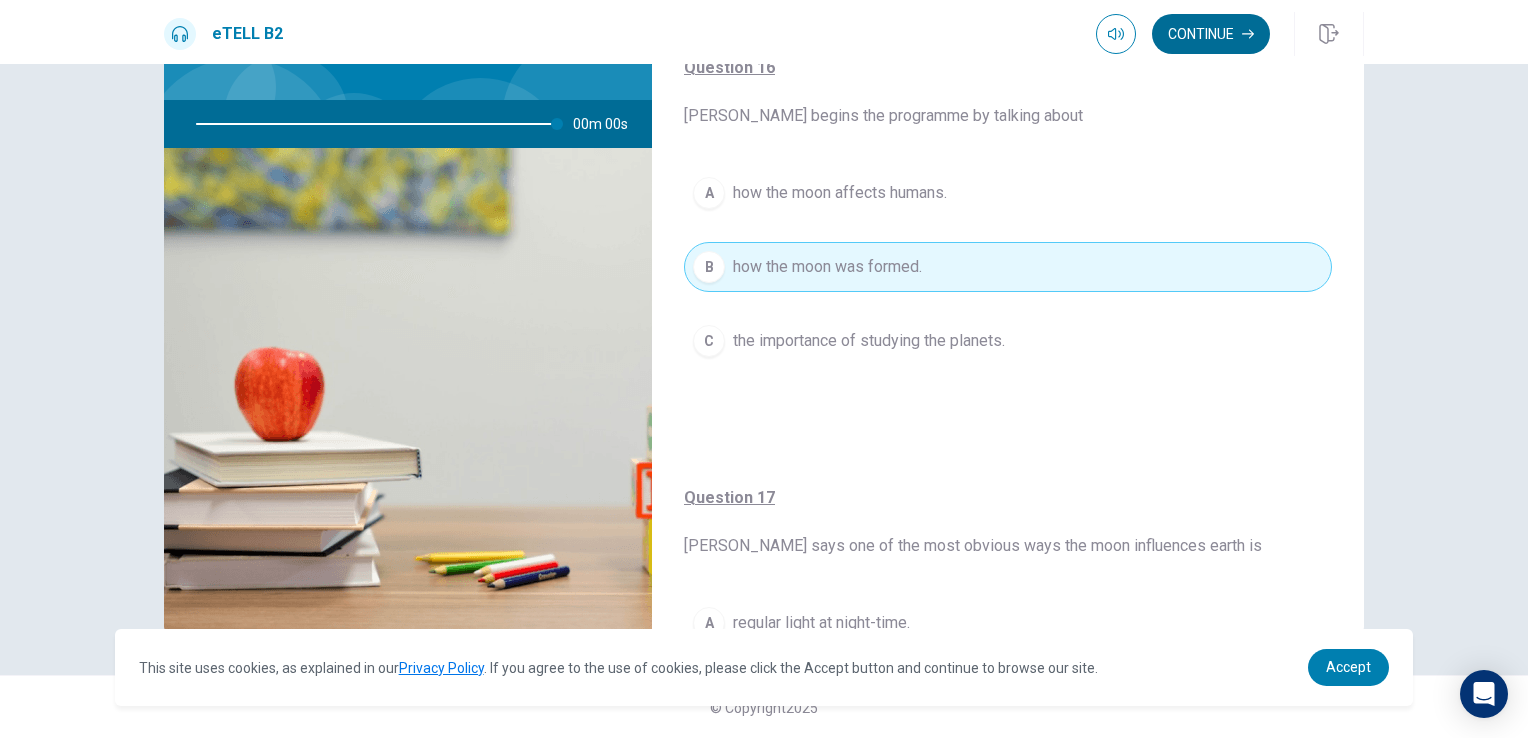 type on "*" 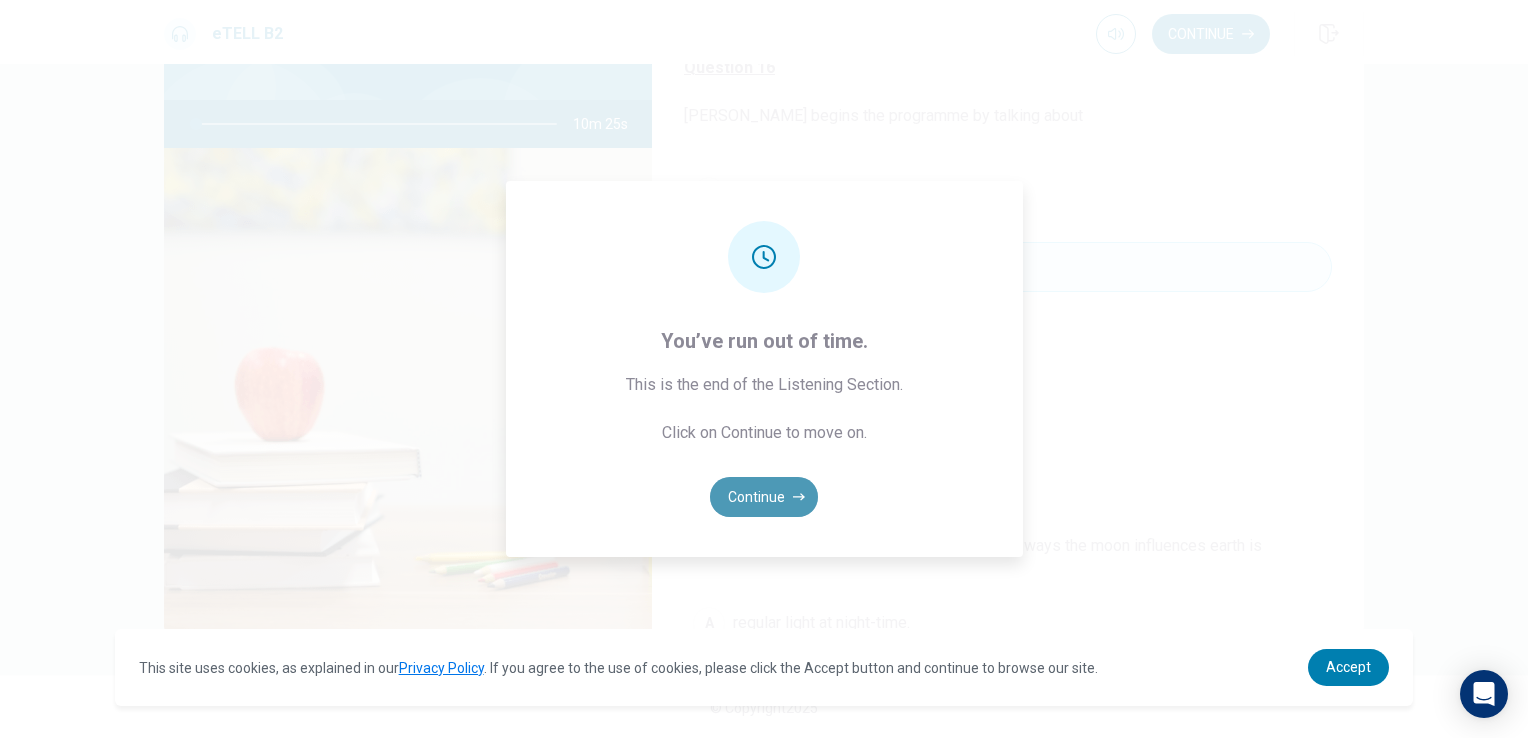 click on "Continue" at bounding box center [764, 497] 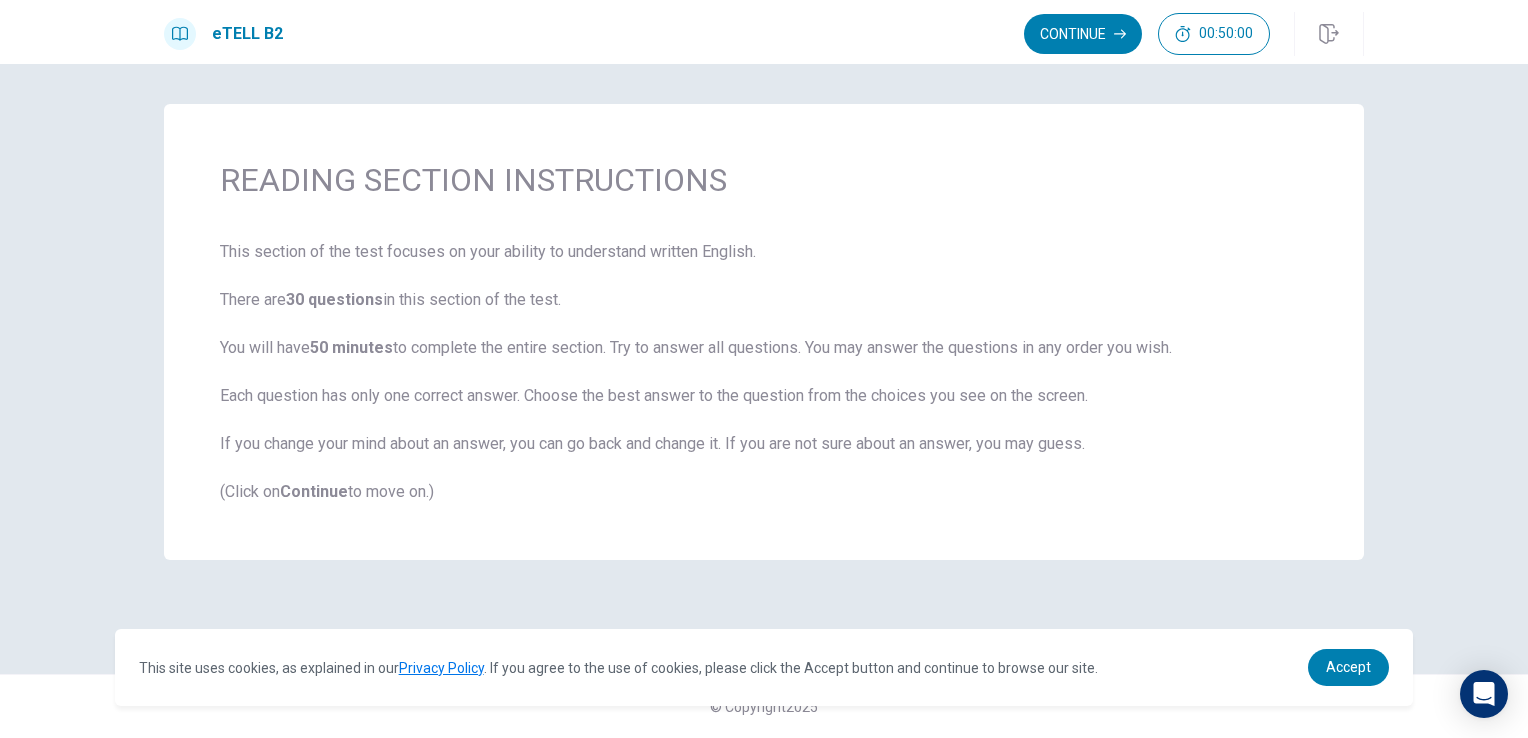 scroll, scrollTop: 0, scrollLeft: 0, axis: both 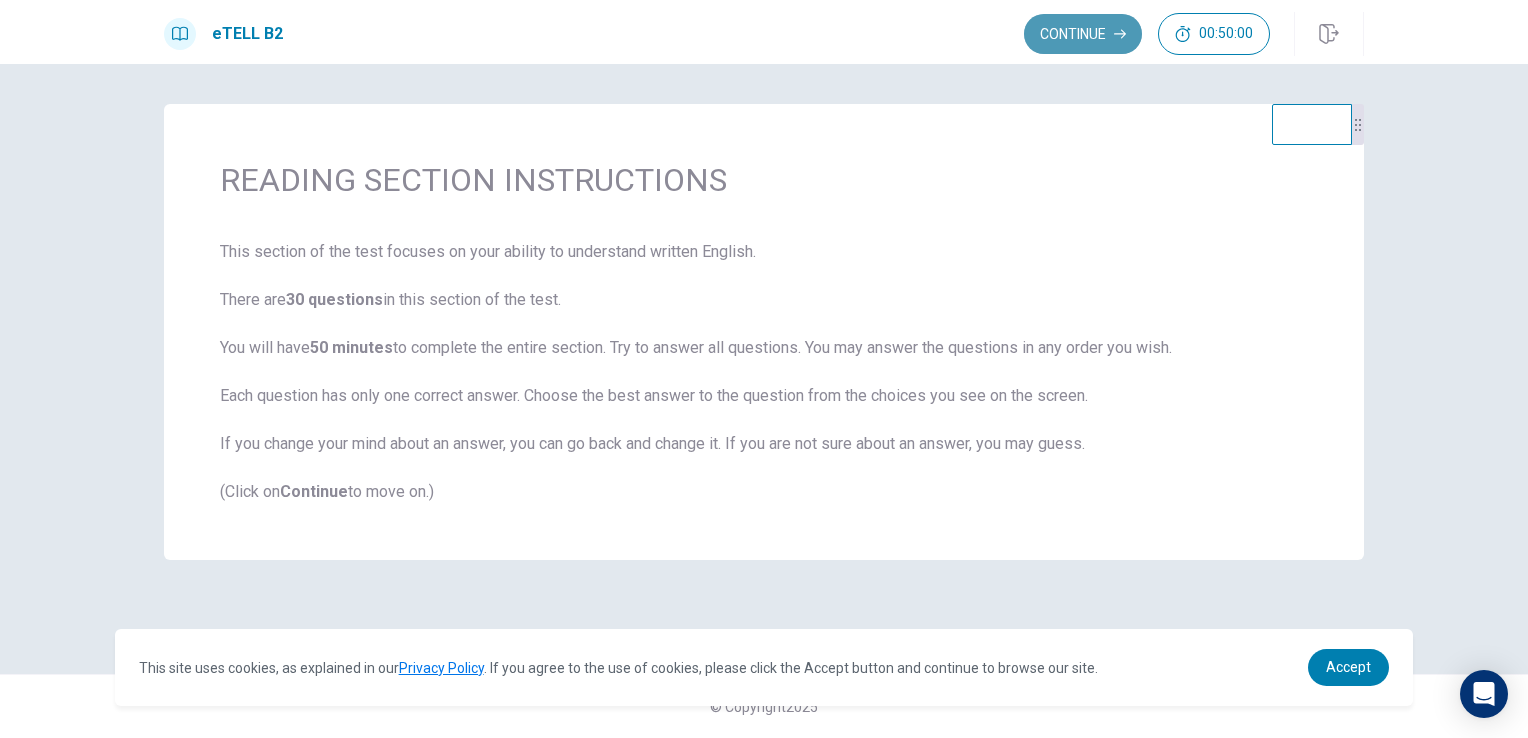 click on "Continue" at bounding box center (1083, 34) 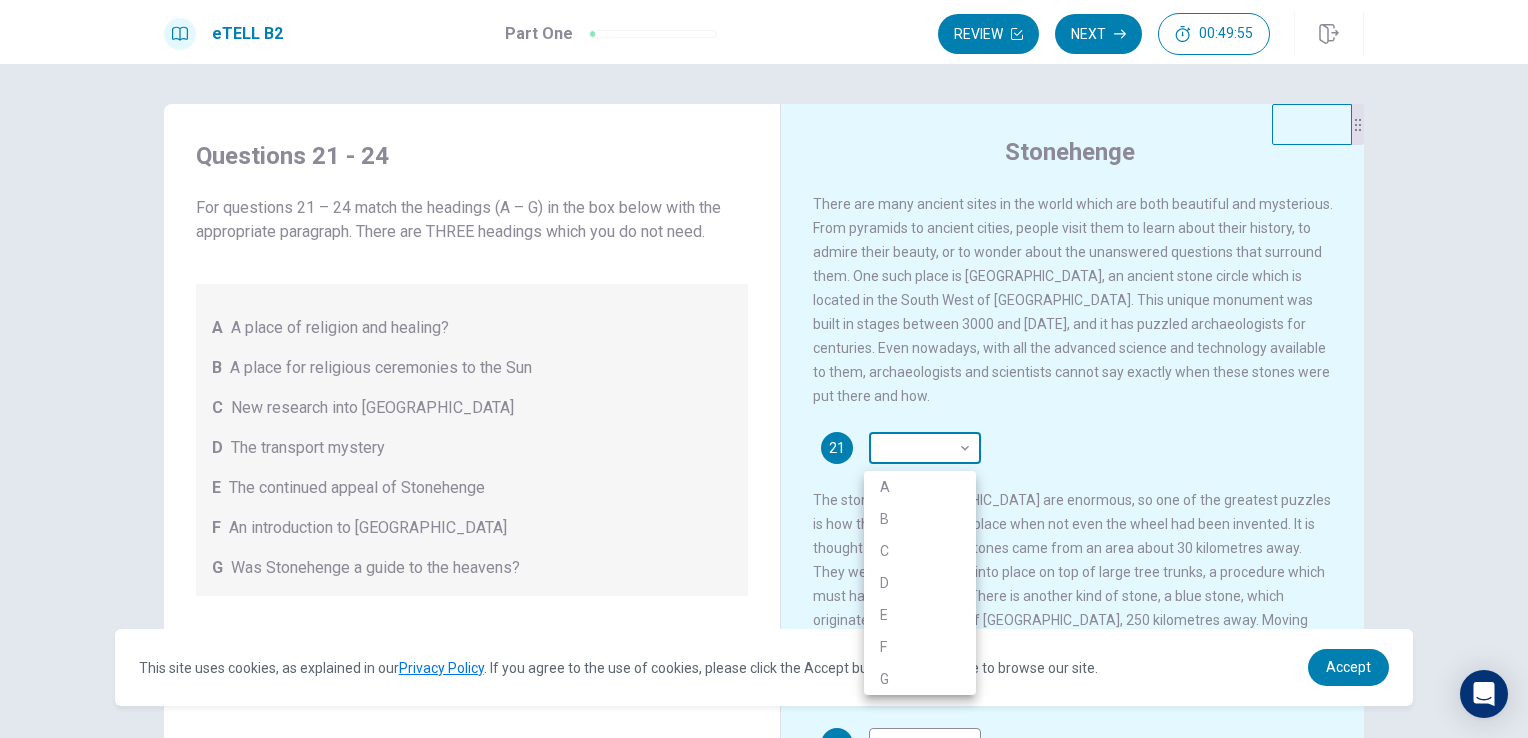 click on "This site uses cookies, as explained in our  Privacy Policy . If you agree to the use of cookies, please click the Accept button and continue to browse our site.   Privacy Policy Accept   eTELL B2 Part One Review Next 00:49:55 Question 1 - 4 of 30 00:49:55 Review Next Questions 21 - 24 For questions 21 – 24 match the headings (A – G) in the box below with the appropriate paragraph. There are THREE headings which you do not need. A A place of religion and healing? B A place for religious ceremonies to the Sun C New research into [GEOGRAPHIC_DATA] D The transport mystery E The continued appeal of Stonehenge F An introduction to Stonehenge G Was Stonehenge a guide to the heavens? Stonehenge 21 ​ ​ 22 ​ ​ 23 ​ ​ 24 ​ ​ © Copyright  2025 Going somewhere? You are not allowed to open other tabs/pages or switch windows during a test. Doing this will be reported as cheating to the Administrators. Are you sure you want to leave this page? Please continue until you finish your test. 00:00 WARNING: Continue" at bounding box center [764, 369] 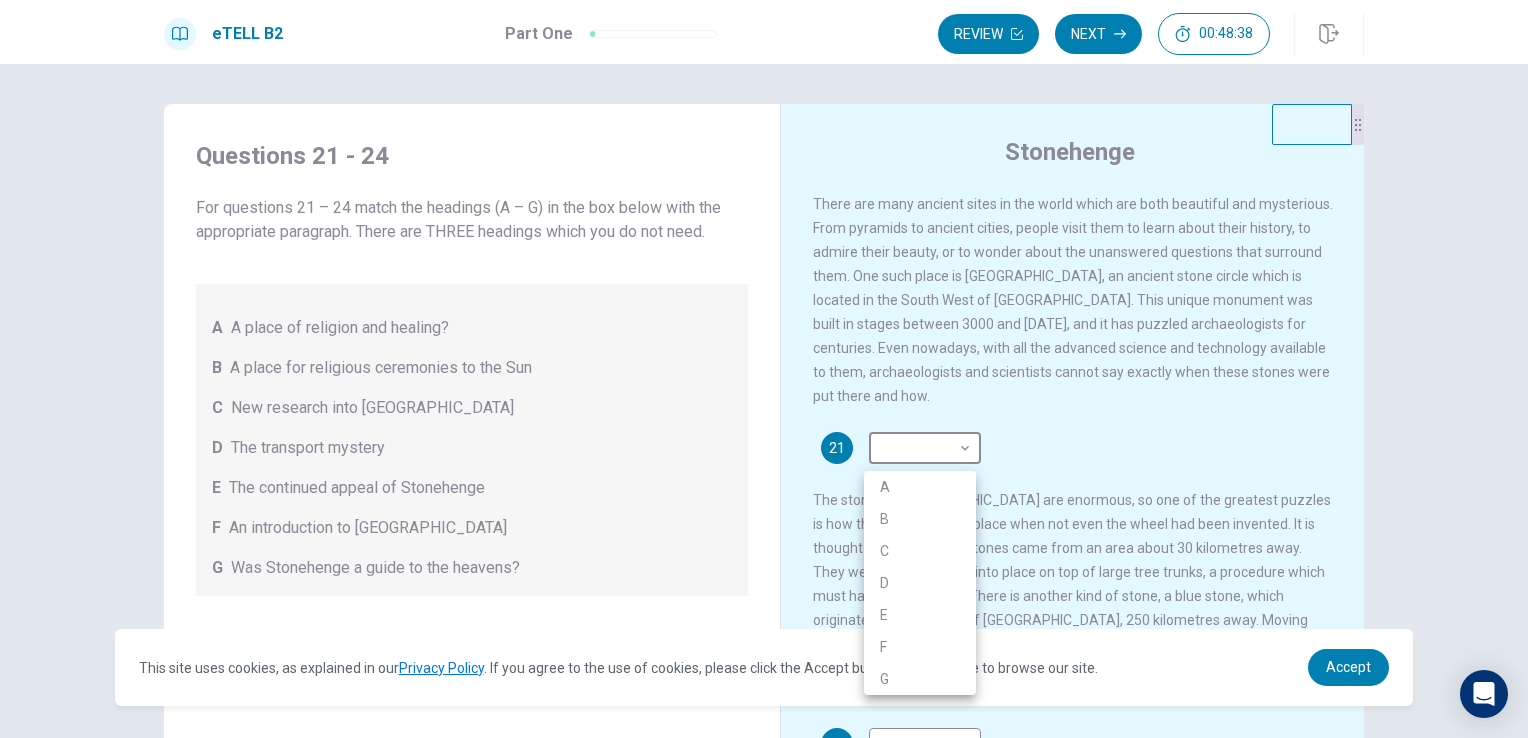 click on "F" at bounding box center (920, 647) 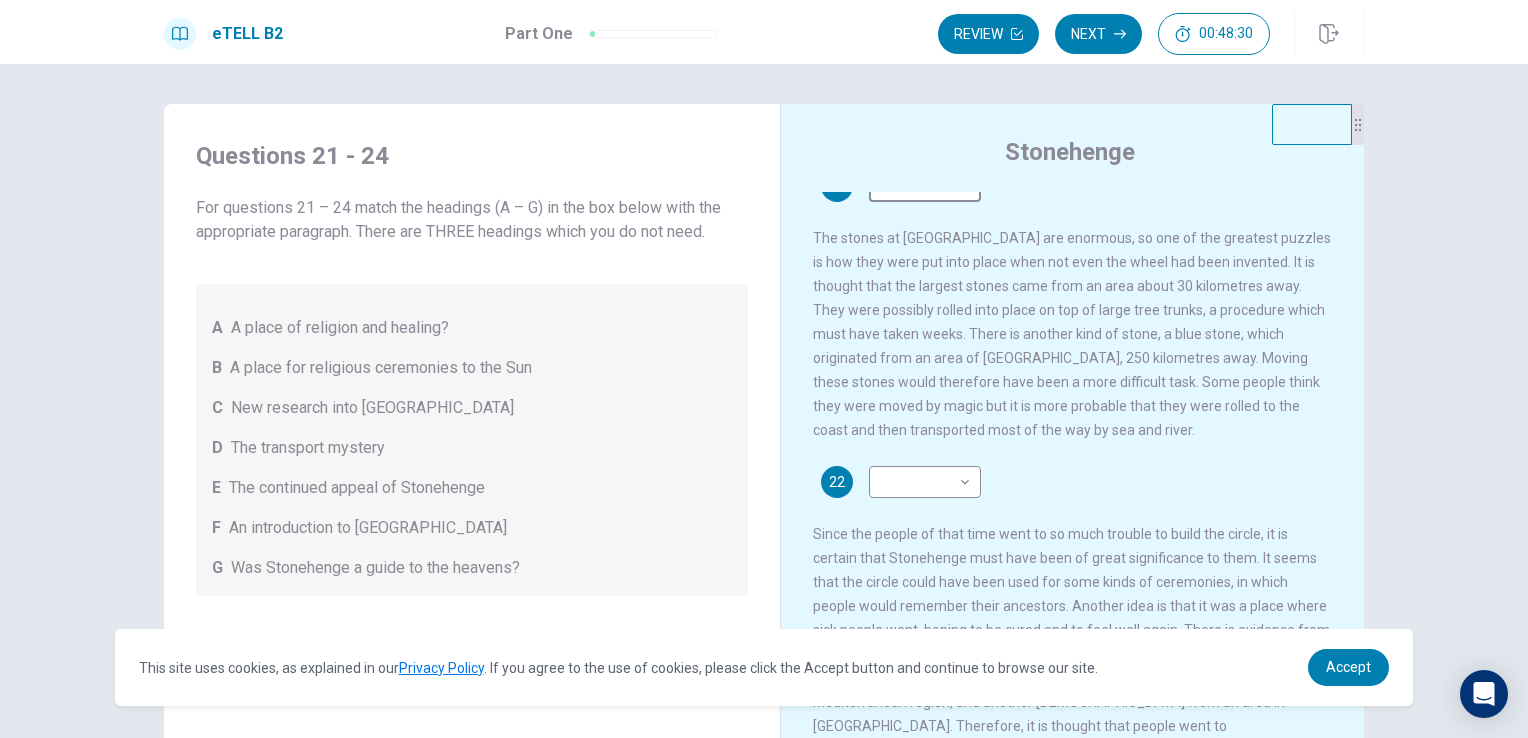 scroll, scrollTop: 264, scrollLeft: 0, axis: vertical 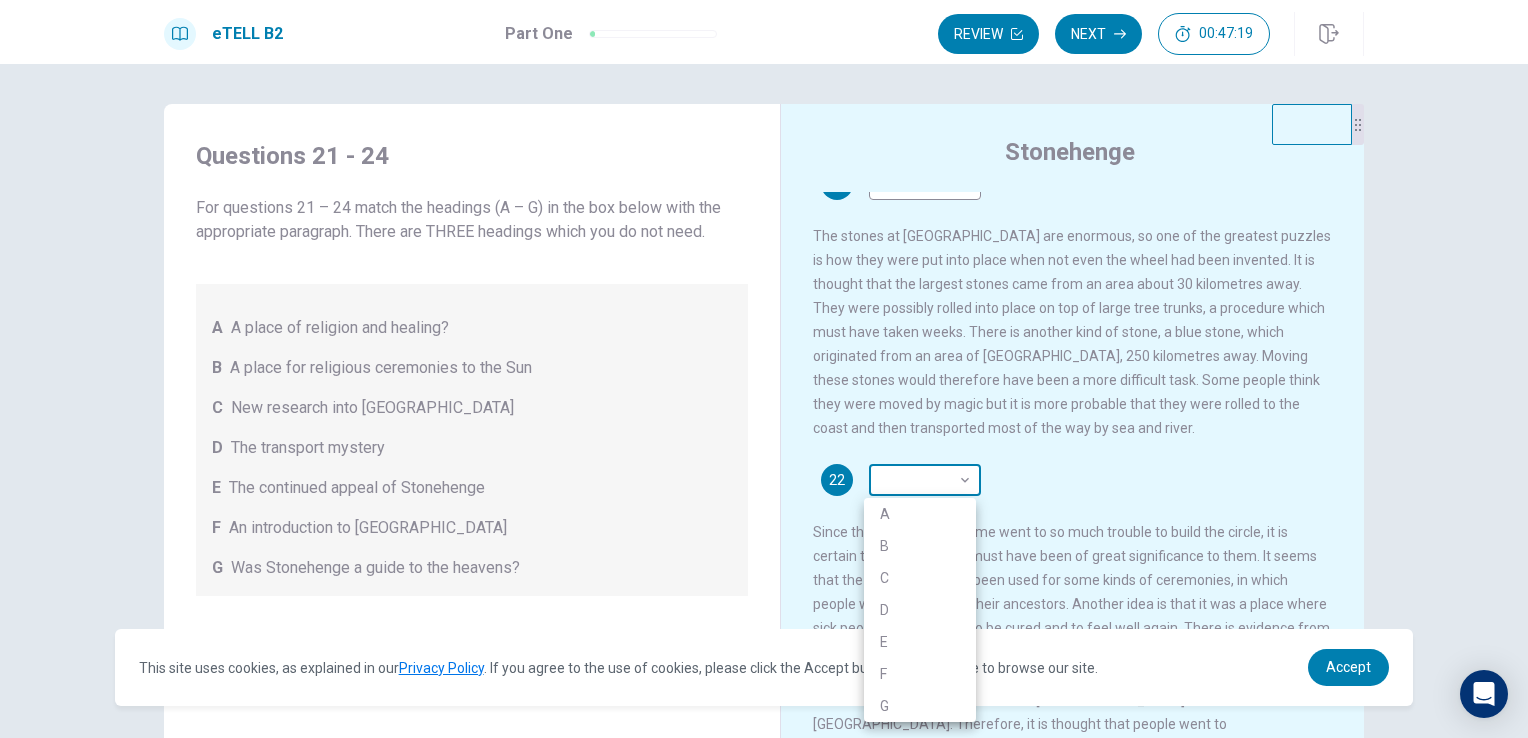 click on "This site uses cookies, as explained in our  Privacy Policy . If you agree to the use of cookies, please click the Accept button and continue to browse our site.   Privacy Policy Accept   eTELL B2 Part One Review Next 00:47:19 Question 1 - 4 of 30 00:47:19 Review Next Questions 21 - 24 For questions 21 – 24 match the headings (A – G) in the box below with the appropriate paragraph. There are THREE headings which you do not need. A A place of religion and healing? B A place for religious ceremonies to the Sun C New research into [GEOGRAPHIC_DATA] D The transport mystery E The continued appeal of Stonehenge F An introduction to Stonehenge G Was Stonehenge a guide to the heavens? Stonehenge 21 F * ​ 22 ​ ​ 23 ​ ​ 24 ​ ​ © Copyright  2025 Going somewhere? You are not allowed to open other tabs/pages or switch windows during a test. Doing this will be reported as cheating to the Administrators. Are you sure you want to leave this page? Please continue until you finish your test. 00:00 WARNING: Continue" at bounding box center [764, 369] 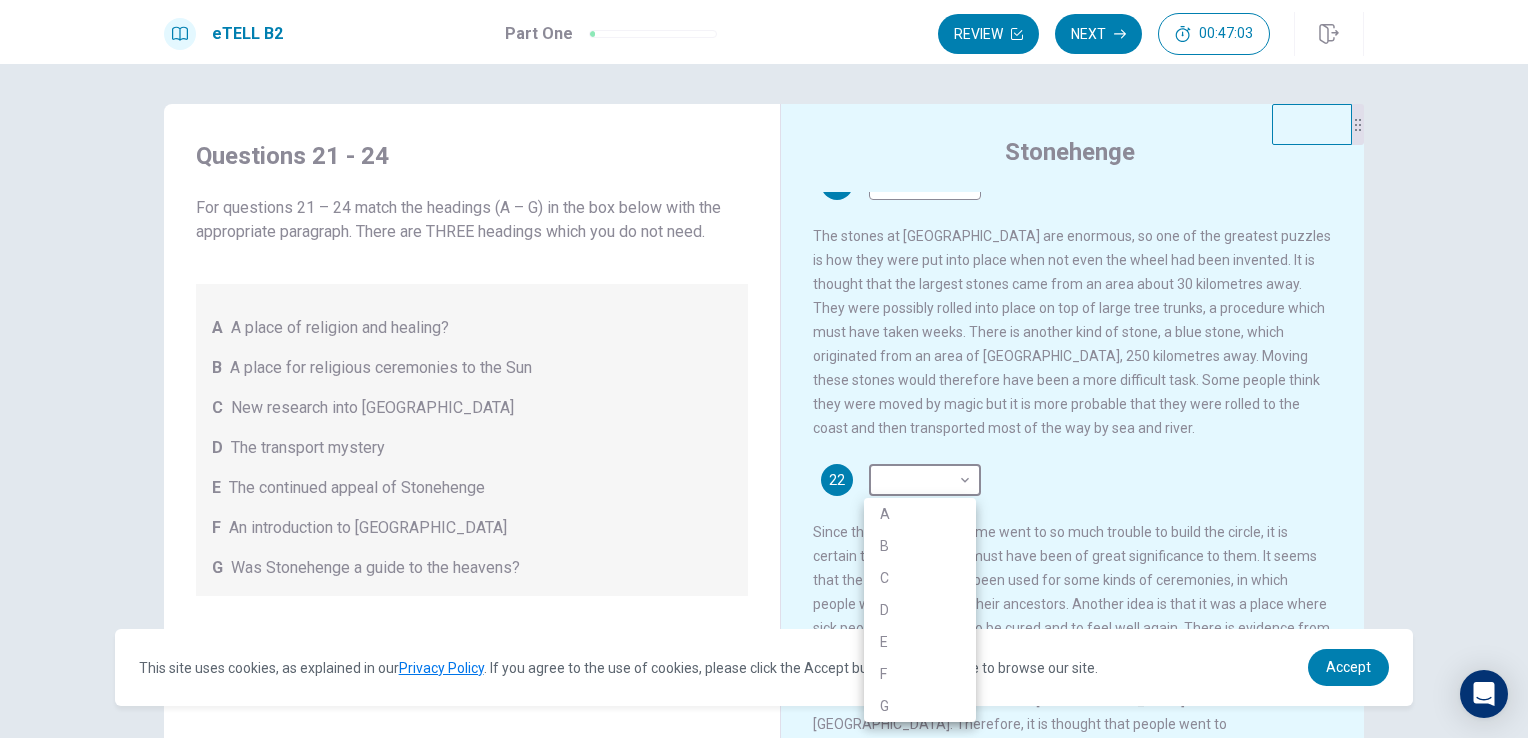 click at bounding box center [764, 369] 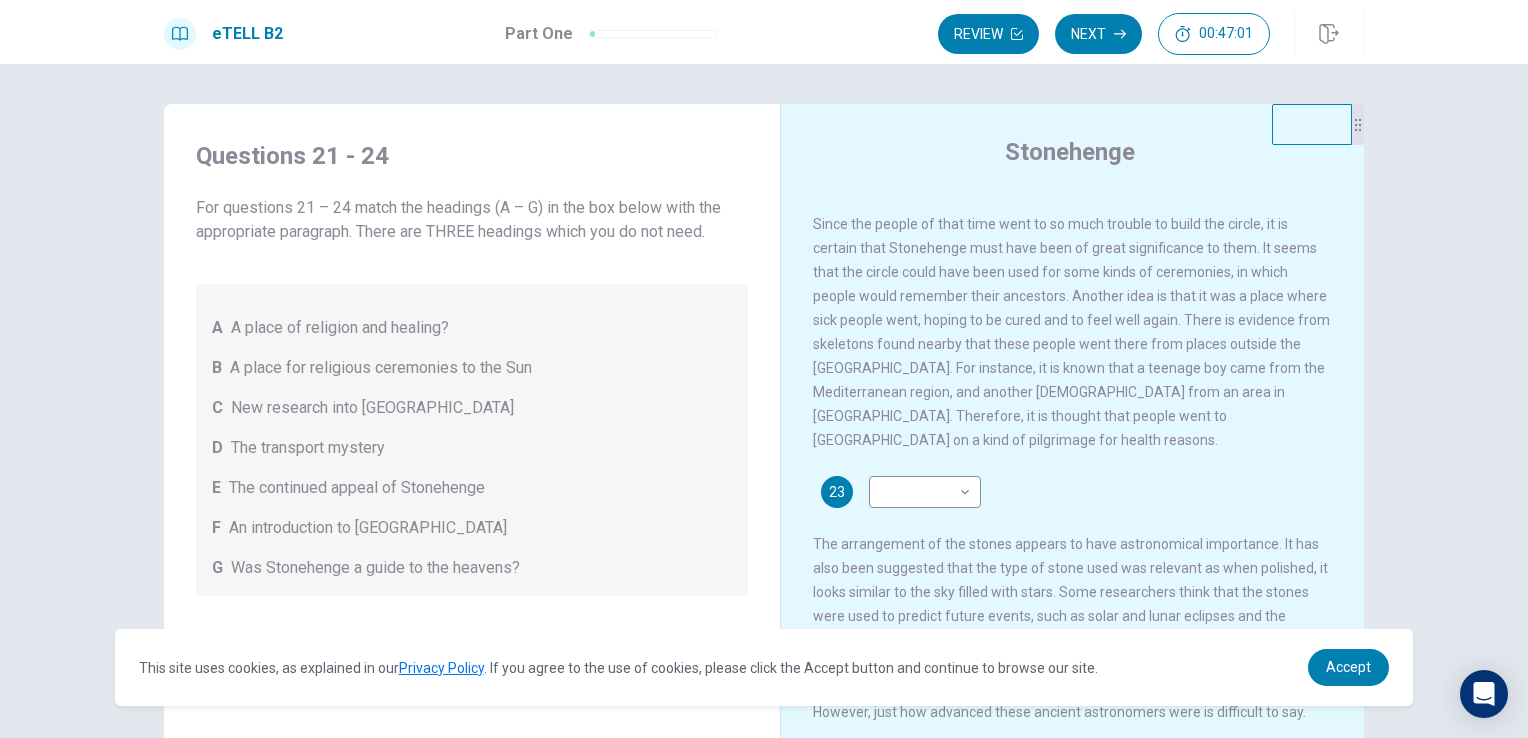 scroll, scrollTop: 576, scrollLeft: 0, axis: vertical 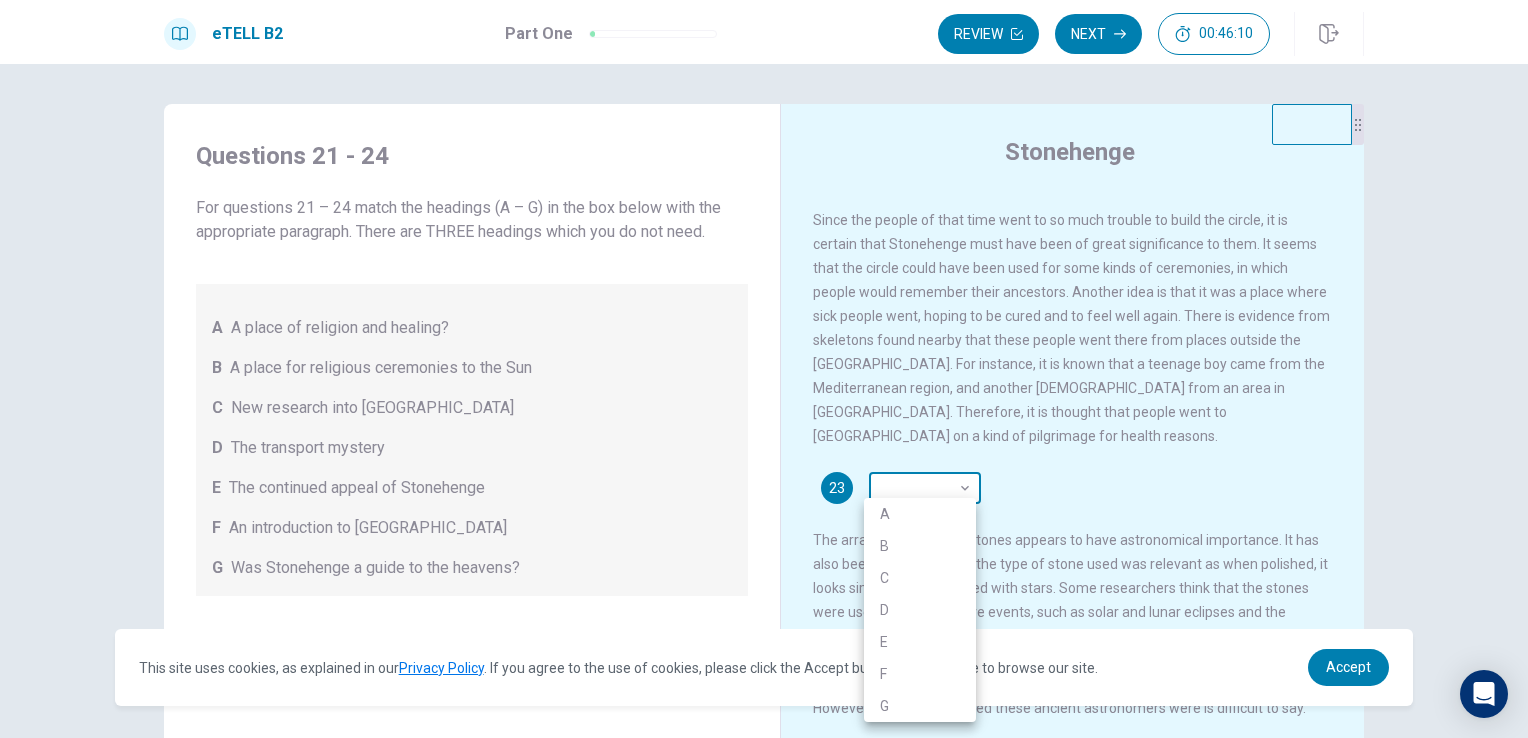 click on "This site uses cookies, as explained in our  Privacy Policy . If you agree to the use of cookies, please click the Accept button and continue to browse our site.   Privacy Policy Accept   eTELL B2 Part One Review Next 00:46:10 Question 1 - 4 of 30 00:46:10 Review Next Questions 21 - 24 For questions 21 – 24 match the headings (A – G) in the box below with the appropriate paragraph. There are THREE headings which you do not need. A A place of religion and healing? B A place for religious ceremonies to the Sun C New research into [GEOGRAPHIC_DATA] D The transport mystery E The continued appeal of Stonehenge F An introduction to Stonehenge G Was Stonehenge a guide to the heavens? Stonehenge 21 F * ​ 22 ​ ​ 23 ​ ​ 24 ​ ​ © Copyright  2025 Going somewhere? You are not allowed to open other tabs/pages or switch windows during a test. Doing this will be reported as cheating to the Administrators. Are you sure you want to leave this page? Please continue until you finish your test. 00:00 WARNING: Continue" at bounding box center (764, 369) 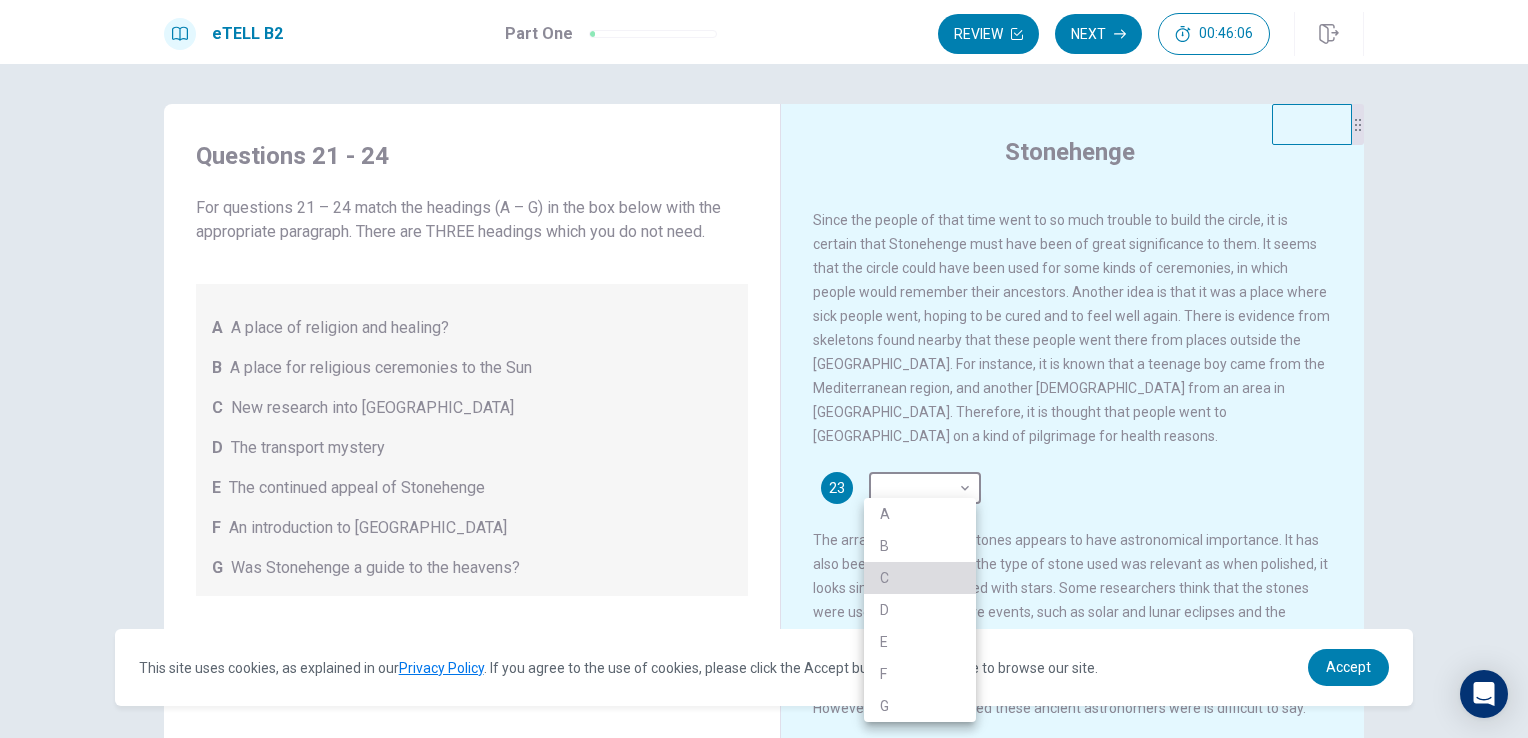 click on "C" at bounding box center [920, 578] 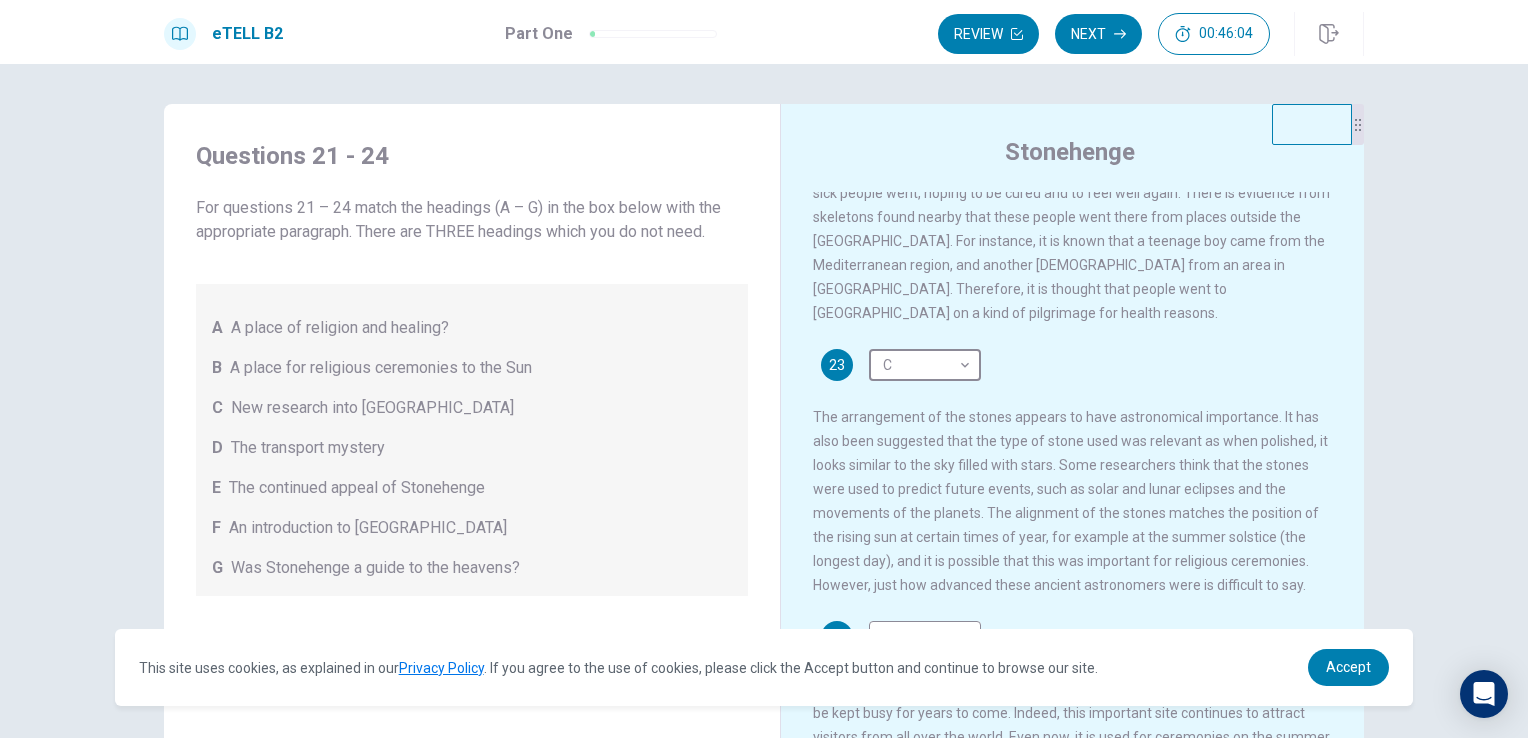 scroll, scrollTop: 732, scrollLeft: 0, axis: vertical 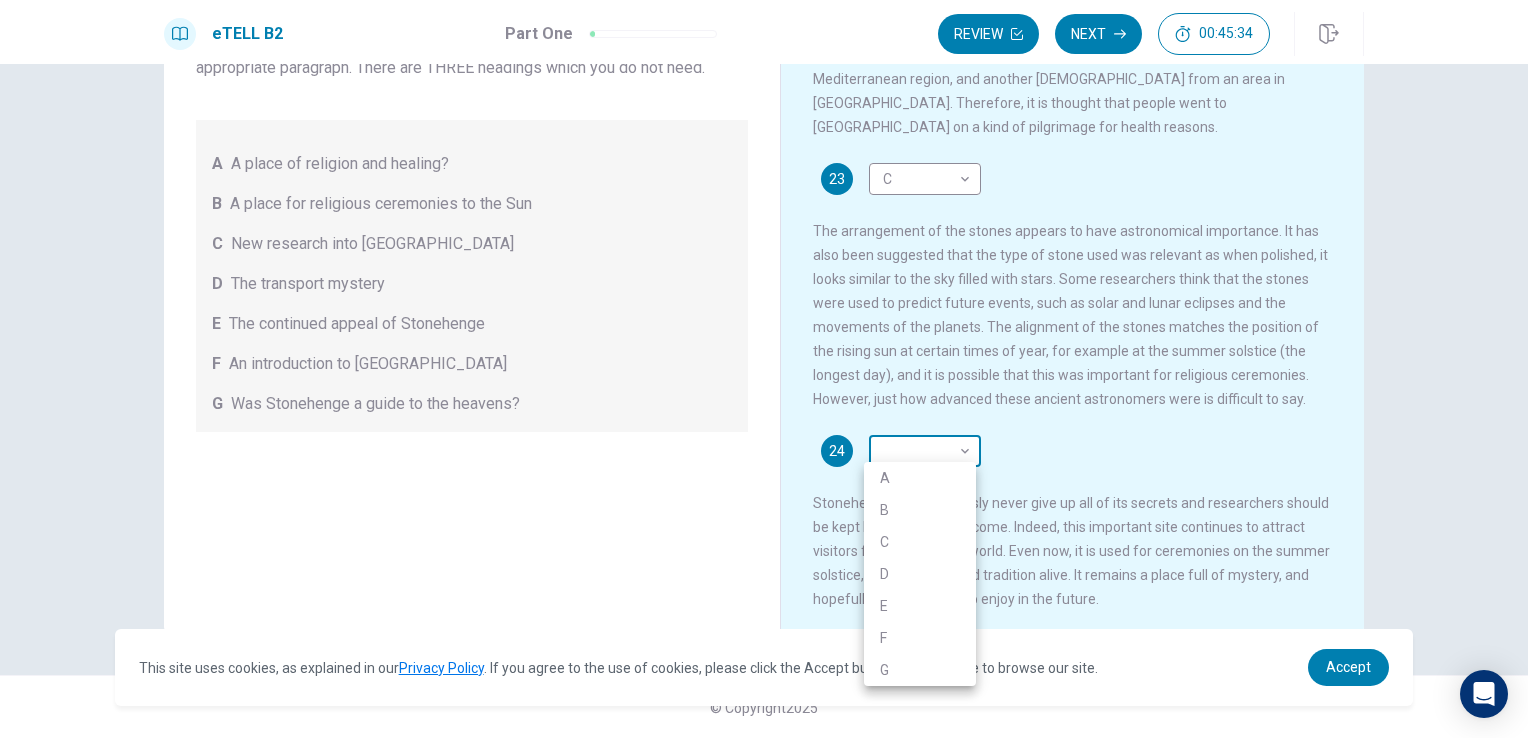 click on "This site uses cookies, as explained in our  Privacy Policy . If you agree to the use of cookies, please click the Accept button and continue to browse our site.   Privacy Policy Accept   eTELL B2 Part One Review Next 00:45:34 Question 1 - 4 of 30 00:45:34 Review Next Questions 21 - 24 For questions 21 – 24 match the headings (A – G) in the box below with the appropriate paragraph. There are THREE headings which you do not need. A A place of religion and healing? B A place for religious ceremonies to the Sun C New research into [GEOGRAPHIC_DATA] D The transport mystery E The continued appeal of Stonehenge F An introduction to Stonehenge G Was Stonehenge a guide to the heavens? Stonehenge 21 F * ​ 22 ​ ​ 23 C * ​ 24 ​ ​ © Copyright  2025 Going somewhere? You are not allowed to open other tabs/pages or switch windows during a test. Doing this will be reported as cheating to the Administrators. Are you sure you want to leave this page? Please continue until you finish your test. 00:00 WARNING: Continue" at bounding box center (764, 369) 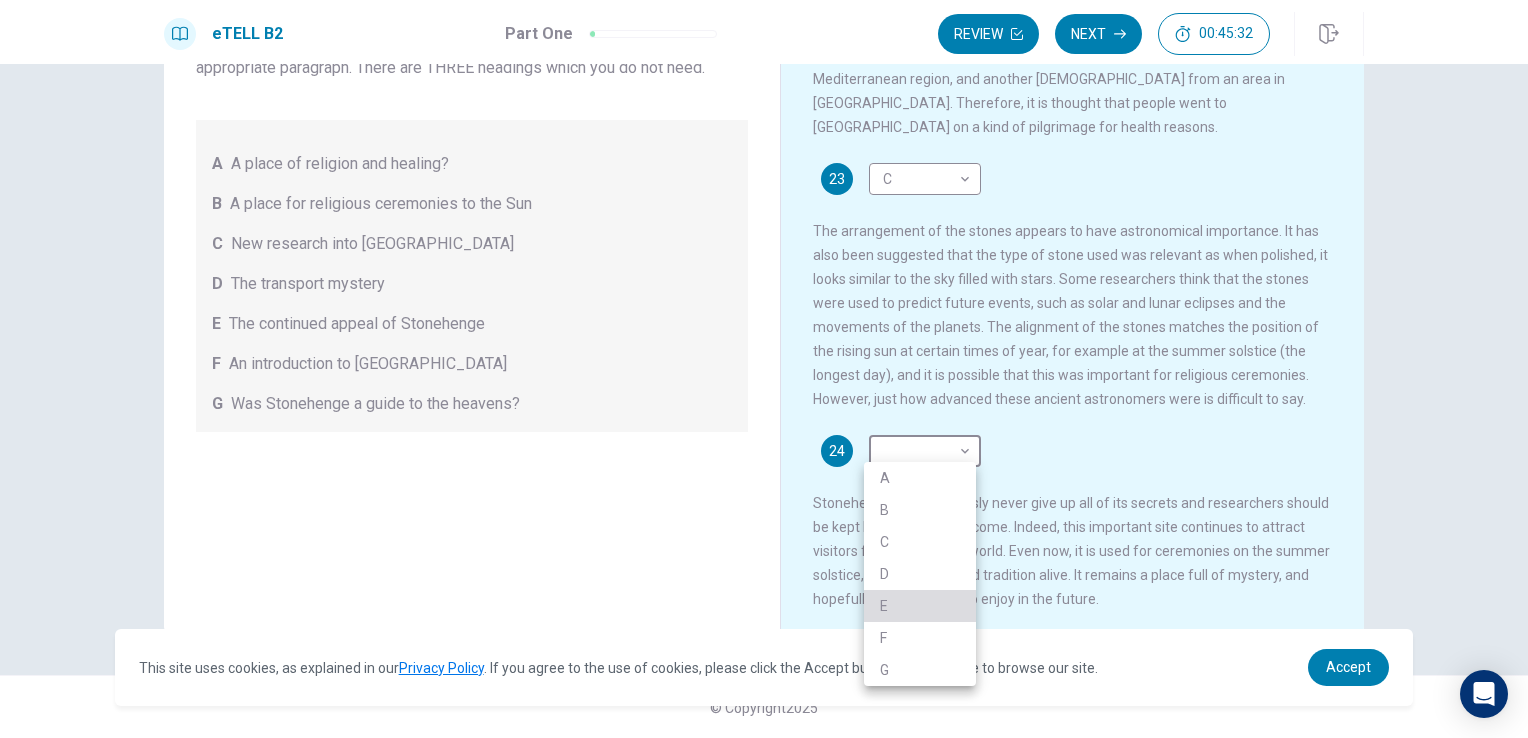 click on "E" at bounding box center (920, 606) 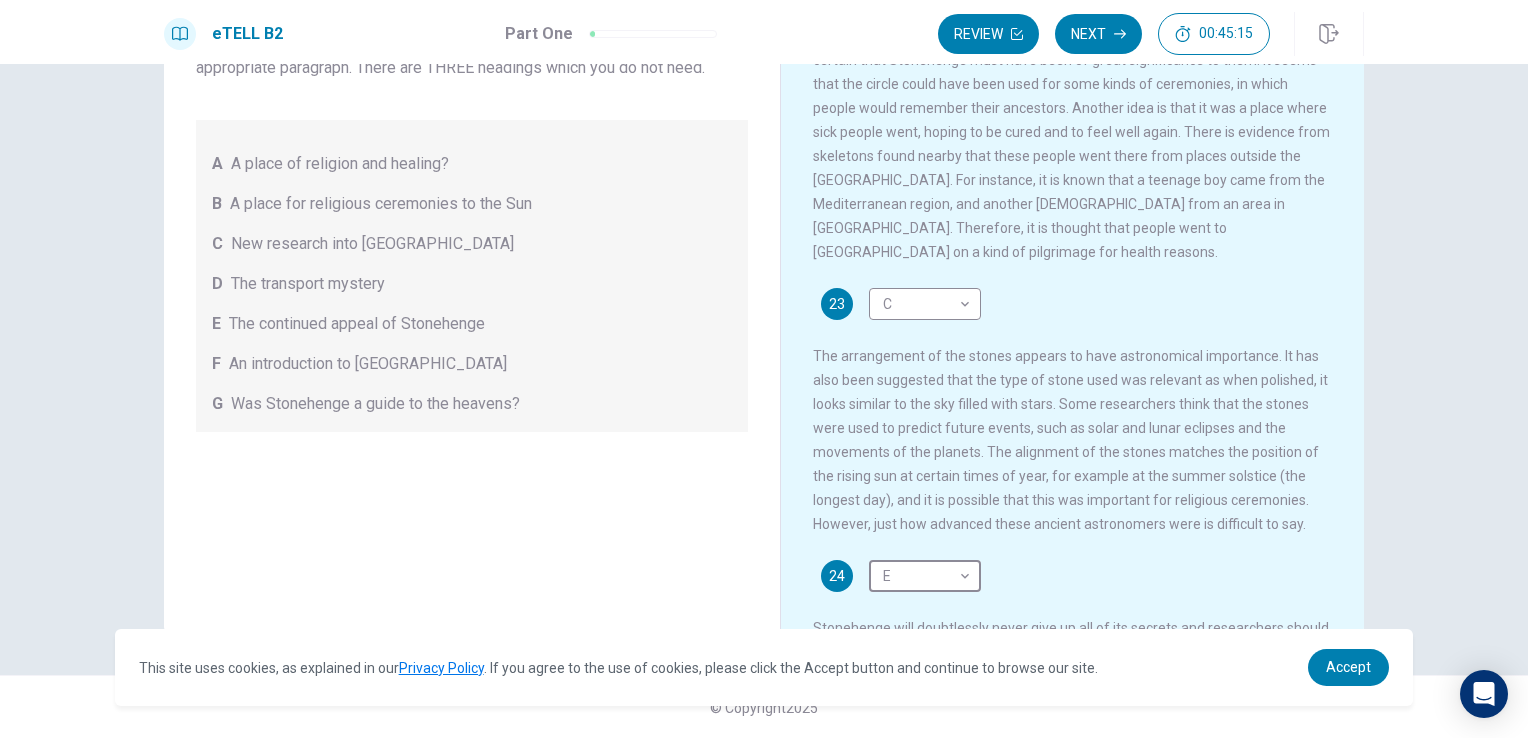 scroll, scrollTop: 584, scrollLeft: 0, axis: vertical 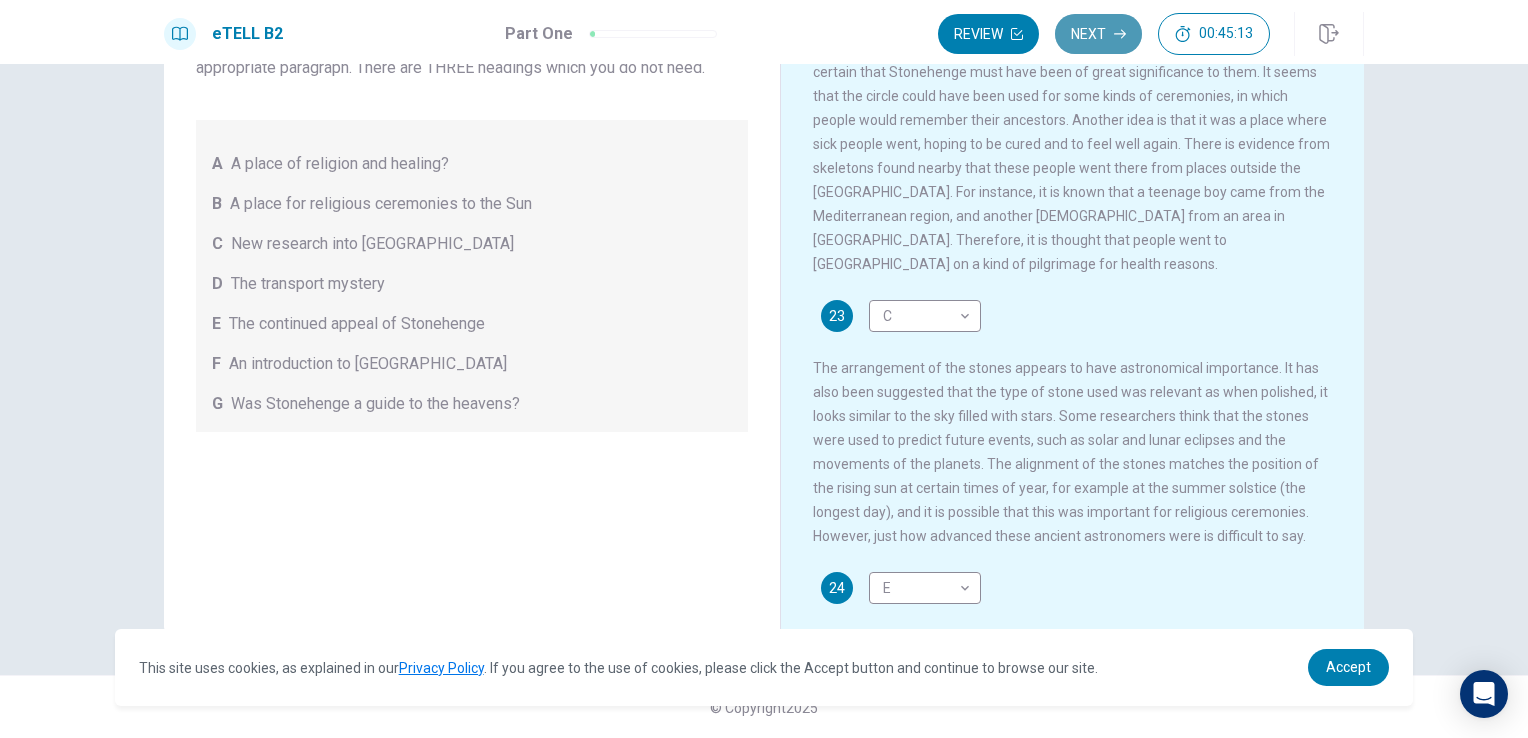 click on "Next" at bounding box center (1098, 34) 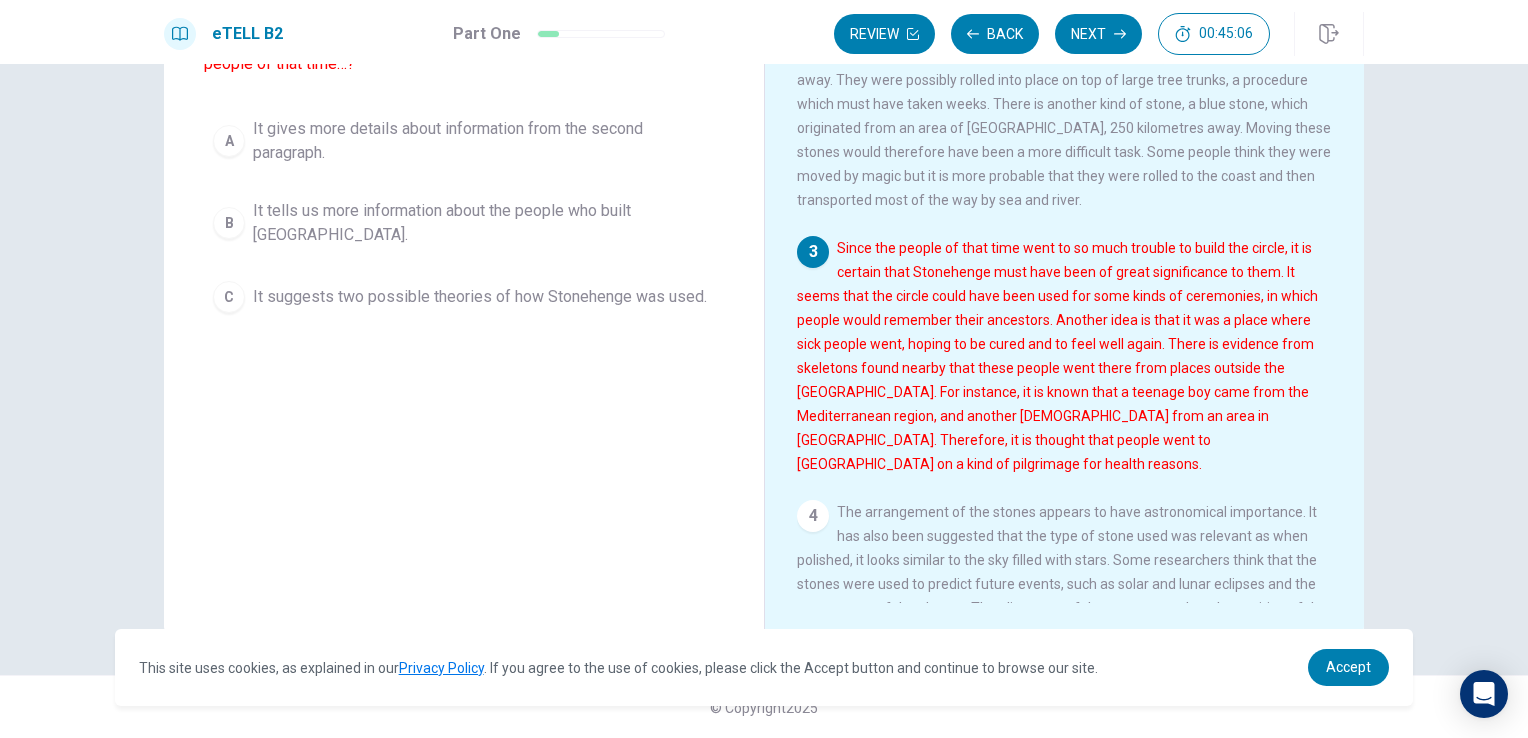 scroll, scrollTop: 272, scrollLeft: 0, axis: vertical 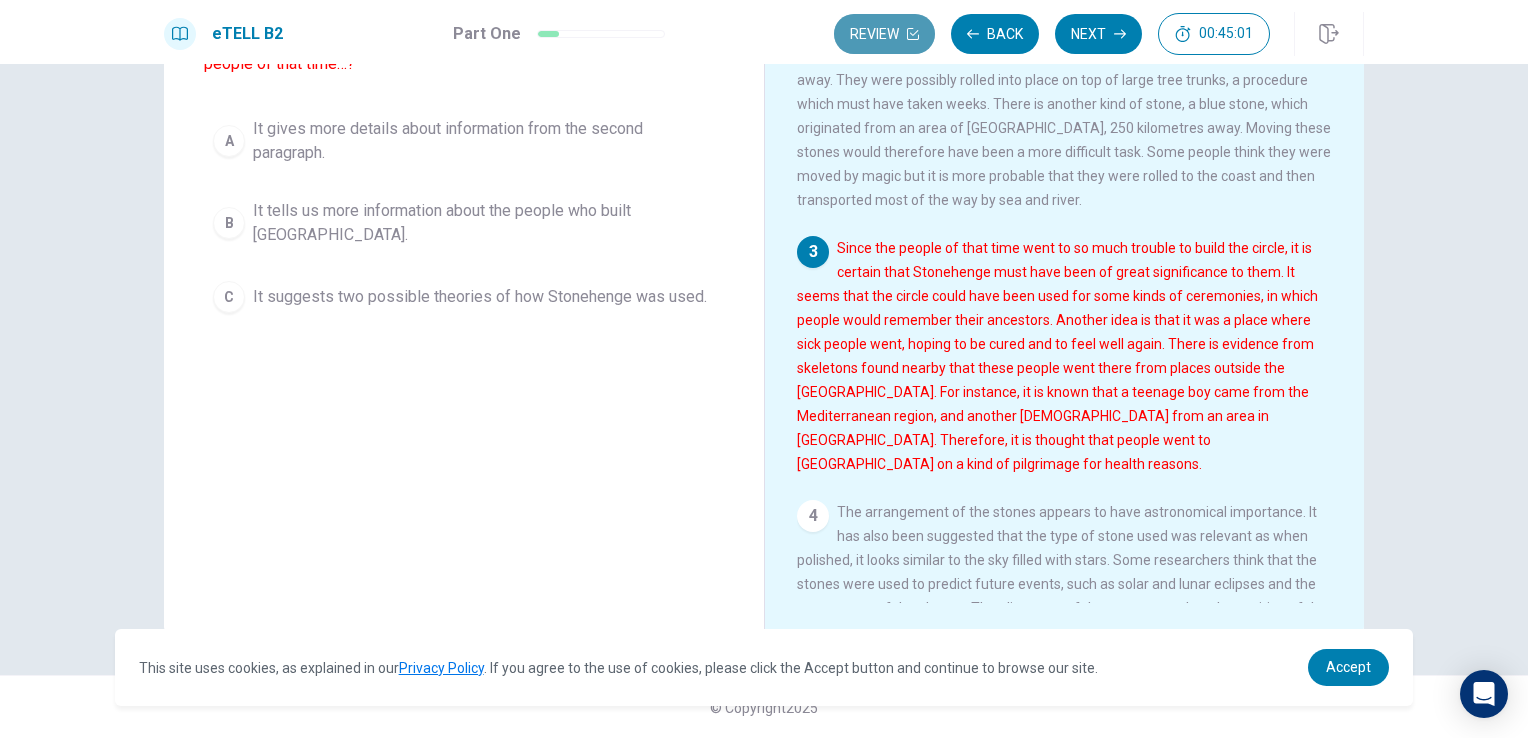 click on "Review" at bounding box center [884, 34] 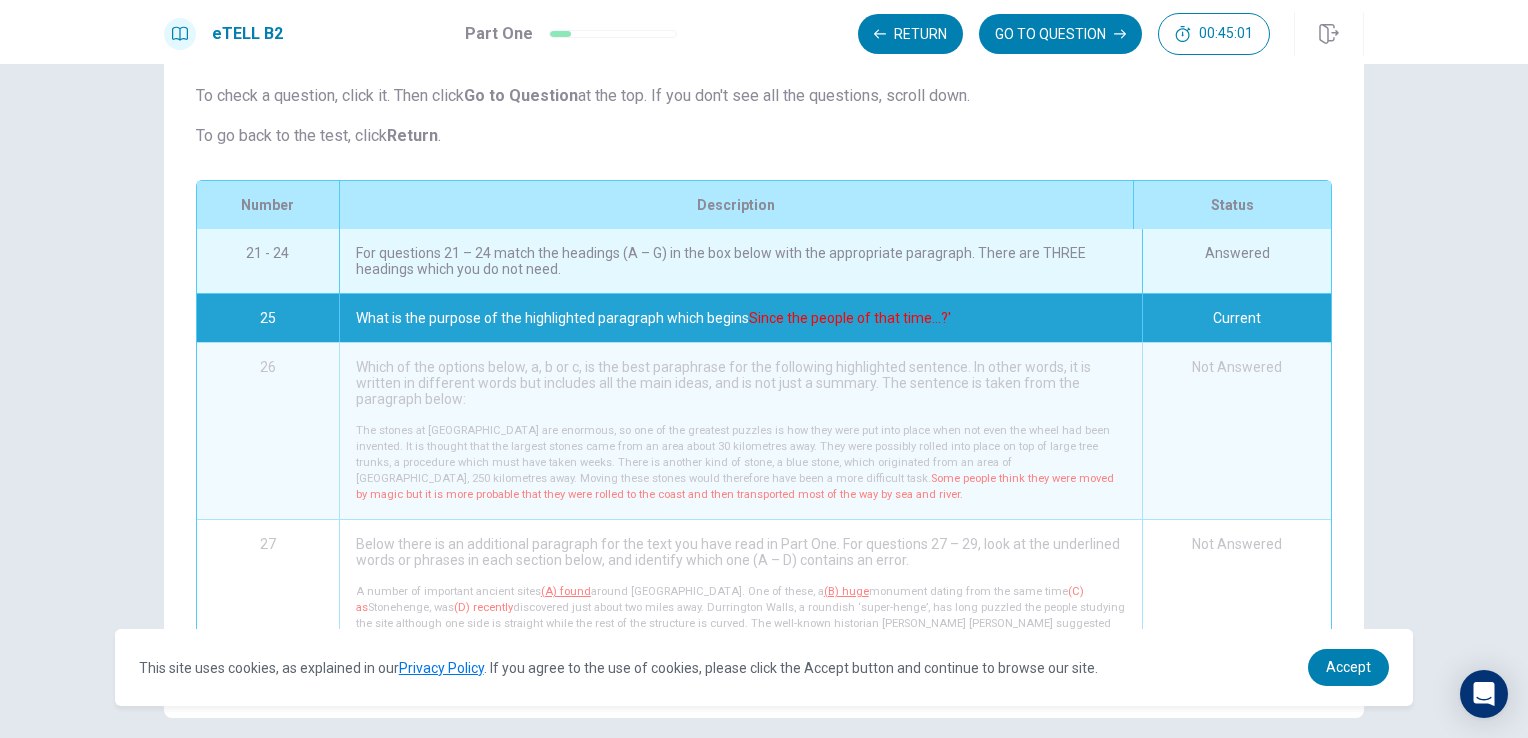 scroll, scrollTop: 64, scrollLeft: 0, axis: vertical 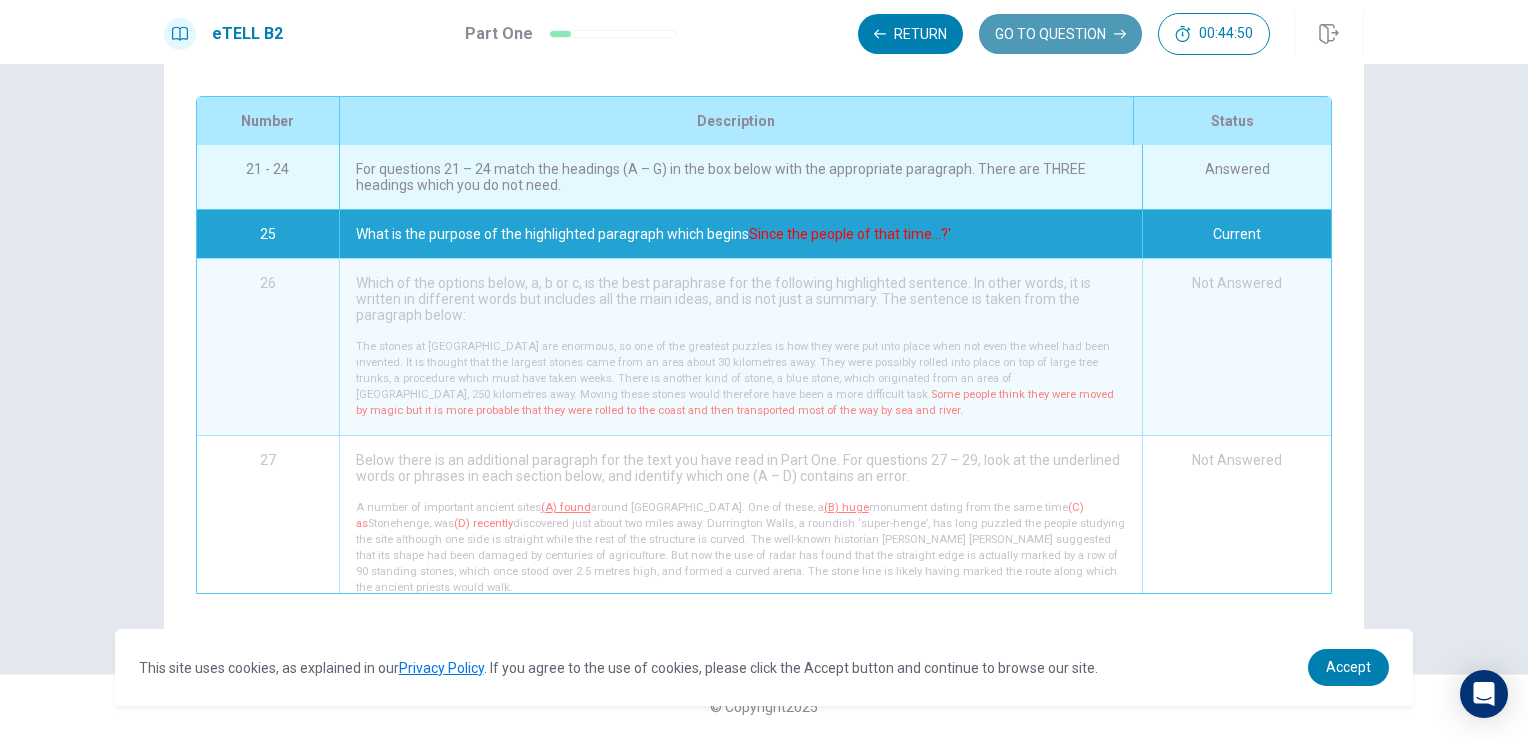 click on "GO TO QUESTION" at bounding box center (1060, 34) 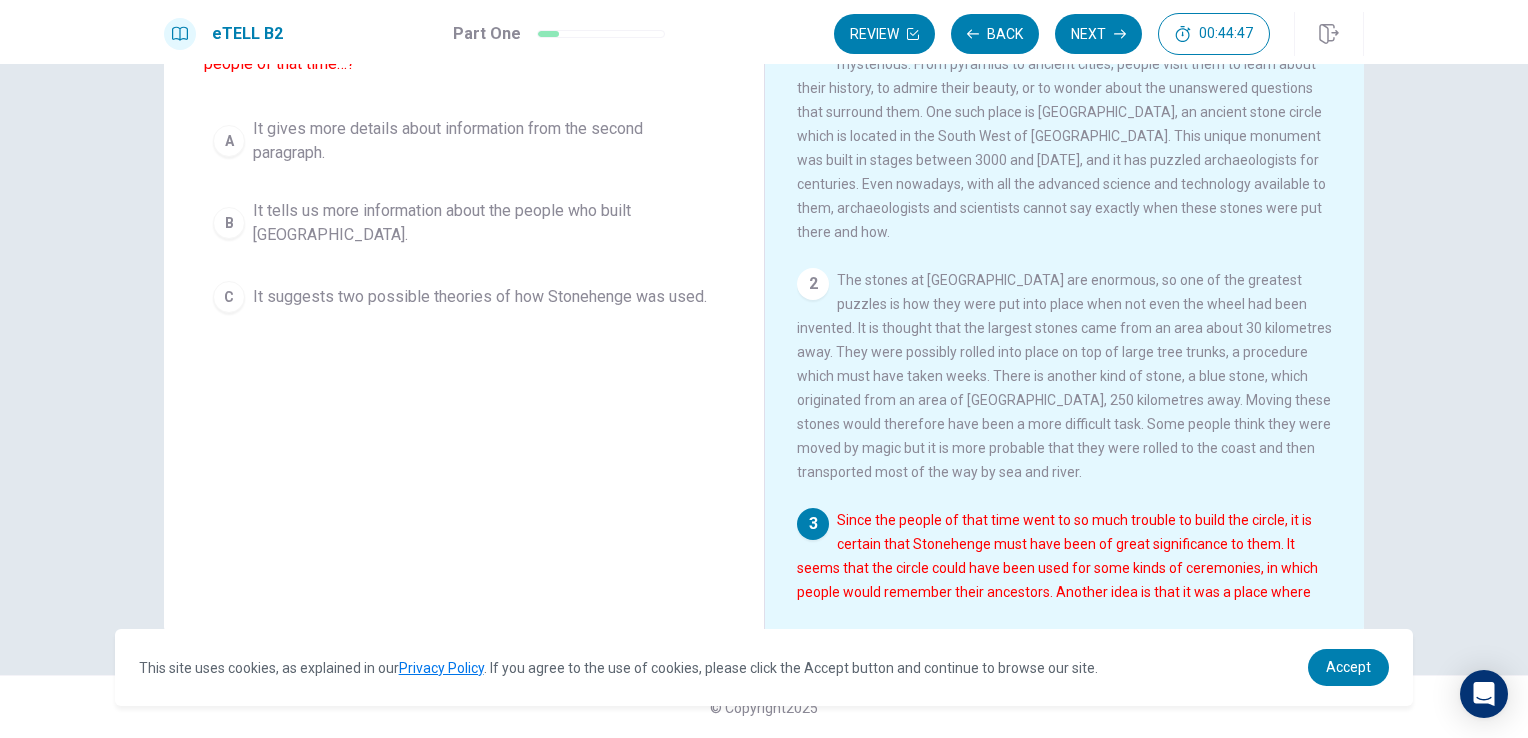 scroll, scrollTop: 0, scrollLeft: 0, axis: both 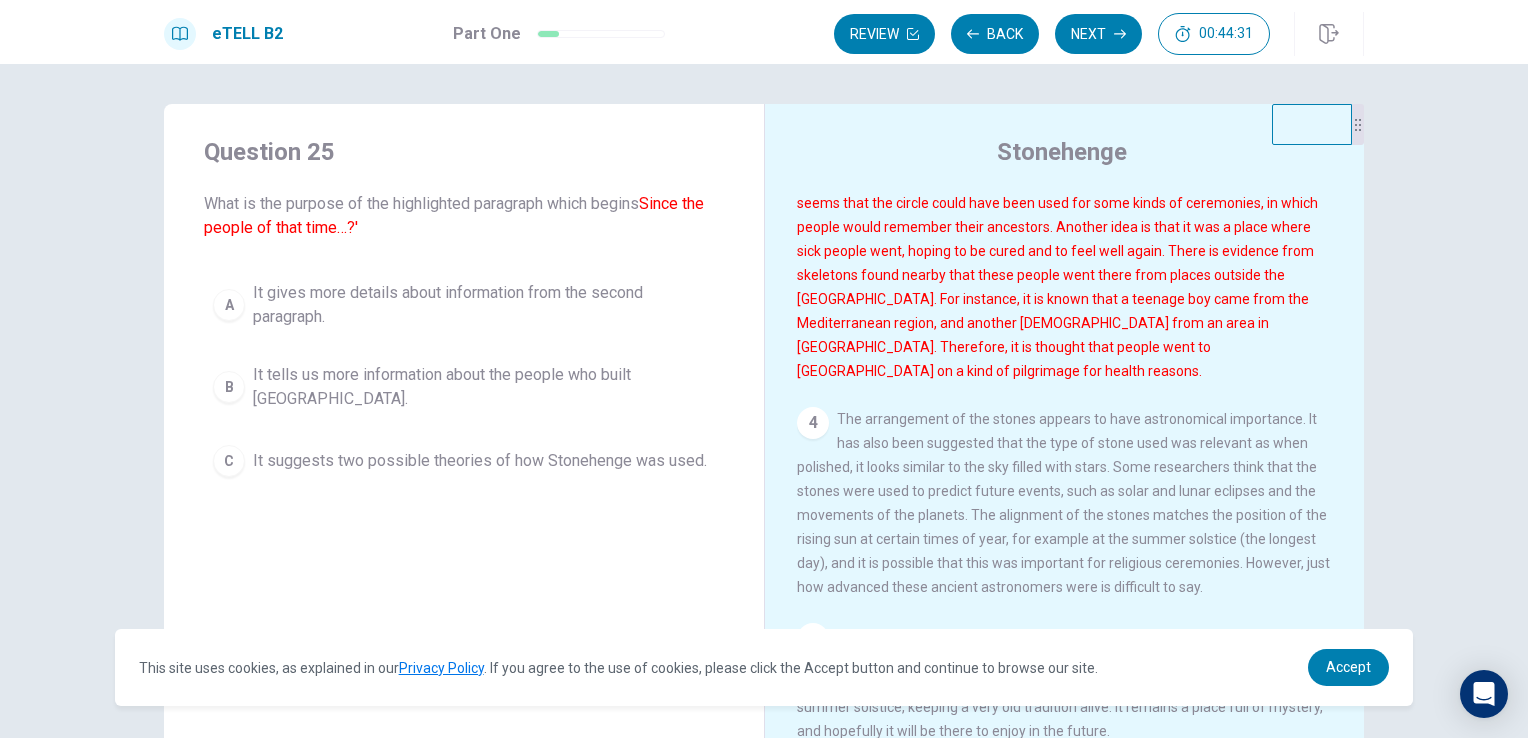 click on "3 Since the people of that time went to so much trouble to build the circle, it is certain that Stonehenge must have been of great significance to them. It seems that the circle could have been used for some kinds of ceremonies, in which people would remember their ancestors. Another idea is that it was a place where sick people went, hoping to be cured and to feel well again. There is evidence from skeletons found nearby that these people went there from places outside the [GEOGRAPHIC_DATA]. For instance, it is known that a teenage boy came from the Mediterranean region, and another [DEMOGRAPHIC_DATA] from an area in [GEOGRAPHIC_DATA]. Therefore, it is thought that people went to [GEOGRAPHIC_DATA] on a kind of pilgrimage for health reasons." at bounding box center (1065, 263) 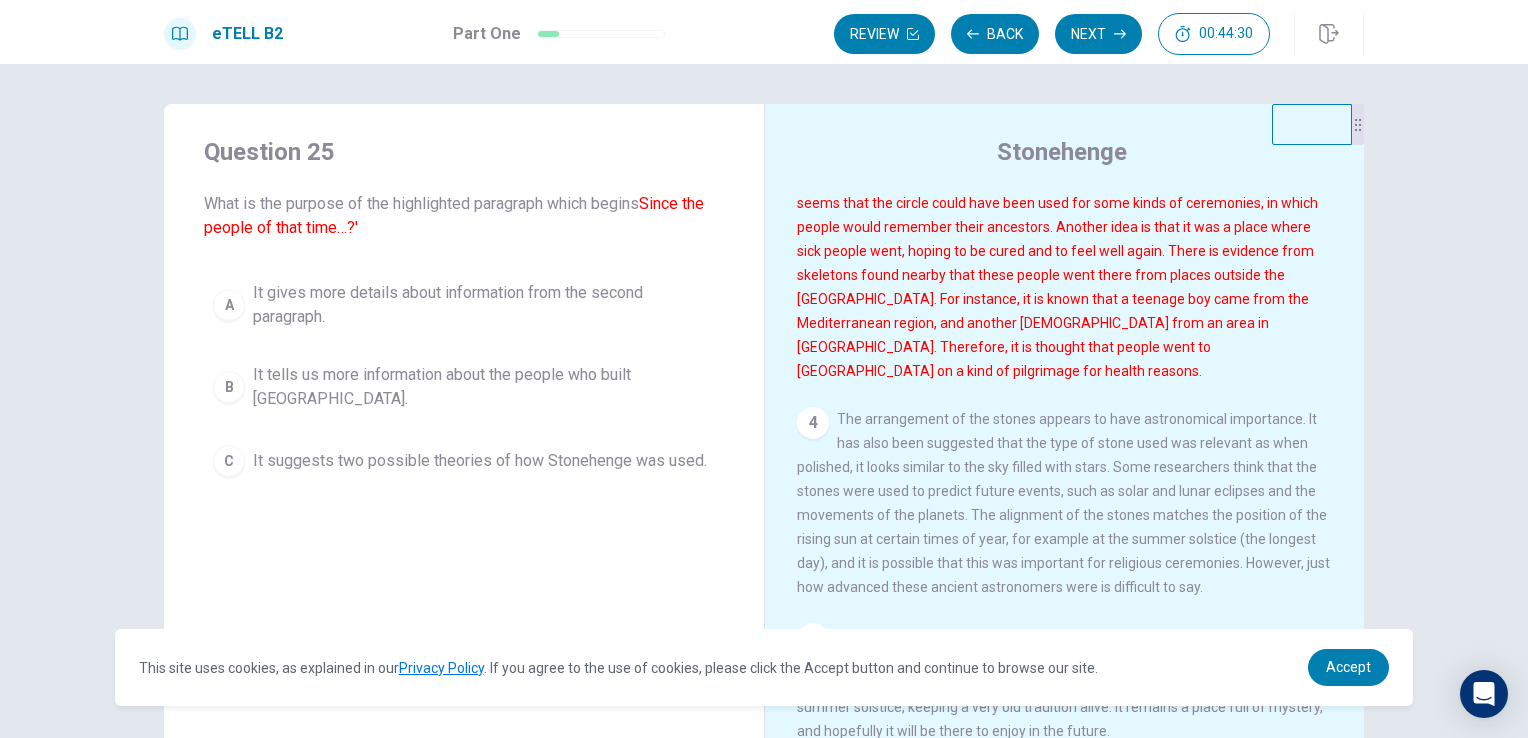 click on "3 Since the people of that time went to so much trouble to build the circle, it is certain that Stonehenge must have been of great significance to them. It seems that the circle could have been used for some kinds of ceremonies, in which people would remember their ancestors. Another idea is that it was a place where sick people went, hoping to be cured and to feel well again. There is evidence from skeletons found nearby that these people went there from places outside the [GEOGRAPHIC_DATA]. For instance, it is known that a teenage boy came from the Mediterranean region, and another [DEMOGRAPHIC_DATA] from an area in [GEOGRAPHIC_DATA]. Therefore, it is thought that people went to [GEOGRAPHIC_DATA] on a kind of pilgrimage for health reasons." at bounding box center [1065, 263] 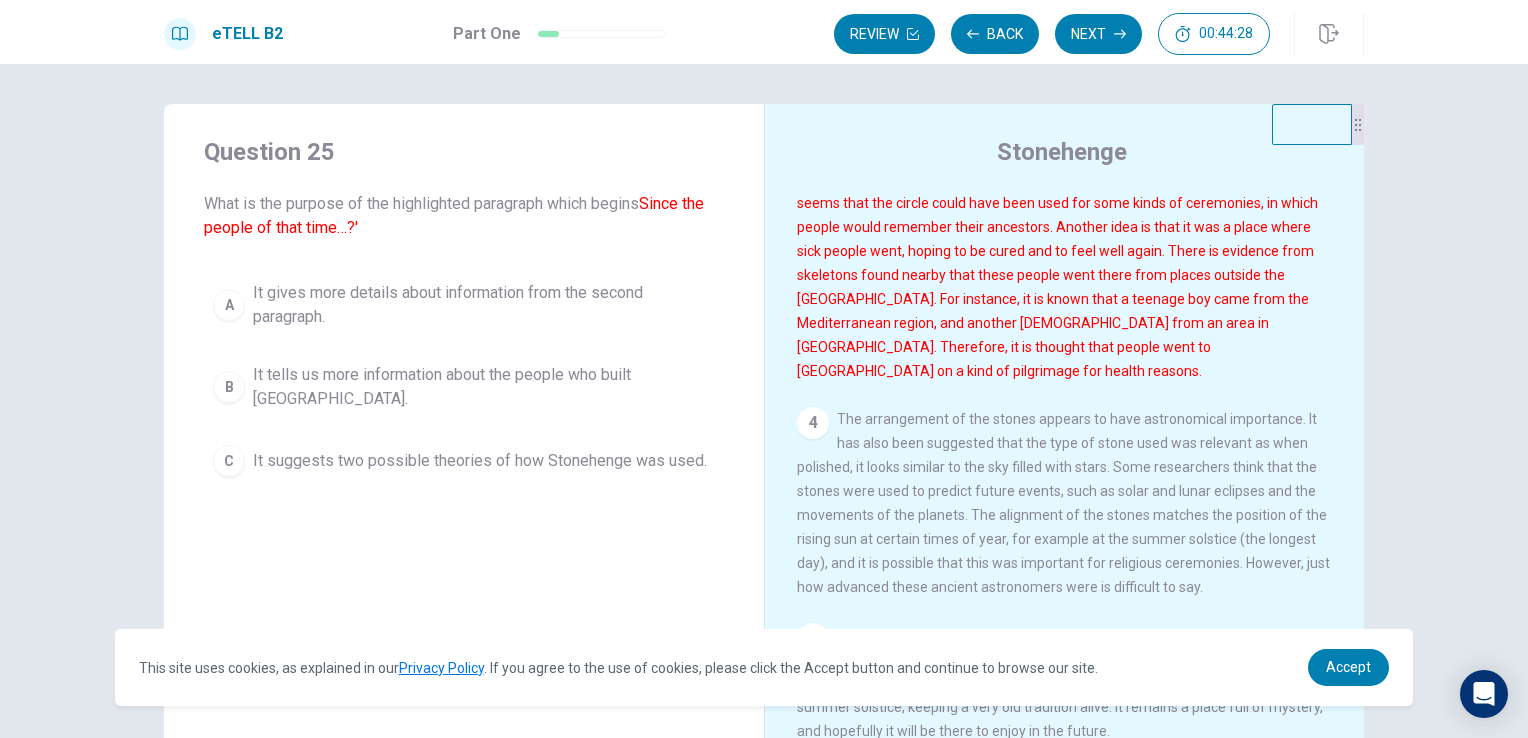 click on "Since the people of that time…?'" at bounding box center [454, 215] 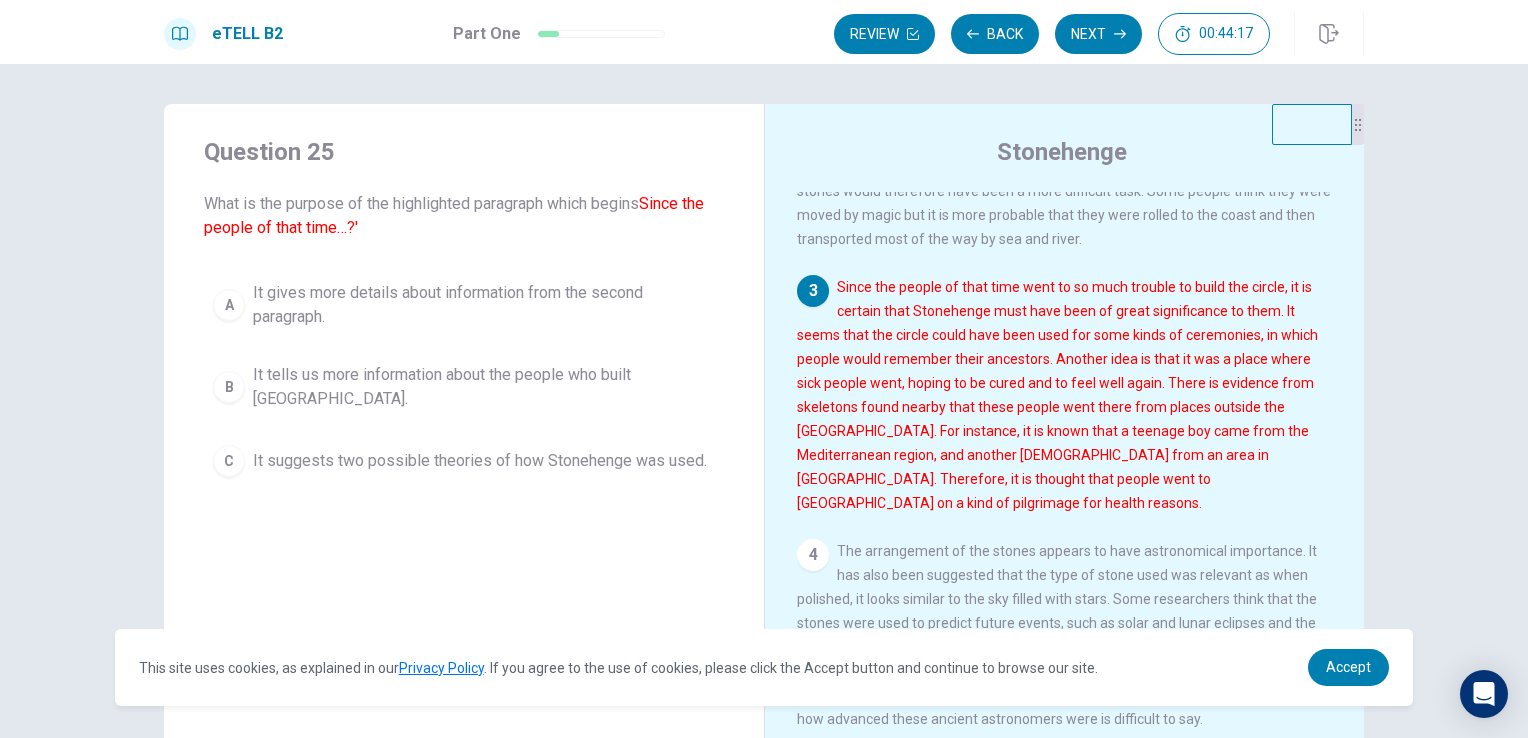 scroll, scrollTop: 396, scrollLeft: 0, axis: vertical 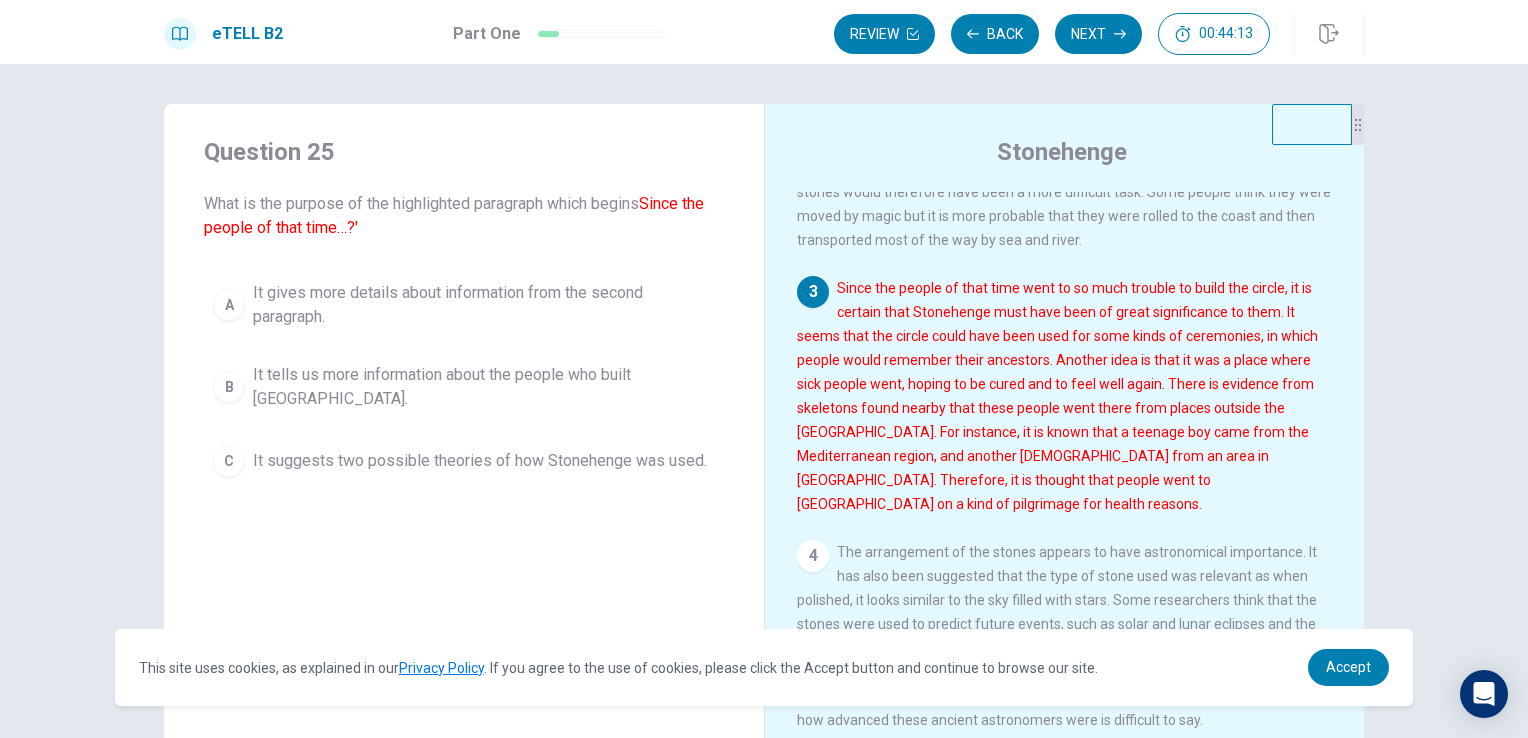 click on "3 Since the people of that time went to so much trouble to build the circle, it is certain that Stonehenge must have been of great significance to them. It seems that the circle could have been used for some kinds of ceremonies, in which people would remember their ancestors. Another idea is that it was a place where sick people went, hoping to be cured and to feel well again. There is evidence from skeletons found nearby that these people went there from places outside the [GEOGRAPHIC_DATA]. For instance, it is known that a teenage boy came from the Mediterranean region, and another [DEMOGRAPHIC_DATA] from an area in [GEOGRAPHIC_DATA]. Therefore, it is thought that people went to [GEOGRAPHIC_DATA] on a kind of pilgrimage for health reasons." at bounding box center (1065, 396) 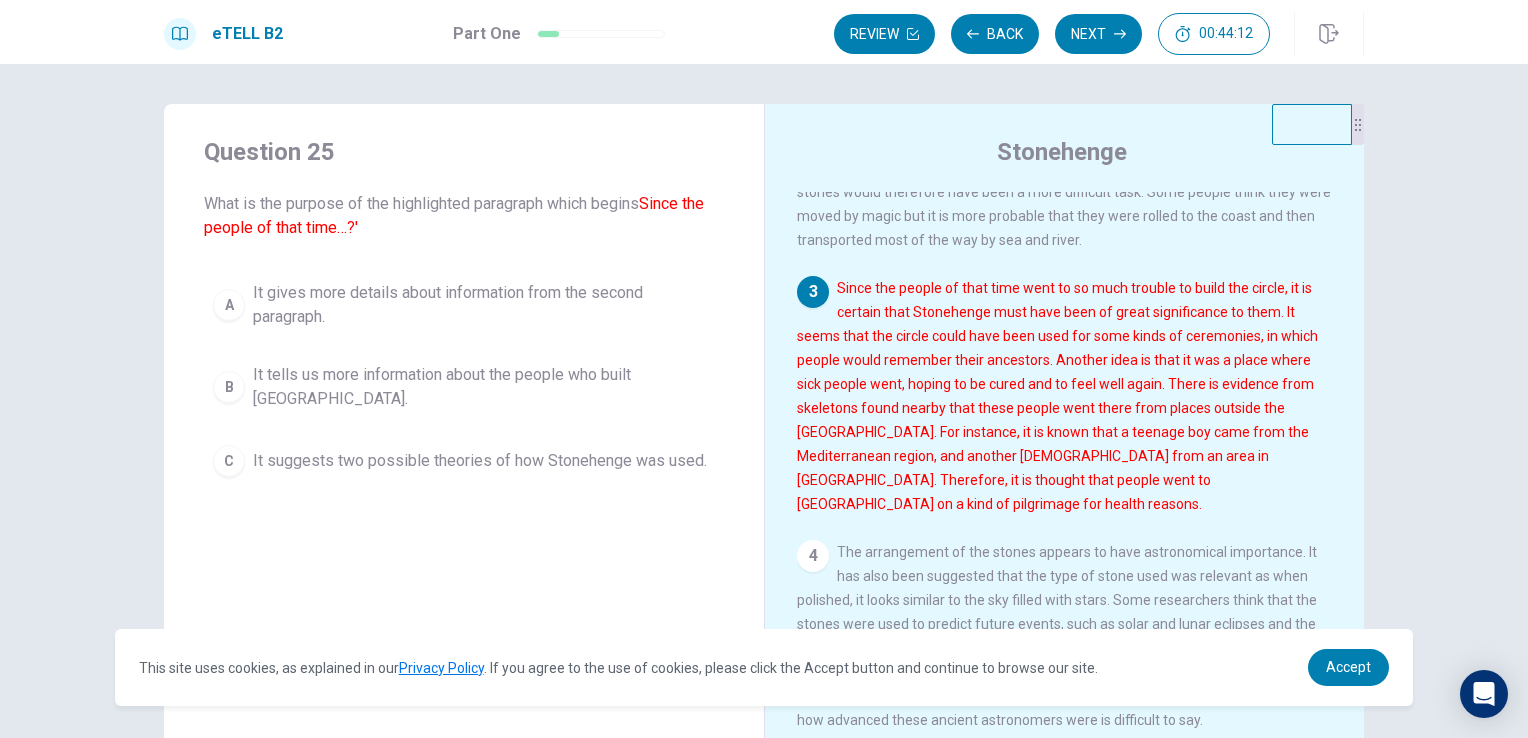 click on "3 Since the people of that time went to so much trouble to build the circle, it is certain that Stonehenge must have been of great significance to them. It seems that the circle could have been used for some kinds of ceremonies, in which people would remember their ancestors. Another idea is that it was a place where sick people went, hoping to be cured and to feel well again. There is evidence from skeletons found nearby that these people went there from places outside the [GEOGRAPHIC_DATA]. For instance, it is known that a teenage boy came from the Mediterranean region, and another [DEMOGRAPHIC_DATA] from an area in [GEOGRAPHIC_DATA]. Therefore, it is thought that people went to [GEOGRAPHIC_DATA] on a kind of pilgrimage for health reasons." at bounding box center (1065, 396) 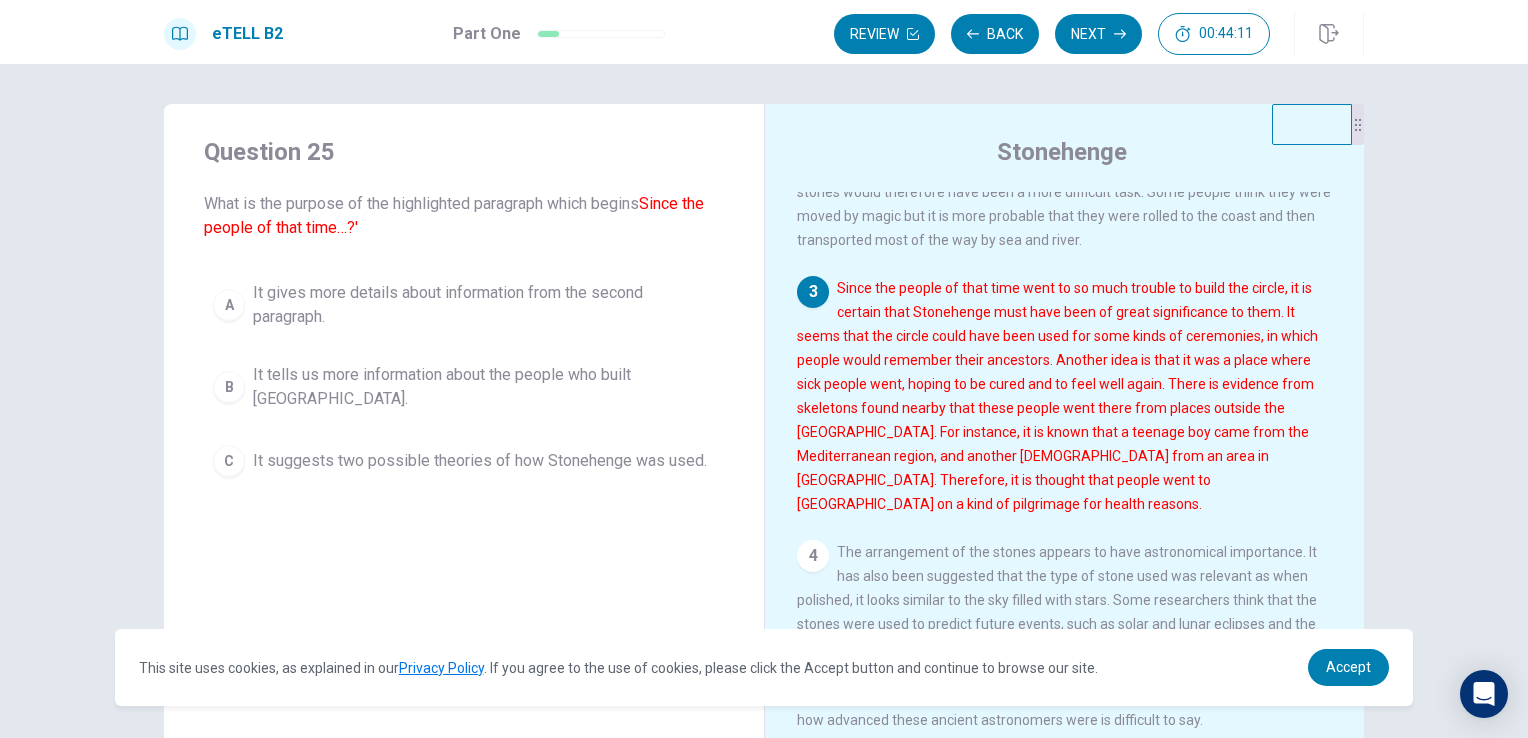 click on "3 Since the people of that time went to so much trouble to build the circle, it is certain that Stonehenge must have been of great significance to them. It seems that the circle could have been used for some kinds of ceremonies, in which people would remember their ancestors. Another idea is that it was a place where sick people went, hoping to be cured and to feel well again. There is evidence from skeletons found nearby that these people went there from places outside the [GEOGRAPHIC_DATA]. For instance, it is known that a teenage boy came from the Mediterranean region, and another [DEMOGRAPHIC_DATA] from an area in [GEOGRAPHIC_DATA]. Therefore, it is thought that people went to [GEOGRAPHIC_DATA] on a kind of pilgrimage for health reasons." at bounding box center (1065, 396) 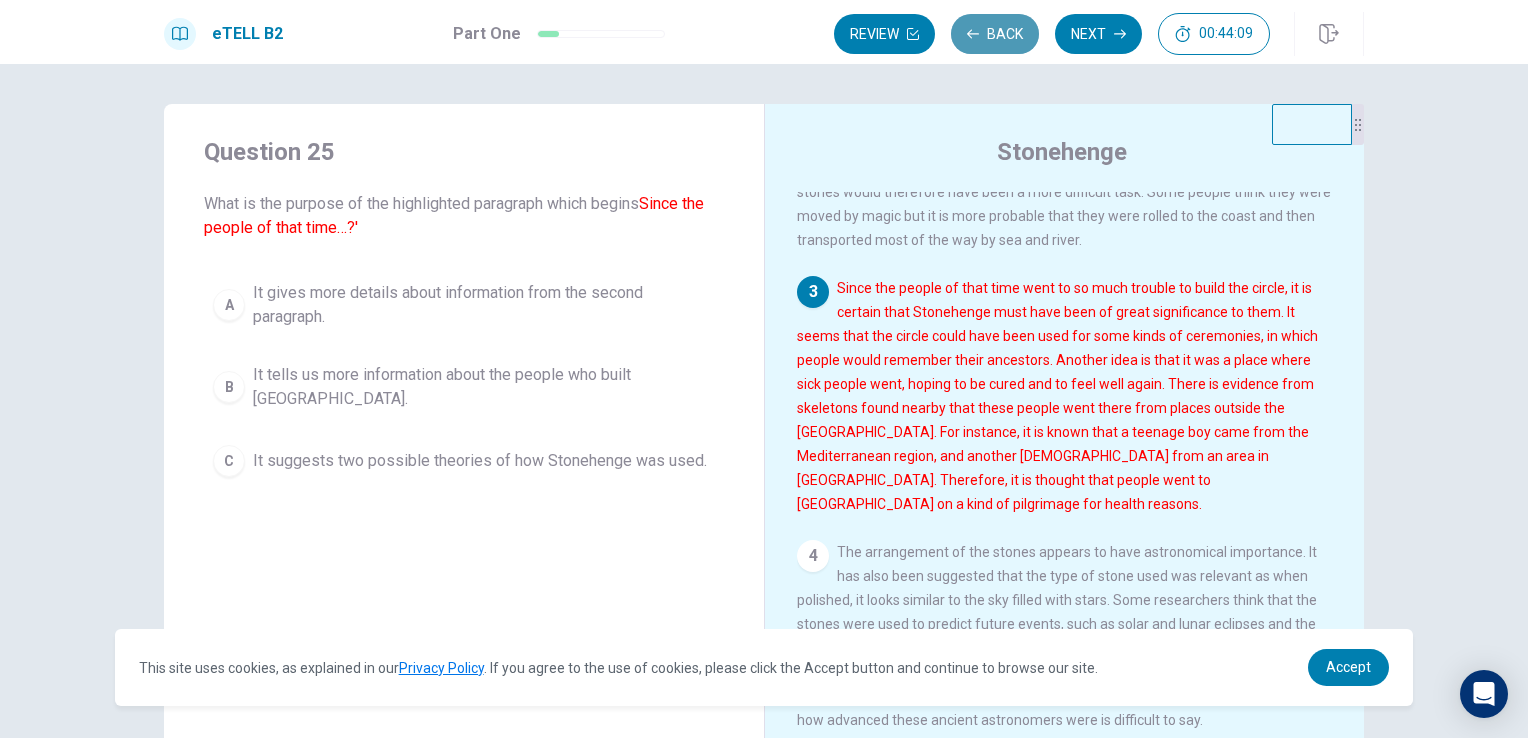 click on "Back" at bounding box center (995, 34) 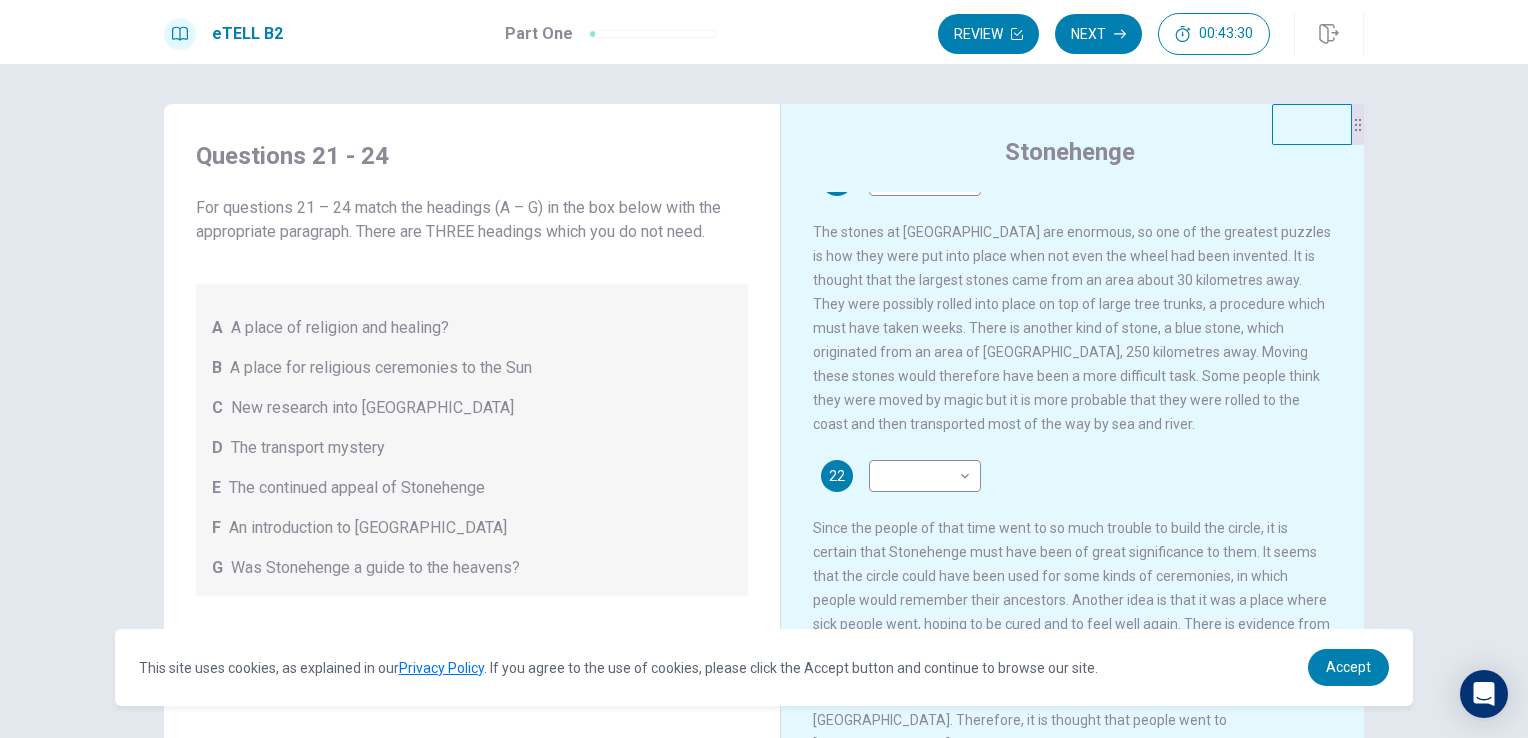scroll, scrollTop: 271, scrollLeft: 0, axis: vertical 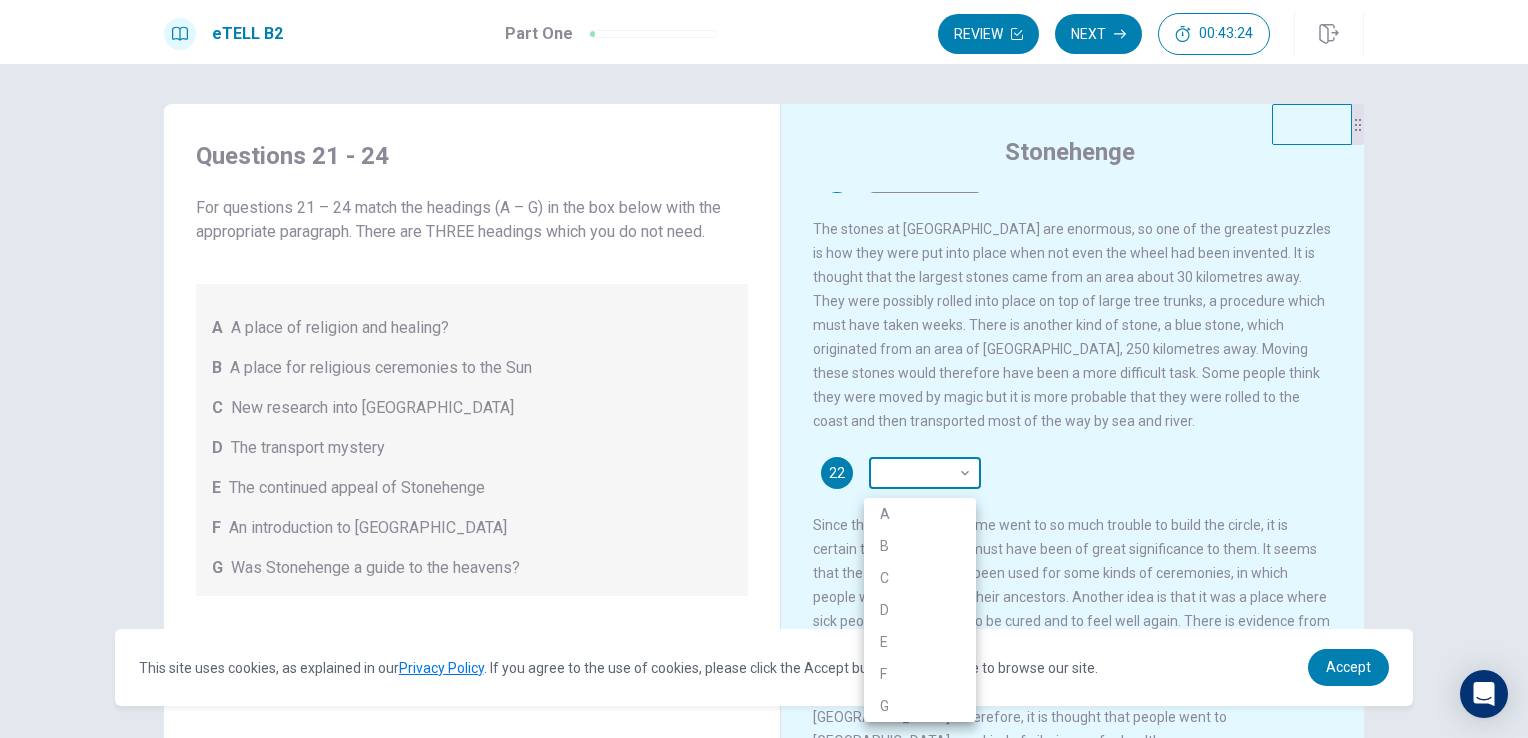 click on "This site uses cookies, as explained in our  Privacy Policy . If you agree to the use of cookies, please click the Accept button and continue to browse our site.   Privacy Policy Accept   eTELL B2 Part One Review Next 00:43:24 Question 1 - 4 of 30 00:43:24 Review Next Questions 21 - 24 For questions 21 – 24 match the headings (A – G) in the box below with the appropriate paragraph. There are THREE headings which you do not need. A A place of religion and healing? B A place for religious ceremonies to the Sun C New research into [GEOGRAPHIC_DATA] D The transport mystery E The continued appeal of Stonehenge F An introduction to Stonehenge G Was Stonehenge a guide to the heavens? Stonehenge 21 F * ​ 22 ​ ​ 23 C * ​ 24 E * ​ © Copyright  2025 Going somewhere? You are not allowed to open other tabs/pages or switch windows during a test. Doing this will be reported as cheating to the Administrators. Are you sure you want to leave this page? Please continue until you finish your test. 00:00 WARNING: Continue" at bounding box center (764, 369) 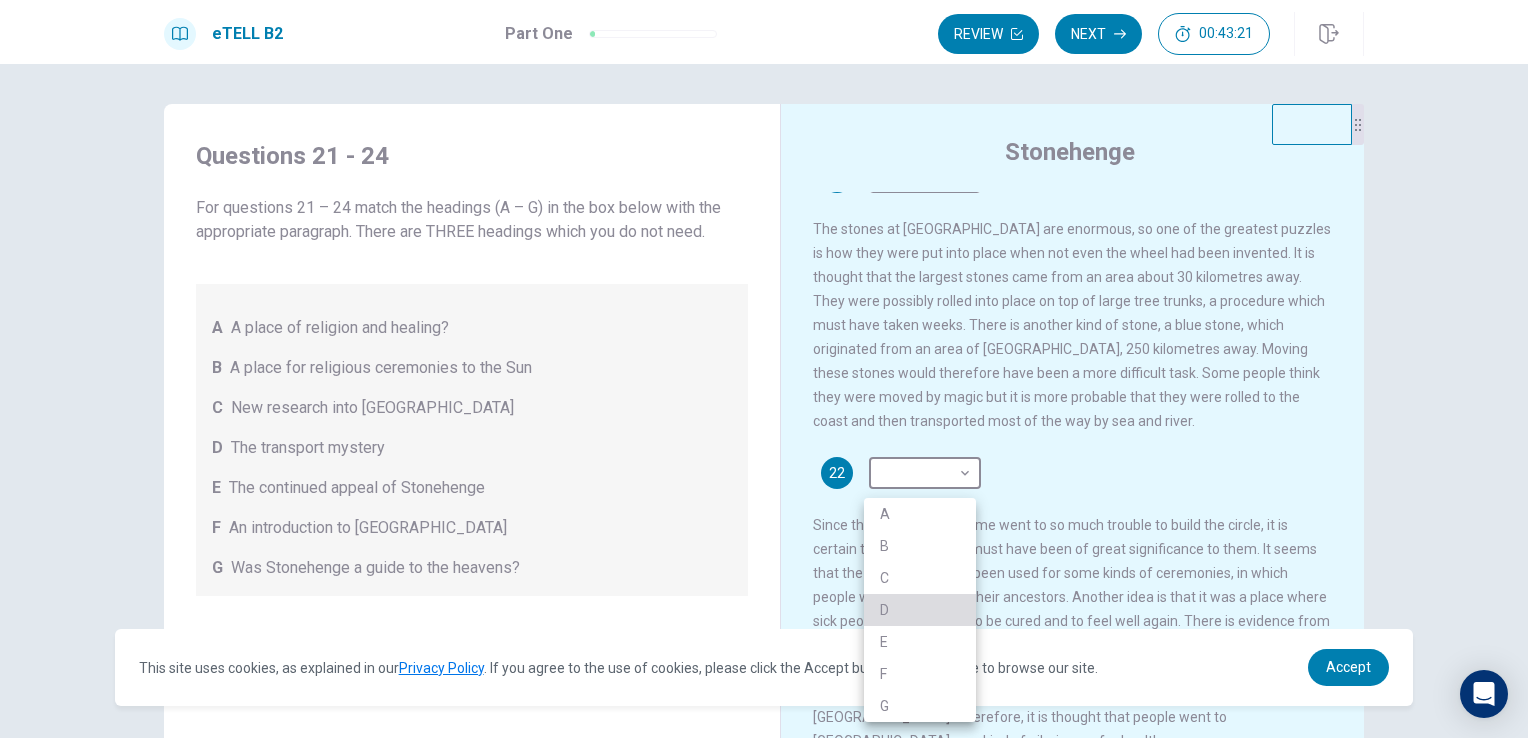click on "D" at bounding box center (920, 610) 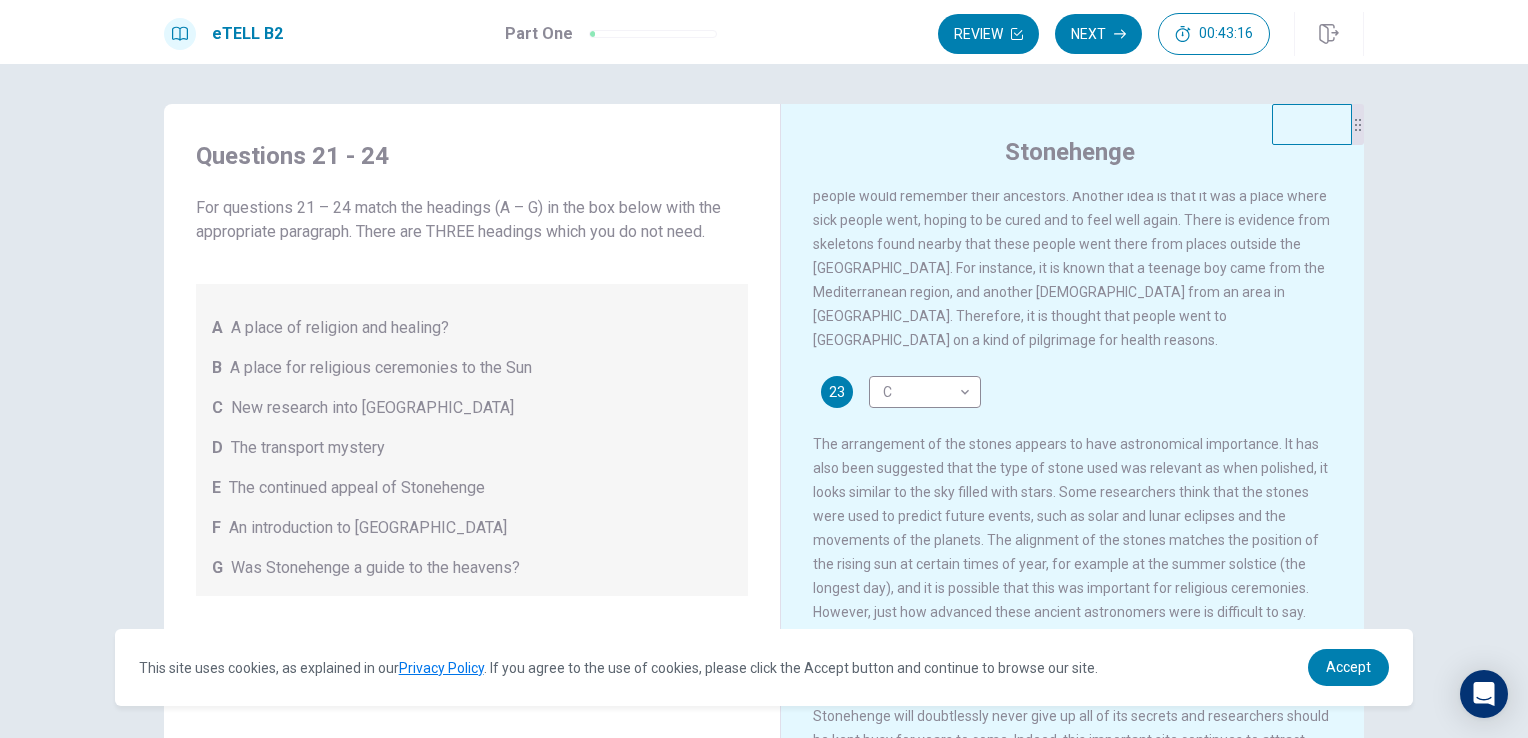 scroll, scrollTop: 732, scrollLeft: 0, axis: vertical 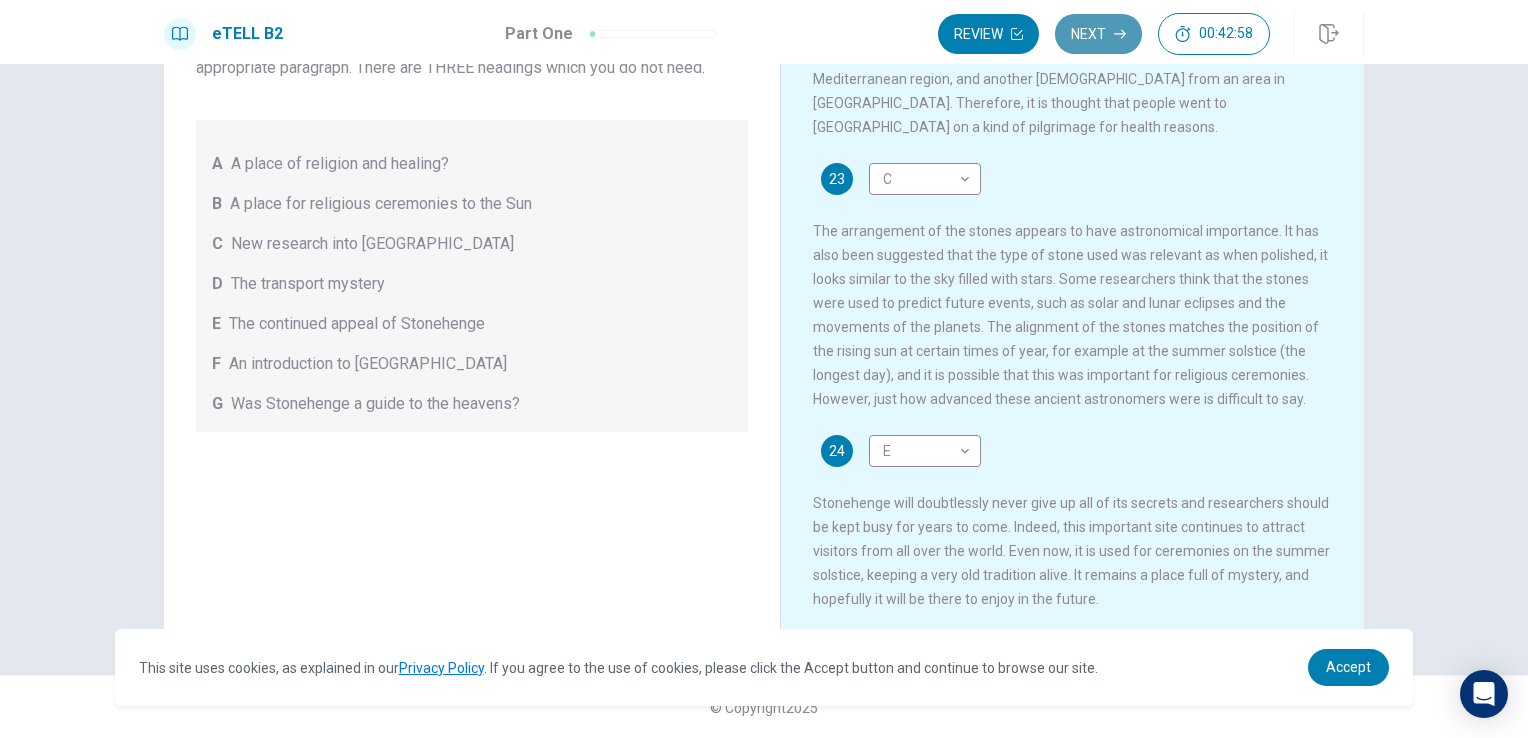 click on "Next" at bounding box center [1098, 34] 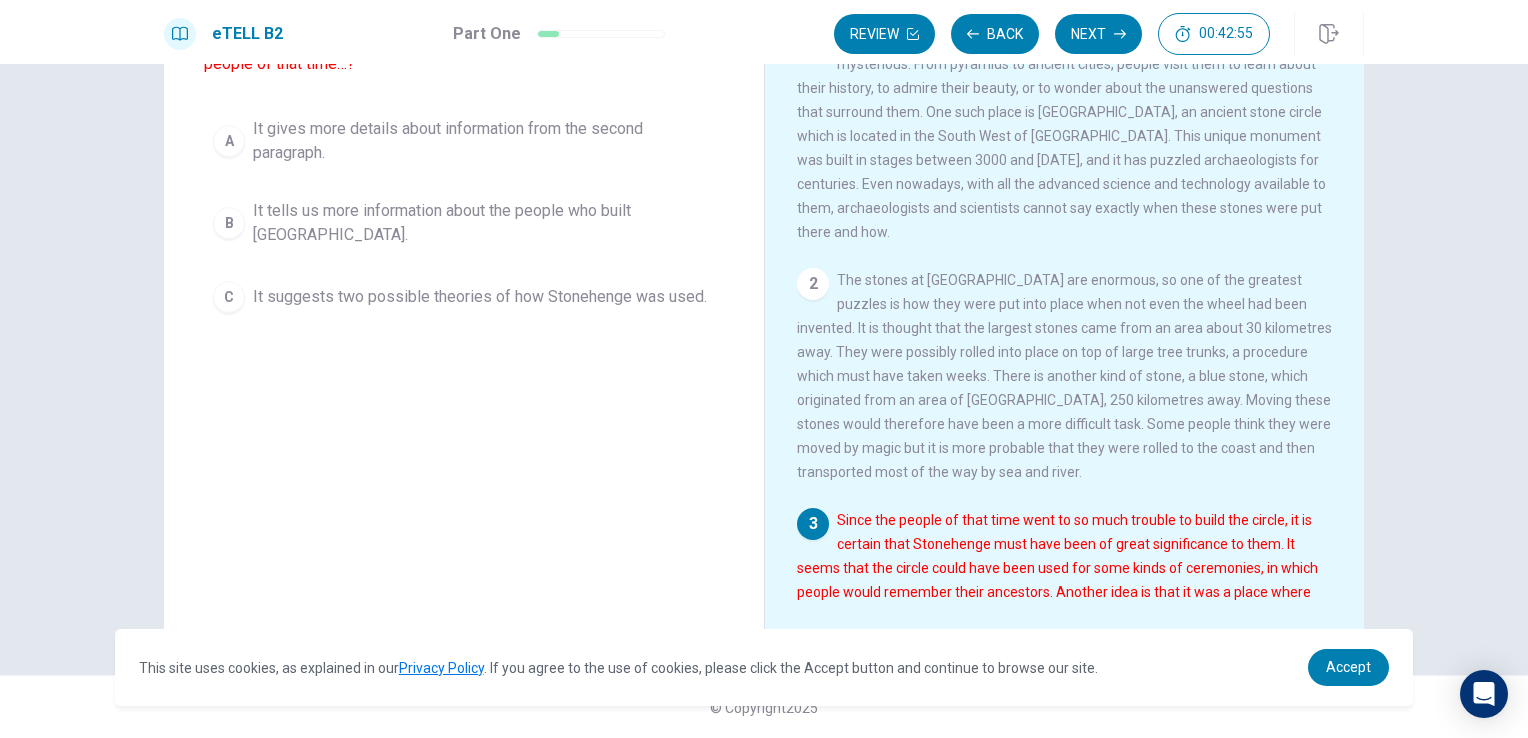 scroll, scrollTop: 0, scrollLeft: 0, axis: both 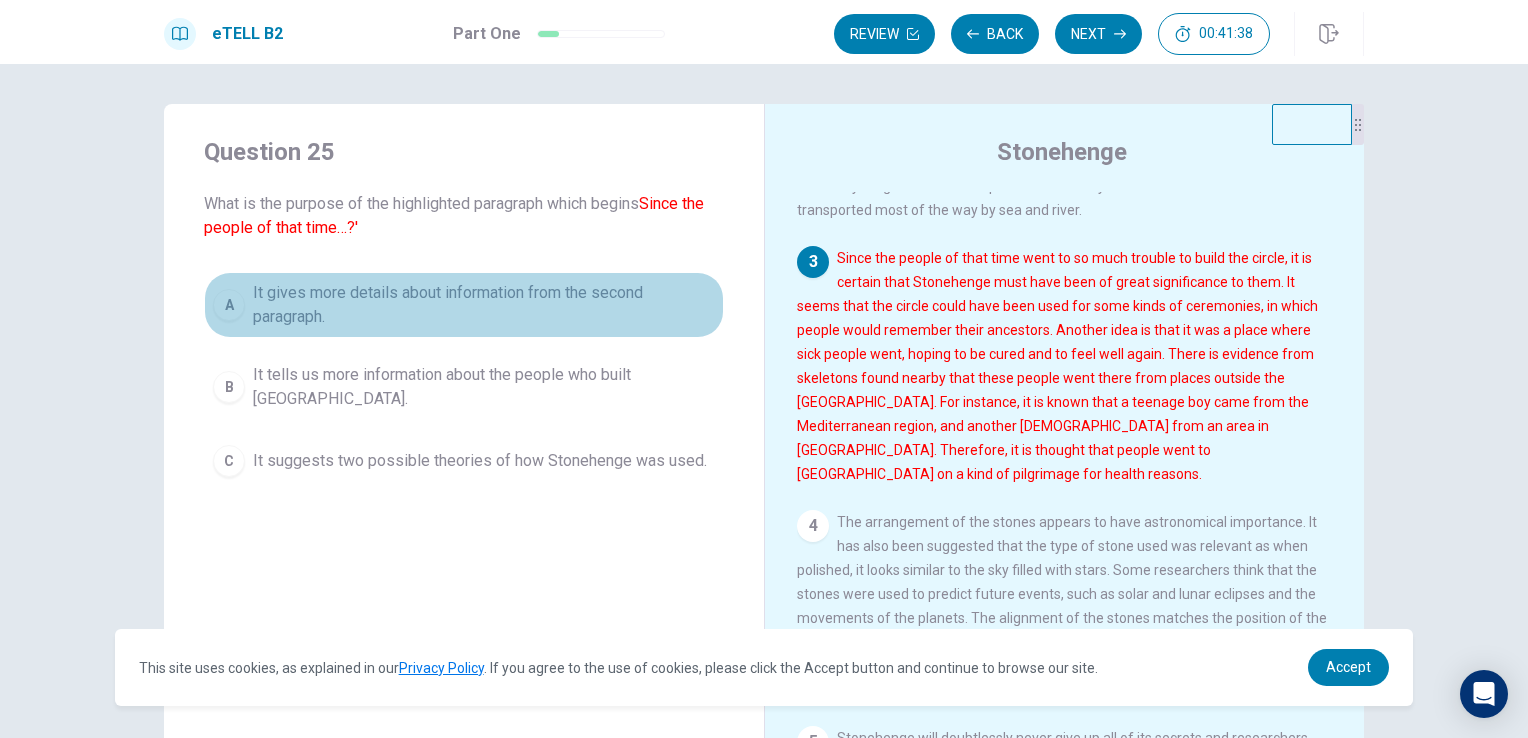 click on "It gives more details about information from the second paragraph." at bounding box center (484, 305) 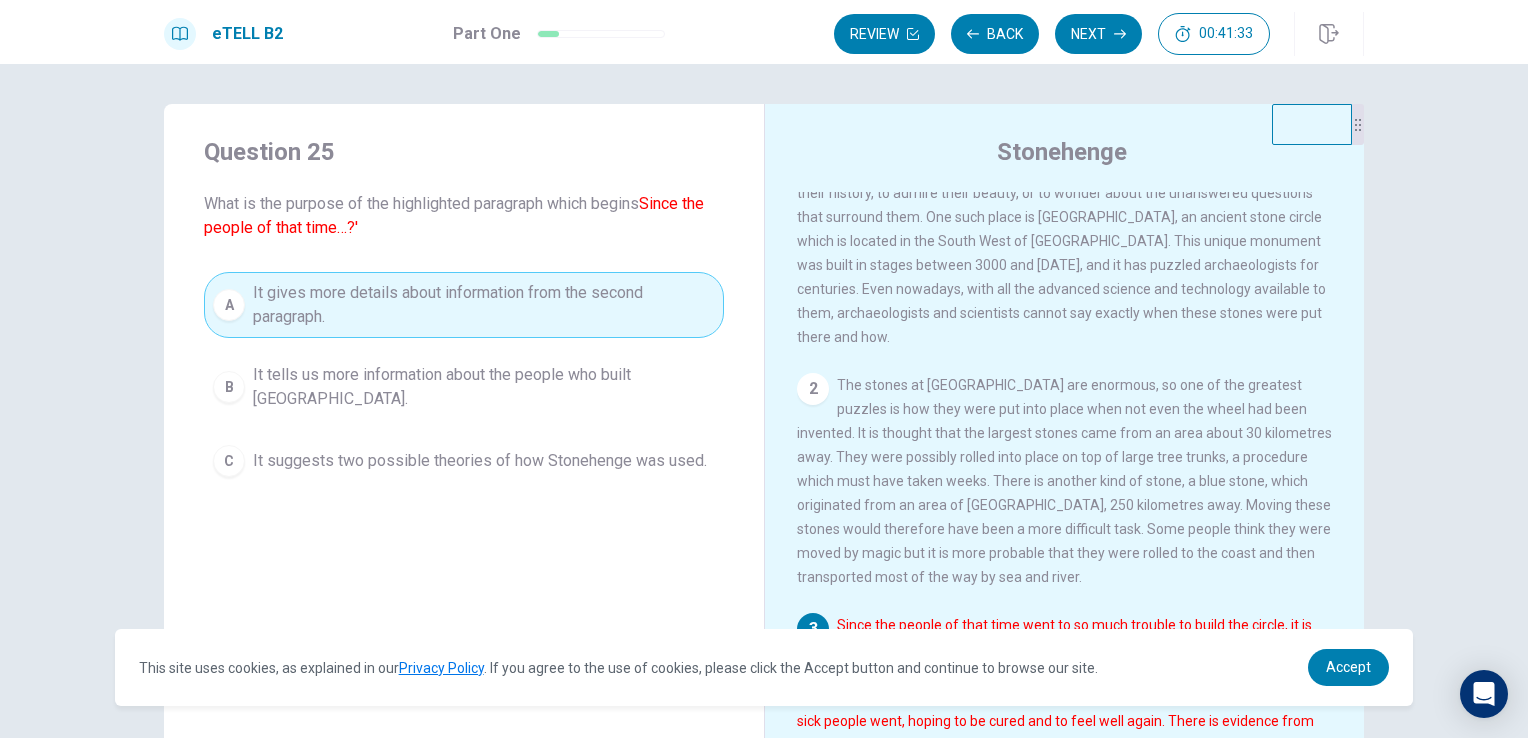 scroll, scrollTop: 57, scrollLeft: 0, axis: vertical 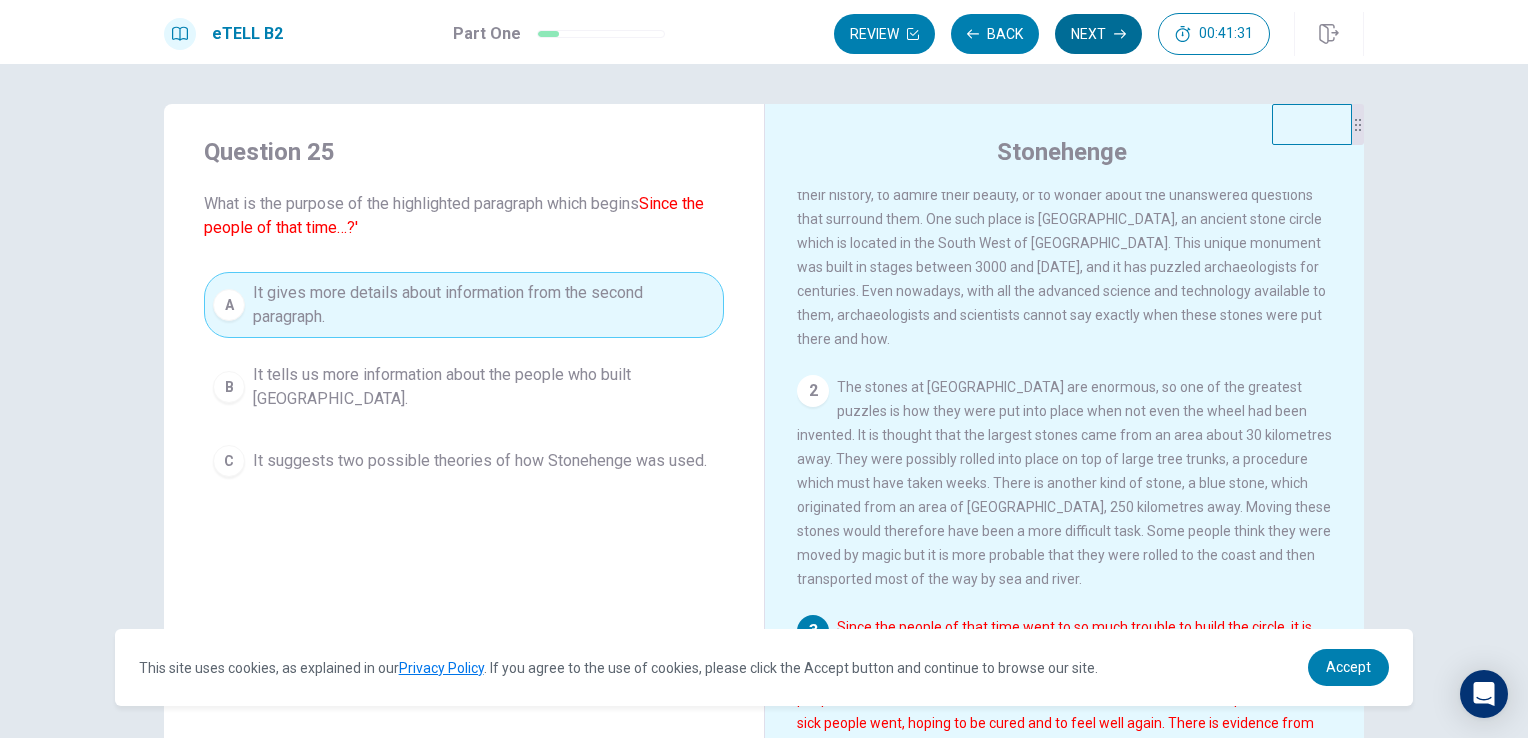 click on "Next" at bounding box center (1098, 34) 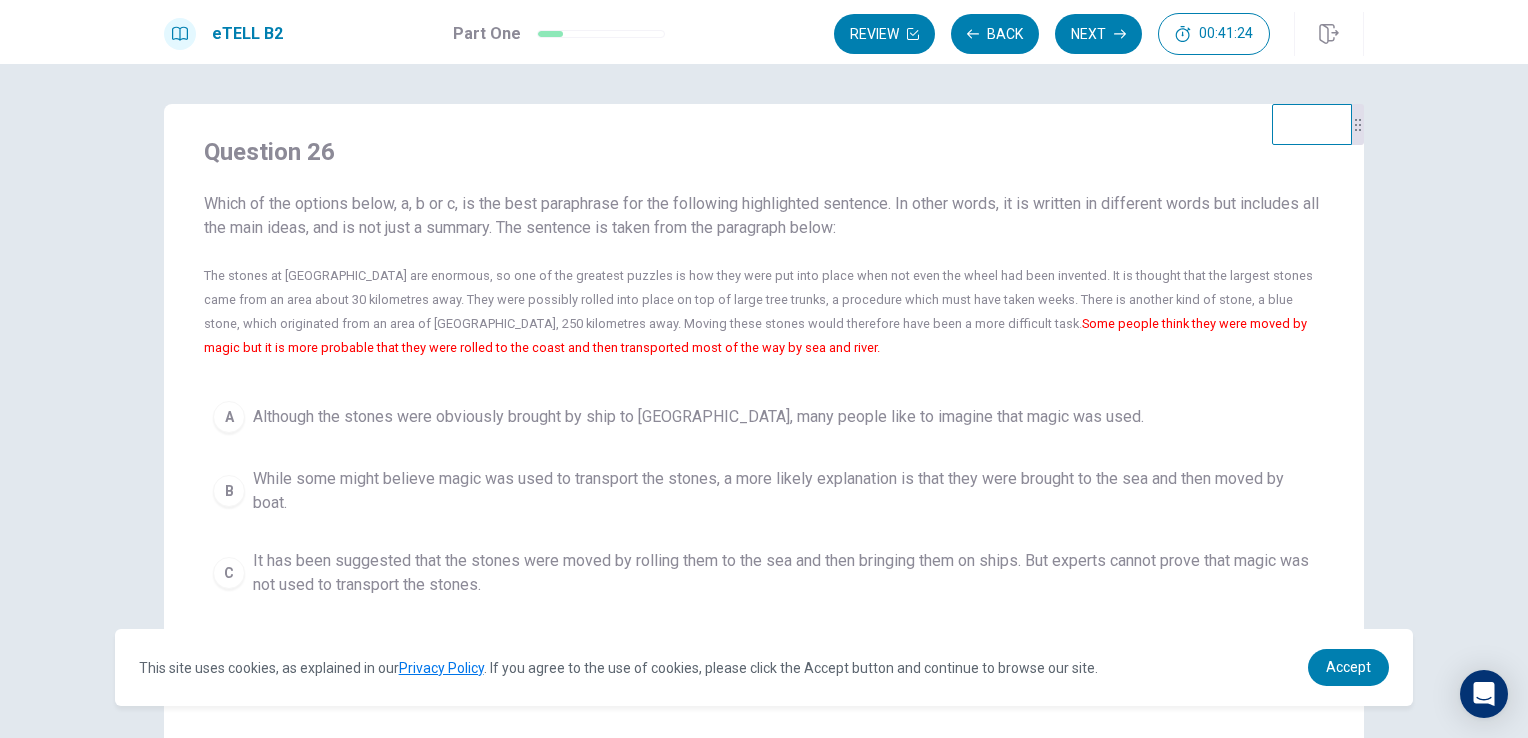 scroll, scrollTop: 0, scrollLeft: 0, axis: both 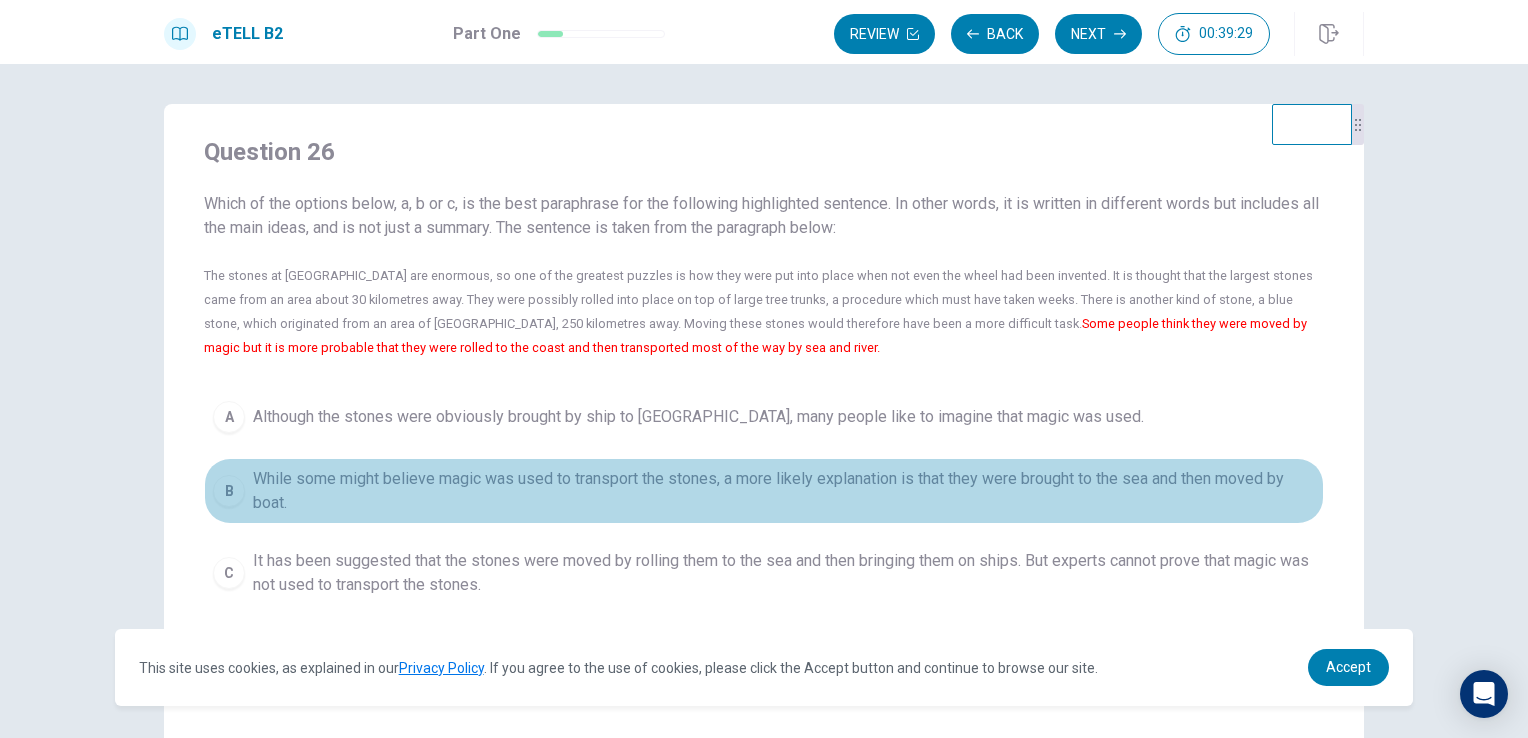 click on "While some might believe magic was used to transport the stones, a more likely explanation is that they were brought to the sea and then moved by boat." at bounding box center [784, 491] 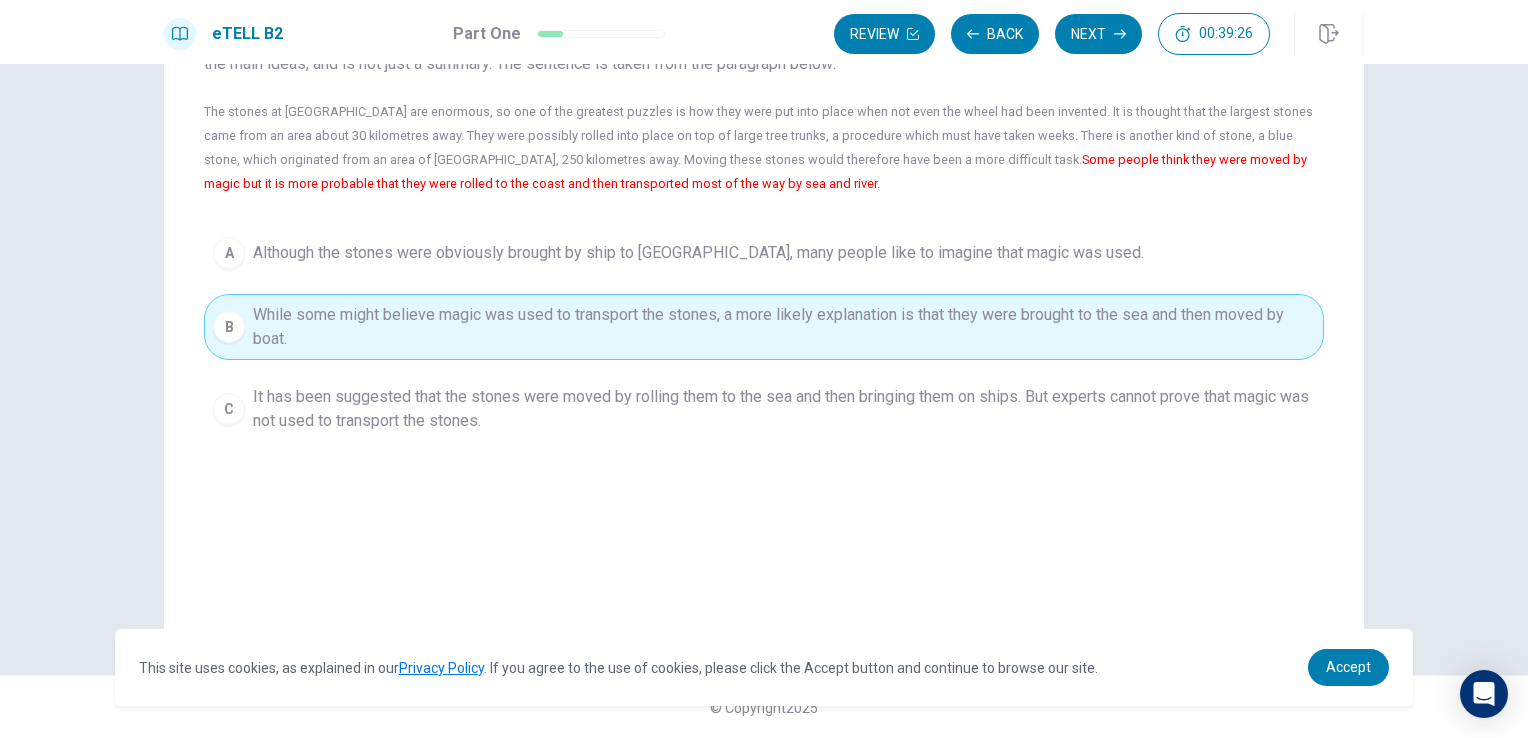 scroll, scrollTop: 0, scrollLeft: 0, axis: both 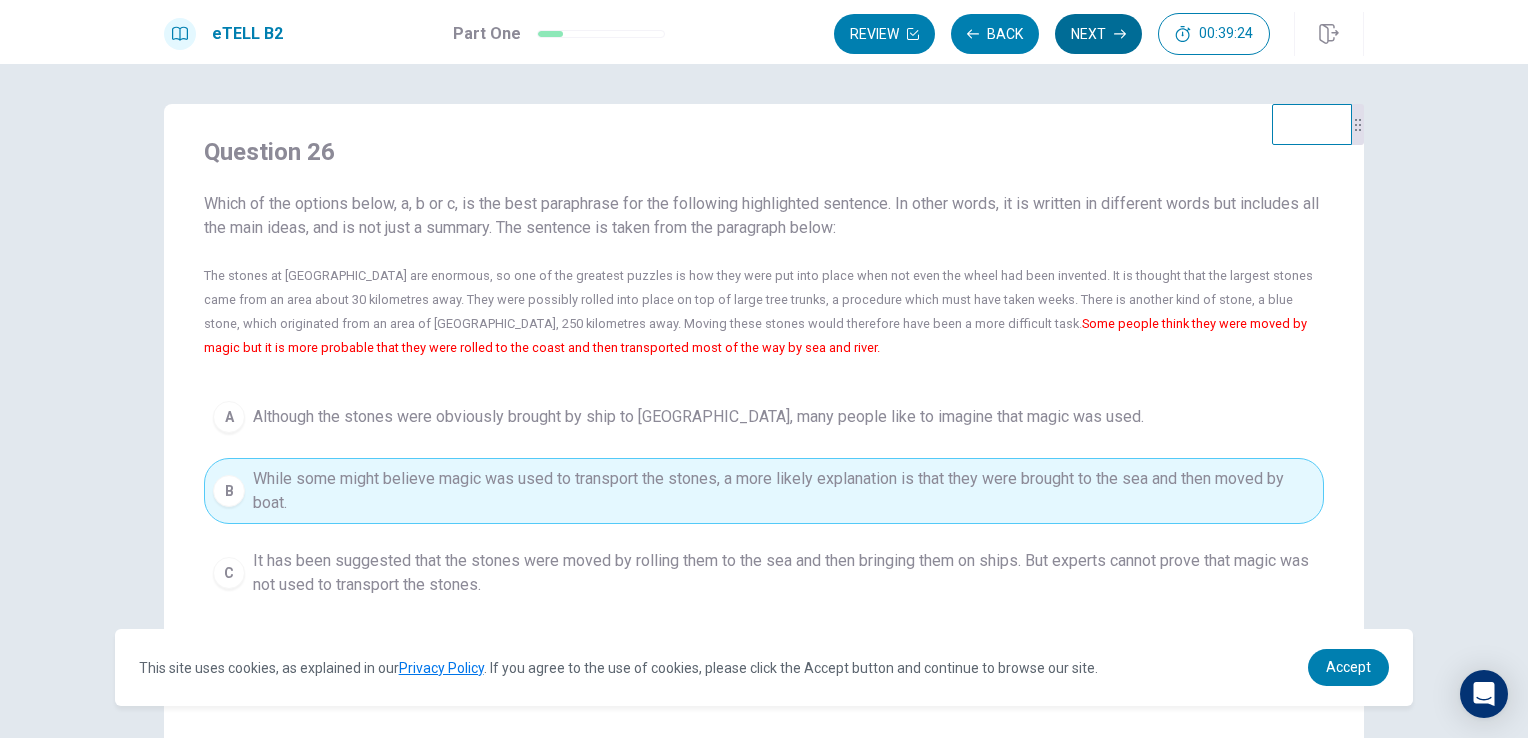 click on "Next" at bounding box center [1098, 34] 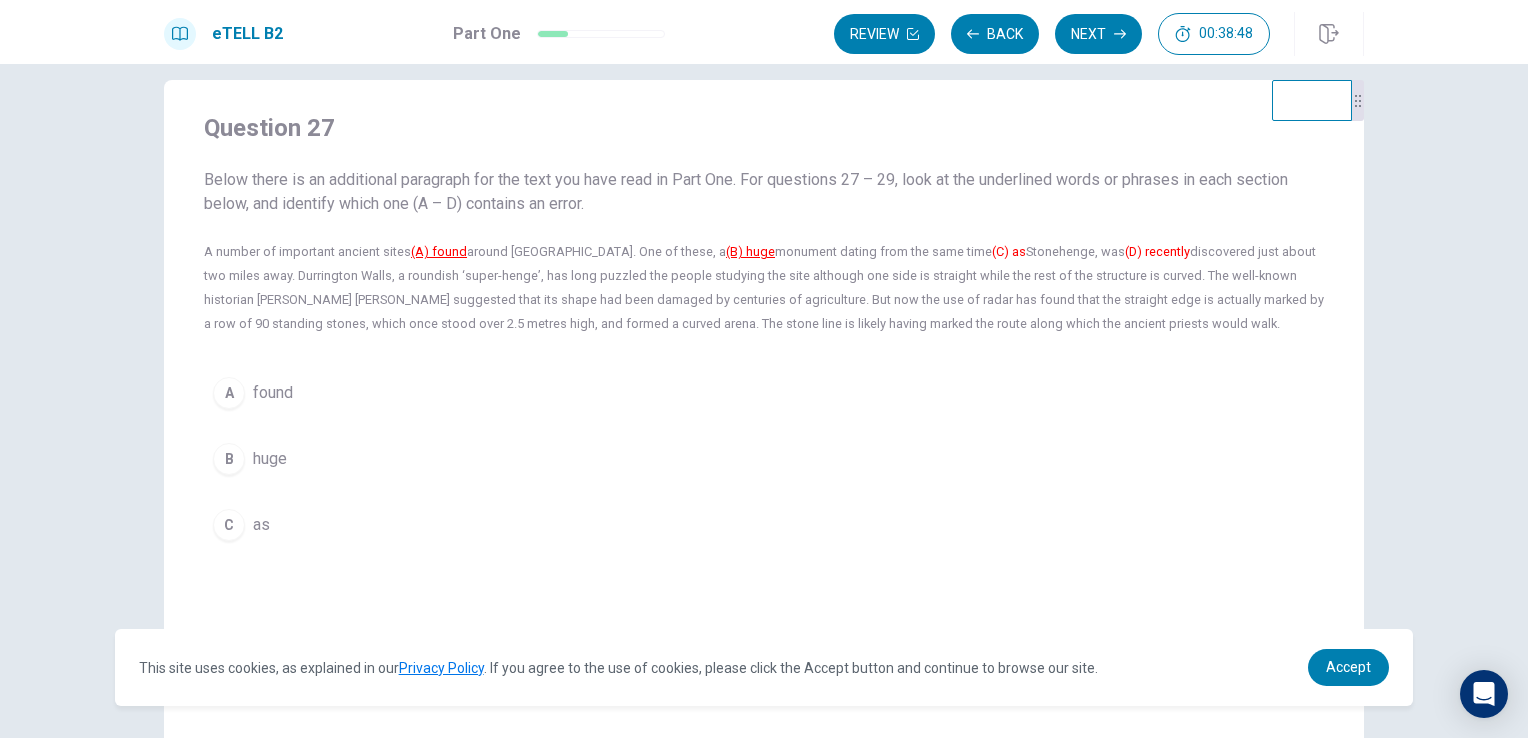 scroll, scrollTop: 27, scrollLeft: 0, axis: vertical 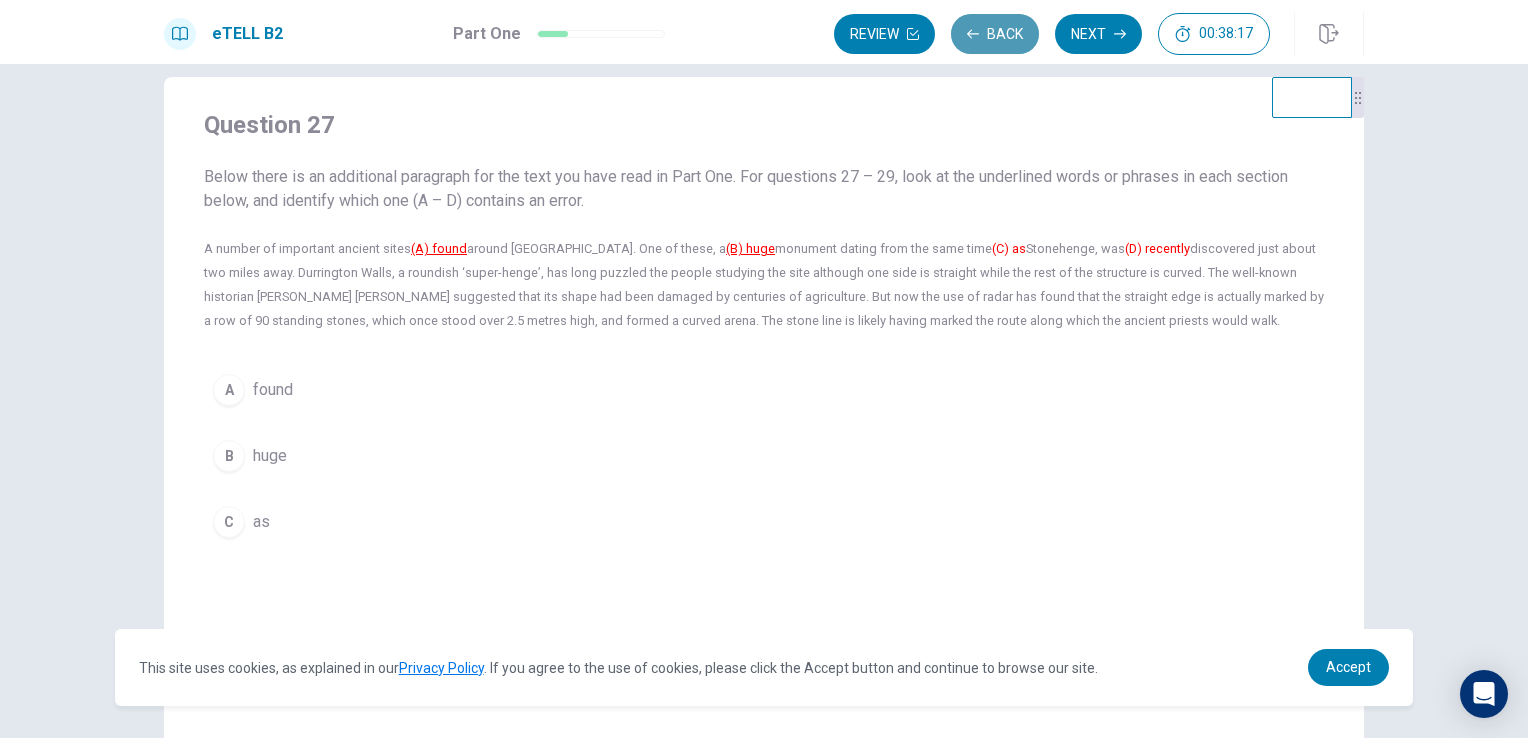 click on "Back" at bounding box center (995, 34) 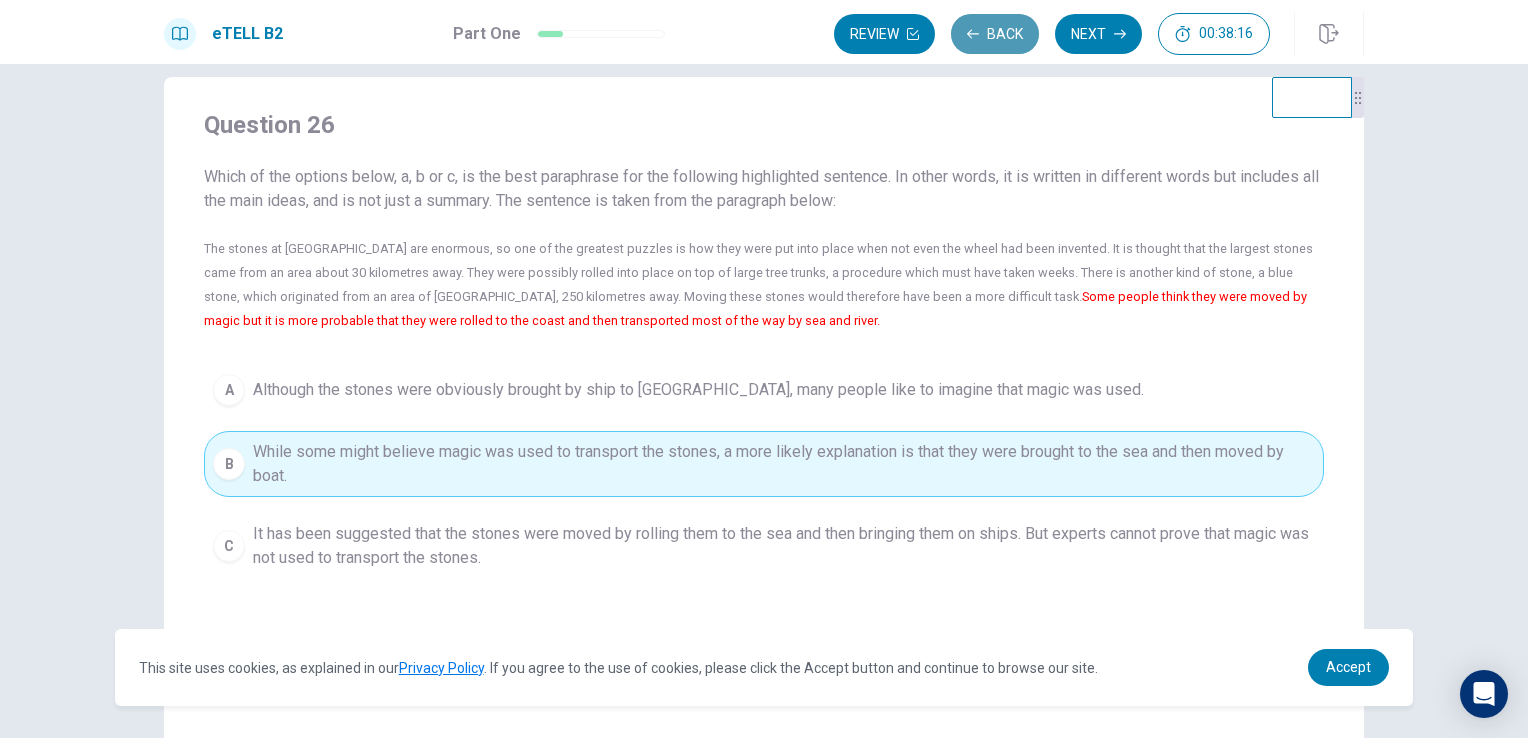 click on "Back" at bounding box center (995, 34) 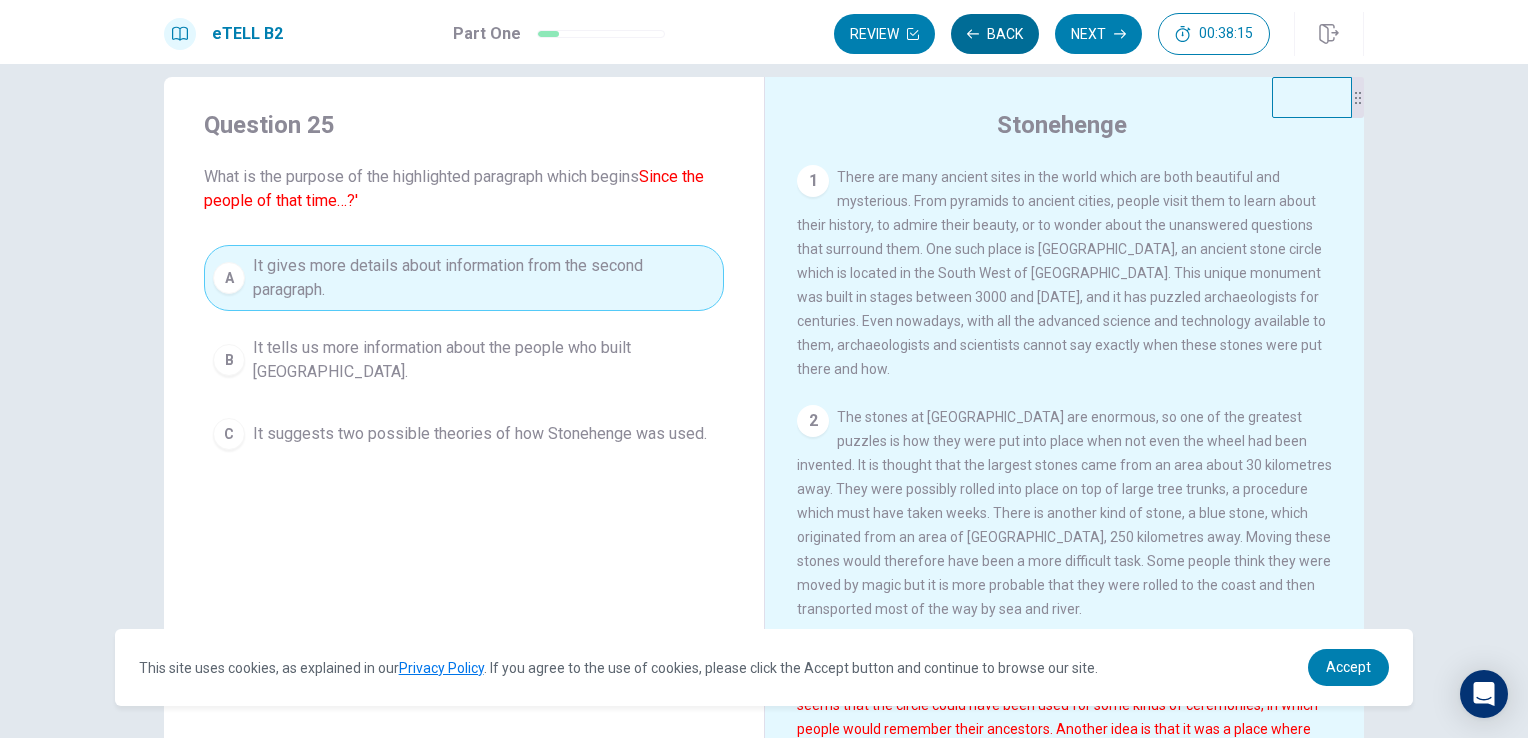 scroll, scrollTop: 342, scrollLeft: 0, axis: vertical 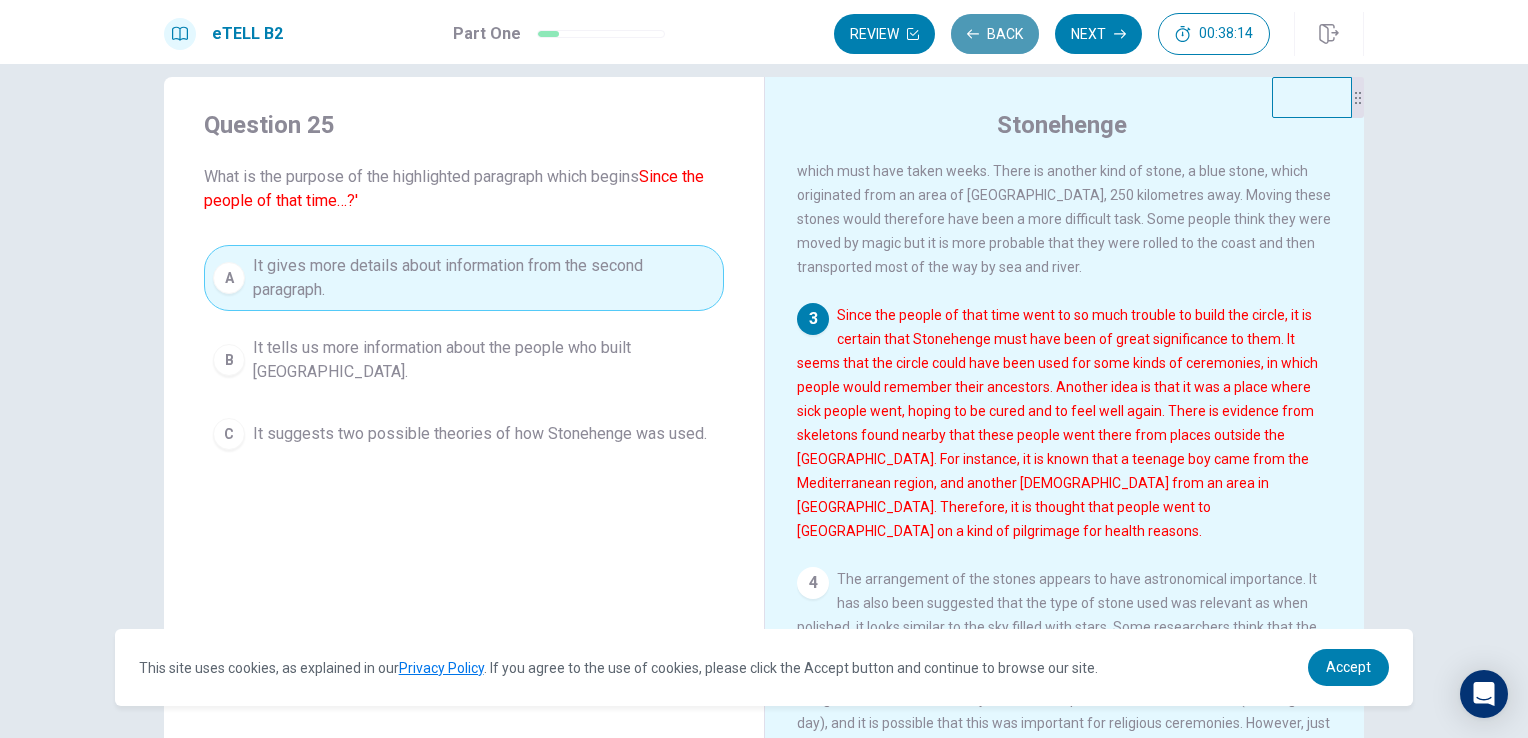 click on "Back" at bounding box center [995, 34] 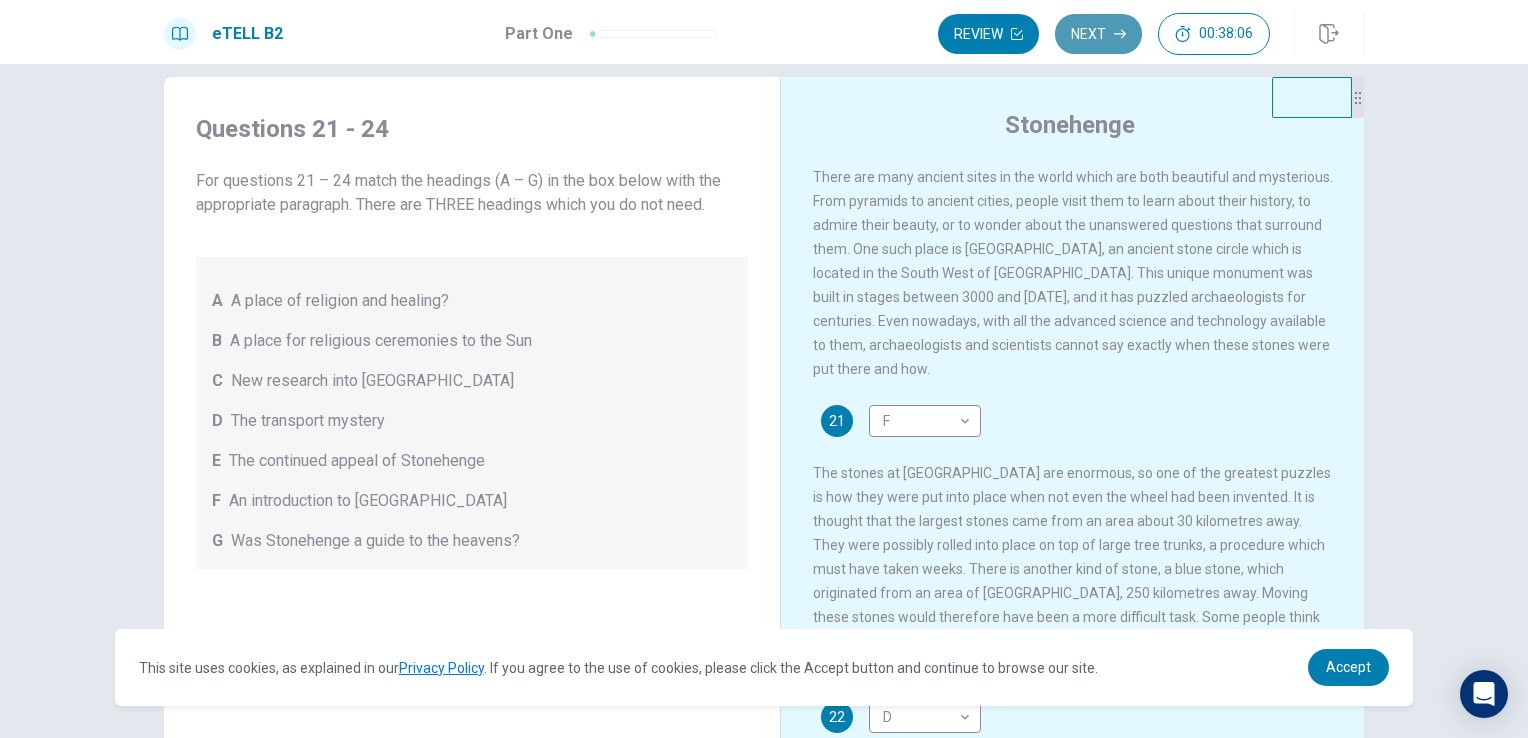 click on "Next" at bounding box center (1098, 34) 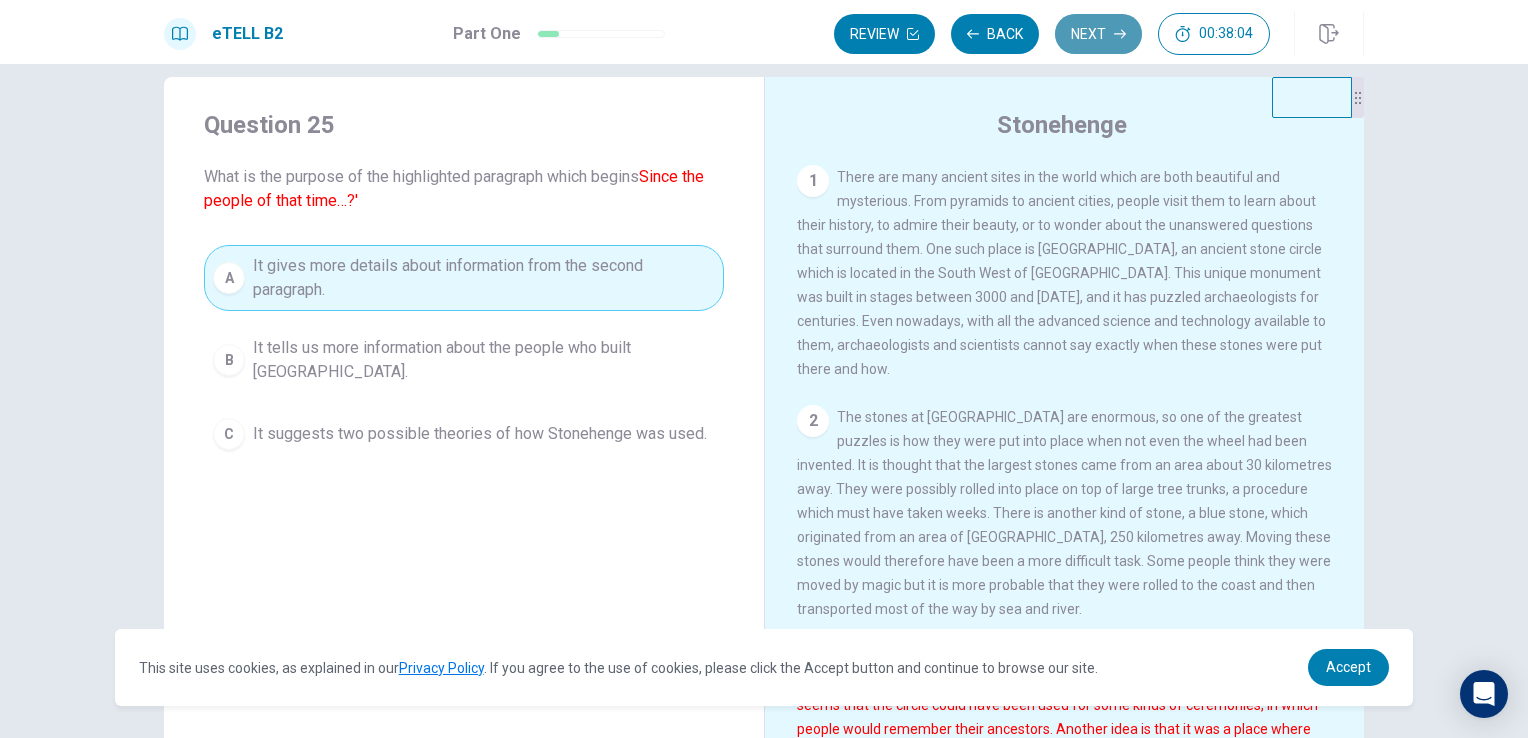 click on "Next" at bounding box center [1098, 34] 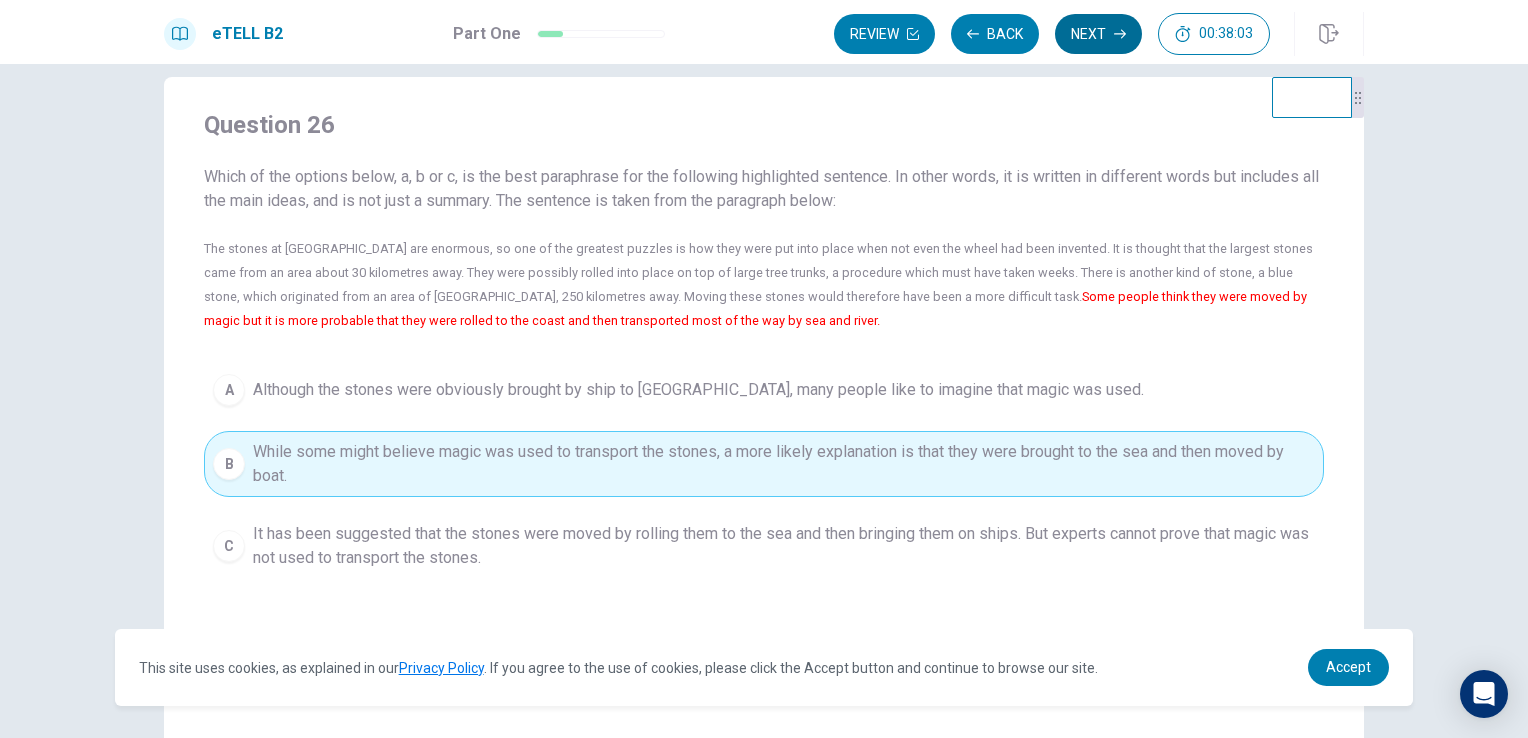 click on "Review Back Next 00:38:03" at bounding box center [1052, 34] 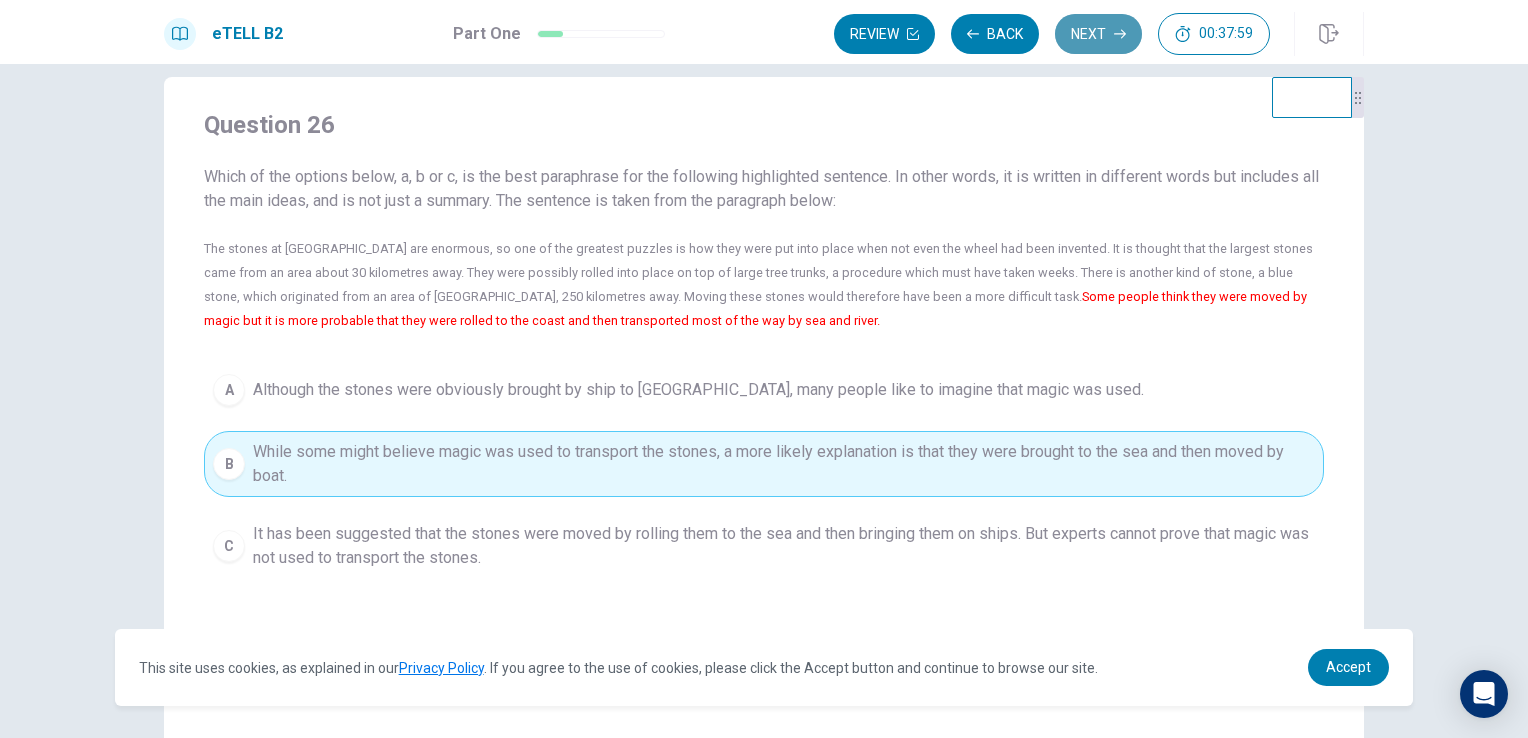 click on "Next" at bounding box center (1098, 34) 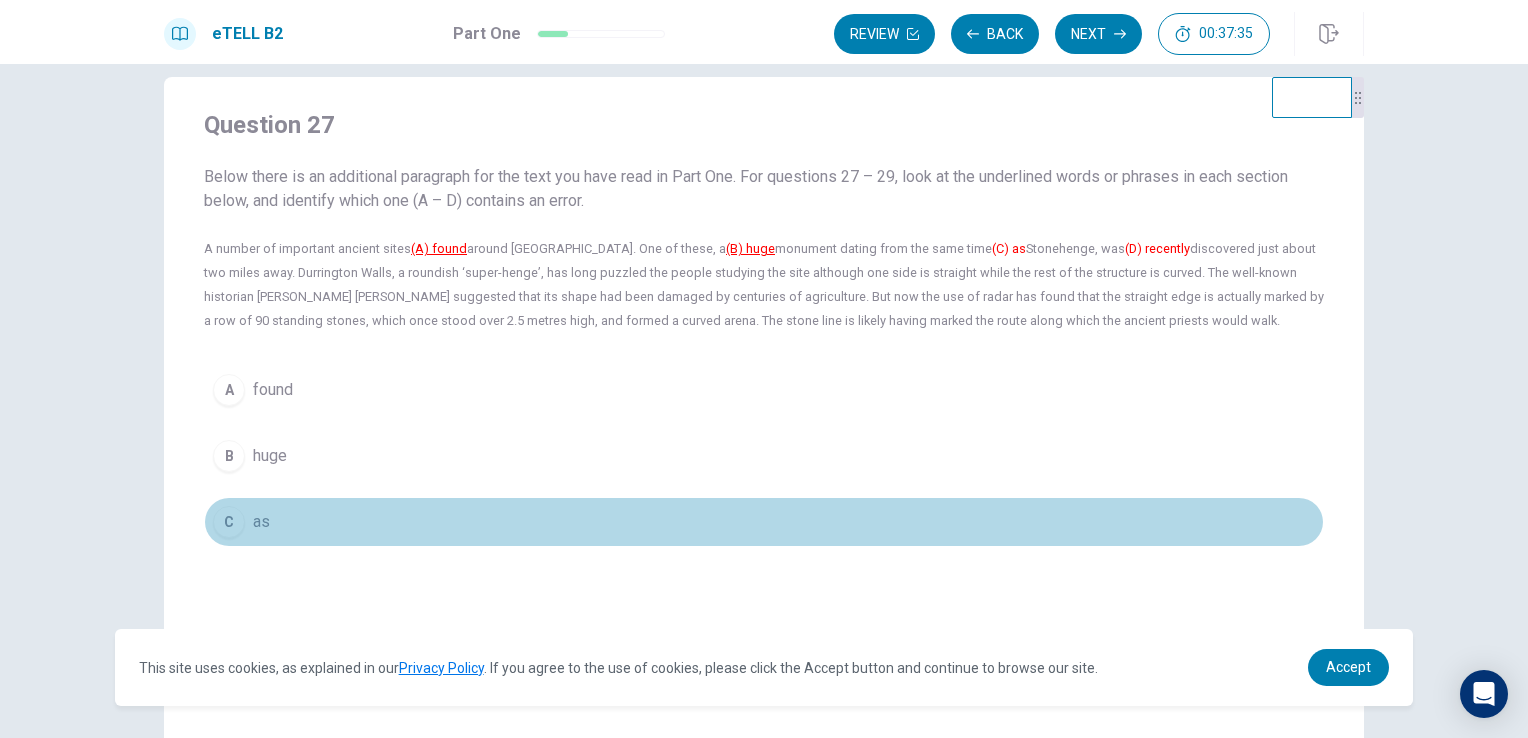 click on "as" at bounding box center (261, 522) 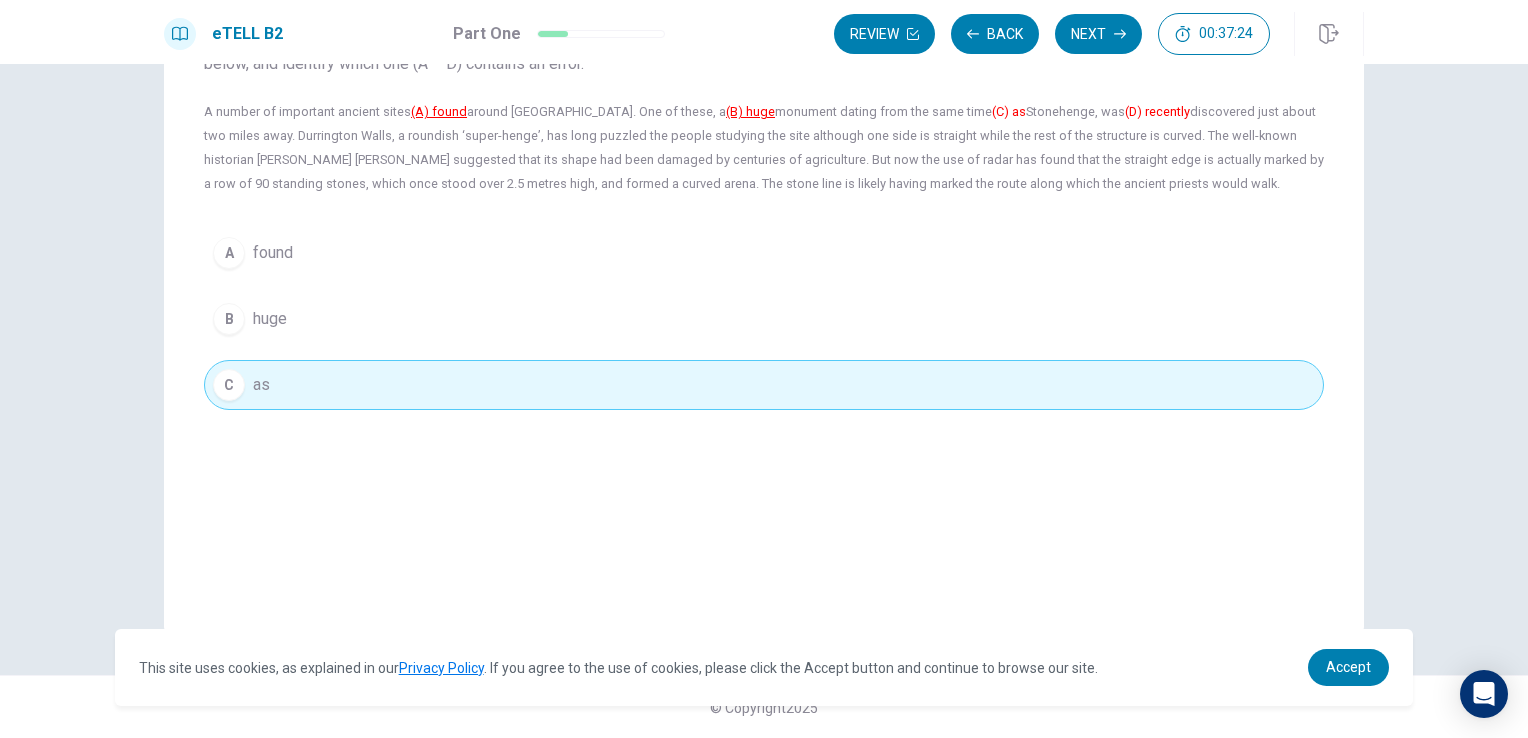 scroll, scrollTop: 0, scrollLeft: 0, axis: both 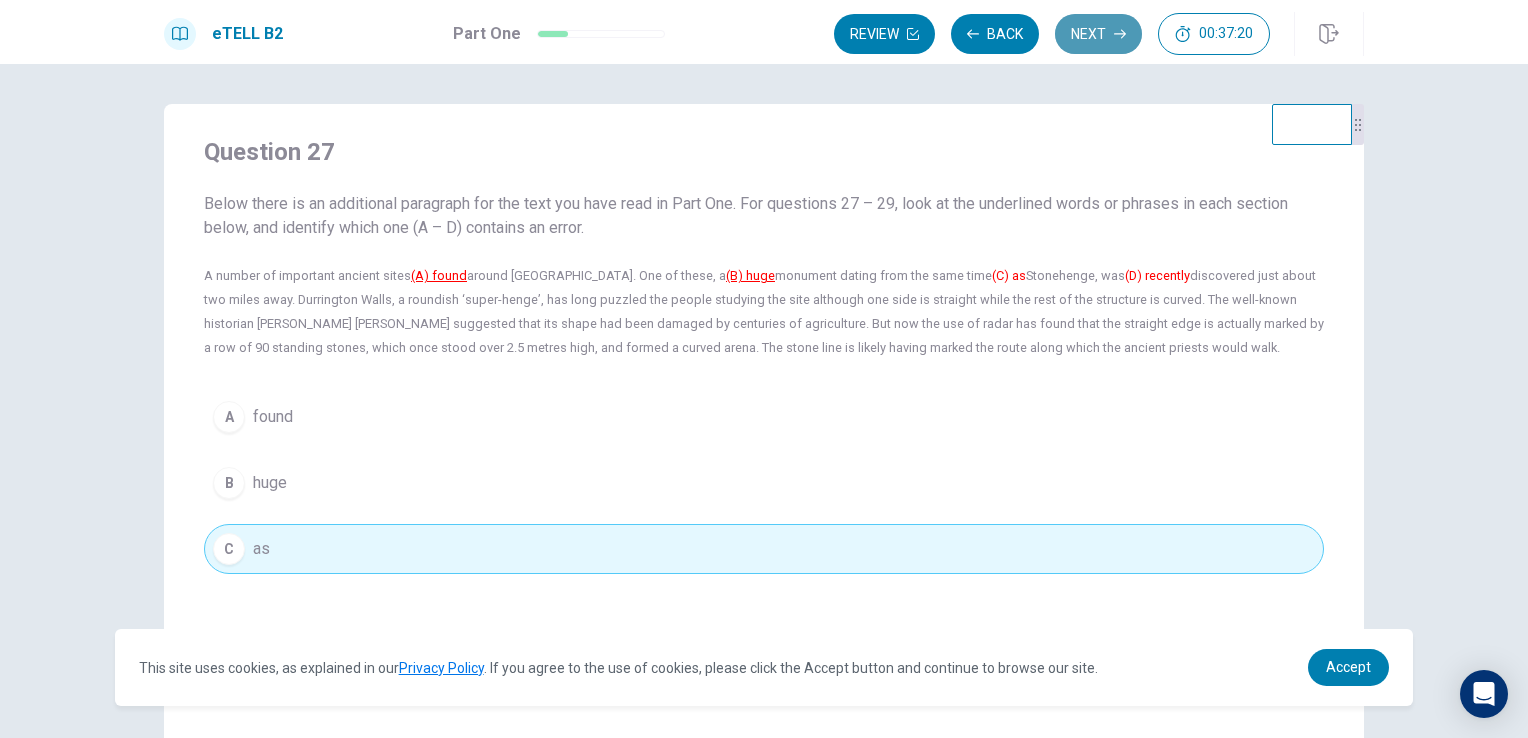 click on "Next" at bounding box center [1098, 34] 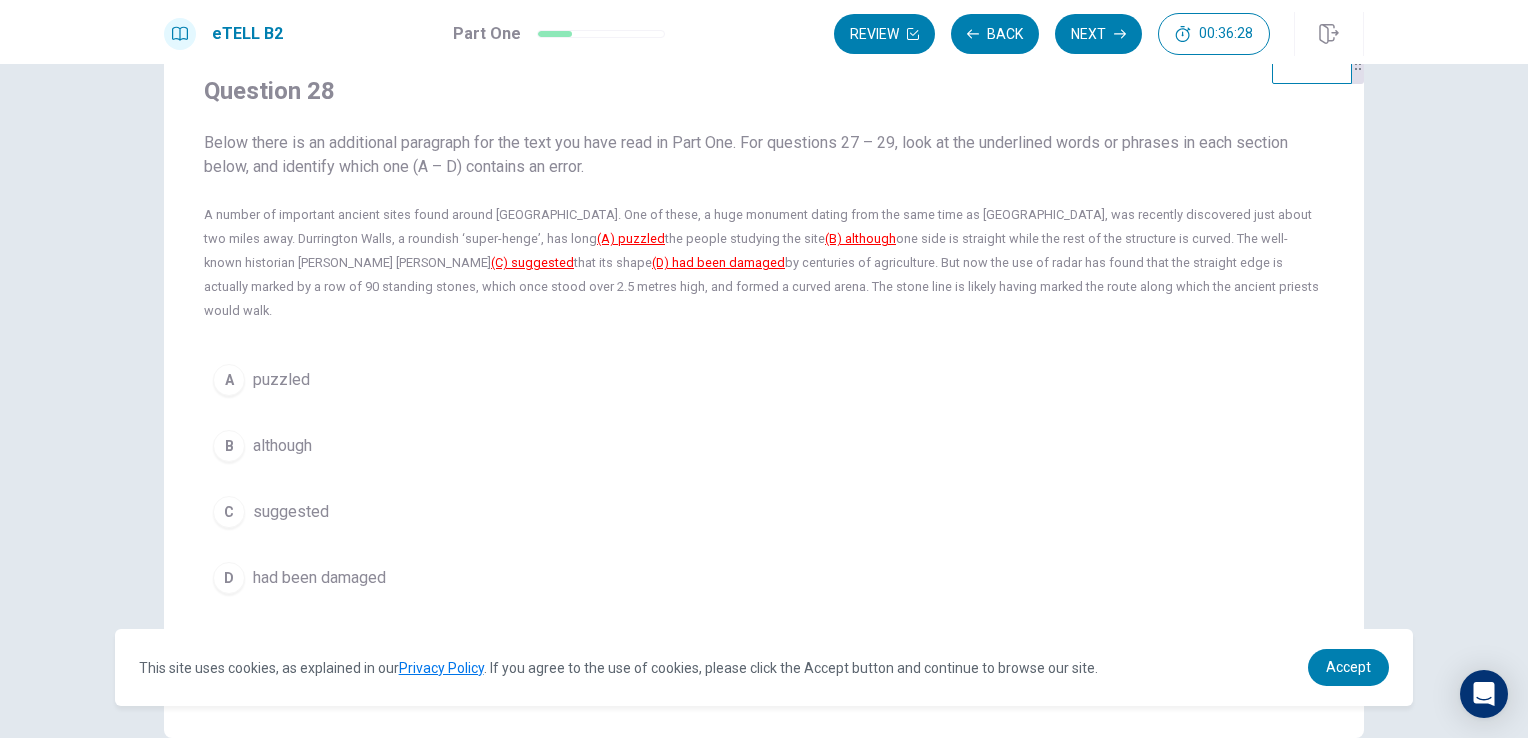 scroll, scrollTop: 60, scrollLeft: 0, axis: vertical 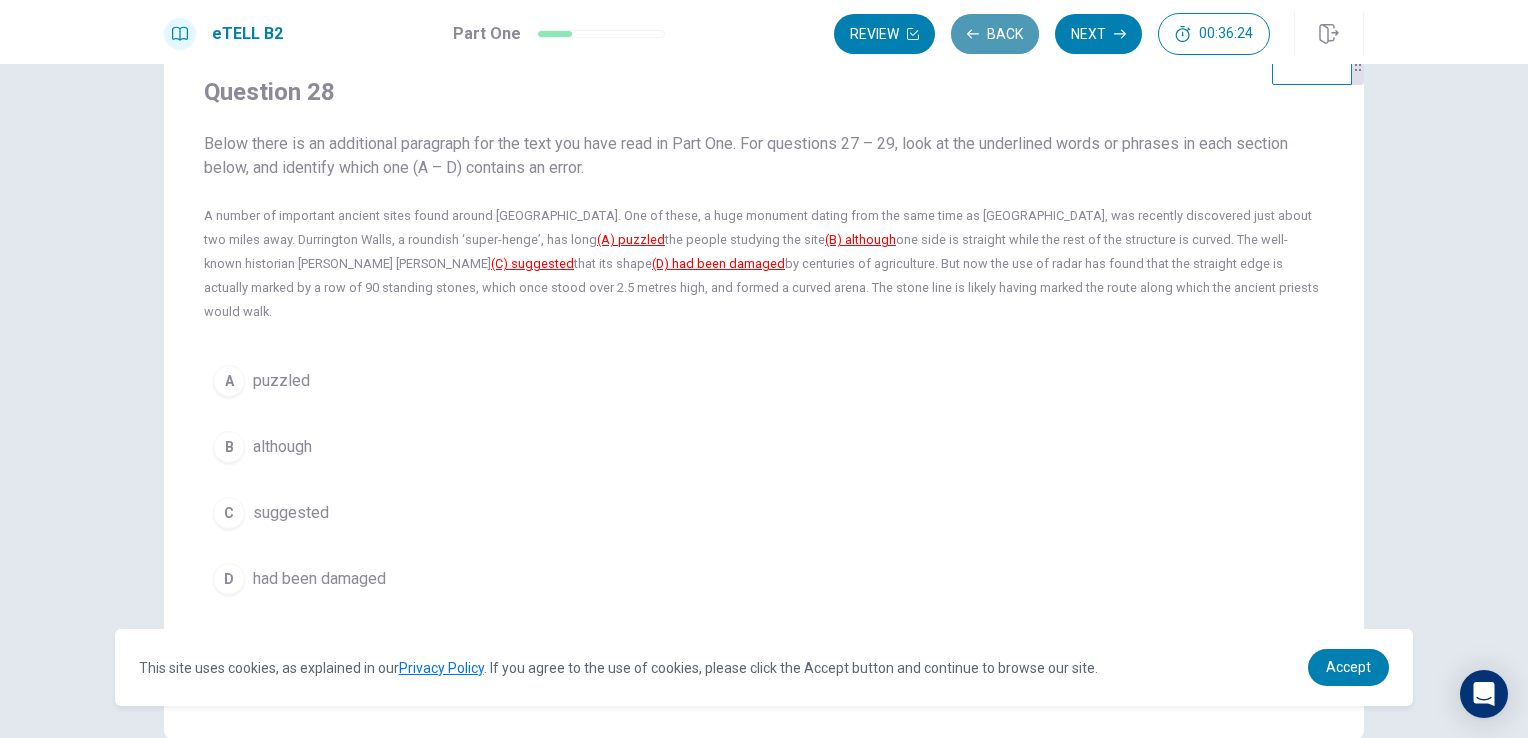 click on "Back" at bounding box center [995, 34] 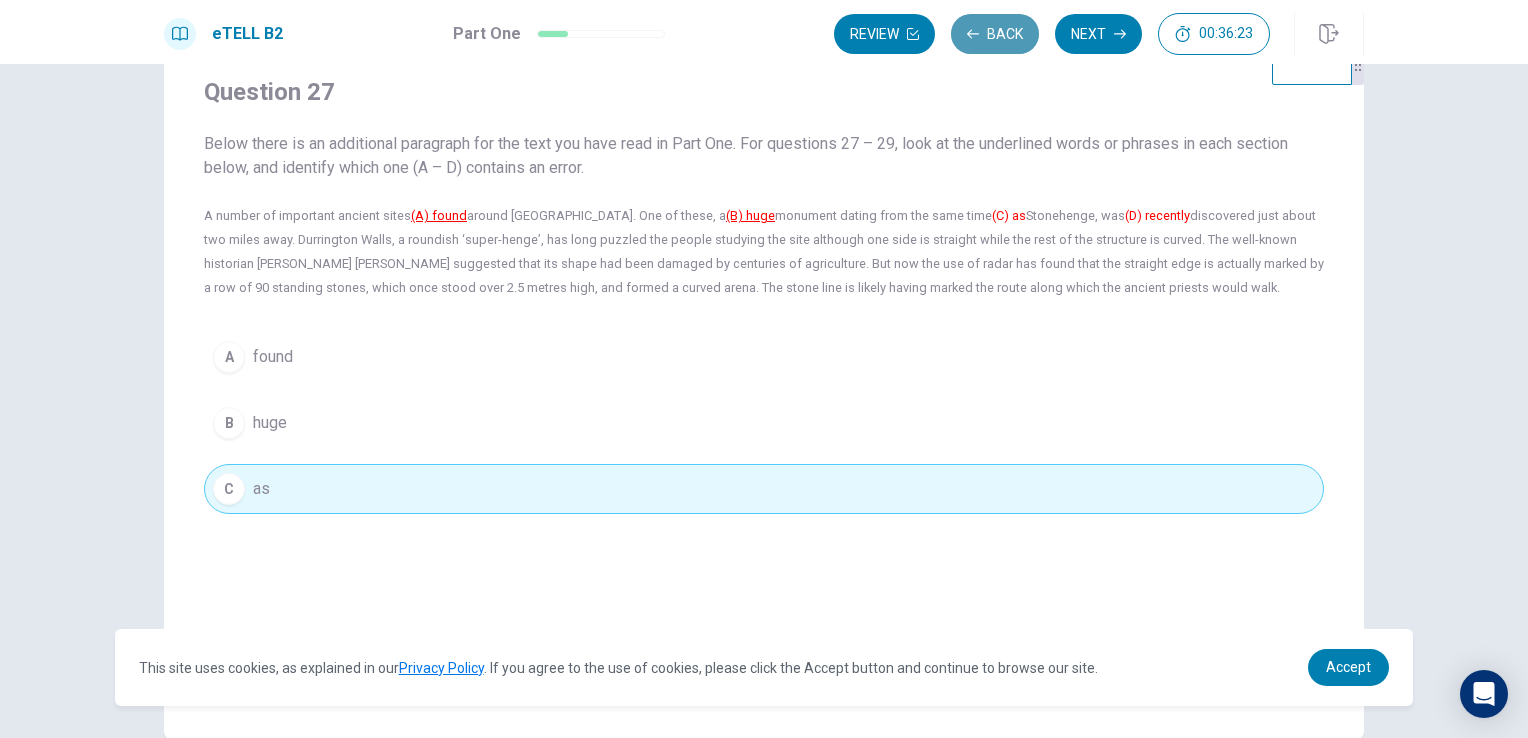 click on "Back" at bounding box center [995, 34] 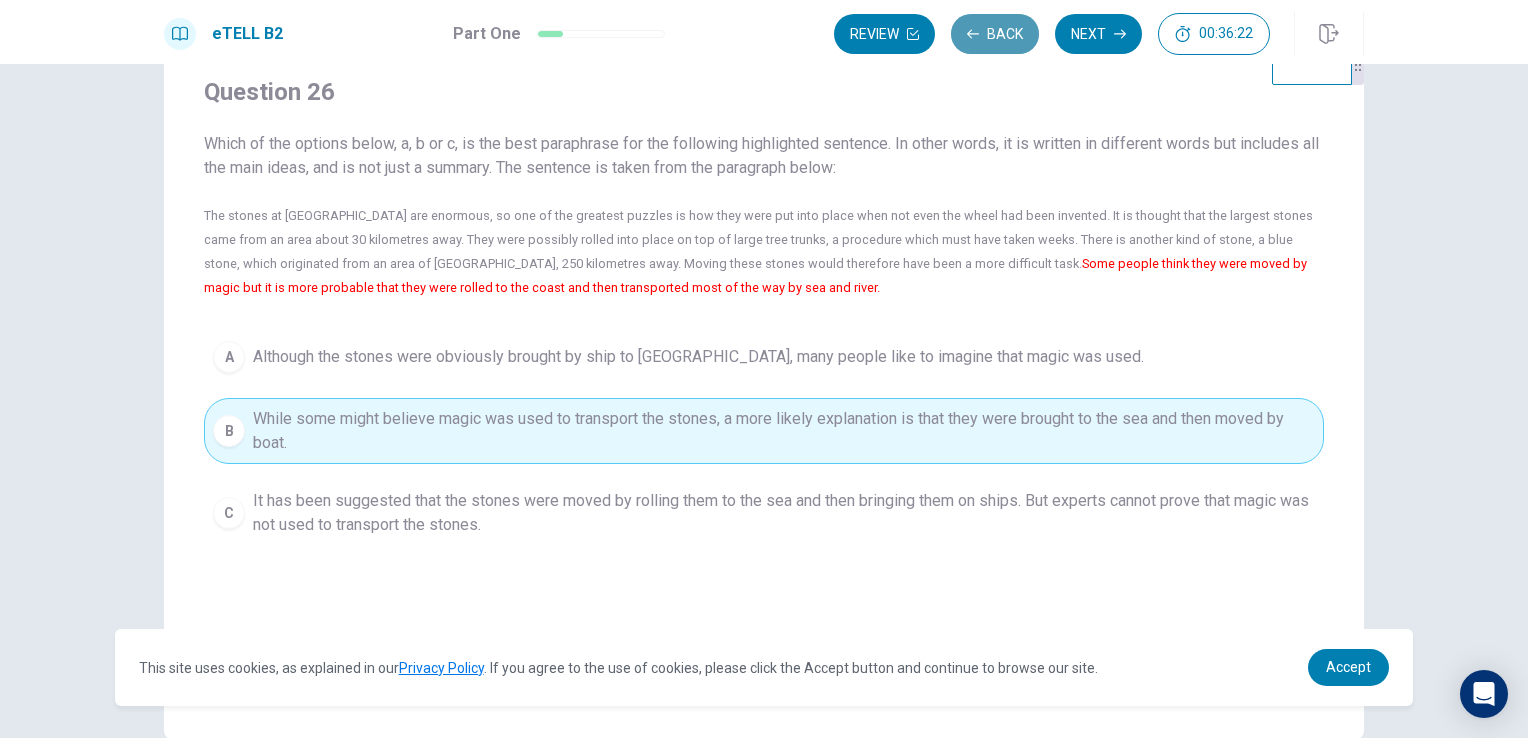 click on "Back" at bounding box center [995, 34] 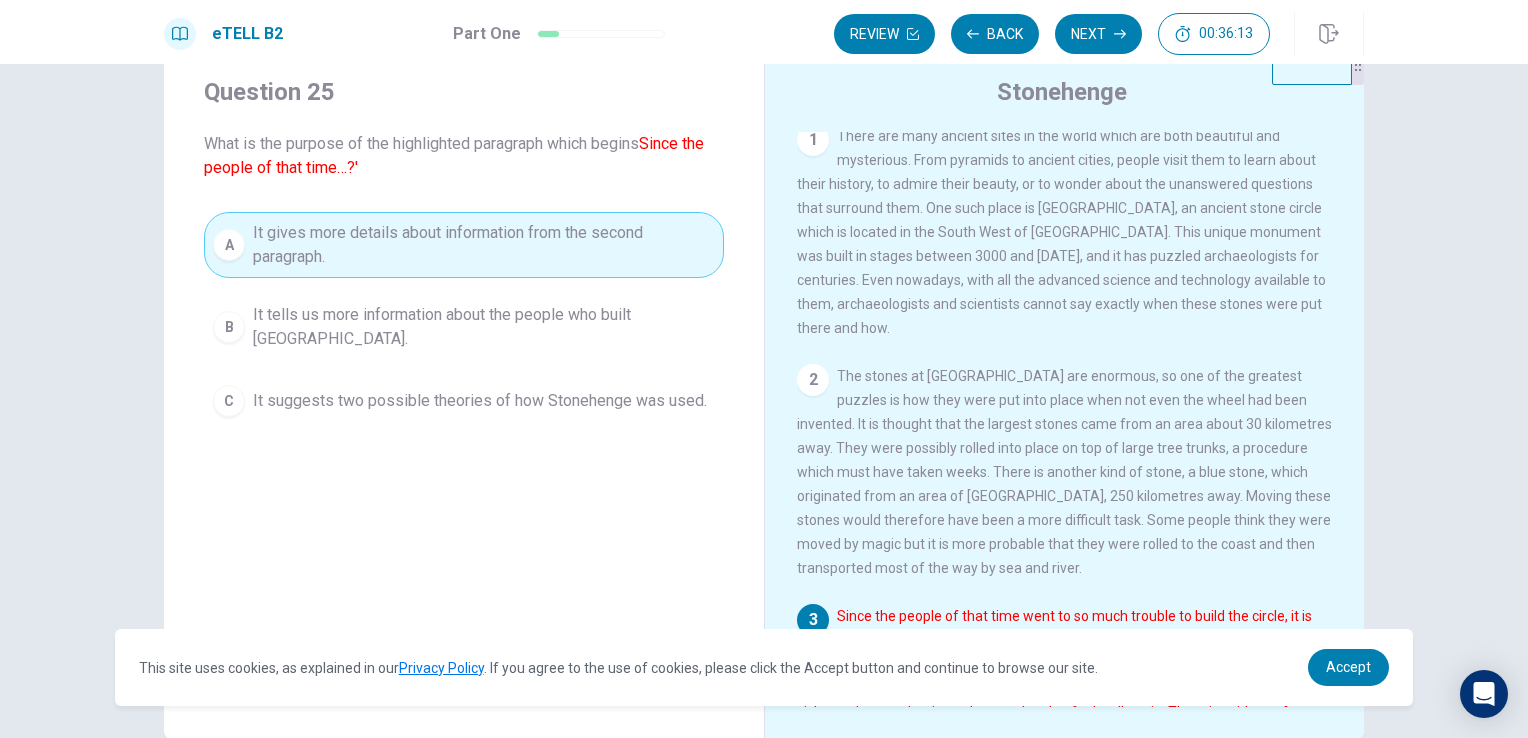 scroll, scrollTop: 0, scrollLeft: 0, axis: both 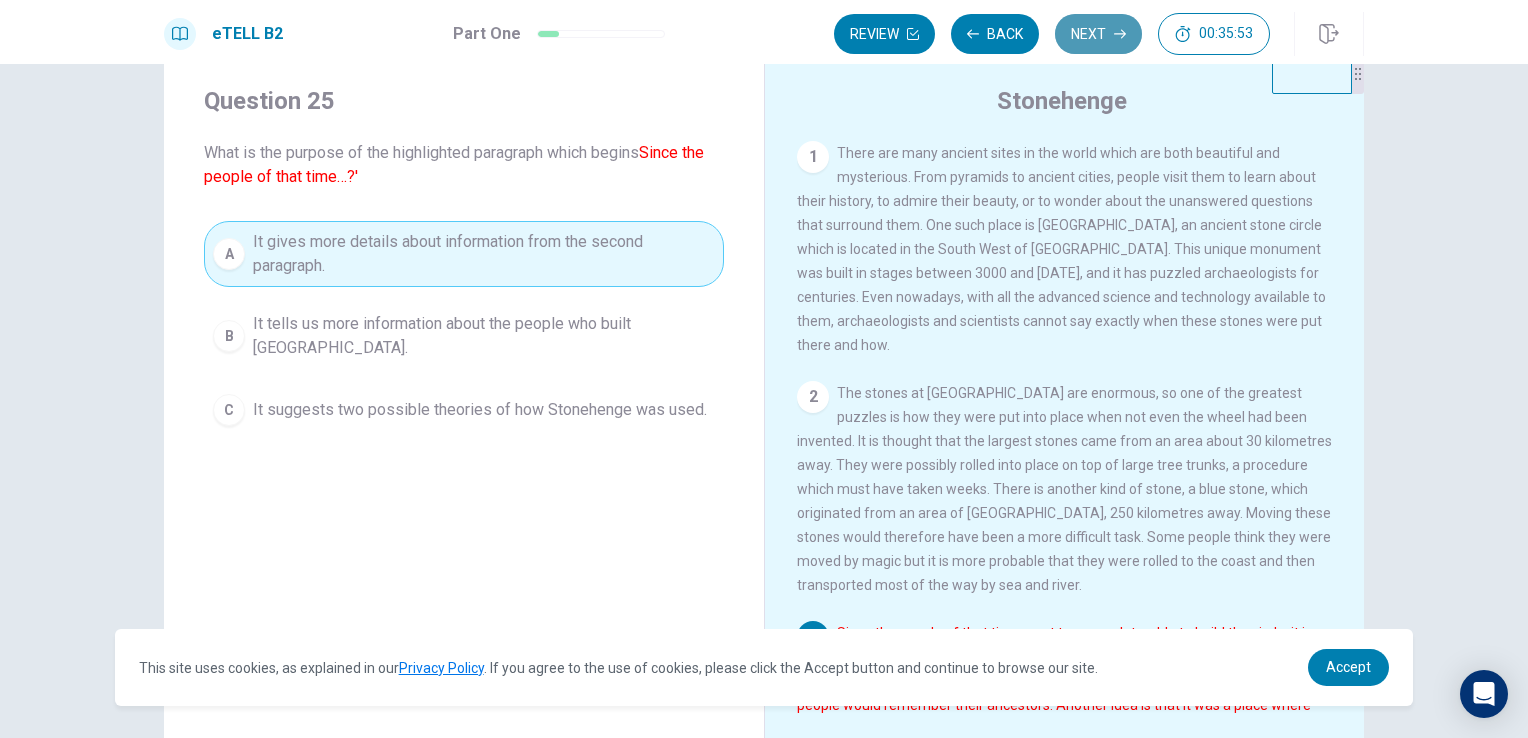 click on "Next" at bounding box center (1098, 34) 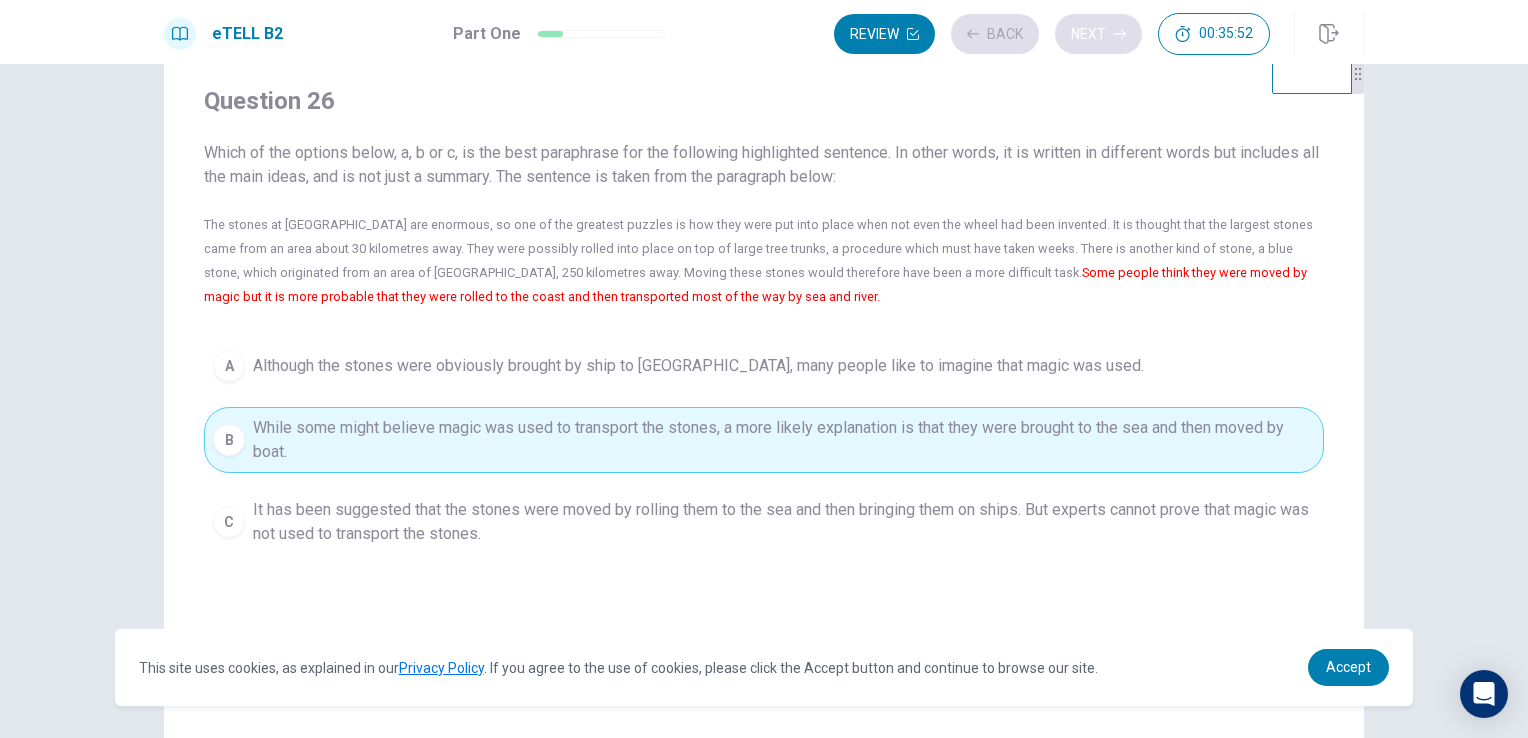 click on "Review Back Next 00:35:52" at bounding box center [1052, 34] 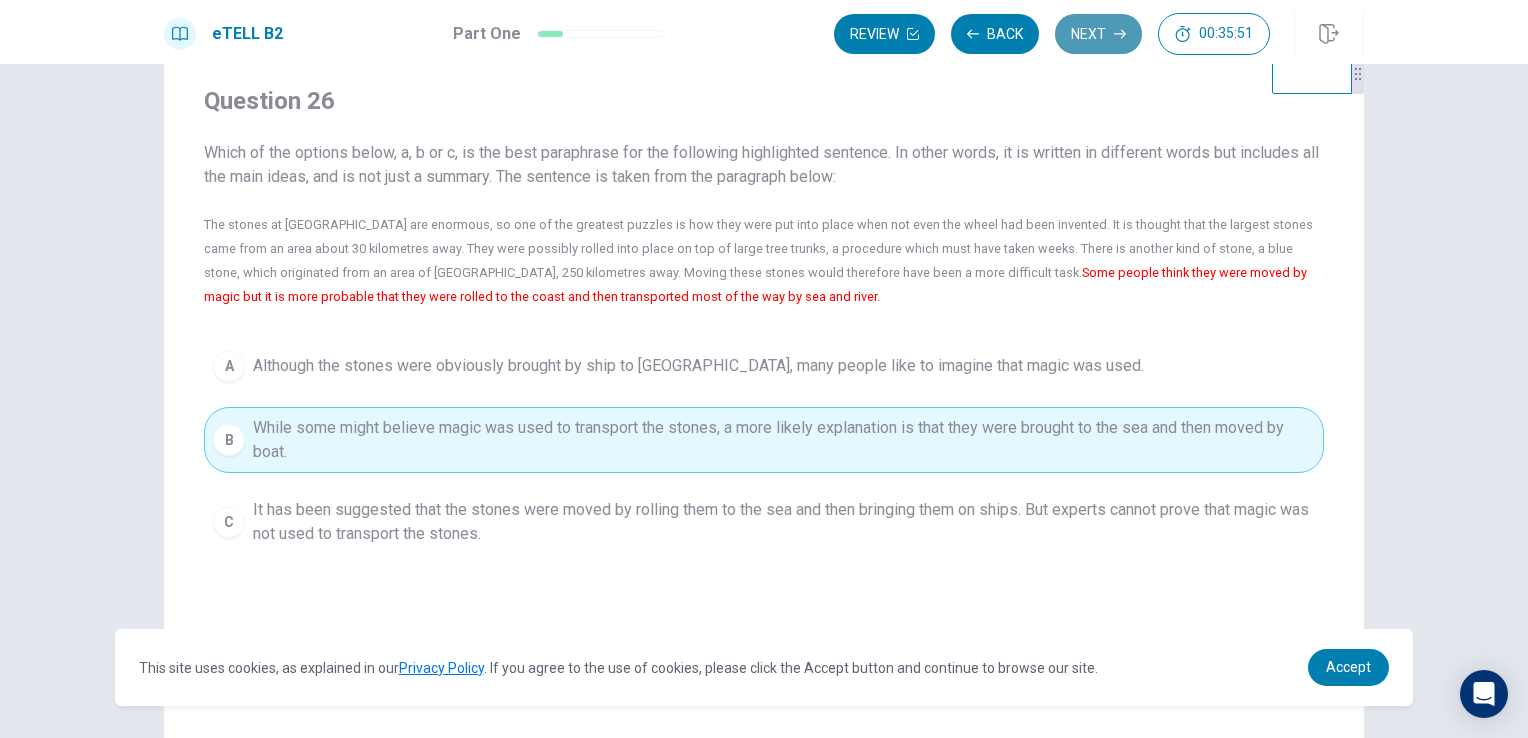 click on "Next" at bounding box center [1098, 34] 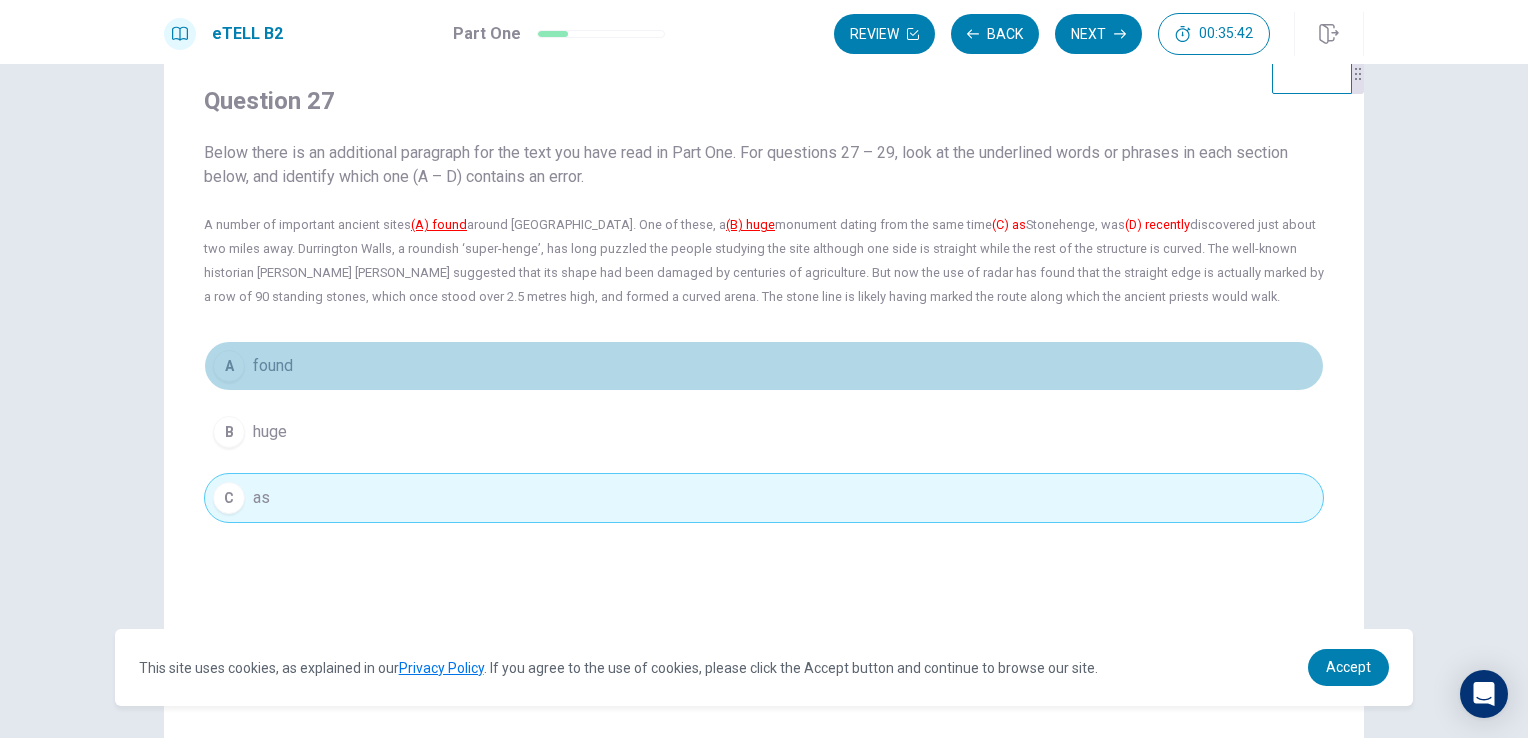 click on "A found" at bounding box center (764, 366) 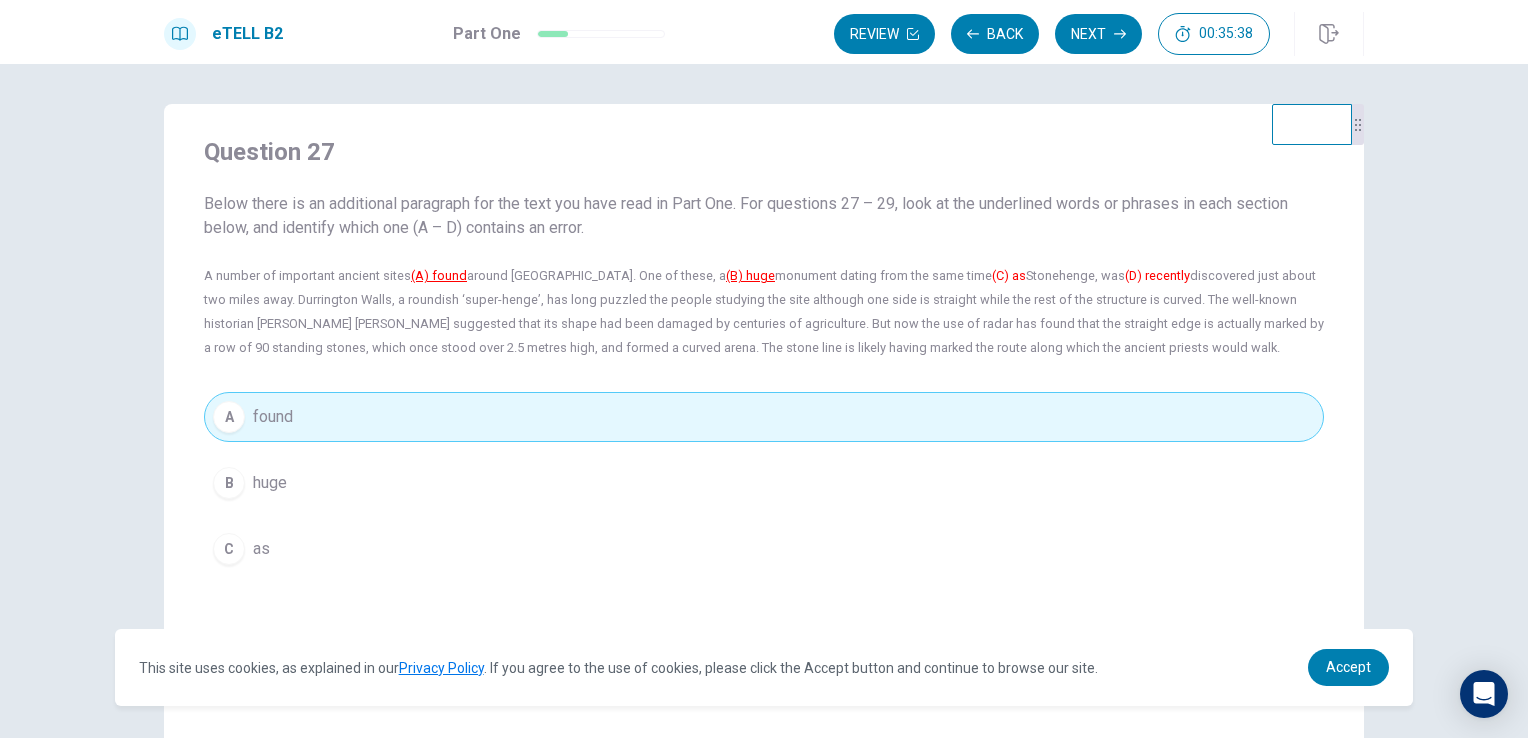 scroll, scrollTop: 0, scrollLeft: 0, axis: both 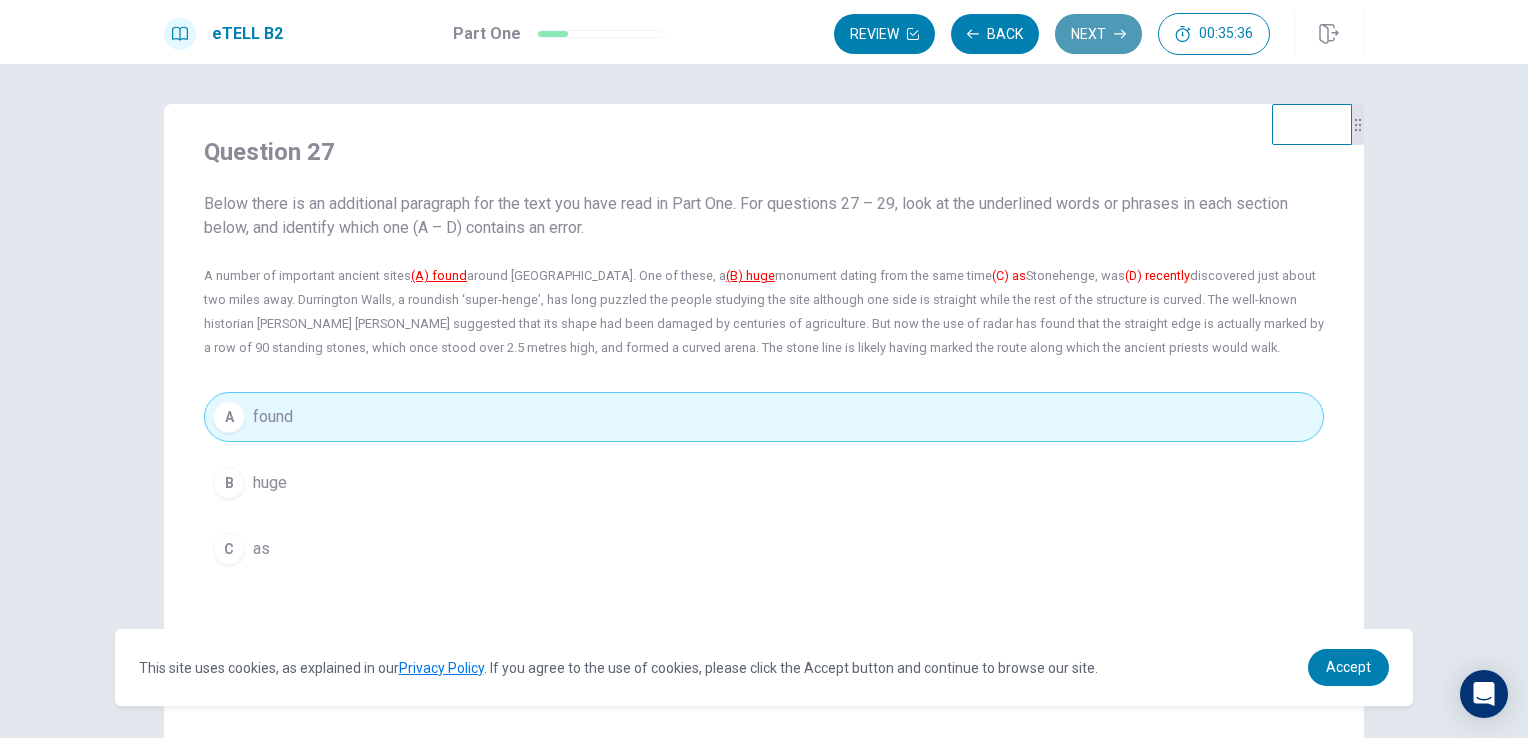 click on "Next" at bounding box center (1098, 34) 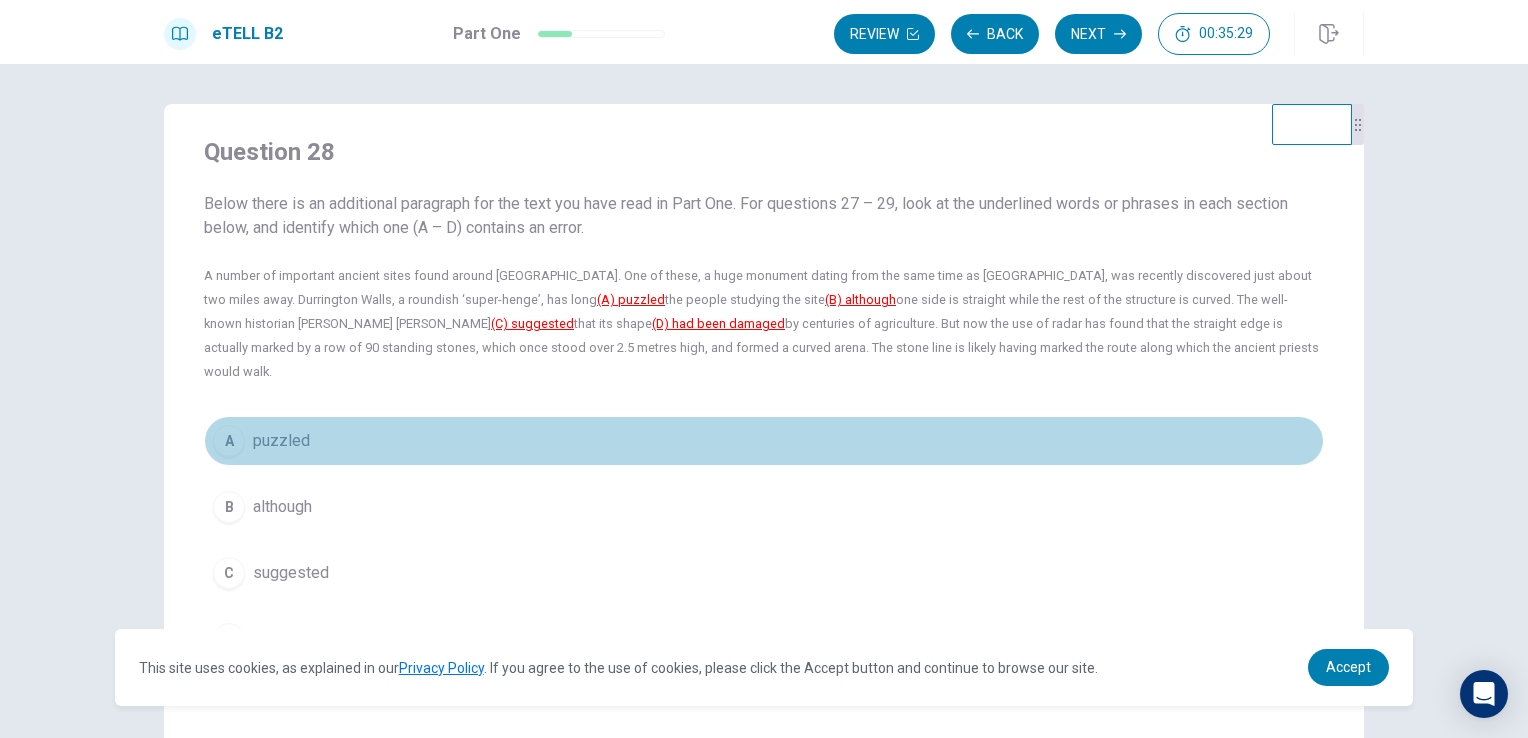 click on "puzzled" at bounding box center [281, 441] 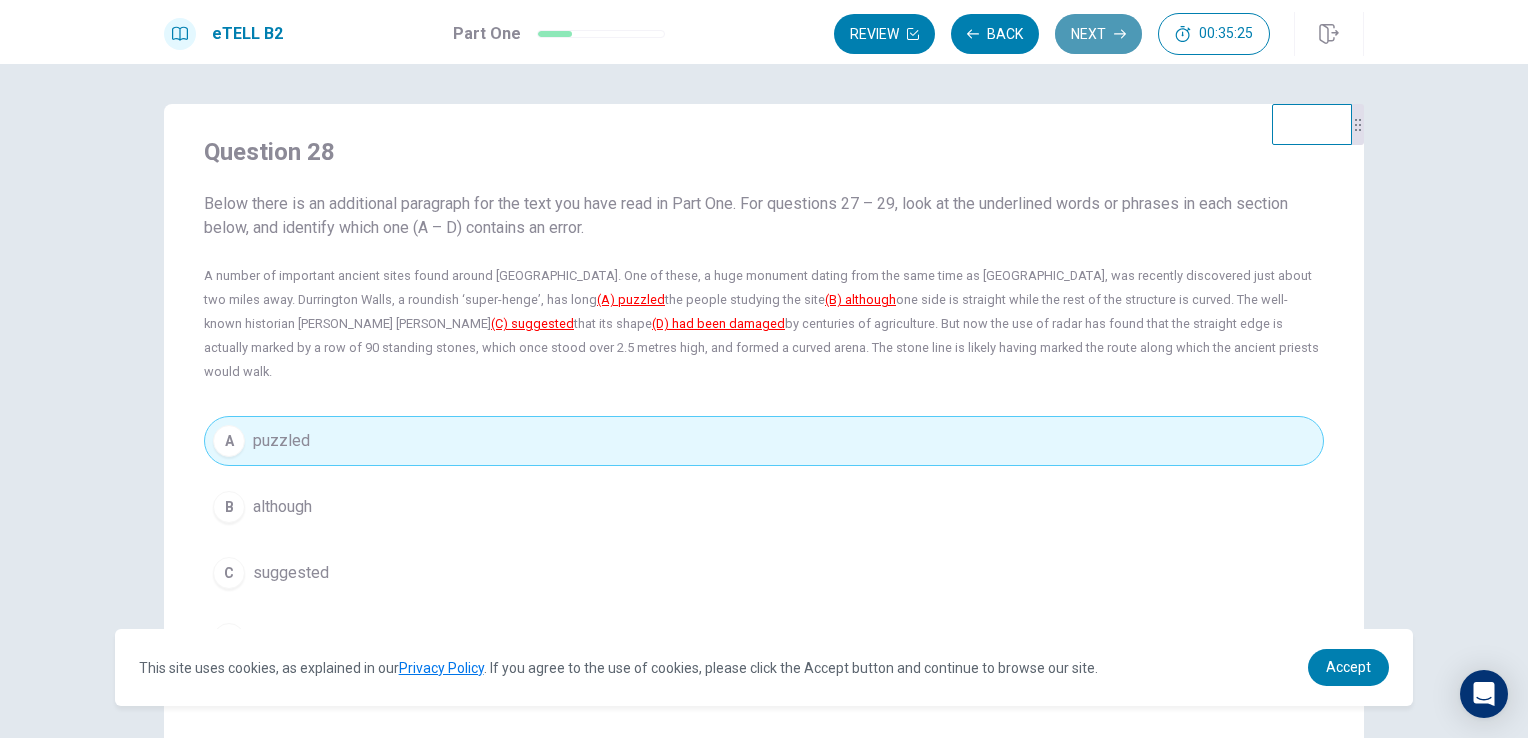 click on "Next" at bounding box center [1098, 34] 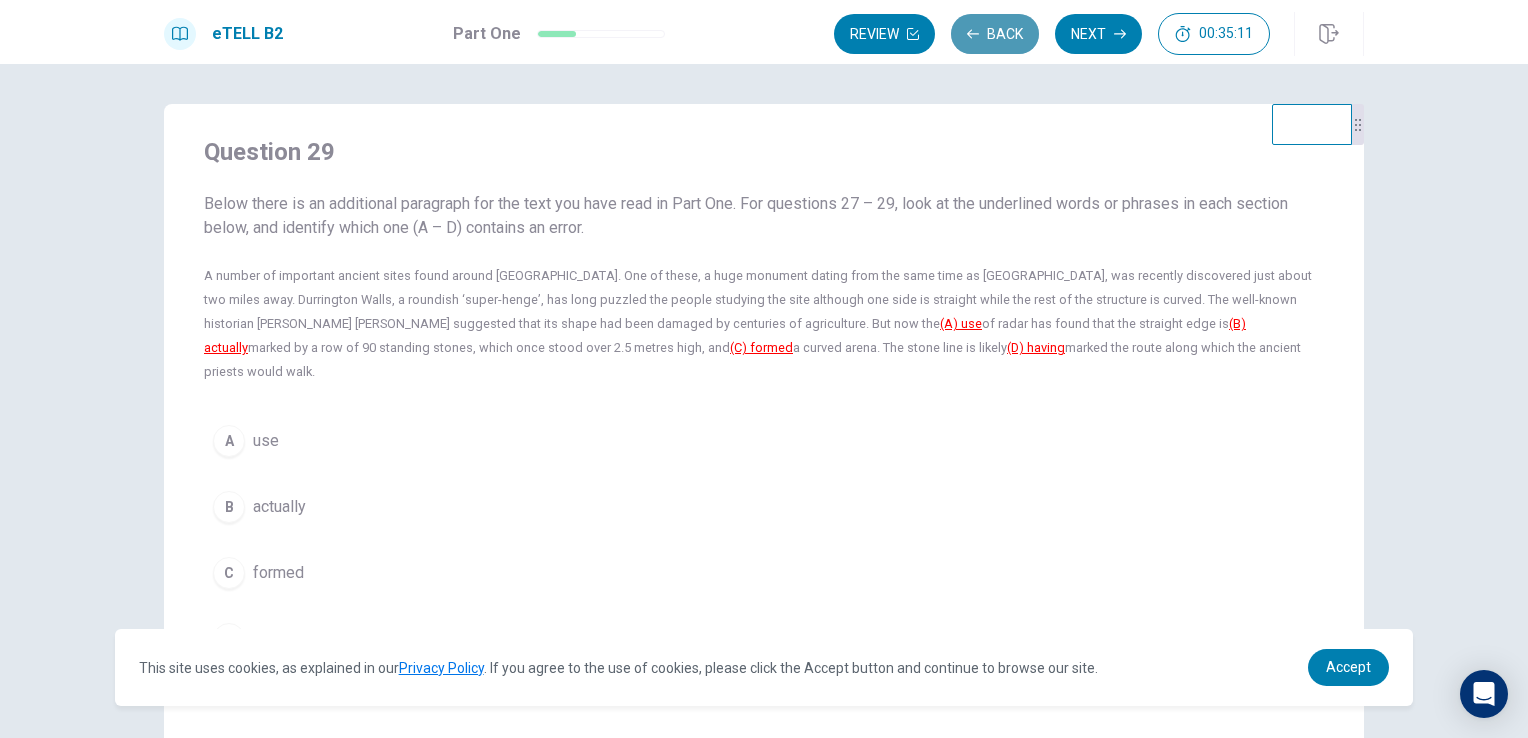 click on "Back" at bounding box center [995, 34] 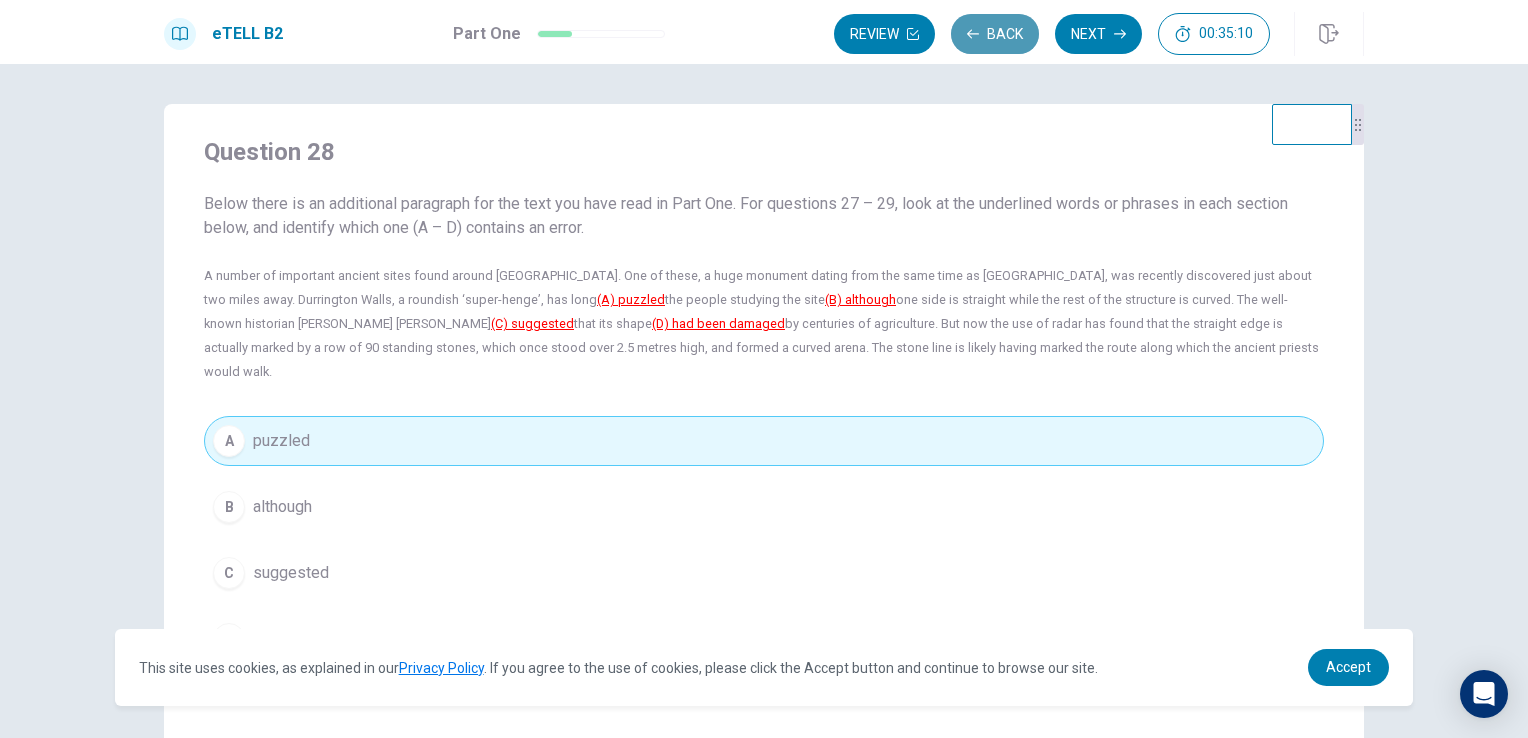 click on "Back" at bounding box center [995, 34] 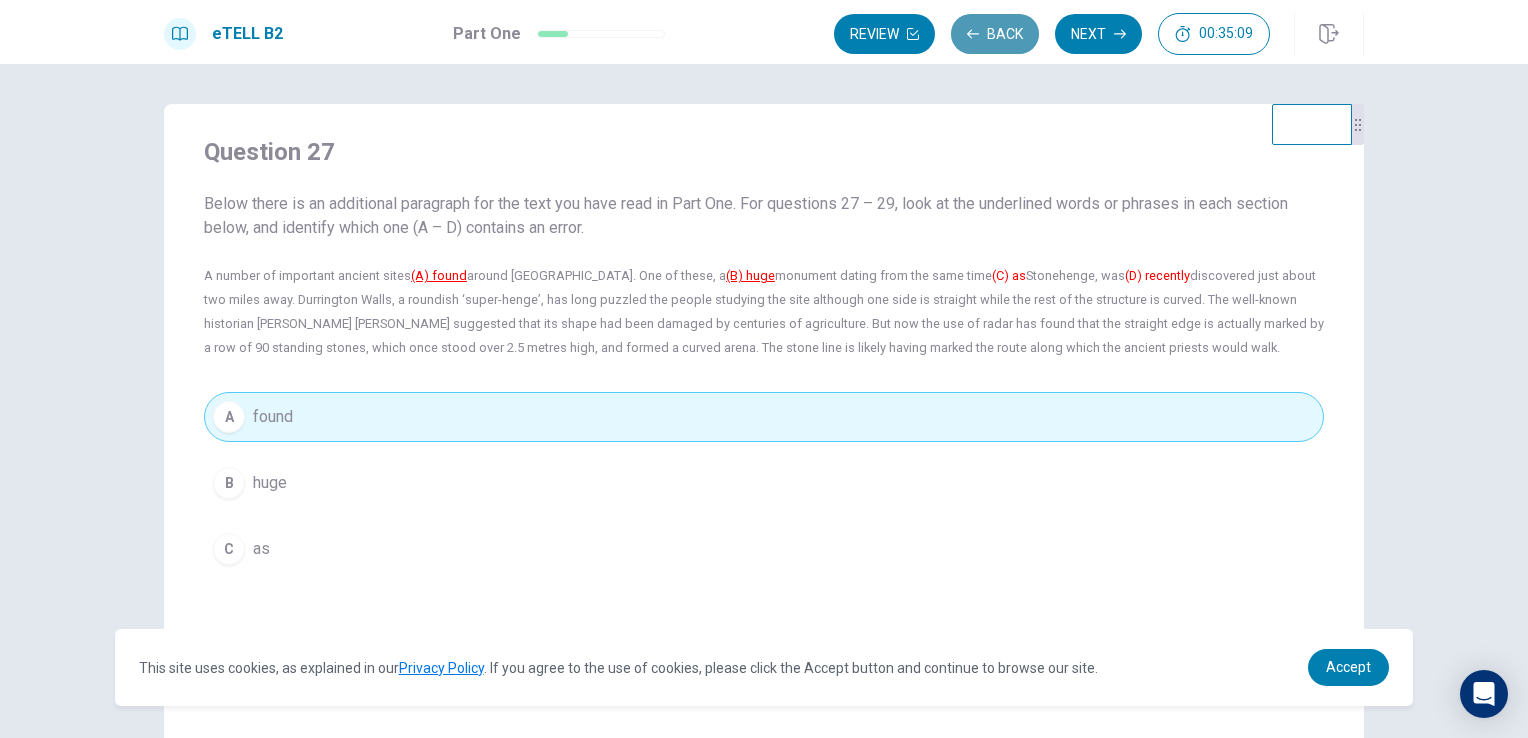 click on "Back" at bounding box center (995, 34) 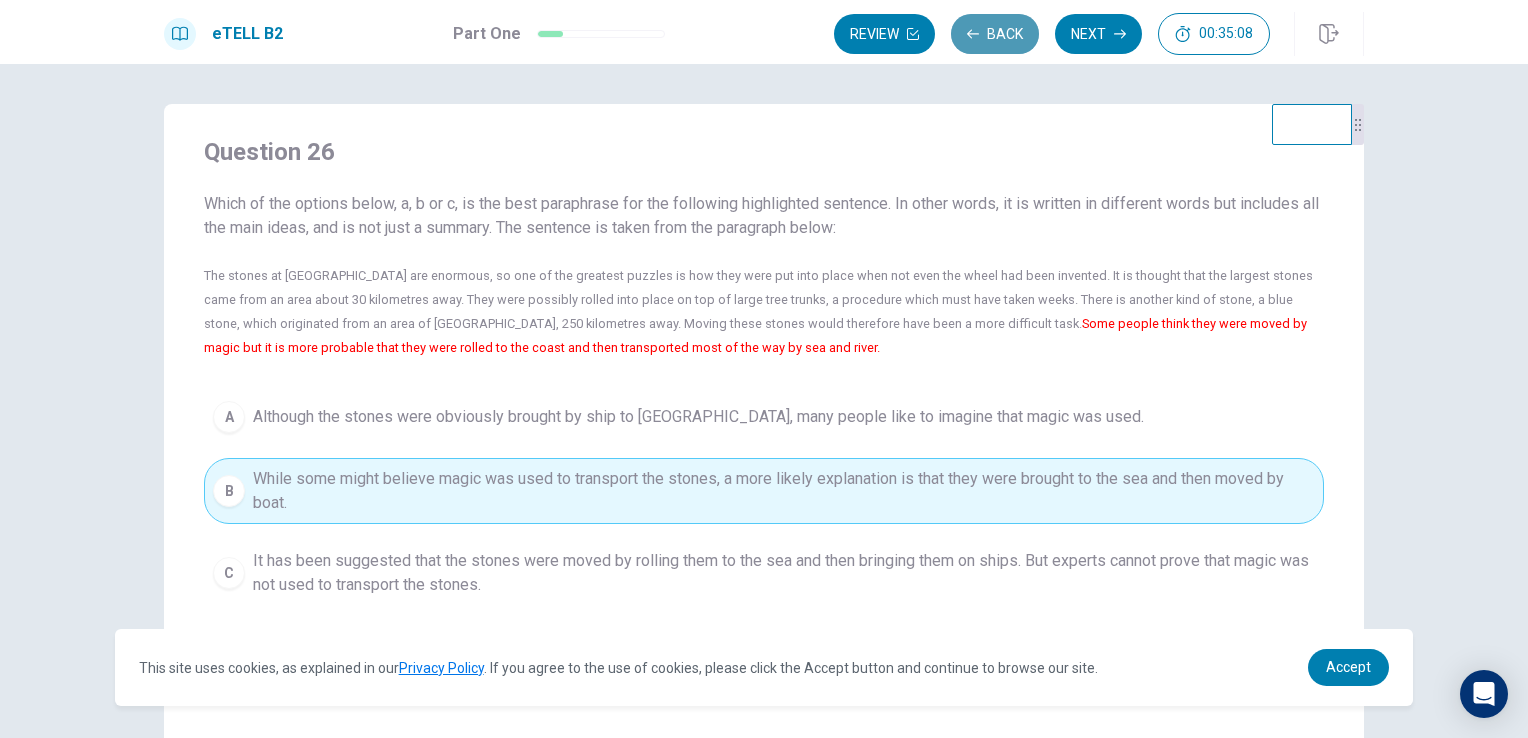 click on "Back" at bounding box center [995, 34] 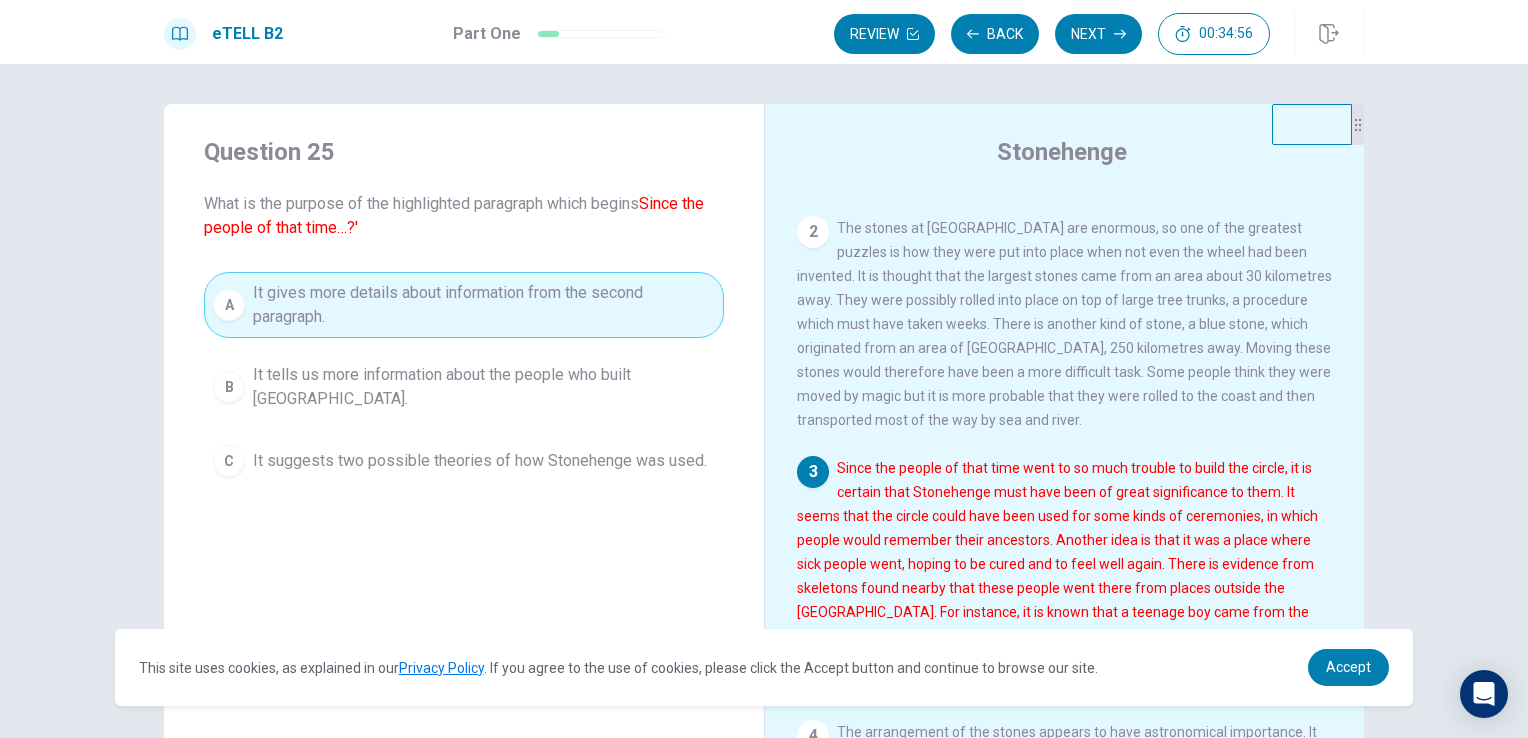 scroll, scrollTop: 217, scrollLeft: 0, axis: vertical 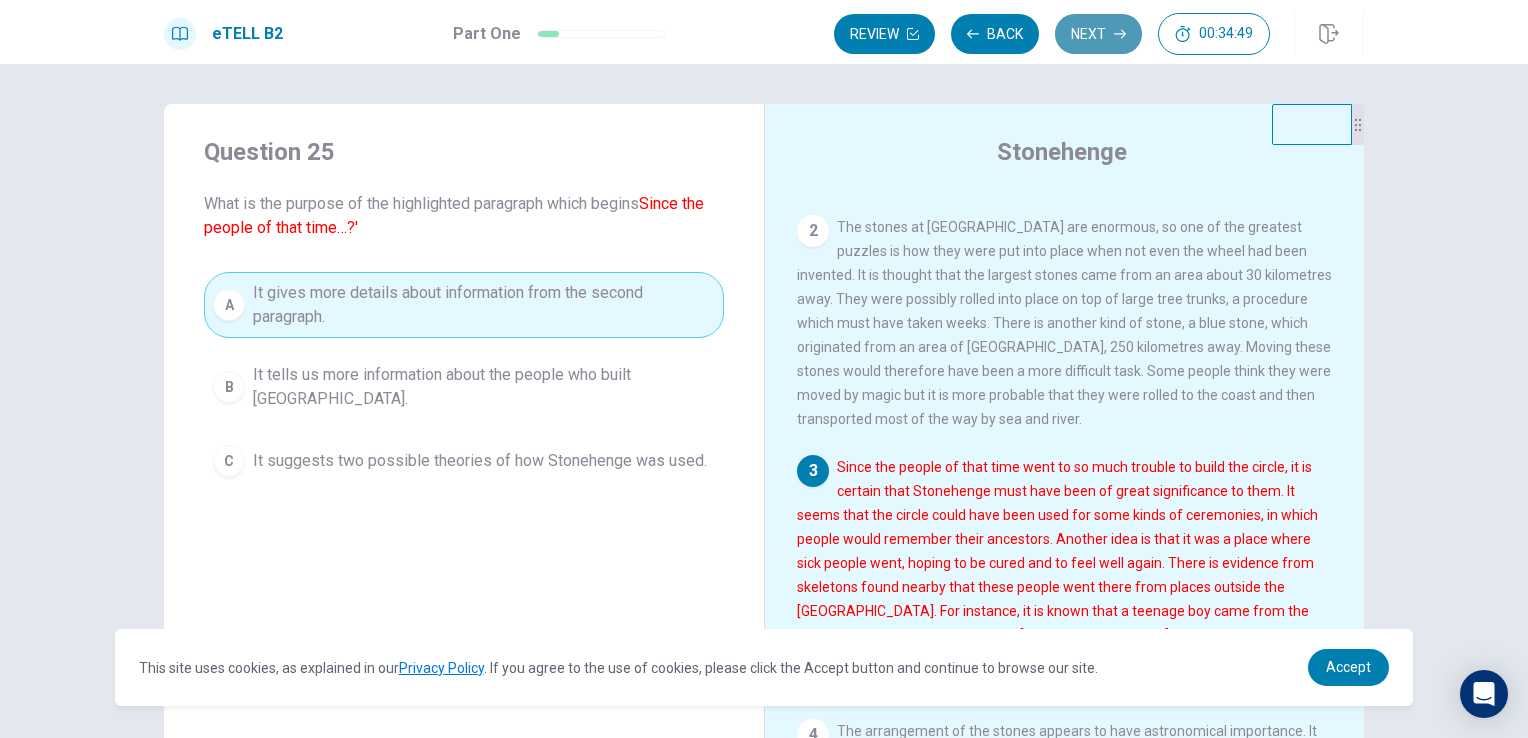 click on "Next" at bounding box center (1098, 34) 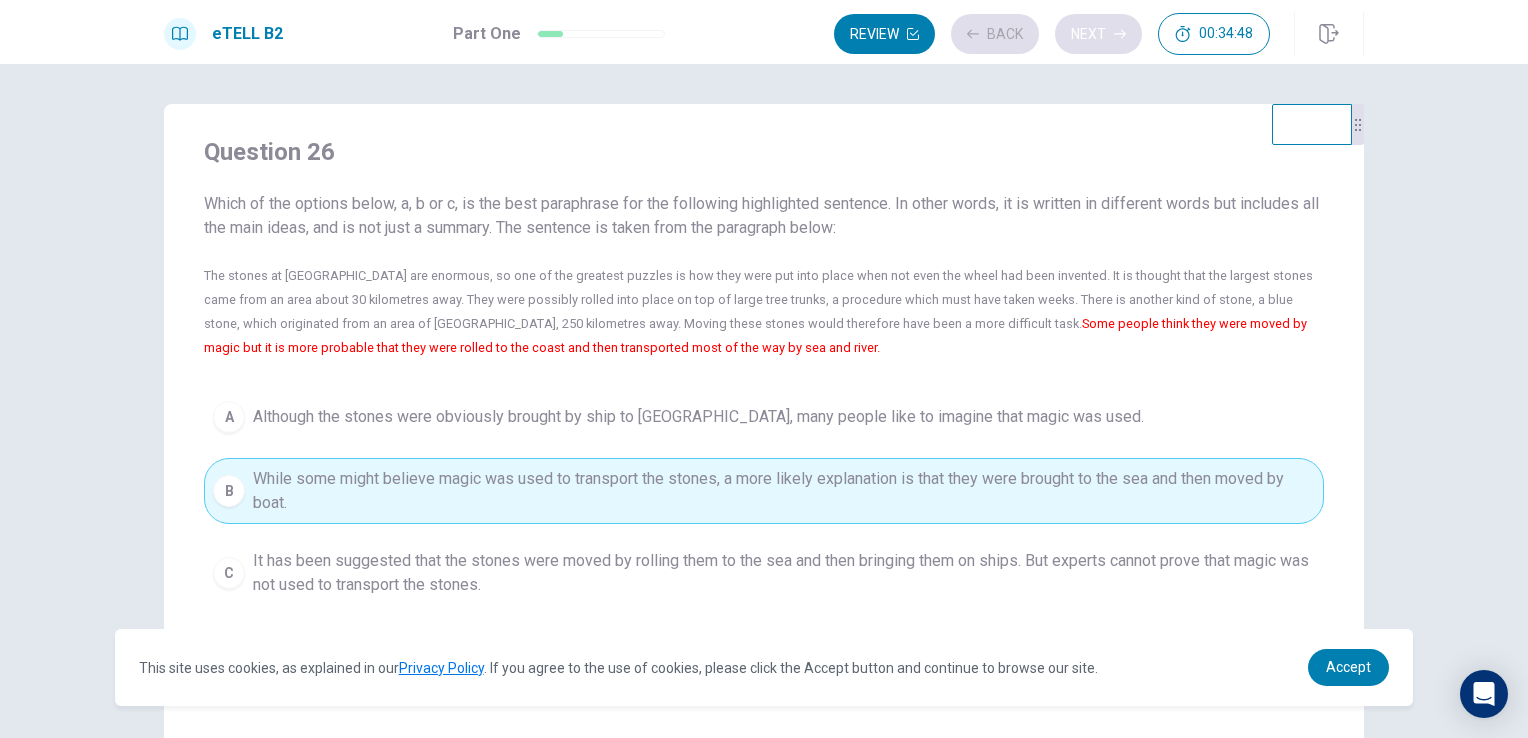 click on "Review Back Next 00:34:48" at bounding box center [1052, 34] 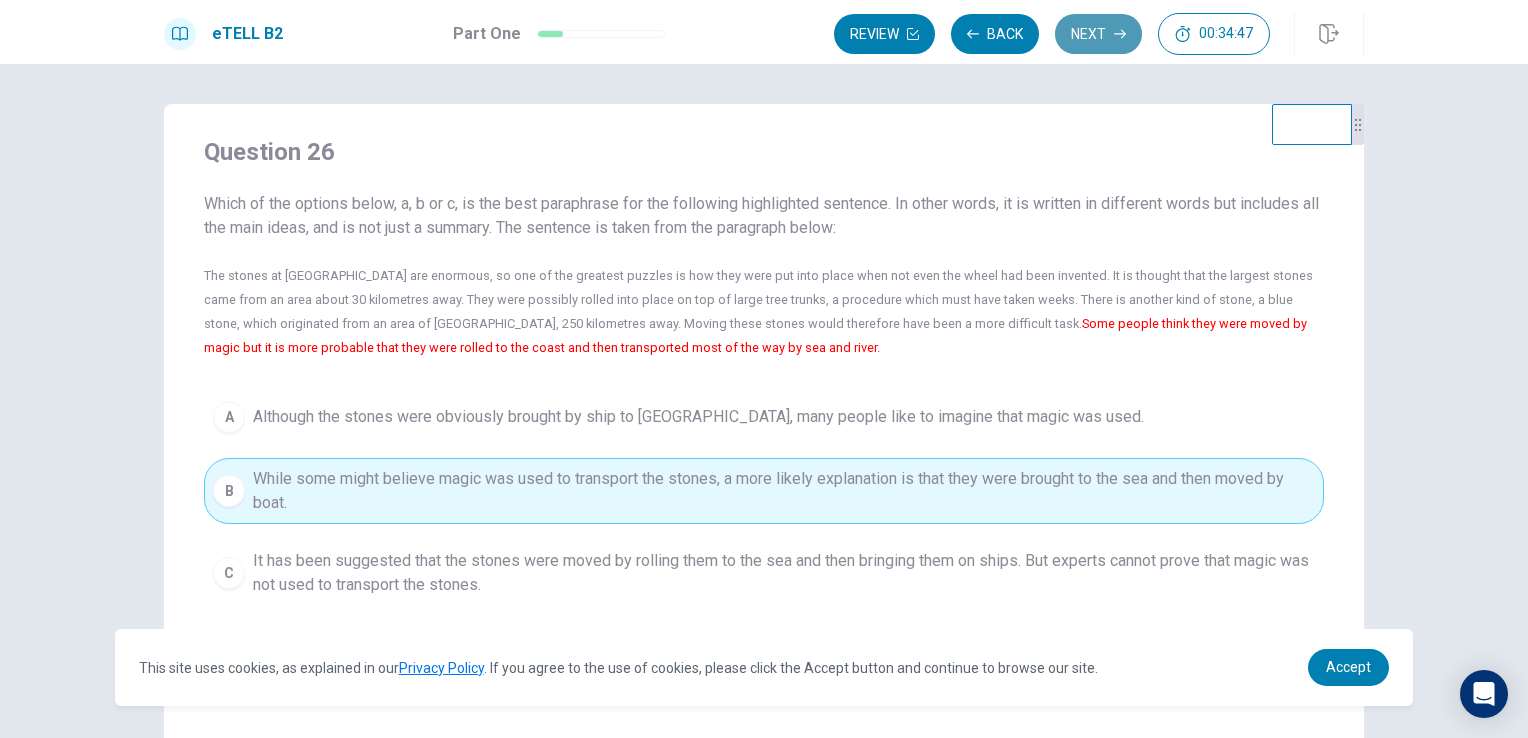 click on "Next" at bounding box center [1098, 34] 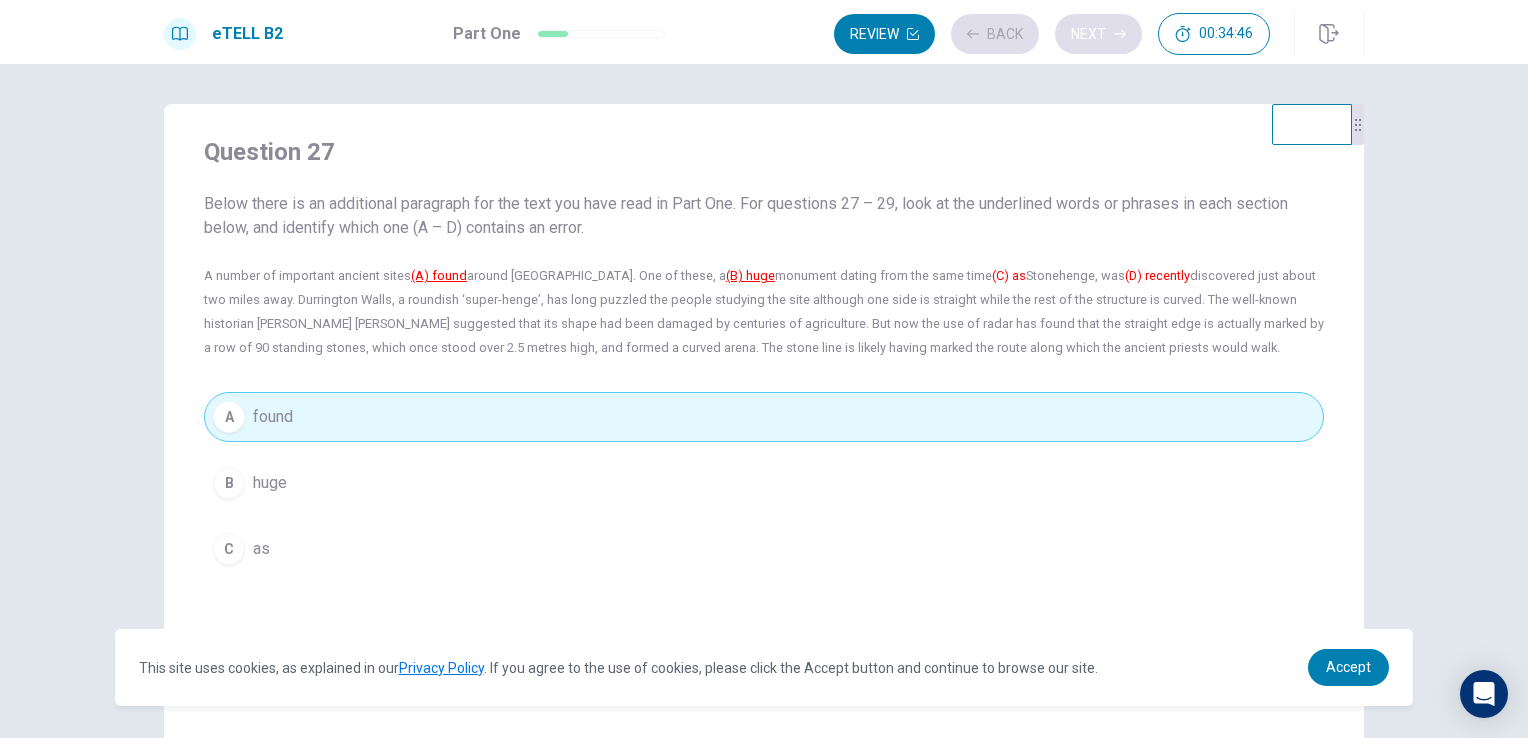 click on "Review Back Next 00:34:46" at bounding box center [1052, 34] 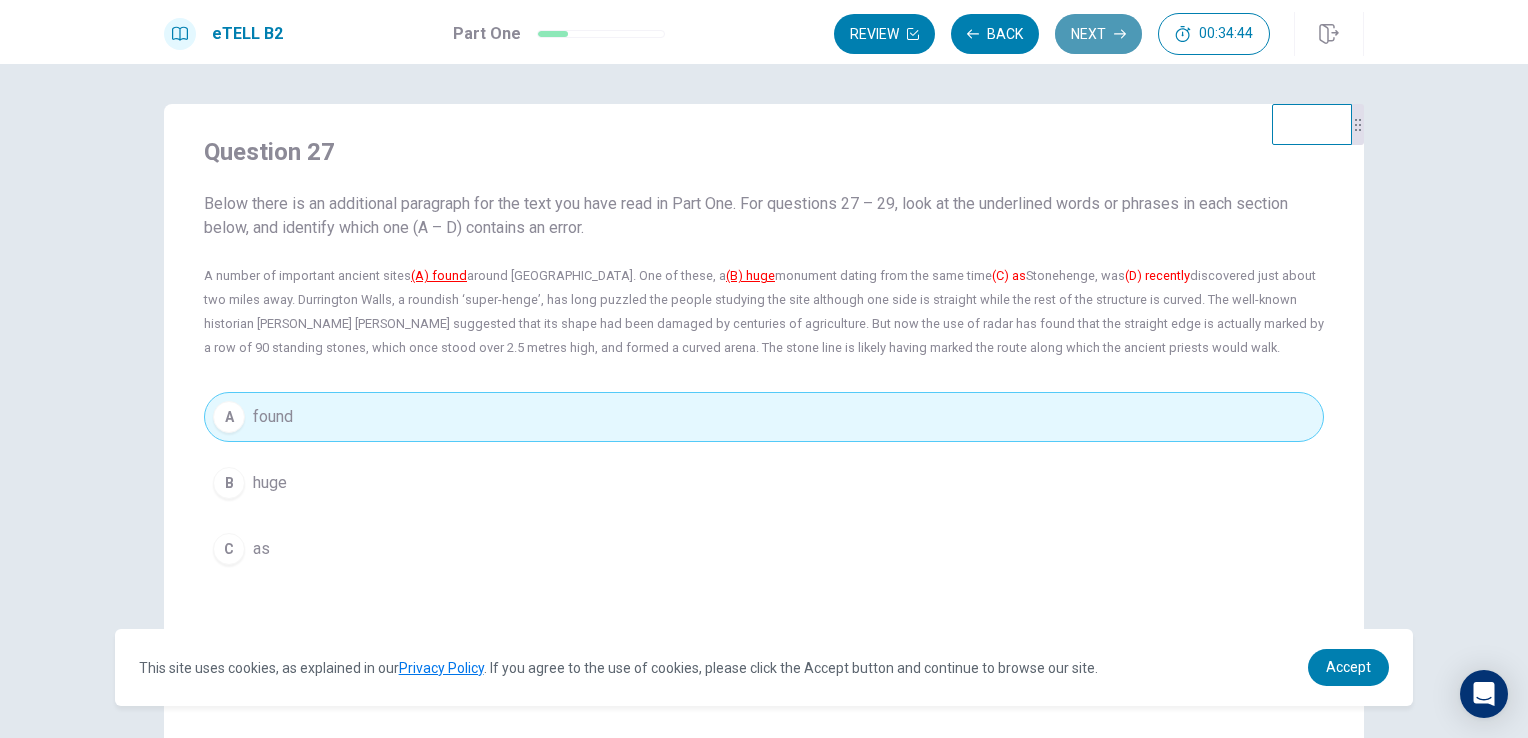 click on "Next" at bounding box center (1098, 34) 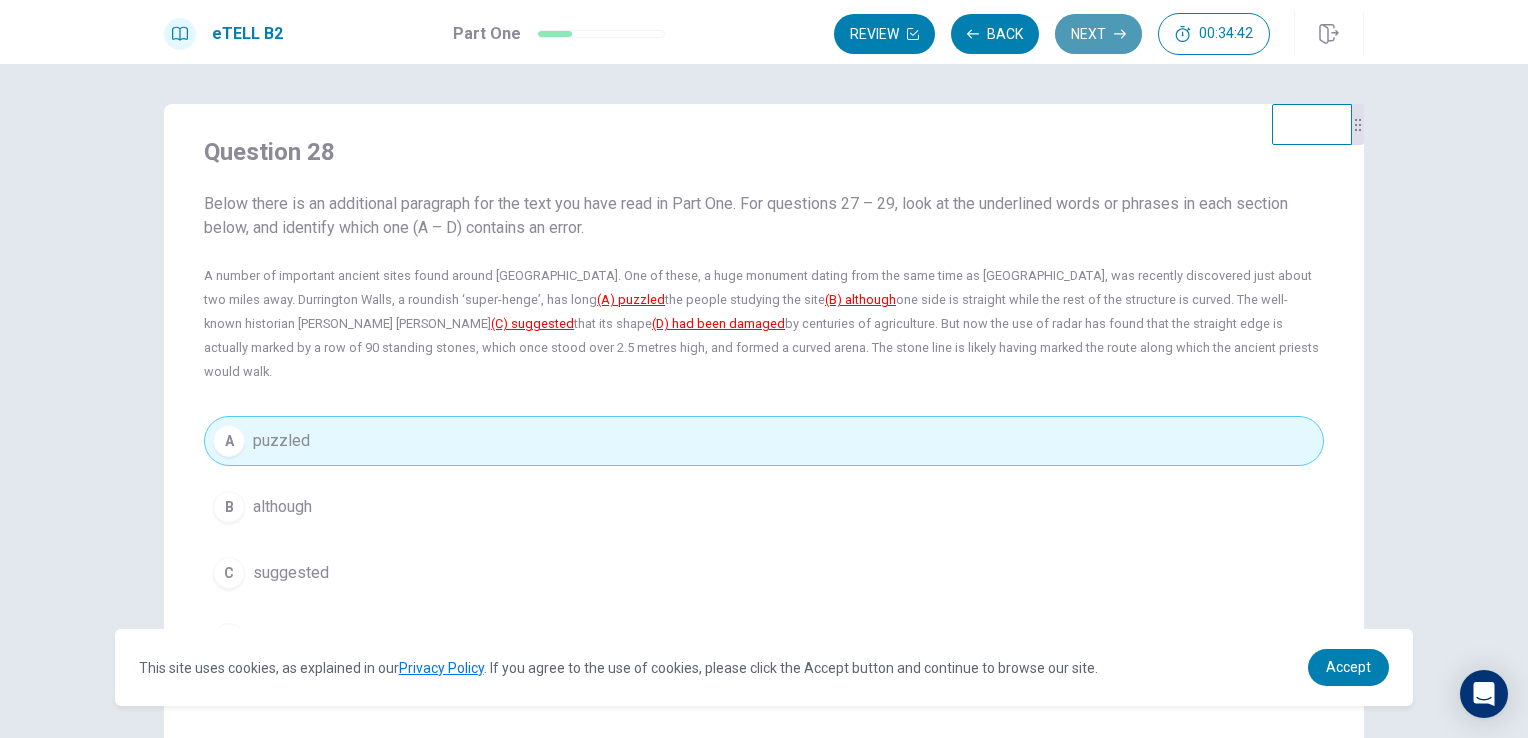 click on "Next" at bounding box center (1098, 34) 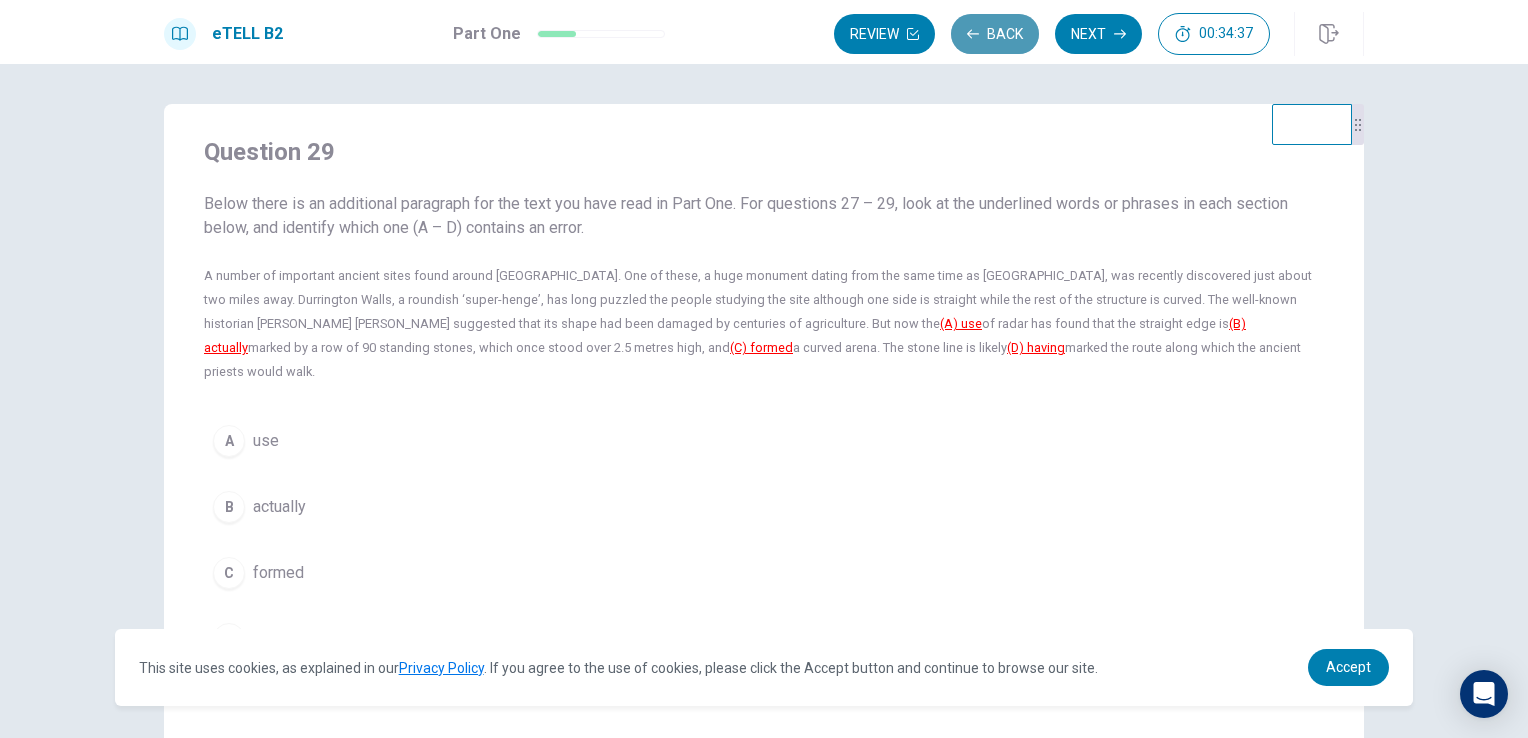 click on "Back" at bounding box center (995, 34) 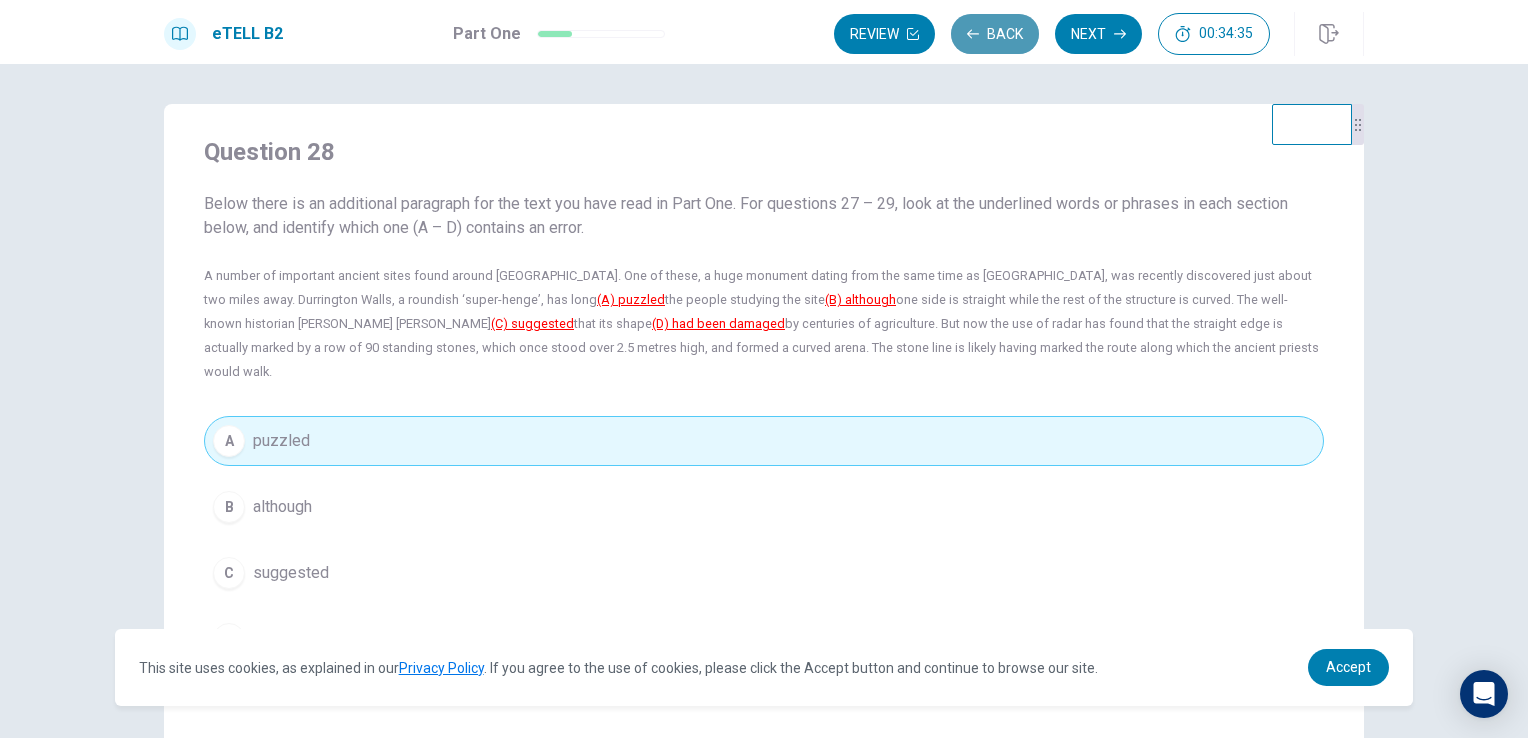 click on "Back" at bounding box center [995, 34] 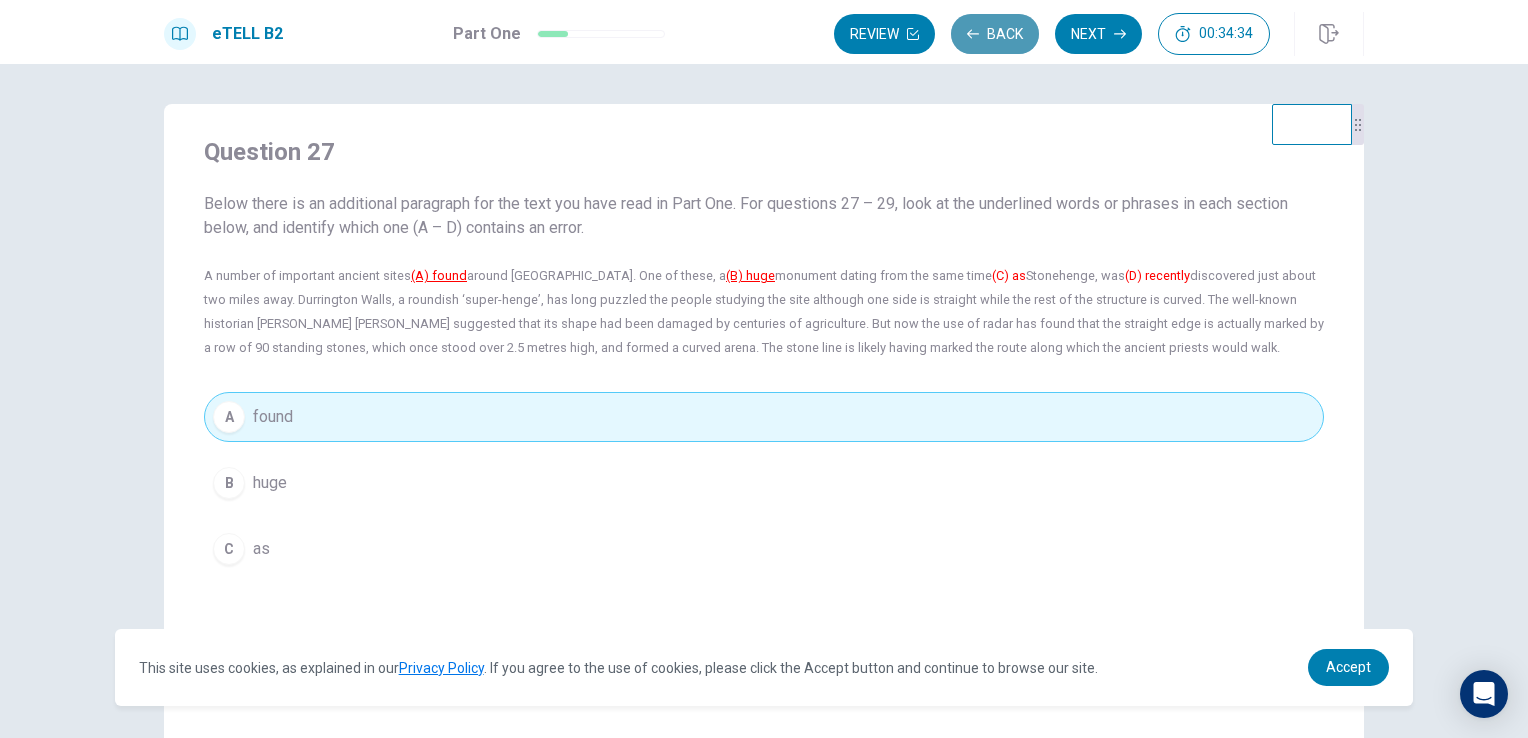 click on "Back" at bounding box center [995, 34] 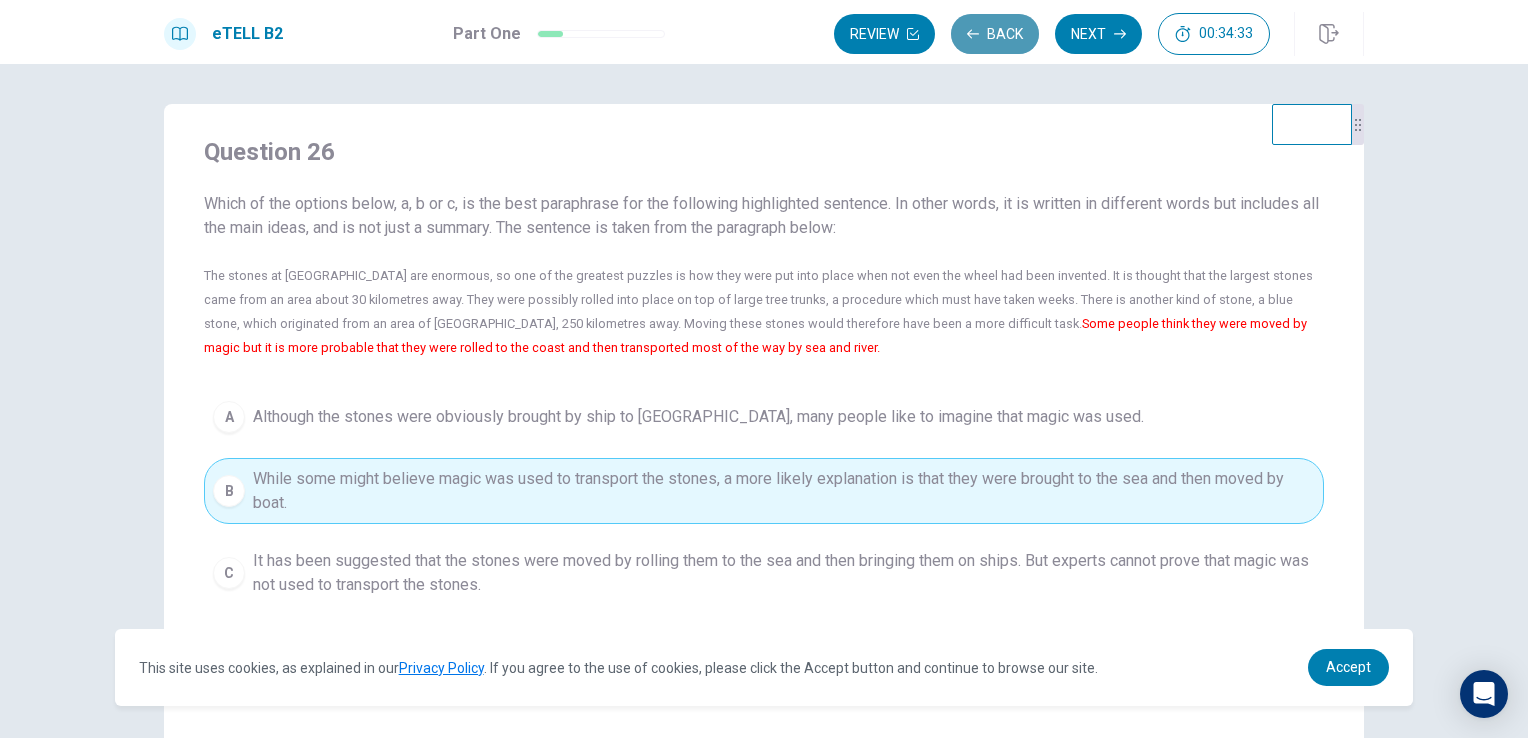 click on "Back" at bounding box center (995, 34) 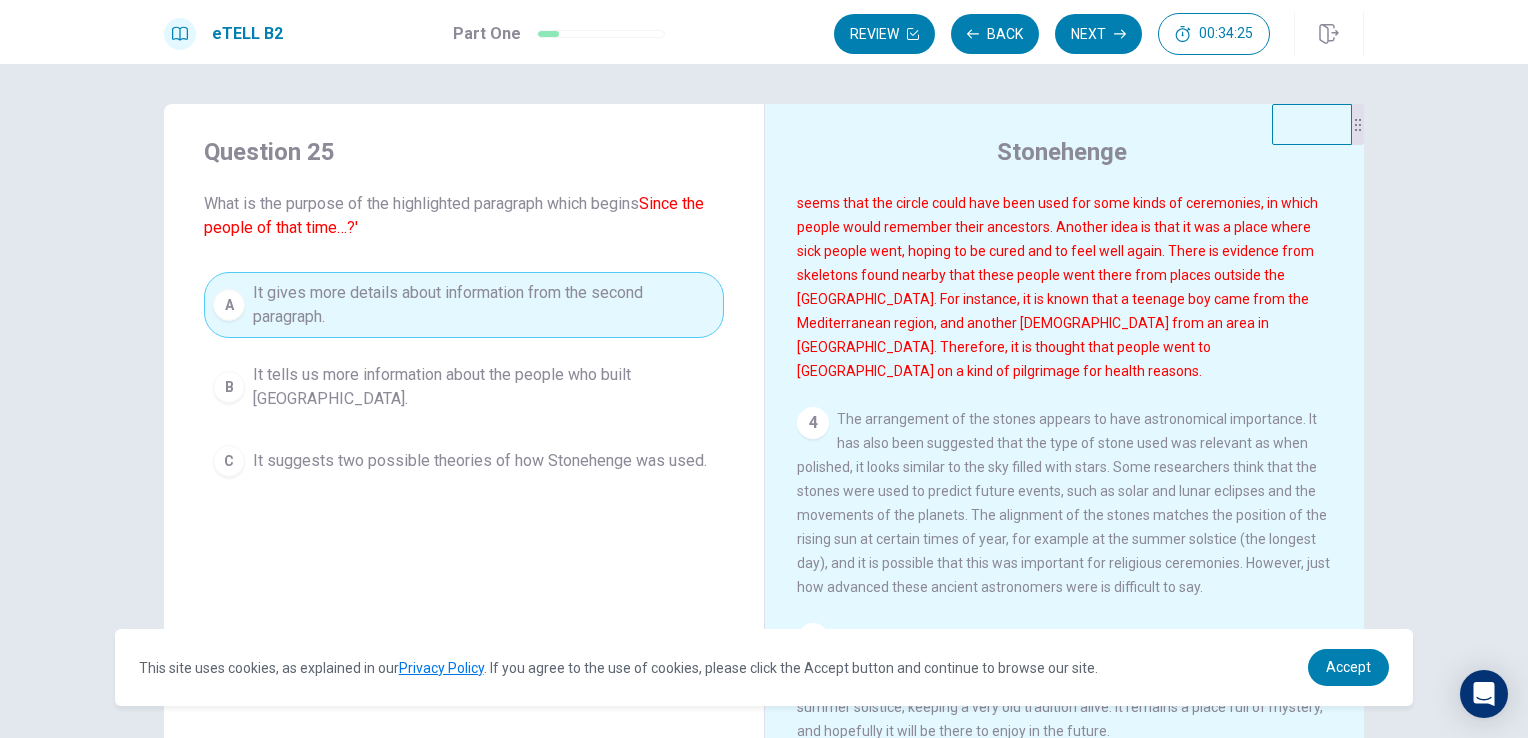 scroll, scrollTop: 536, scrollLeft: 0, axis: vertical 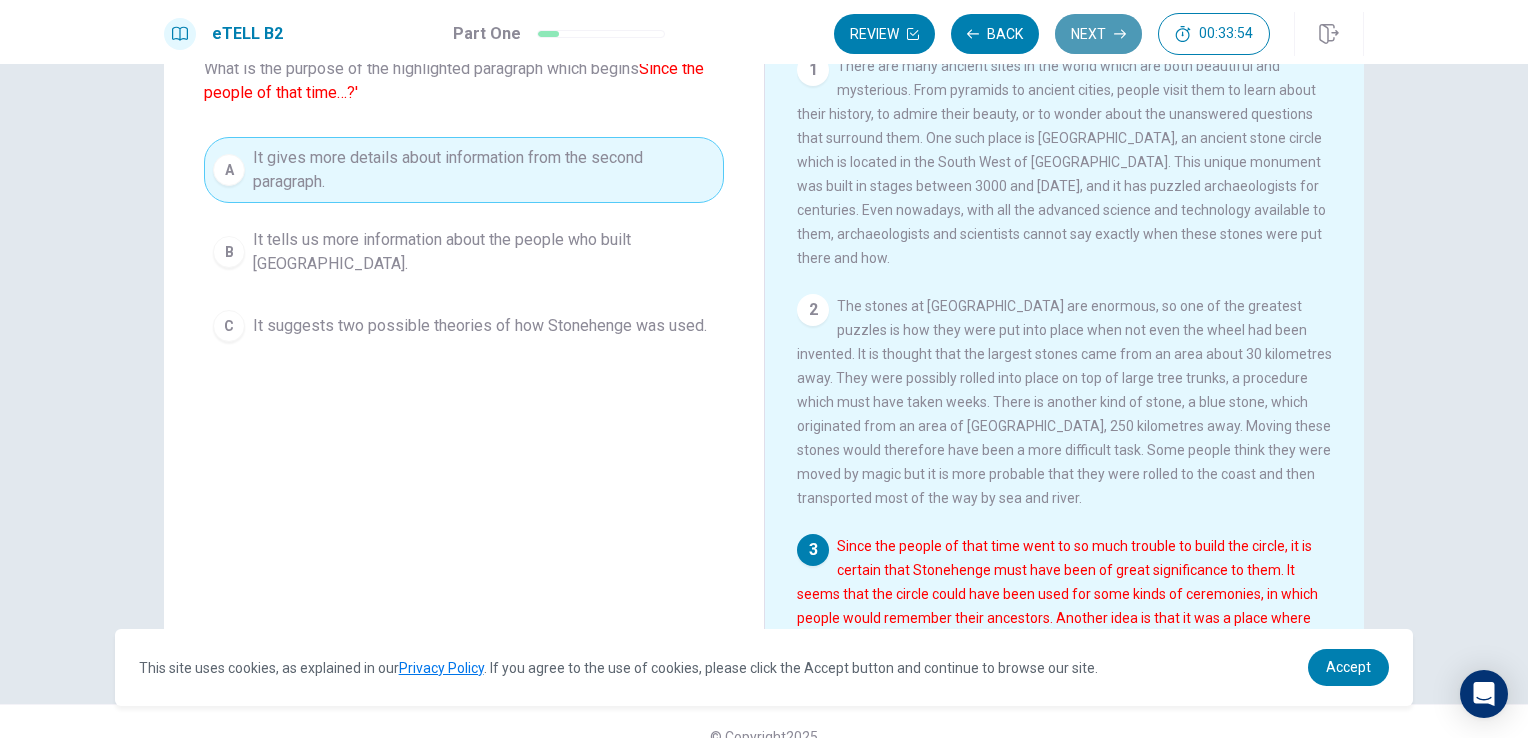 click on "Next" at bounding box center (1098, 34) 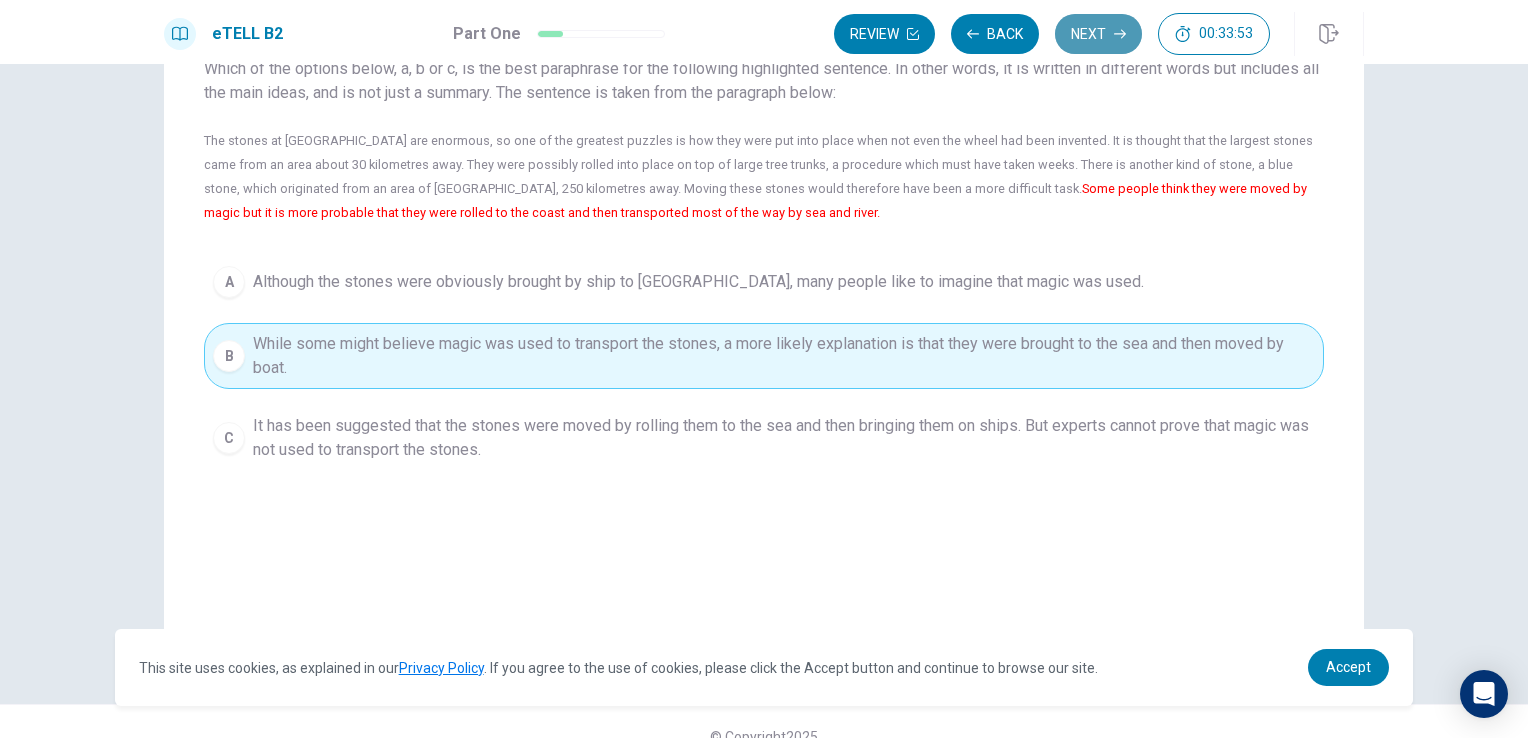 click on "Next" at bounding box center (1098, 34) 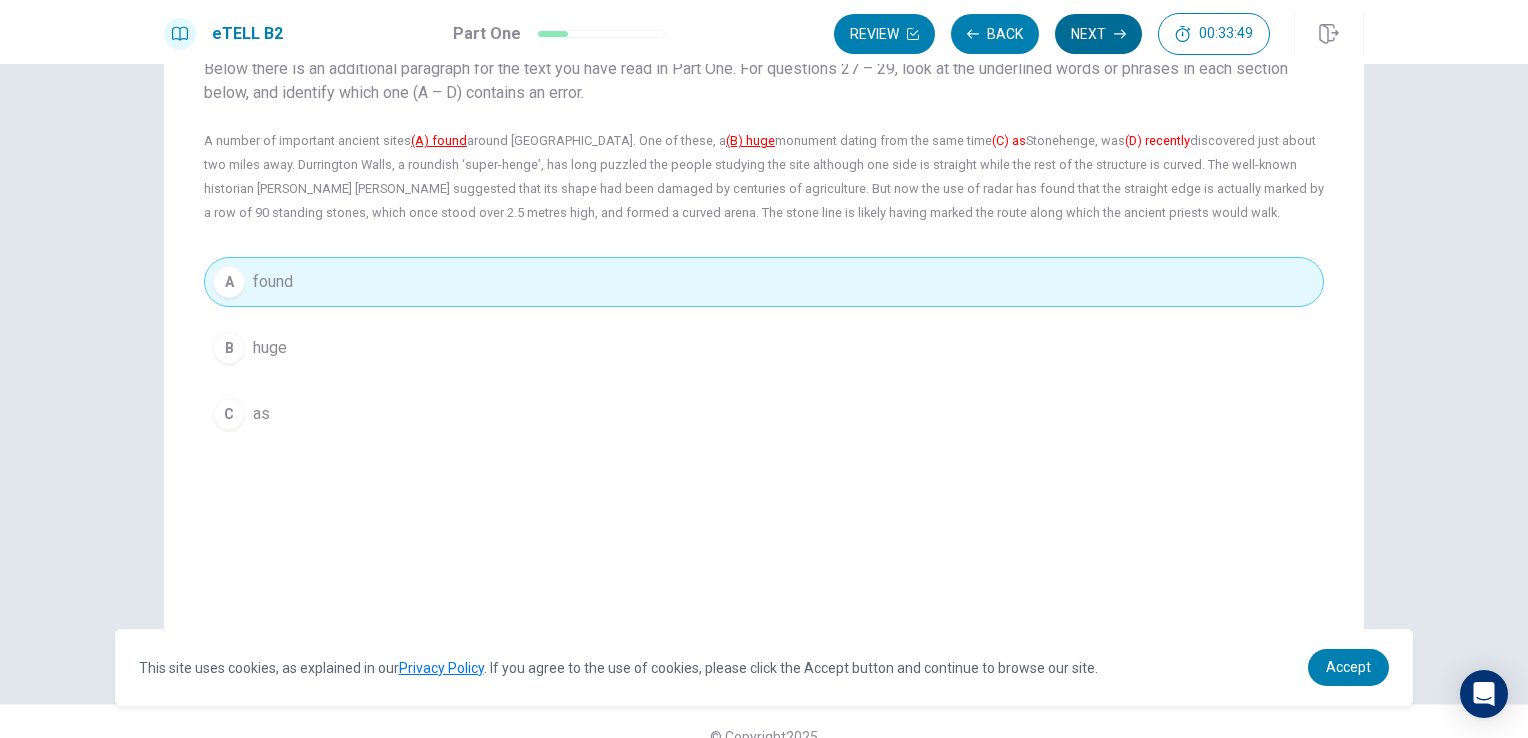 click on "Next" at bounding box center (1098, 34) 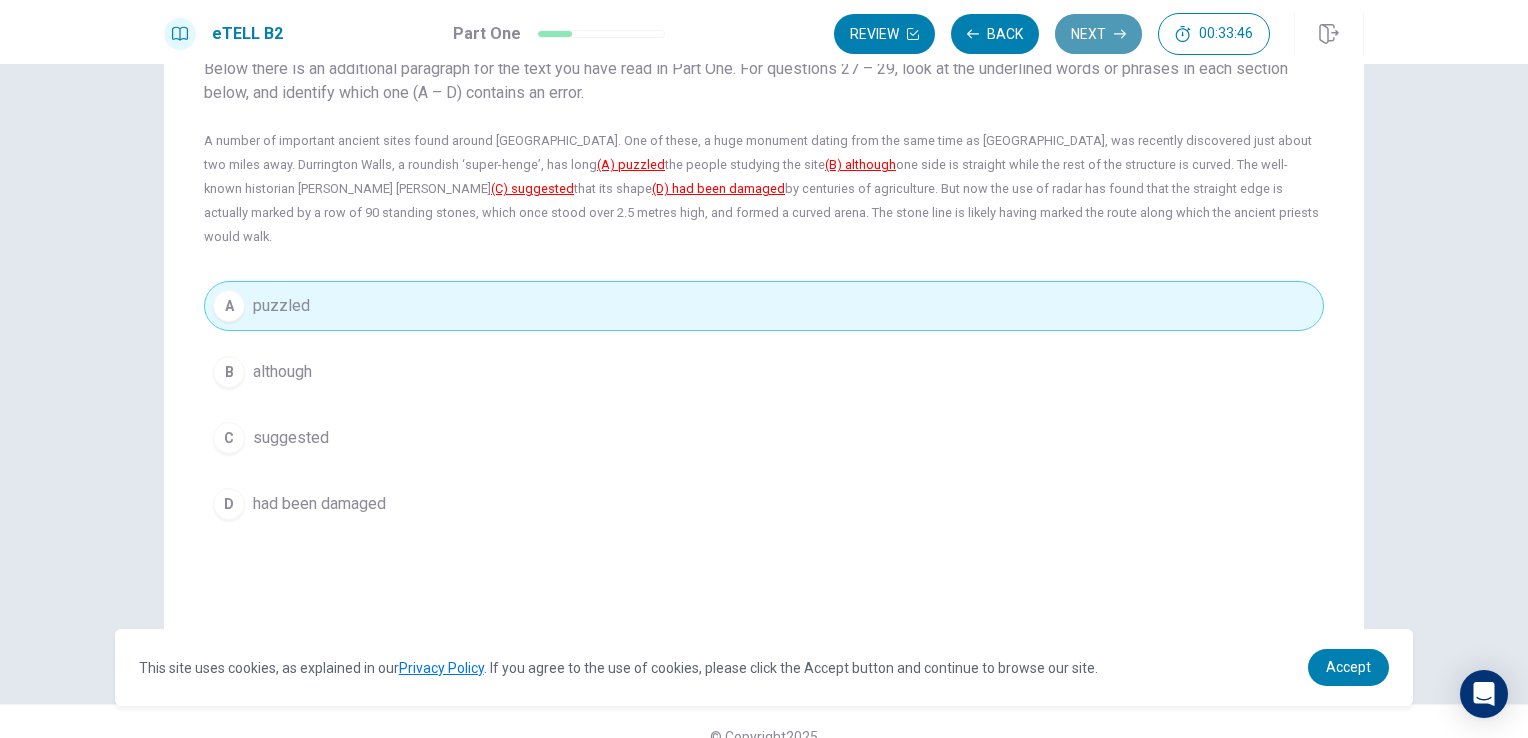 click on "Next" at bounding box center [1098, 34] 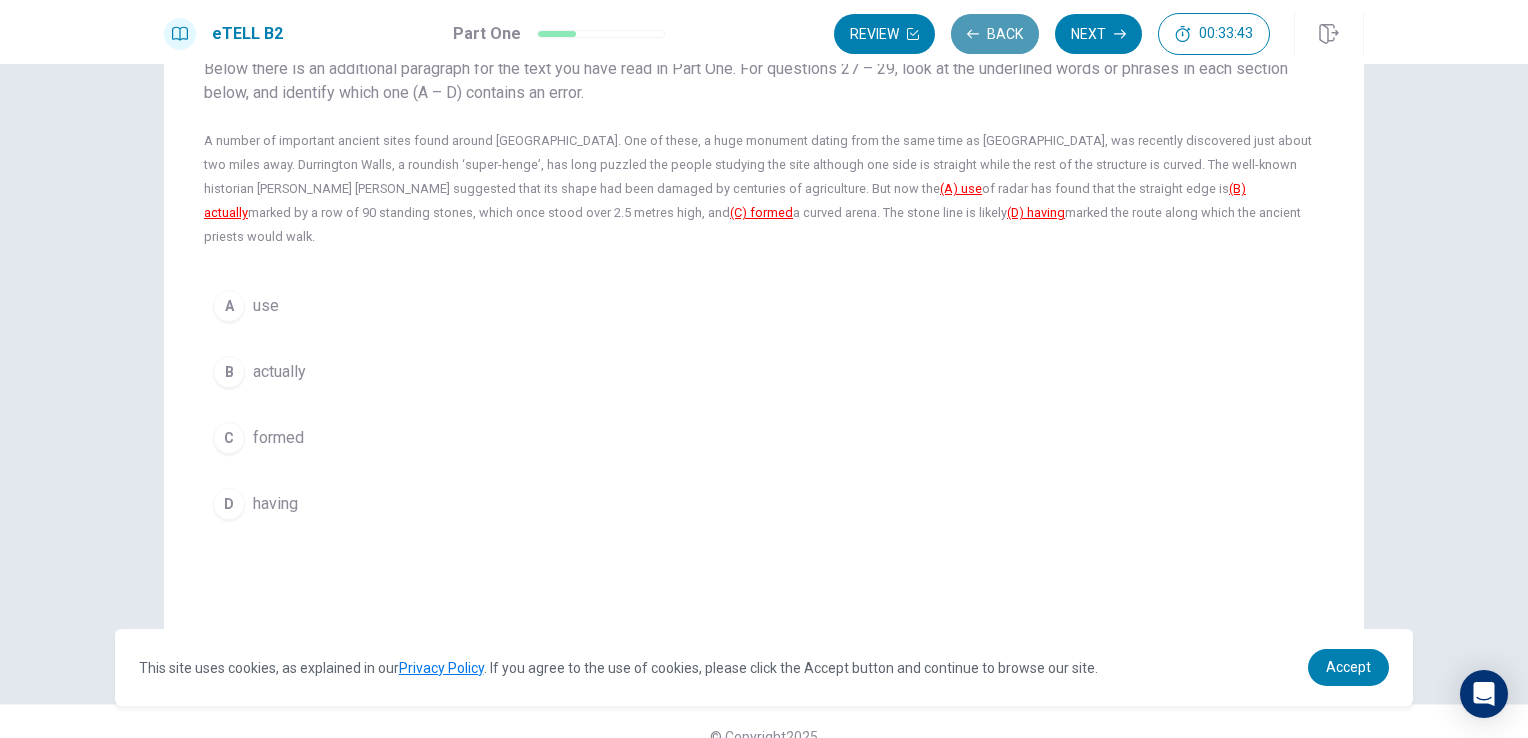 click on "Back" at bounding box center (995, 34) 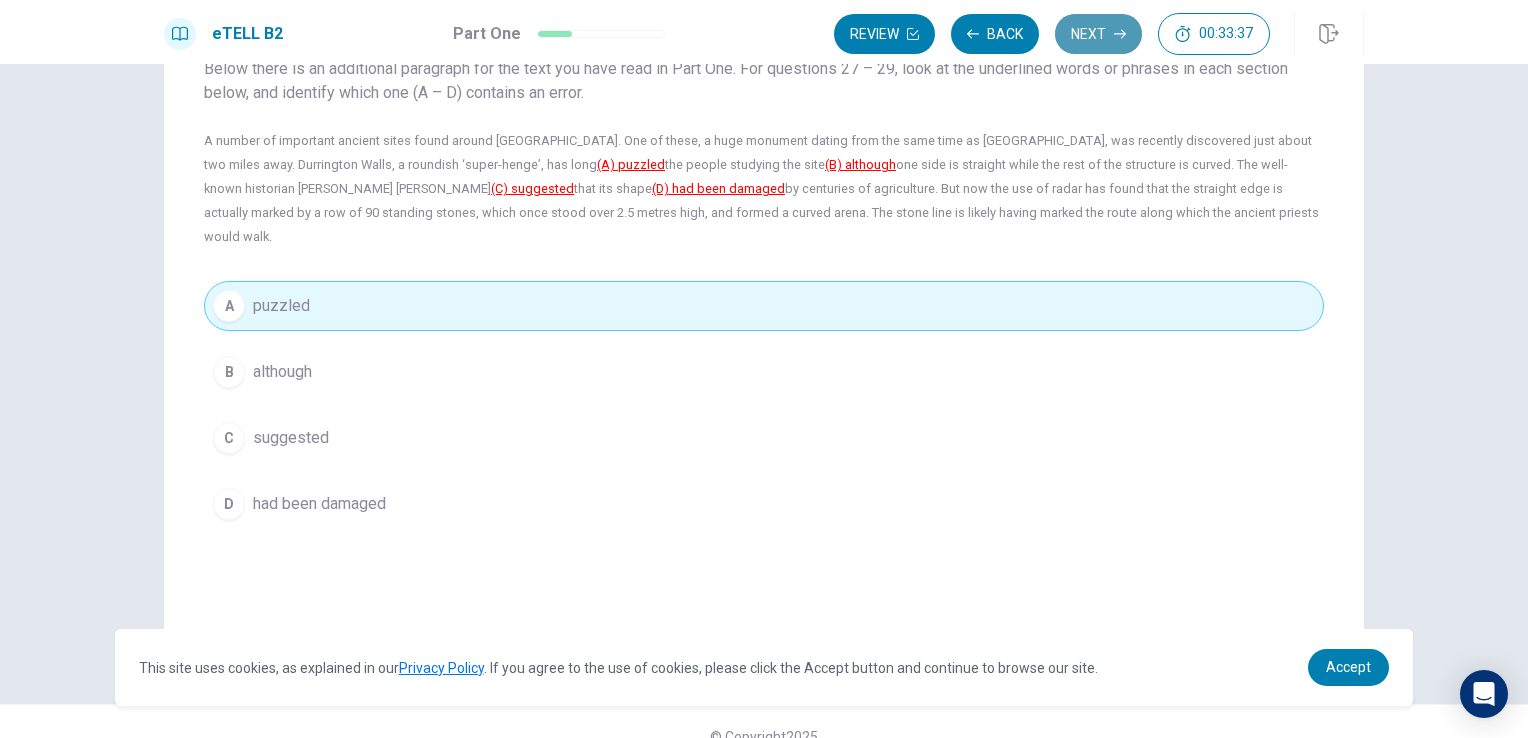 click on "Next" at bounding box center [1098, 34] 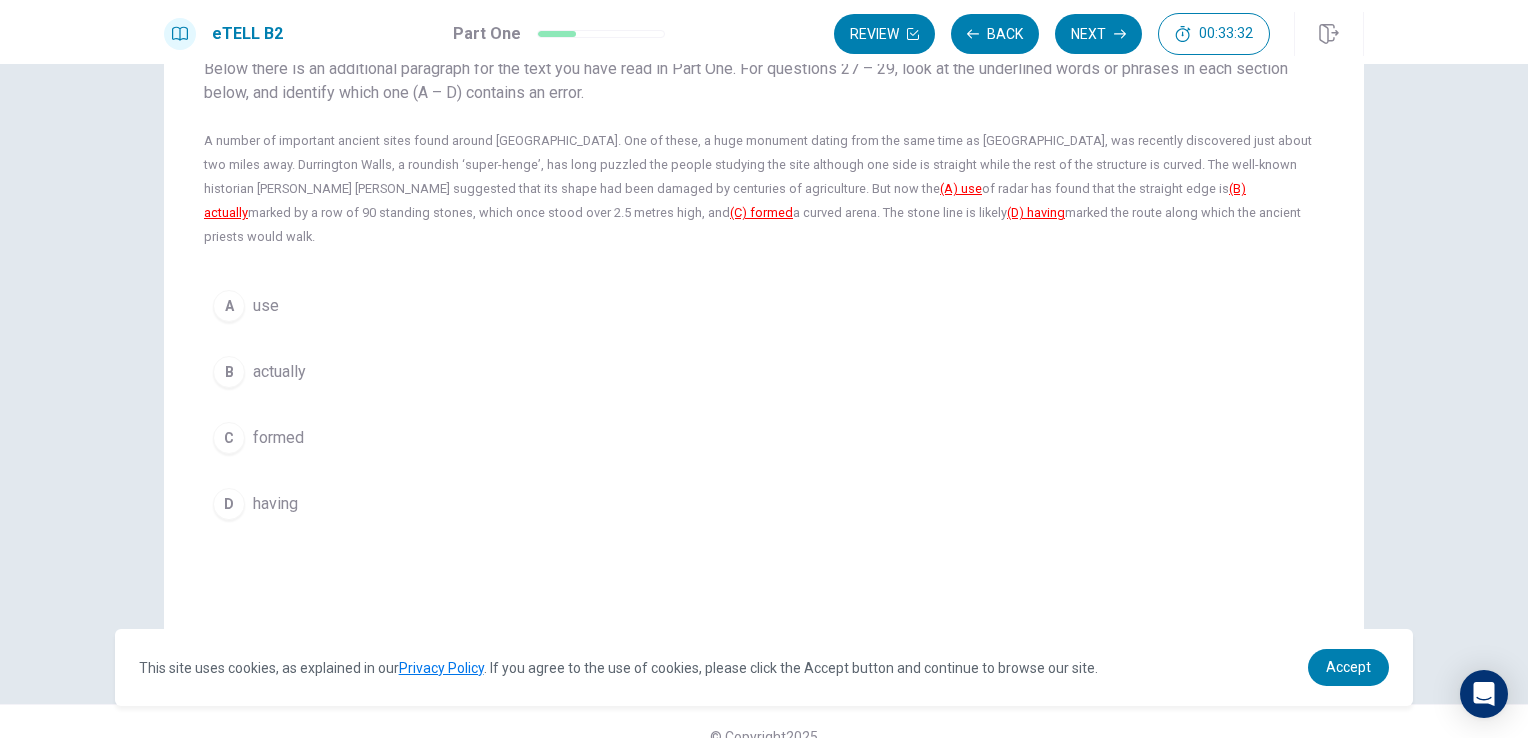 scroll, scrollTop: 0, scrollLeft: 0, axis: both 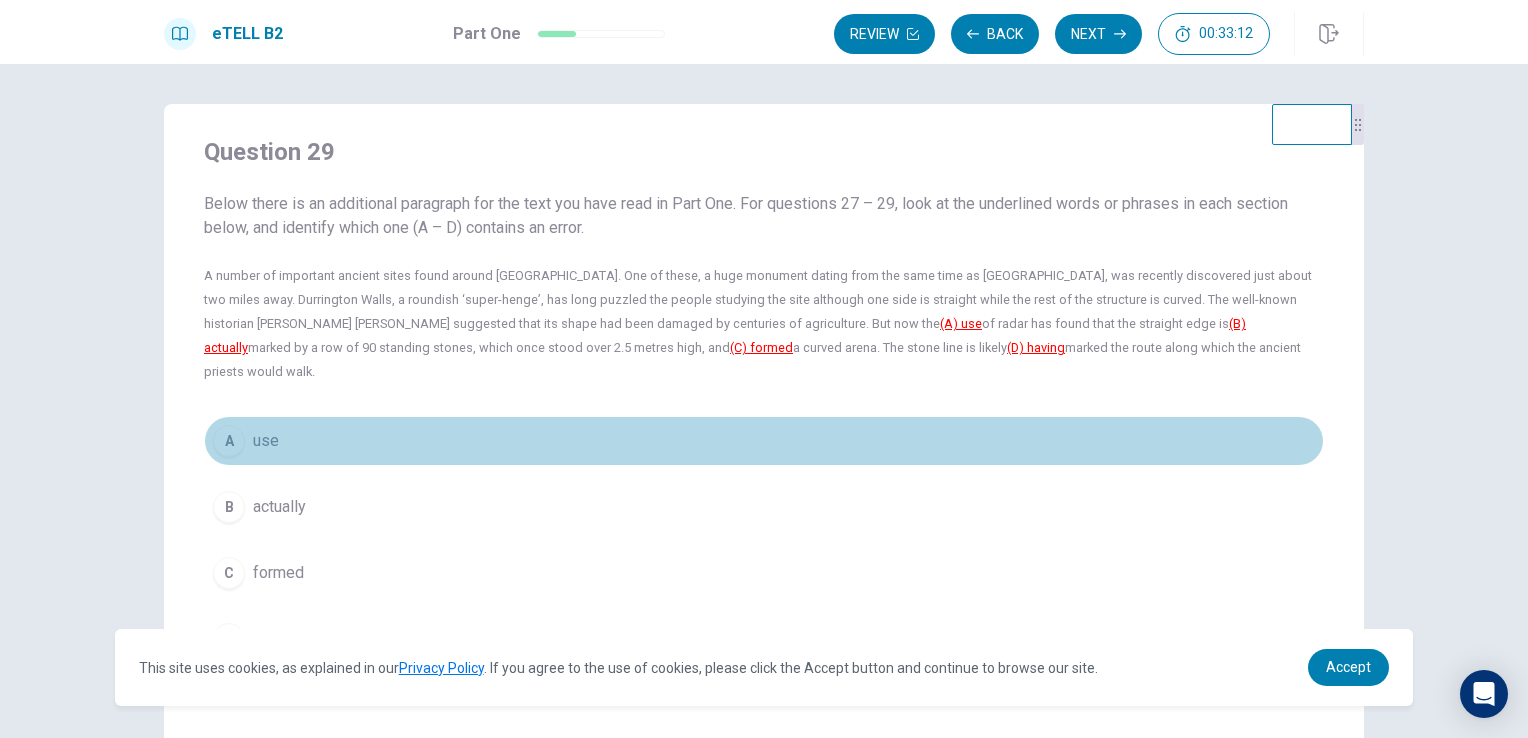 click on "A use" at bounding box center [764, 441] 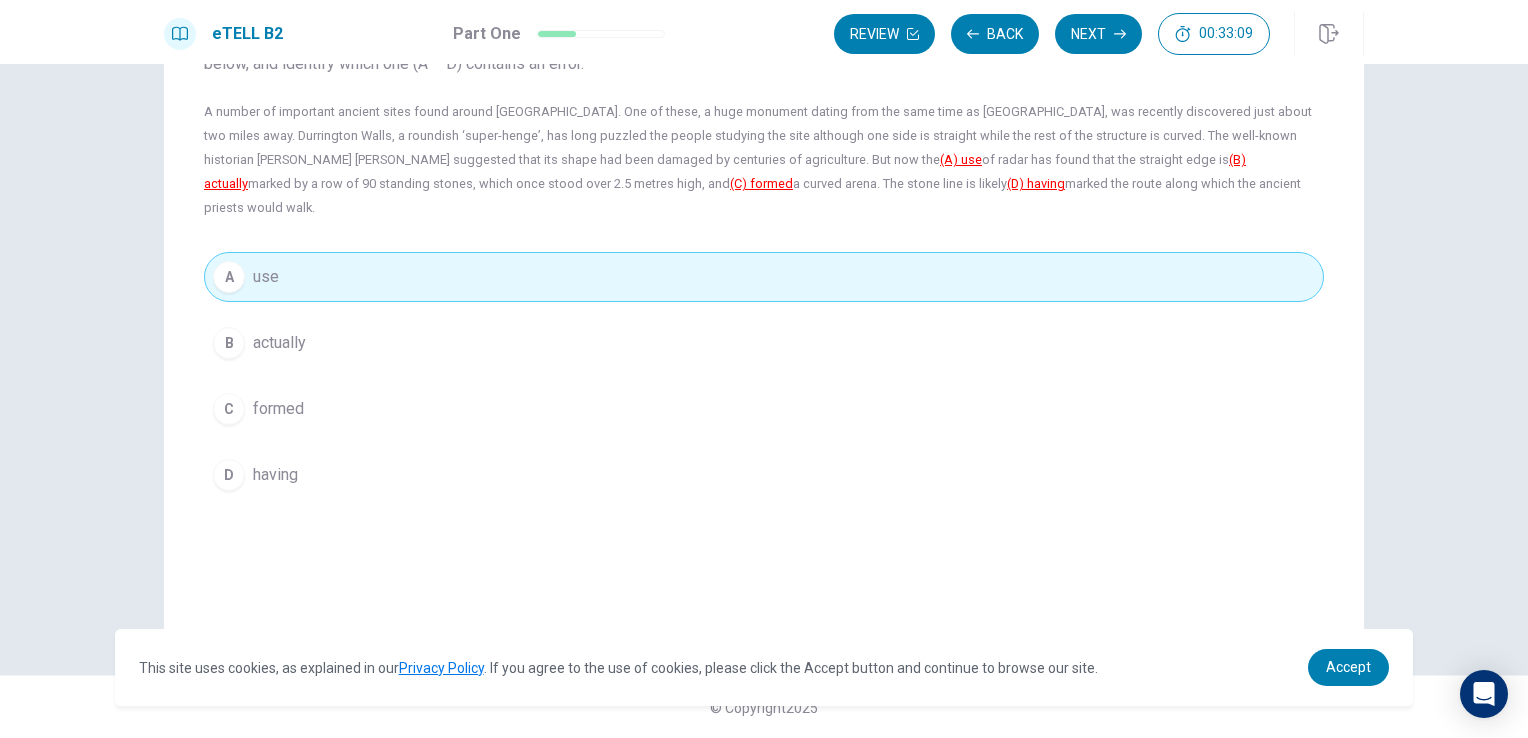 scroll, scrollTop: 0, scrollLeft: 0, axis: both 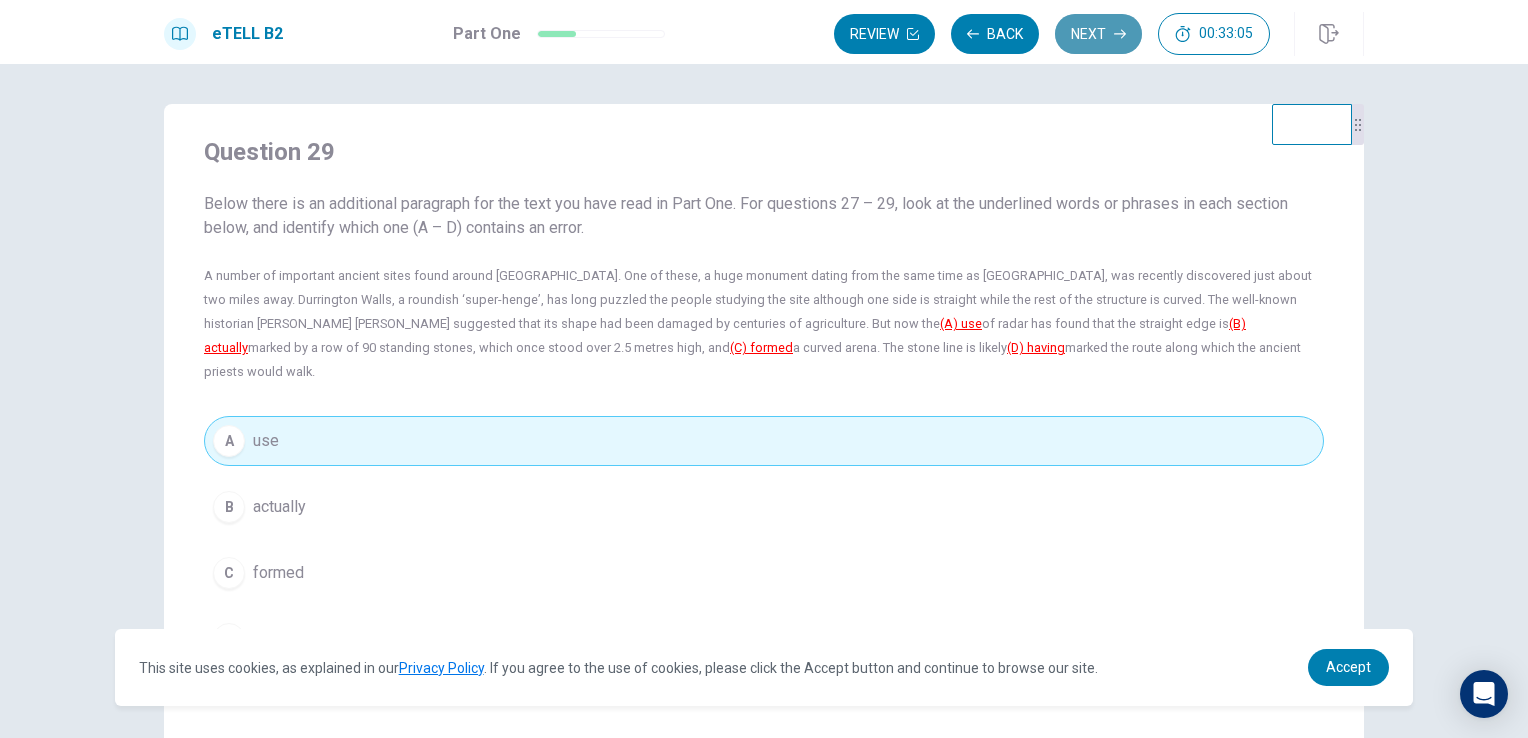 click on "Next" at bounding box center (1098, 34) 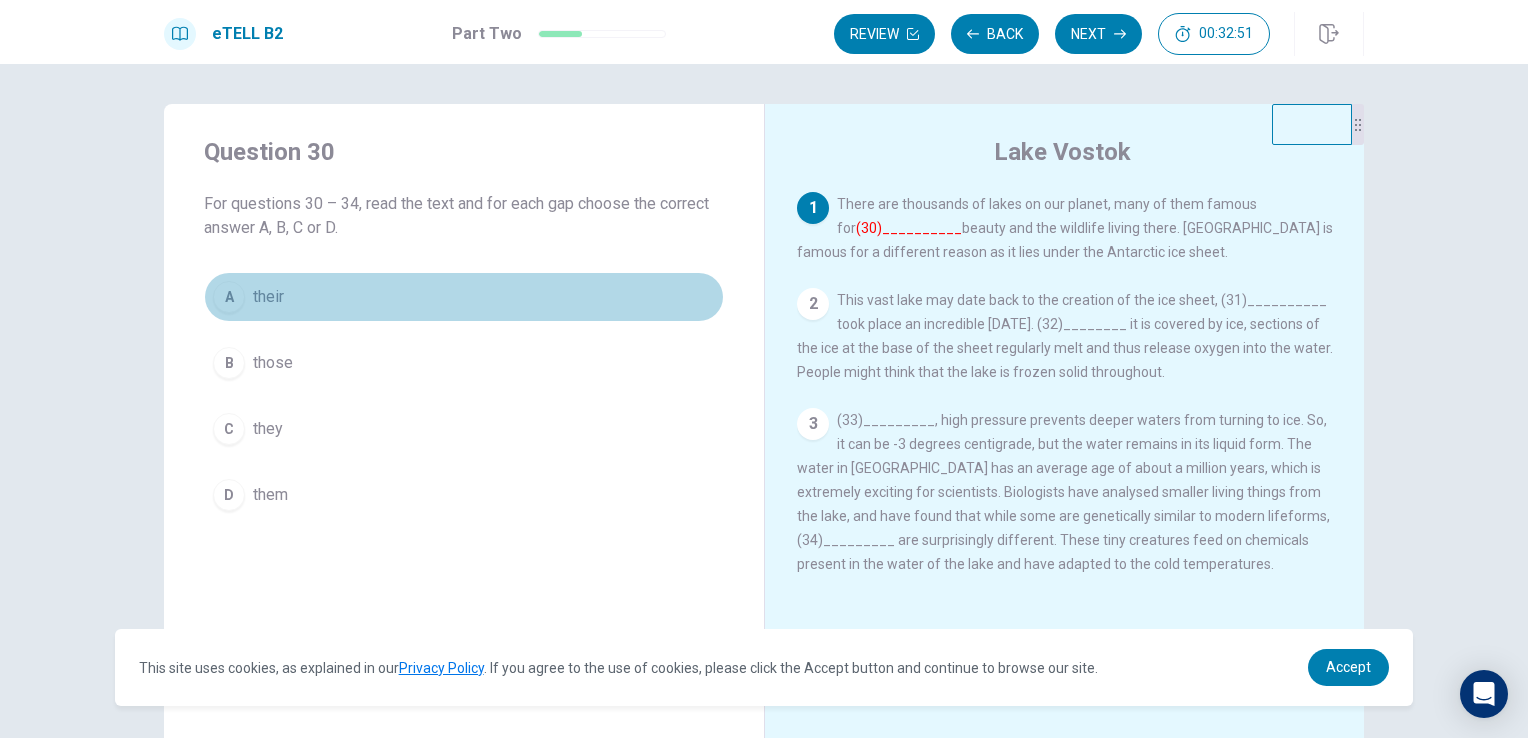 click on "their" at bounding box center (268, 297) 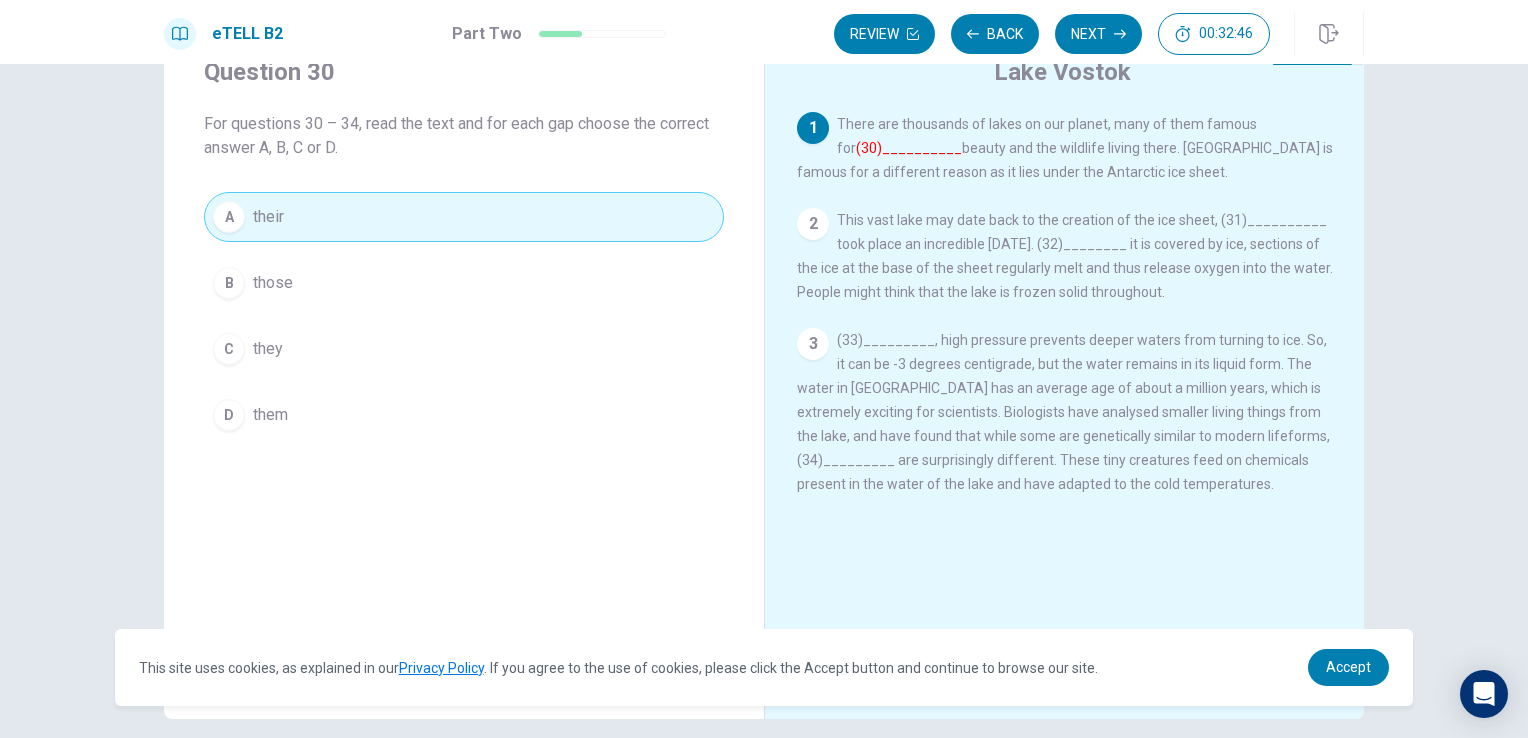 scroll, scrollTop: 75, scrollLeft: 0, axis: vertical 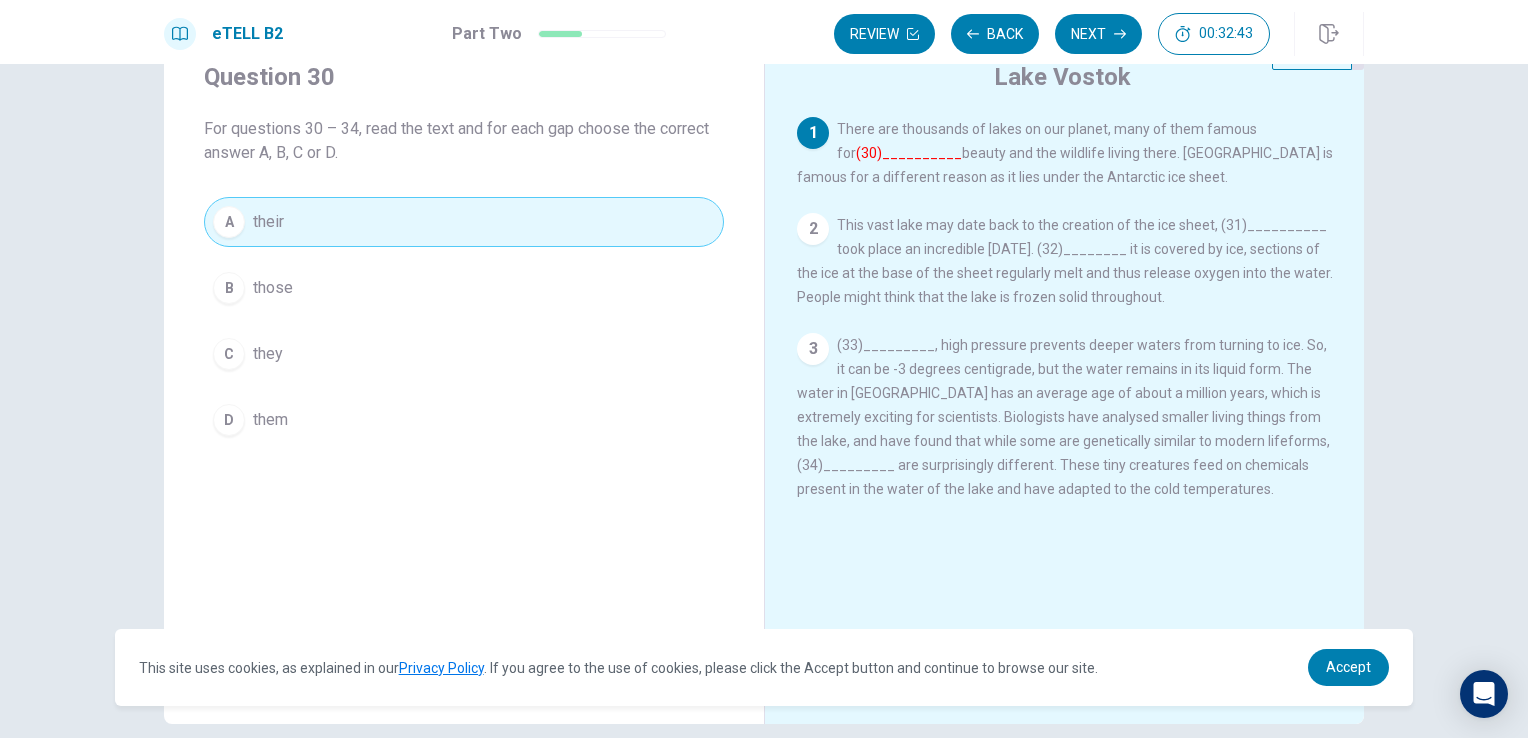 click on "2" at bounding box center (813, 229) 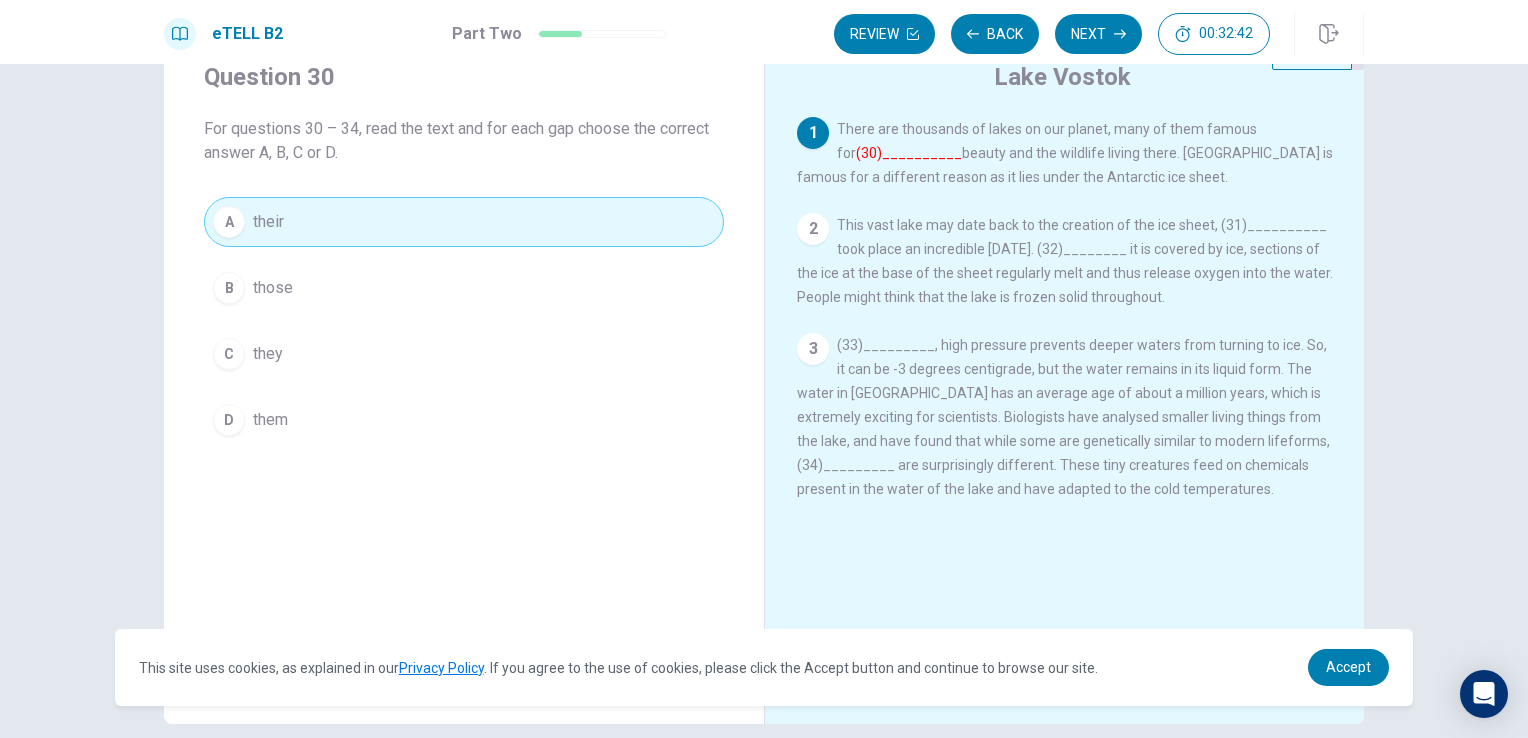 click on "2" at bounding box center [813, 229] 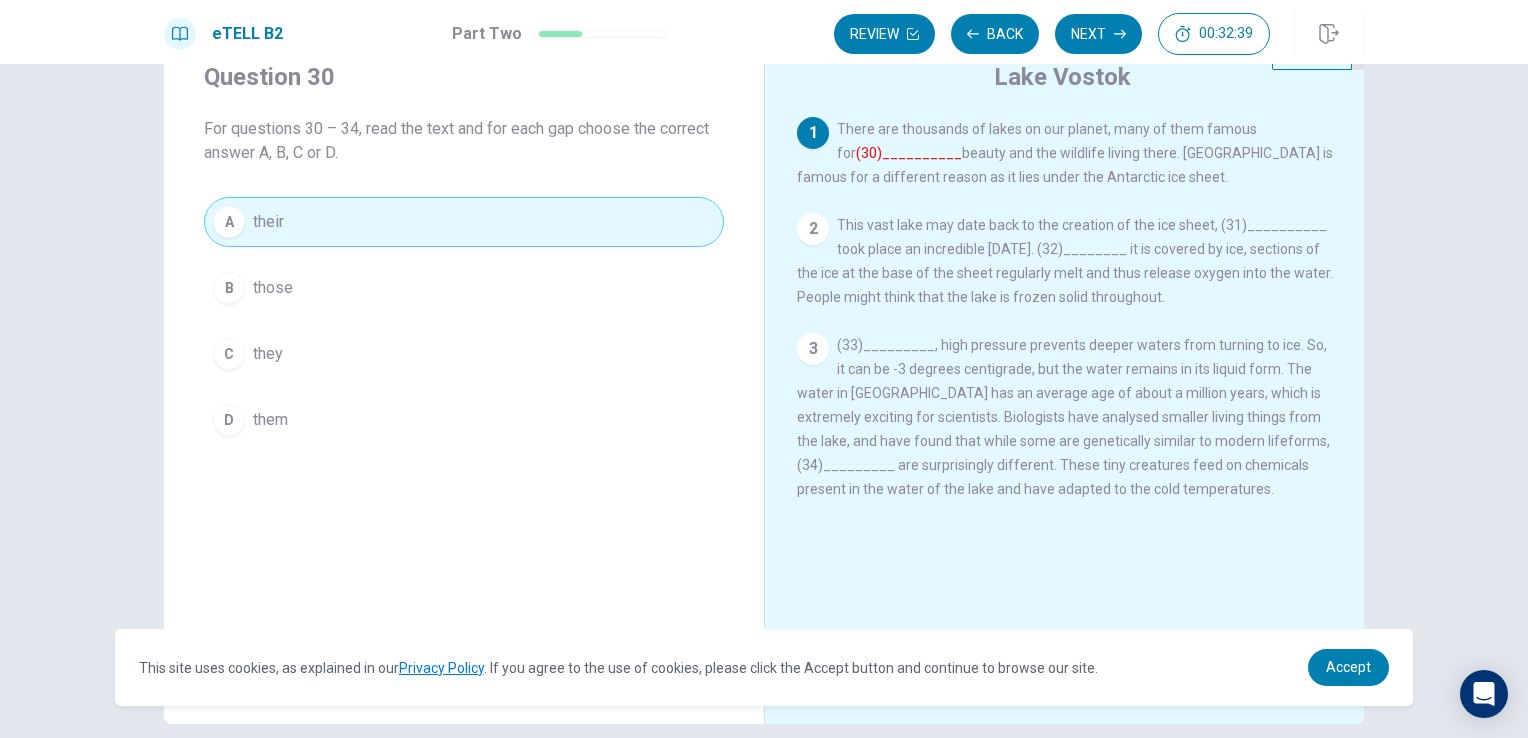 click on "(30)__________" at bounding box center (909, 153) 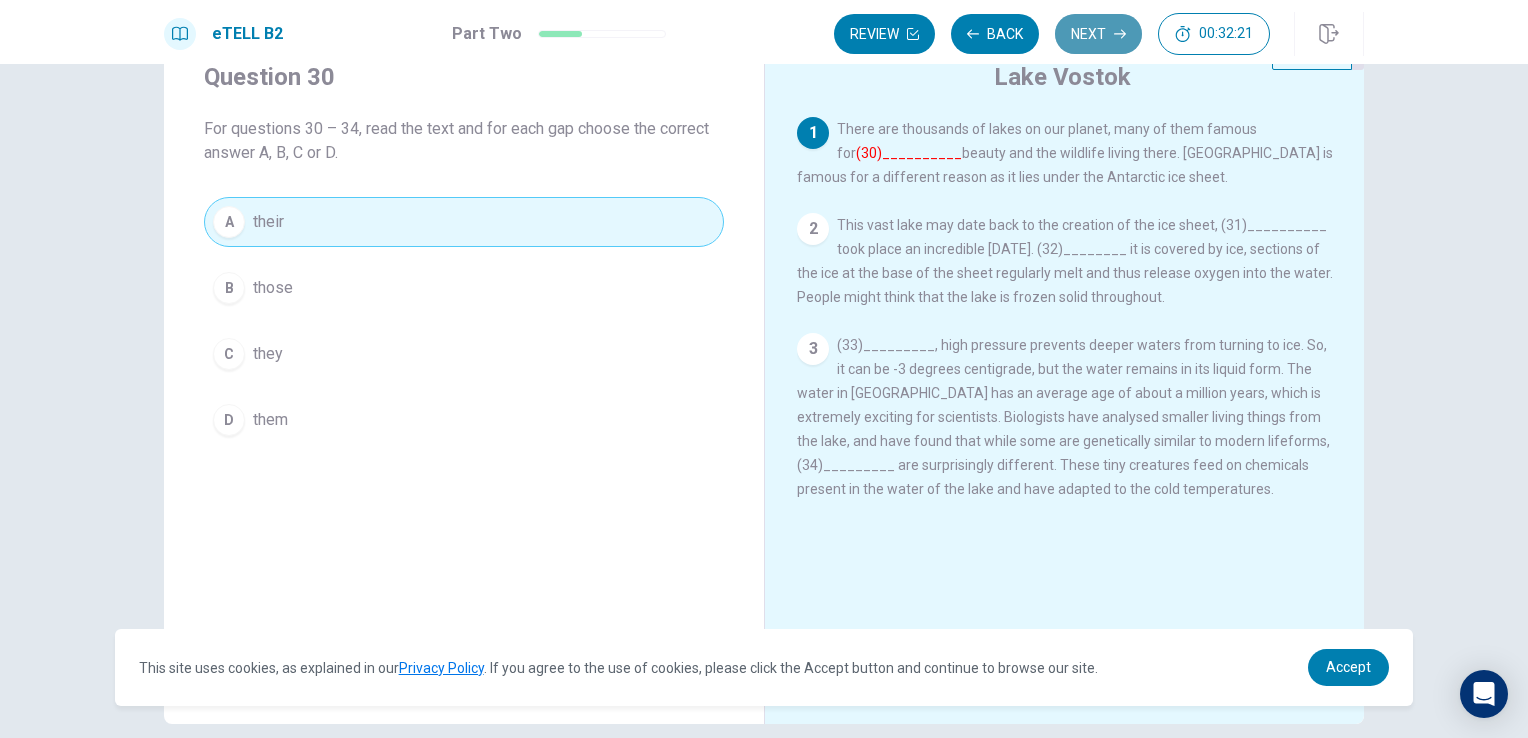 click on "Next" at bounding box center (1098, 34) 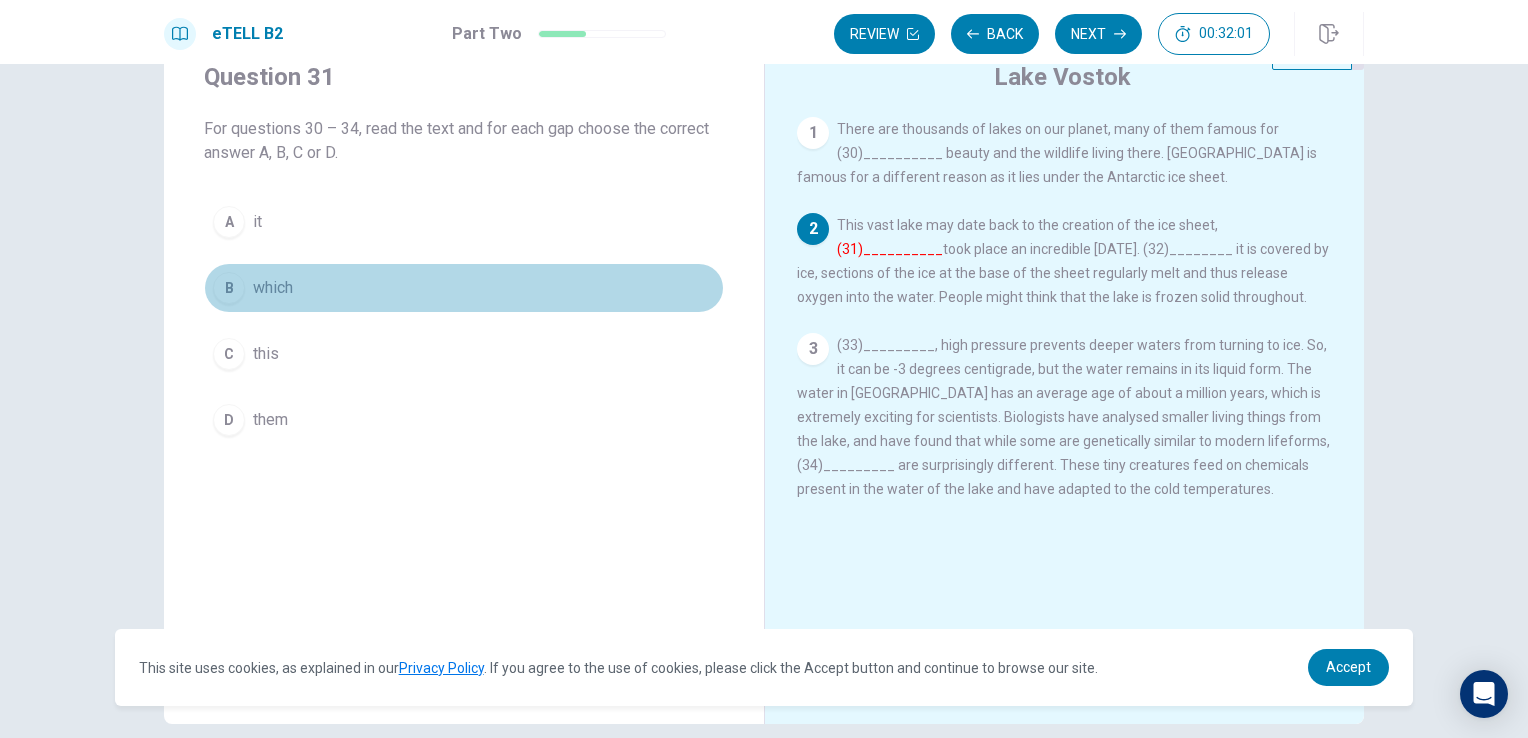 click on "B which" at bounding box center (464, 288) 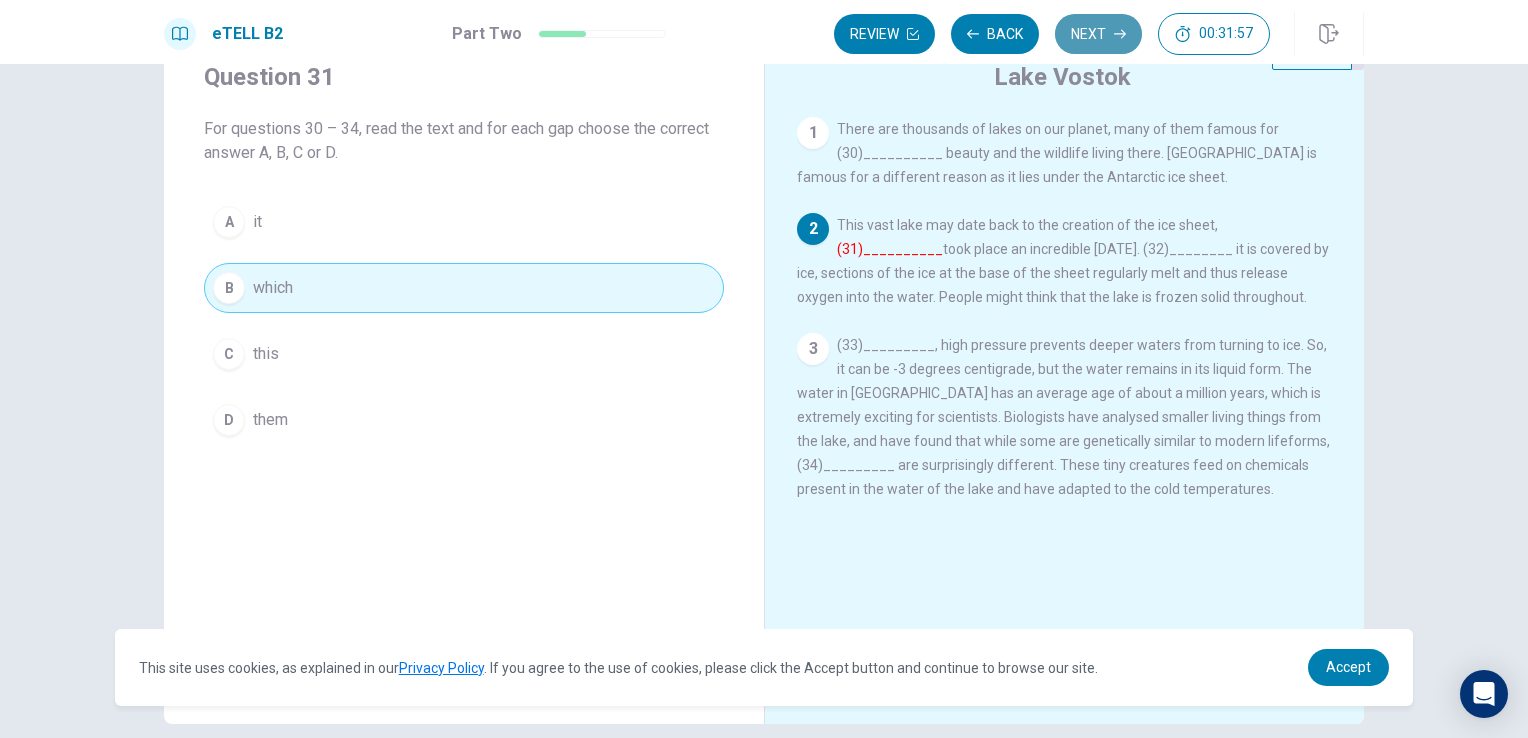 click on "Next" at bounding box center [1098, 34] 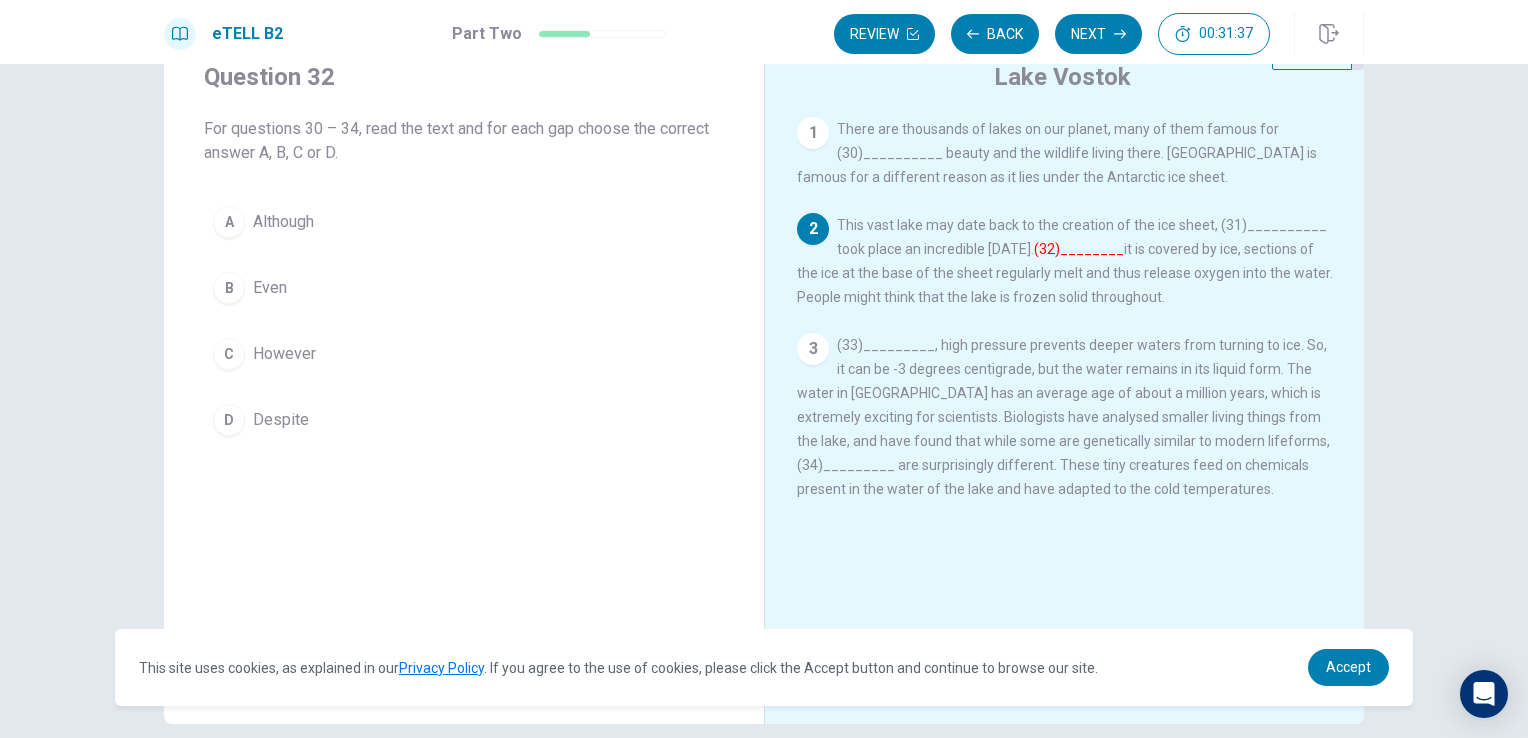 click on "Although" at bounding box center (283, 222) 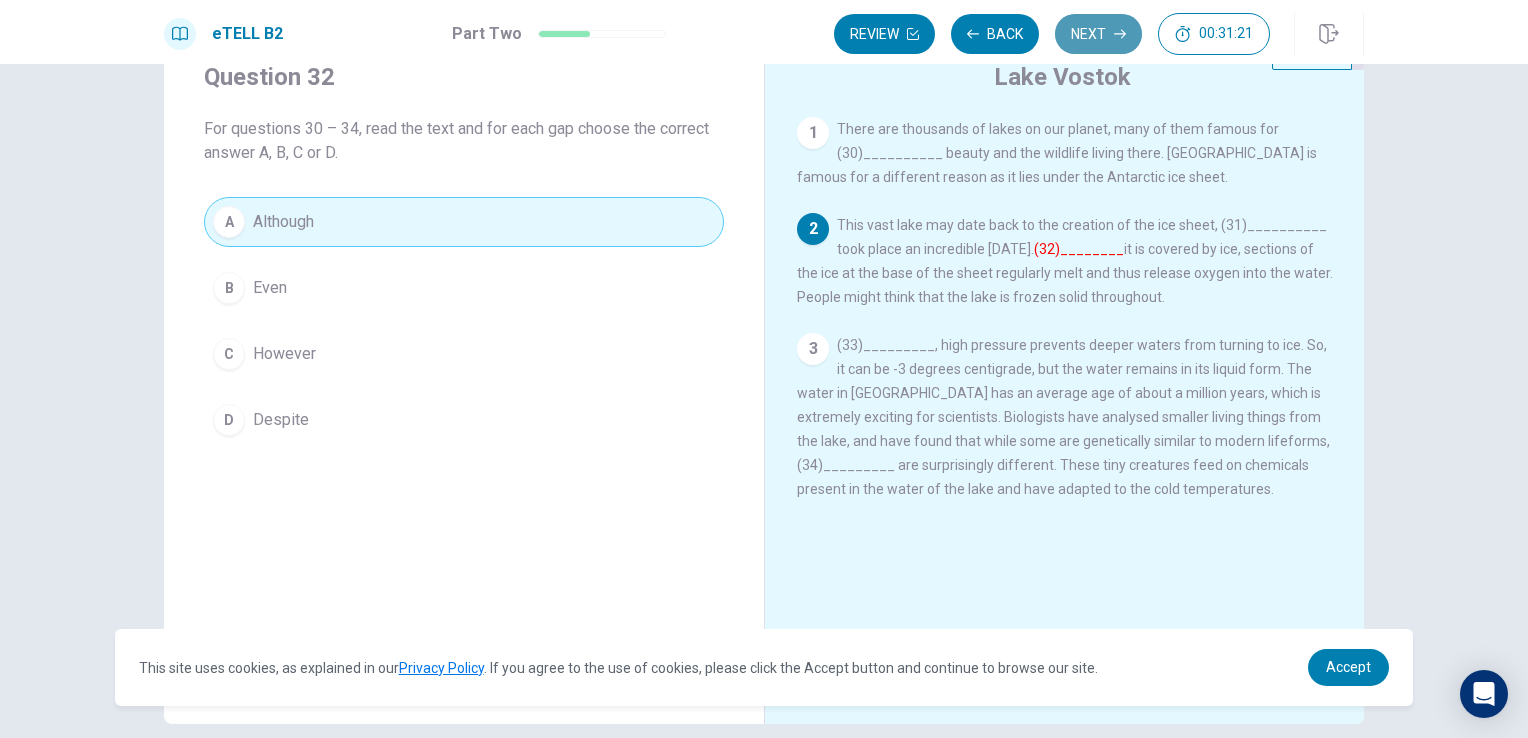 click on "Next" at bounding box center [1098, 34] 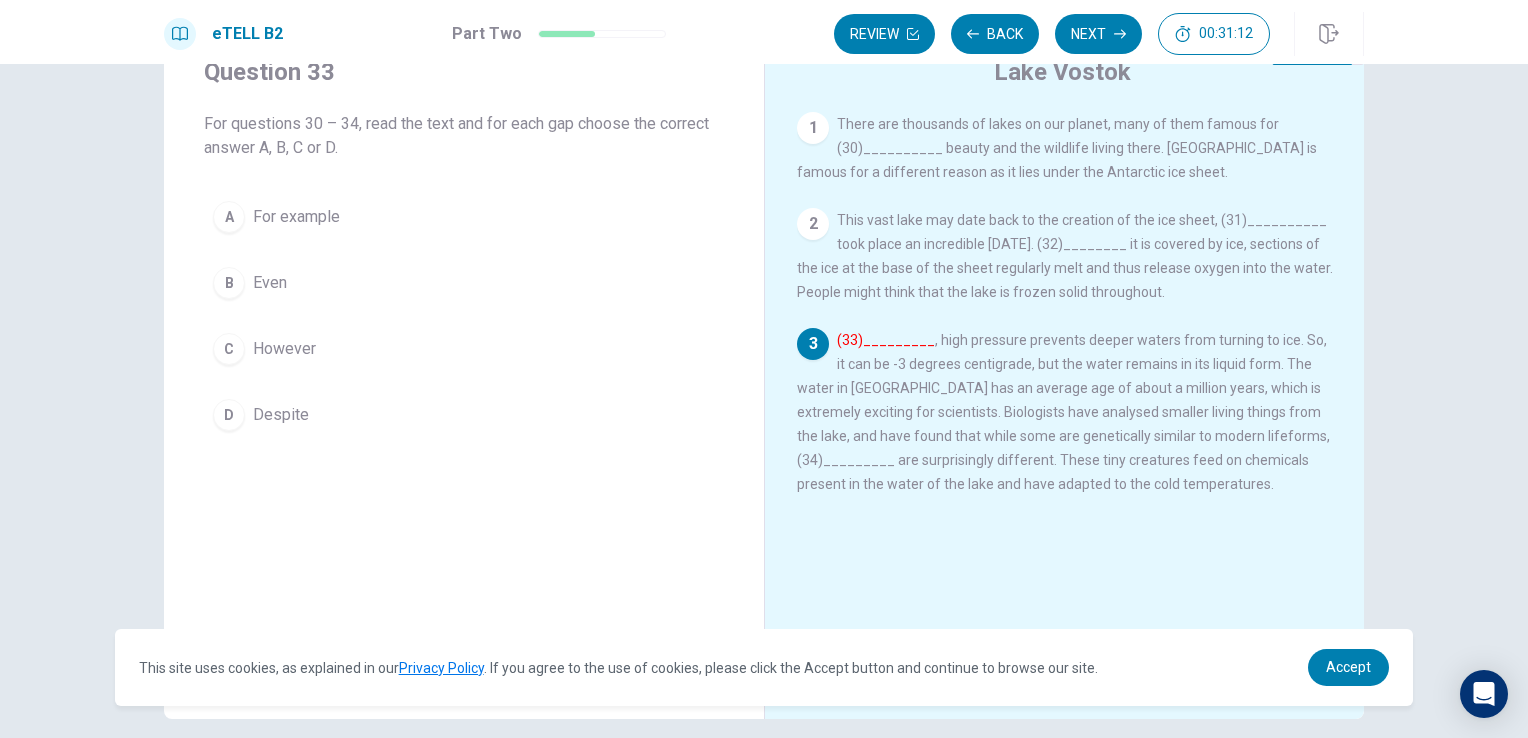 scroll, scrollTop: 80, scrollLeft: 0, axis: vertical 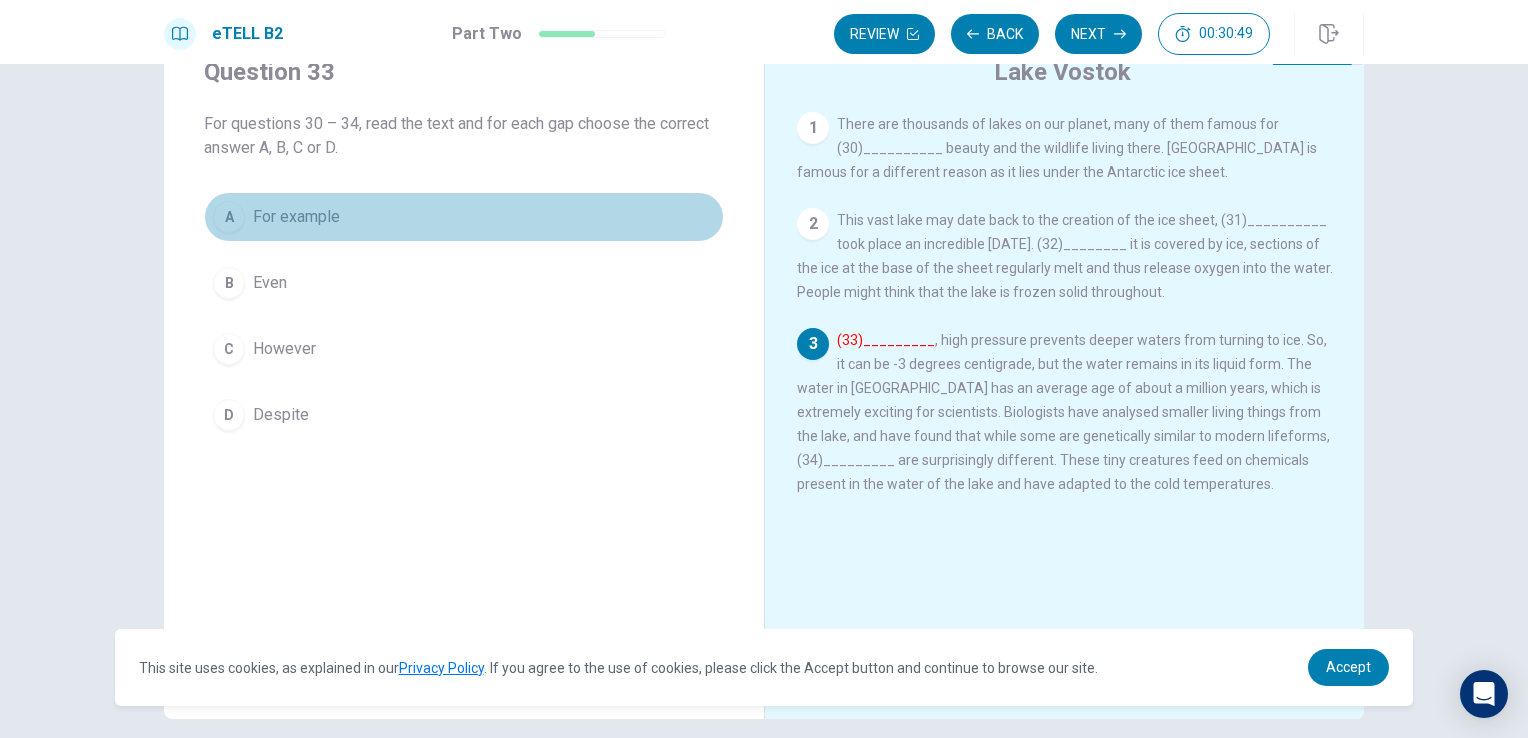 click on "For example" at bounding box center (296, 217) 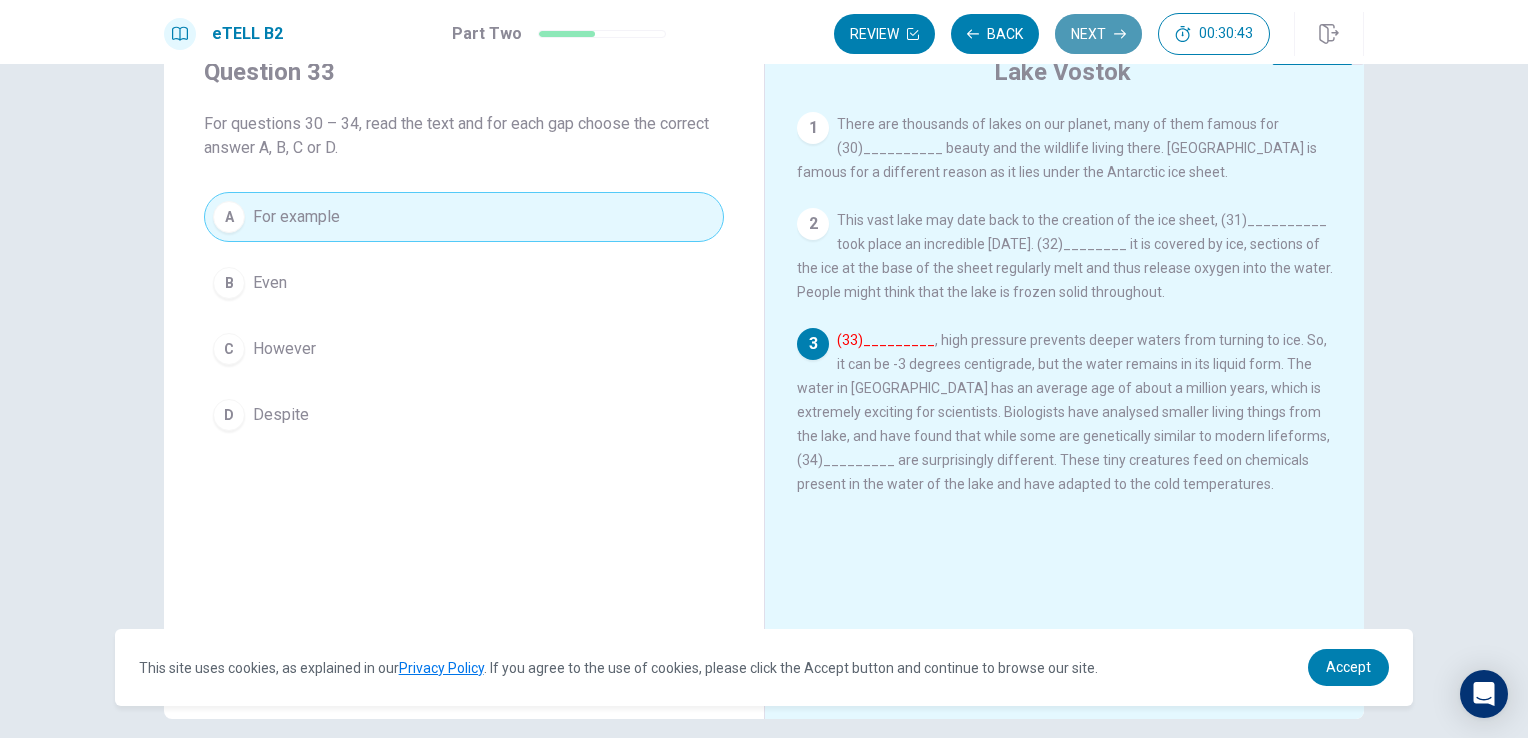 click on "Next" at bounding box center (1098, 34) 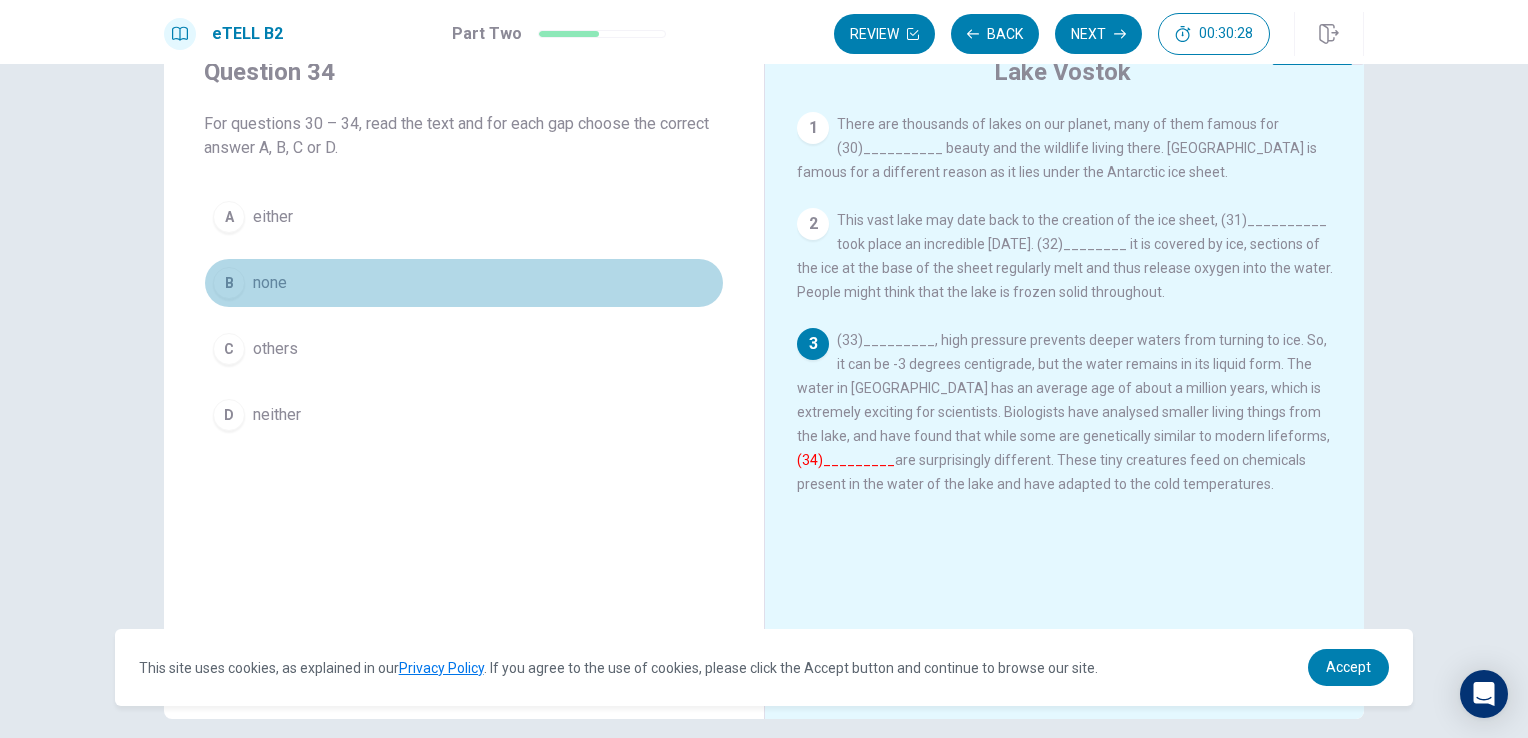 click on "none" at bounding box center [270, 283] 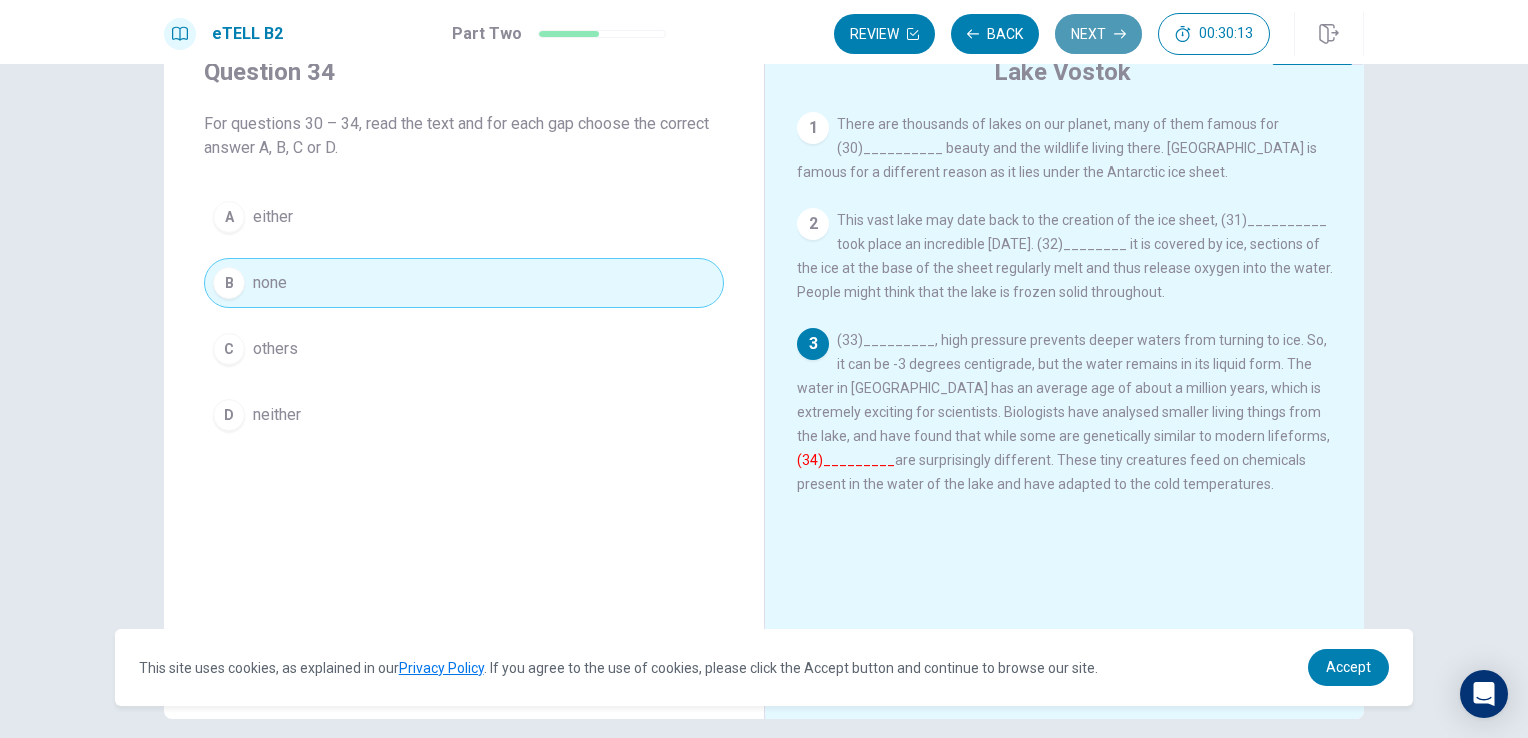 click on "Next" at bounding box center [1098, 34] 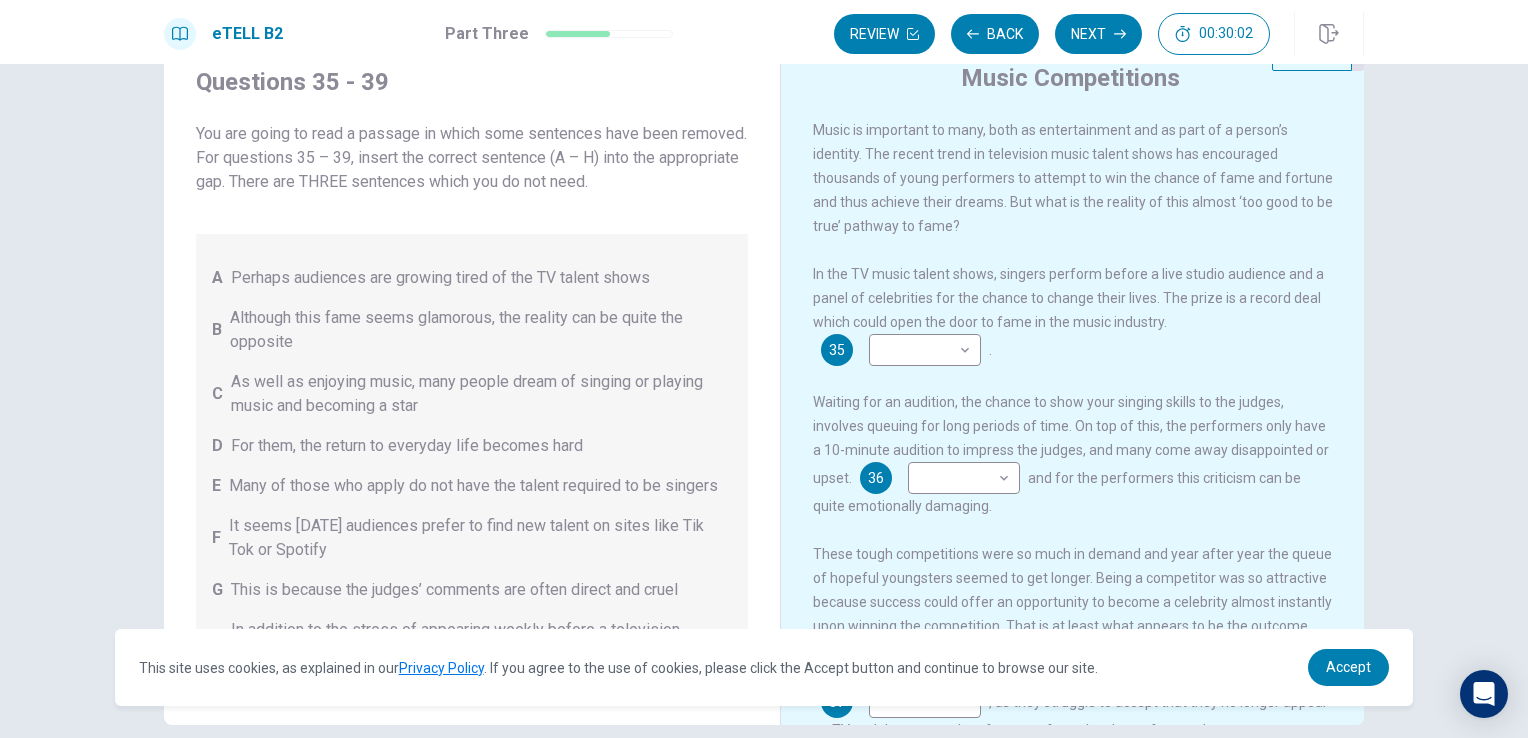scroll, scrollTop: 72, scrollLeft: 0, axis: vertical 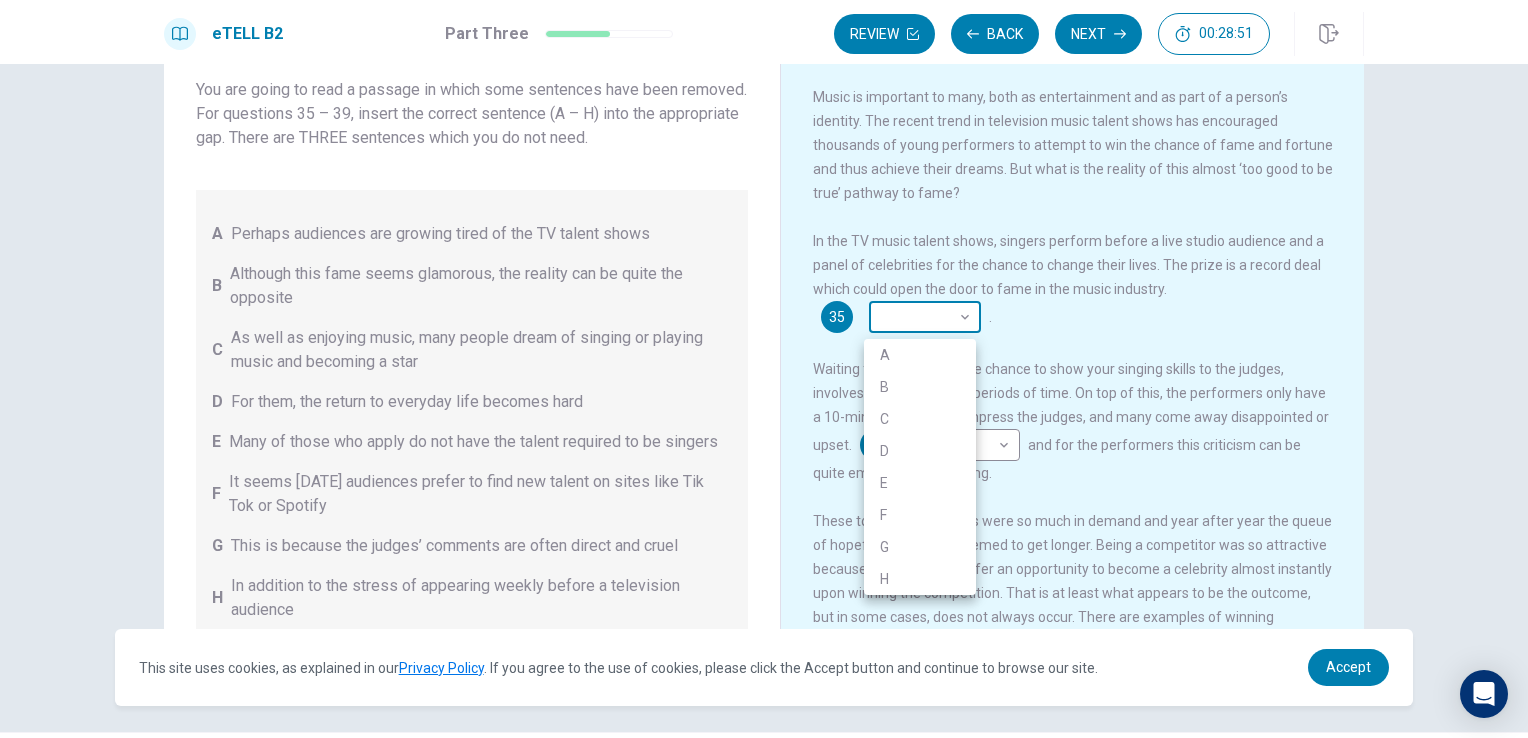click on "This site uses cookies, as explained in our  Privacy Policy . If you agree to the use of cookies, please click the Accept button and continue to browse our site.   Privacy Policy Accept   eTELL B2 Part Three Review Back Next 00:28:51 Question 15 - 19 of 30 00:28:51 Review Back Next Questions 35 - 39 You are going to read a passage in which some sentences have been  removed. For questions 35 – 39, insert the correct sentence (A – H) into the  appropriate gap. There are THREE sentences which you do not need. A Perhaps audiences are growing tired of the TV talent shows B Although this fame seems glamorous, the reality can be quite the opposite C As well as enjoying music, many people dream of singing or playing music and becoming a star D For them, the return to everyday life becomes hard E Many of those who apply do not have the talent required to be singers F It seems [DATE] audiences prefer to find new talent on sites like Tik Tok or Spotify G H Music Competitions 35 ​ ​ . 36 ​ ​ 37 ​ ​ 38" at bounding box center [764, 369] 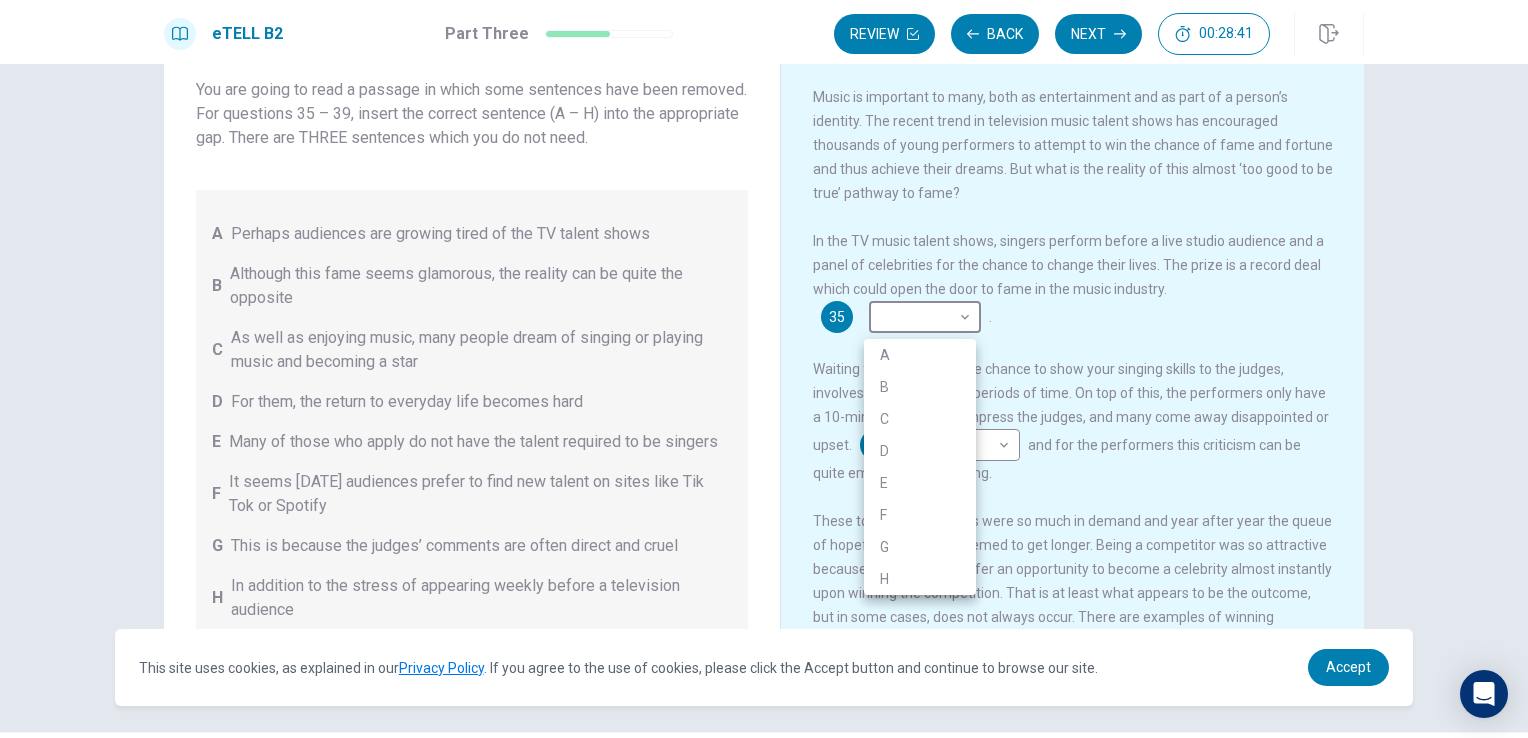 click at bounding box center (764, 369) 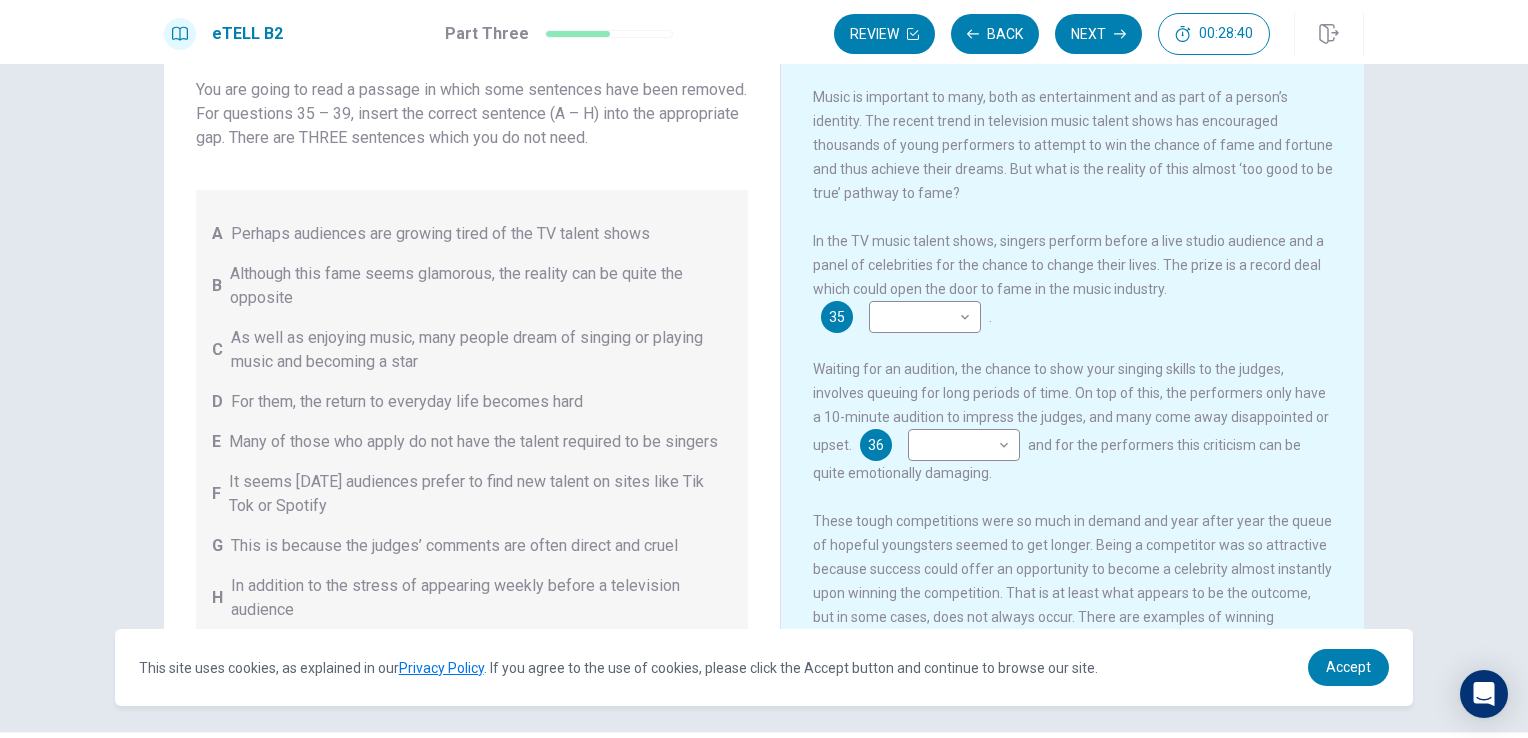drag, startPoint x: 755, startPoint y: 545, endPoint x: 515, endPoint y: 472, distance: 250.85654 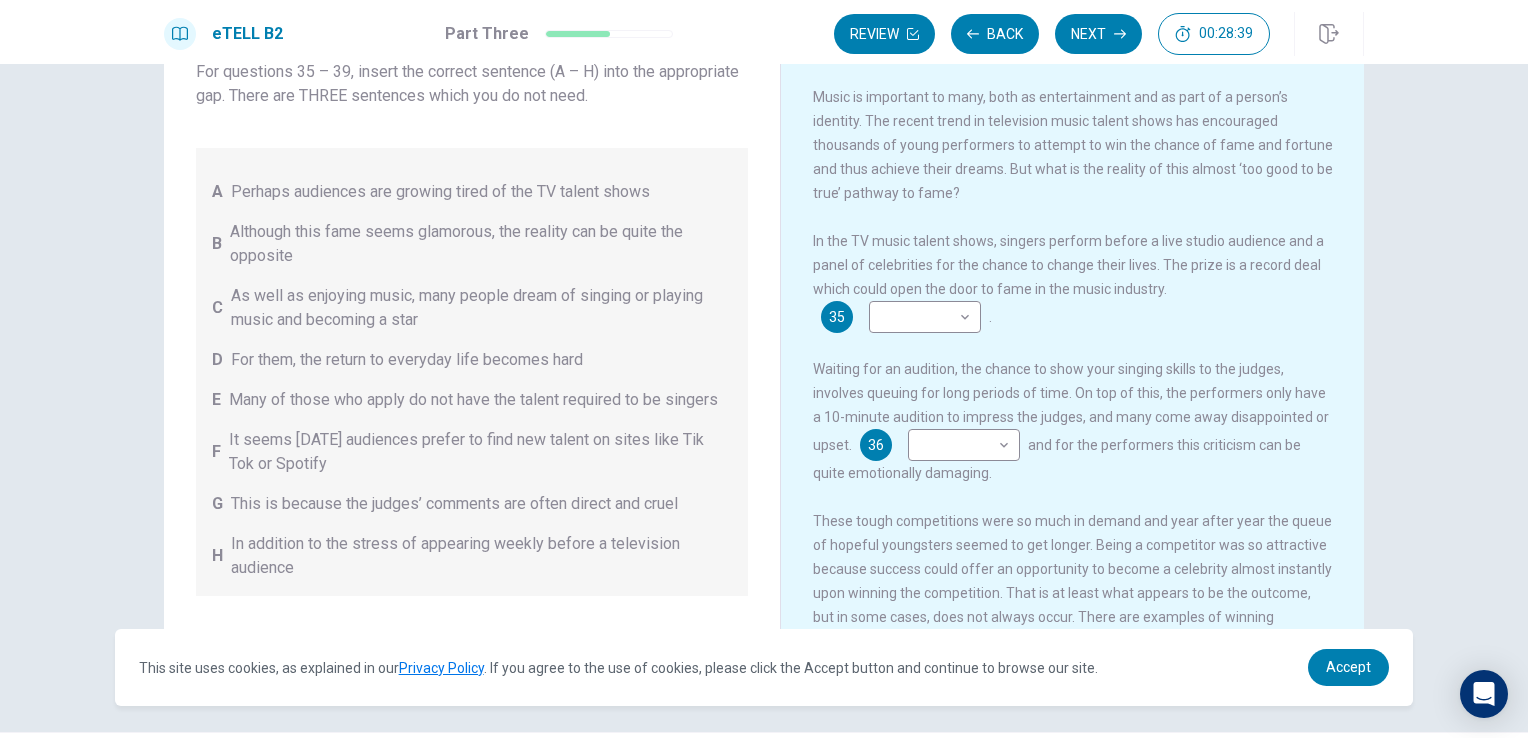 scroll, scrollTop: 75, scrollLeft: 0, axis: vertical 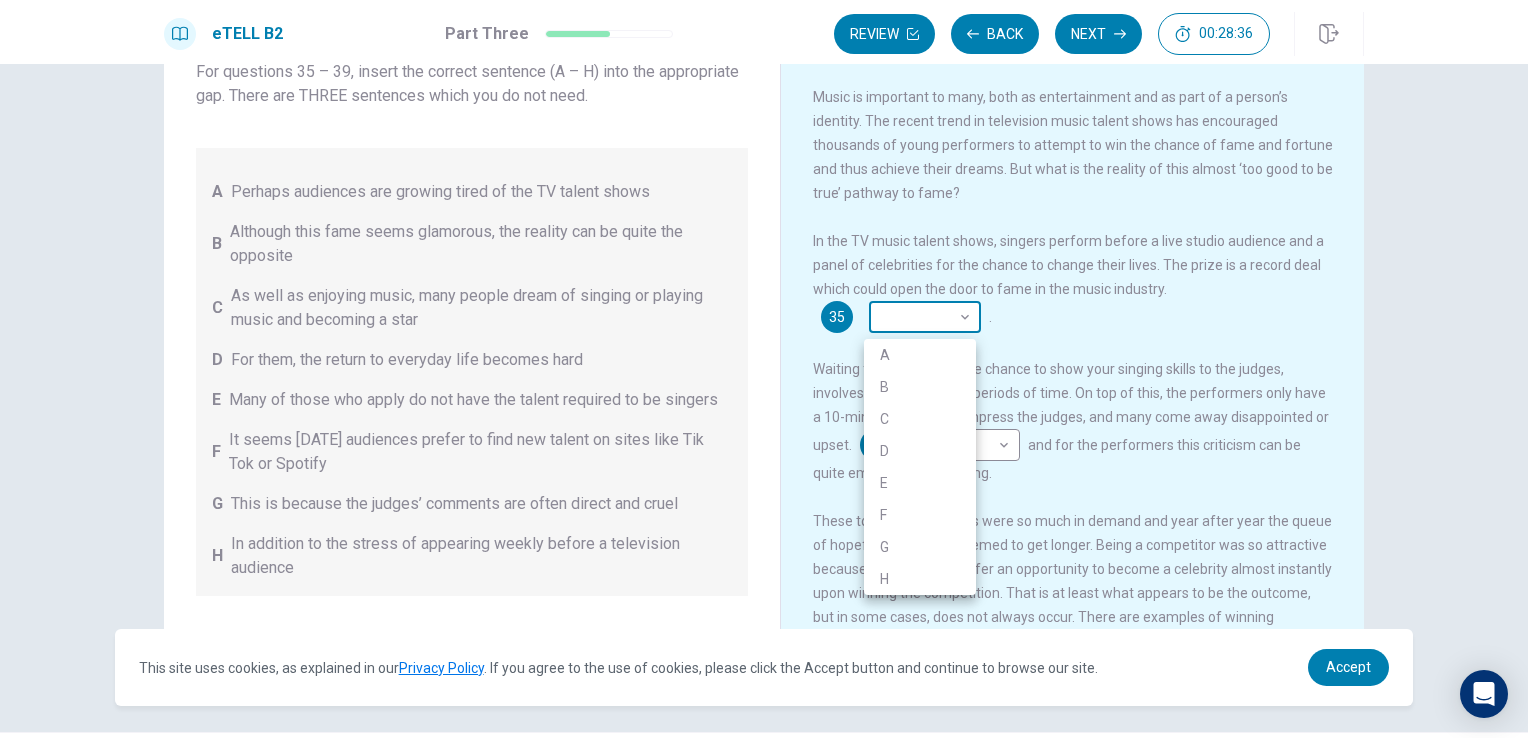click on "This site uses cookies, as explained in our  Privacy Policy . If you agree to the use of cookies, please click the Accept button and continue to browse our site.   Privacy Policy Accept   eTELL B2 Part Three Review Back Next 00:28:36 Question 15 - 19 of 30 00:28:36 Review Back Next Questions 35 - 39 You are going to read a passage in which some sentences have been  removed. For questions 35 – 39, insert the correct sentence (A – H) into the  appropriate gap. There are THREE sentences which you do not need. A Perhaps audiences are growing tired of the TV talent shows B Although this fame seems glamorous, the reality can be quite the opposite C As well as enjoying music, many people dream of singing or playing music and becoming a star D For them, the return to everyday life becomes hard E Many of those who apply do not have the talent required to be singers F It seems [DATE] audiences prefer to find new talent on sites like Tik Tok or Spotify G H Music Competitions 35 ​ ​ . 36 ​ ​ 37 ​ ​ 38" at bounding box center (764, 369) 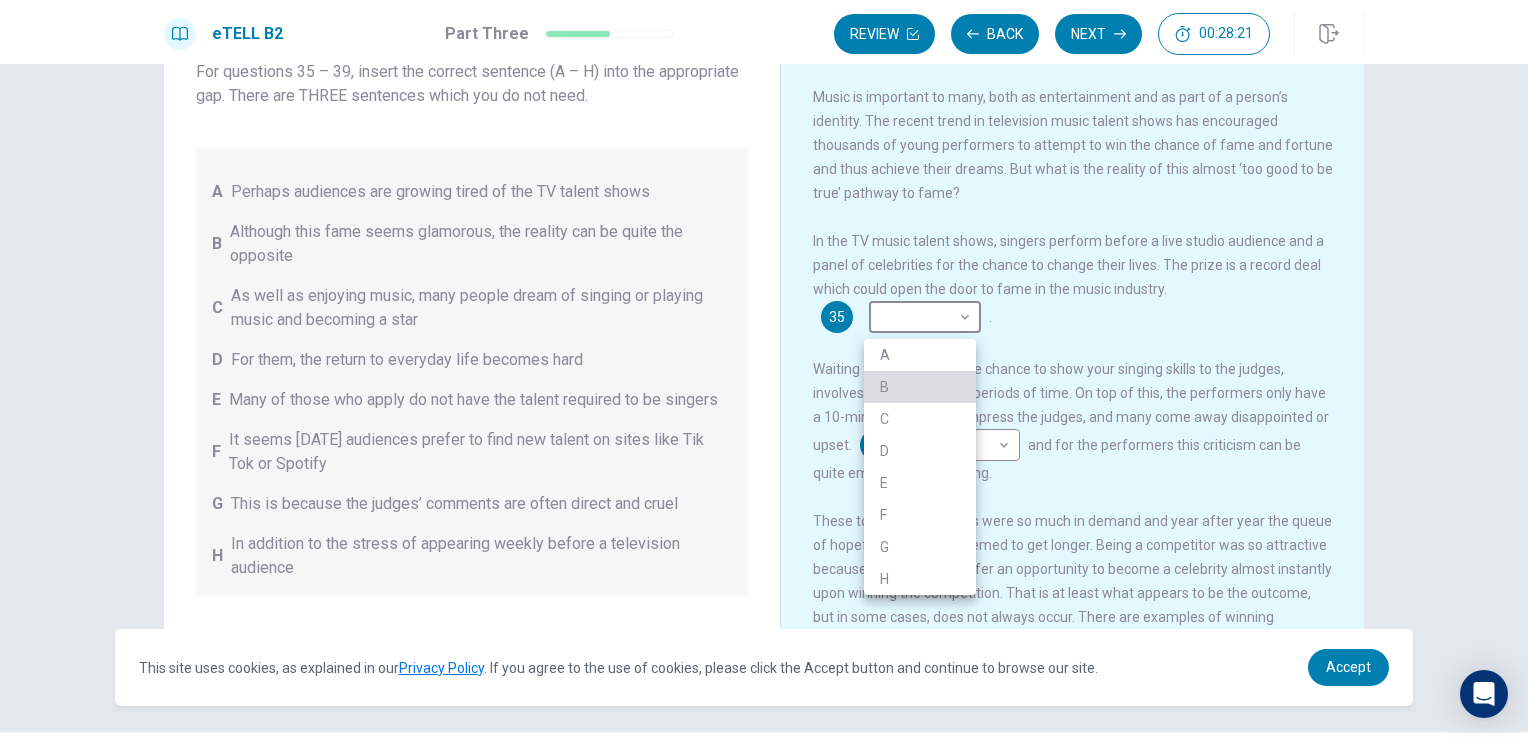 click on "B" at bounding box center [920, 387] 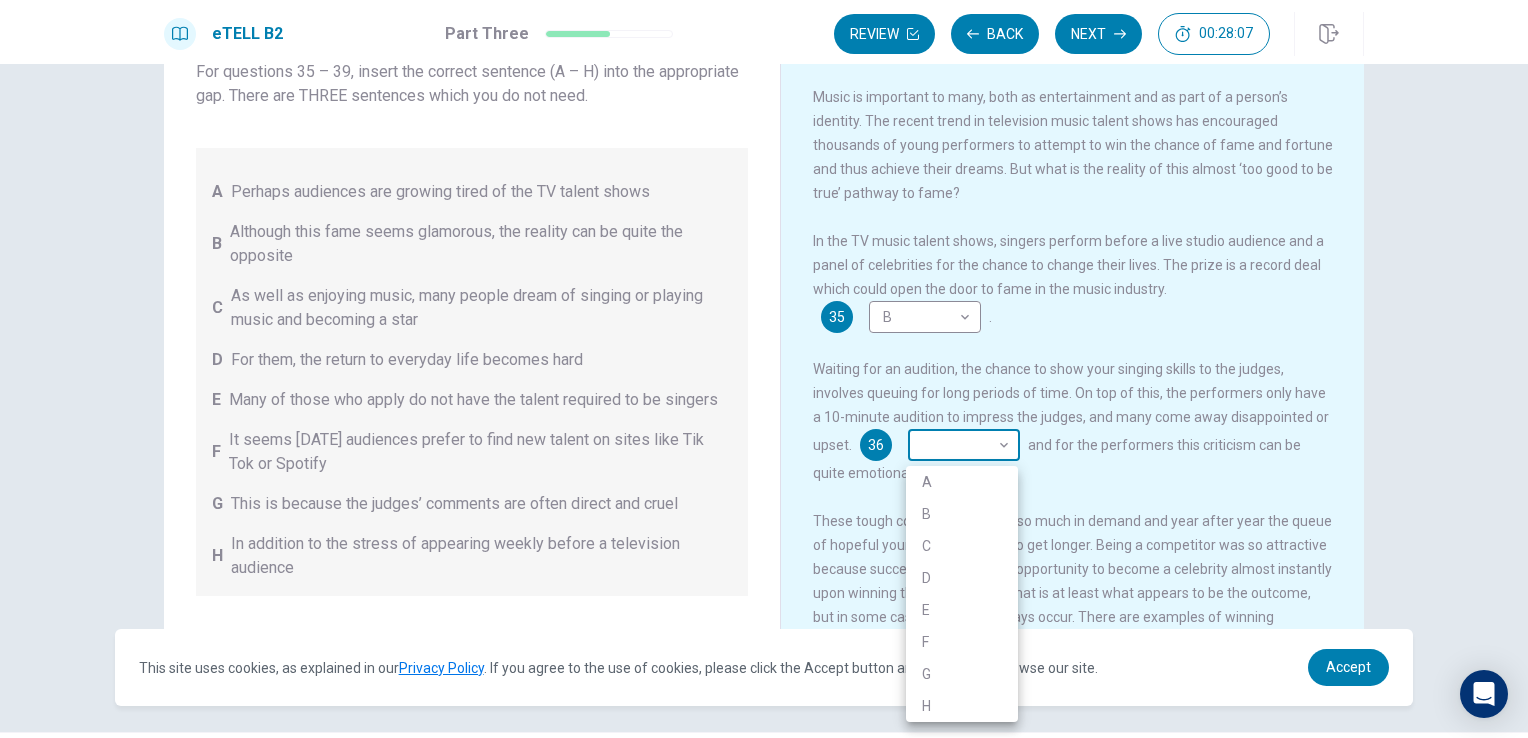 click on "This site uses cookies, as explained in our  Privacy Policy . If you agree to the use of cookies, please click the Accept button and continue to browse our site.   Privacy Policy Accept   eTELL B2 Part Three Review Back Next 00:28:07 Question 15 - 19 of 30 00:28:07 Review Back Next Questions 35 - 39 You are going to read a passage in which some sentences have been  removed. For questions 35 – 39, insert the correct sentence (A – H) into the  appropriate gap. There are THREE sentences which you do not need. A Perhaps audiences are growing tired of the TV talent shows B Although this fame seems glamorous, the reality can be quite the opposite C As well as enjoying music, many people dream of singing or playing music and becoming a star D For them, the return to everyday life becomes hard E Many of those who apply do not have the talent required to be singers F It seems [DATE] audiences prefer to find new talent on sites like Tik Tok or Spotify G H Music Competitions 35 B * ​ . 36 ​ ​ 37 ​ ​ 38" at bounding box center (764, 369) 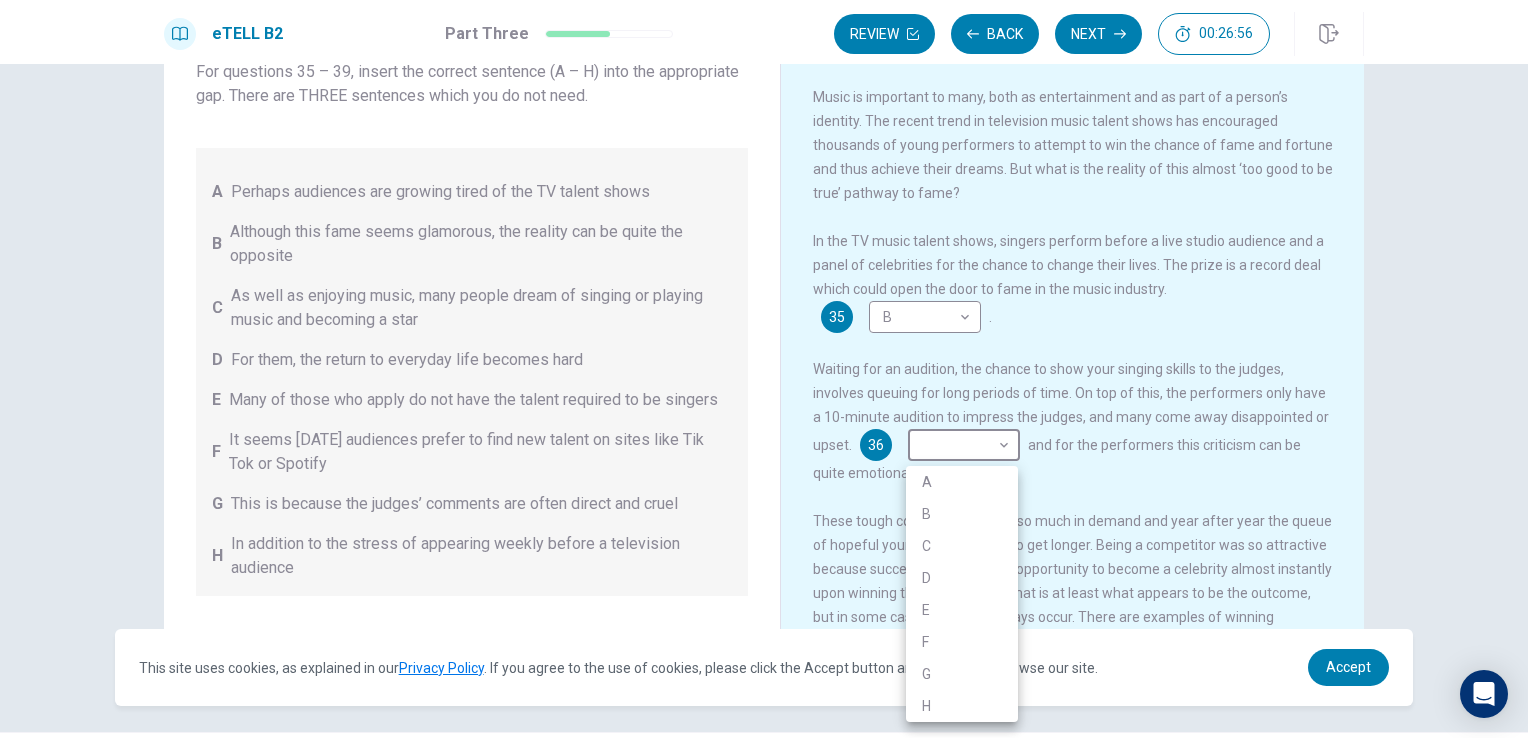 click at bounding box center [764, 369] 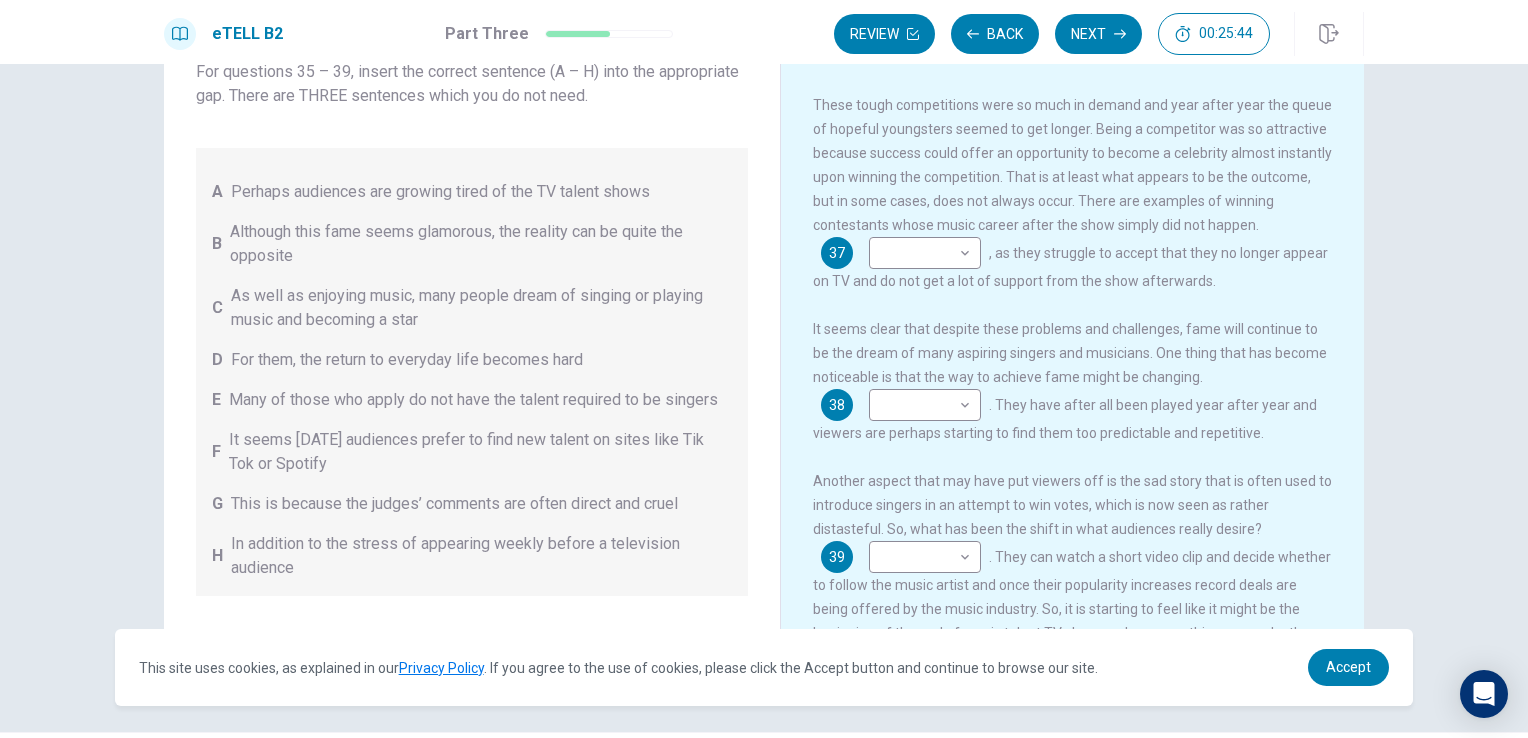 scroll, scrollTop: 440, scrollLeft: 0, axis: vertical 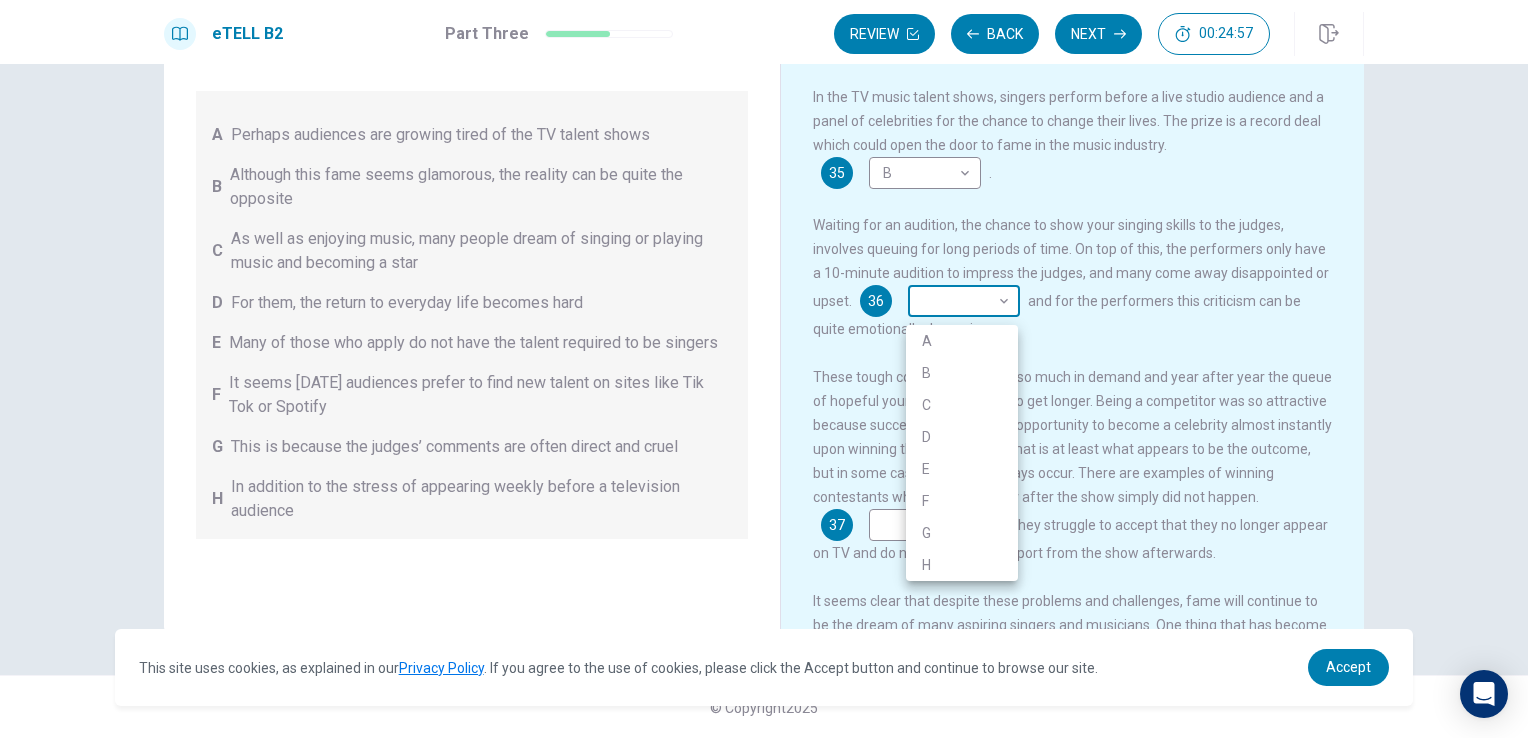 click on "This site uses cookies, as explained in our  Privacy Policy . If you agree to the use of cookies, please click the Accept button and continue to browse our site.   Privacy Policy Accept   eTELL B2 Part Three Review Back Next 00:24:57 Question 15 - 19 of 30 00:24:57 Review Back Next Questions 35 - 39 You are going to read a passage in which some sentences have been  removed. For questions 35 – 39, insert the correct sentence (A – H) into the  appropriate gap. There are THREE sentences which you do not need. A Perhaps audiences are growing tired of the TV talent shows B Although this fame seems glamorous, the reality can be quite the opposite C As well as enjoying music, many people dream of singing or playing music and becoming a star D For them, the return to everyday life becomes hard E Many of those who apply do not have the talent required to be singers F It seems [DATE] audiences prefer to find new talent on sites like Tik Tok or Spotify G H Music Competitions 35 B * ​ . 36 ​ ​ 37 ​ ​ 38" at bounding box center [764, 369] 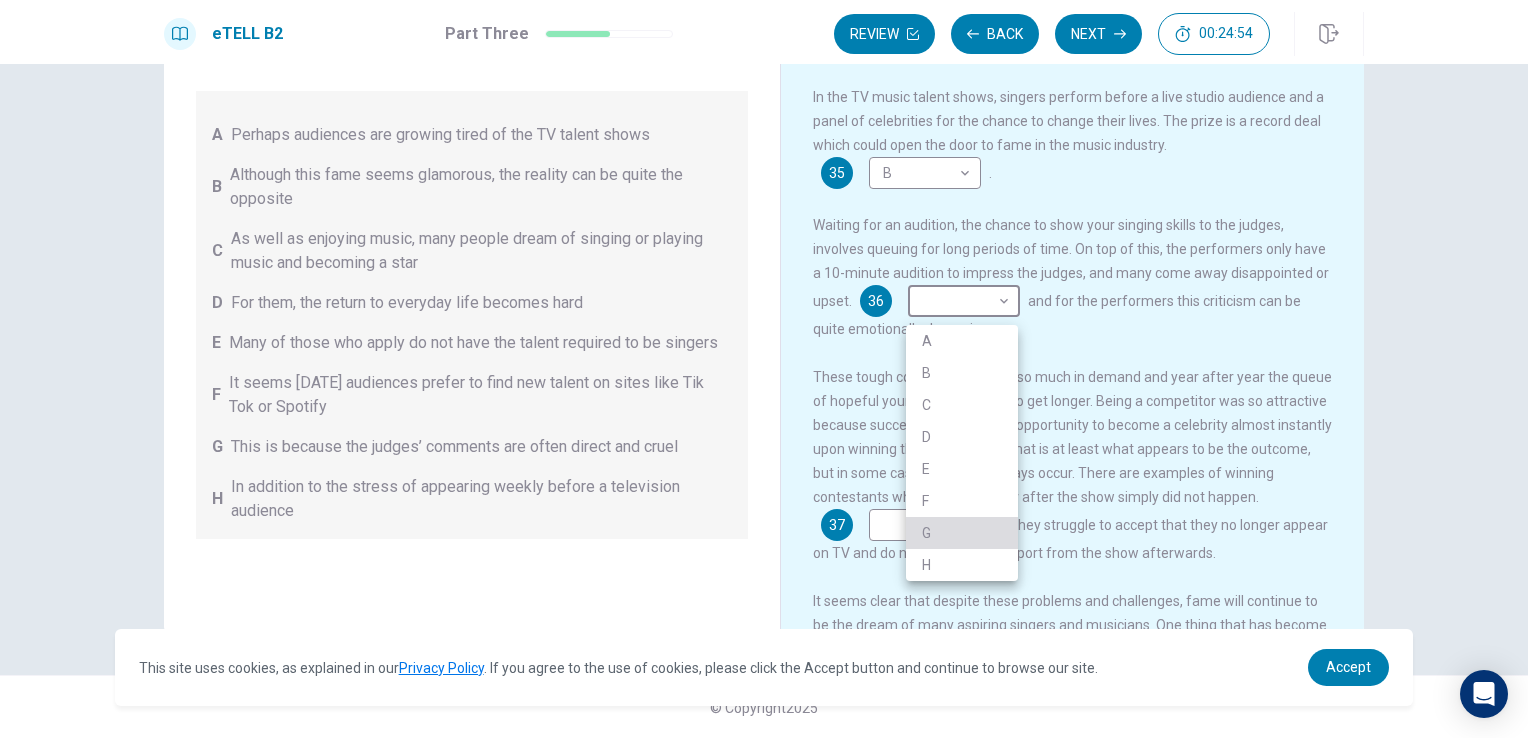 click on "G" at bounding box center (962, 533) 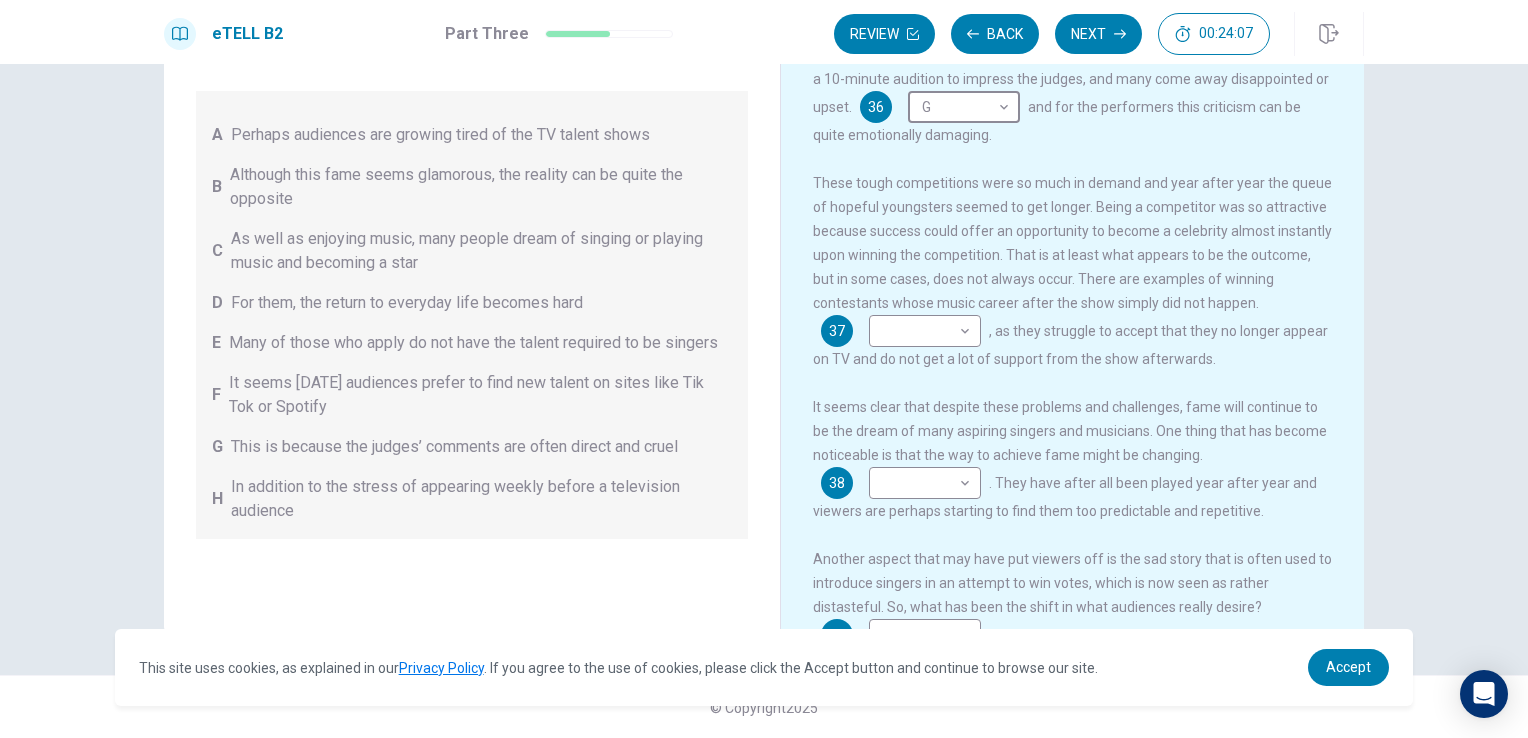 scroll, scrollTop: 280, scrollLeft: 0, axis: vertical 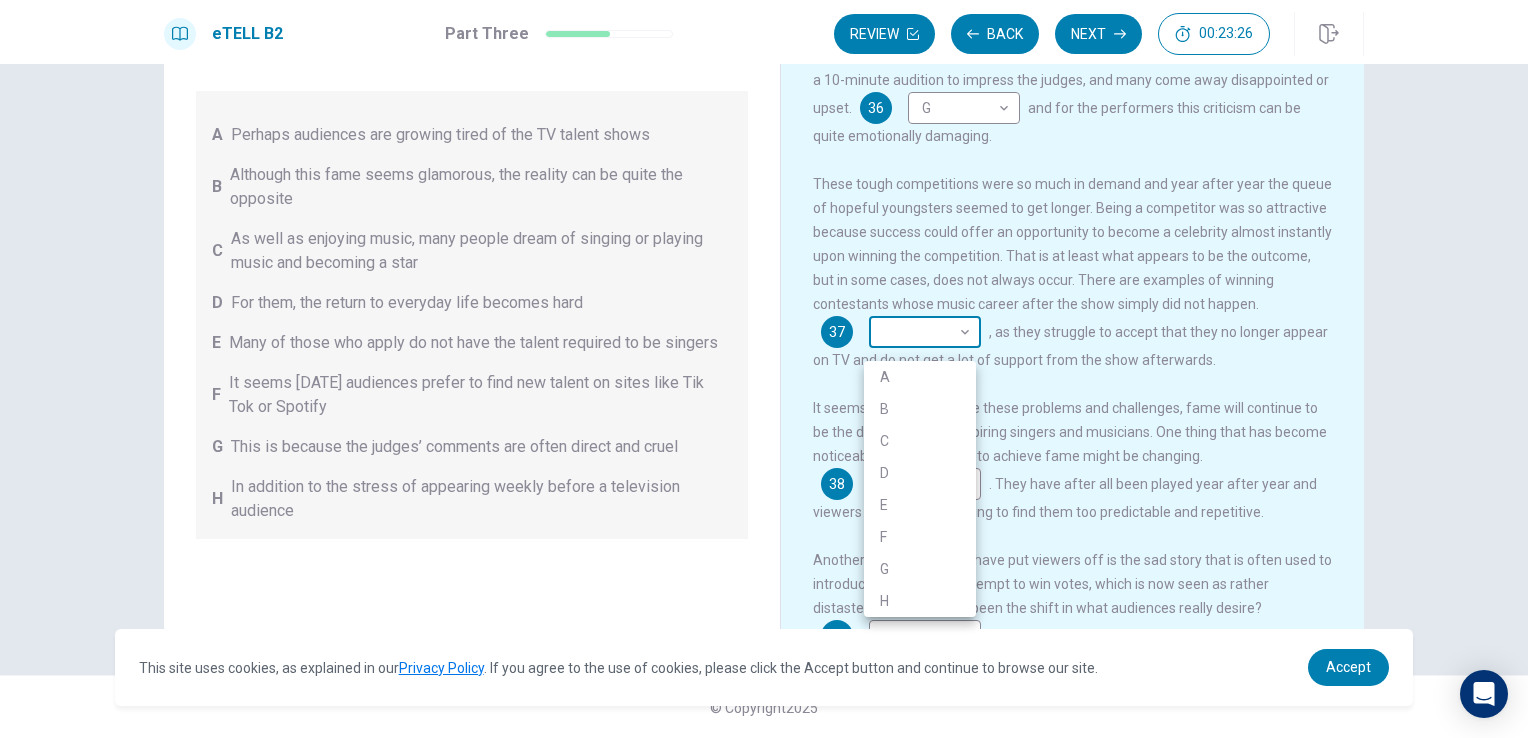 click on "This site uses cookies, as explained in our  Privacy Policy . If you agree to the use of cookies, please click the Accept button and continue to browse our site.   Privacy Policy Accept   eTELL B2 Part Three Review Back Next 00:23:26 Question 15 - 19 of 30 00:23:26 Review Back Next Questions 35 - 39 You are going to read a passage in which some sentences have been  removed. For questions 35 – 39, insert the correct sentence (A – H) into the  appropriate gap. There are THREE sentences which you do not need. A Perhaps audiences are growing tired of the TV talent shows B Although this fame seems glamorous, the reality can be quite the opposite C As well as enjoying music, many people dream of singing or playing music and becoming a star D For them, the return to everyday life becomes hard E Many of those who apply do not have the talent required to be singers F It seems [DATE] audiences prefer to find new talent on sites like Tik Tok or Spotify G H Music Competitions 35 B * ​ . 36 G * ​ 37 ​ ​ 38" at bounding box center [764, 369] 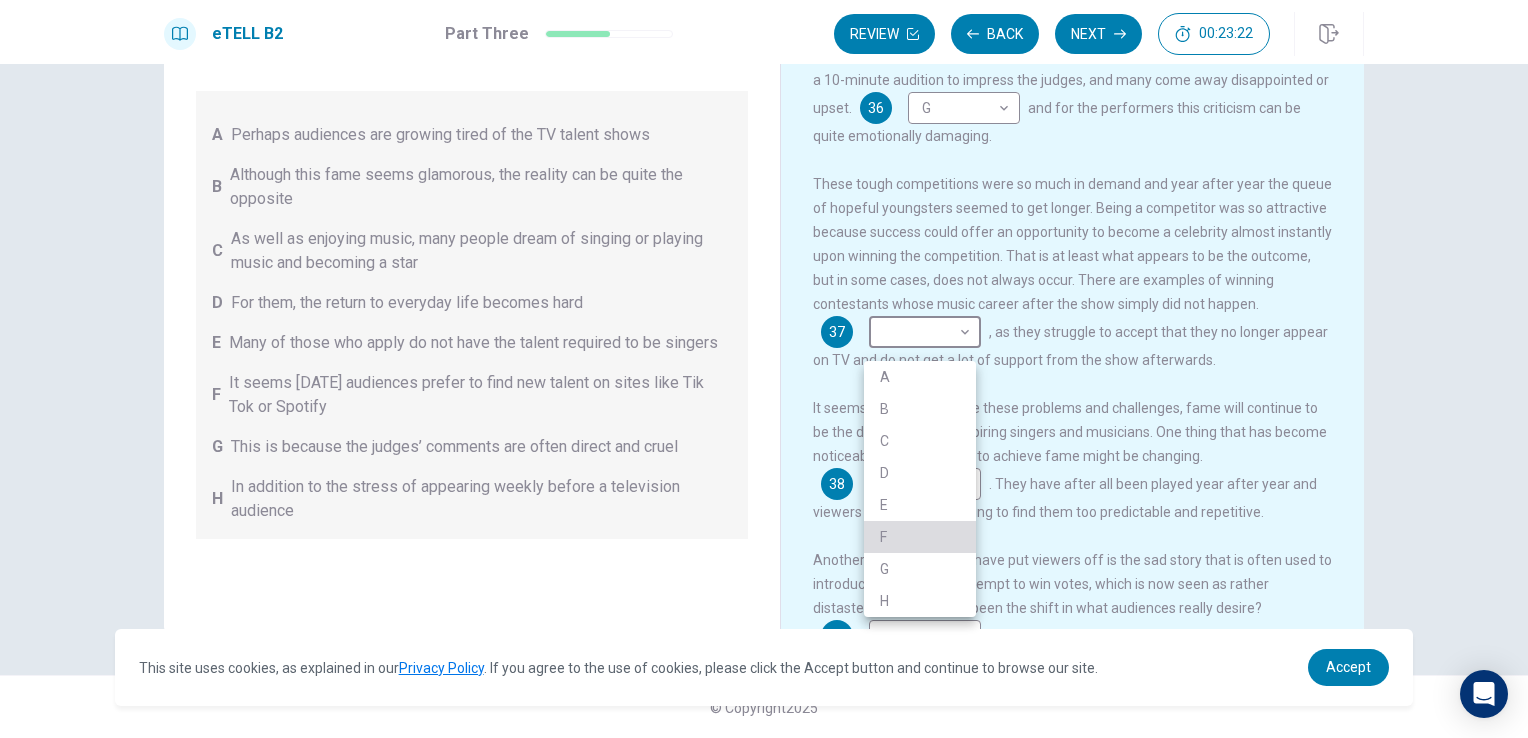 click on "F" at bounding box center [920, 537] 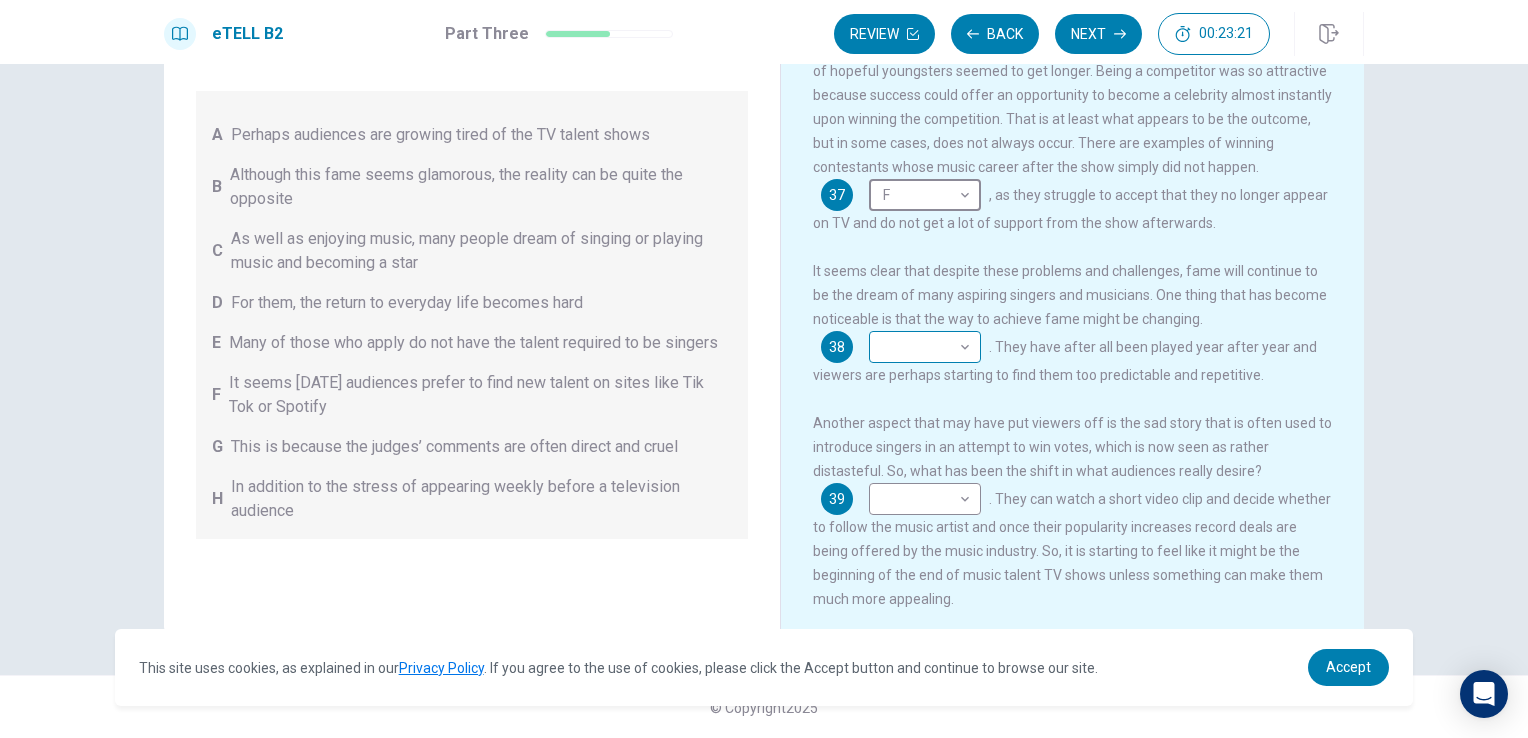 scroll, scrollTop: 440, scrollLeft: 0, axis: vertical 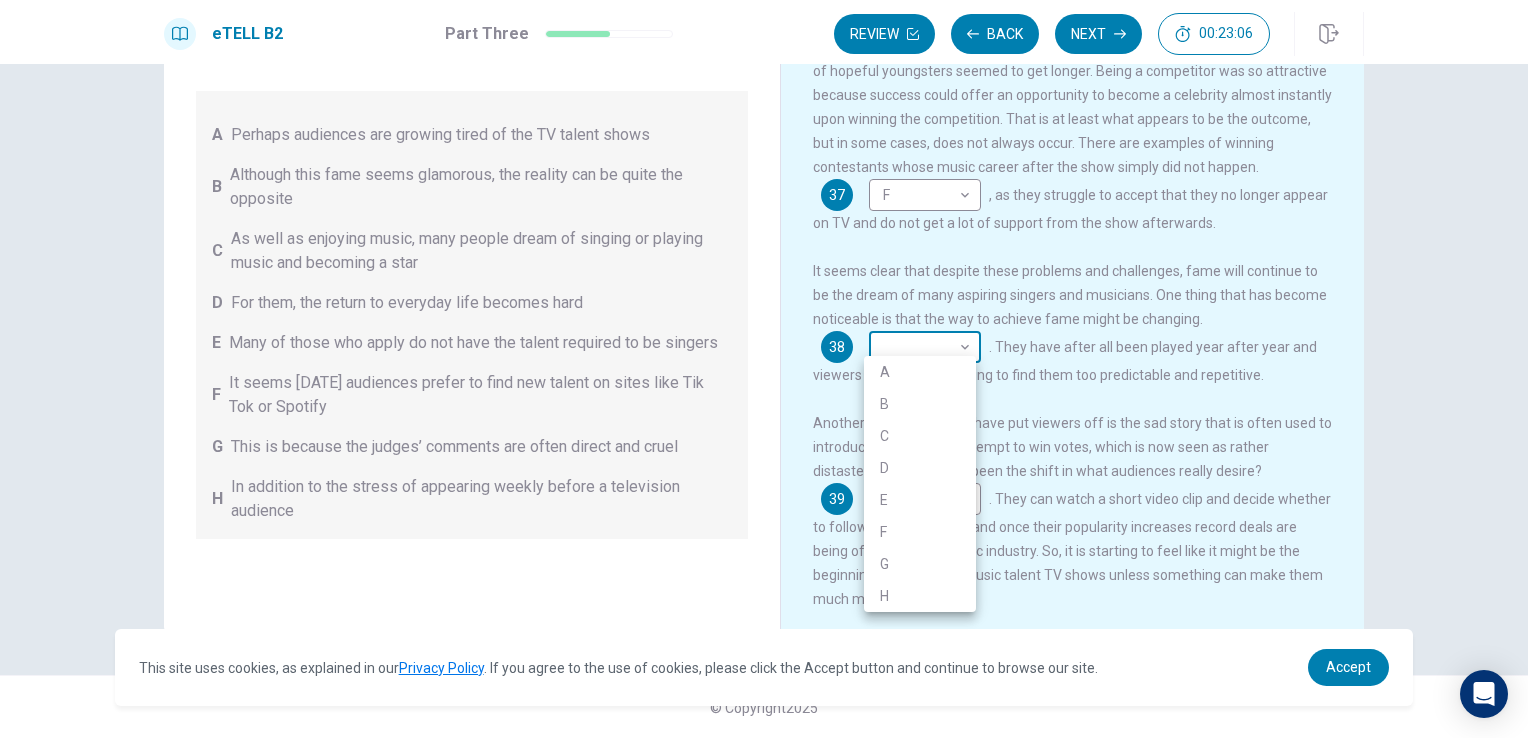 click on "This site uses cookies, as explained in our  Privacy Policy . If you agree to the use of cookies, please click the Accept button and continue to browse our site.   Privacy Policy Accept   eTELL B2 Part Three Review Back Next 00:23:06 Question 15 - 19 of 30 00:23:06 Review Back Next Questions 35 - 39 You are going to read a passage in which some sentences have been  removed. For questions 35 – 39, insert the correct sentence (A – H) into the  appropriate gap. There are THREE sentences which you do not need. A Perhaps audiences are growing tired of the TV talent shows B Although this fame seems glamorous, the reality can be quite the opposite C As well as enjoying music, many people dream of singing or playing music and becoming a star D For them, the return to everyday life becomes hard E Many of those who apply do not have the talent required to be singers F It seems [DATE] audiences prefer to find new talent on sites like Tik Tok or Spotify G H Music Competitions 35 B * ​ . 36 G * ​ 37 F * ​ 38" at bounding box center (764, 369) 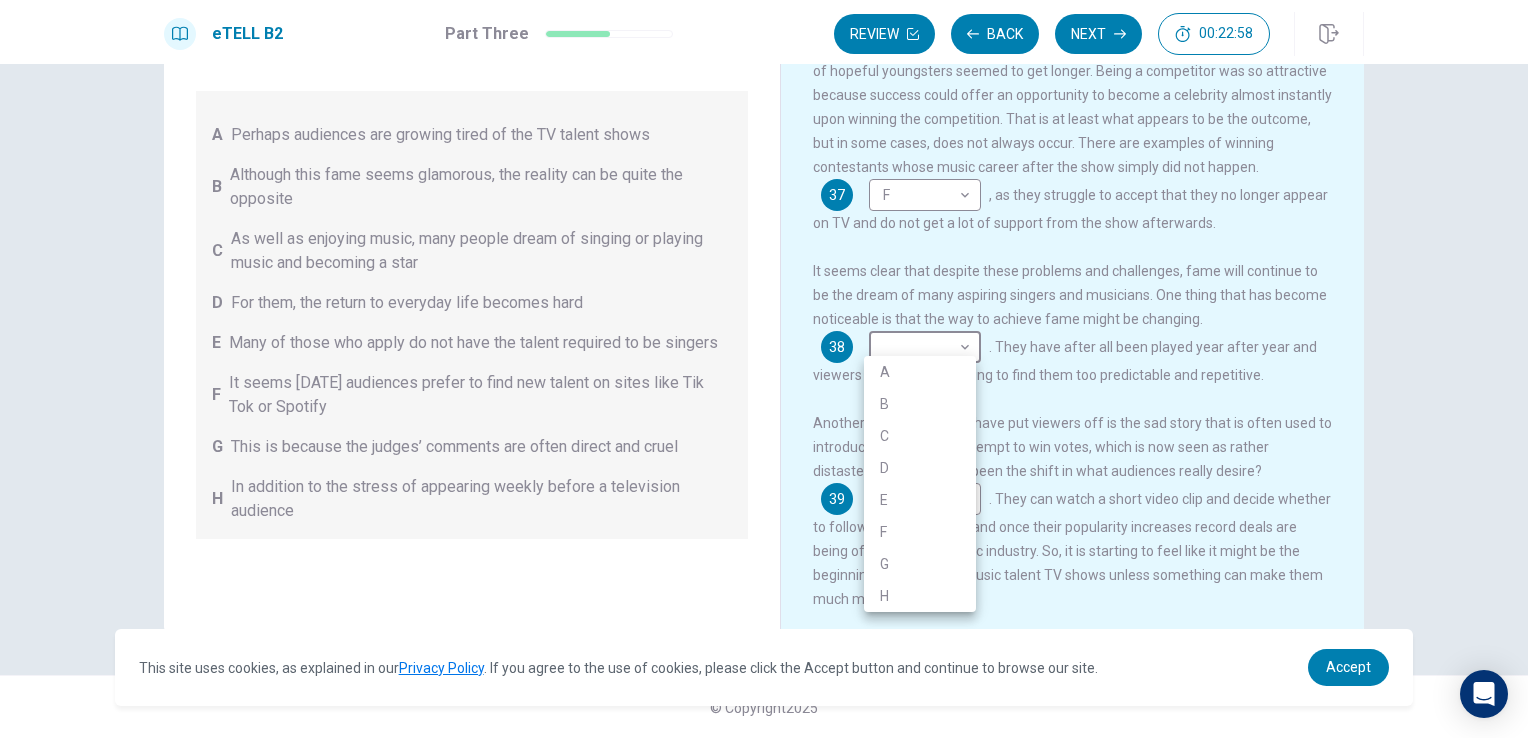click at bounding box center (764, 369) 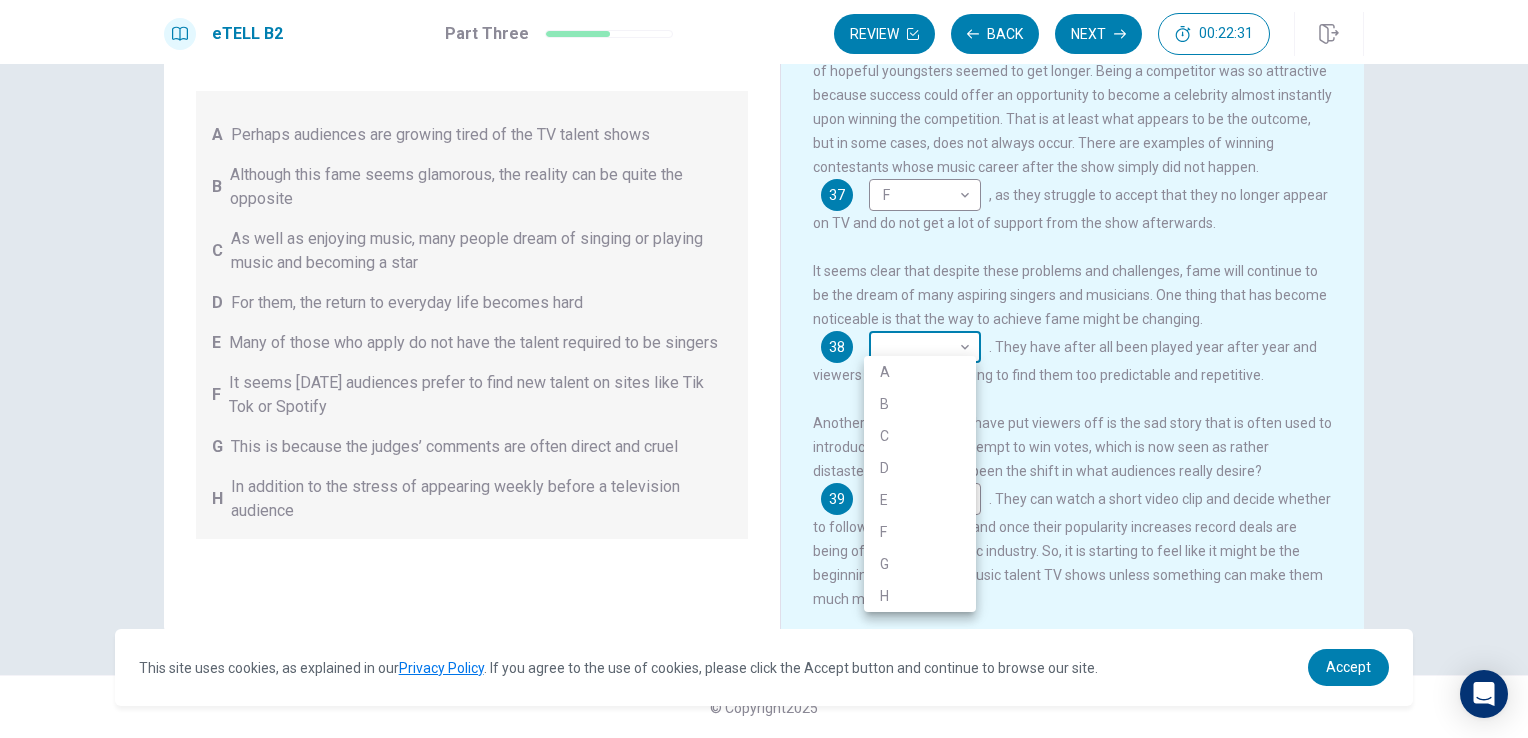 click on "This site uses cookies, as explained in our  Privacy Policy . If you agree to the use of cookies, please click the Accept button and continue to browse our site.   Privacy Policy Accept   eTELL B2 Part Three Review Back Next 00:22:31 Question 15 - 19 of 30 00:22:31 Review Back Next Questions 35 - 39 You are going to read a passage in which some sentences have been  removed. For questions 35 – 39, insert the correct sentence (A – H) into the  appropriate gap. There are THREE sentences which you do not need. A Perhaps audiences are growing tired of the TV talent shows B Although this fame seems glamorous, the reality can be quite the opposite C As well as enjoying music, many people dream of singing or playing music and becoming a star D For them, the return to everyday life becomes hard E Many of those who apply do not have the talent required to be singers F It seems [DATE] audiences prefer to find new talent on sites like Tik Tok or Spotify G H Music Competitions 35 B * ​ . 36 G * ​ 37 F * ​ 38" at bounding box center (764, 369) 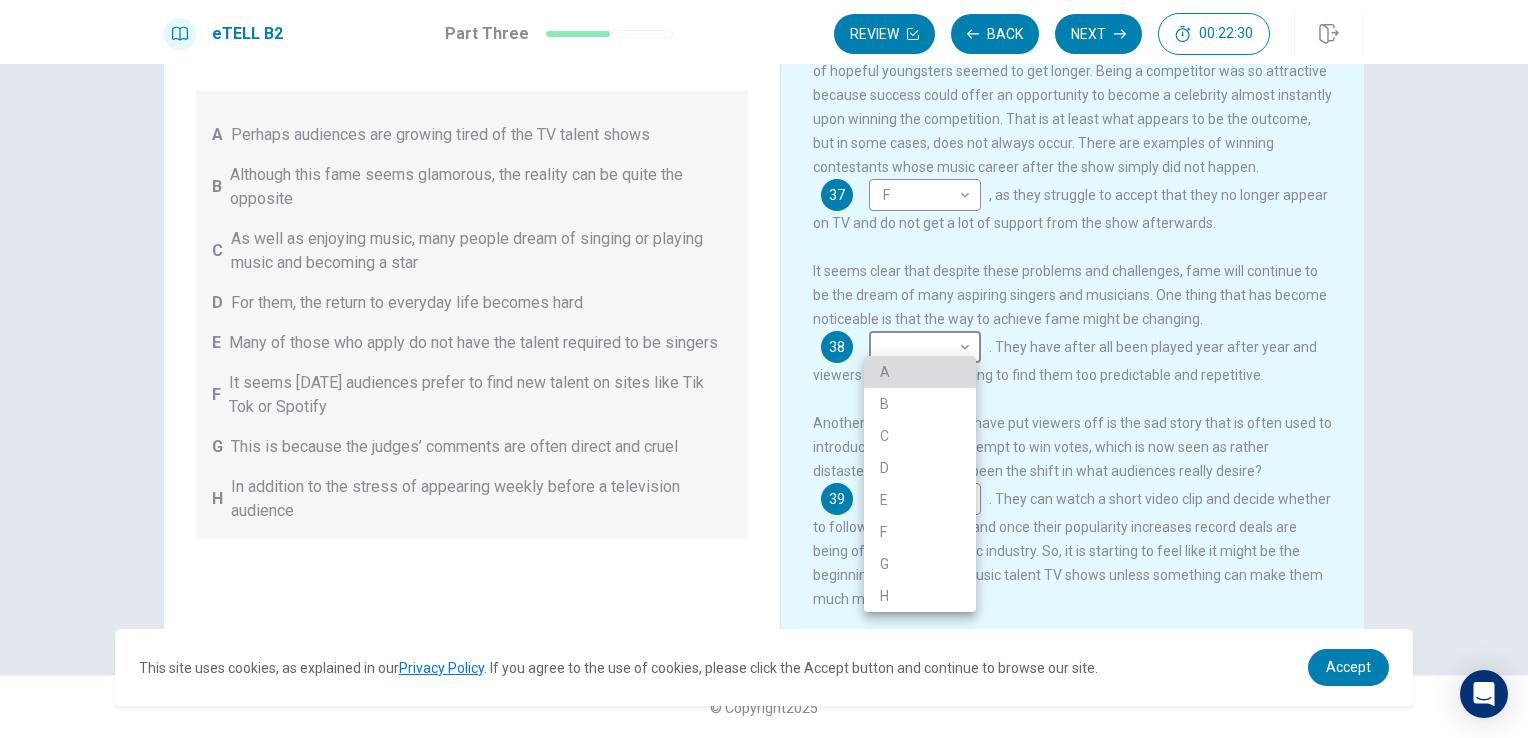 click on "A" at bounding box center (920, 372) 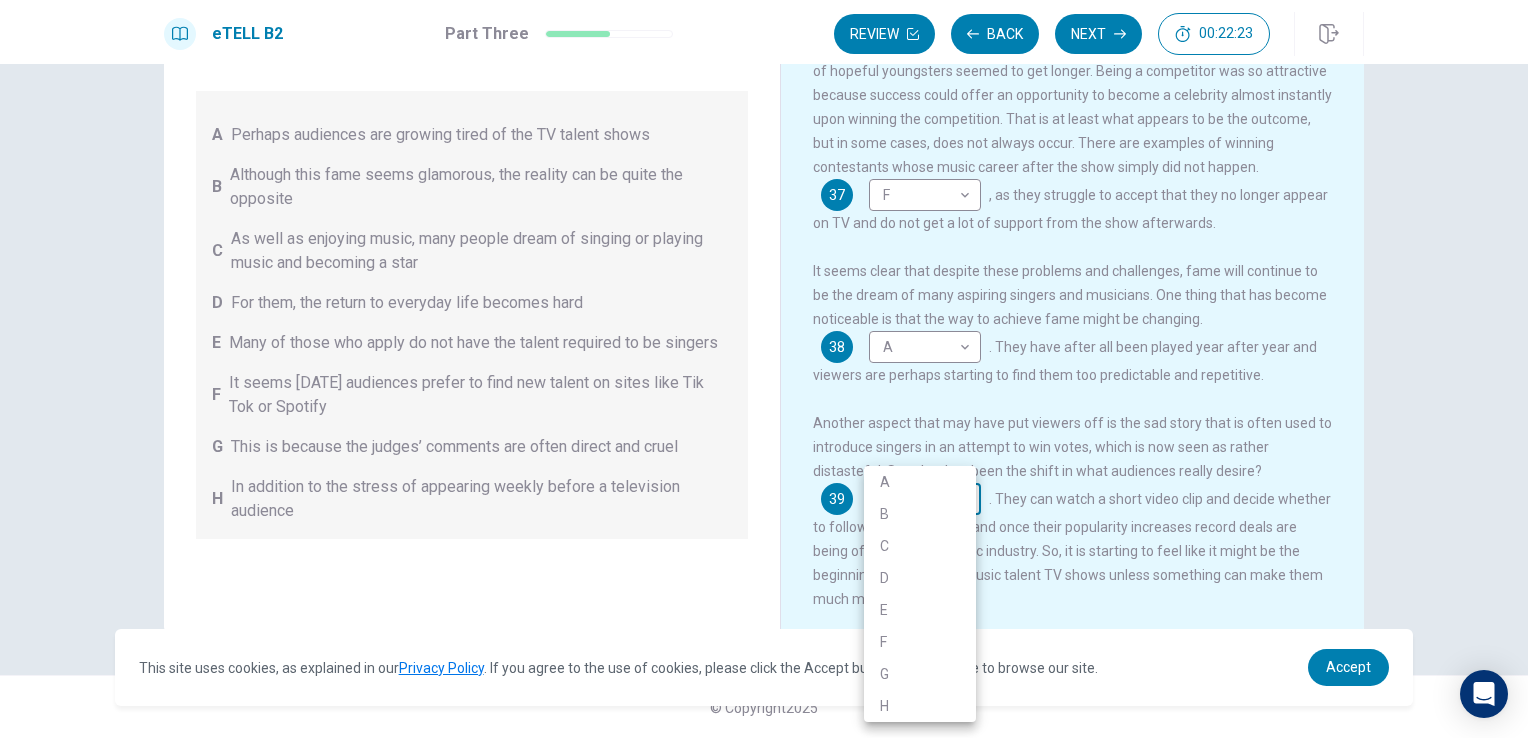 click on "This site uses cookies, as explained in our  Privacy Policy . If you agree to the use of cookies, please click the Accept button and continue to browse our site.   Privacy Policy Accept   eTELL B2 Part Three Review Back Next 00:22:23 Question 15 - 19 of 30 00:22:23 Review Back Next Questions 35 - 39 You are going to read a passage in which some sentences have been  removed. For questions 35 – 39, insert the correct sentence (A – H) into the  appropriate gap. There are THREE sentences which you do not need. A Perhaps audiences are growing tired of the TV talent shows B Although this fame seems glamorous, the reality can be quite the opposite C As well as enjoying music, many people dream of singing or playing music and becoming a star D For them, the return to everyday life becomes hard E Many of those who apply do not have the talent required to be singers F It seems [DATE] audiences prefer to find new talent on sites like Tik Tok or Spotify G H Music Competitions 35 B * ​ . 36 G * ​ 37 F * ​ 38" at bounding box center [764, 369] 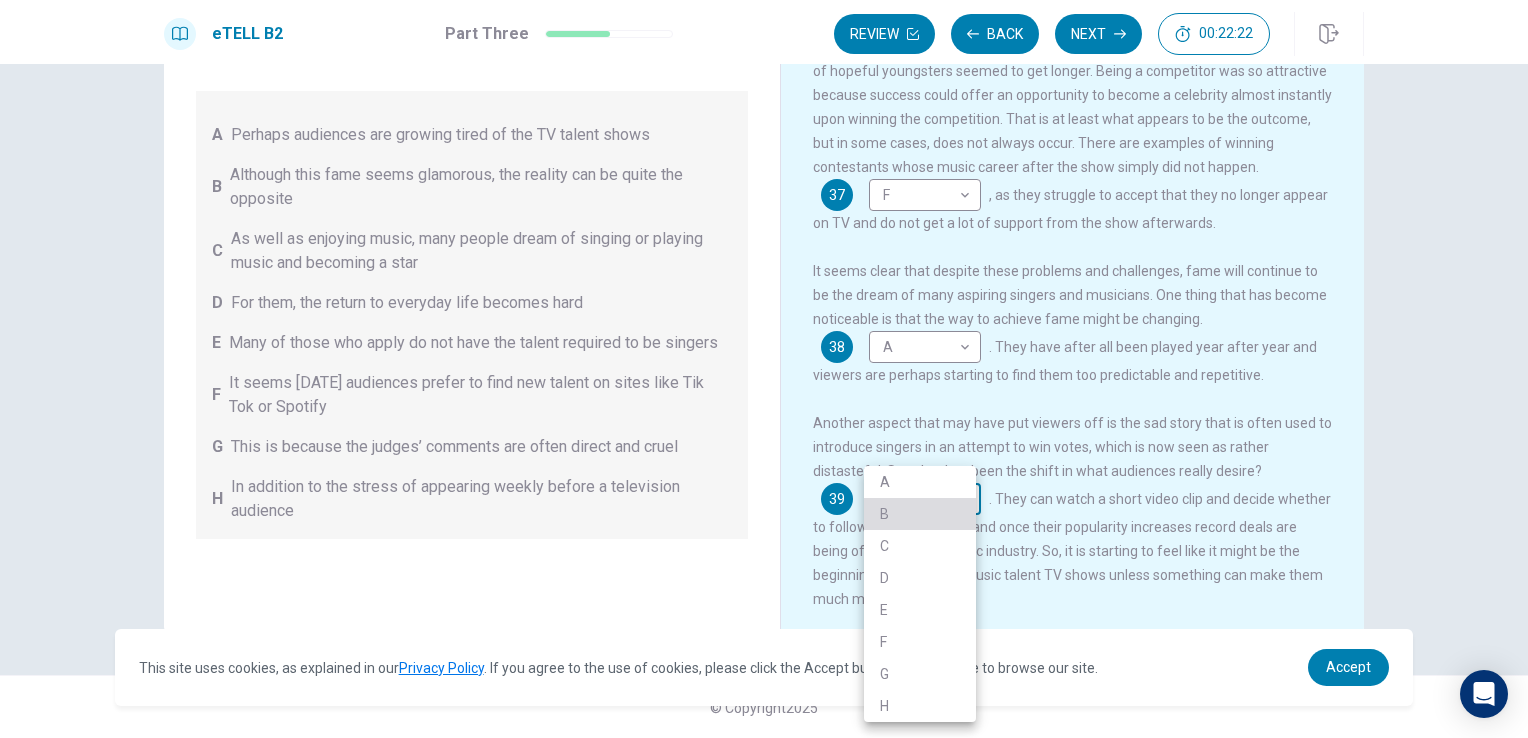 click on "B" at bounding box center (920, 514) 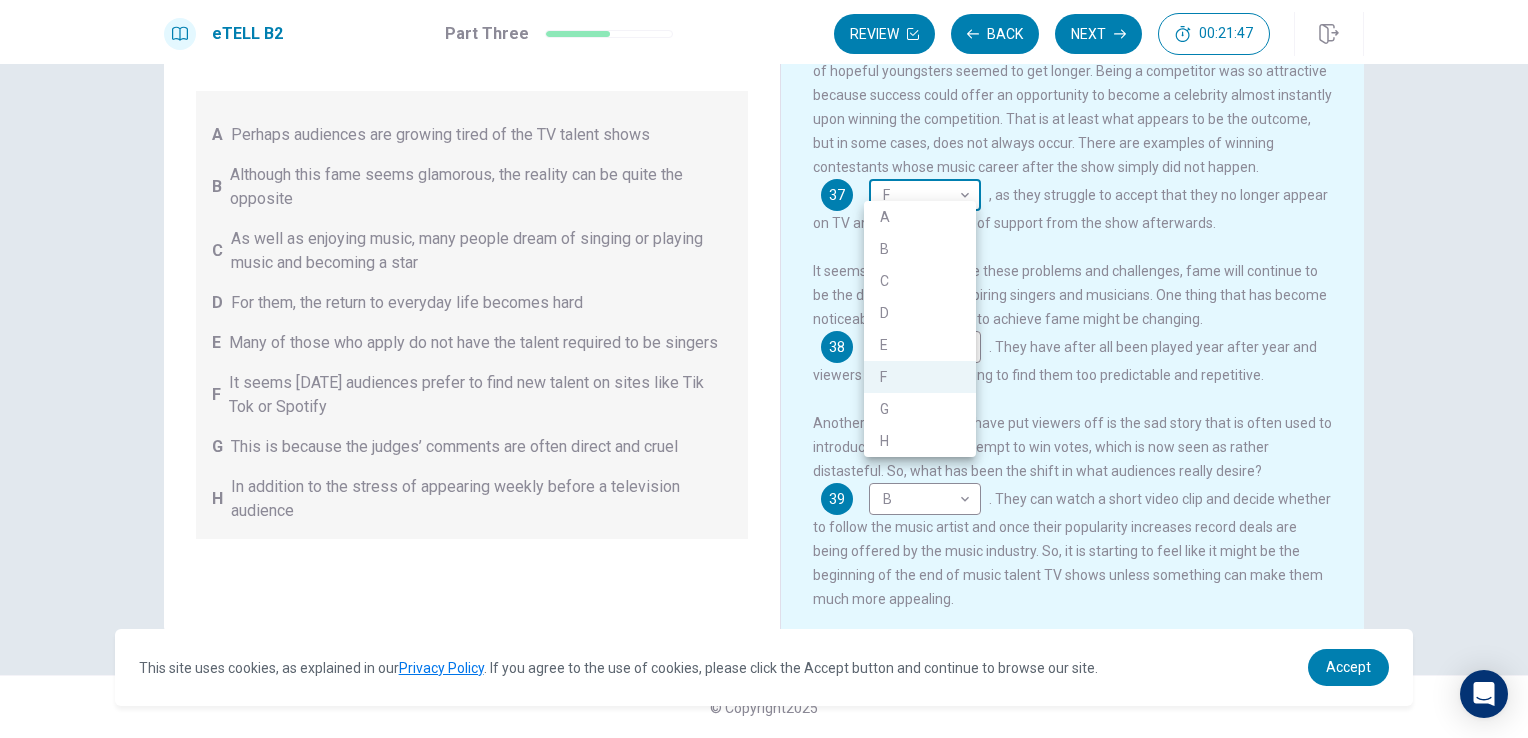 click on "This site uses cookies, as explained in our  Privacy Policy . If you agree to the use of cookies, please click the Accept button and continue to browse our site.   Privacy Policy Accept   eTELL B2 Part Three Review Back Next 00:21:47 Question 15 - 19 of 30 00:21:47 Review Back Next Questions 35 - 39 You are going to read a passage in which some sentences have been  removed. For questions 35 – 39, insert the correct sentence (A – H) into the  appropriate gap. There are THREE sentences which you do not need. A Perhaps audiences are growing tired of the TV talent shows B Although this fame seems glamorous, the reality can be quite the opposite C As well as enjoying music, many people dream of singing or playing music and becoming a star D For them, the return to everyday life becomes hard E Many of those who apply do not have the talent required to be singers F It seems [DATE] audiences prefer to find new talent on sites like Tik Tok or Spotify G H Music Competitions 35 B * ​ . 36 G * ​ 37 F * ​ 38" at bounding box center [764, 369] 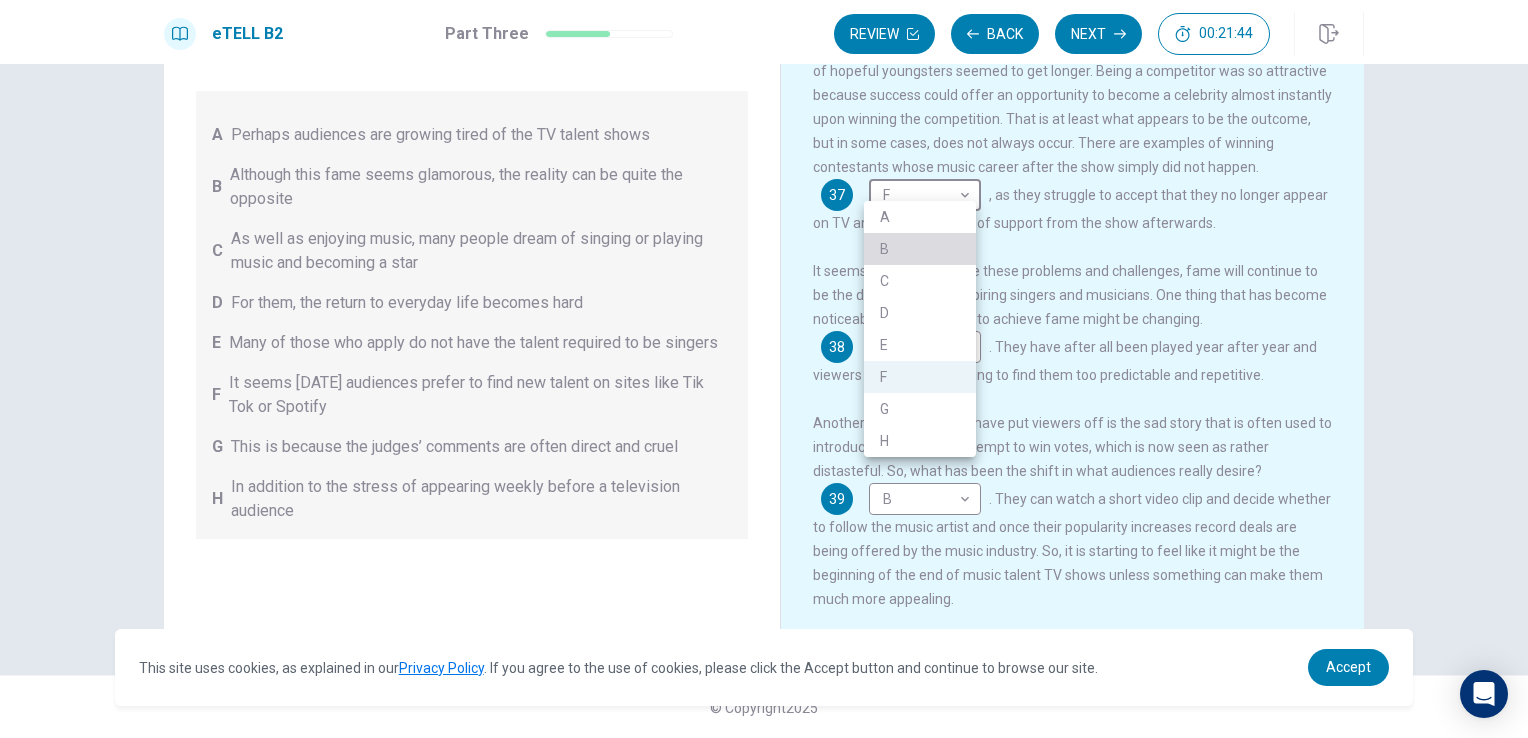 click on "B" at bounding box center [920, 249] 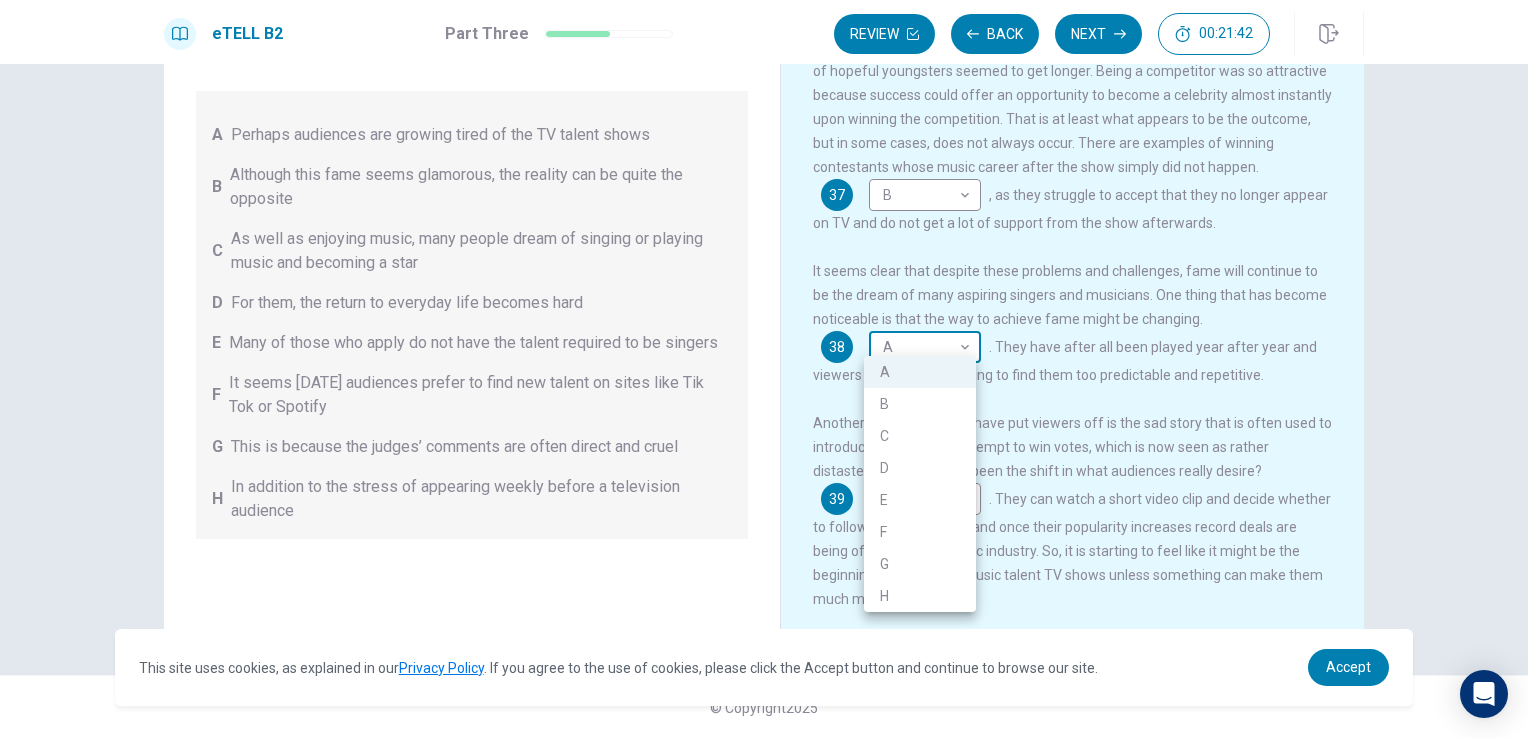 click on "This site uses cookies, as explained in our  Privacy Policy . If you agree to the use of cookies, please click the Accept button and continue to browse our site.   Privacy Policy Accept   eTELL B2 Part Three Review Back Next 00:21:42 Question 15 - 19 of 30 00:21:42 Review Back Next Questions 35 - 39 You are going to read a passage in which some sentences have been  removed. For questions 35 – 39, insert the correct sentence (A – H) into the  appropriate gap. There are THREE sentences which you do not need. A Perhaps audiences are growing tired of the TV talent shows B Although this fame seems glamorous, the reality can be quite the opposite C As well as enjoying music, many people dream of singing or playing music and becoming a star D For them, the return to everyday life becomes hard E Many of those who apply do not have the talent required to be singers F It seems [DATE] audiences prefer to find new talent on sites like Tik Tok or Spotify G H Music Competitions 35 B * ​ . 36 G * ​ 37 B * ​ 38" at bounding box center [764, 369] 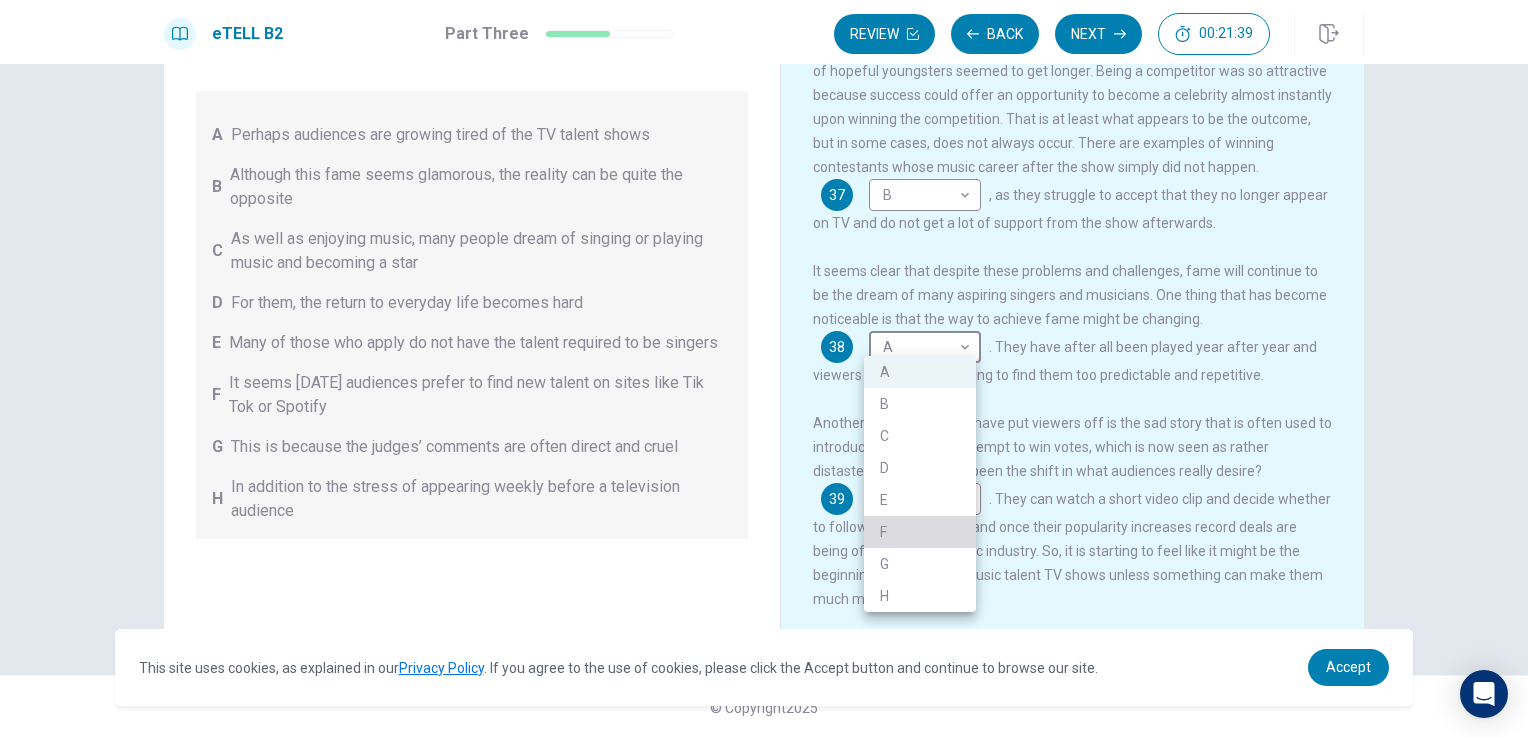 click on "F" at bounding box center (920, 532) 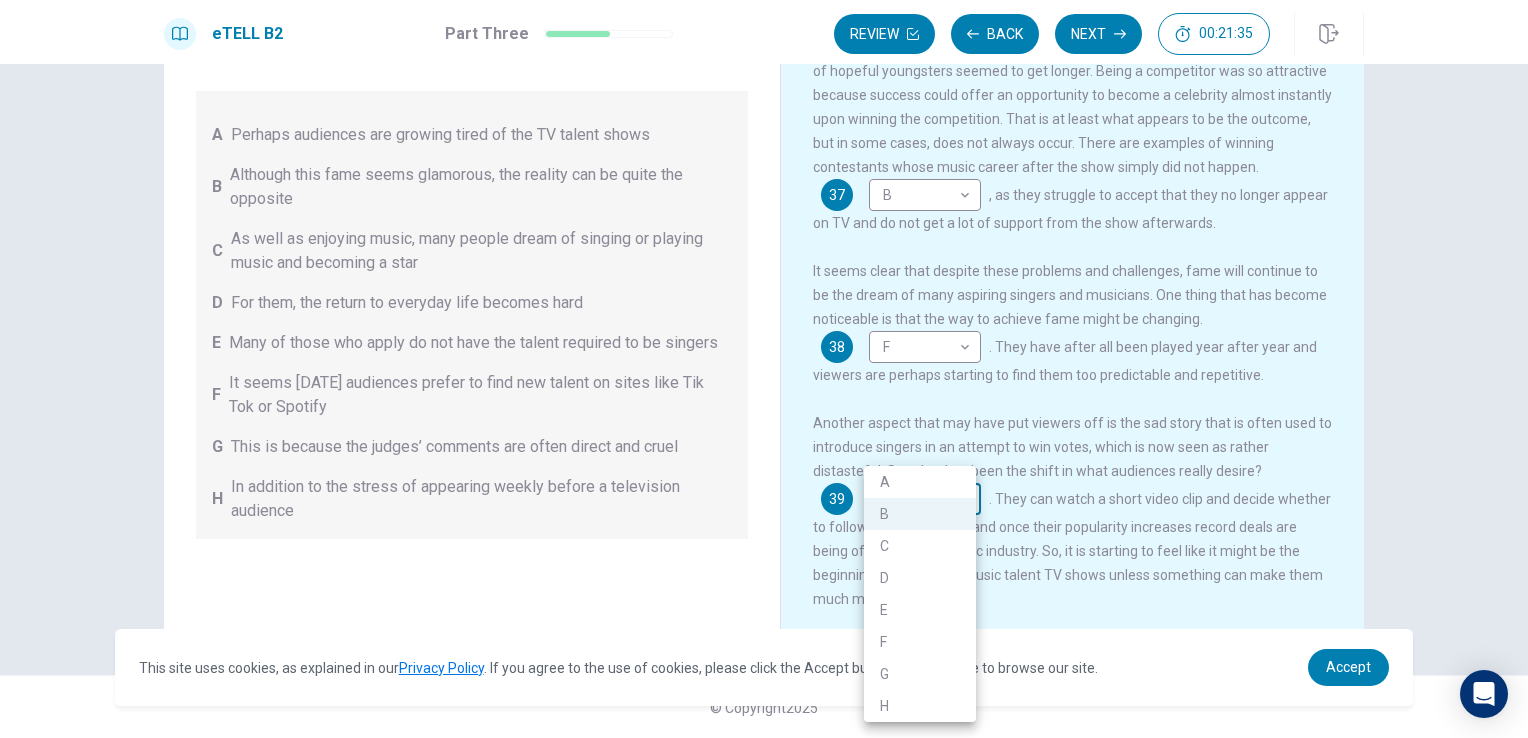 click on "This site uses cookies, as explained in our  Privacy Policy . If you agree to the use of cookies, please click the Accept button and continue to browse our site.   Privacy Policy Accept   eTELL B2 Part Three Review Back Next 00:21:35 Question 15 - 19 of 30 00:21:35 Review Back Next Questions 35 - 39 You are going to read a passage in which some sentences have been  removed. For questions 35 – 39, insert the correct sentence (A – H) into the  appropriate gap. There are THREE sentences which you do not need. A Perhaps audiences are growing tired of the TV talent shows B Although this fame seems glamorous, the reality can be quite the opposite C As well as enjoying music, many people dream of singing or playing music and becoming a star D For them, the return to everyday life becomes hard E Many of those who apply do not have the talent required to be singers F It seems [DATE] audiences prefer to find new talent on sites like Tik Tok or Spotify G H Music Competitions 35 B * ​ . 36 G * ​ 37 B * ​ 38" at bounding box center [764, 369] 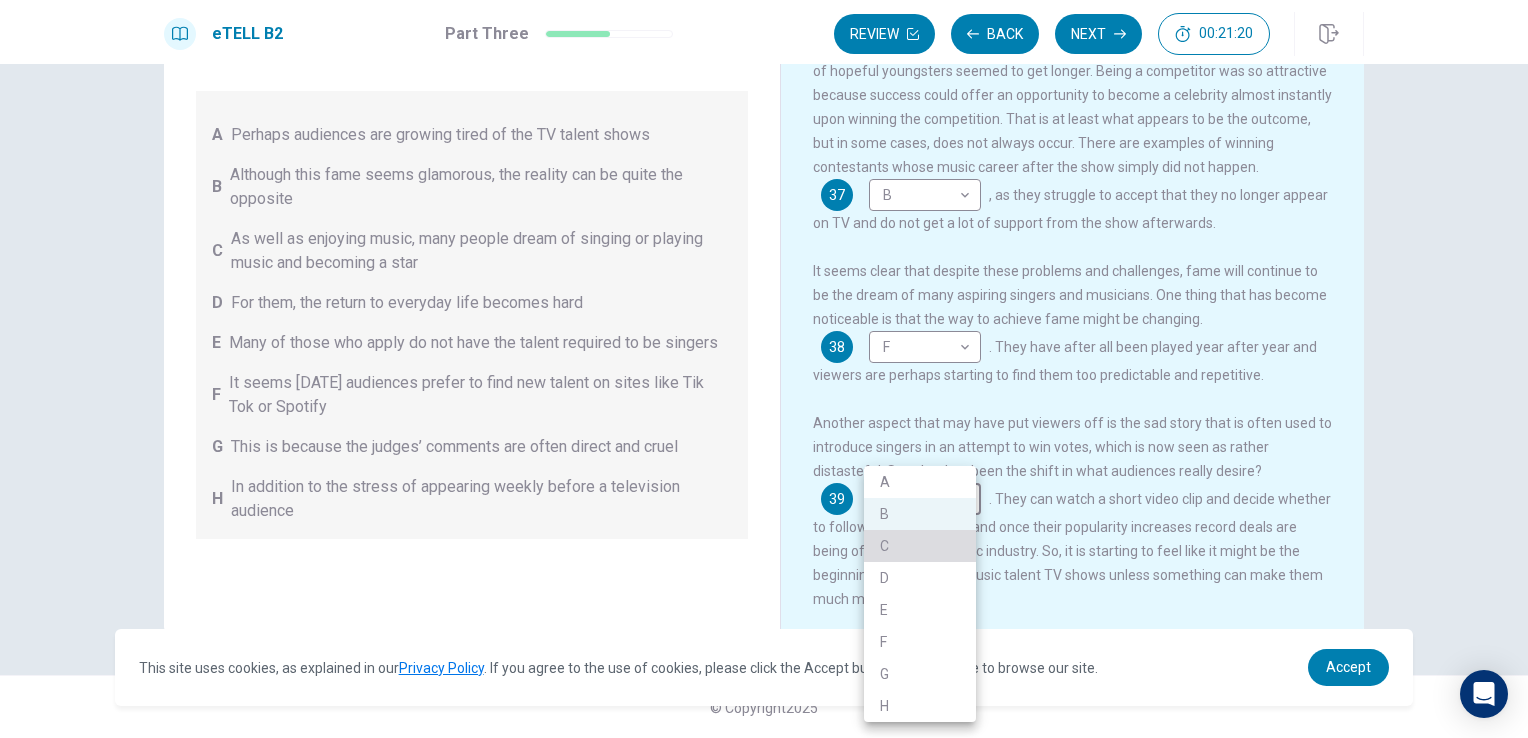 click on "C" at bounding box center [920, 546] 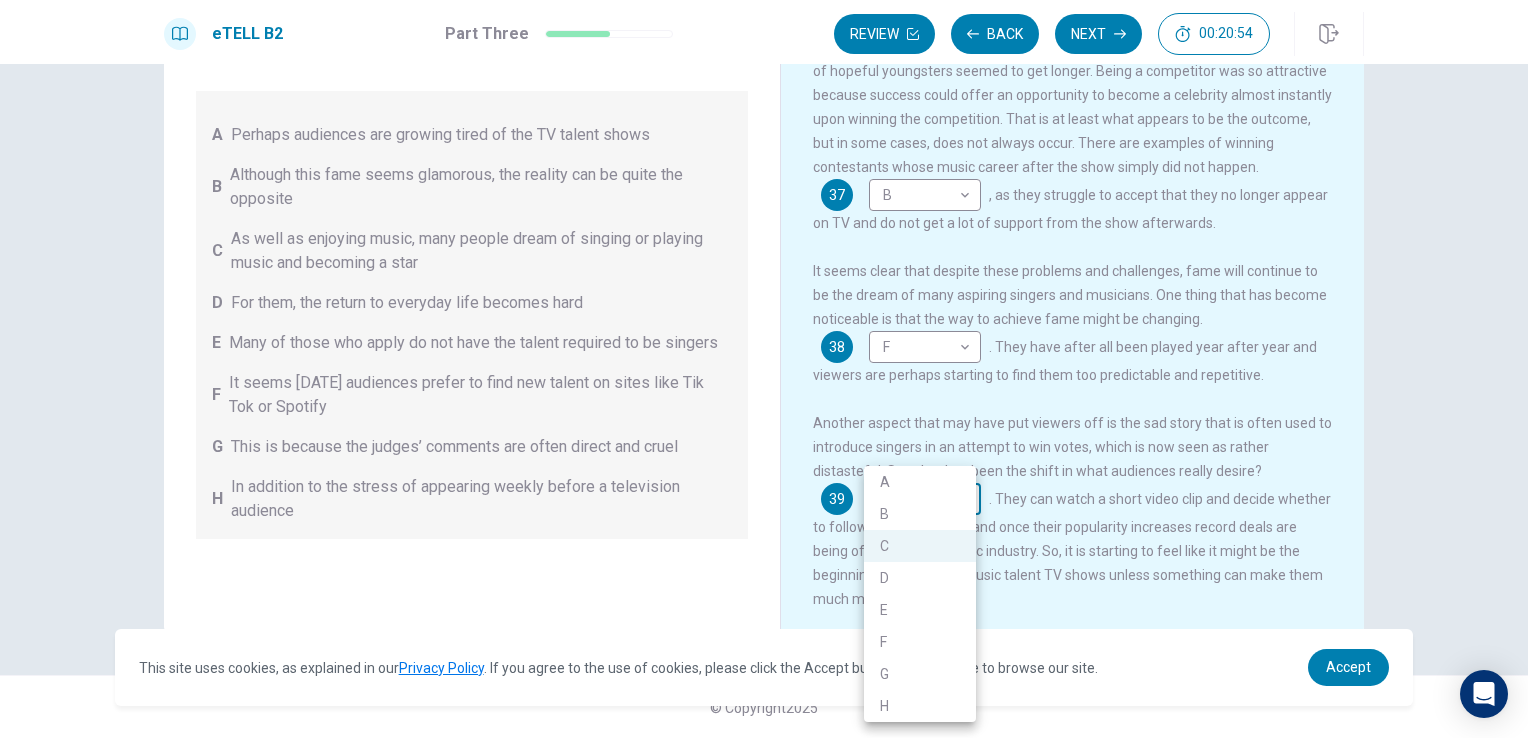 click on "This site uses cookies, as explained in our  Privacy Policy . If you agree to the use of cookies, please click the Accept button and continue to browse our site.   Privacy Policy Accept   eTELL B2 Part Three Review Back Next 00:20:54 Question 15 - 19 of 30 00:20:54 Review Back Next Questions 35 - 39 You are going to read a passage in which some sentences have been  removed. For questions 35 – 39, insert the correct sentence (A – H) into the  appropriate gap. There are THREE sentences which you do not need. A Perhaps audiences are growing tired of the TV talent shows B Although this fame seems glamorous, the reality can be quite the opposite C As well as enjoying music, many people dream of singing or playing music and becoming a star D For them, the return to everyday life becomes hard E Many of those who apply do not have the talent required to be singers F It seems [DATE] audiences prefer to find new talent on sites like Tik Tok or Spotify G H Music Competitions 35 B * ​ . 36 G * ​ 37 B * ​ 38" at bounding box center [764, 369] 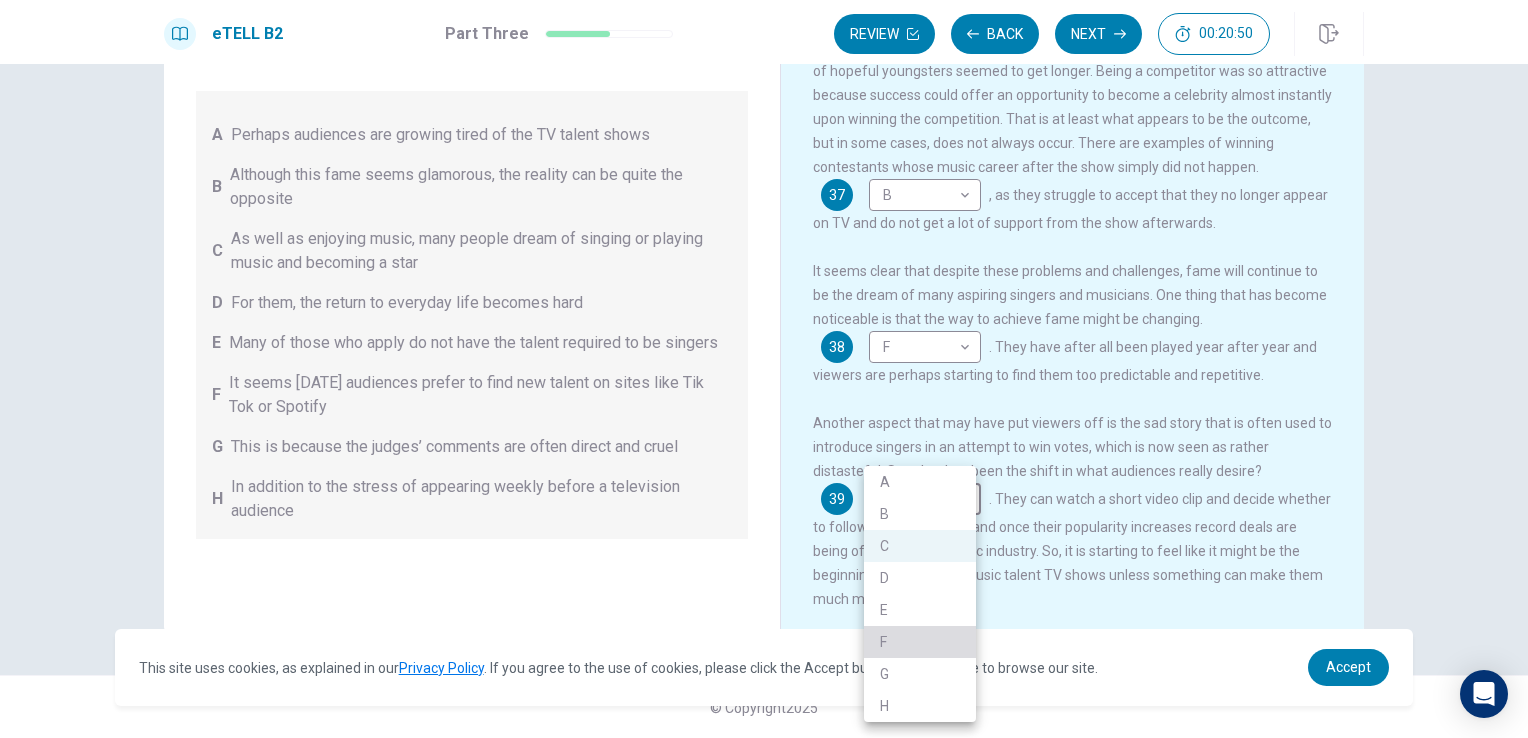 click on "F" at bounding box center [920, 642] 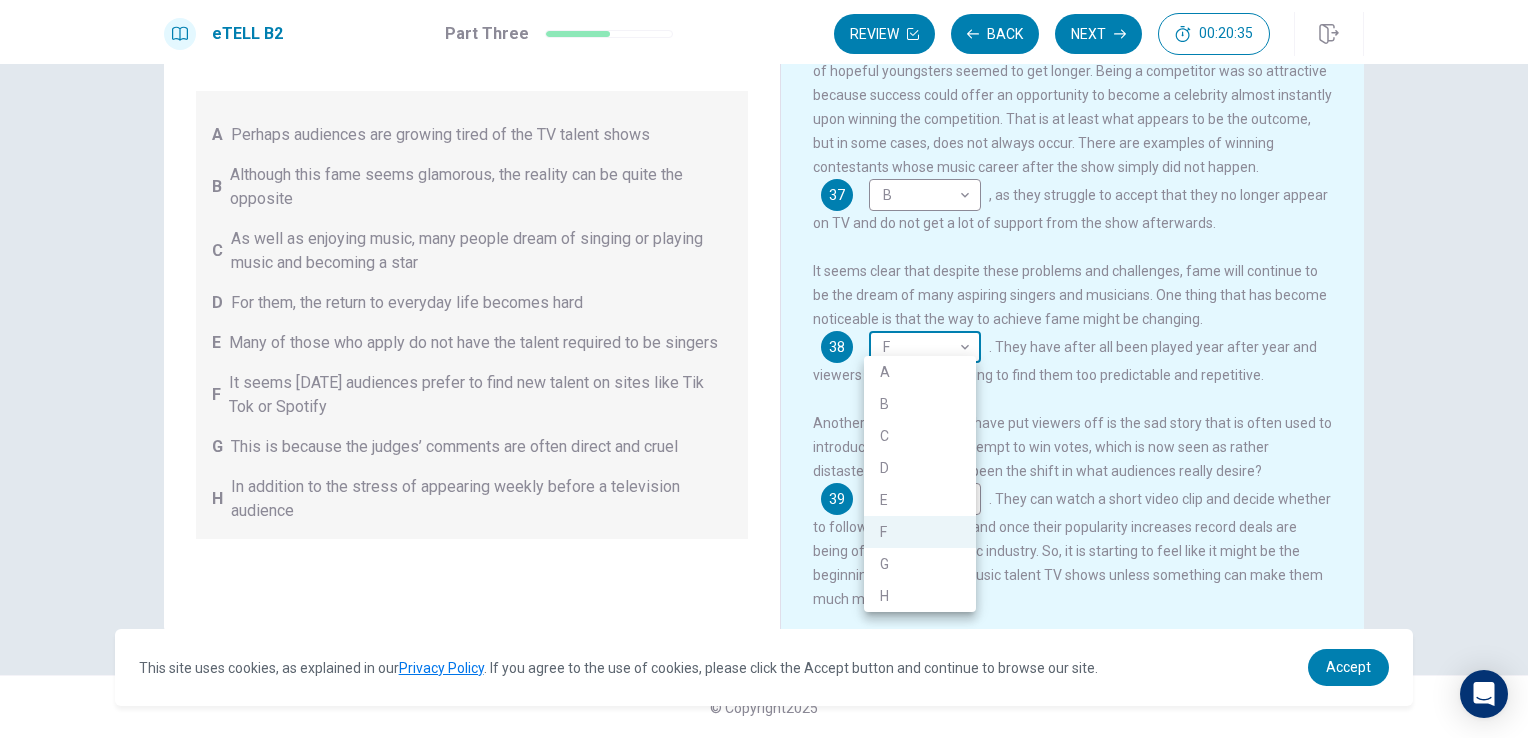 click on "This site uses cookies, as explained in our  Privacy Policy . If you agree to the use of cookies, please click the Accept button and continue to browse our site.   Privacy Policy Accept   eTELL B2 Part Three Review Back Next 00:20:35 Question 15 - 19 of 30 00:20:35 Review Back Next Questions 35 - 39 You are going to read a passage in which some sentences have been  removed. For questions 35 – 39, insert the correct sentence (A – H) into the  appropriate gap. There are THREE sentences which you do not need. A Perhaps audiences are growing tired of the TV talent shows B Although this fame seems glamorous, the reality can be quite the opposite C As well as enjoying music, many people dream of singing or playing music and becoming a star D For them, the return to everyday life becomes hard E Many of those who apply do not have the talent required to be singers F It seems [DATE] audiences prefer to find new talent on sites like Tik Tok or Spotify G H Music Competitions 35 B * ​ . 36 G * ​ 37 B * ​ 38" at bounding box center (764, 369) 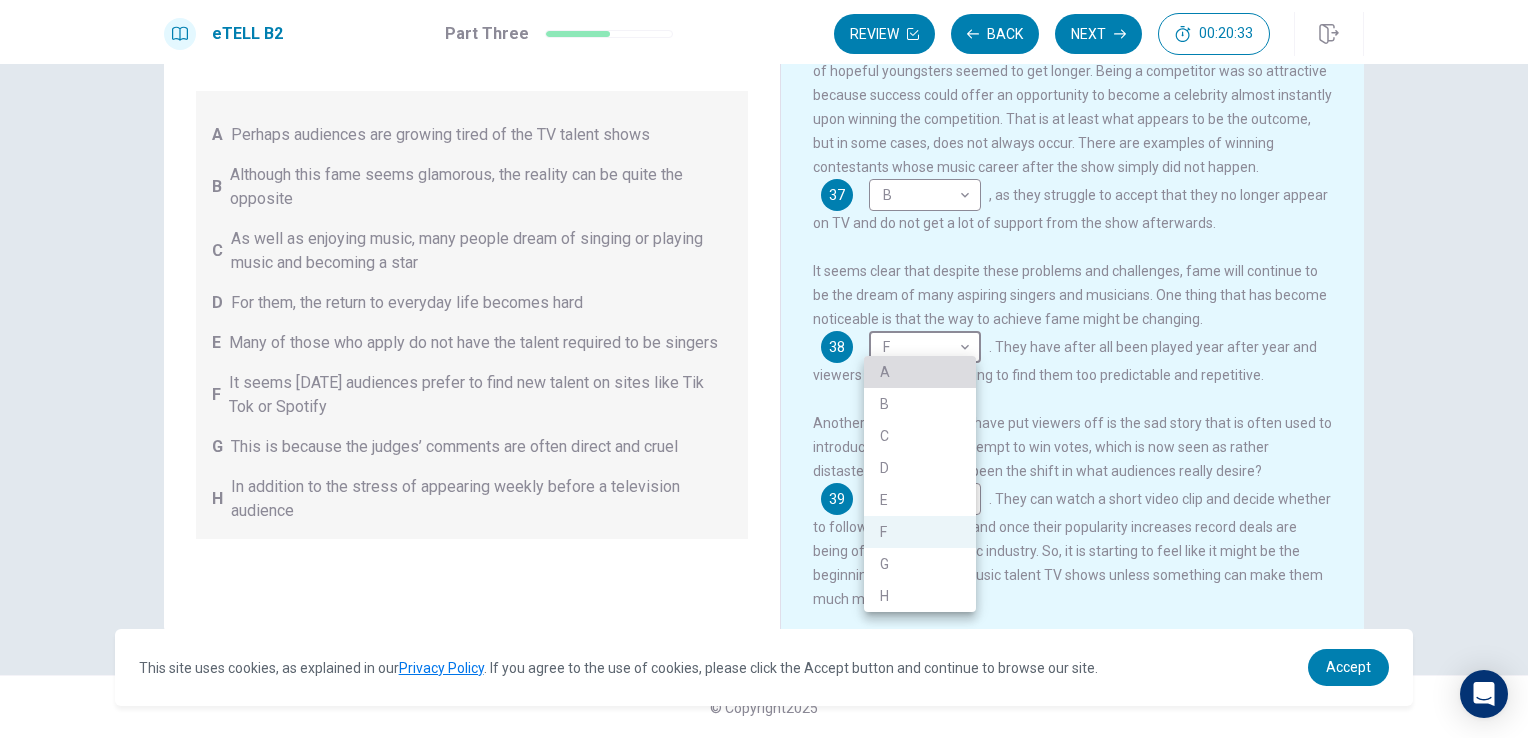 click on "A" at bounding box center (920, 372) 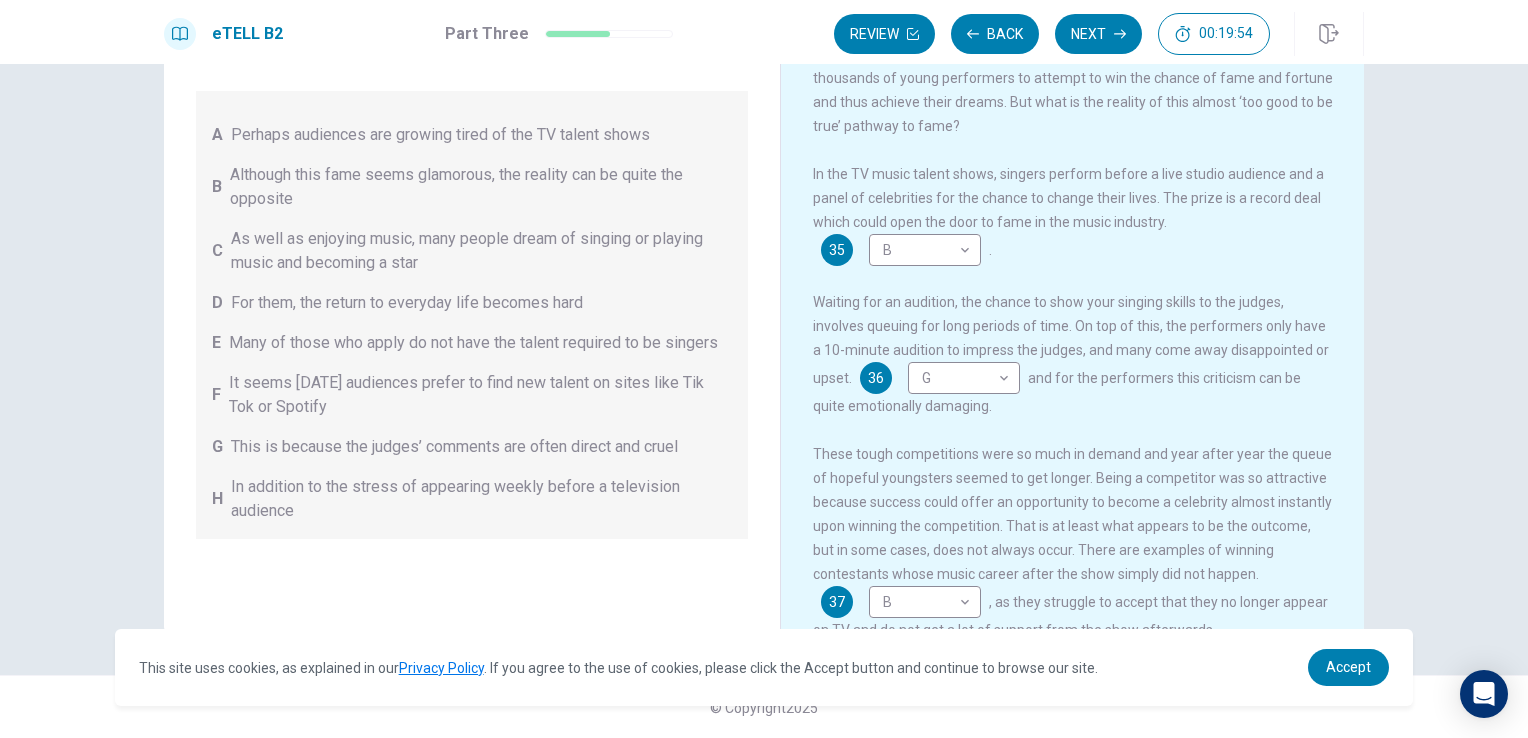 scroll, scrollTop: 8, scrollLeft: 0, axis: vertical 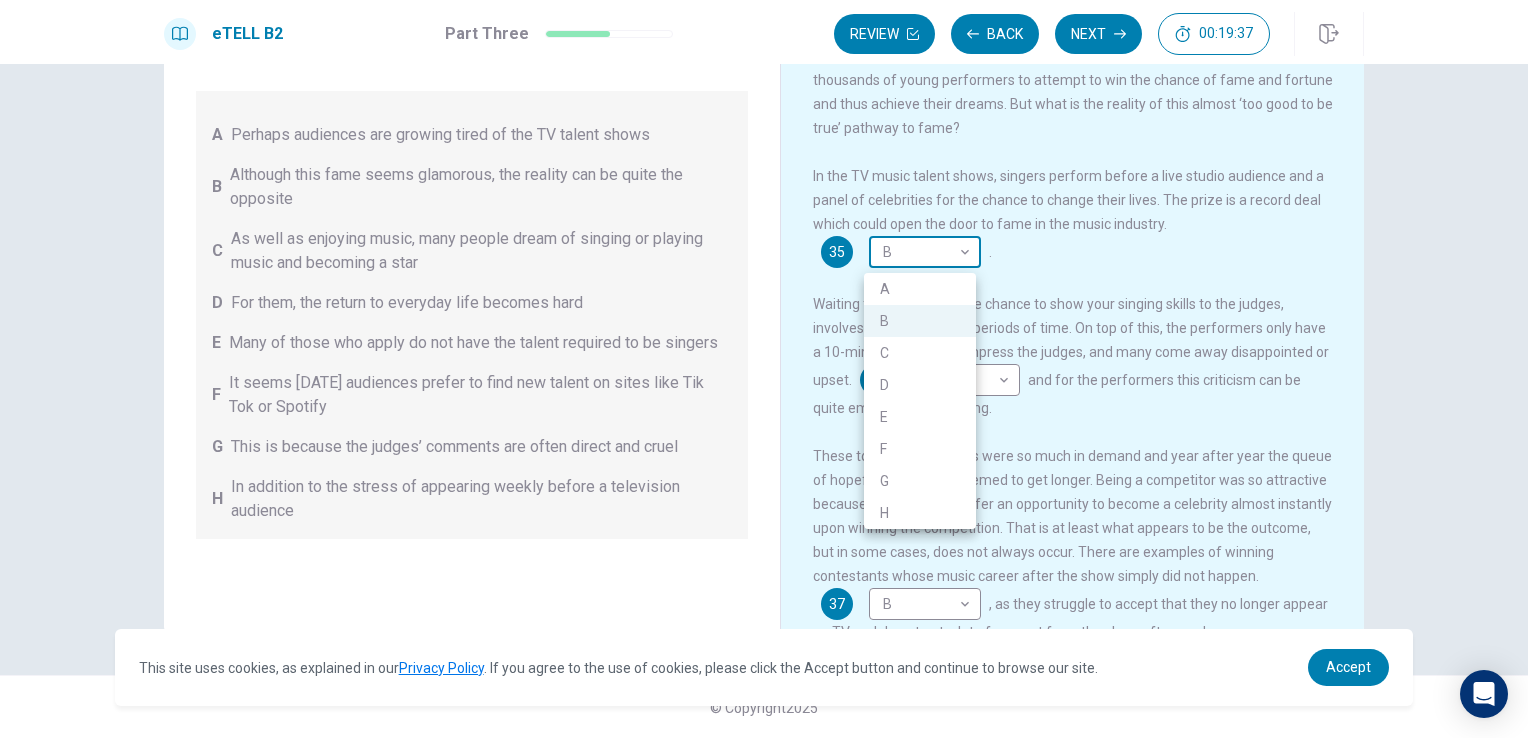 click on "This site uses cookies, as explained in our  Privacy Policy . If you agree to the use of cookies, please click the Accept button and continue to browse our site.   Privacy Policy Accept   eTELL B2 Part Three Review Back Next 00:19:37 Question 15 - 19 of 30 00:19:37 Review Back Next Questions 35 - 39 You are going to read a passage in which some sentences have been  removed. For questions 35 – 39, insert the correct sentence (A – H) into the  appropriate gap. There are THREE sentences which you do not need. A Perhaps audiences are growing tired of the TV talent shows B Although this fame seems glamorous, the reality can be quite the opposite C As well as enjoying music, many people dream of singing or playing music and becoming a star D For them, the return to everyday life becomes hard E Many of those who apply do not have the talent required to be singers F It seems [DATE] audiences prefer to find new talent on sites like Tik Tok or Spotify G H Music Competitions 35 B * ​ . 36 G * ​ 37 B * ​ 38" at bounding box center [764, 369] 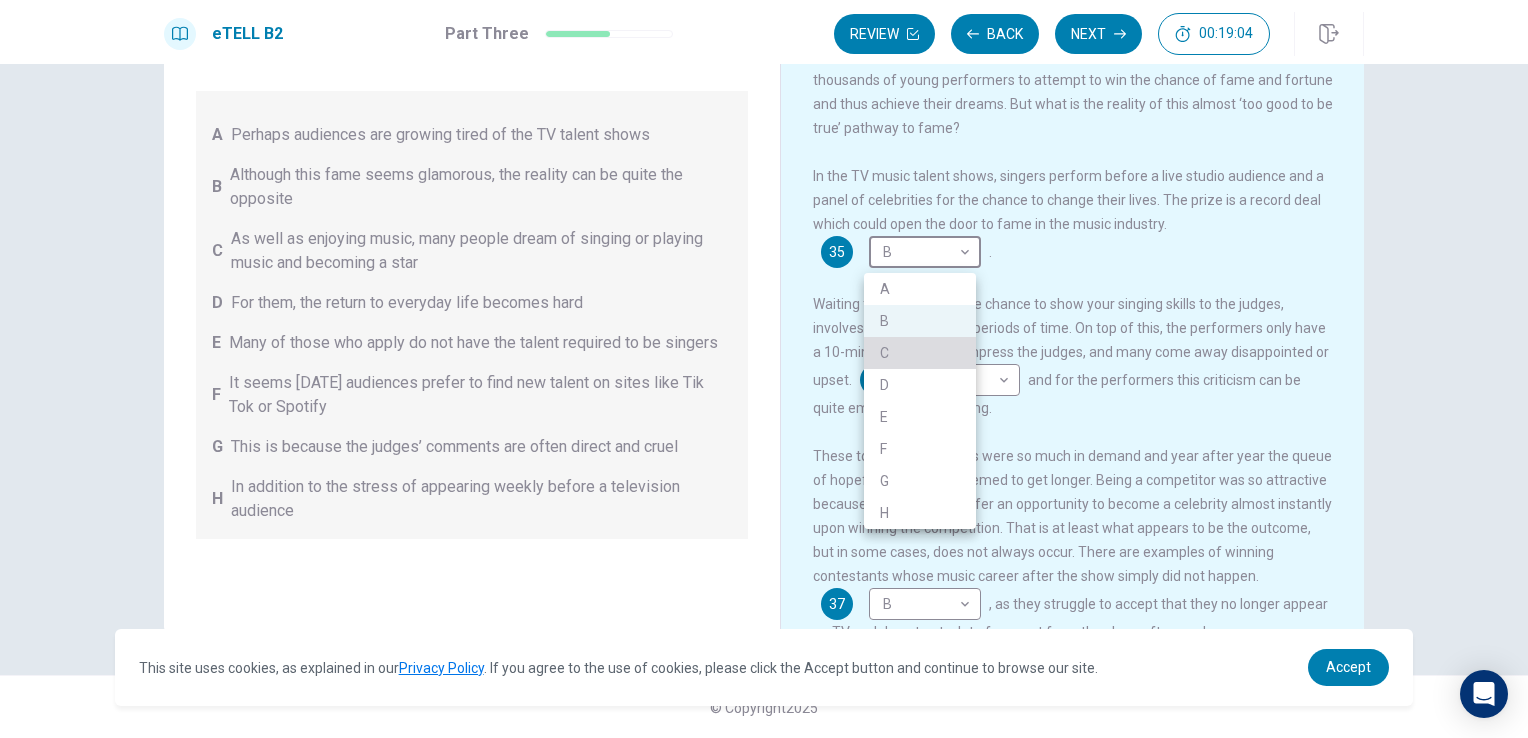 click on "C" at bounding box center [920, 353] 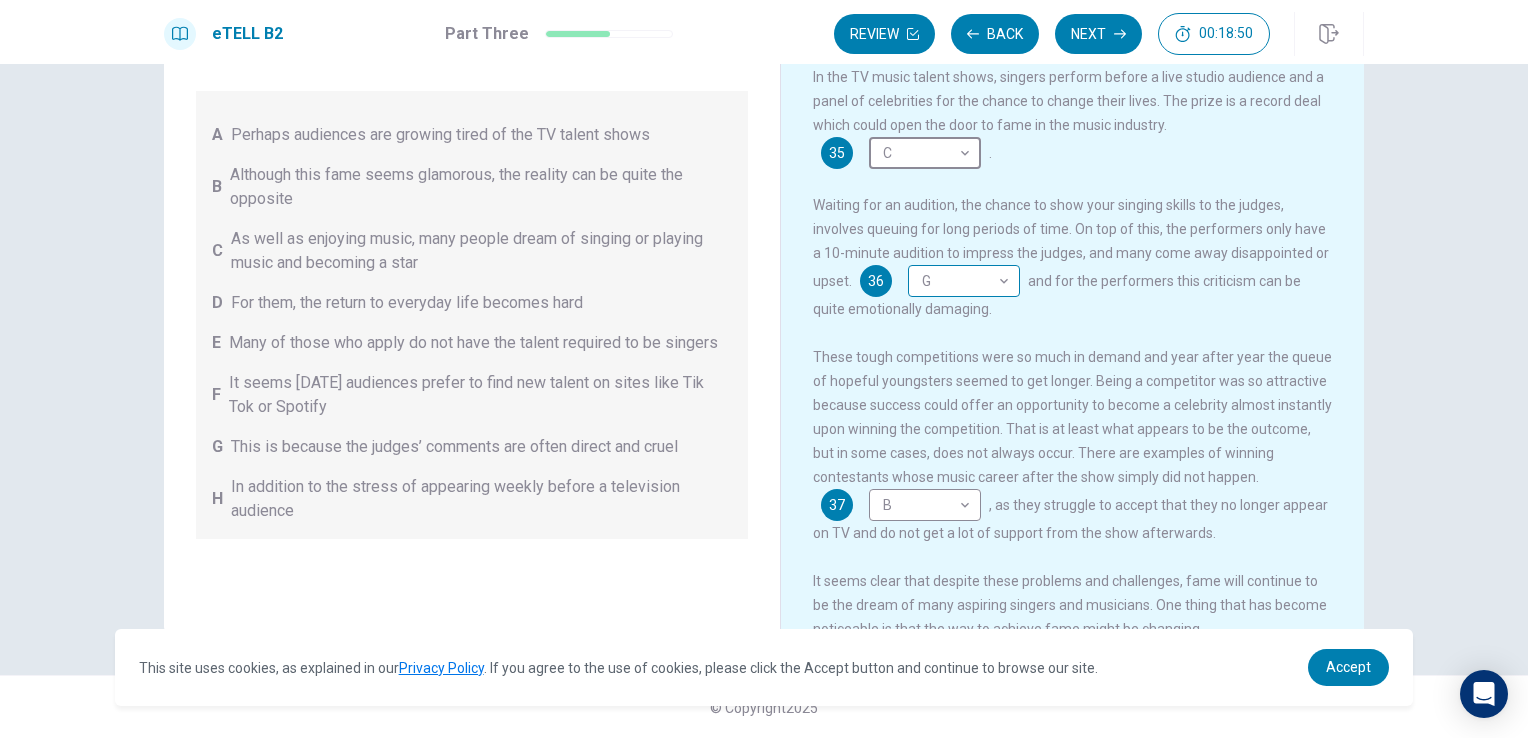 scroll, scrollTop: 108, scrollLeft: 0, axis: vertical 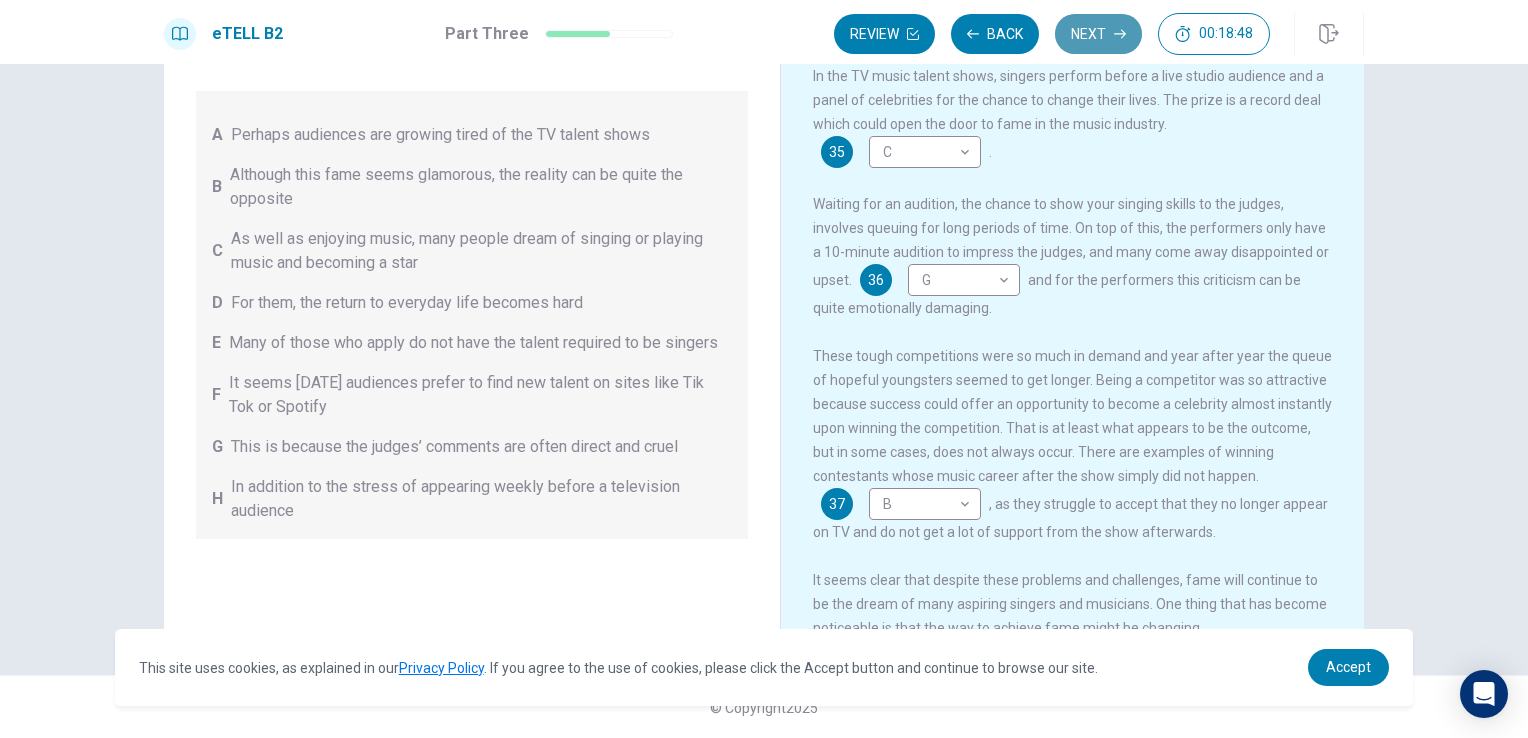 click on "Next" at bounding box center [1098, 34] 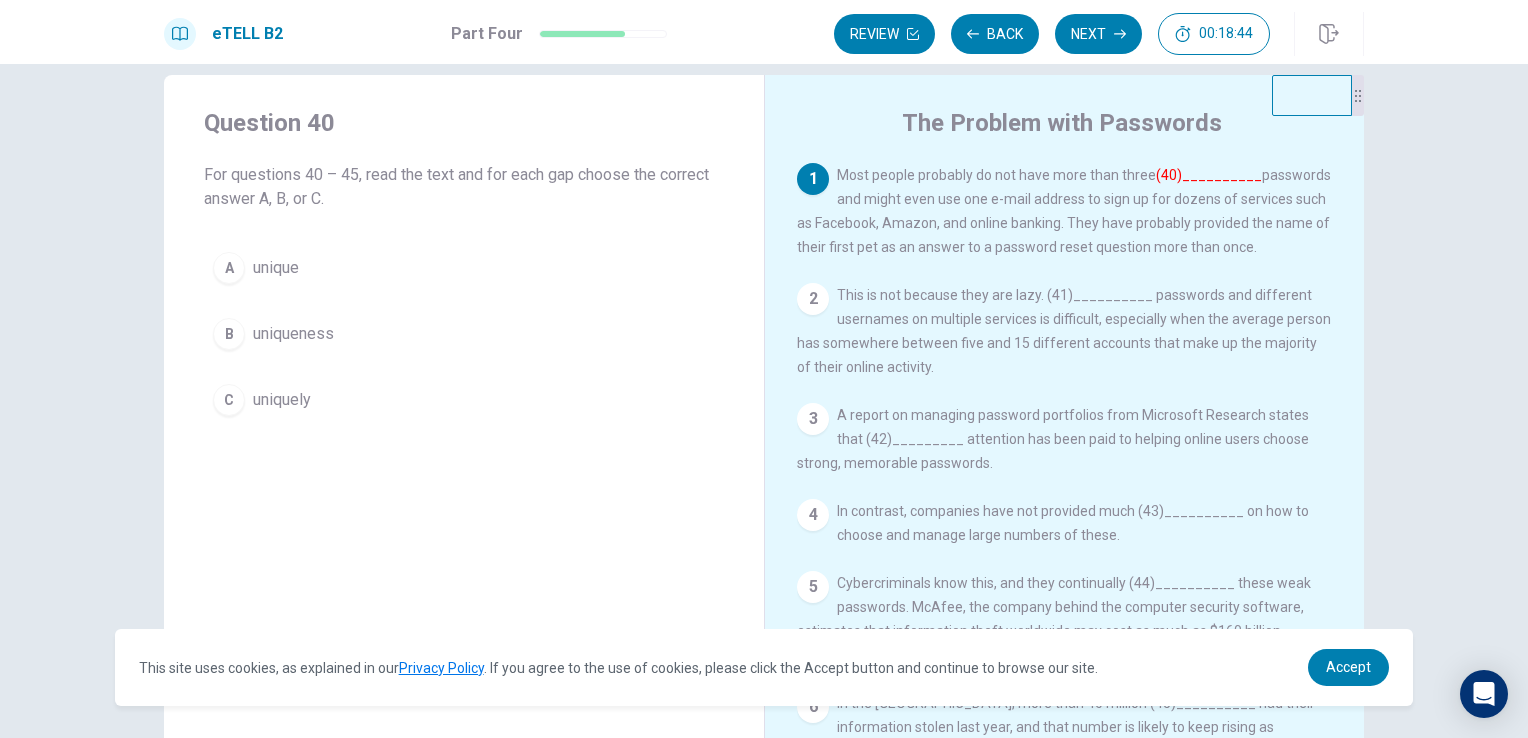 scroll, scrollTop: 28, scrollLeft: 0, axis: vertical 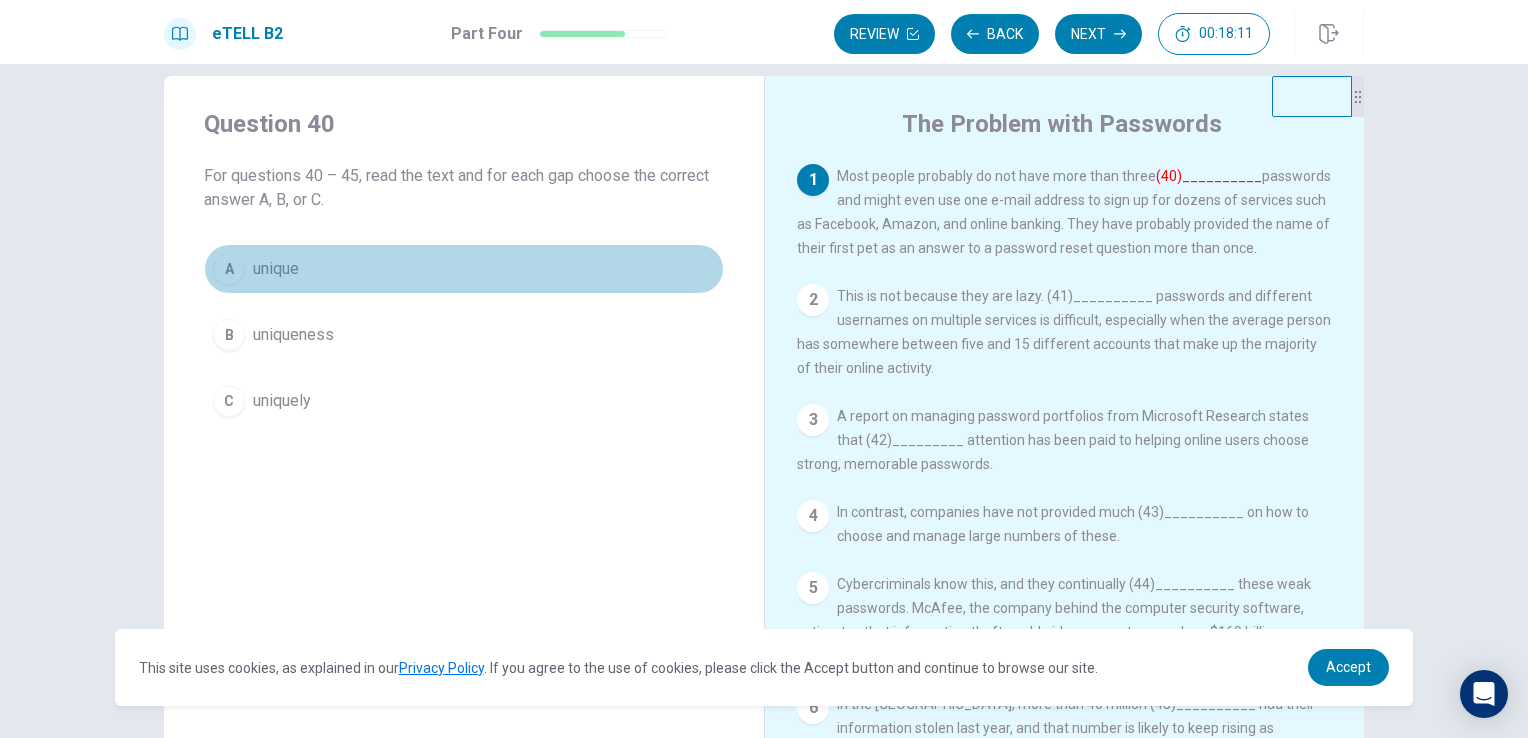 click on "unique" at bounding box center (276, 269) 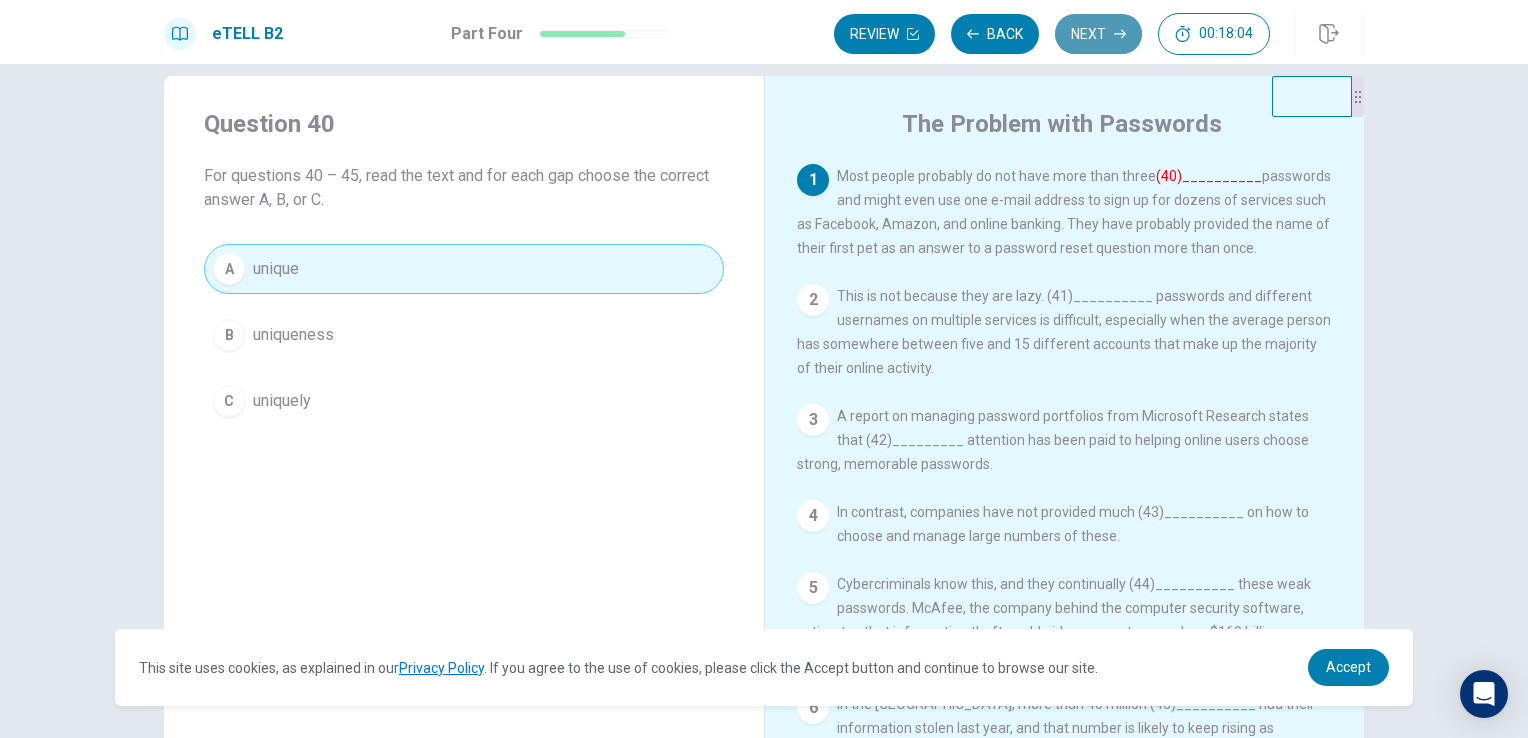 click on "Next" at bounding box center (1098, 34) 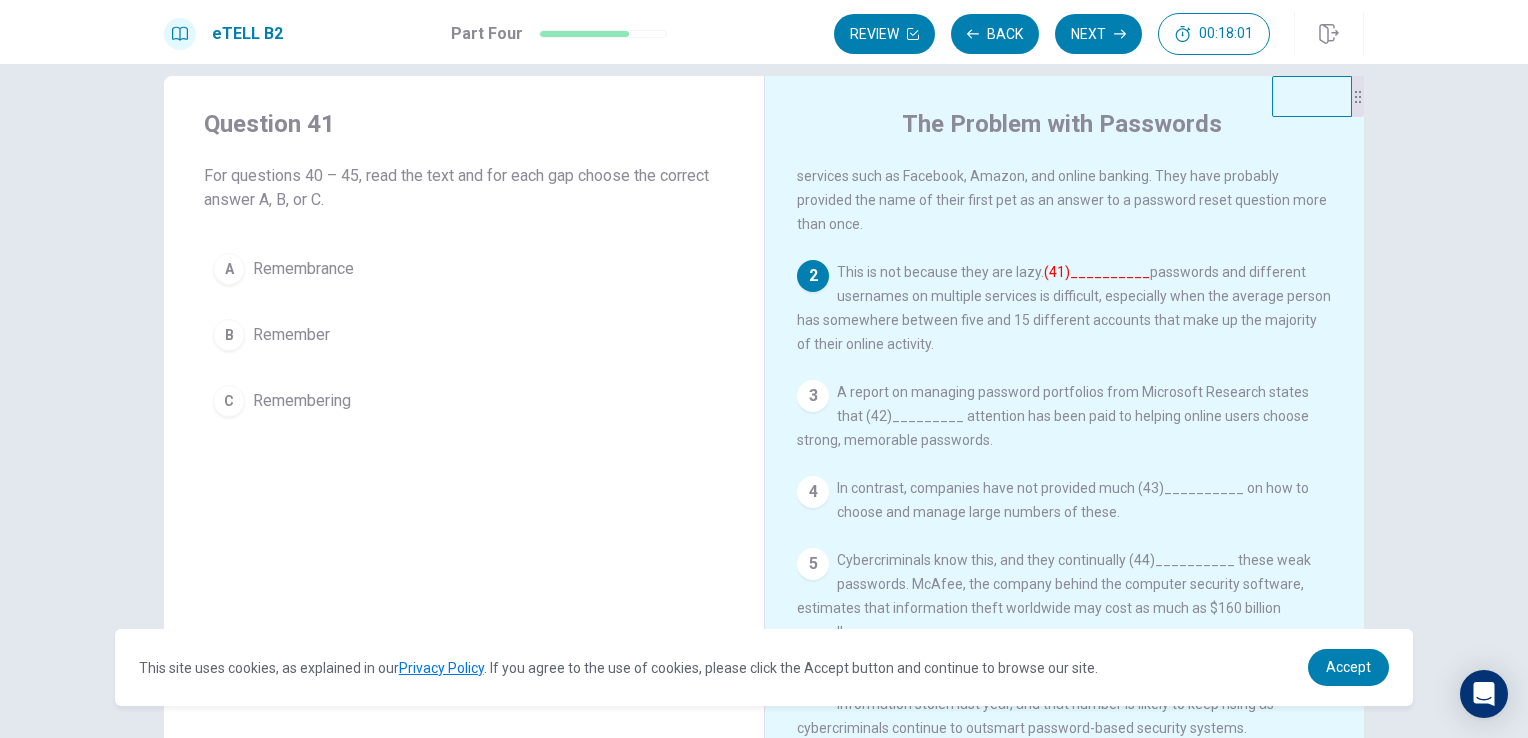 scroll, scrollTop: 53, scrollLeft: 0, axis: vertical 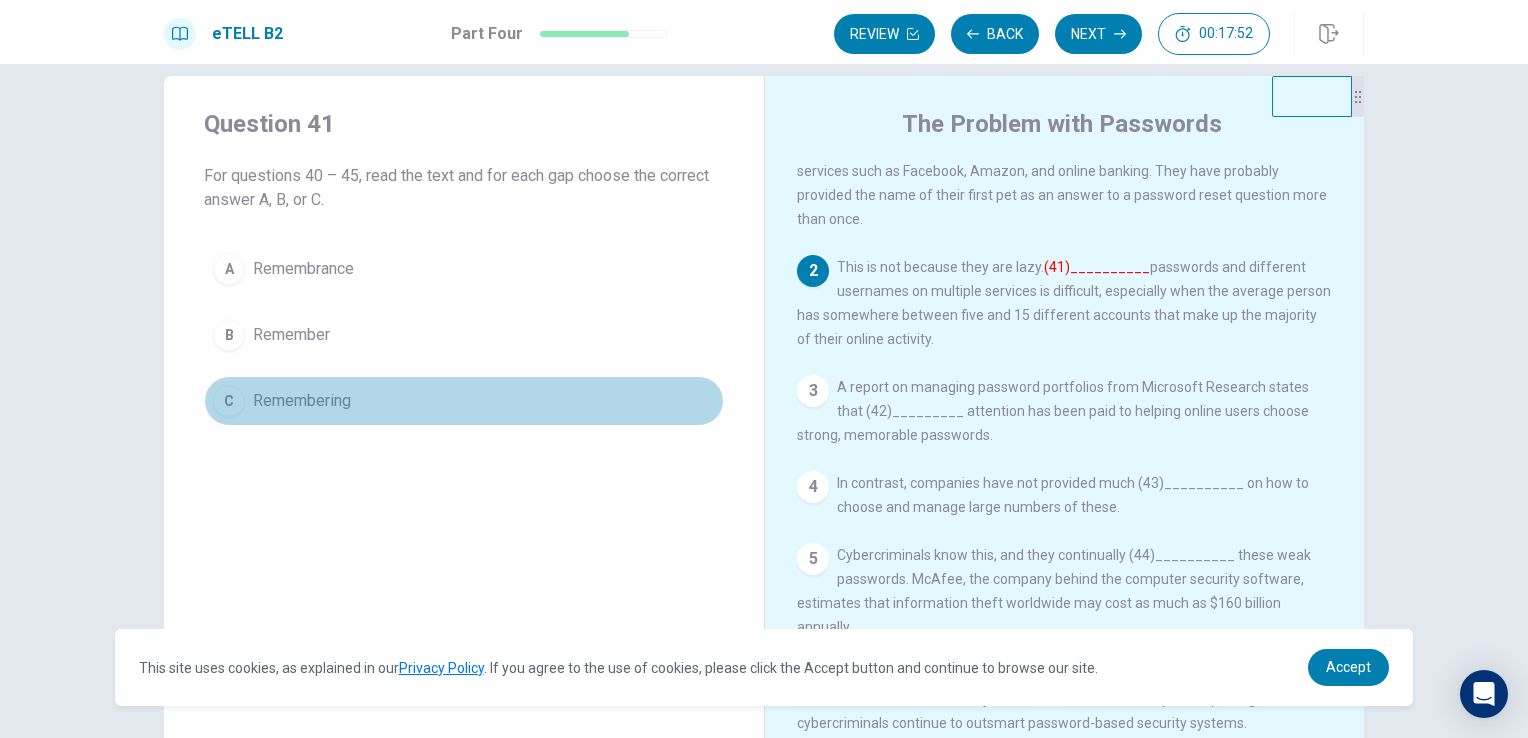 click on "Remembering" at bounding box center (302, 401) 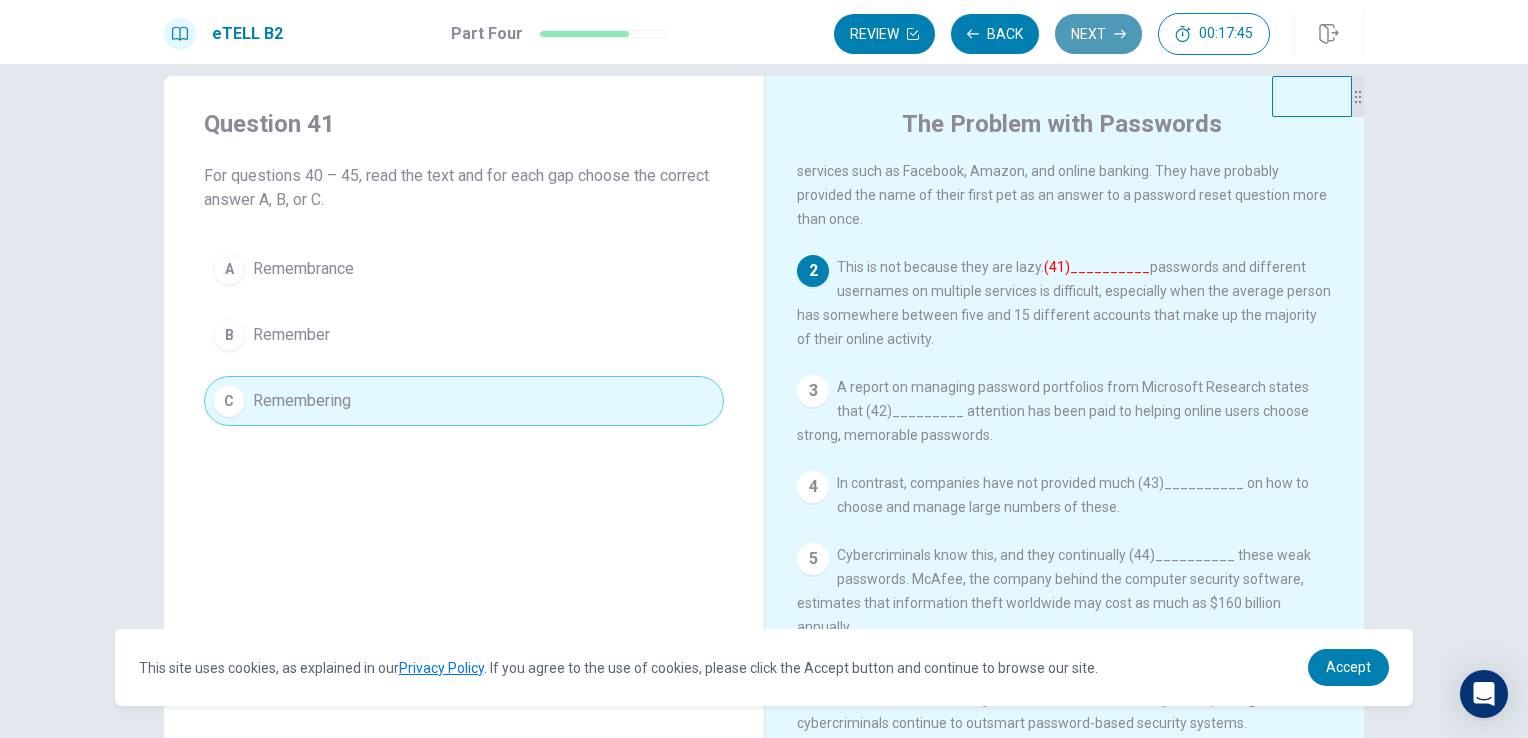 click on "Next" at bounding box center (1098, 34) 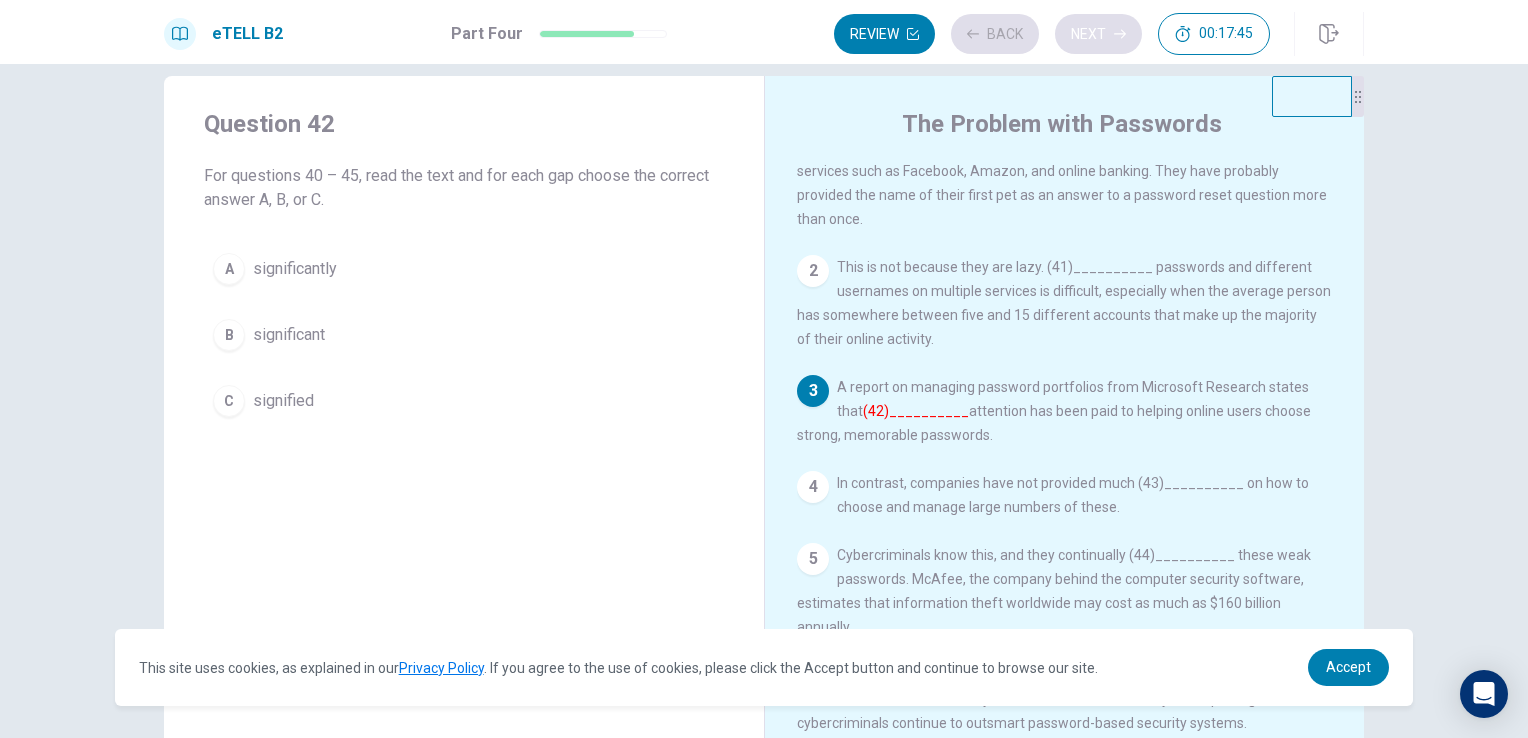 scroll, scrollTop: 64, scrollLeft: 0, axis: vertical 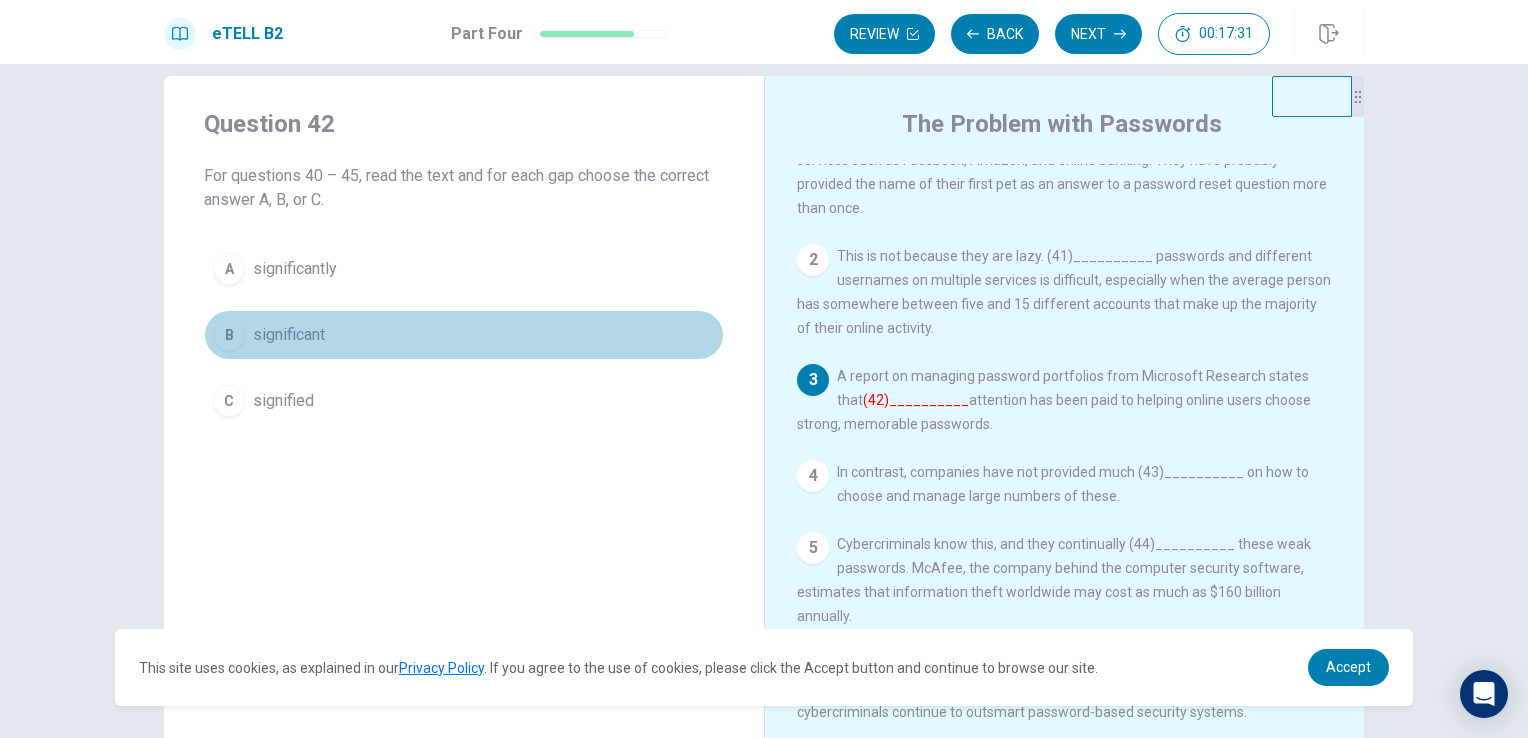click on "significant" at bounding box center [289, 335] 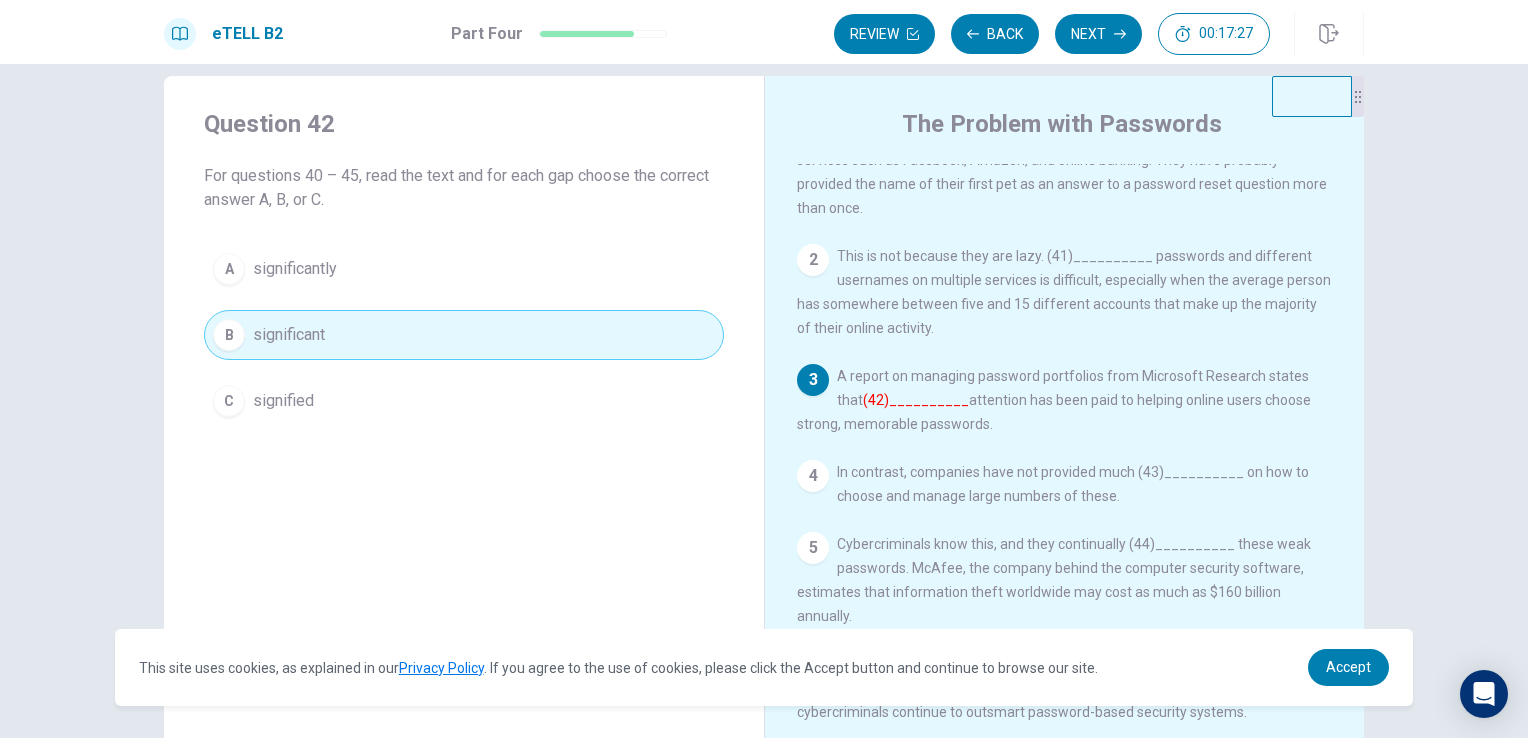 scroll, scrollTop: 164, scrollLeft: 0, axis: vertical 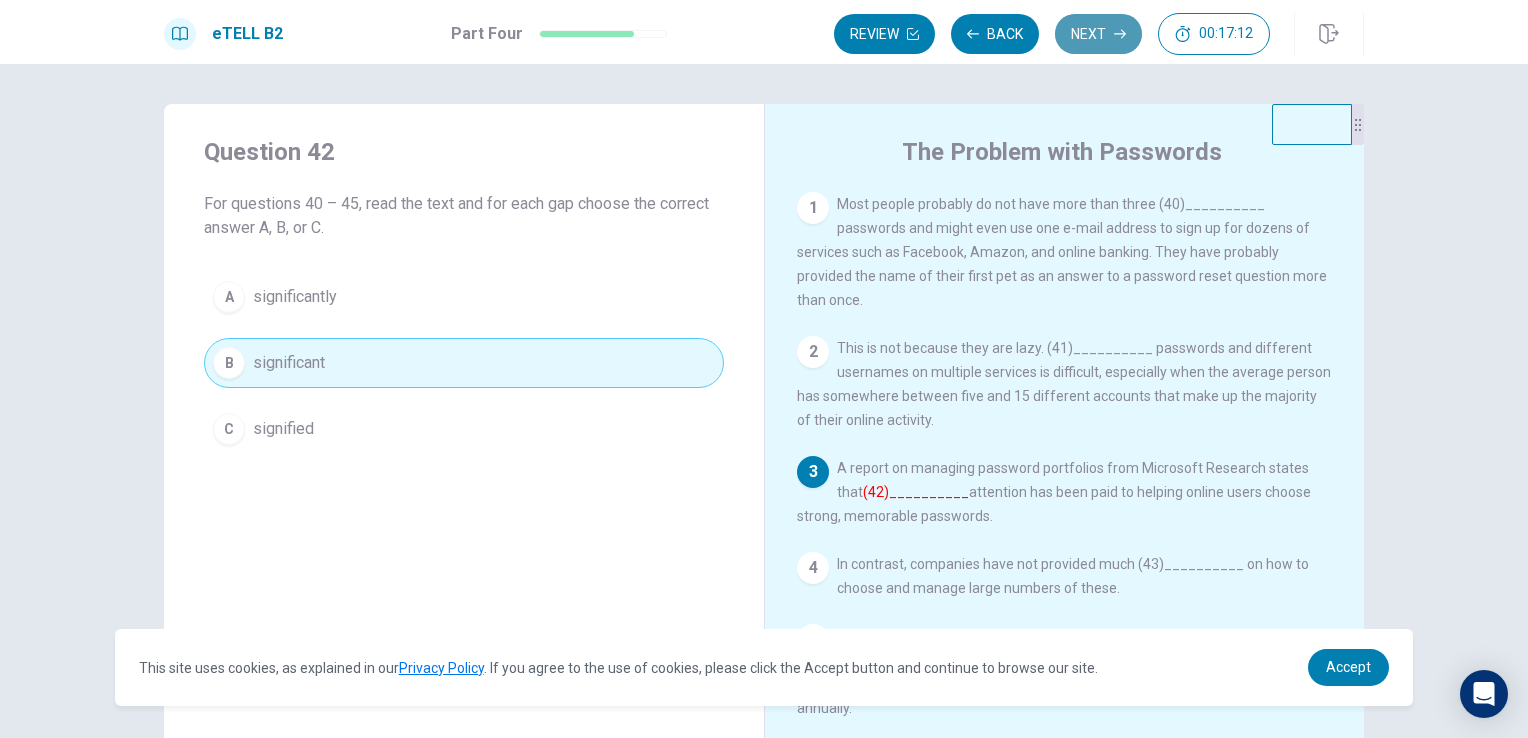 click on "Next" at bounding box center [1098, 34] 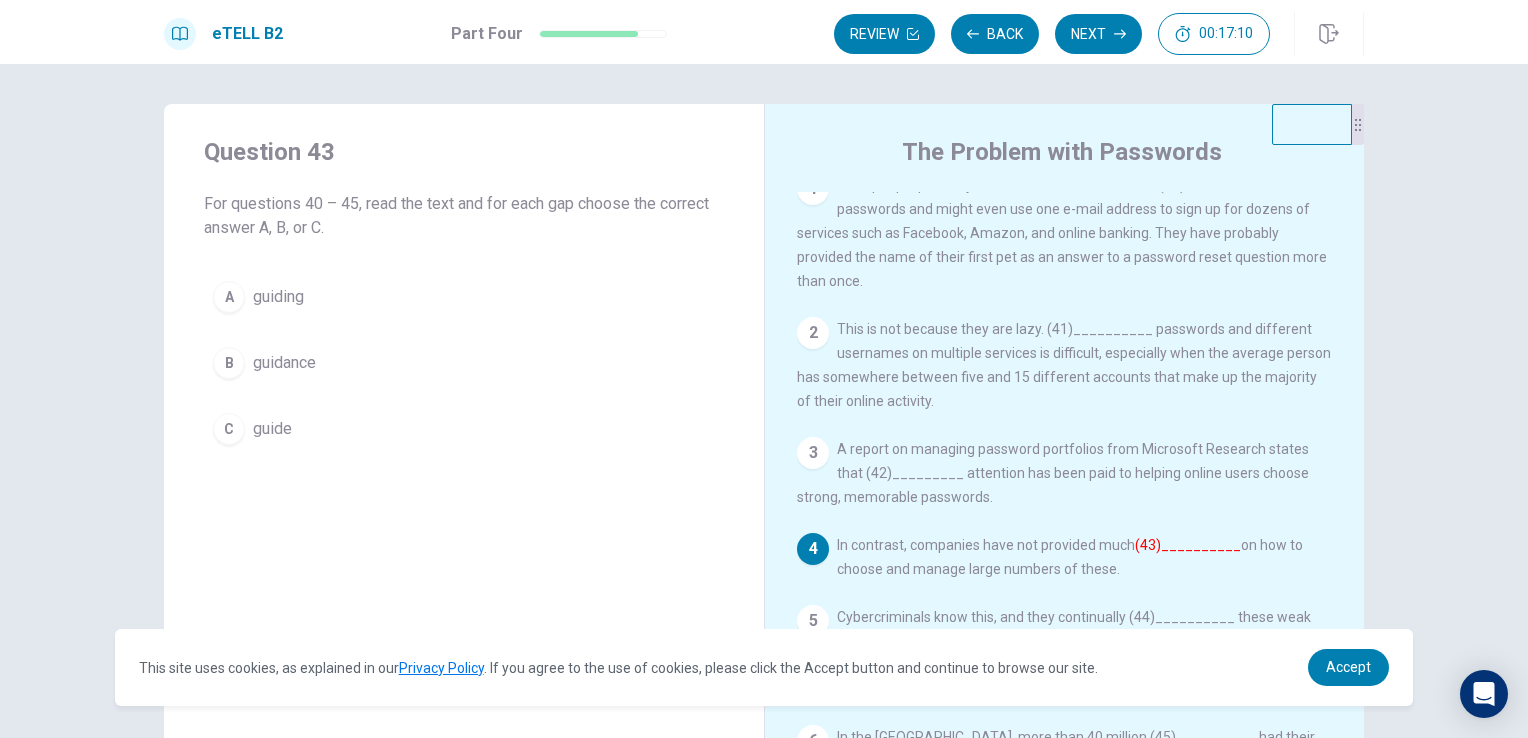 scroll, scrollTop: 64, scrollLeft: 0, axis: vertical 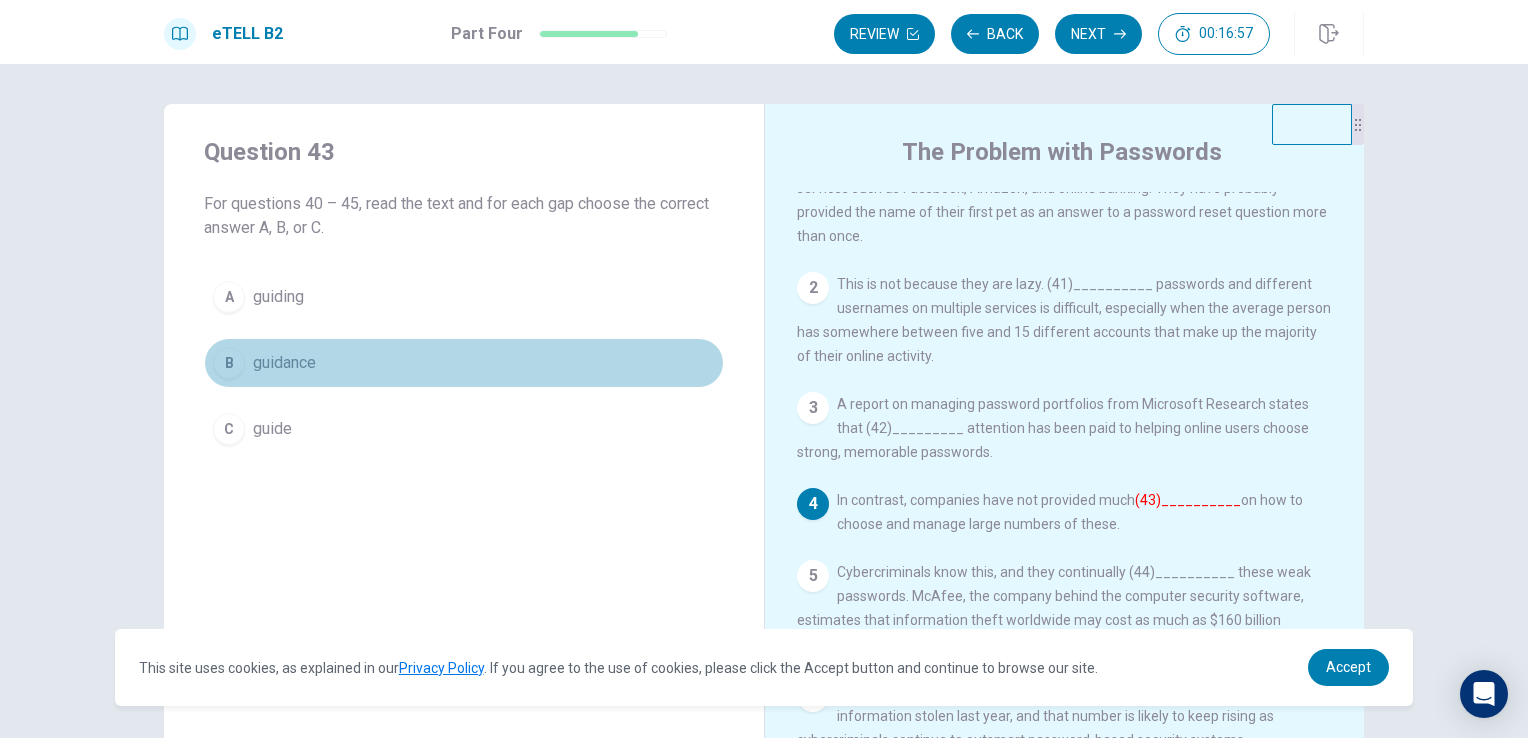 click on "guidance" at bounding box center [284, 363] 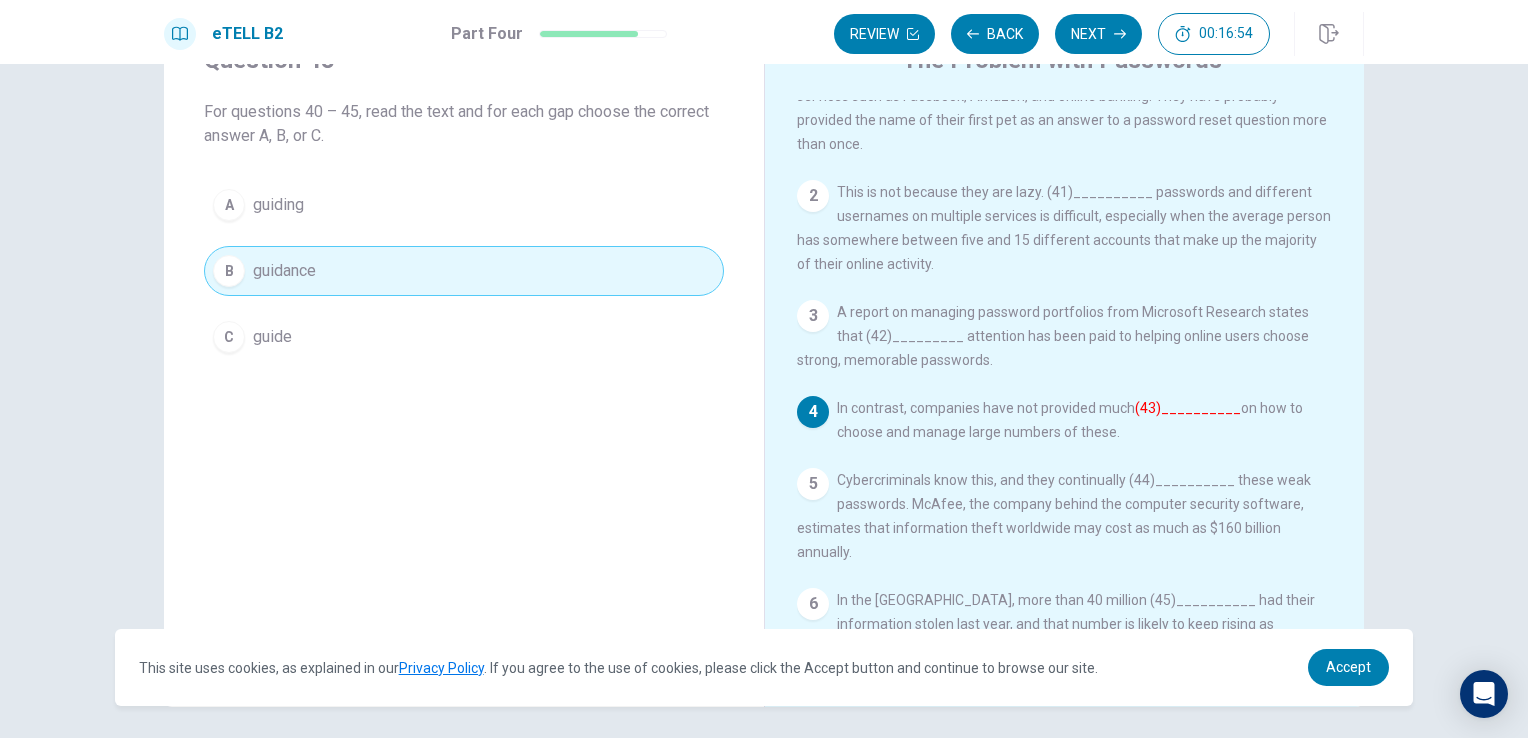 scroll, scrollTop: 95, scrollLeft: 0, axis: vertical 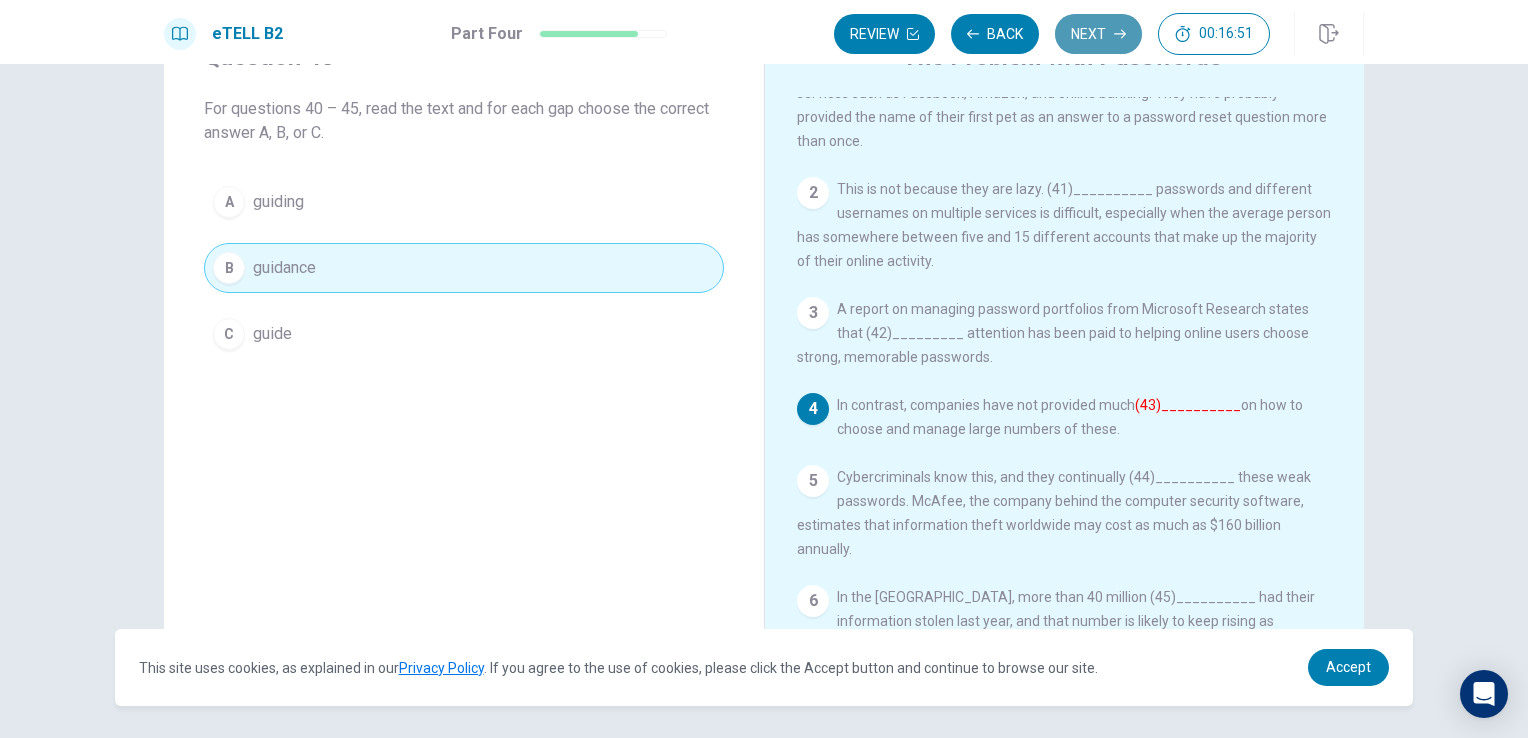 click on "Next" at bounding box center [1098, 34] 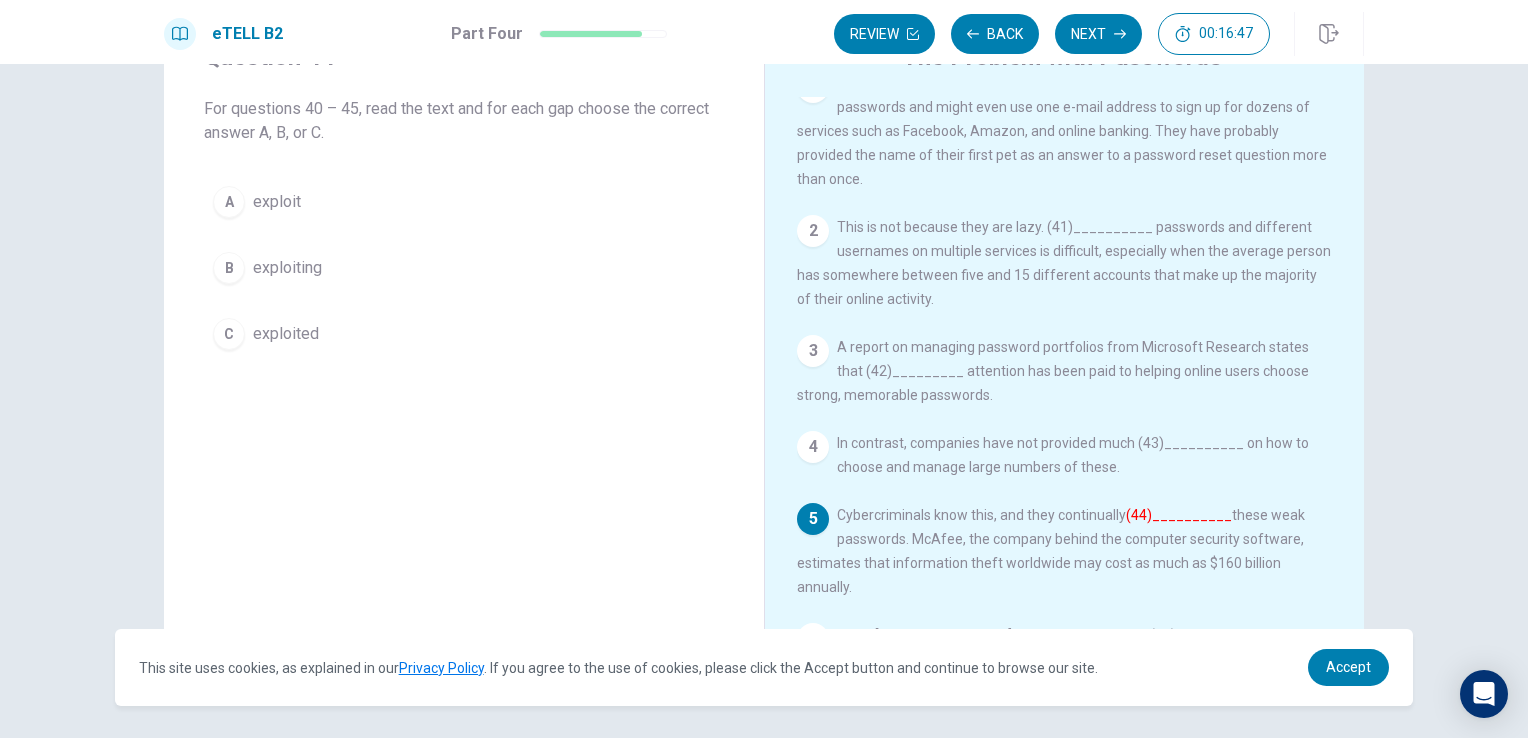 scroll, scrollTop: 64, scrollLeft: 0, axis: vertical 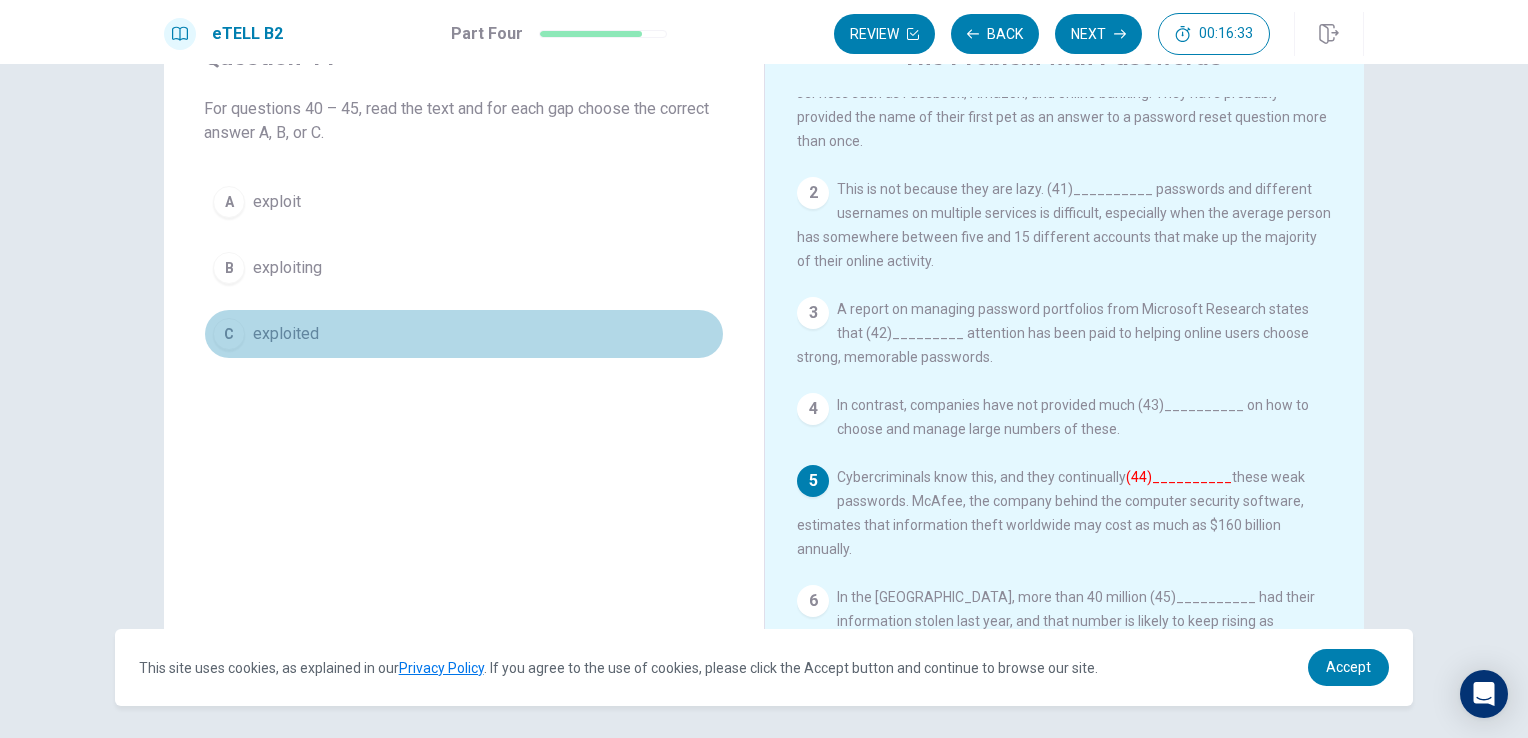 click on "exploited" at bounding box center [286, 334] 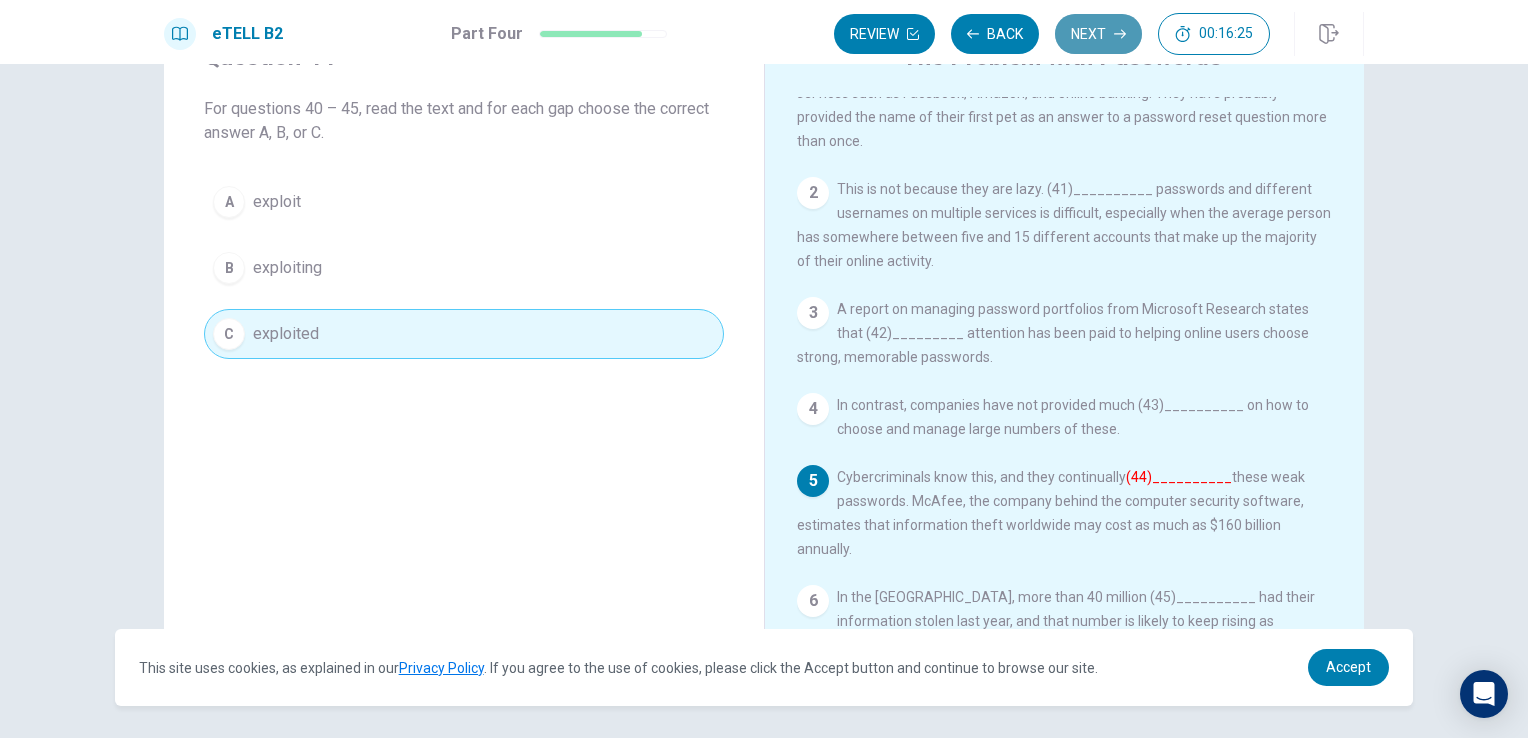 click on "Next" at bounding box center (1098, 34) 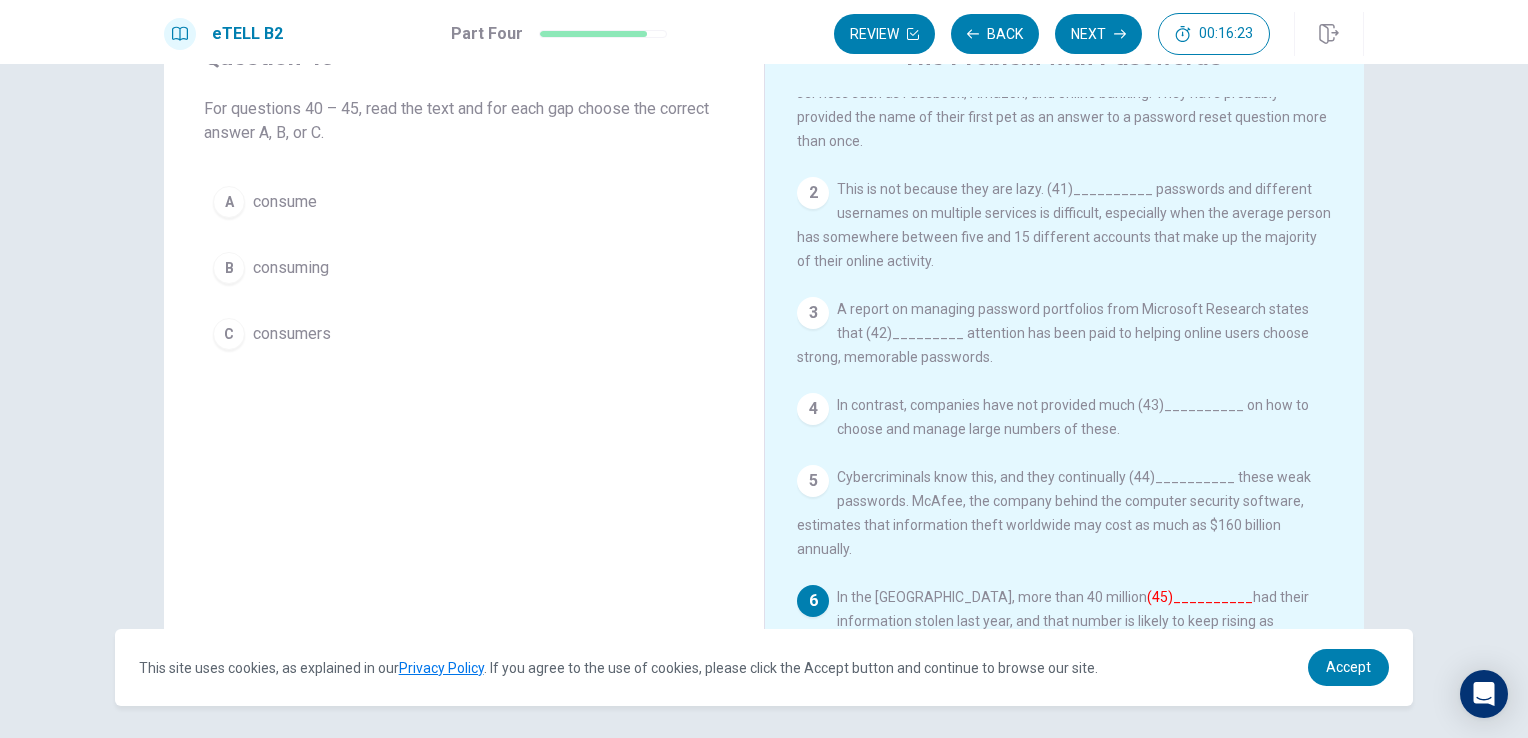 scroll, scrollTop: 164, scrollLeft: 0, axis: vertical 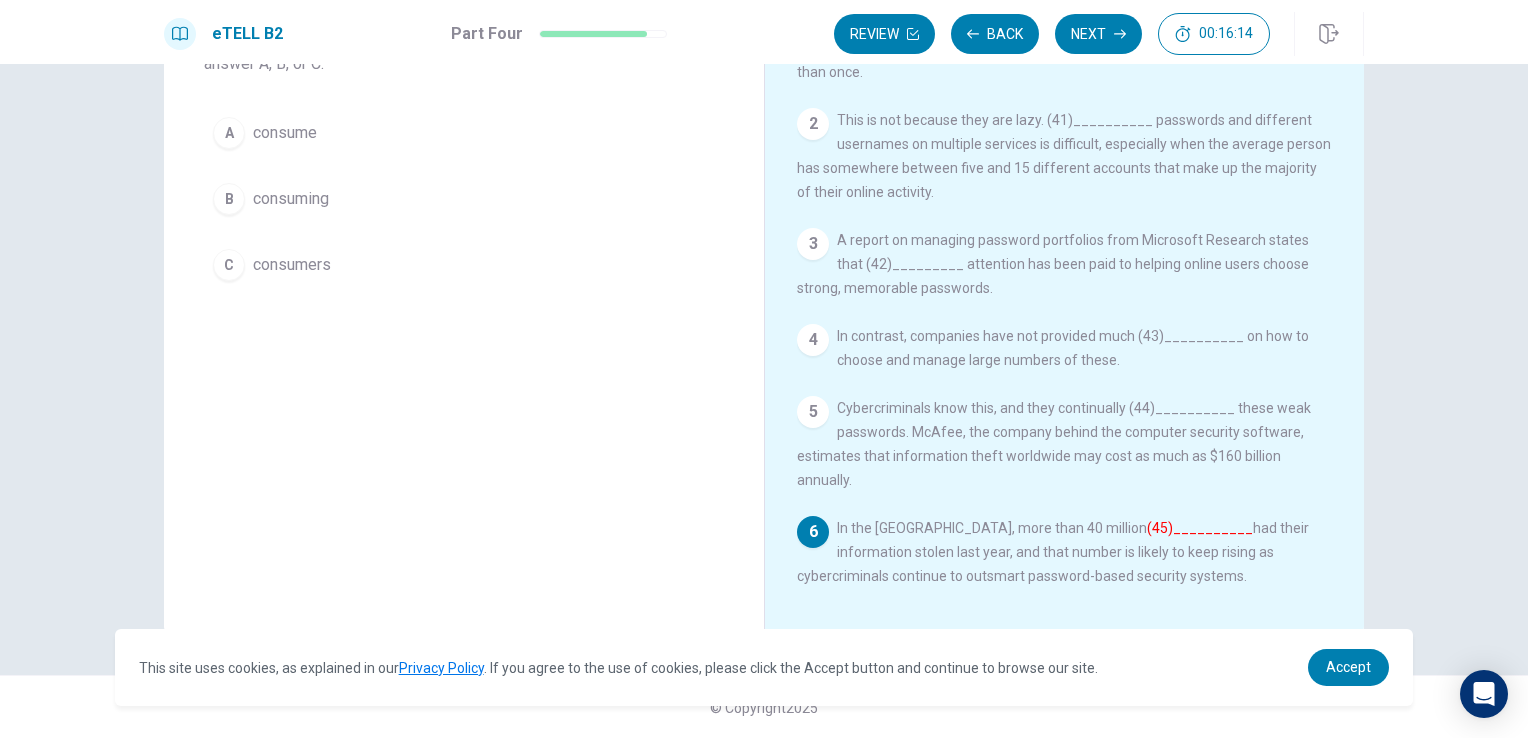 click on "consumers" at bounding box center [292, 265] 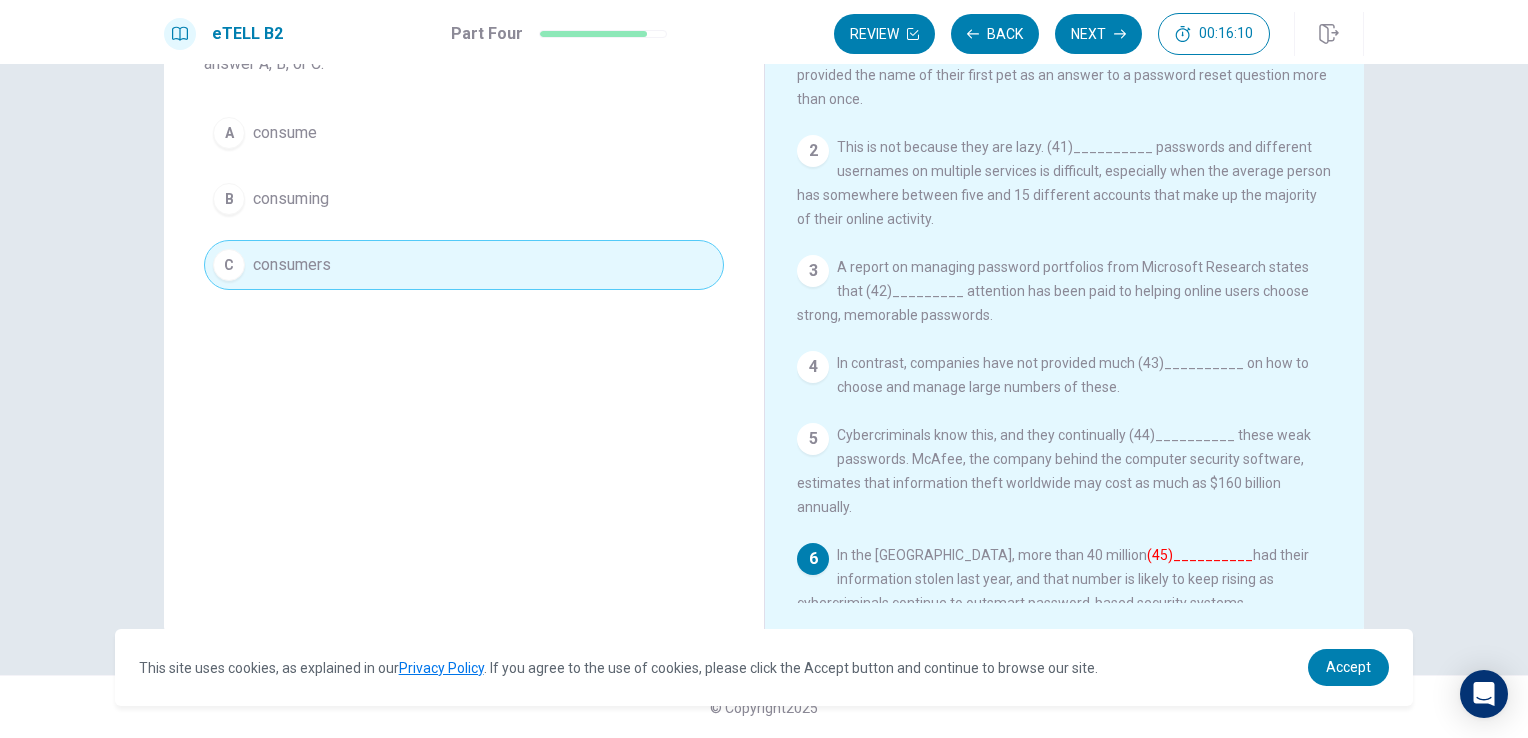 scroll, scrollTop: 0, scrollLeft: 0, axis: both 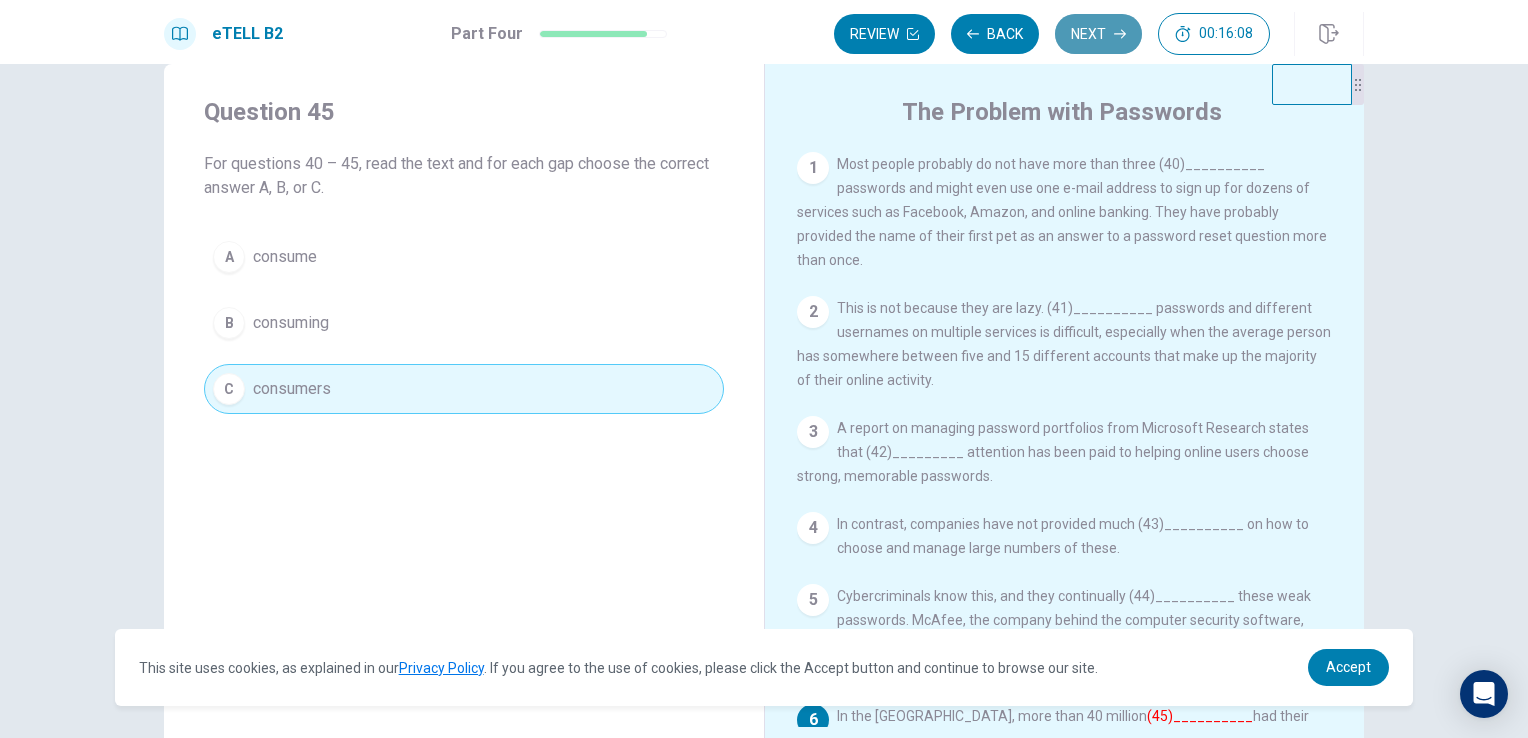 click on "Next" at bounding box center (1098, 34) 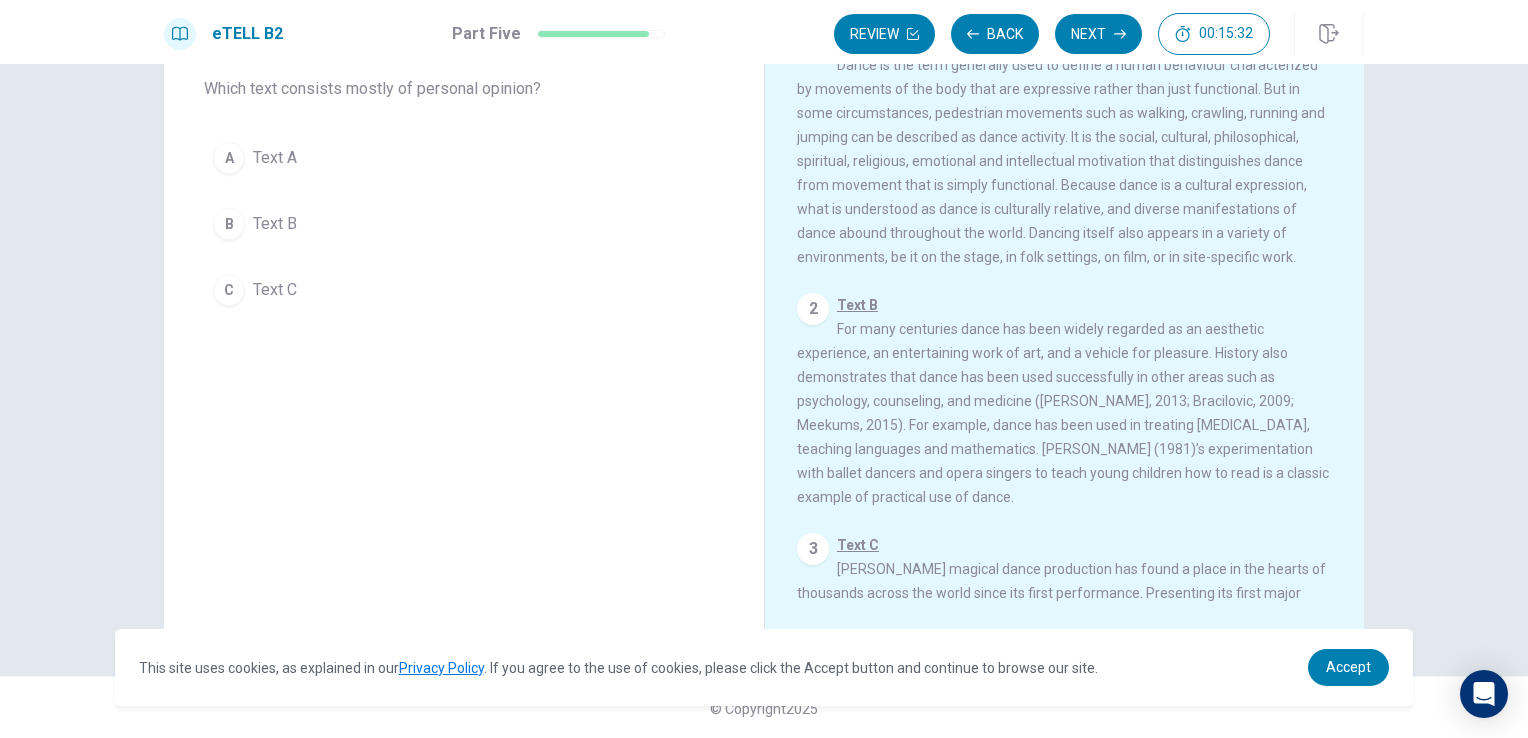 scroll, scrollTop: 0, scrollLeft: 0, axis: both 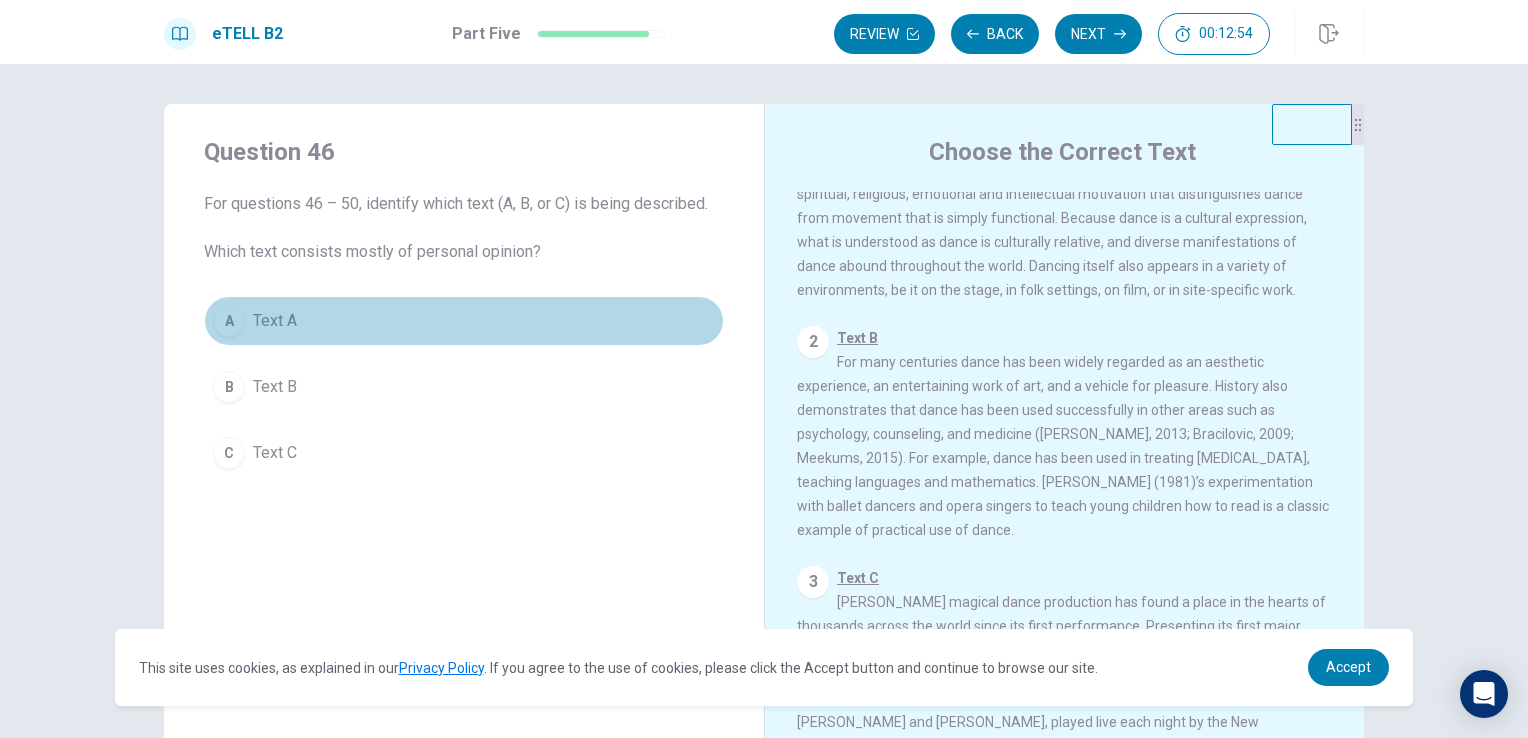 click on "A Text A" at bounding box center [464, 321] 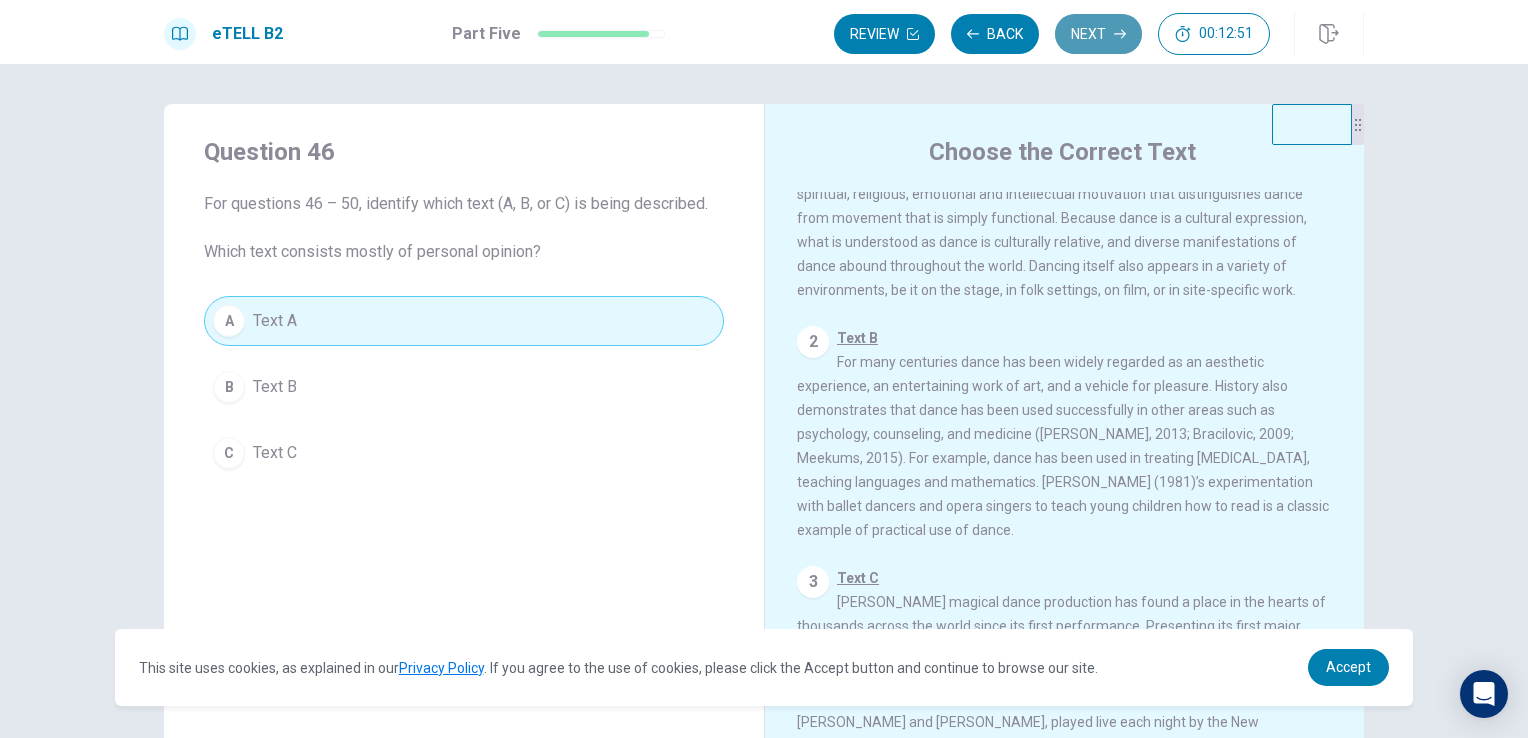click on "Next" at bounding box center (1098, 34) 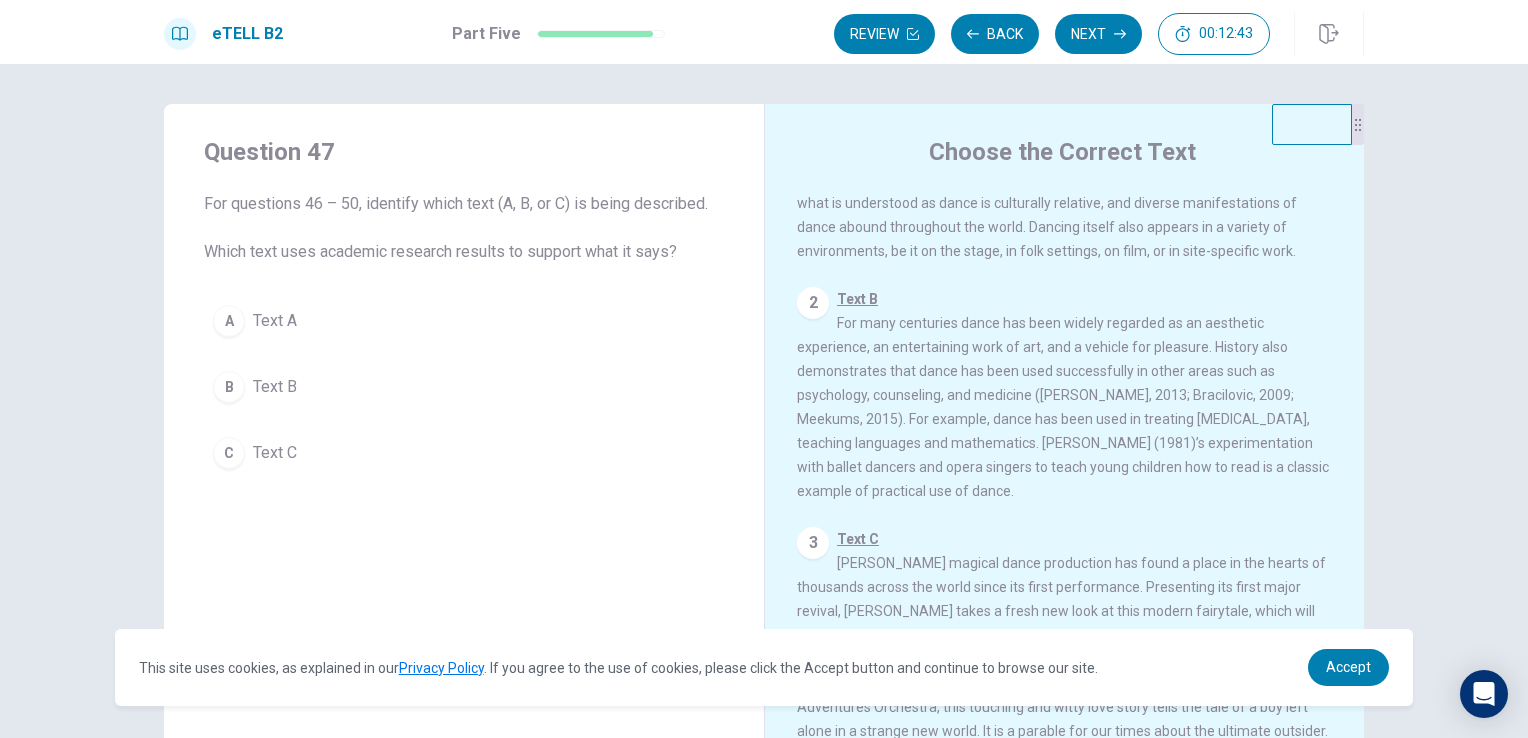 scroll, scrollTop: 191, scrollLeft: 0, axis: vertical 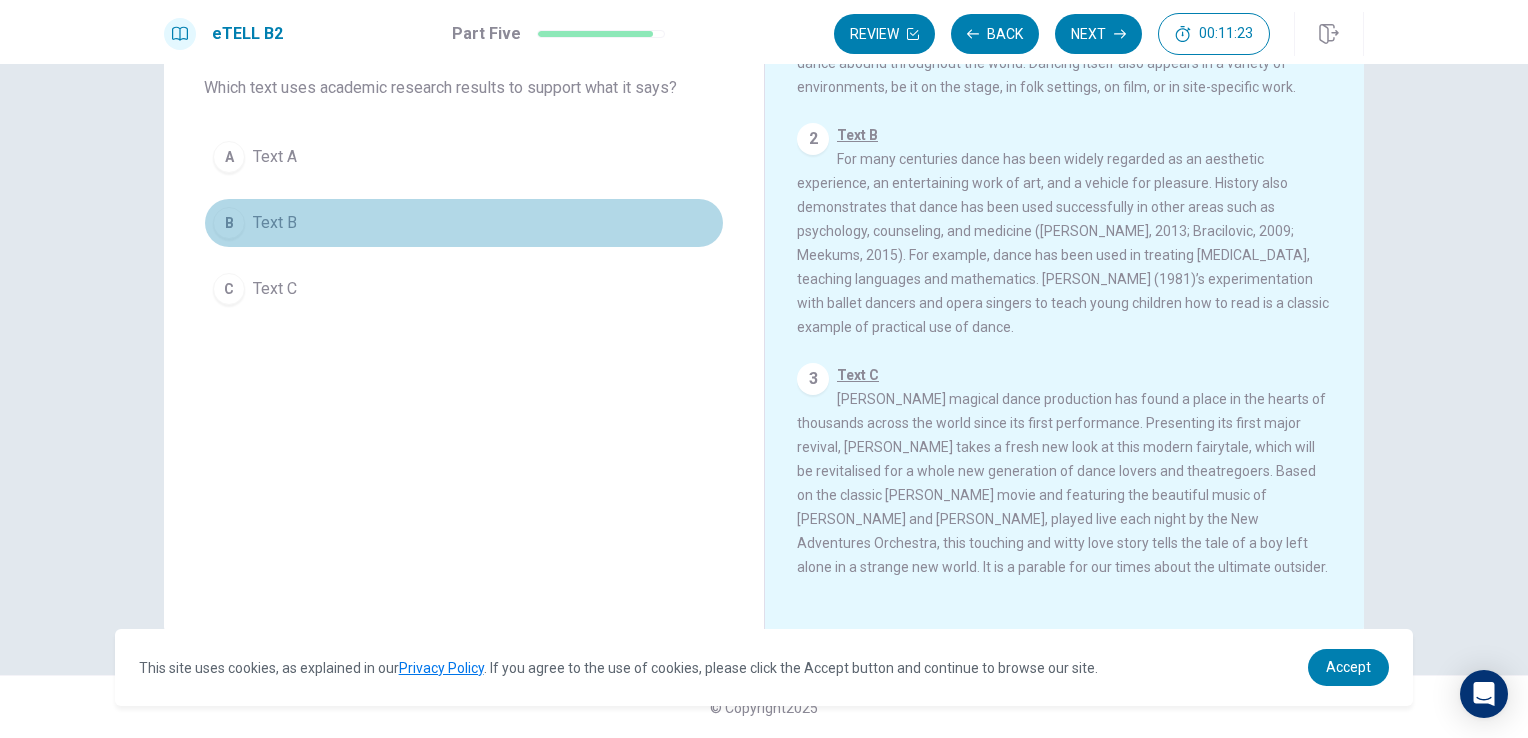 click on "Text B" at bounding box center [275, 223] 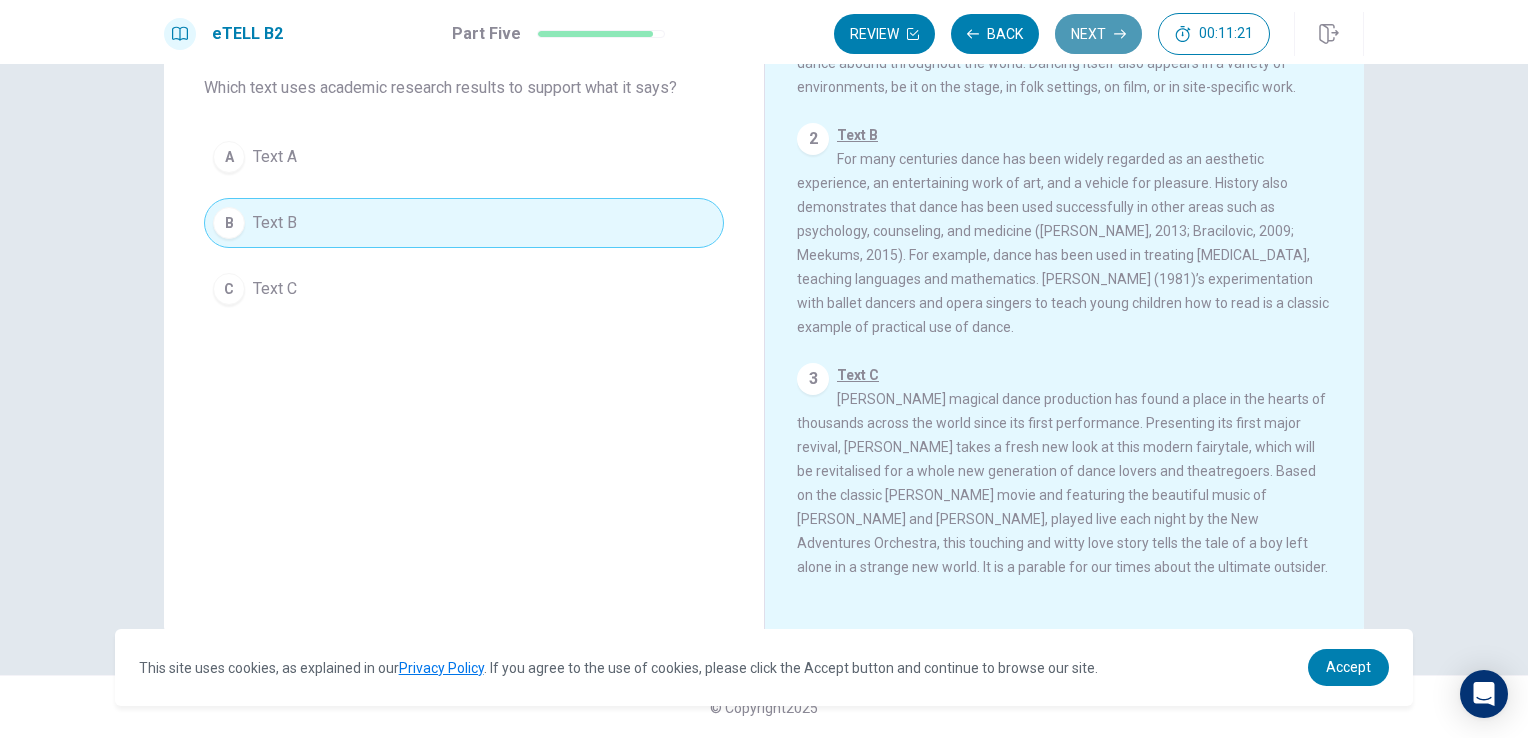 click on "Next" at bounding box center (1098, 34) 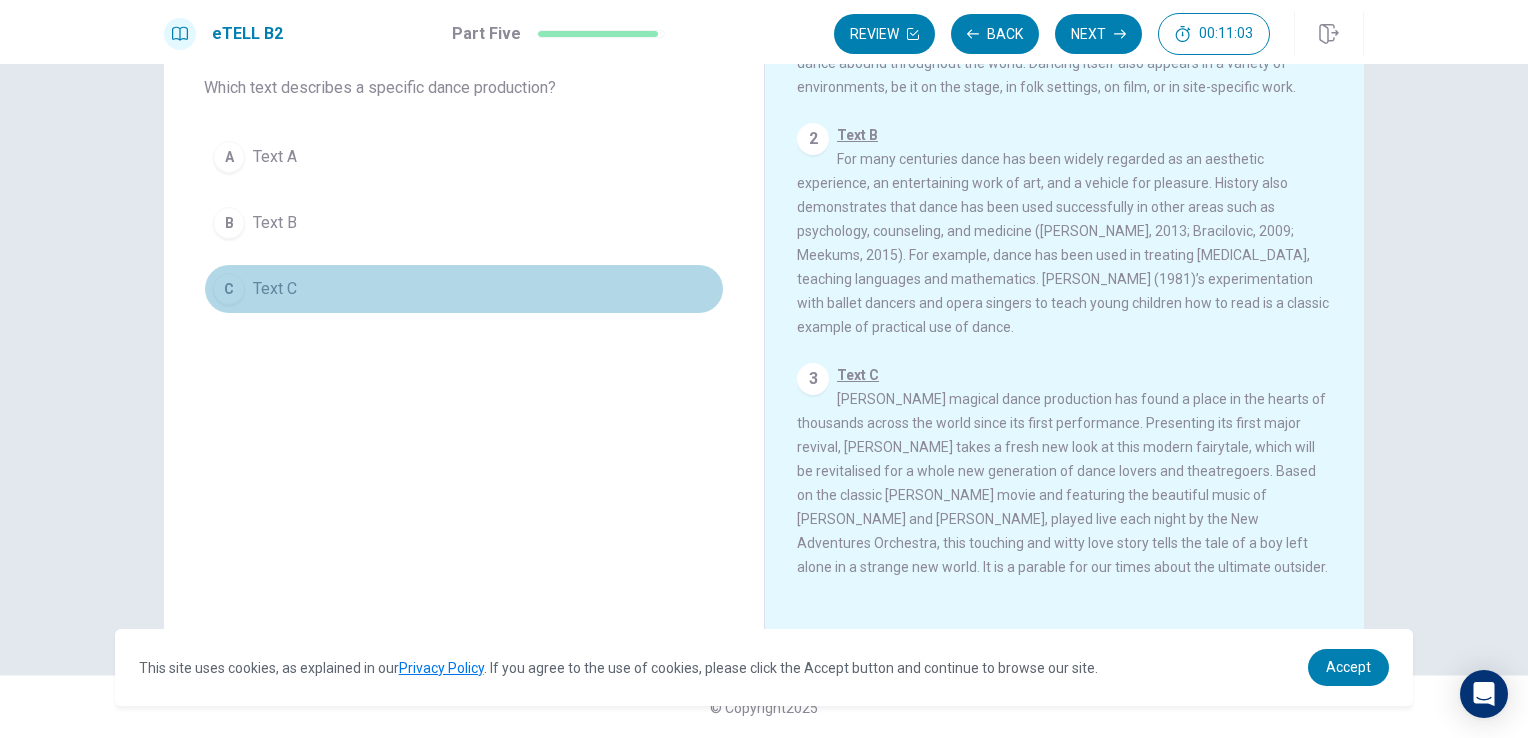 click on "C Text C" at bounding box center (464, 289) 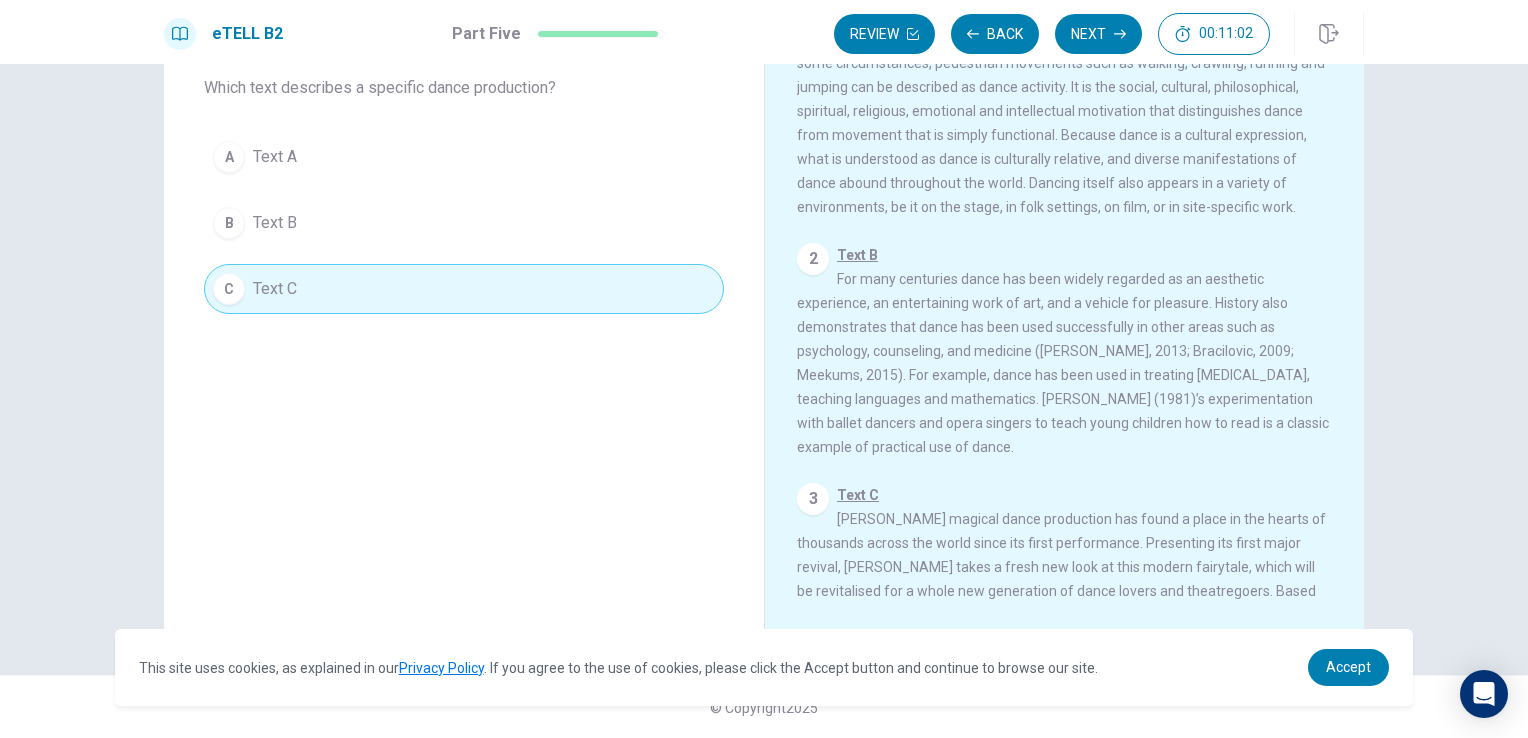 scroll, scrollTop: 0, scrollLeft: 0, axis: both 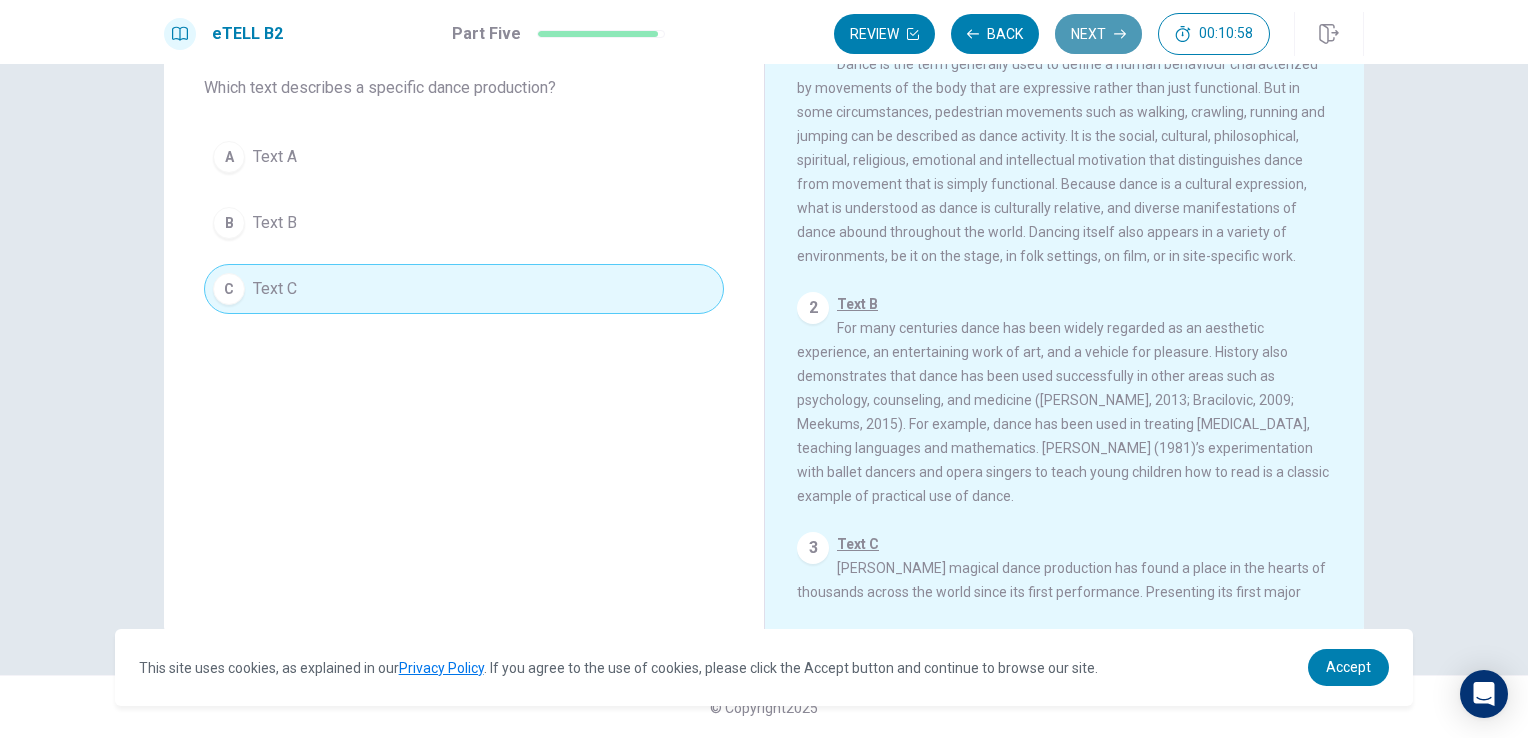 click on "Next" at bounding box center (1098, 34) 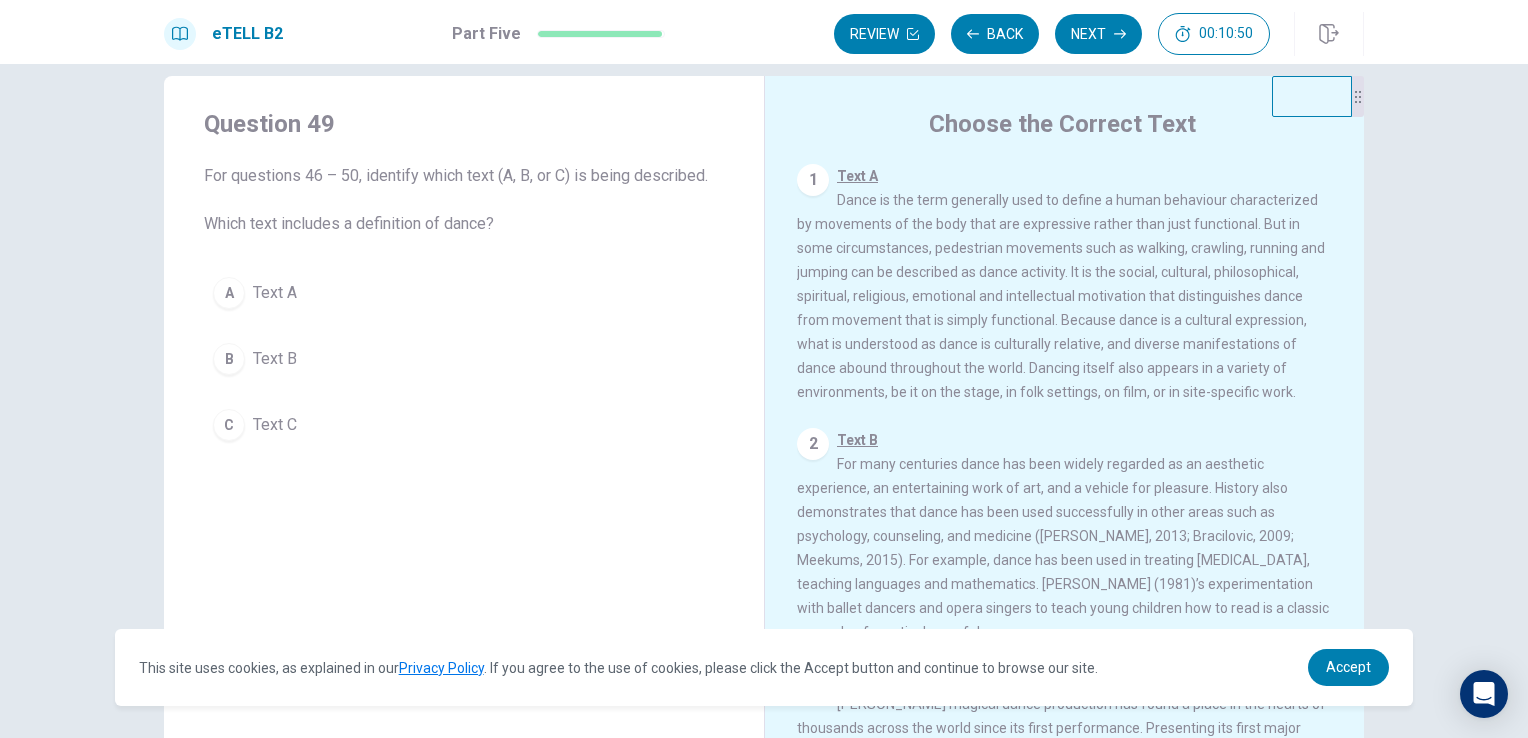 scroll, scrollTop: 152, scrollLeft: 0, axis: vertical 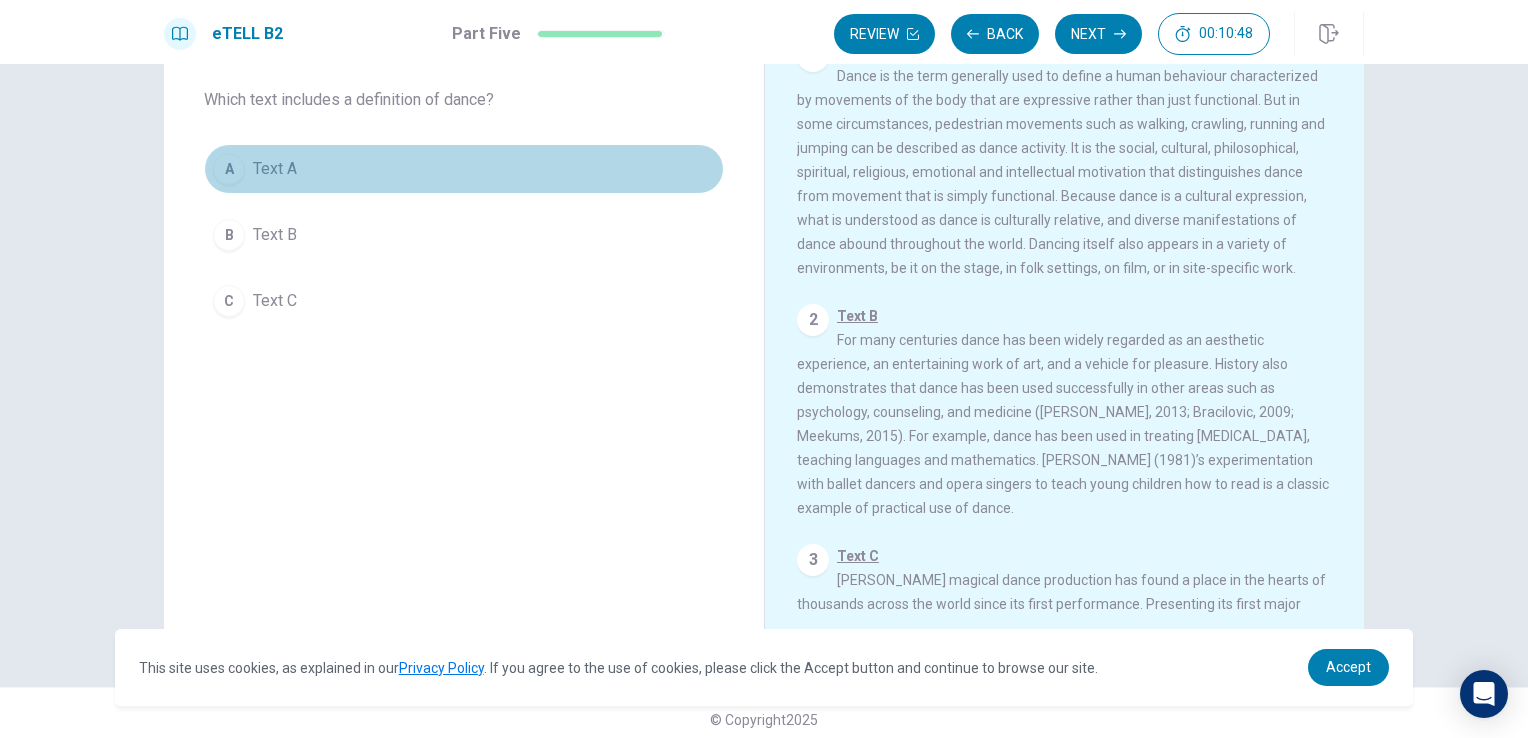 click on "Text A" at bounding box center [275, 169] 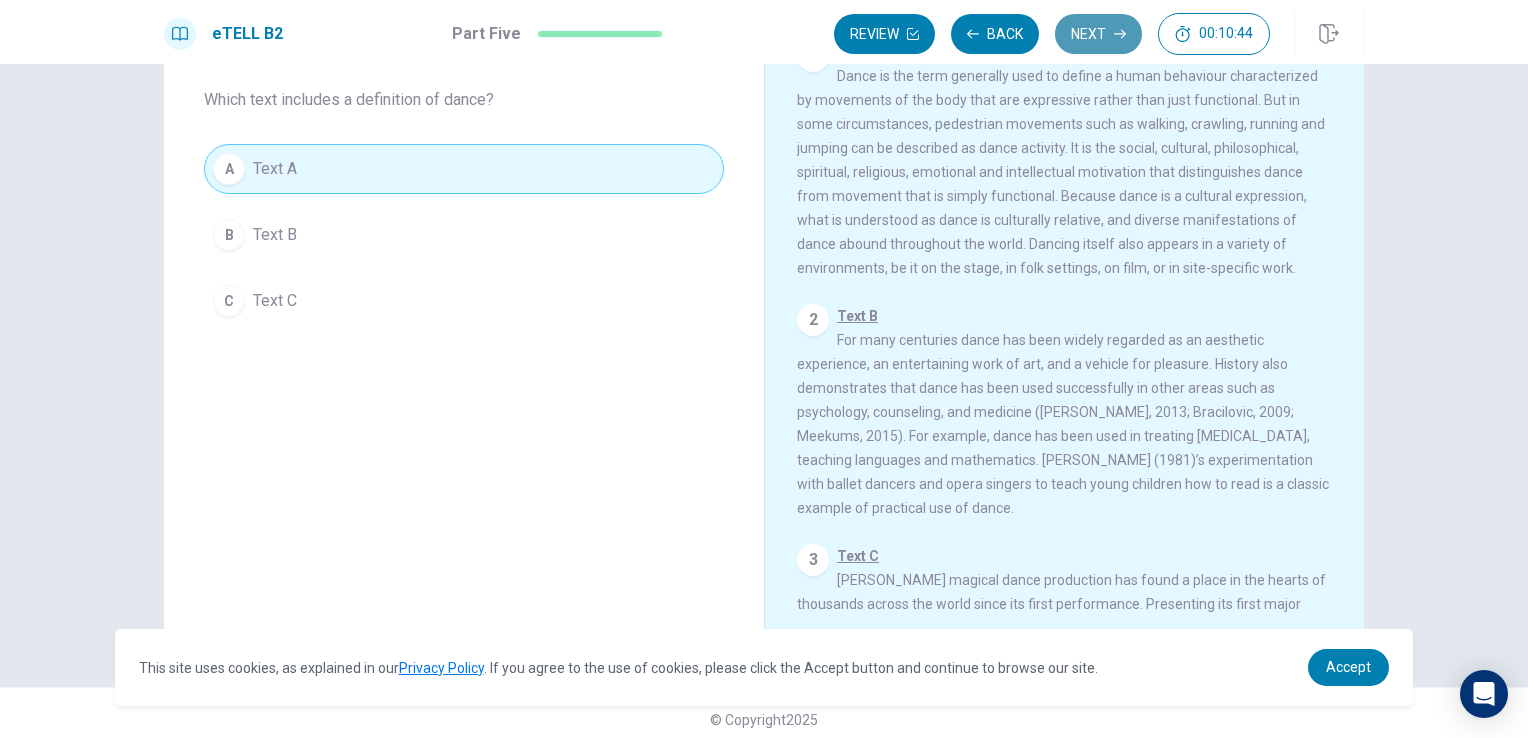 click on "Next" at bounding box center (1098, 34) 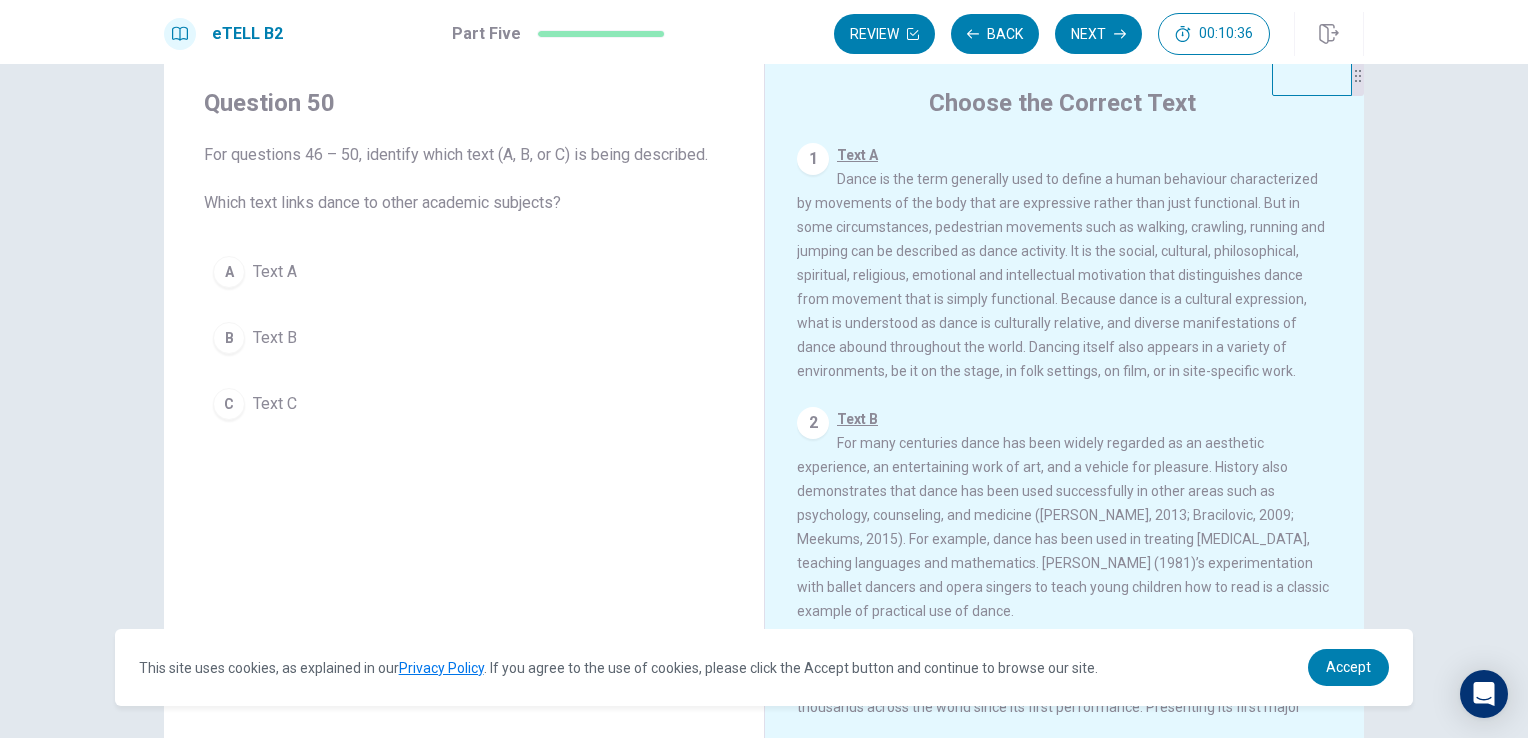 scroll, scrollTop: 51, scrollLeft: 0, axis: vertical 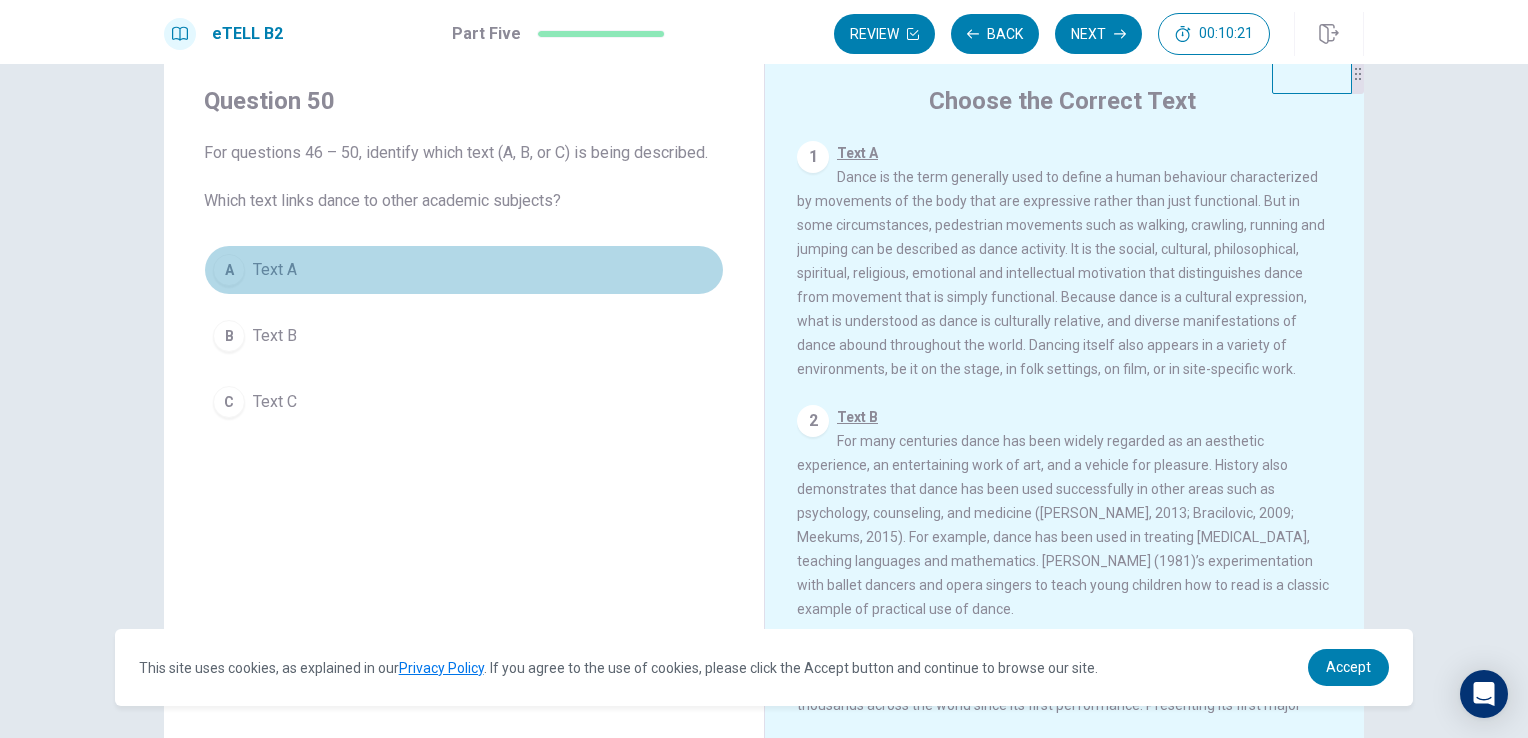 click on "Text A" at bounding box center [275, 270] 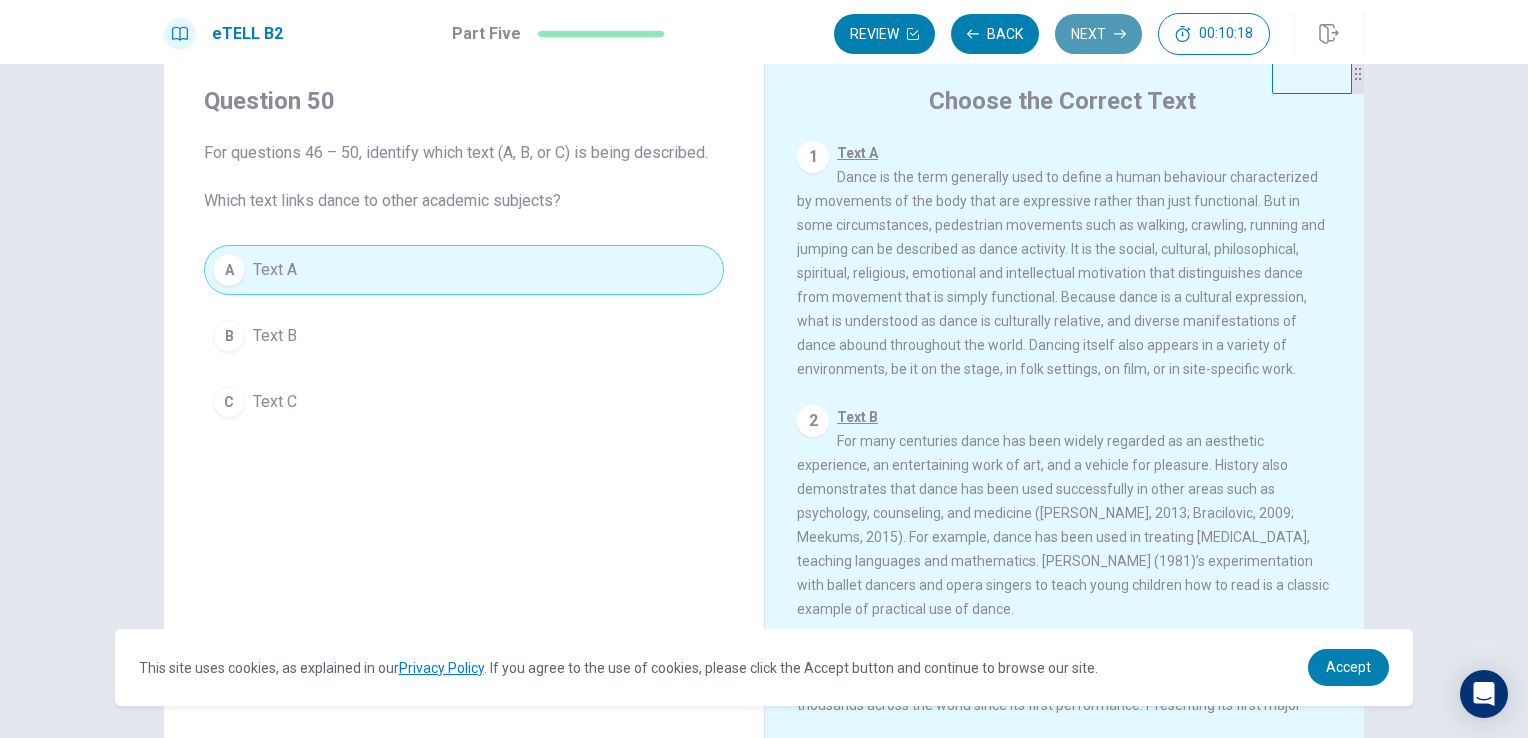 click on "Next" at bounding box center (1098, 34) 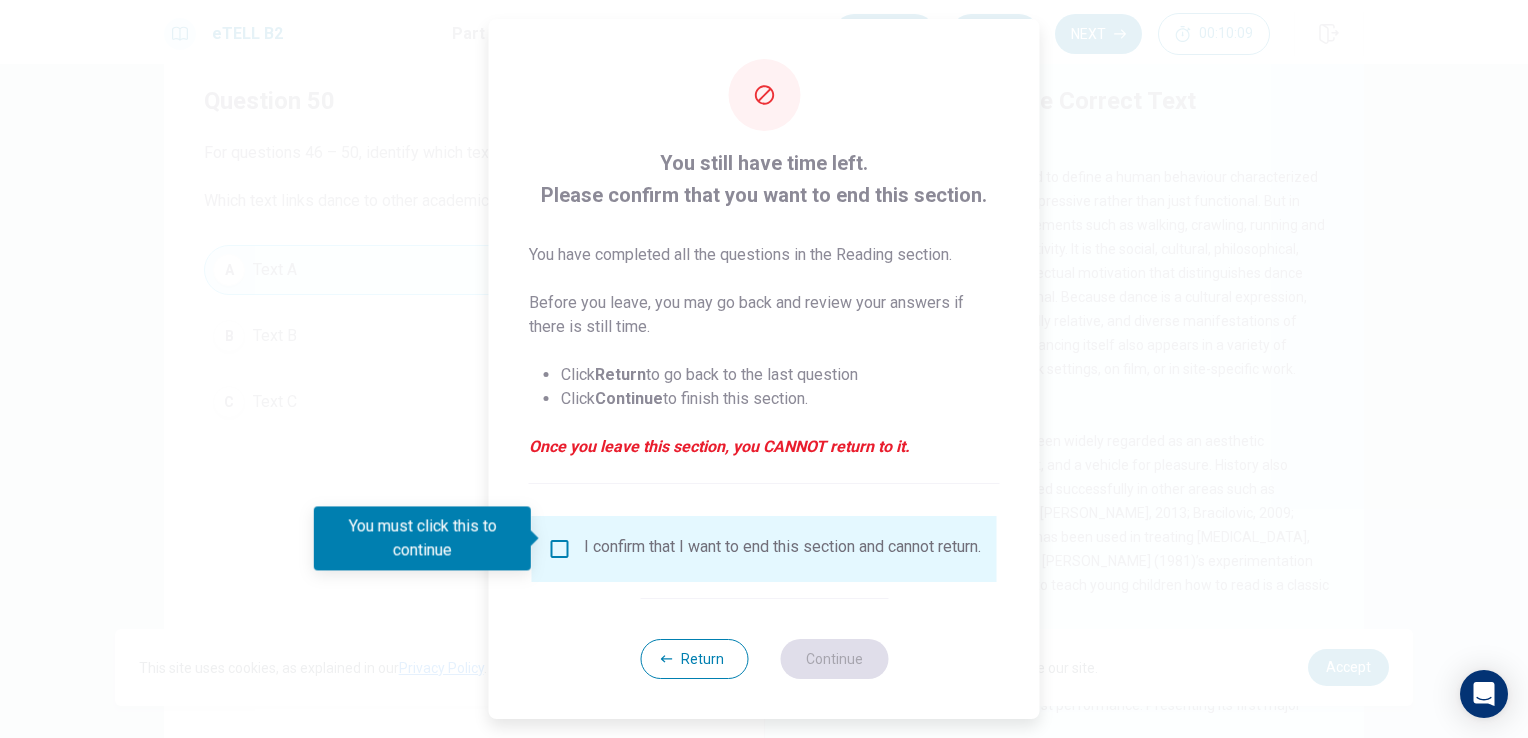 scroll, scrollTop: 7, scrollLeft: 0, axis: vertical 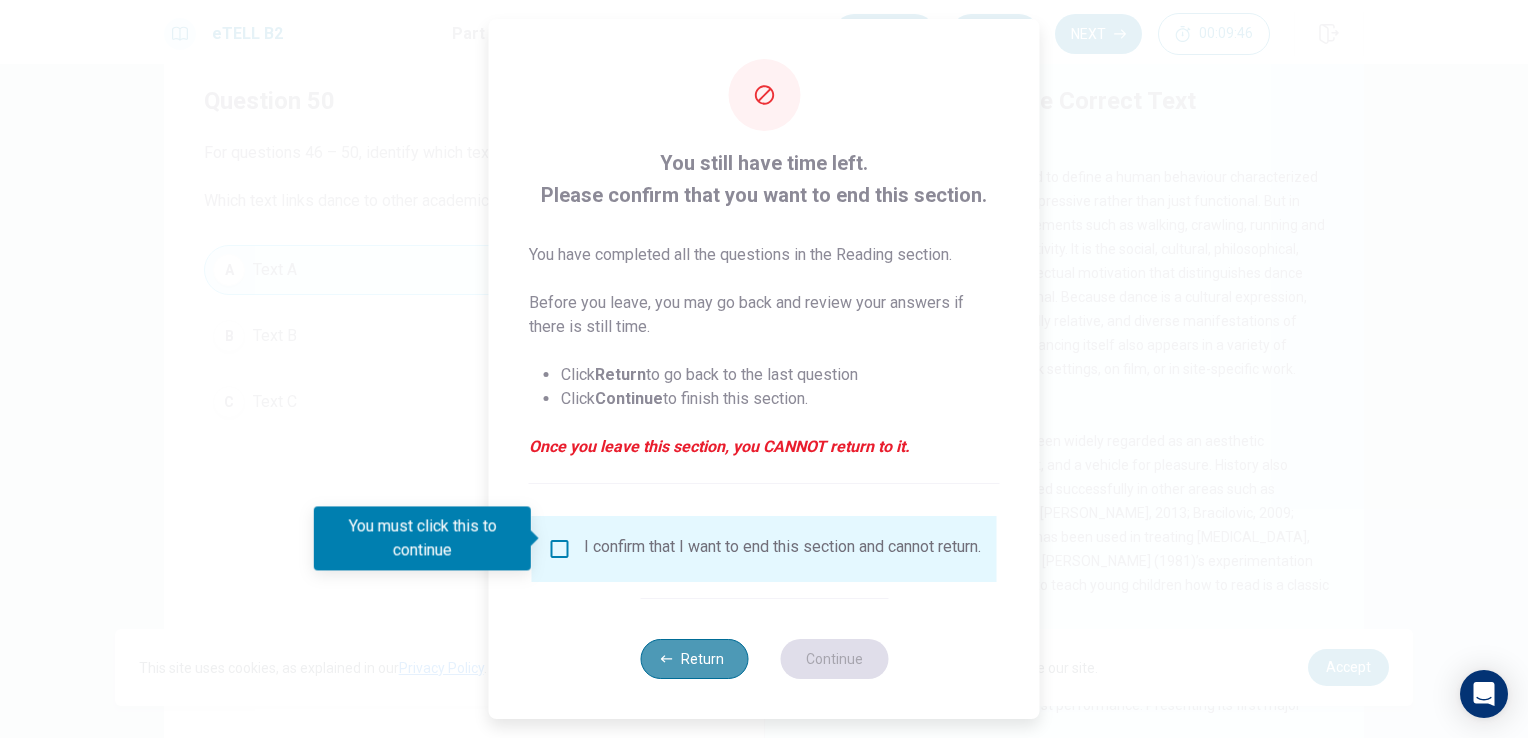 click on "Return" at bounding box center [694, 659] 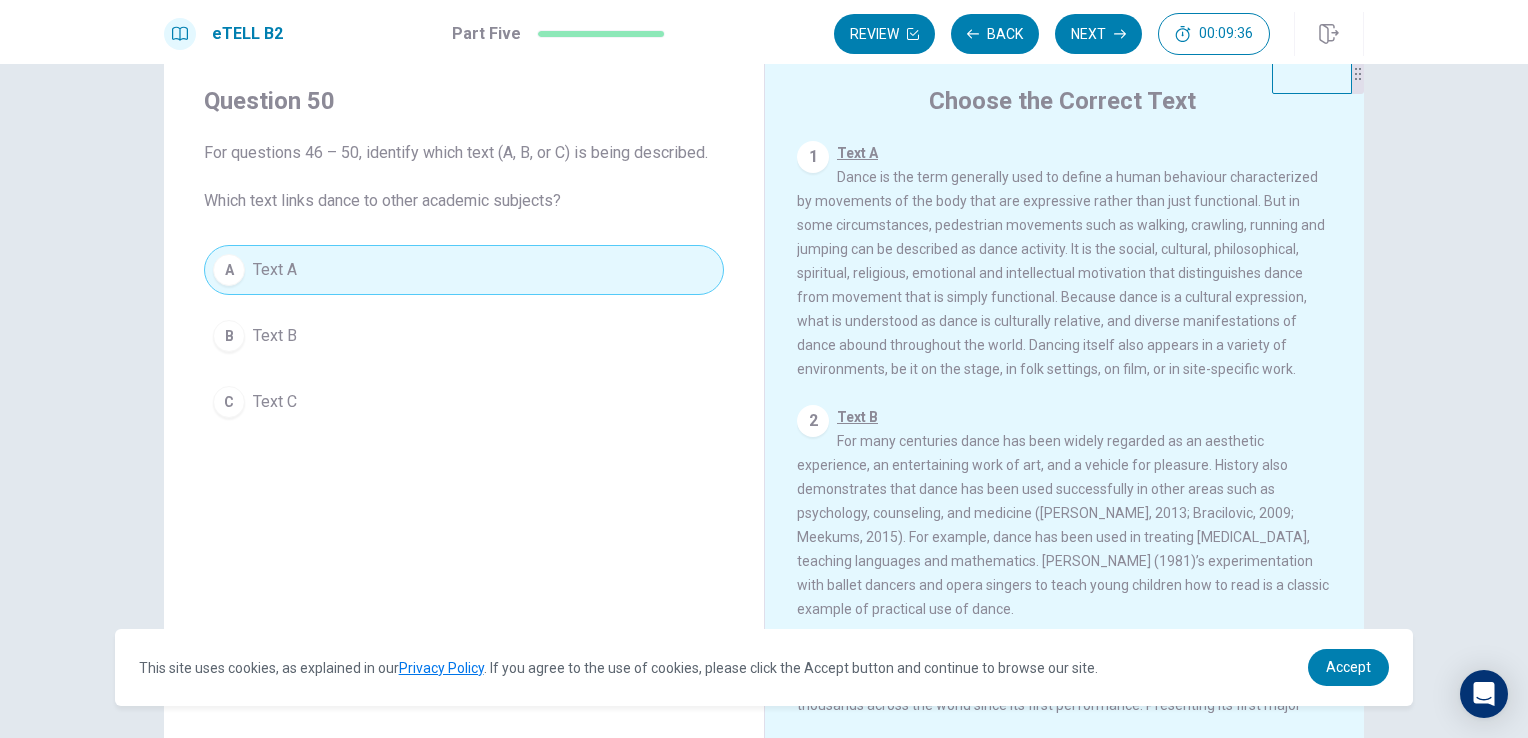 scroll, scrollTop: 0, scrollLeft: 0, axis: both 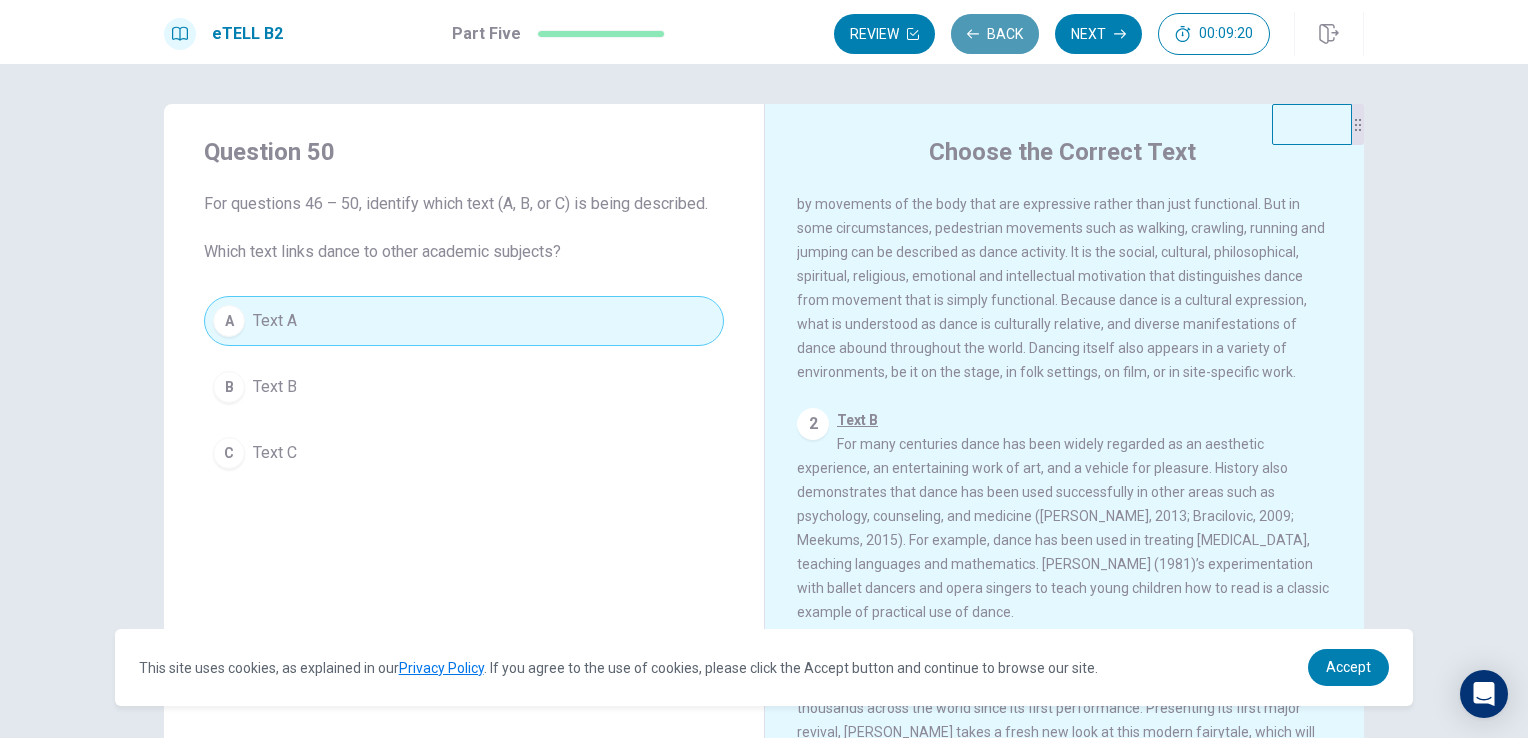 click on "Back" at bounding box center [995, 34] 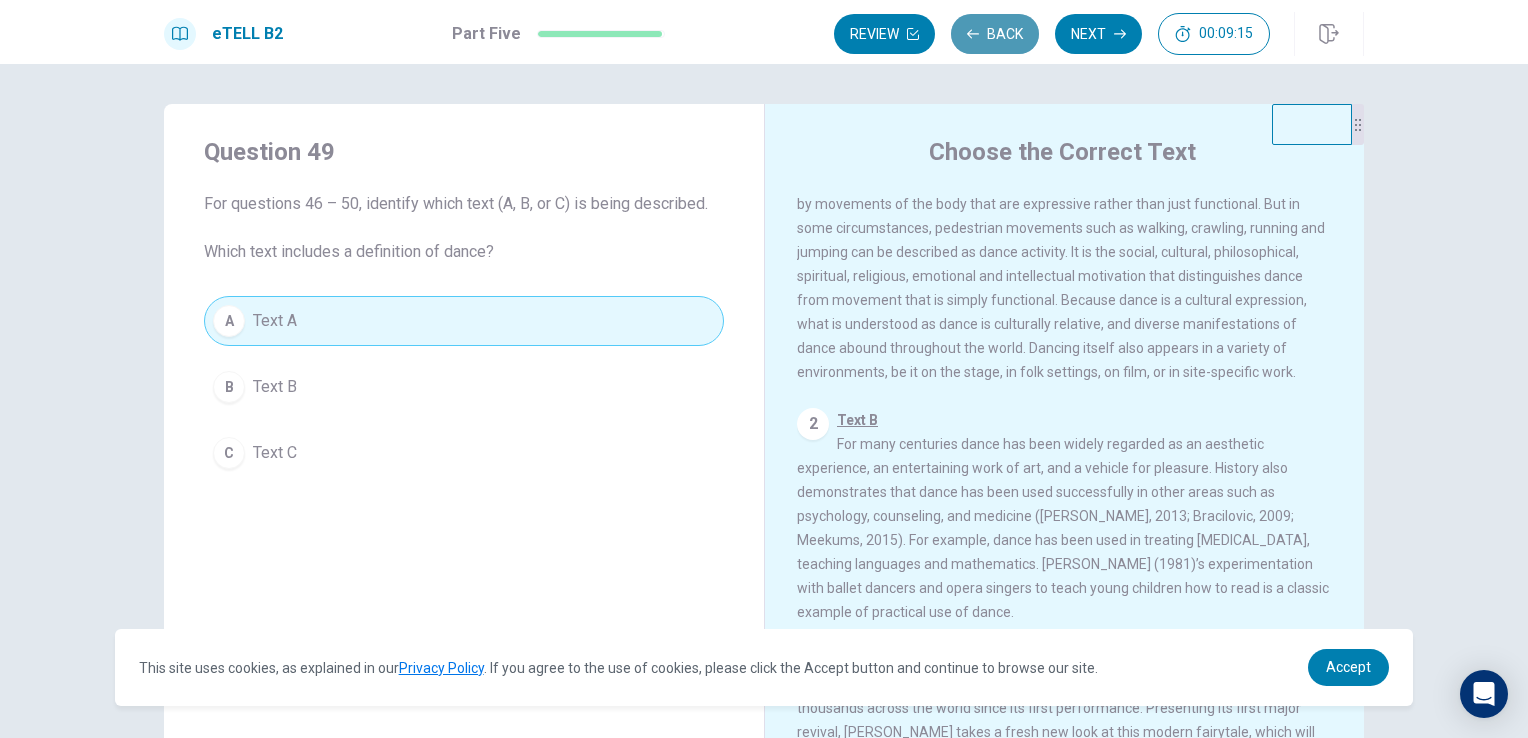 click on "Back" at bounding box center [995, 34] 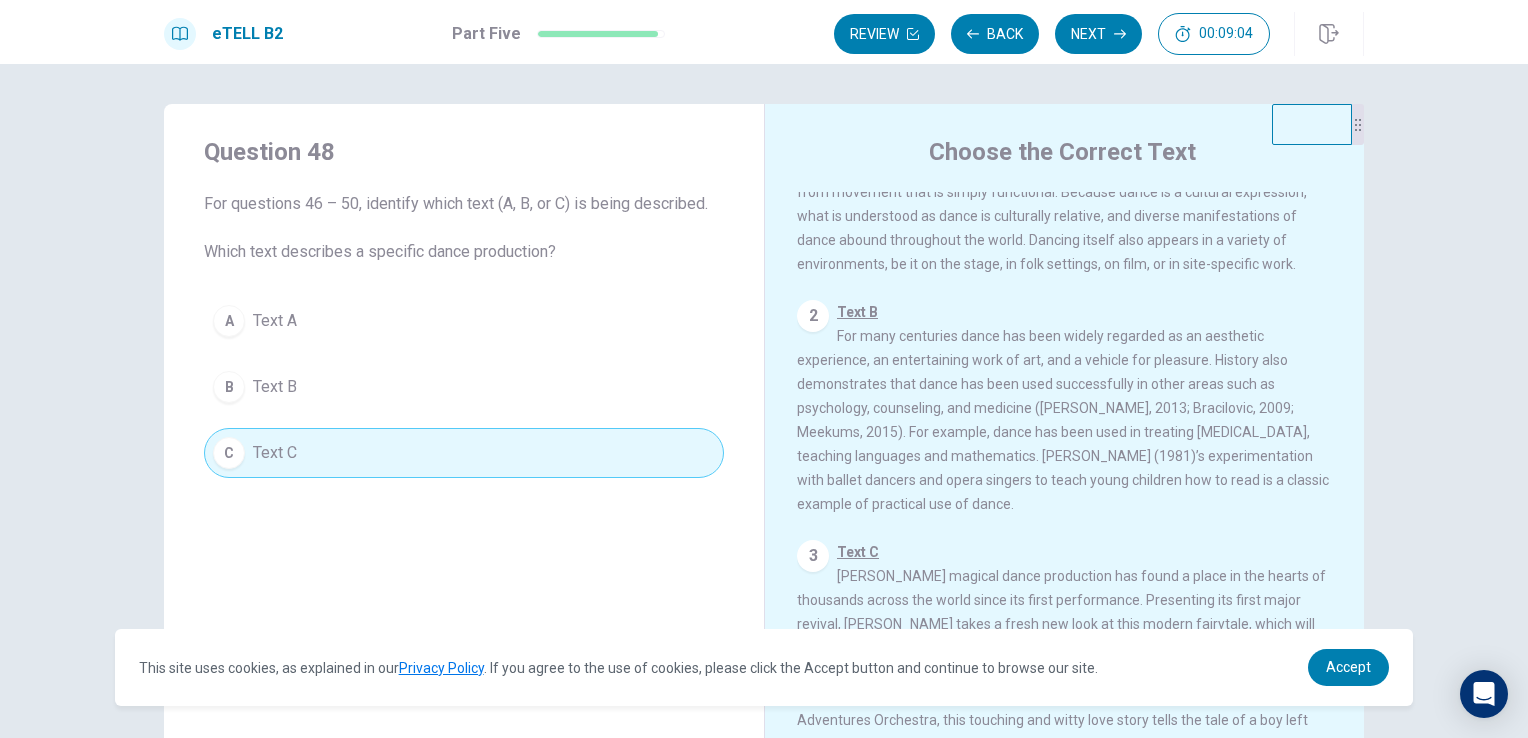 scroll, scrollTop: 156, scrollLeft: 0, axis: vertical 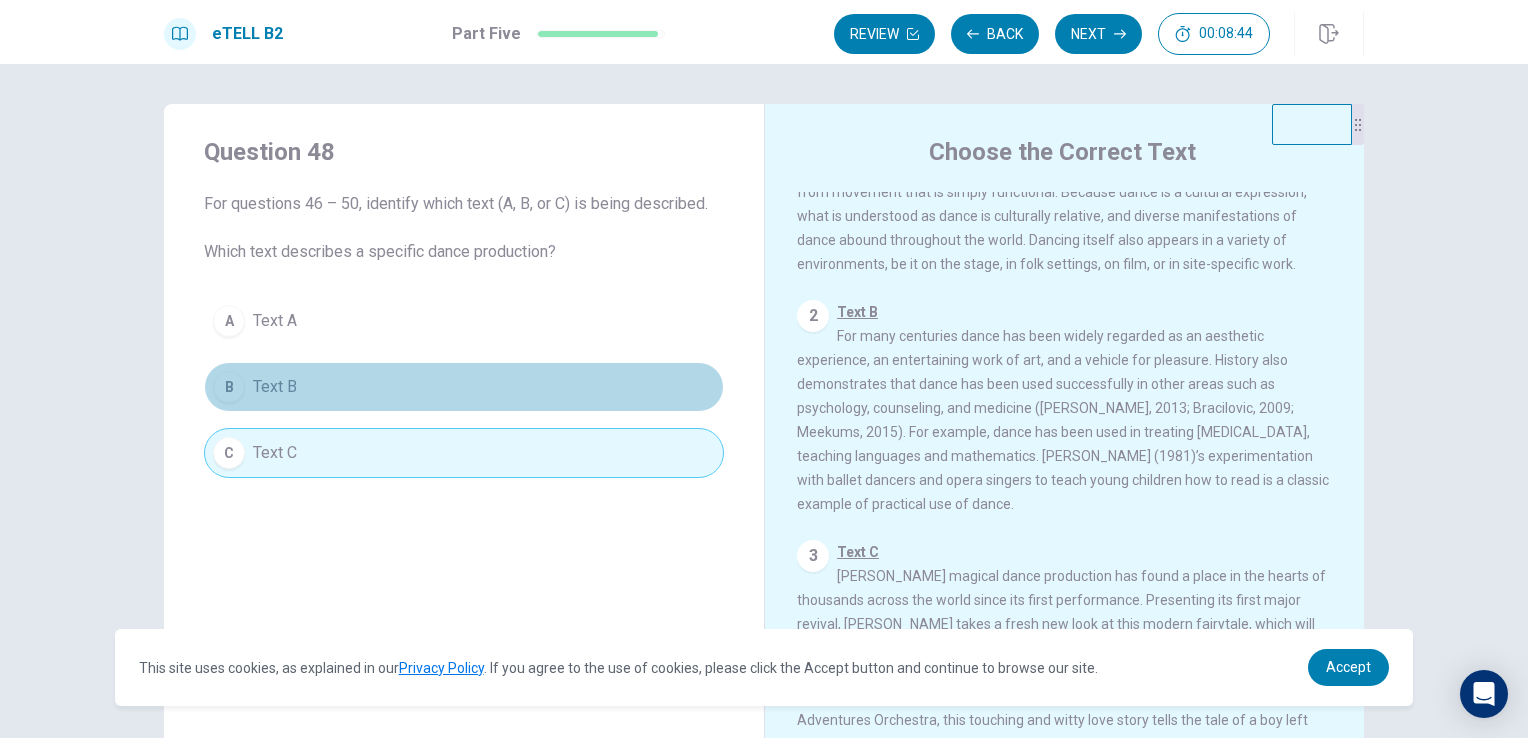 click on "B Text B" at bounding box center [464, 387] 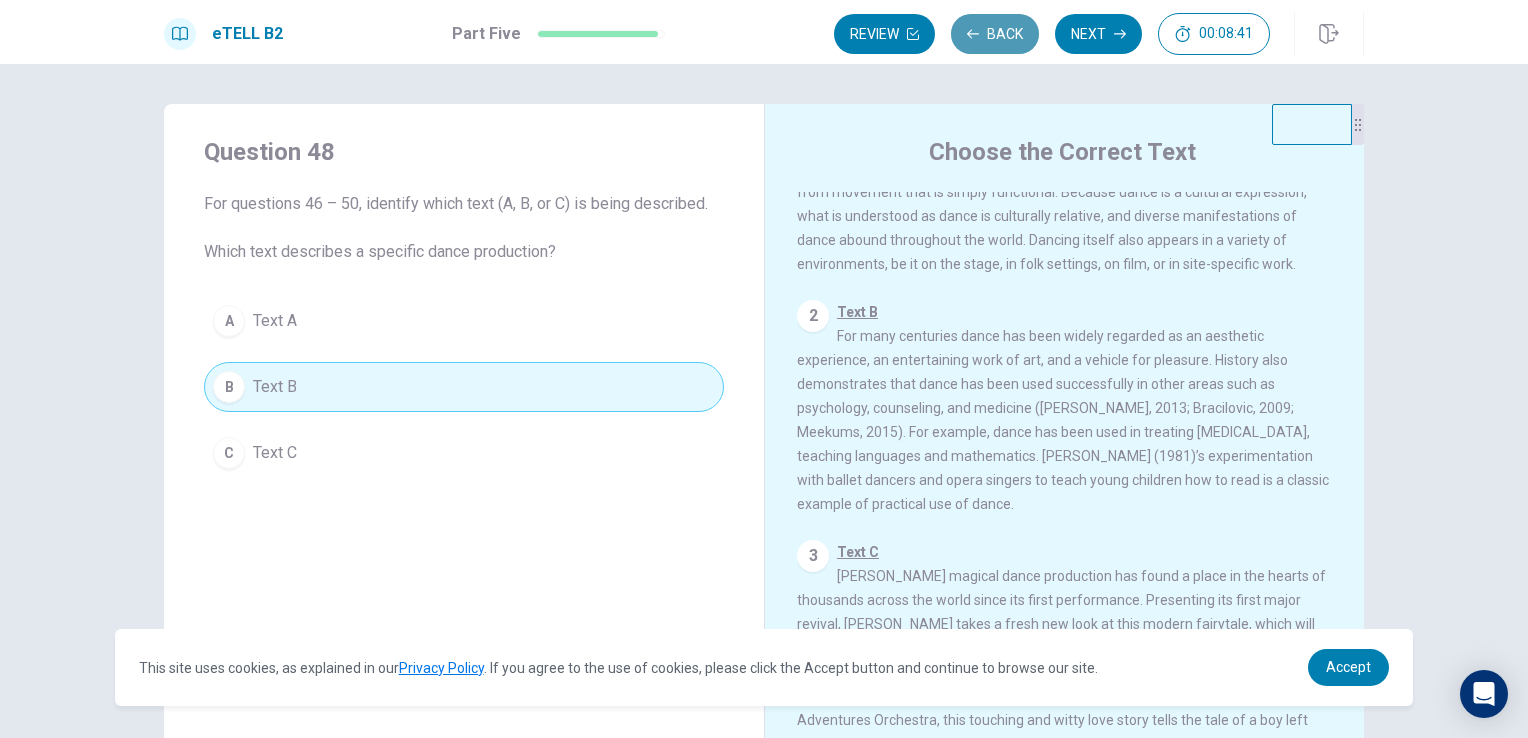 click on "Back" at bounding box center (995, 34) 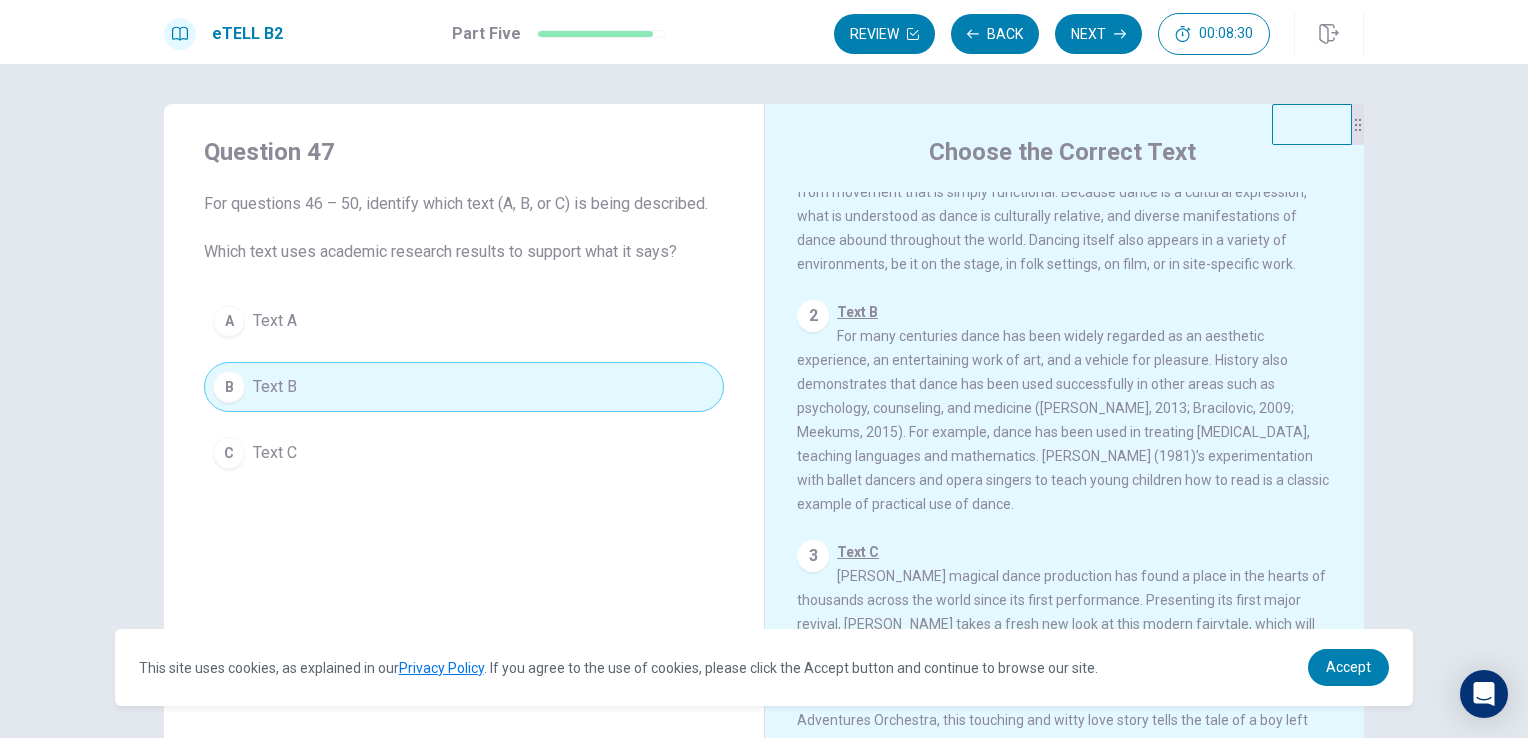 scroll, scrollTop: 191, scrollLeft: 0, axis: vertical 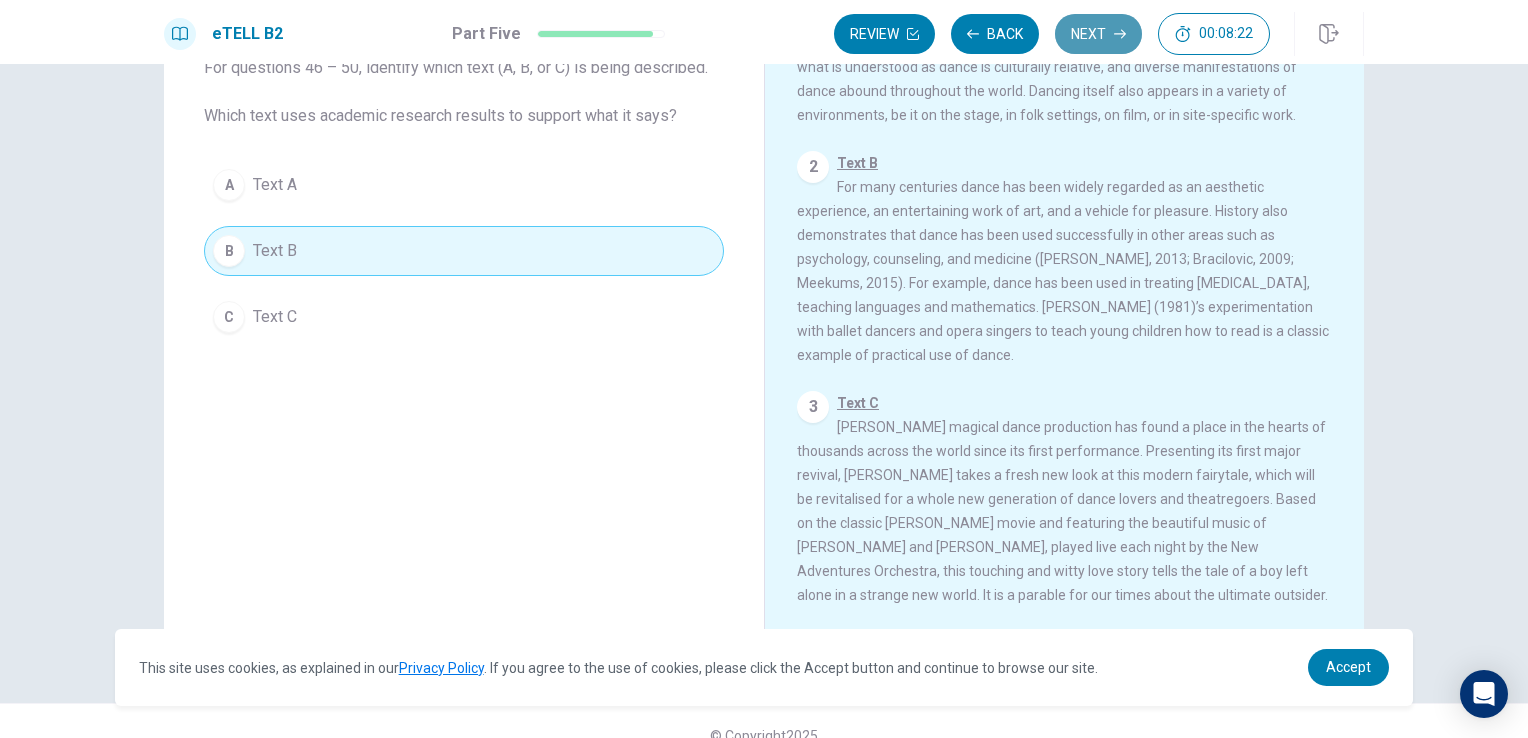 click on "Next" at bounding box center (1098, 34) 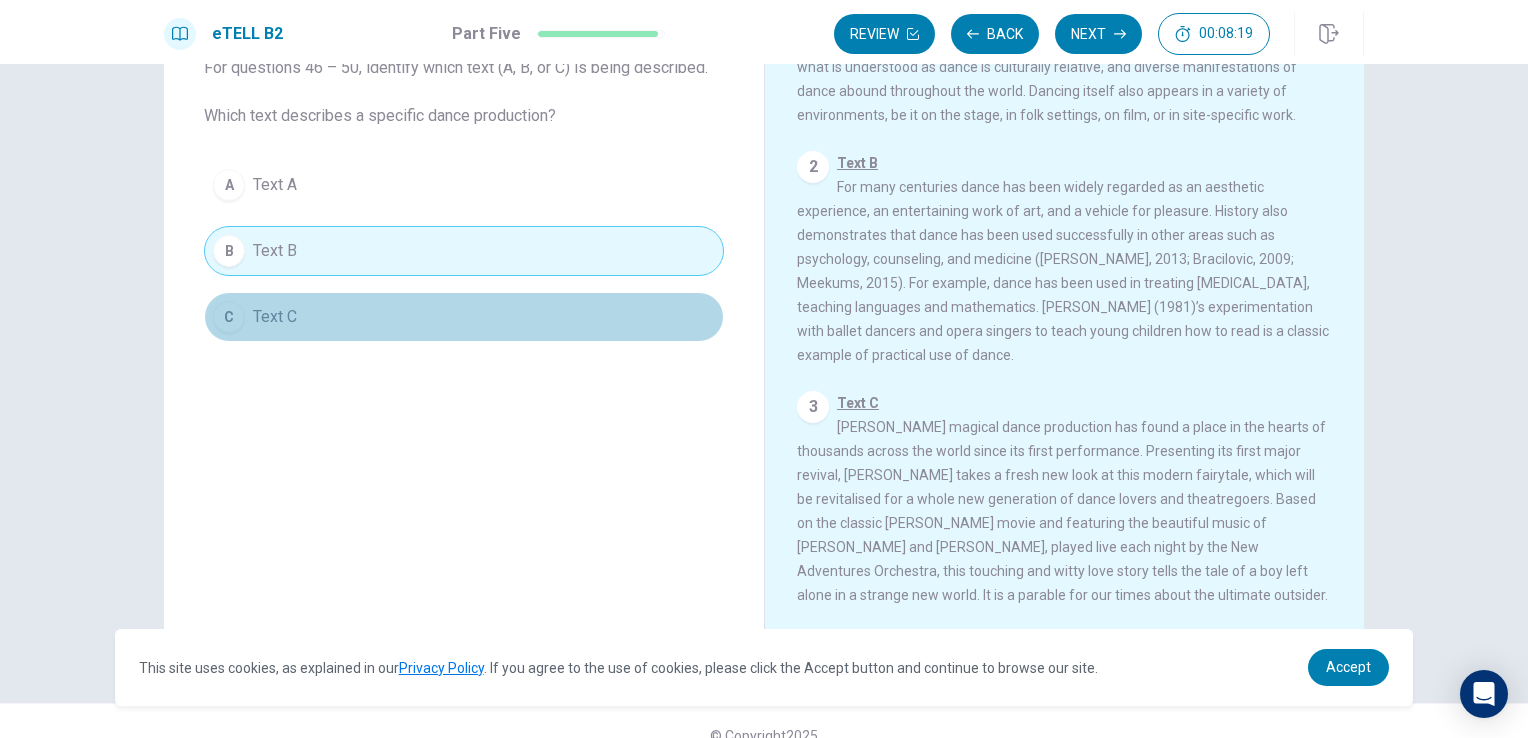 click on "C Text C" at bounding box center [464, 317] 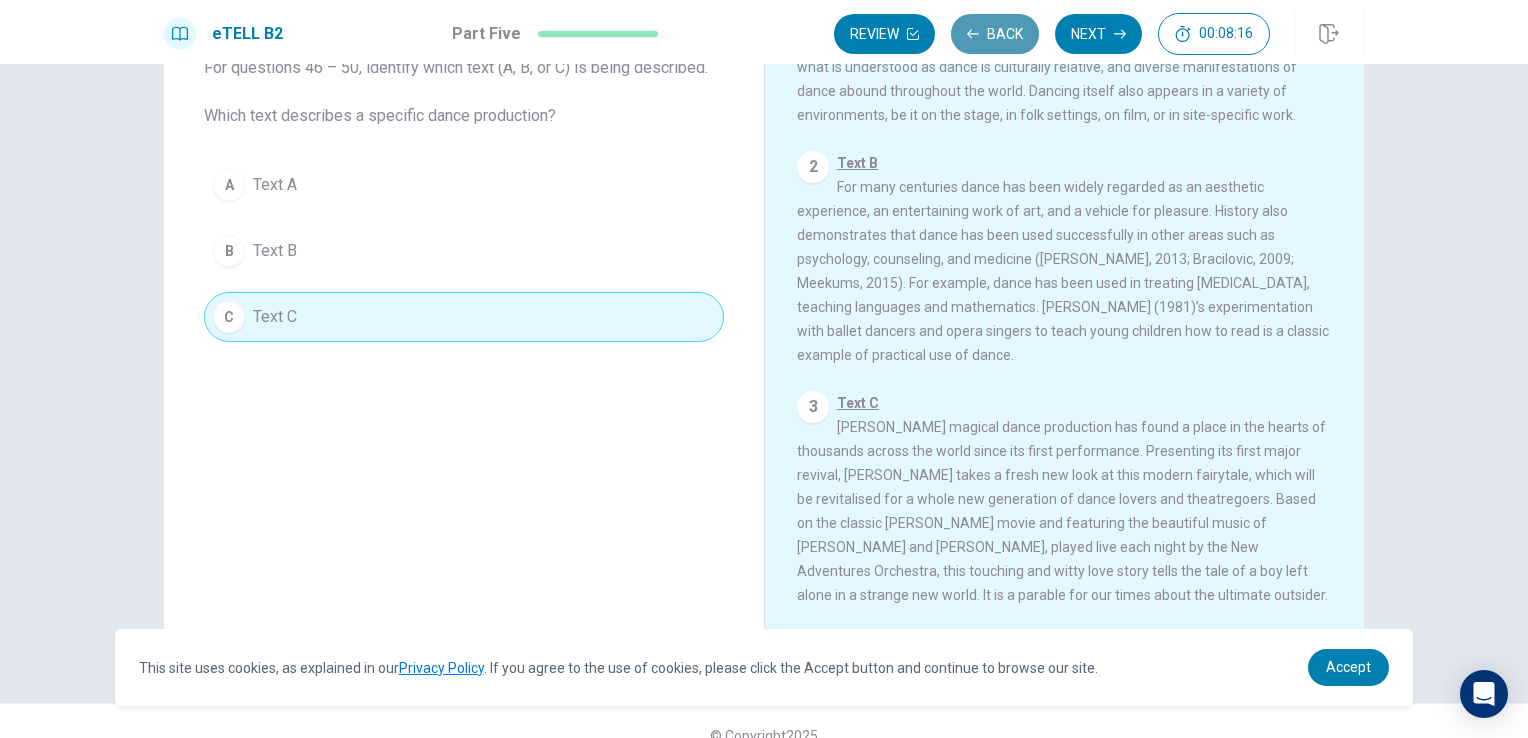 click on "Back" at bounding box center [995, 34] 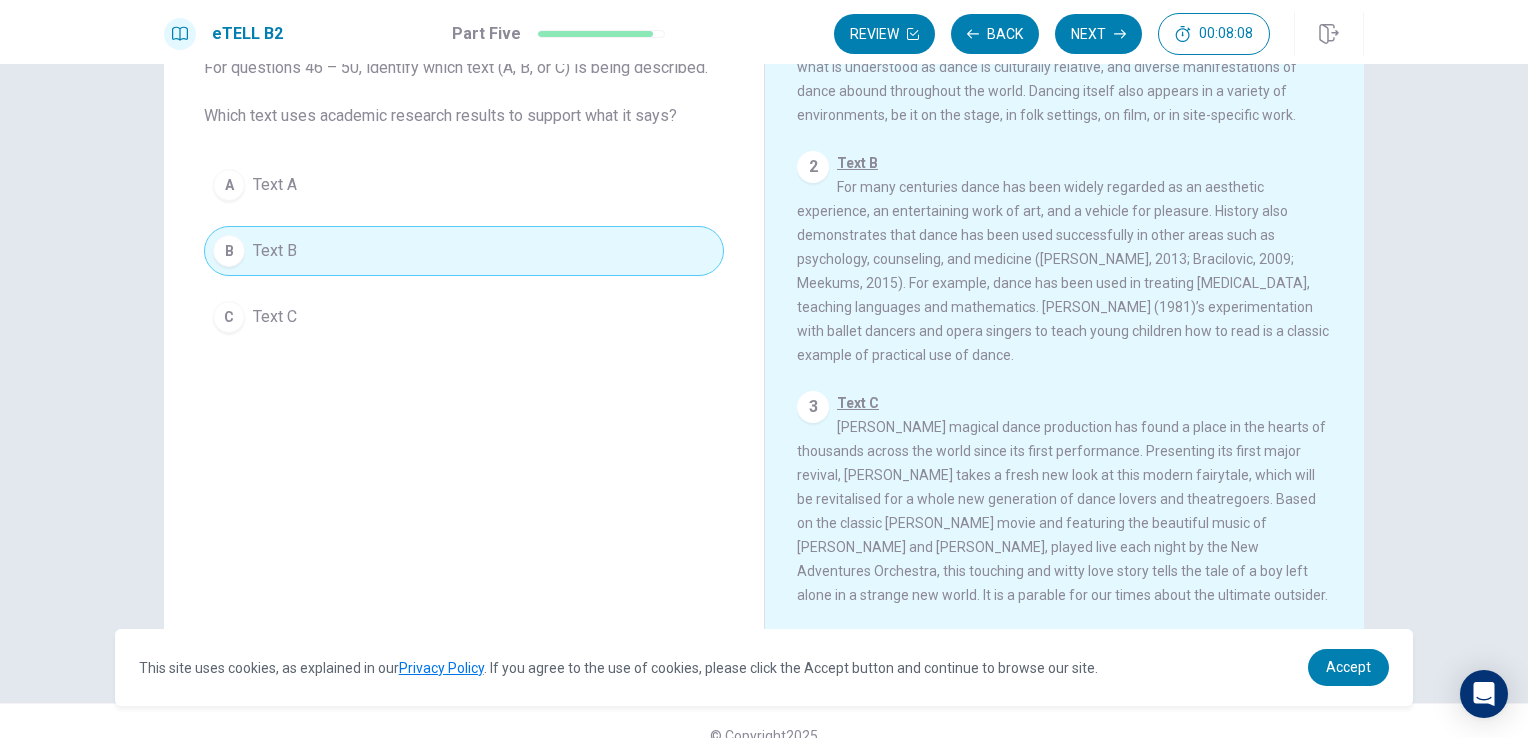 scroll, scrollTop: 190, scrollLeft: 0, axis: vertical 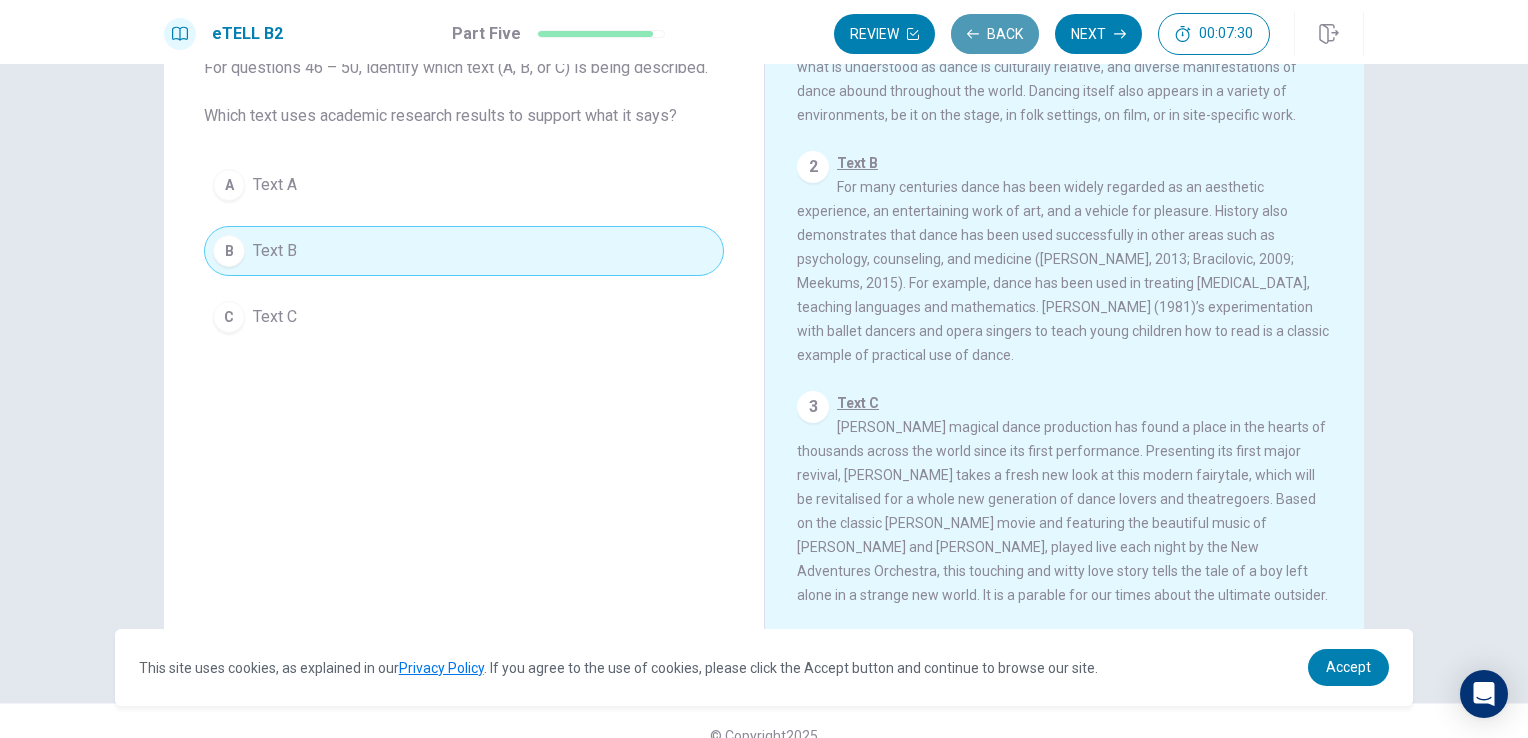 click on "Back" at bounding box center (995, 34) 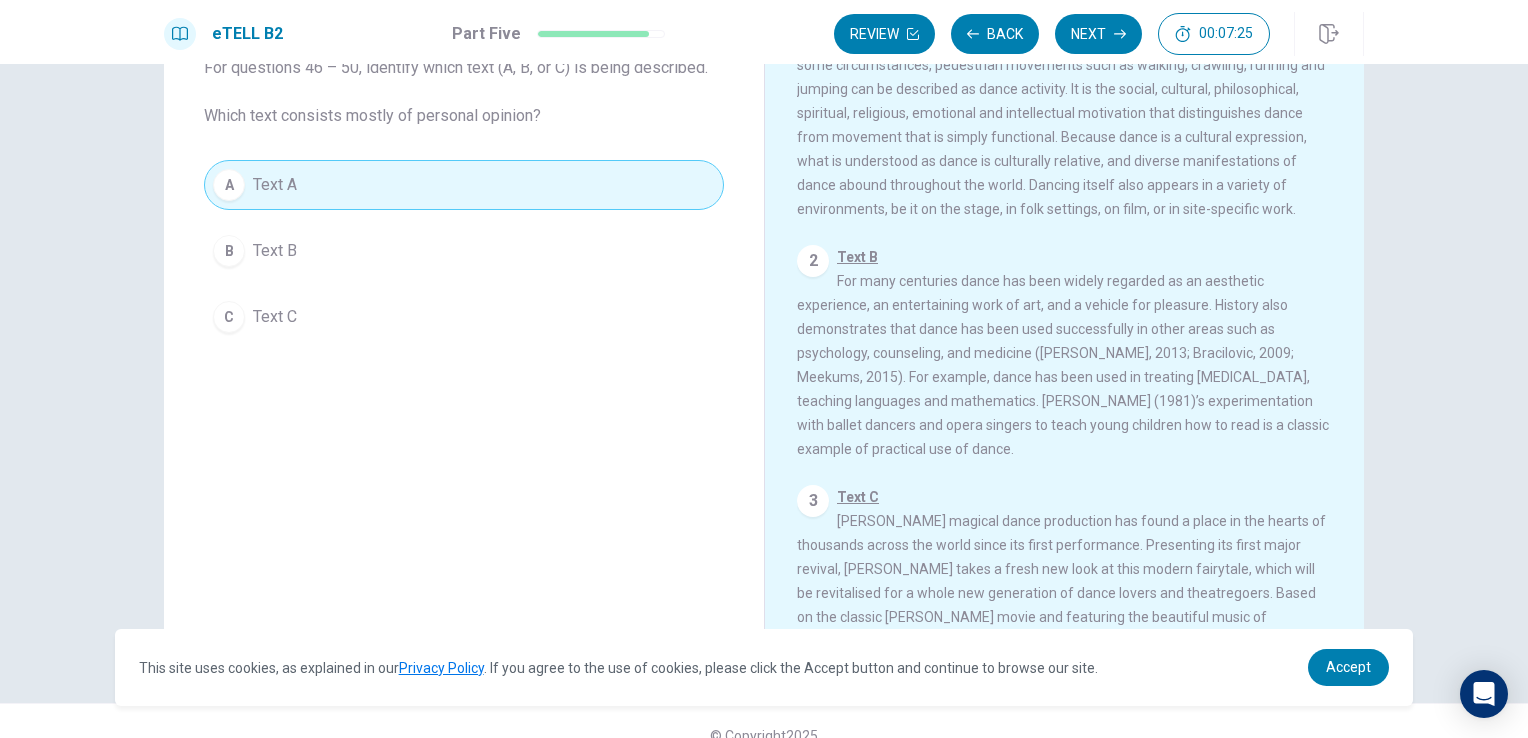 scroll, scrollTop: 0, scrollLeft: 0, axis: both 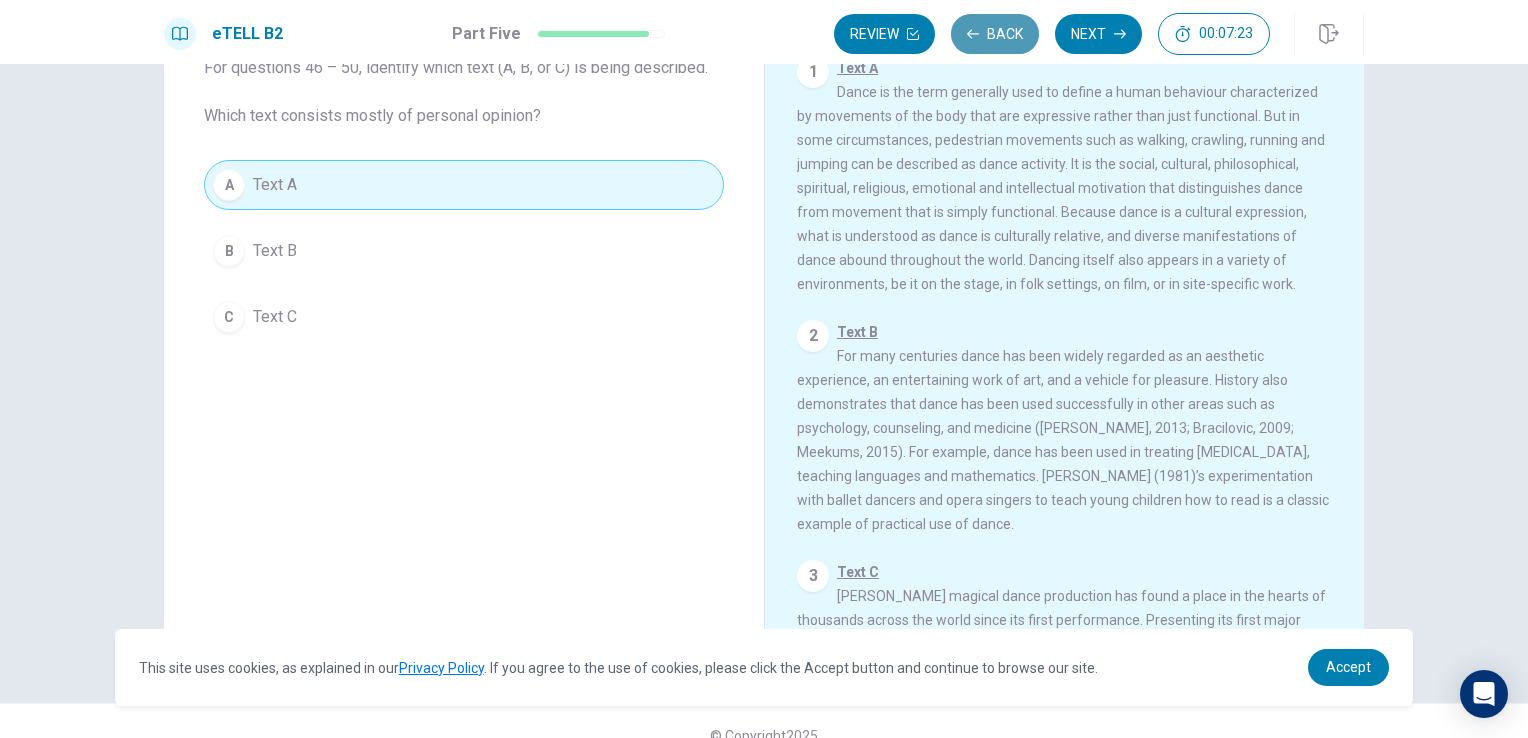 click on "Back" at bounding box center (995, 34) 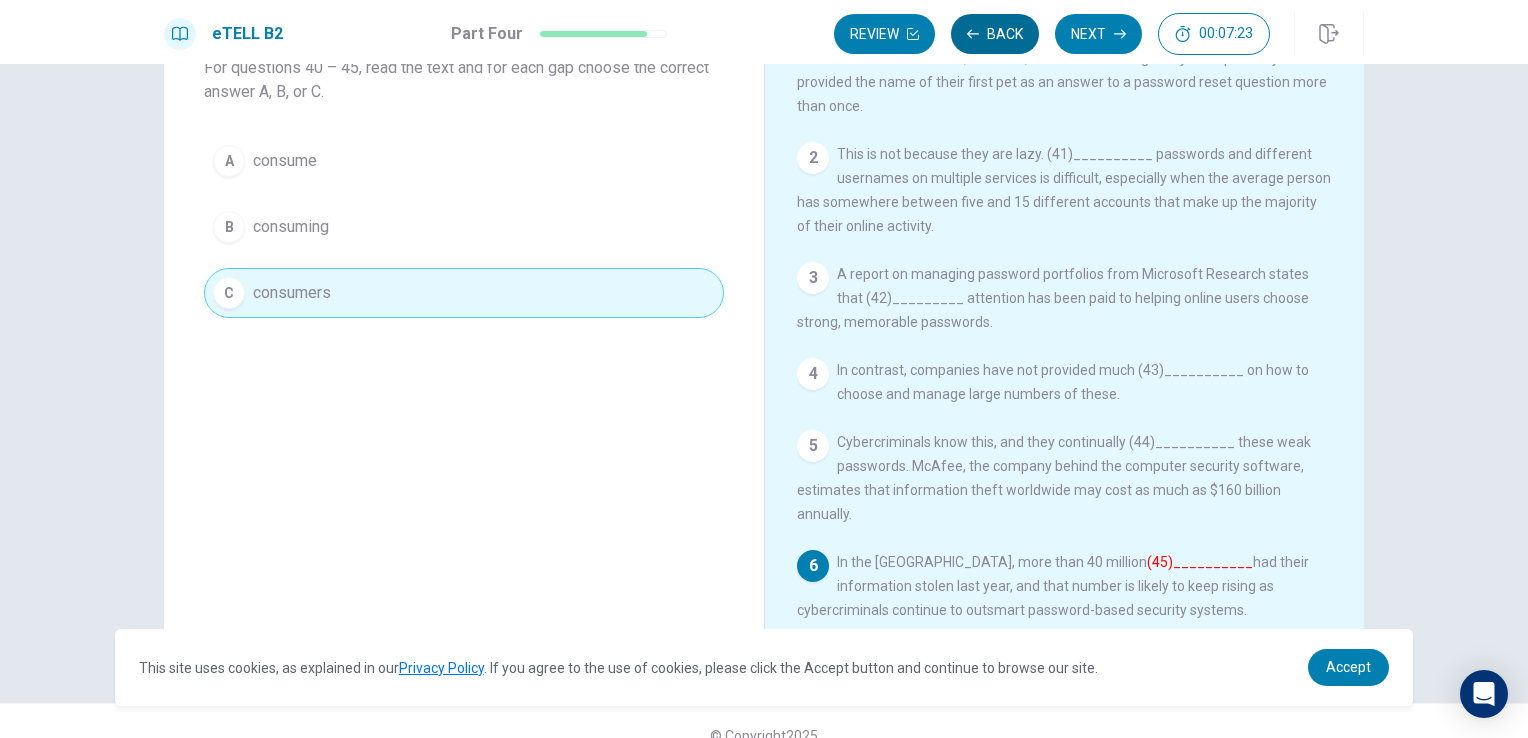 scroll, scrollTop: 64, scrollLeft: 0, axis: vertical 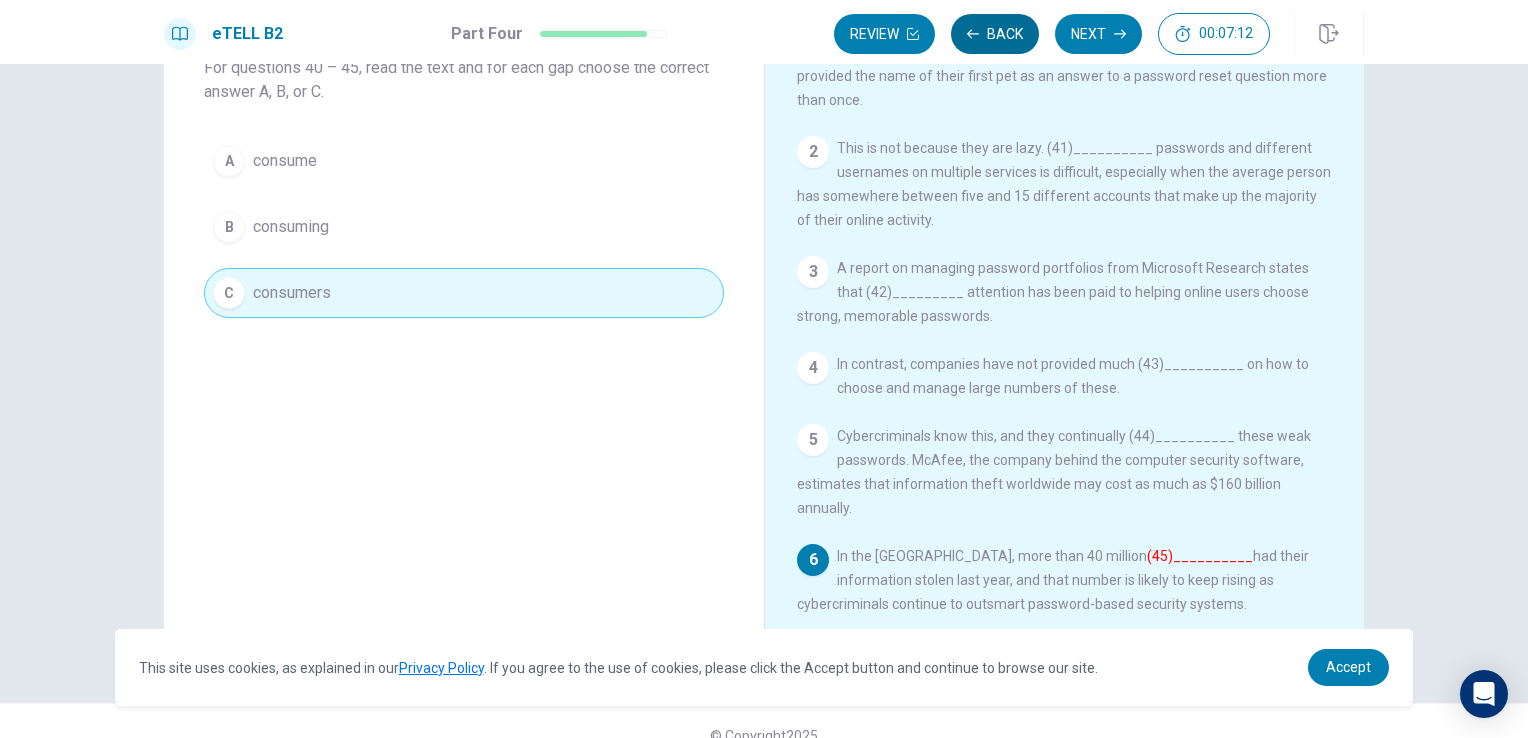 click on "Back" at bounding box center [995, 34] 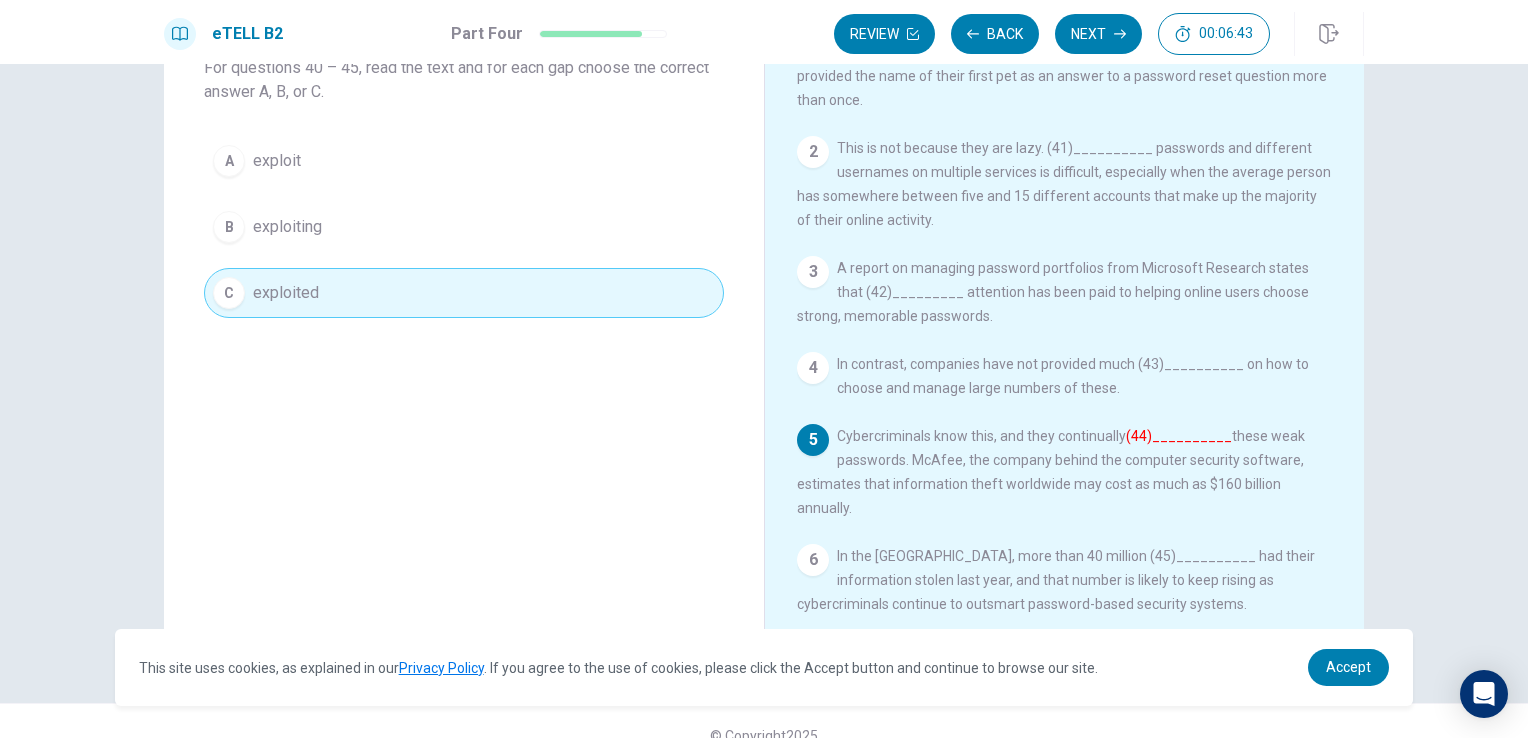 scroll, scrollTop: 0, scrollLeft: 0, axis: both 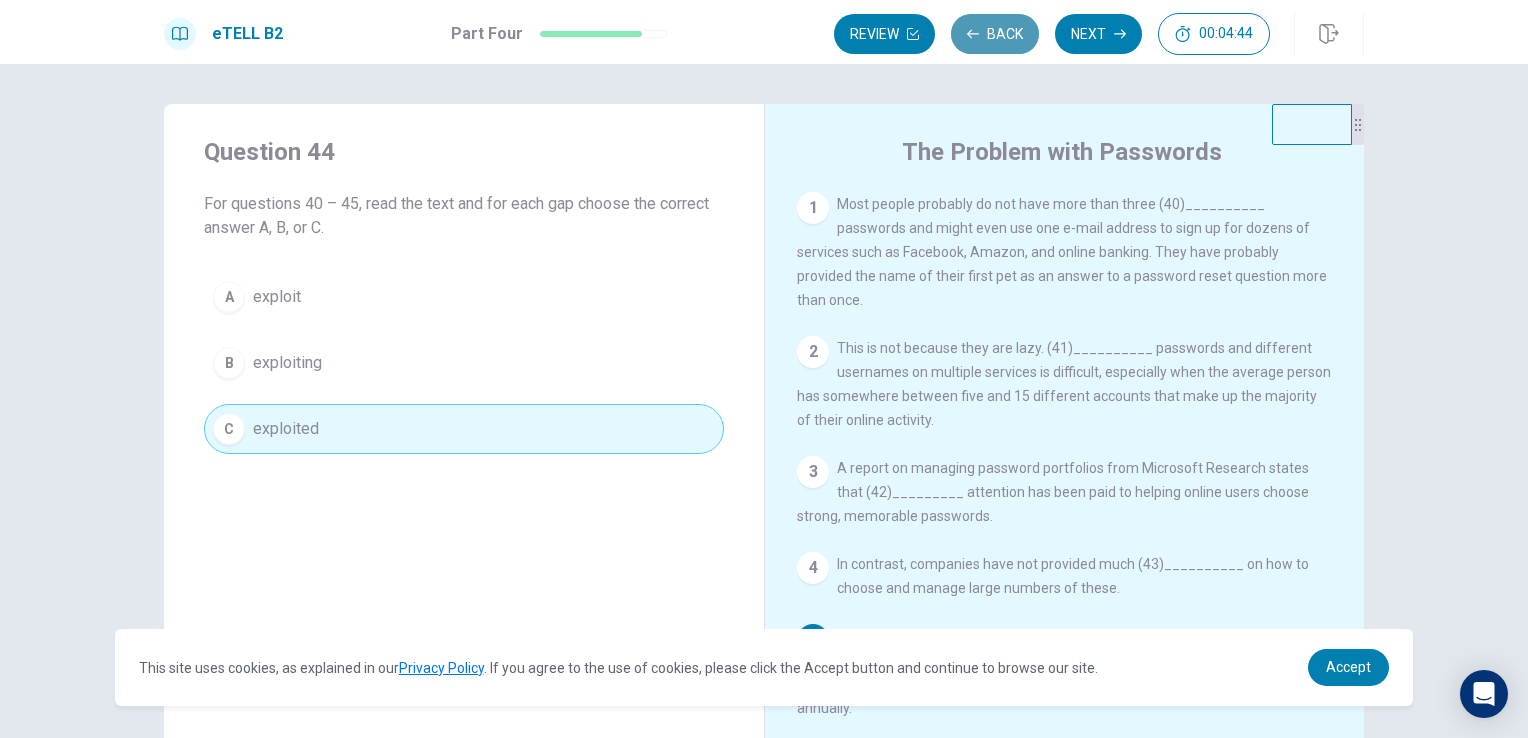 click on "Back" at bounding box center [995, 34] 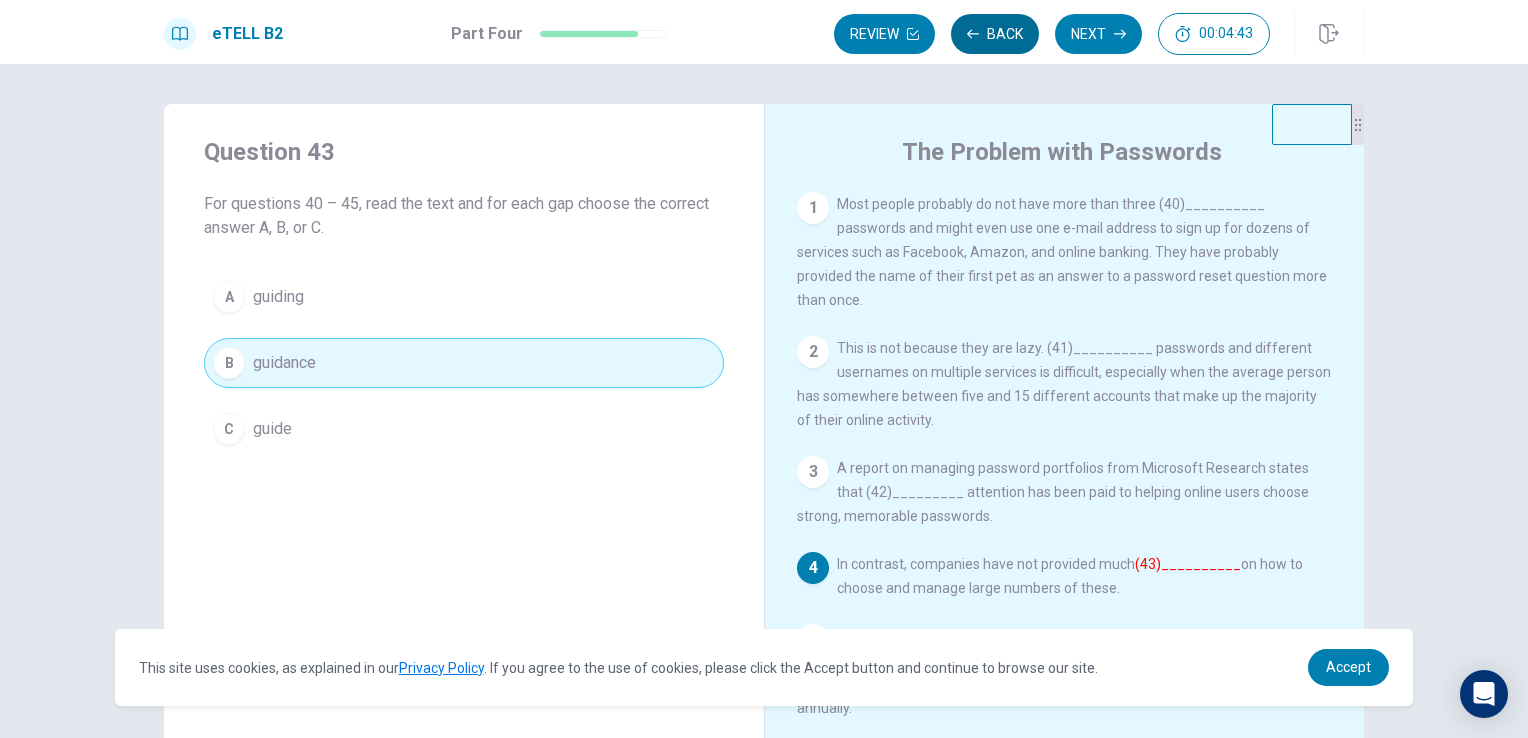 scroll, scrollTop: 19, scrollLeft: 0, axis: vertical 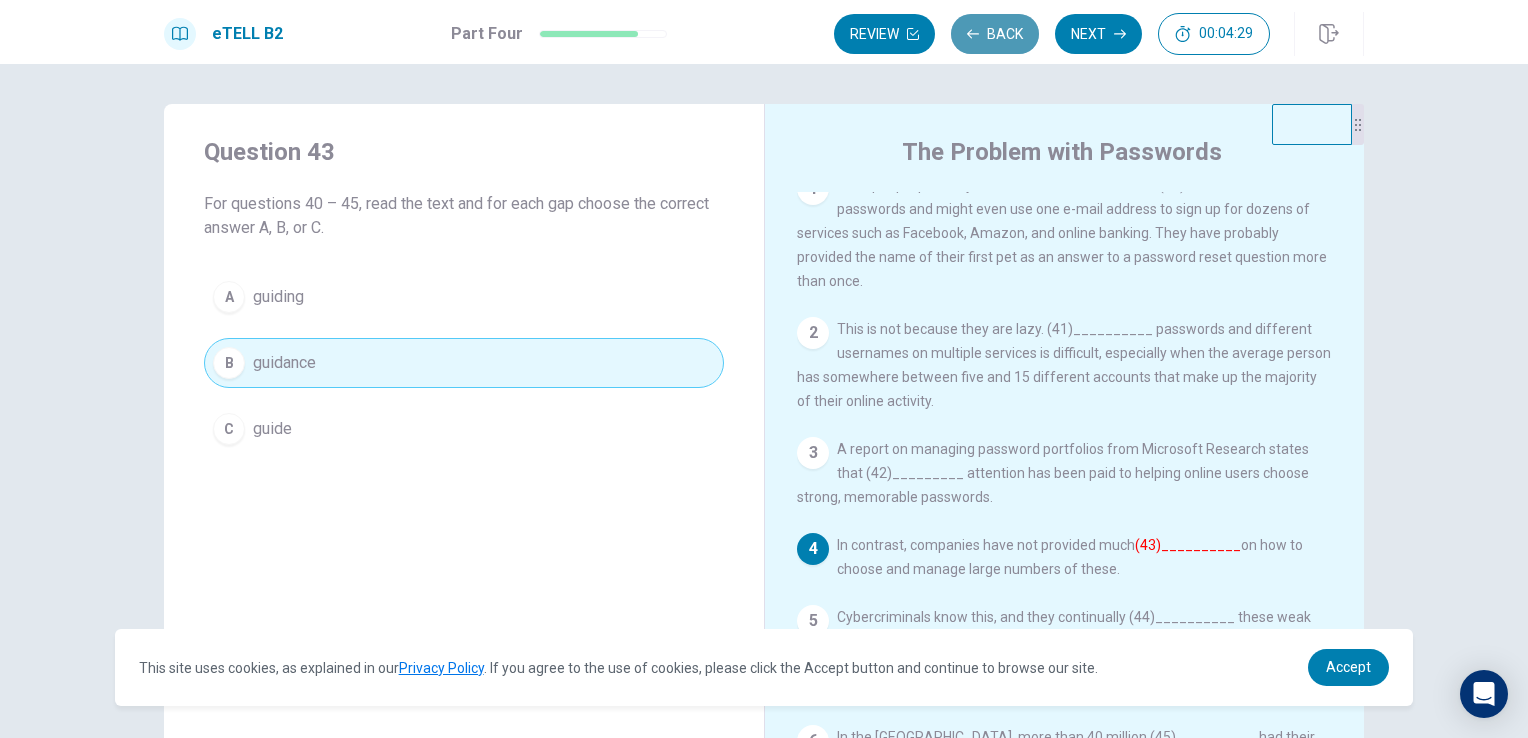 click on "Back" at bounding box center (995, 34) 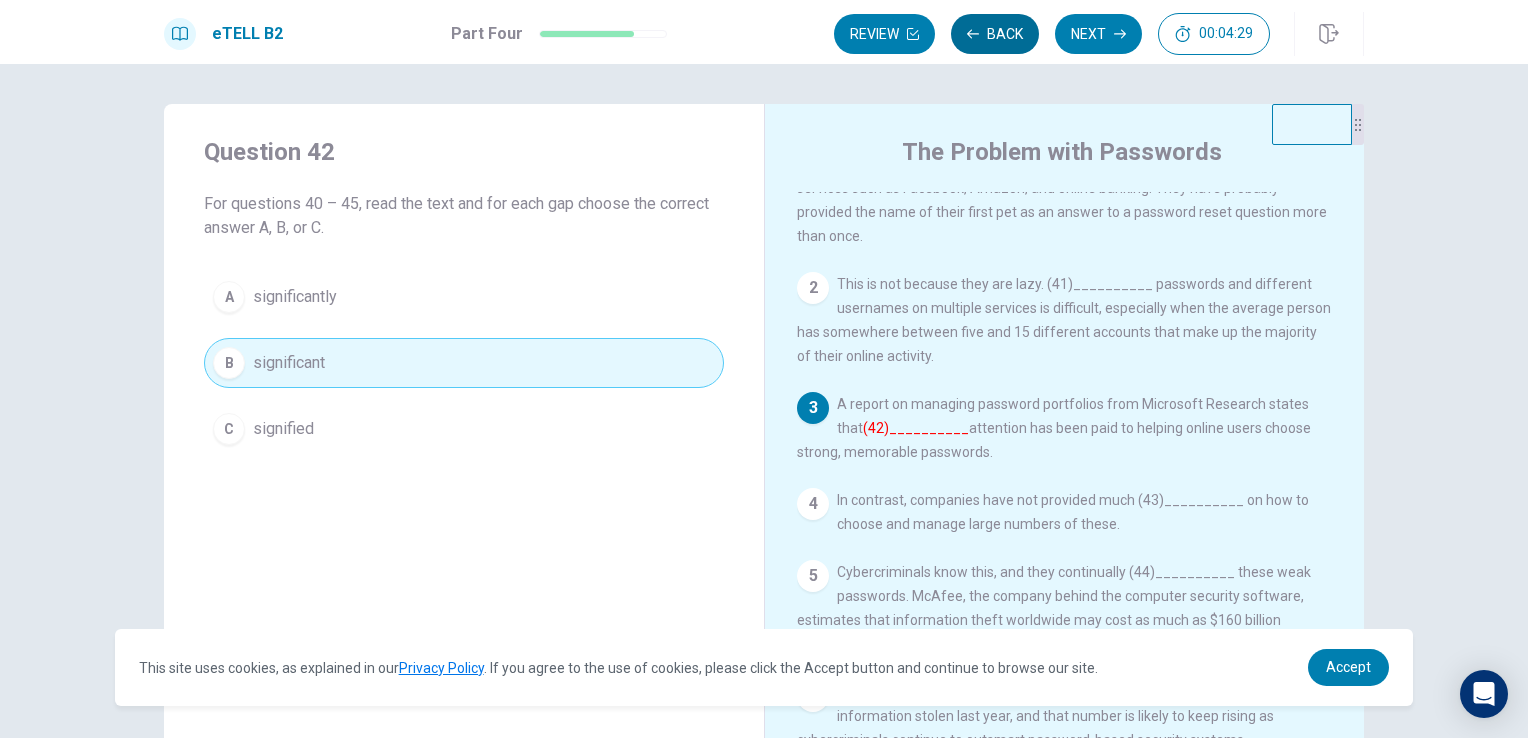 scroll, scrollTop: 64, scrollLeft: 0, axis: vertical 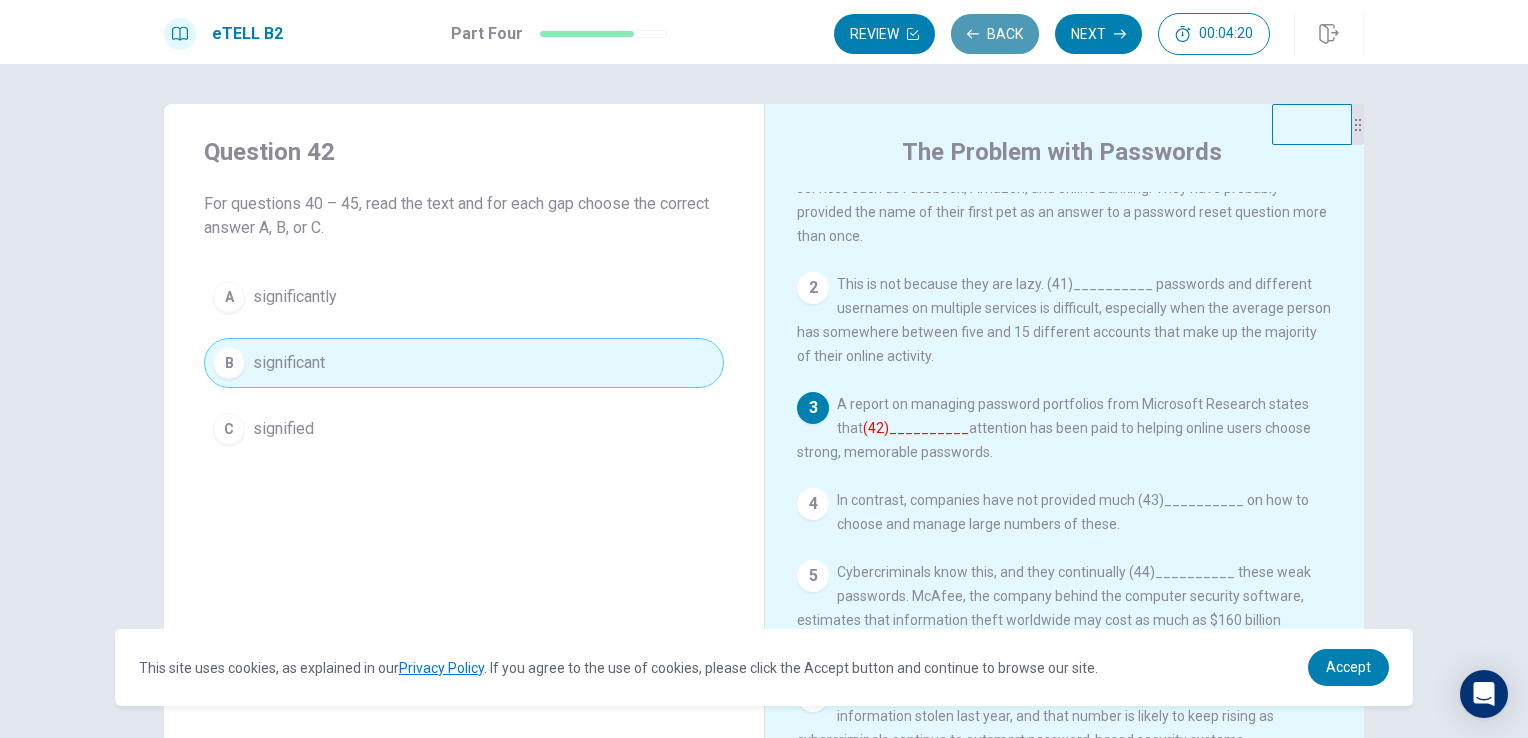 click on "Back" at bounding box center (995, 34) 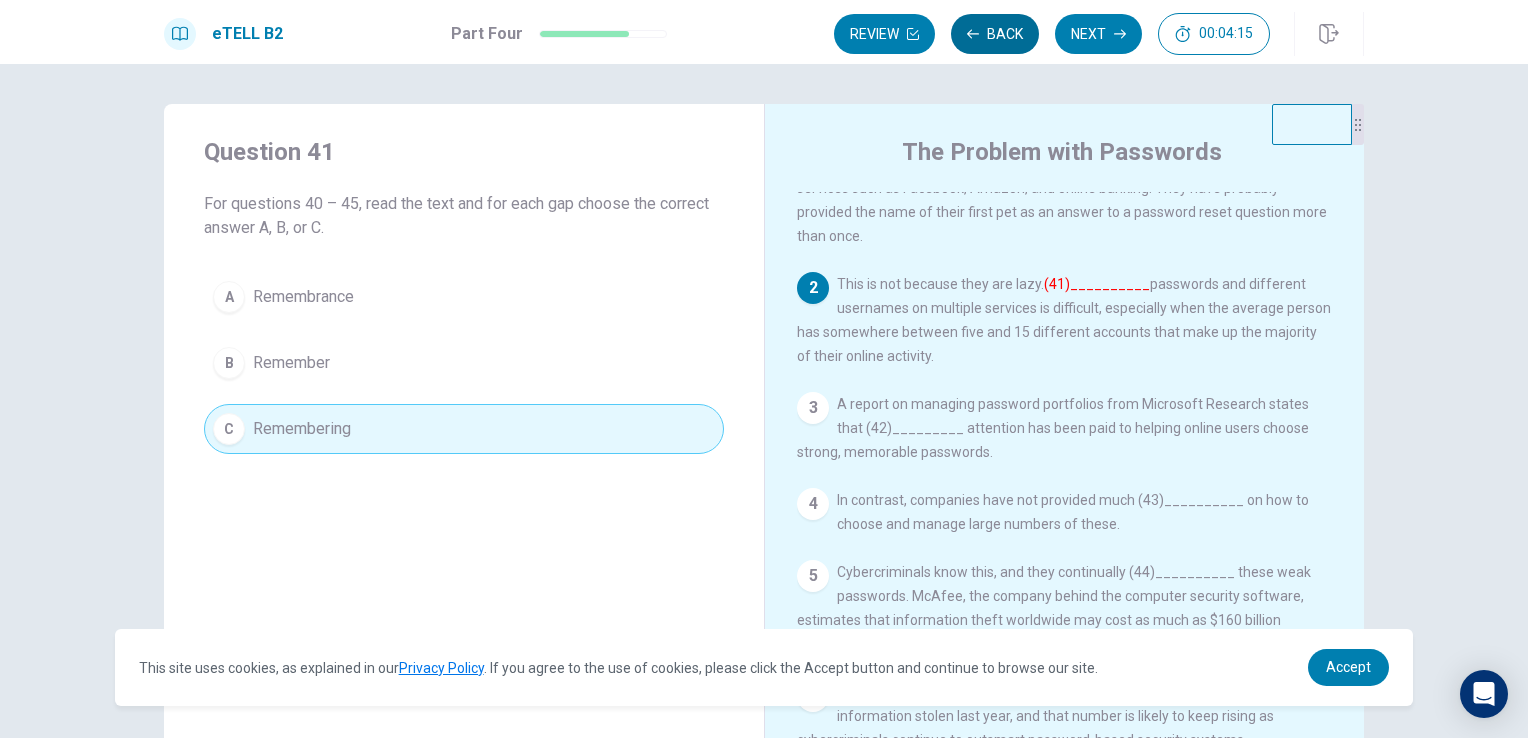 click on "Back" at bounding box center [995, 34] 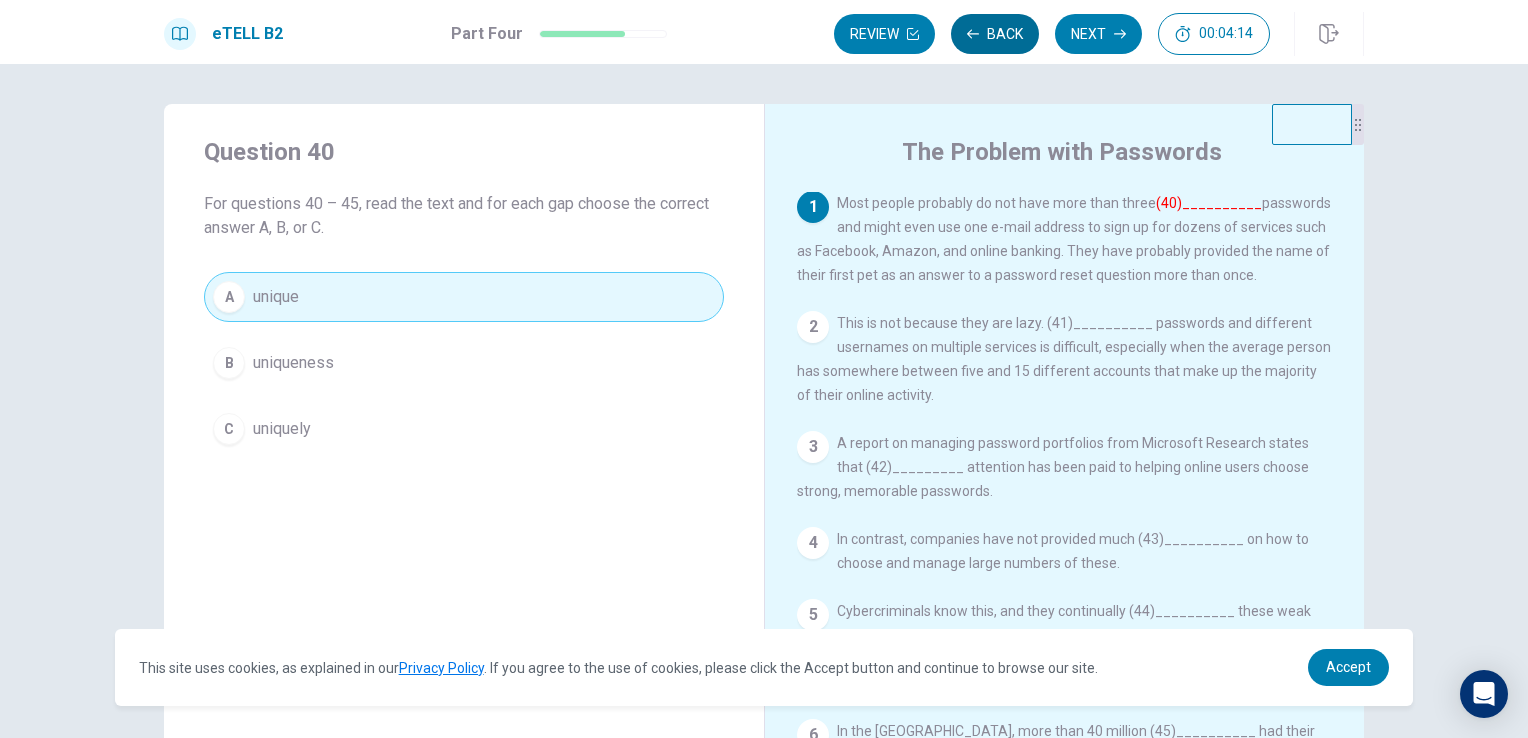 scroll, scrollTop: 0, scrollLeft: 0, axis: both 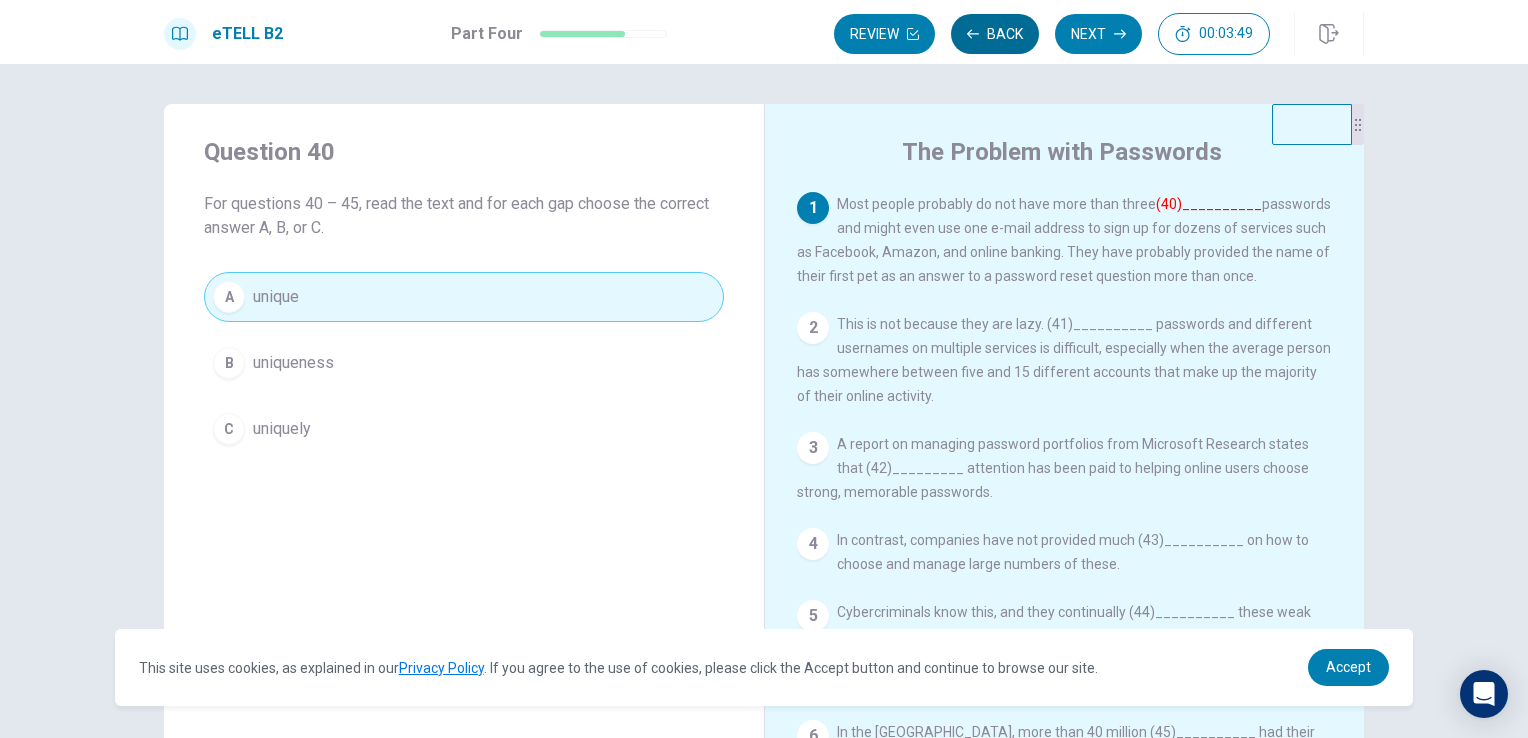 type 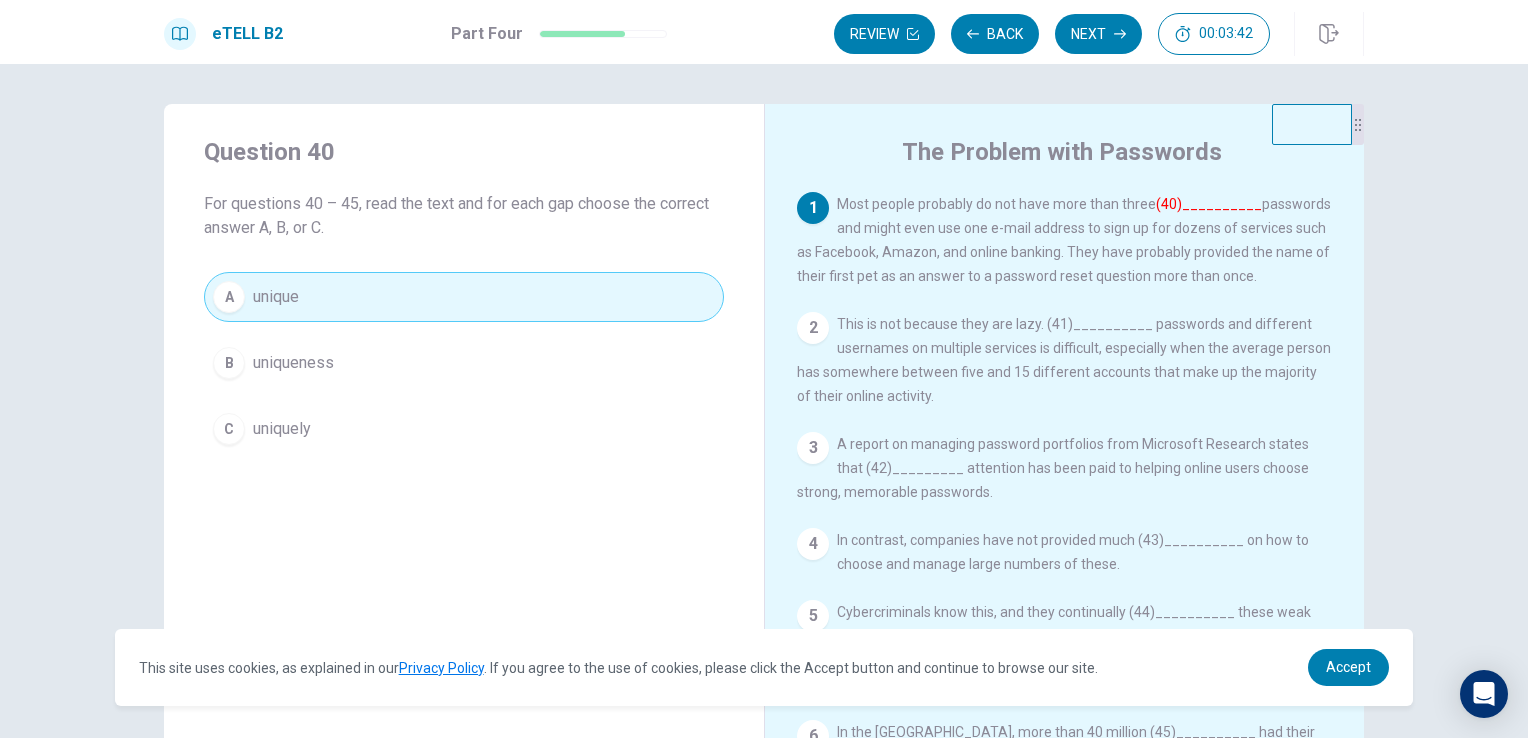 click on "Question 40" at bounding box center [464, 152] 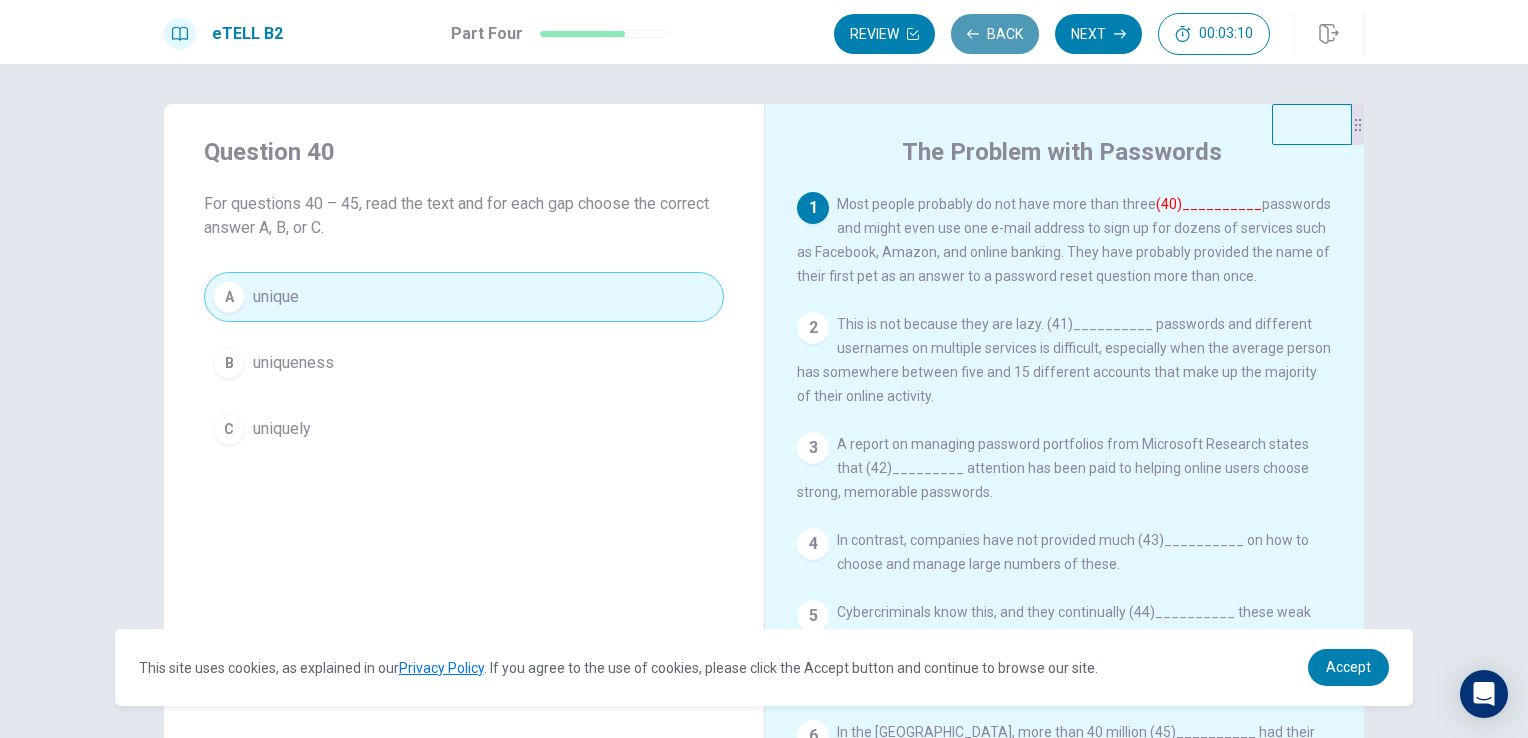 click on "Back" at bounding box center [995, 34] 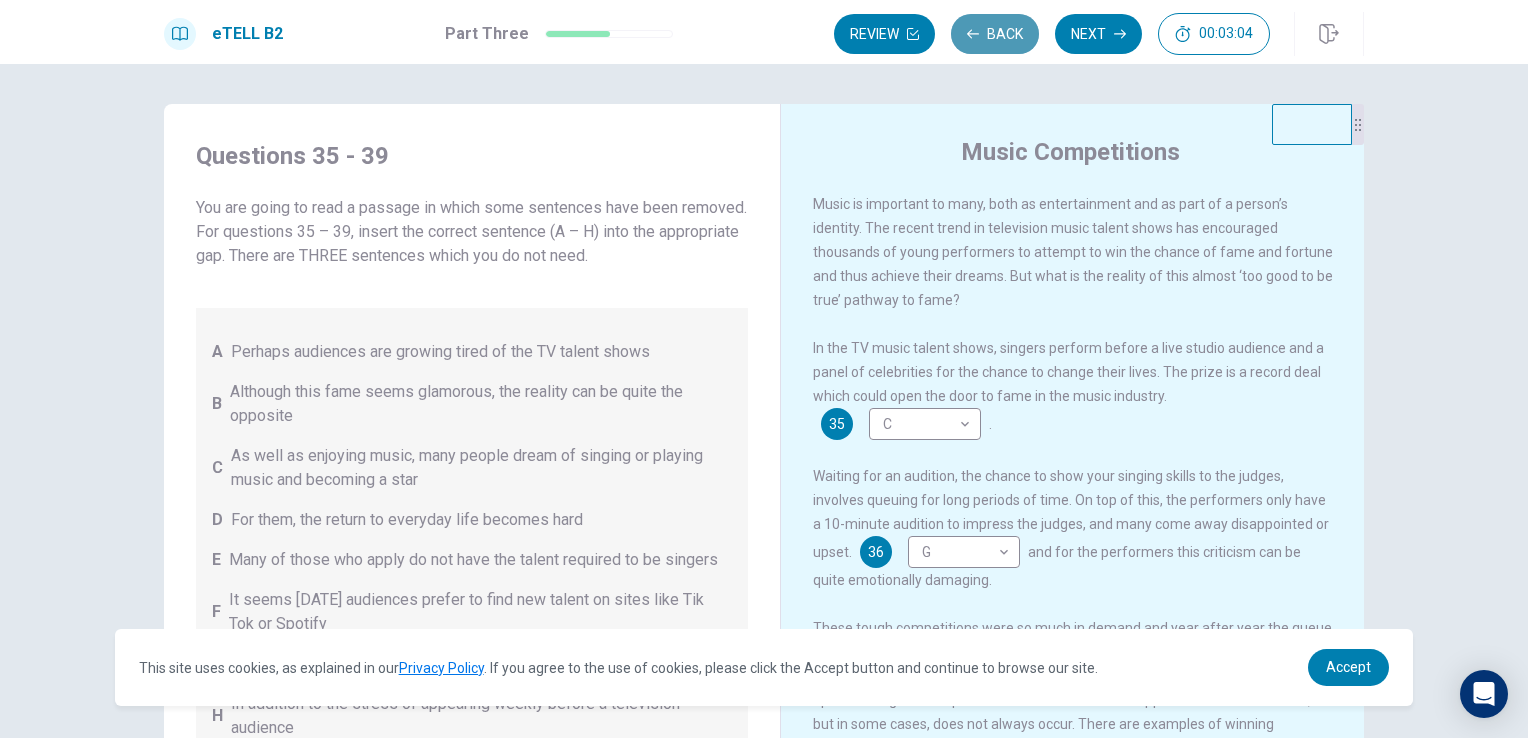 click on "Back" at bounding box center (995, 34) 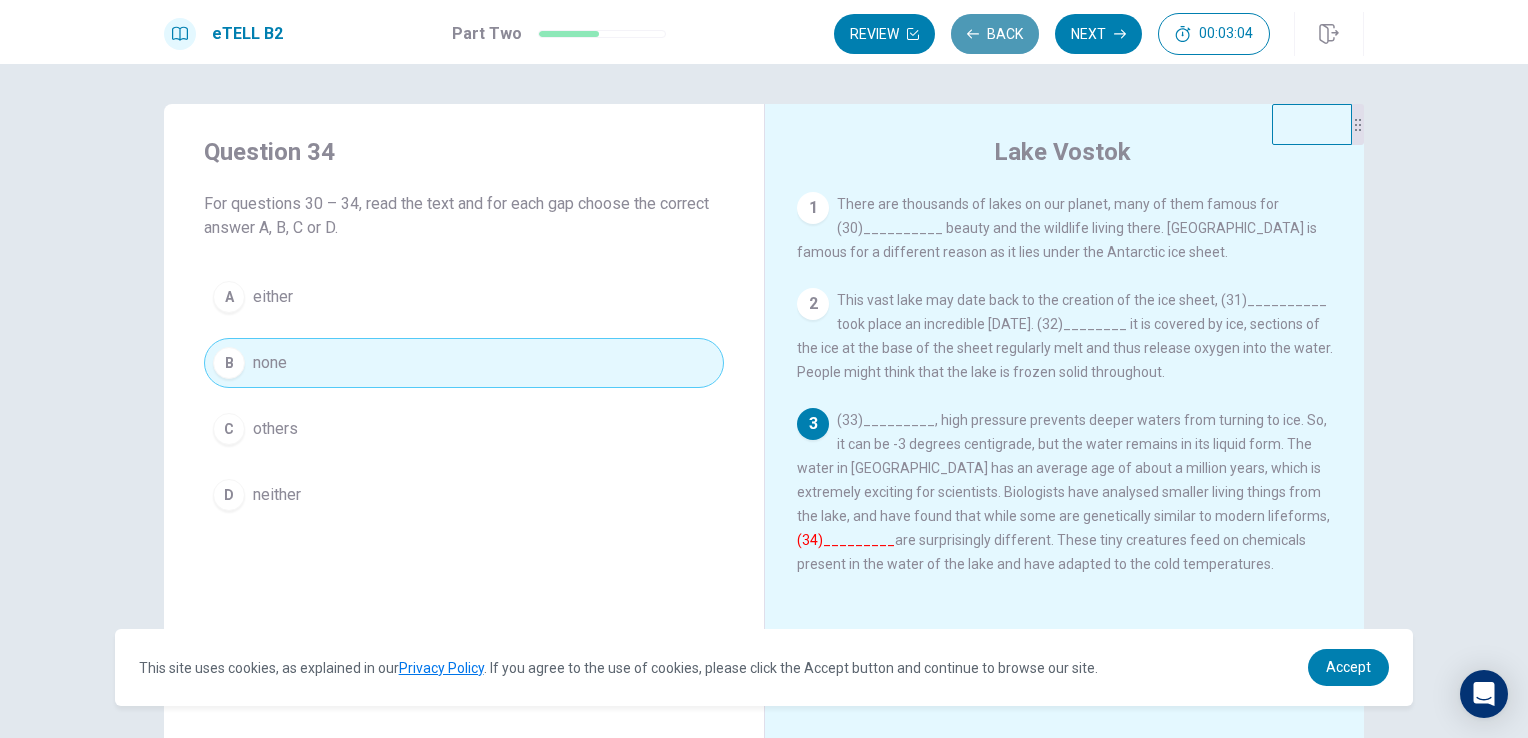 click on "Back" at bounding box center [995, 34] 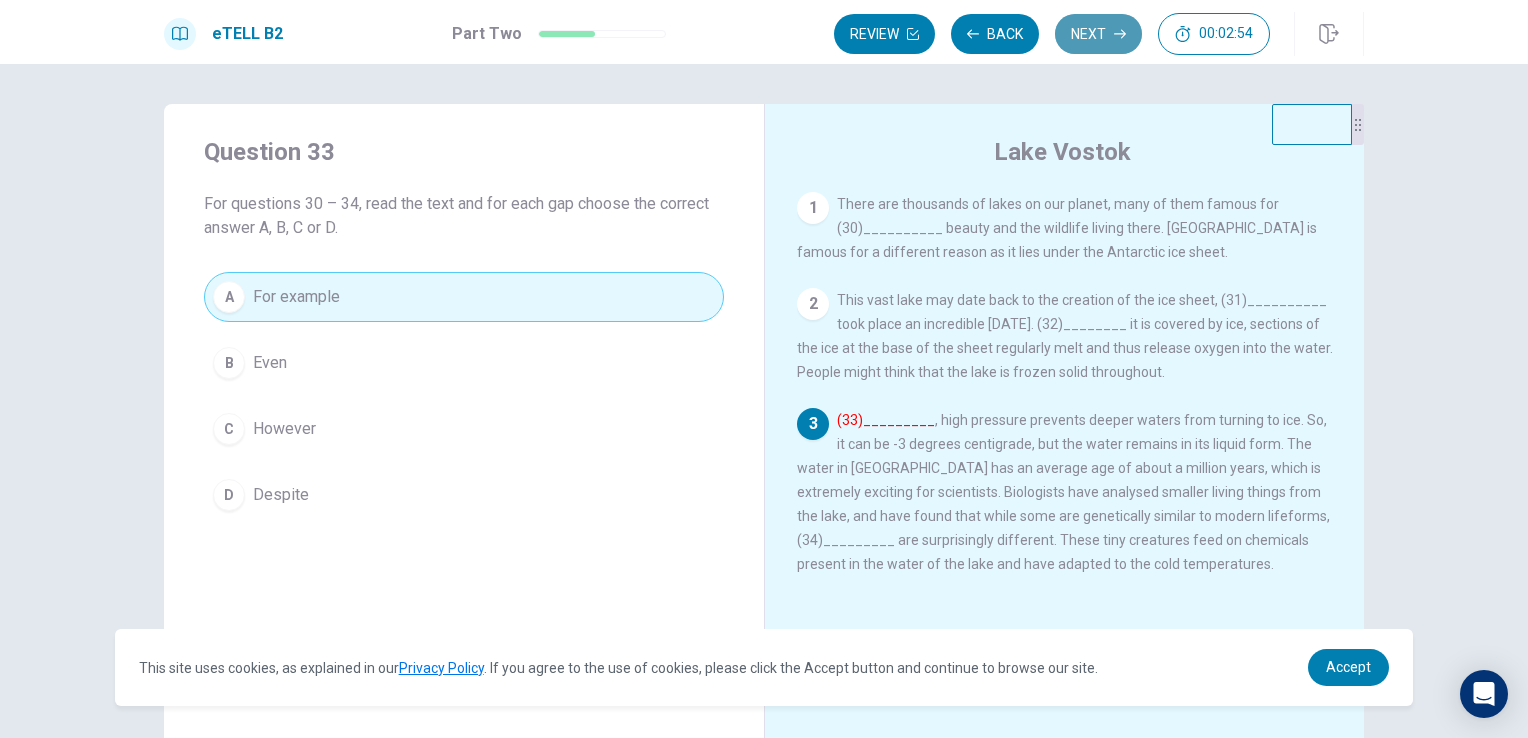 click on "Next" at bounding box center [1098, 34] 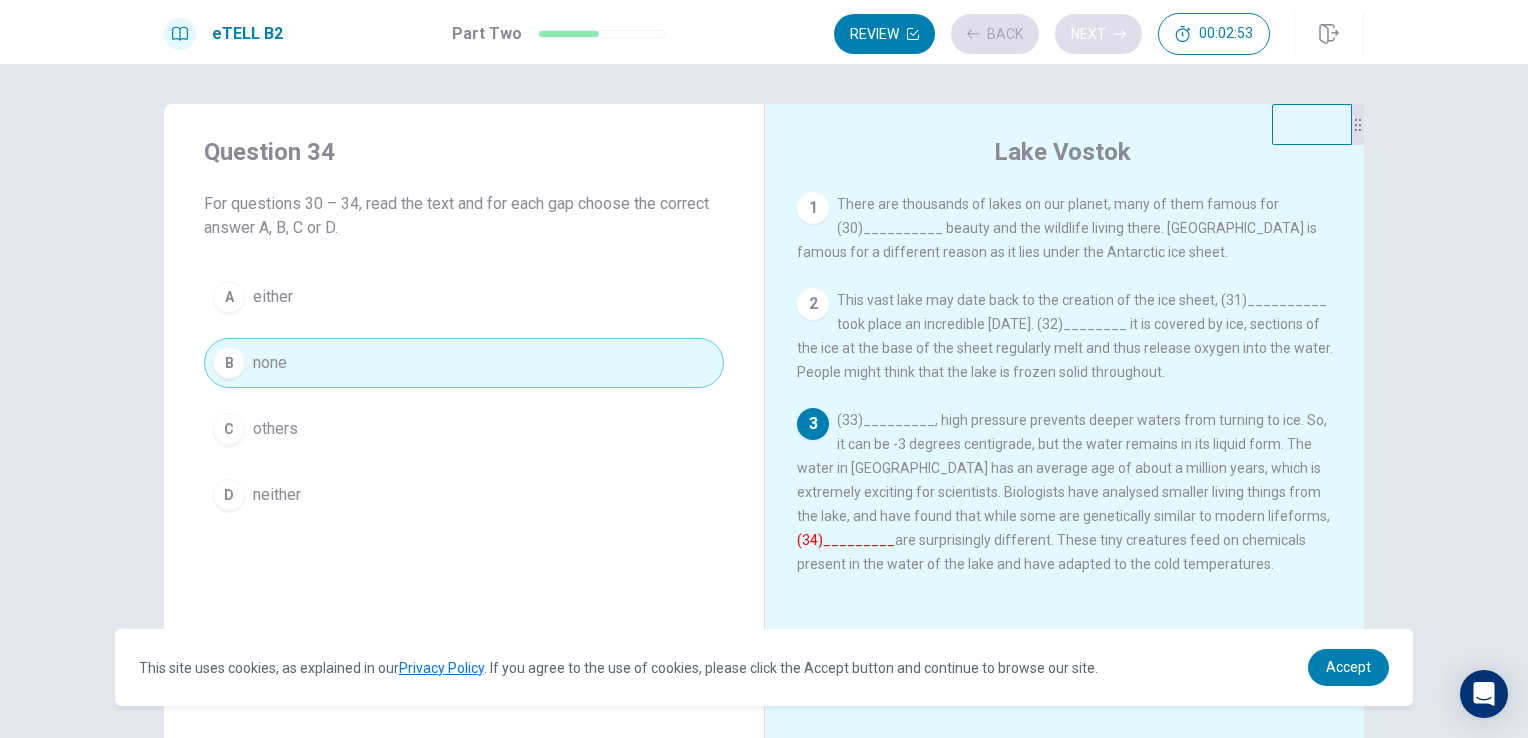 click on "Review Back Next 00:02:53" at bounding box center (1052, 34) 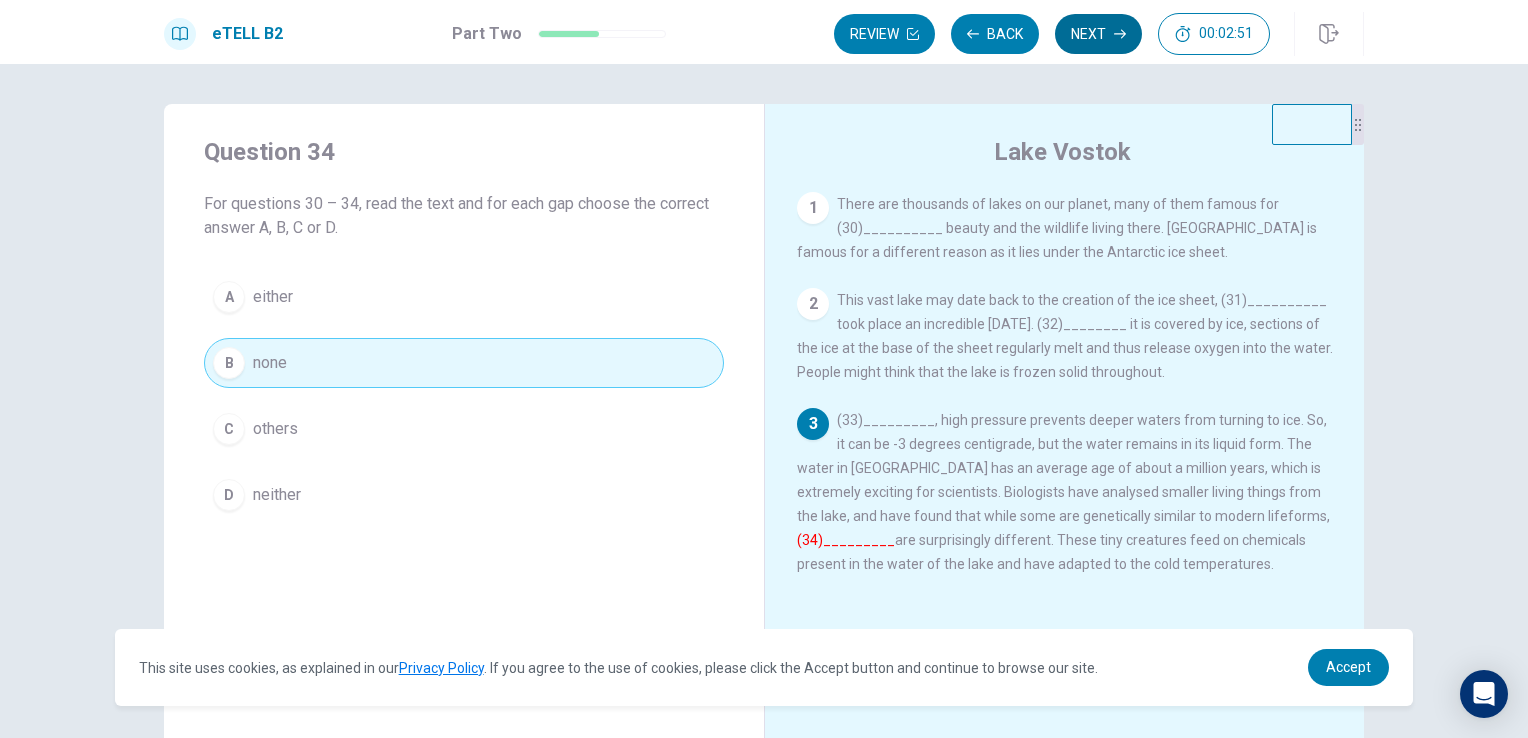 click on "Next" at bounding box center [1098, 34] 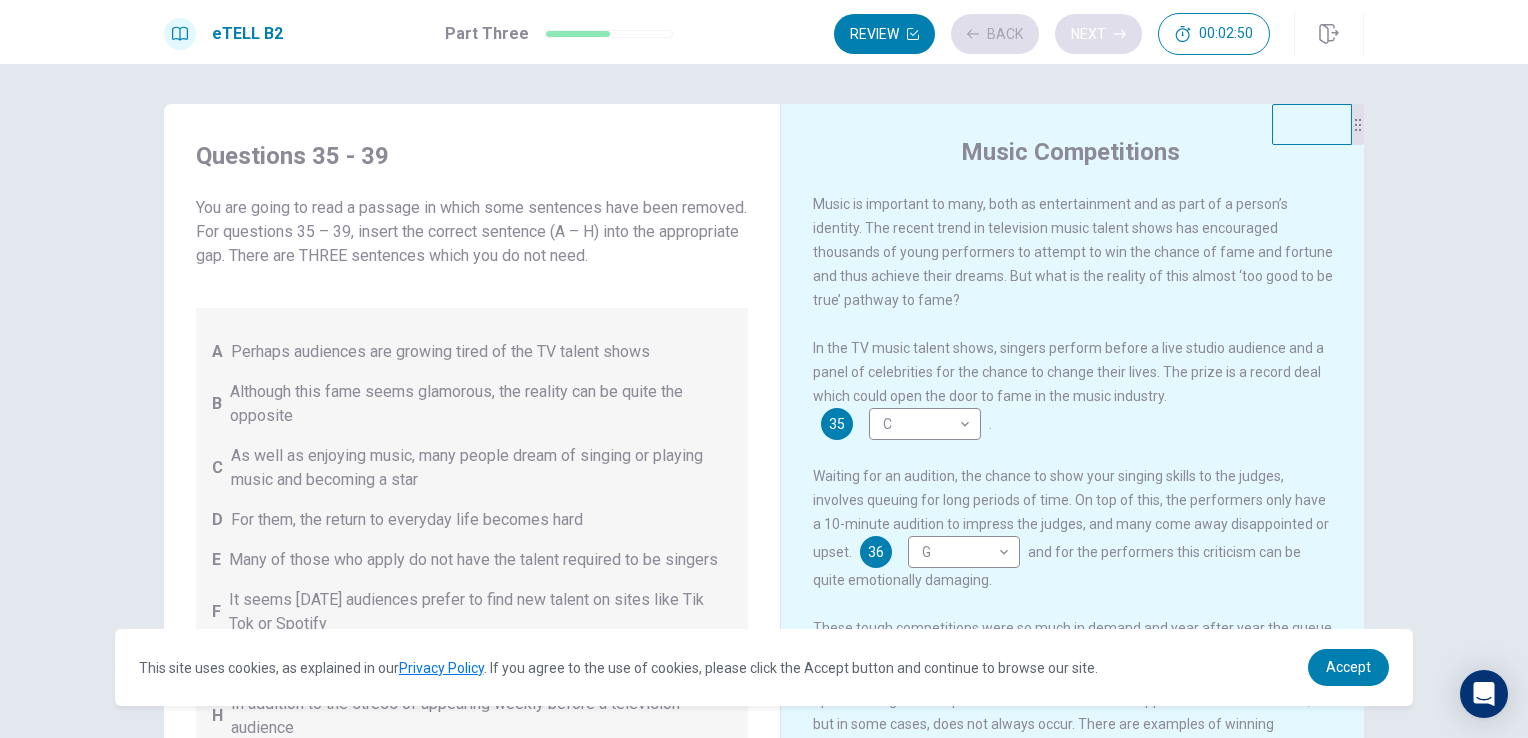 click on "Review Back Next 00:02:50" at bounding box center [1052, 34] 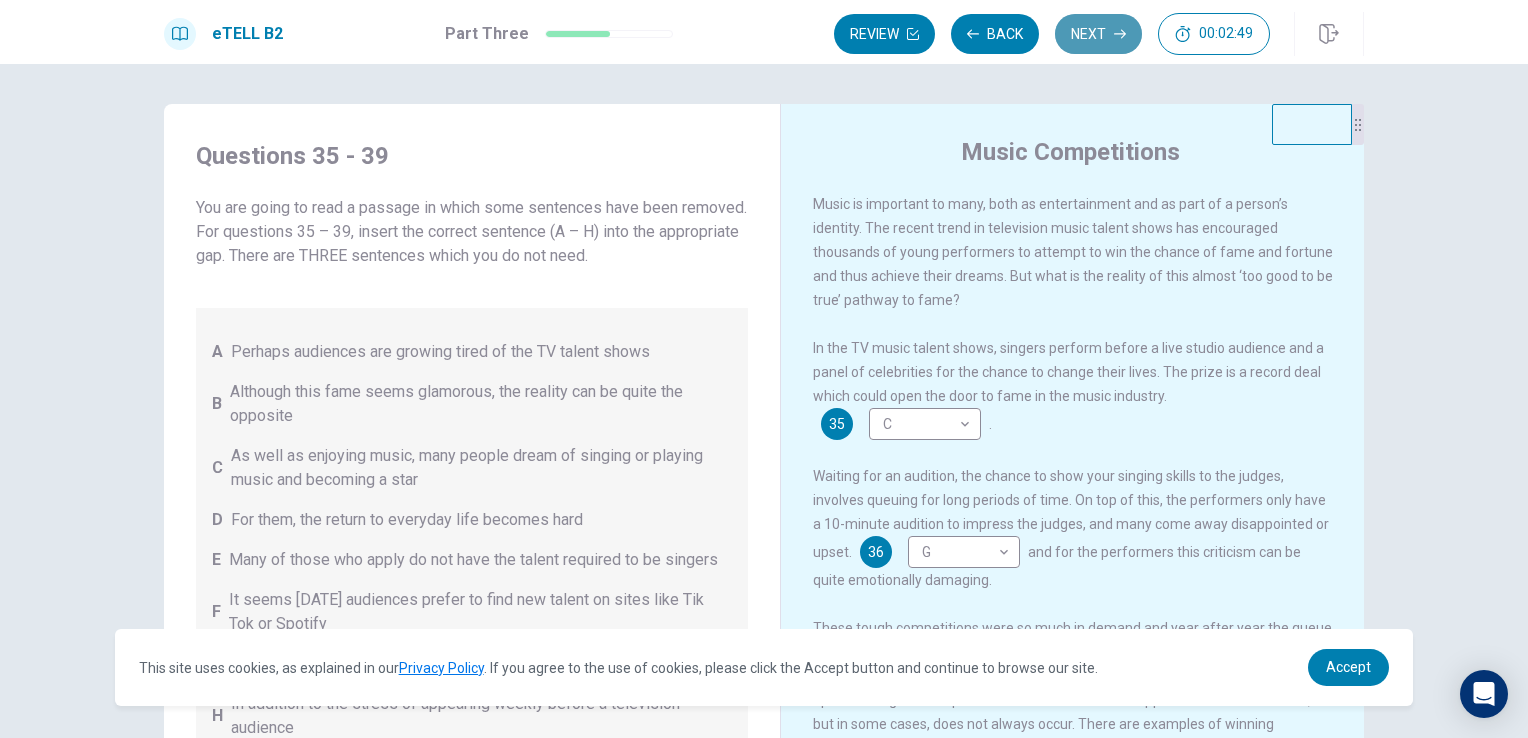 click on "Next" at bounding box center [1098, 34] 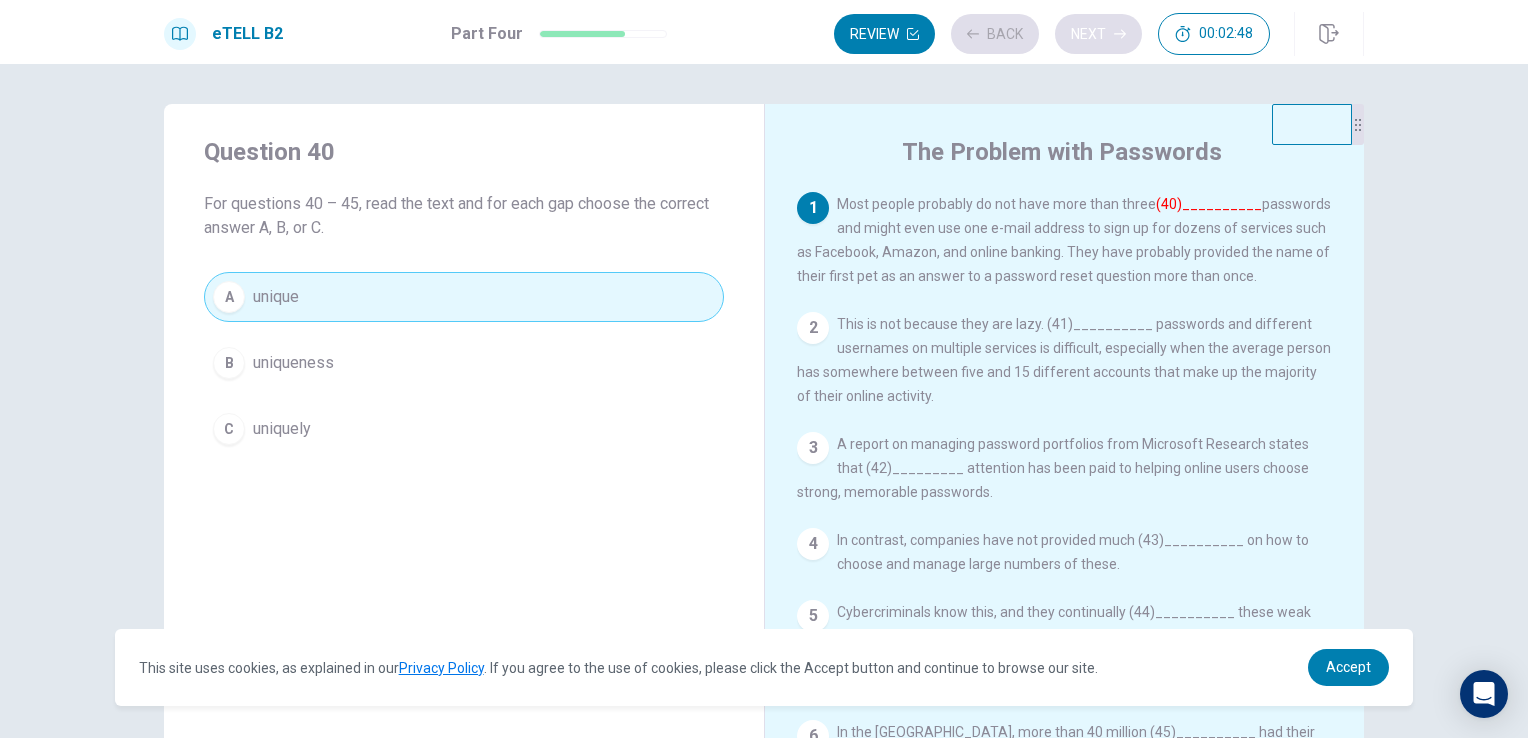 click on "Review Back Next 00:02:48" at bounding box center [1052, 34] 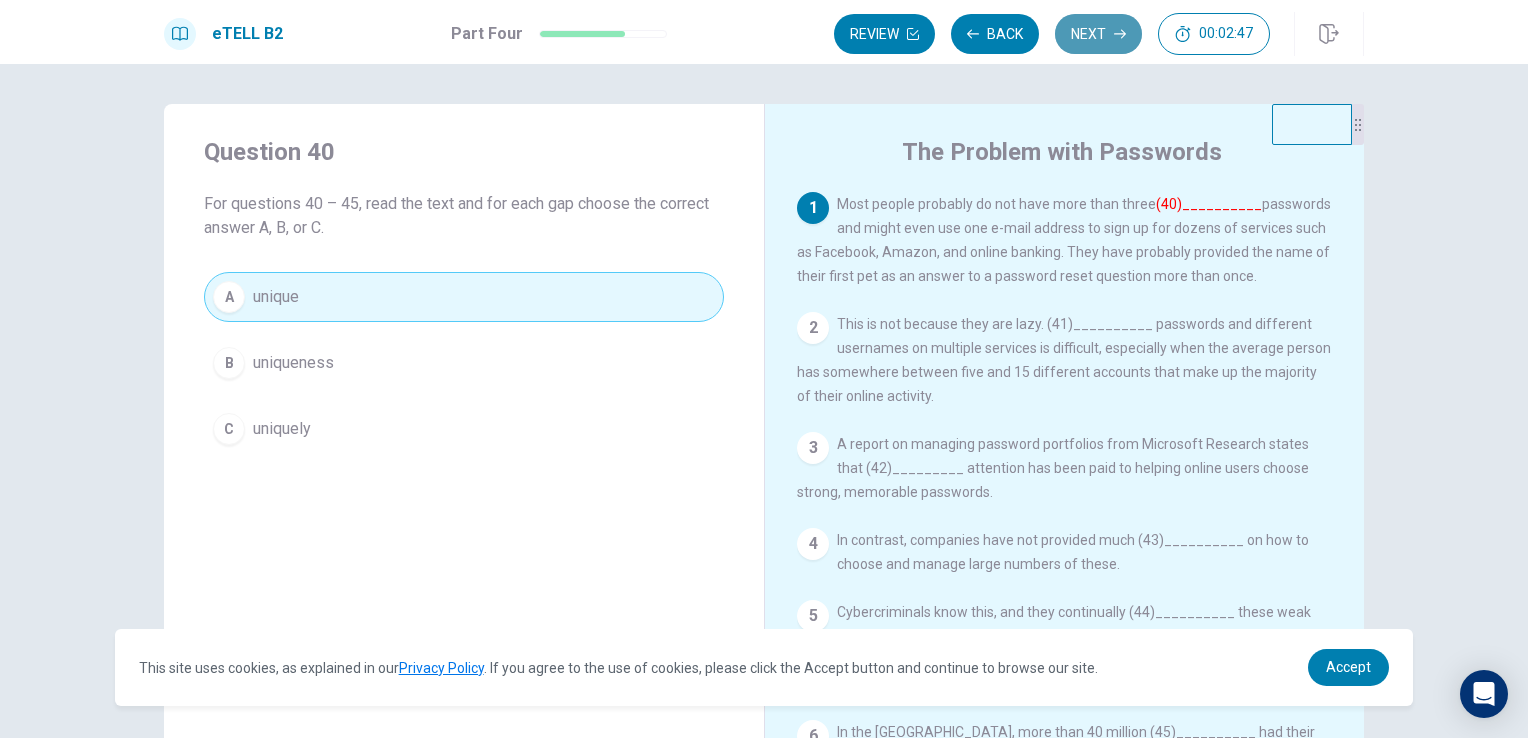 click on "Next" at bounding box center [1098, 34] 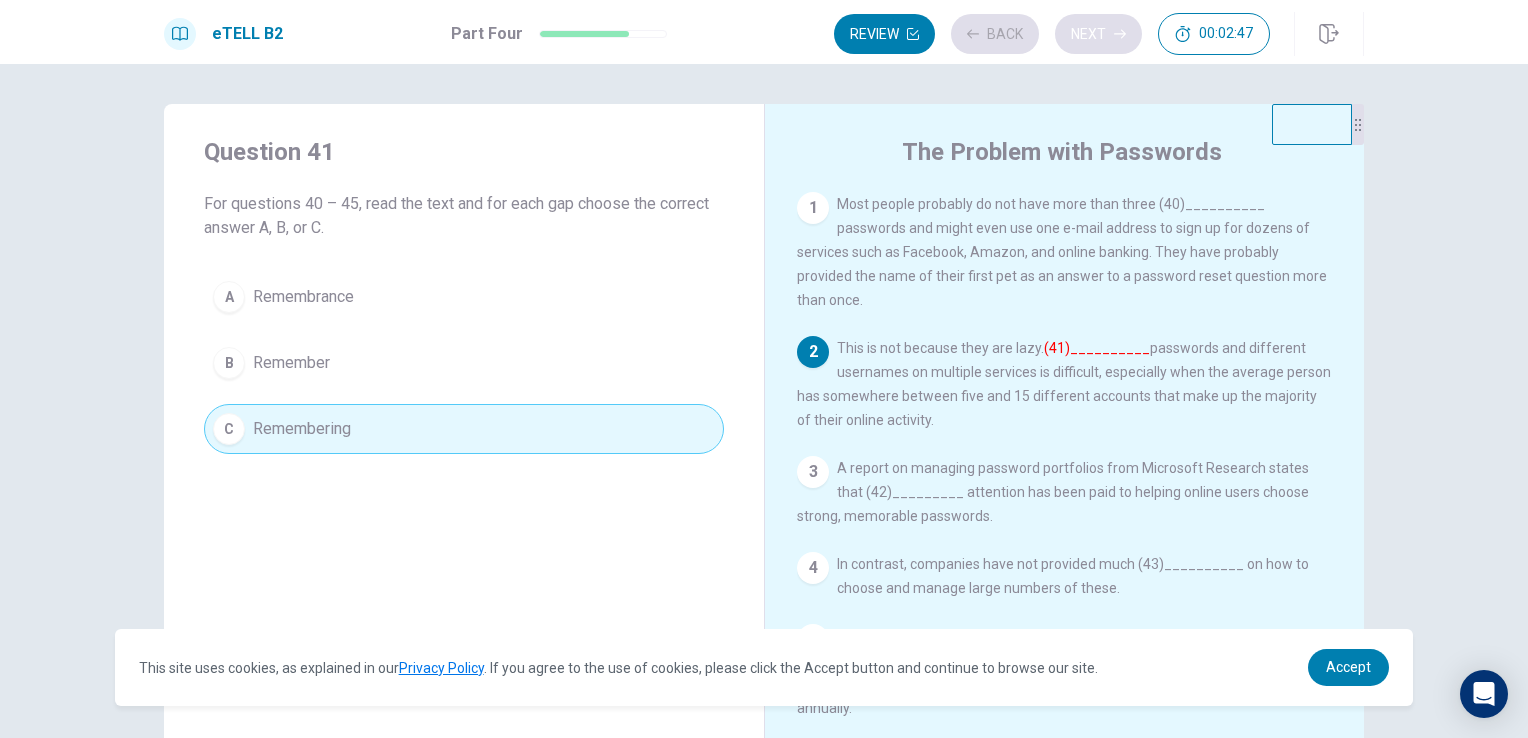 scroll, scrollTop: 64, scrollLeft: 0, axis: vertical 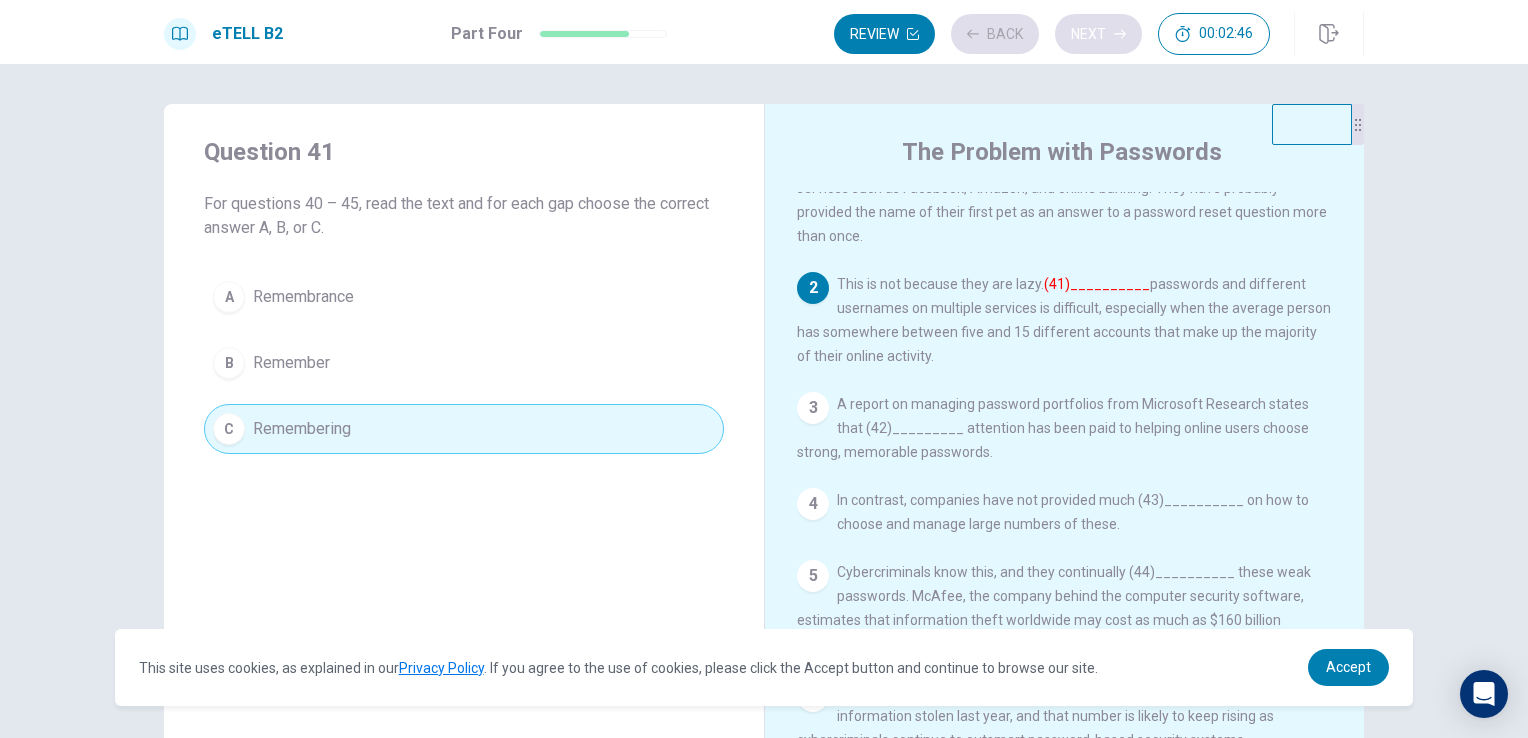 click on "Review Back Next 00:02:46" at bounding box center (1052, 34) 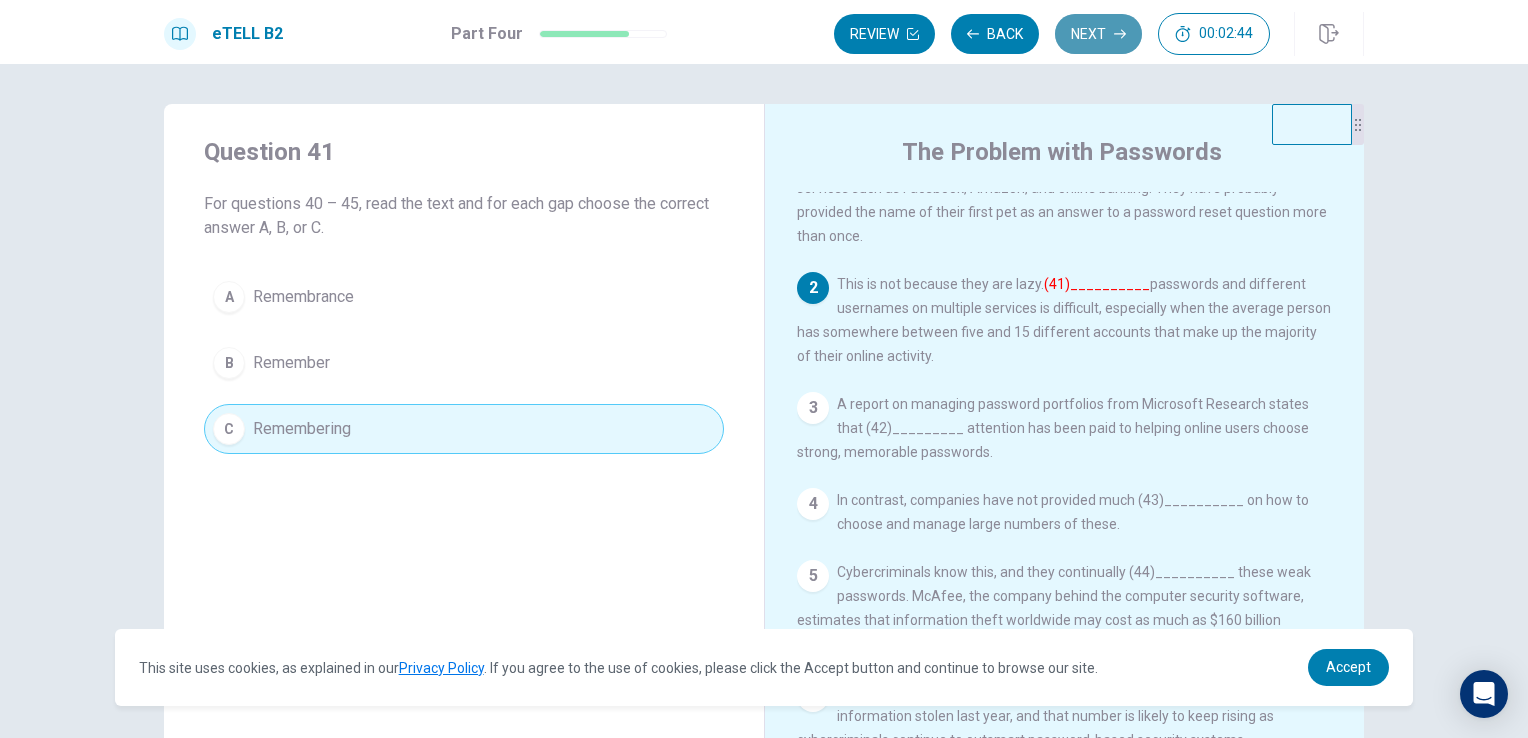 click on "Next" at bounding box center [1098, 34] 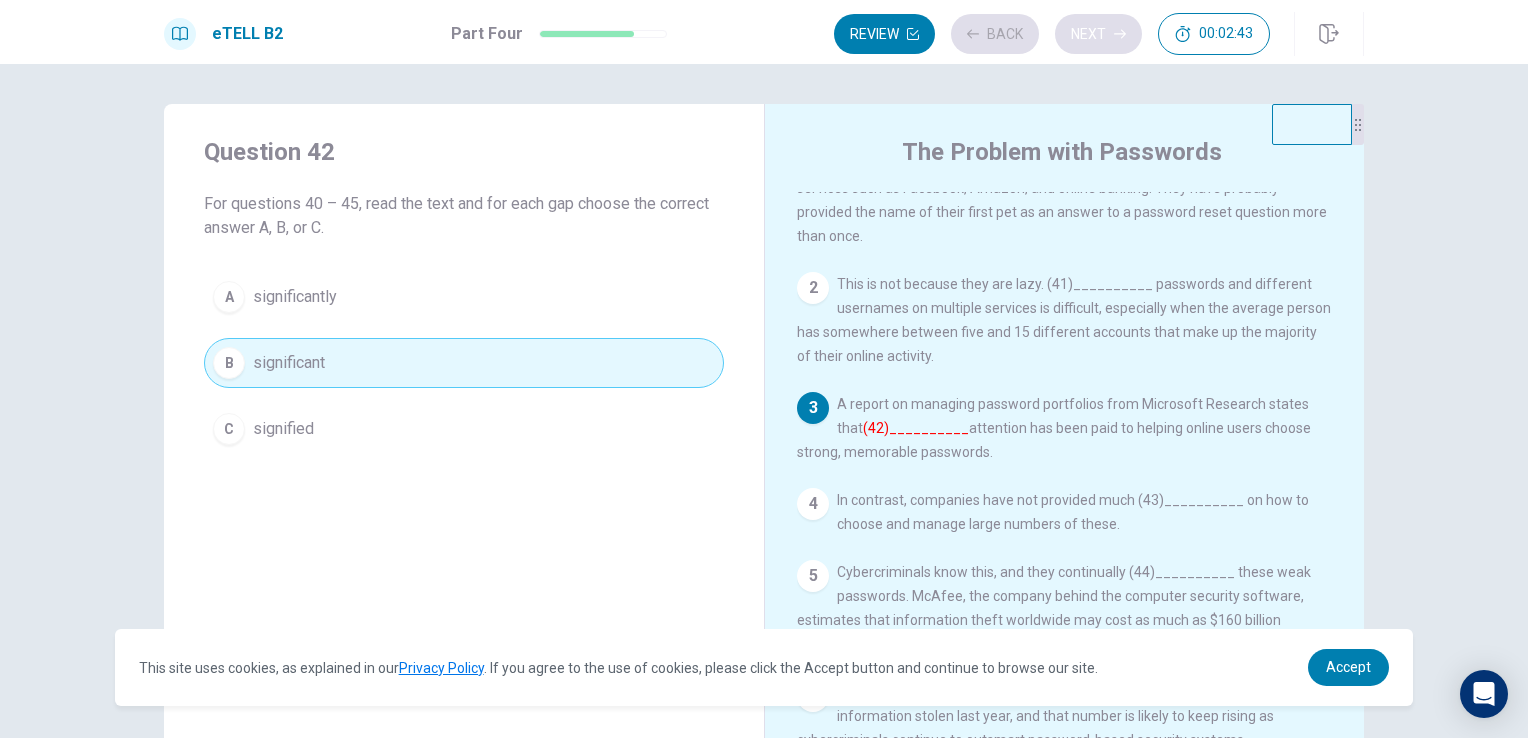 click on "Review Back Next 00:02:43" at bounding box center (1052, 34) 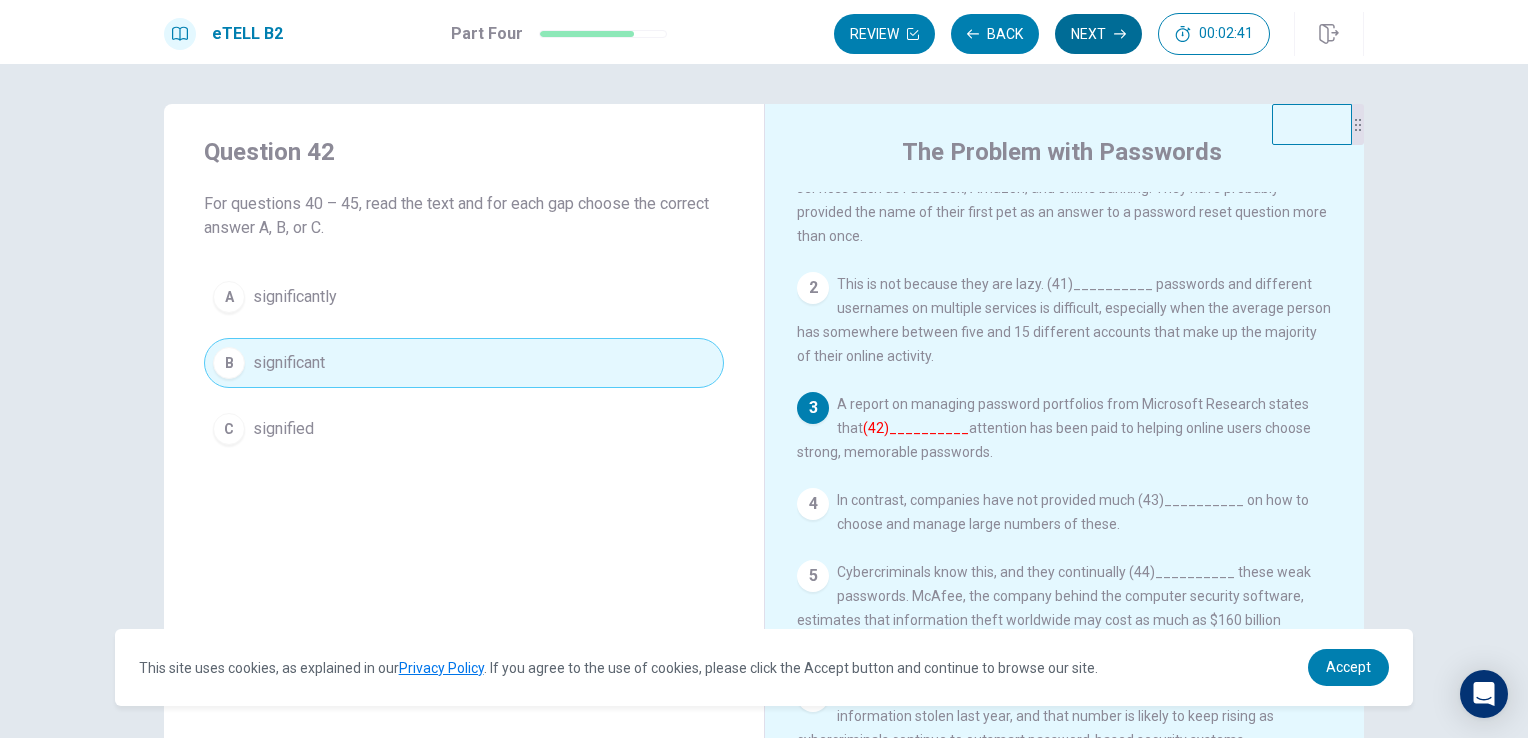 click on "Next" at bounding box center (1098, 34) 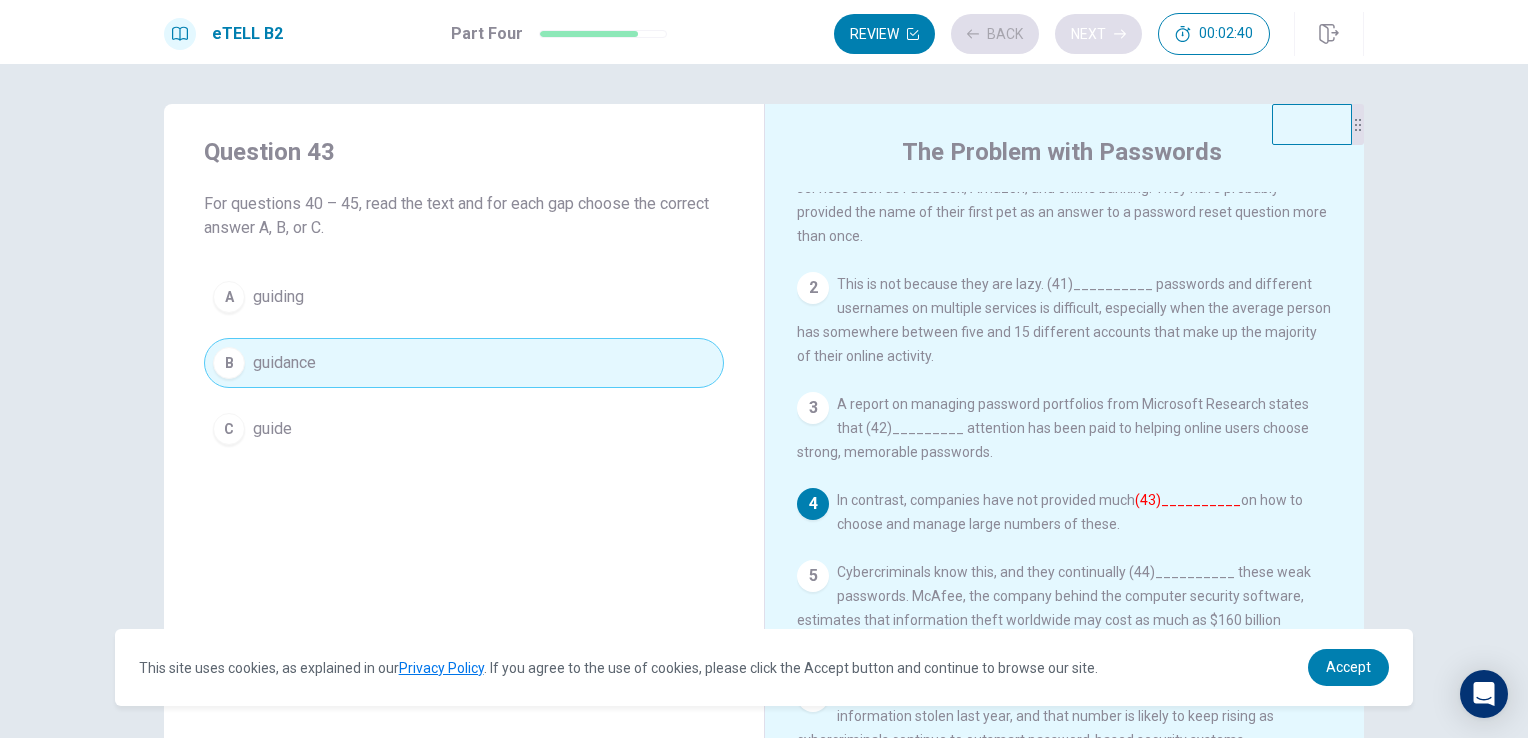 scroll, scrollTop: 19, scrollLeft: 0, axis: vertical 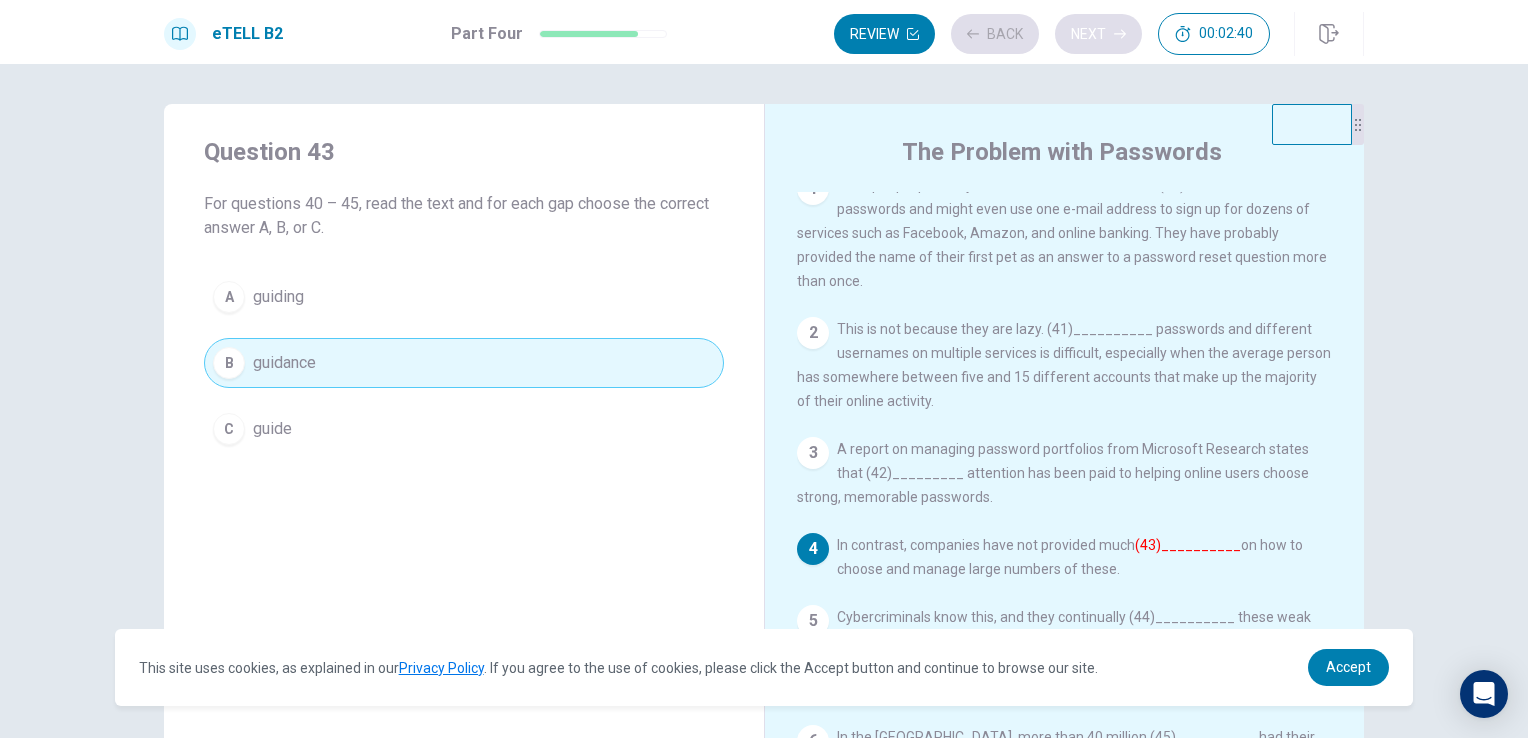 click on "Review Back Next 00:02:40" at bounding box center (1052, 34) 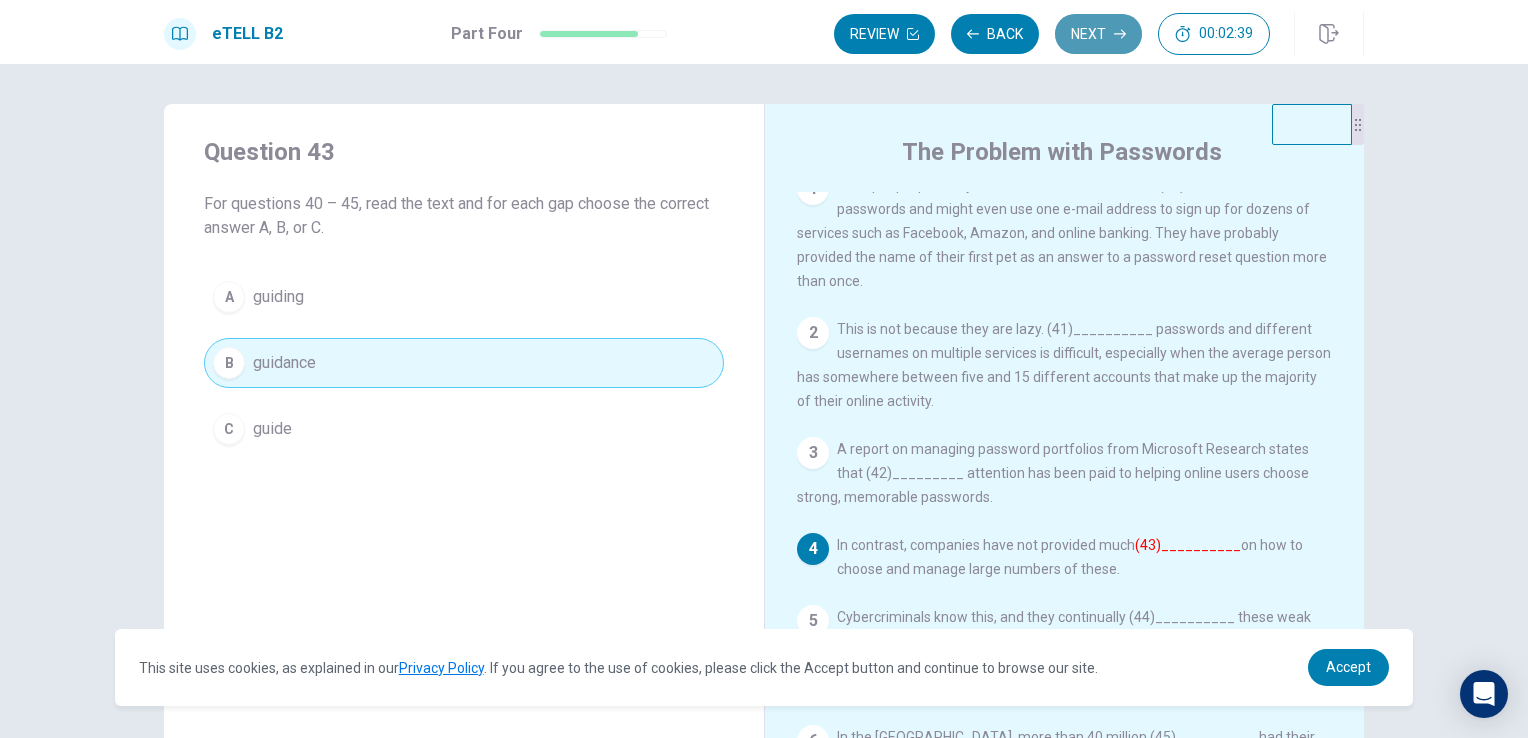 click on "Next" at bounding box center (1098, 34) 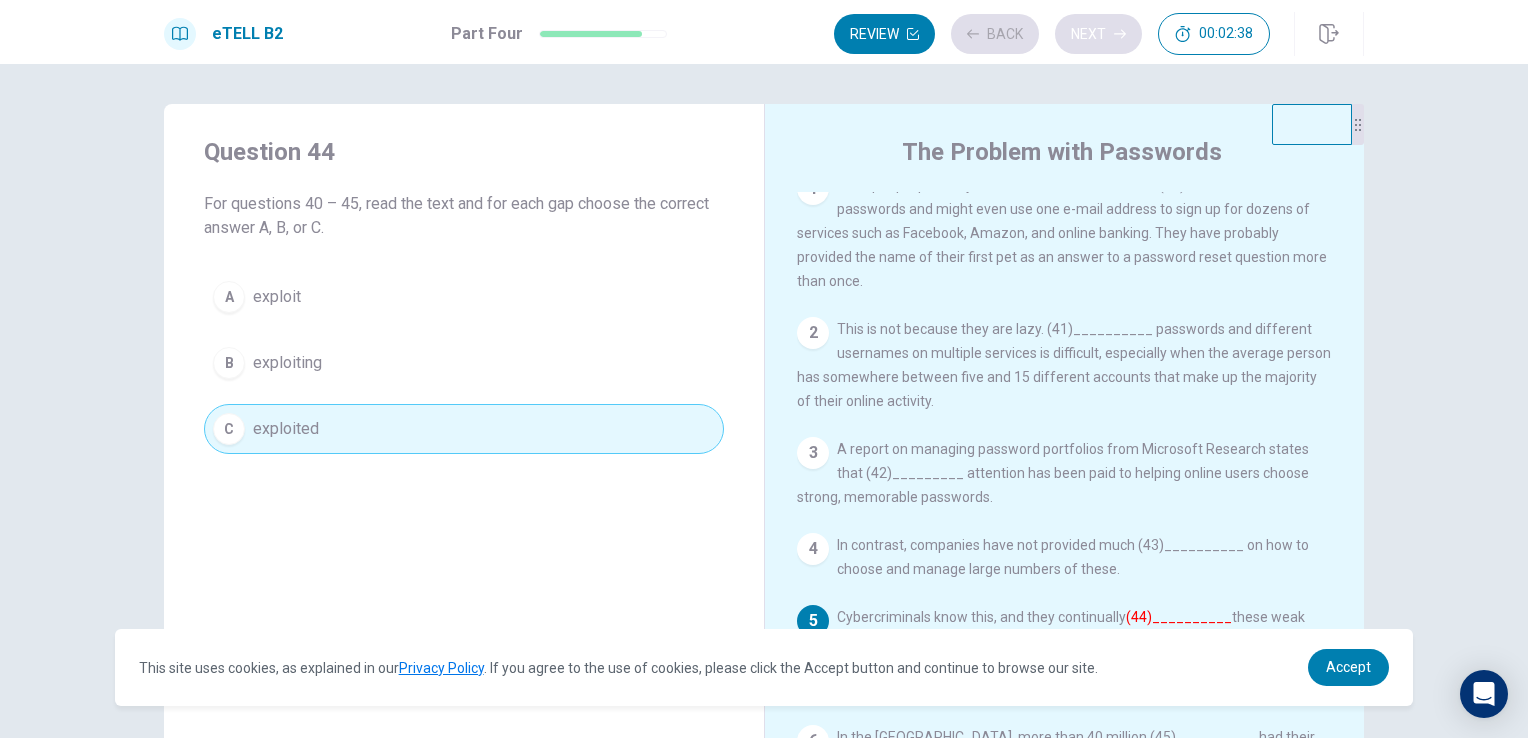 scroll, scrollTop: 64, scrollLeft: 0, axis: vertical 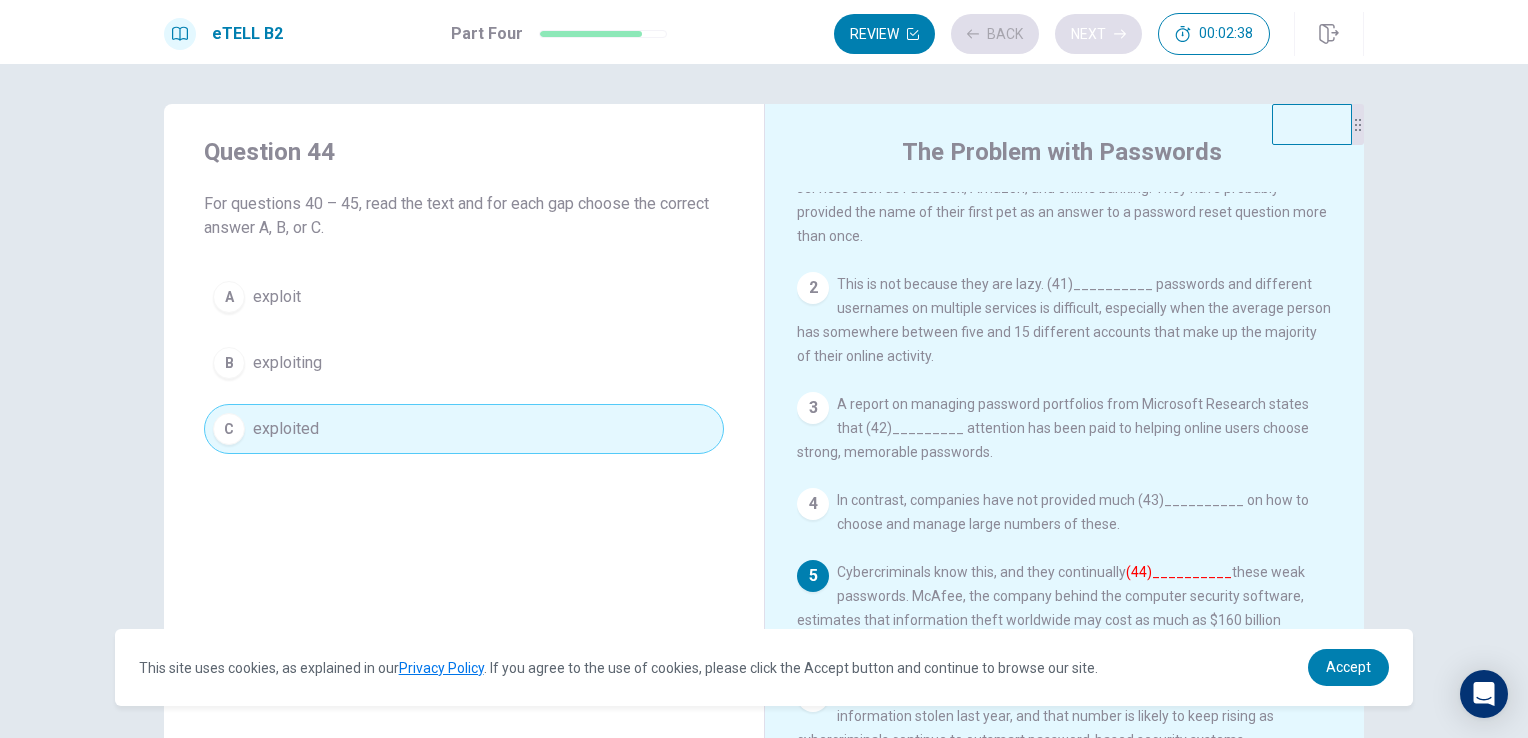 click on "Review Back Next 00:02:38" at bounding box center [1052, 34] 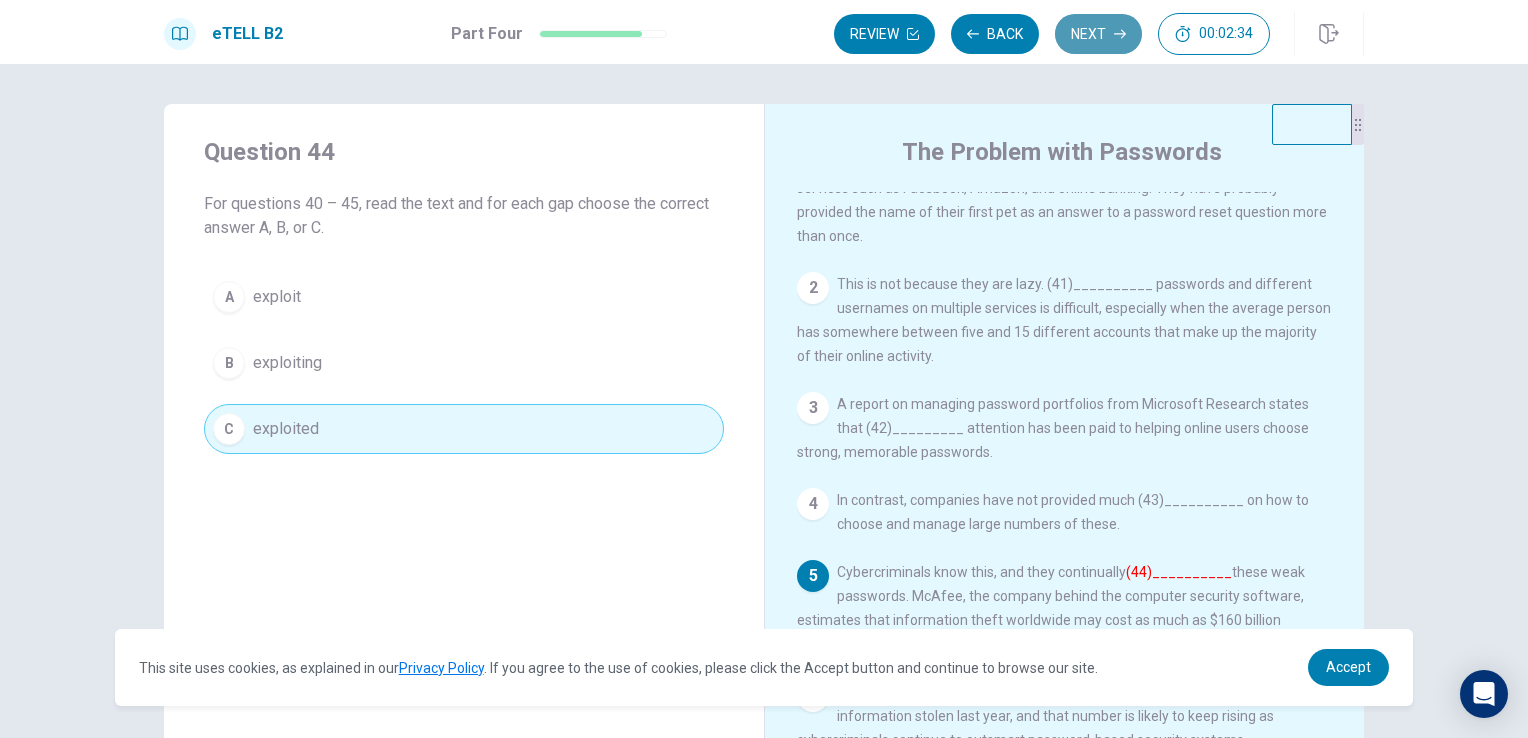 click on "Next" at bounding box center (1098, 34) 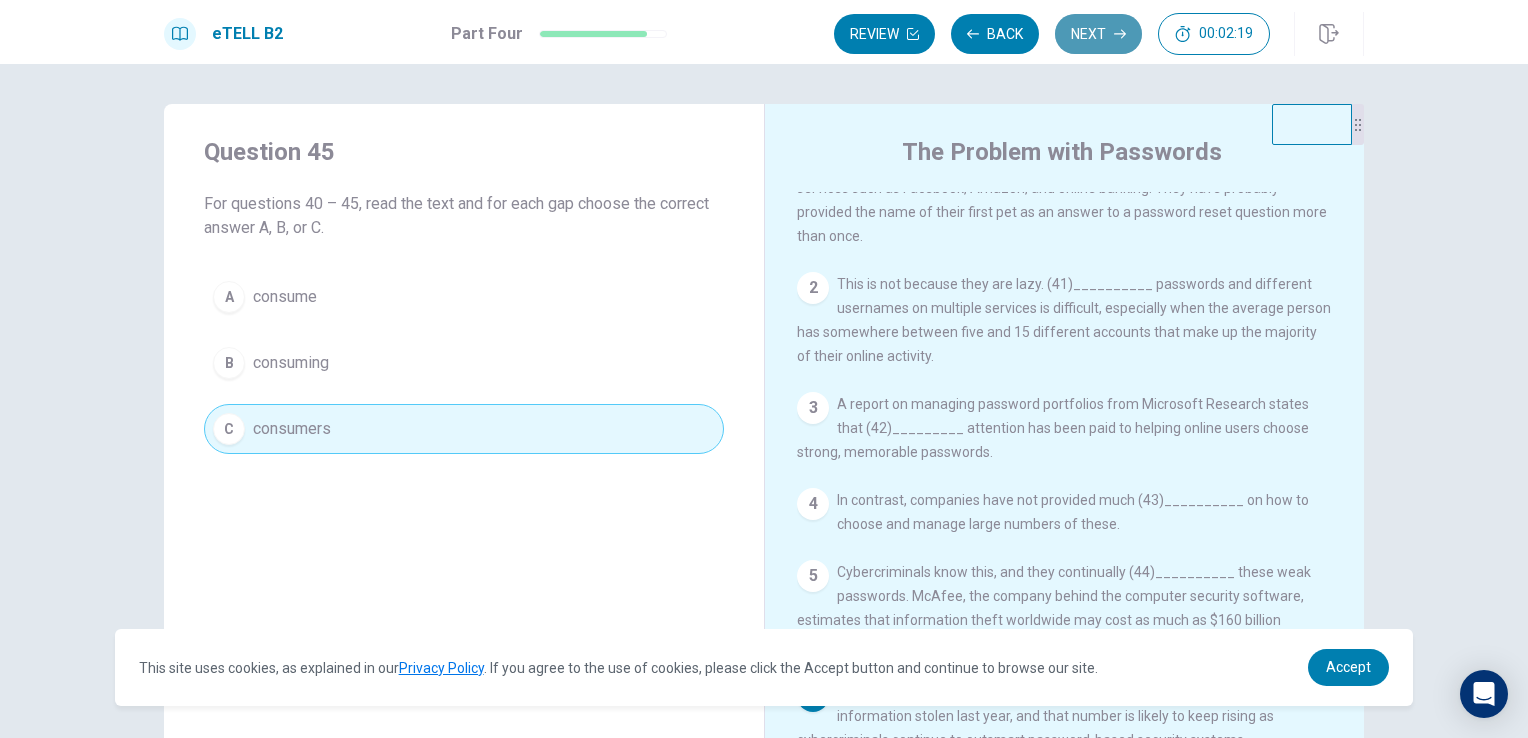 click on "Next" at bounding box center (1098, 34) 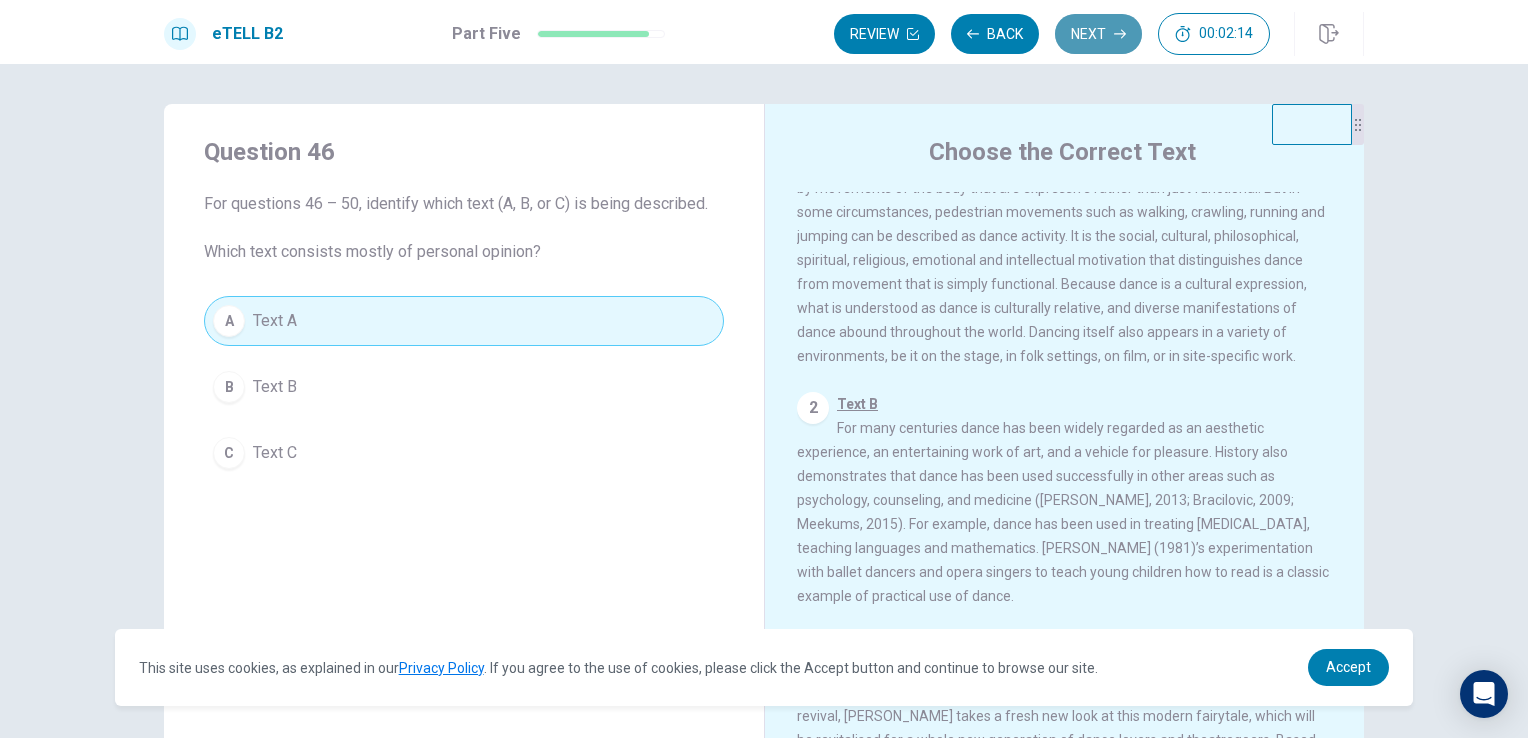 click on "Next" at bounding box center [1098, 34] 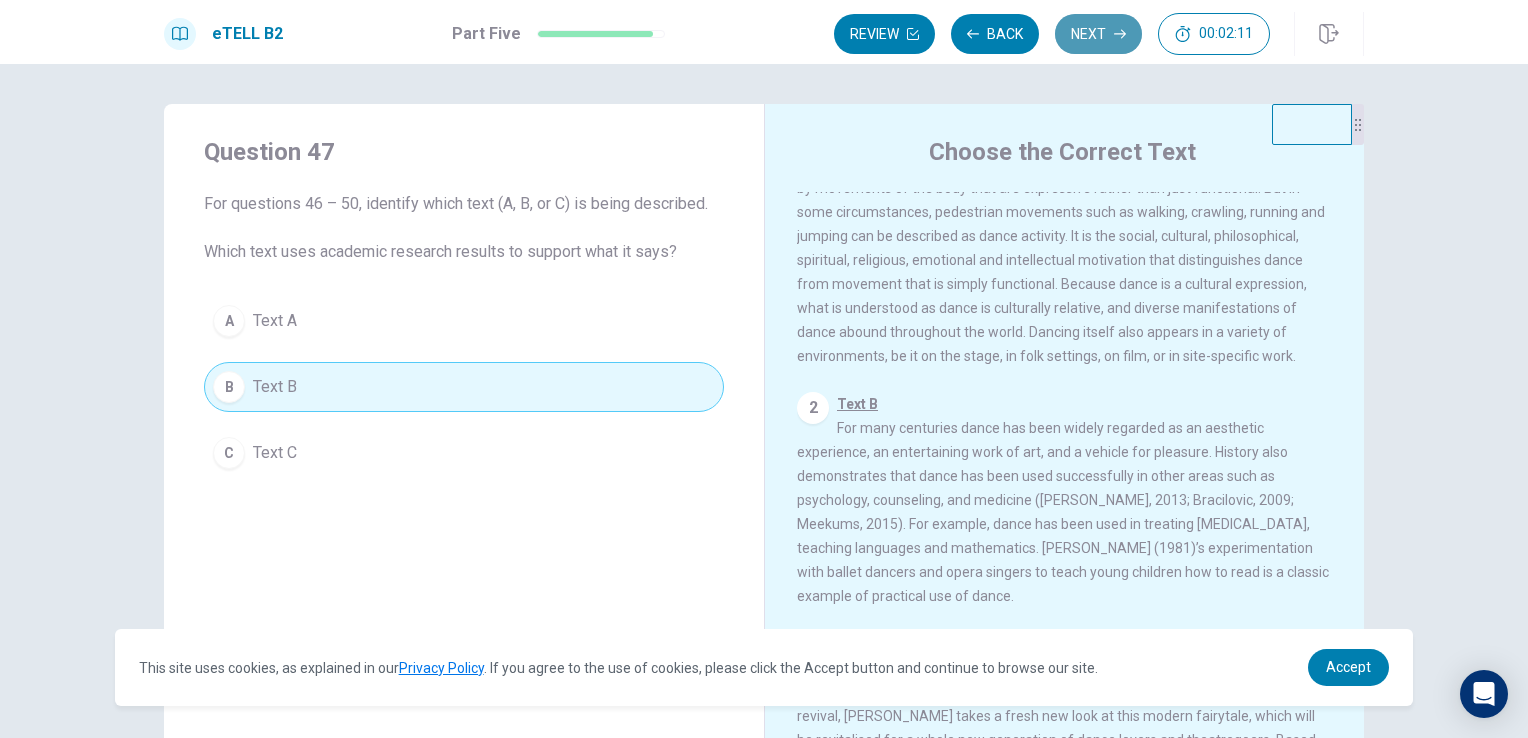 click on "Next" at bounding box center (1098, 34) 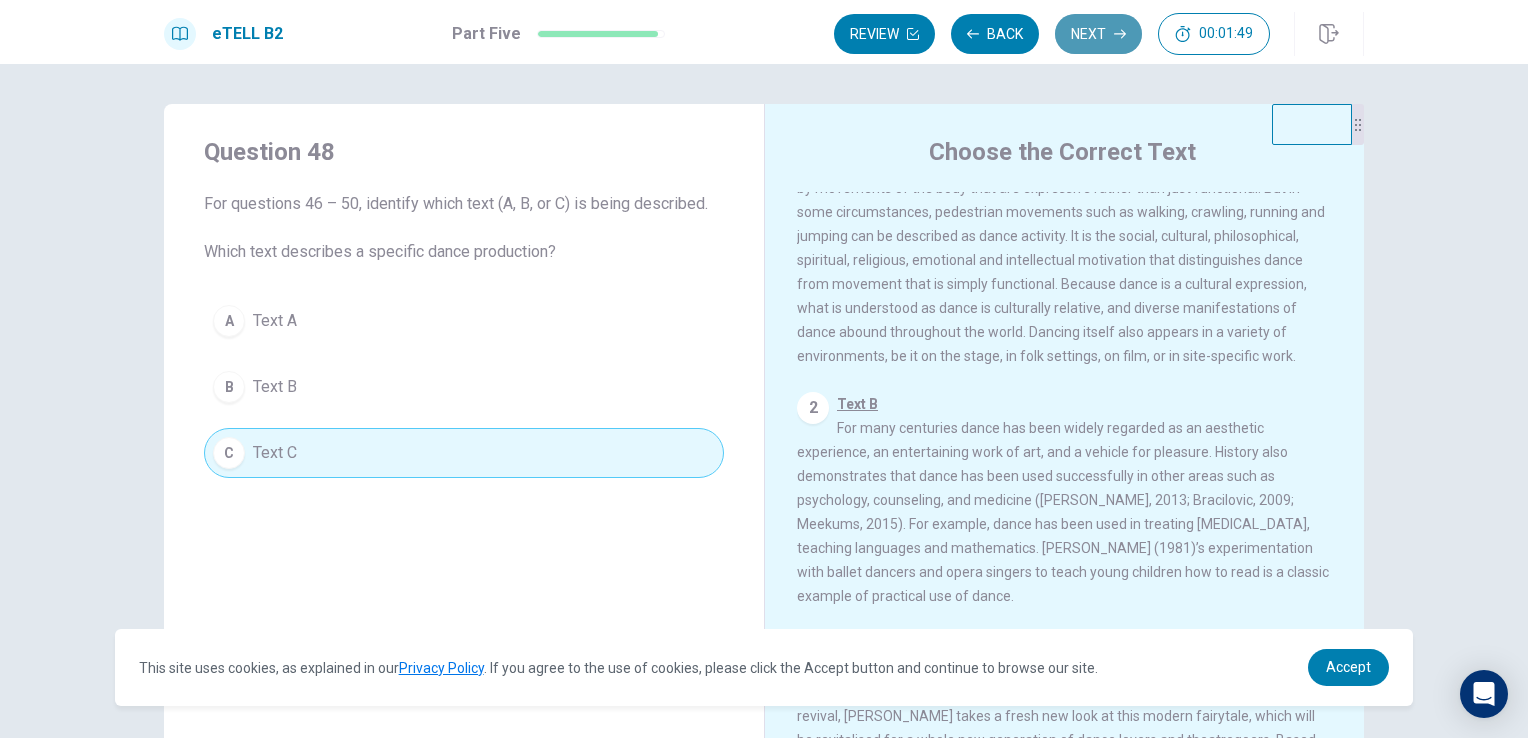 click on "Next" at bounding box center (1098, 34) 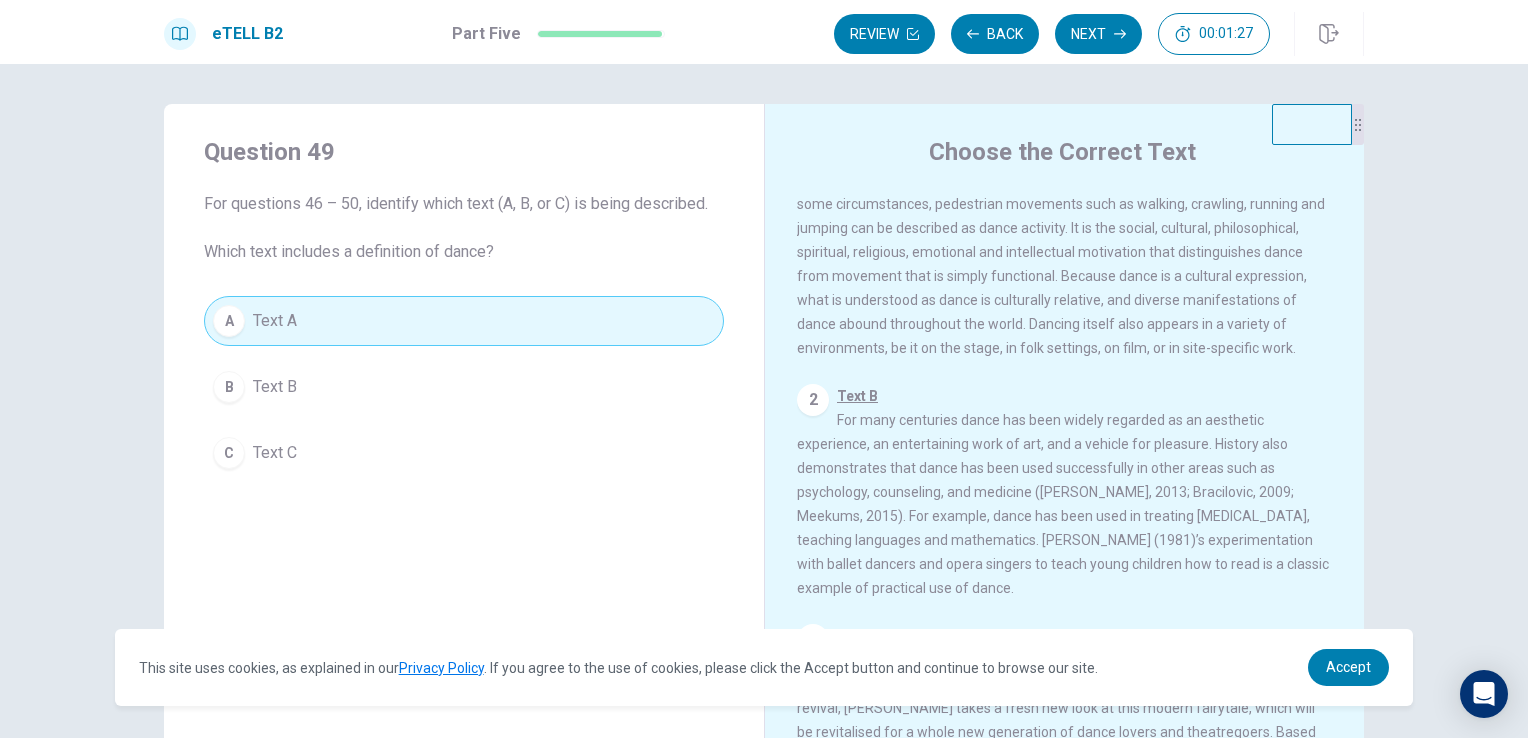 scroll, scrollTop: 71, scrollLeft: 0, axis: vertical 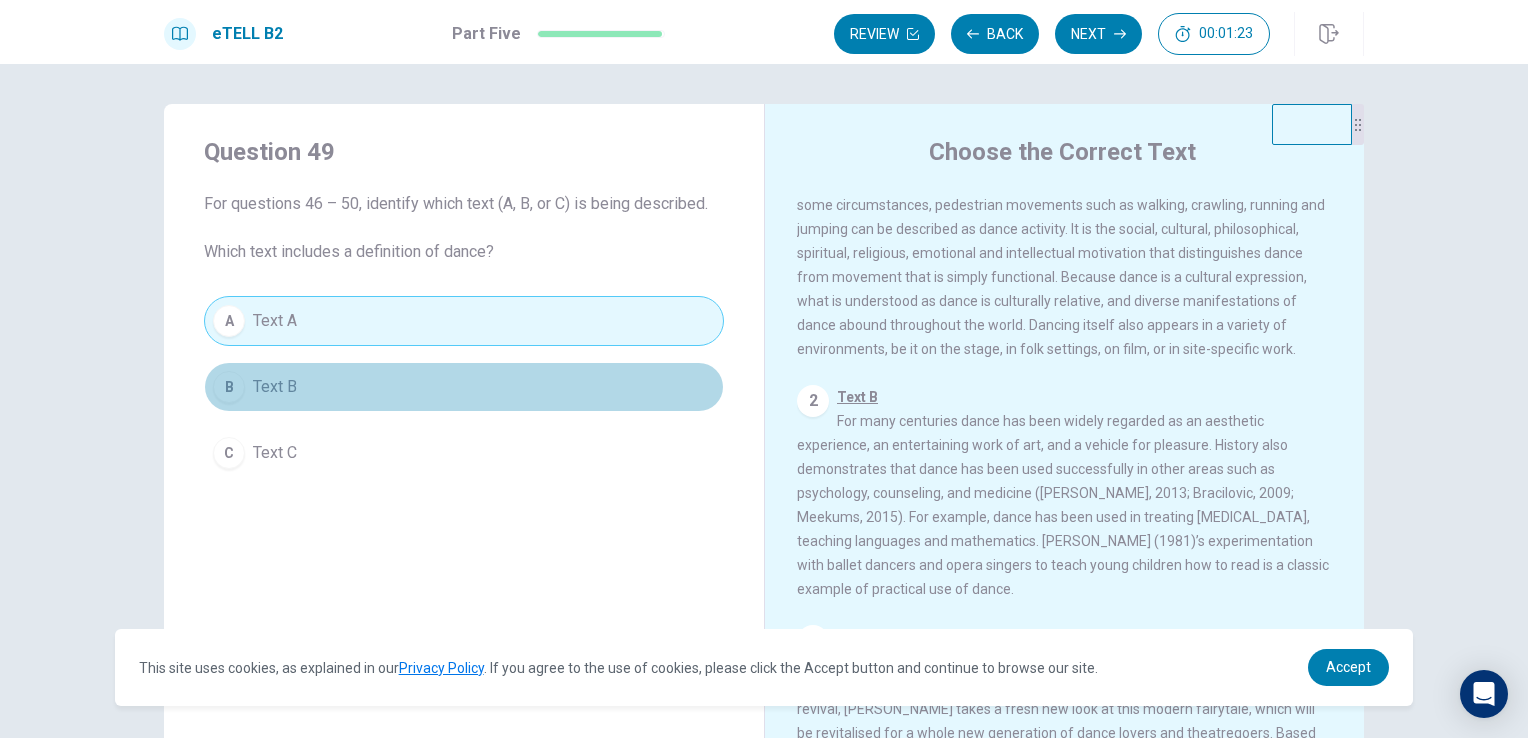 click on "B Text B" at bounding box center [464, 387] 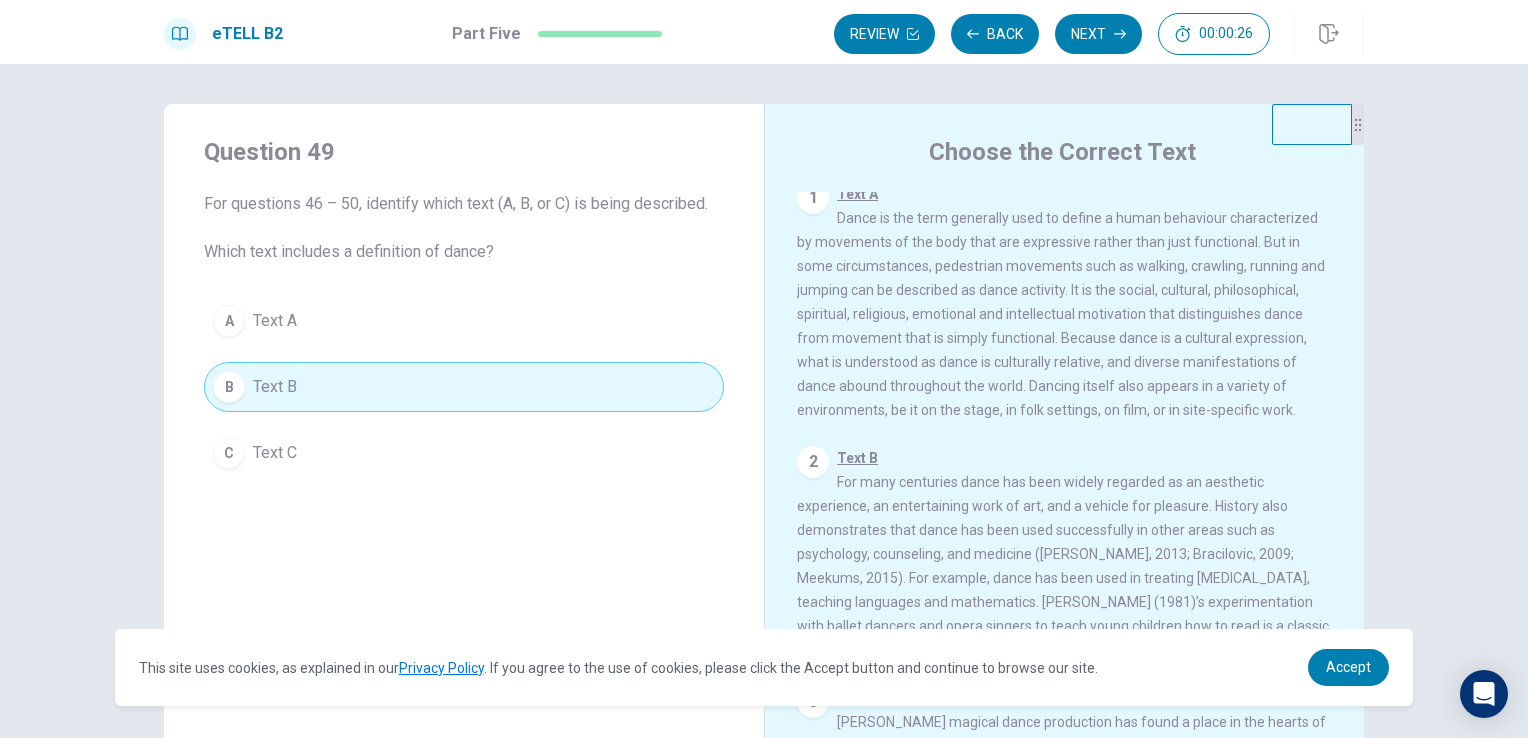 scroll, scrollTop: 0, scrollLeft: 0, axis: both 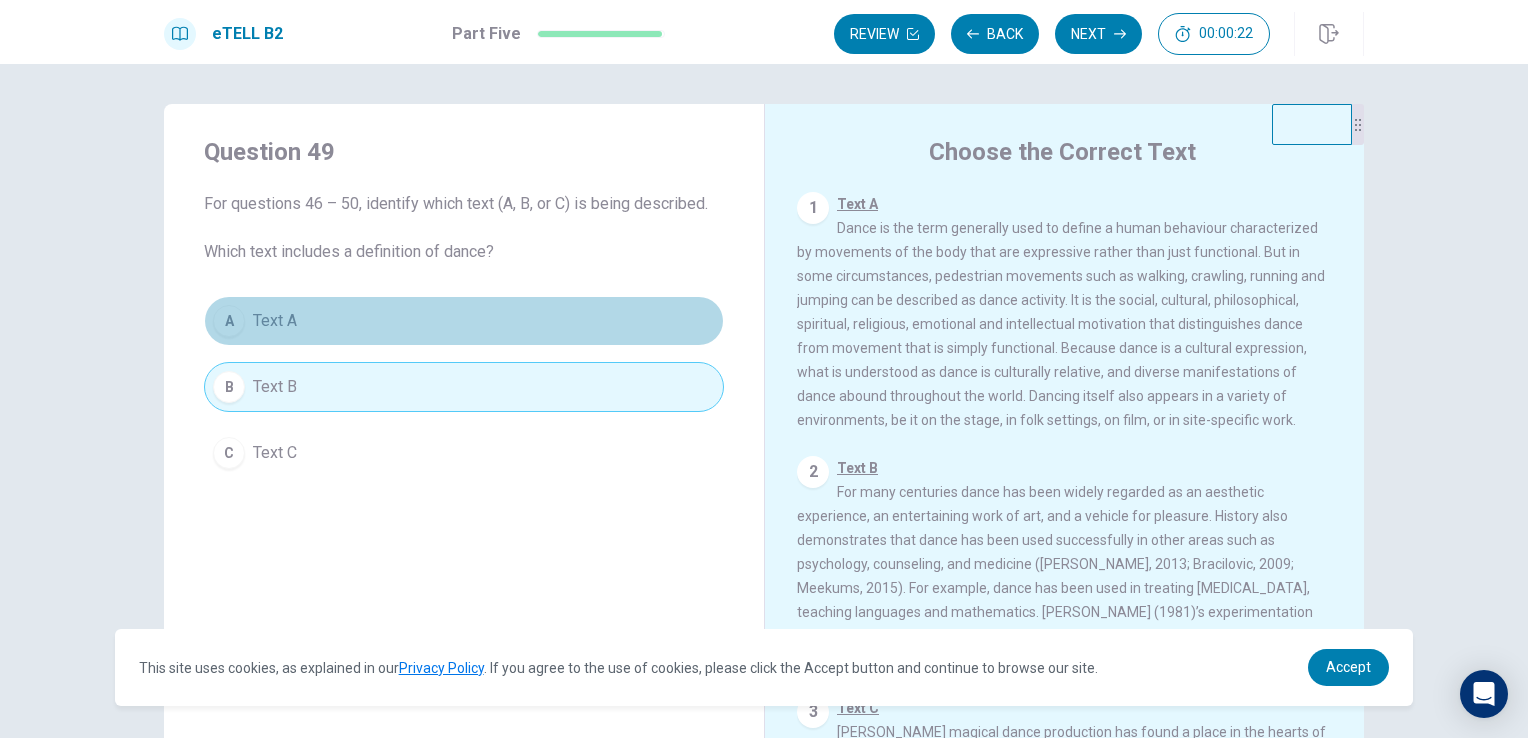 click on "A Text A" at bounding box center [464, 321] 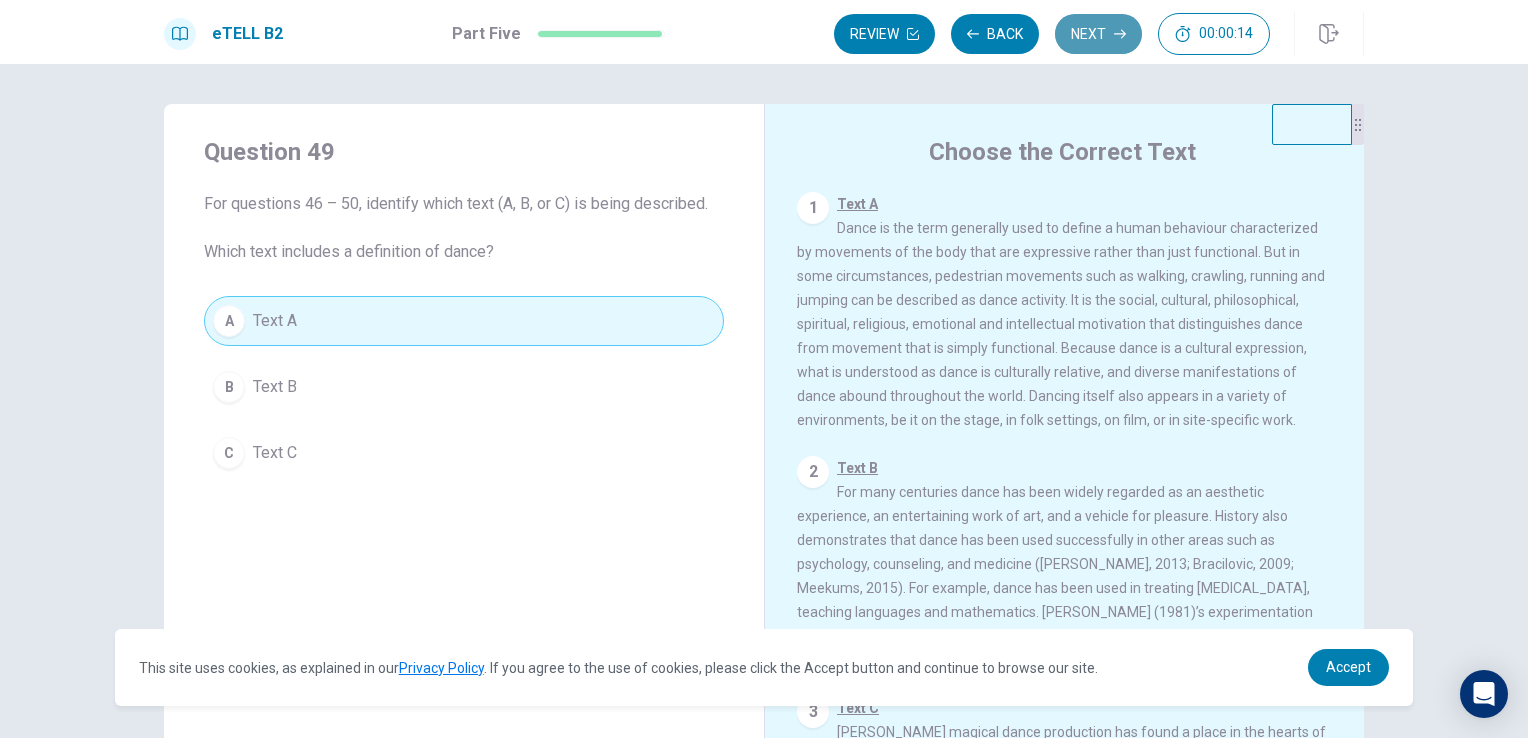 click on "Next" at bounding box center (1098, 34) 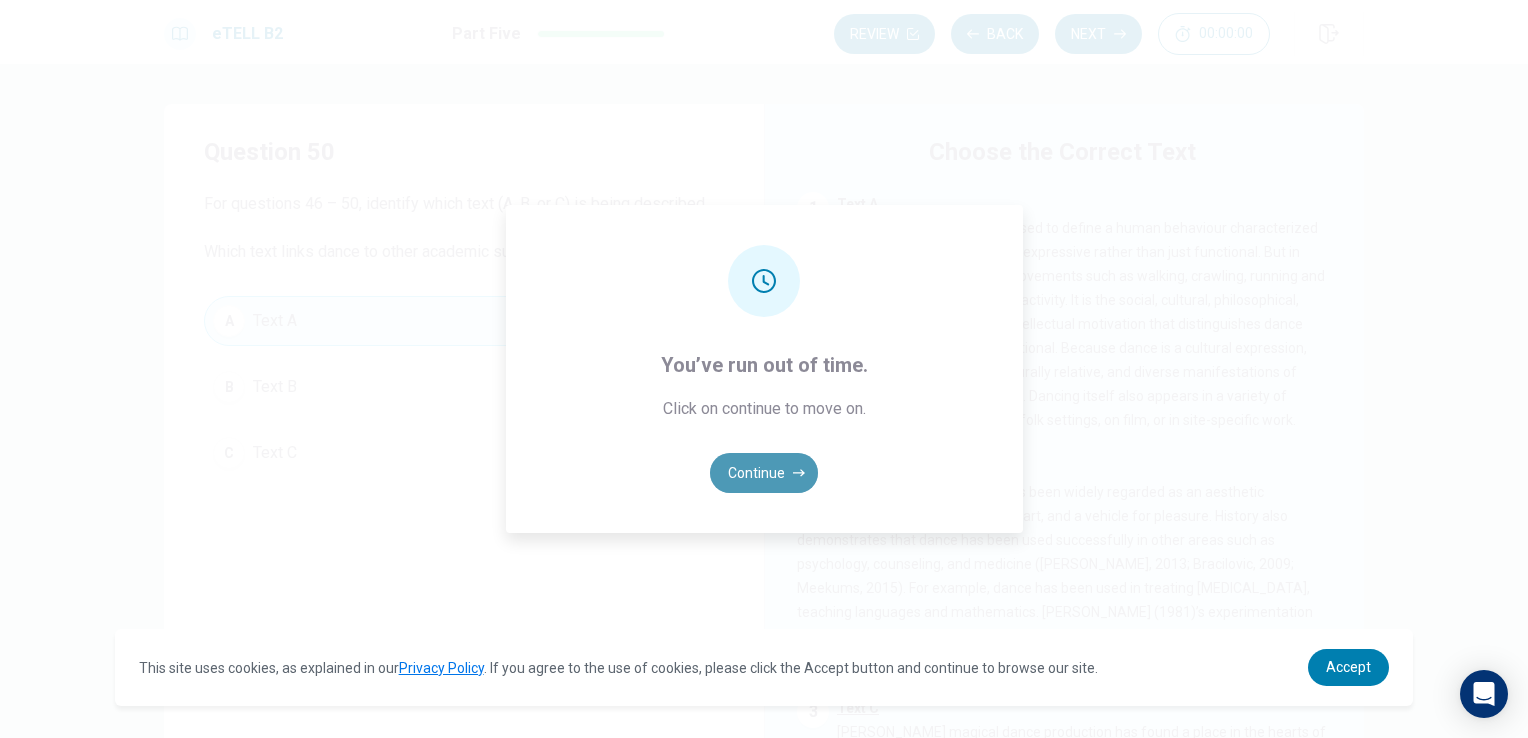 click on "Continue" at bounding box center (764, 473) 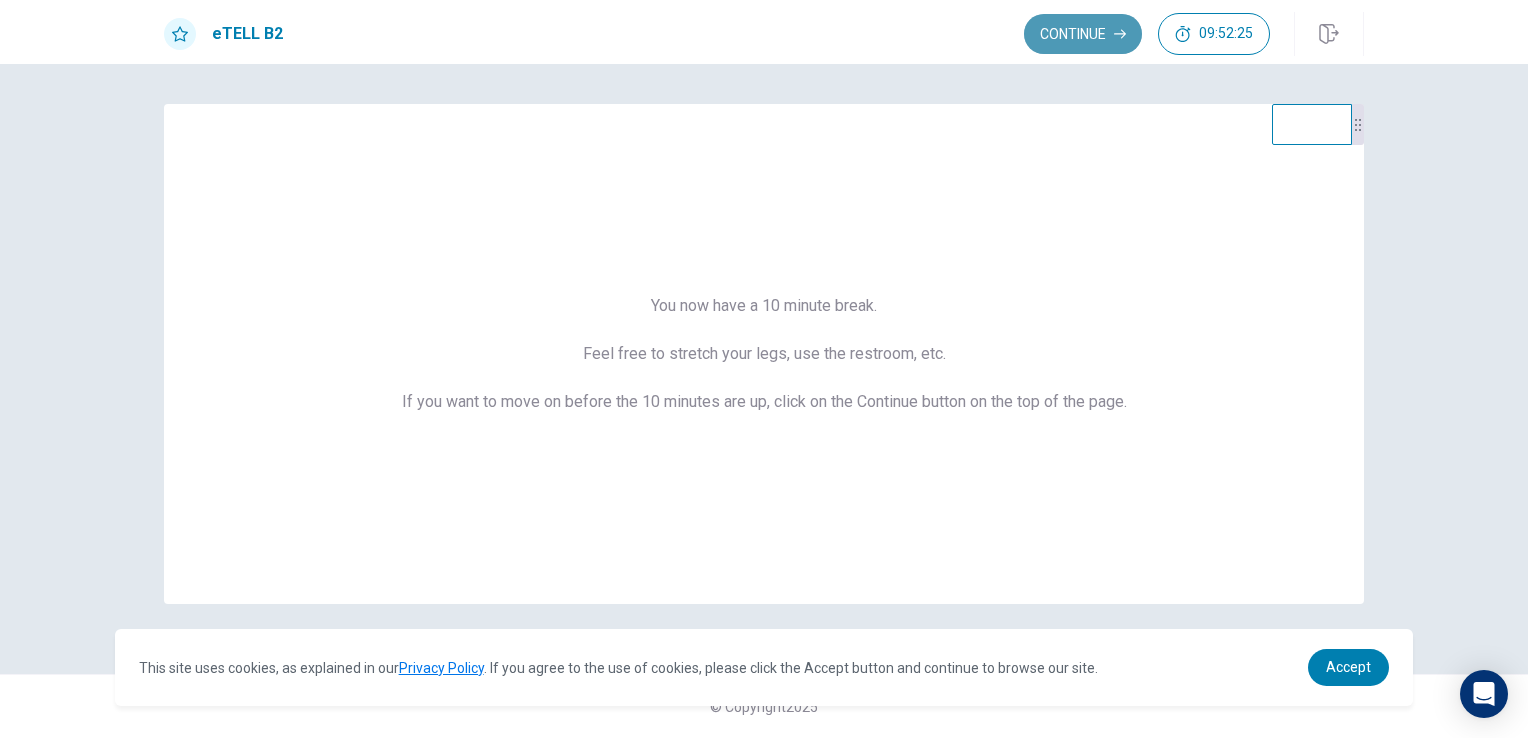 click on "Continue" at bounding box center (1083, 34) 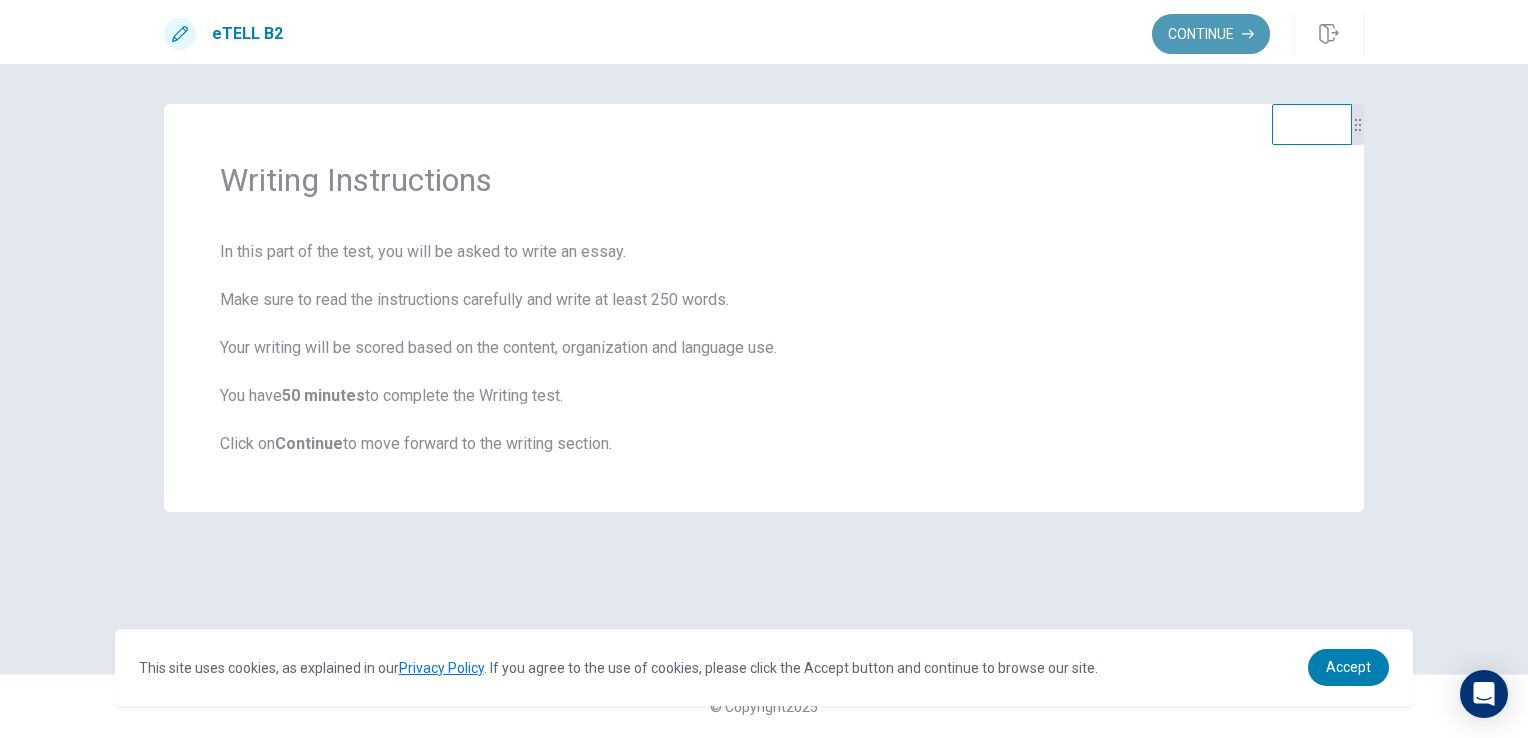 click on "Continue" at bounding box center (1211, 34) 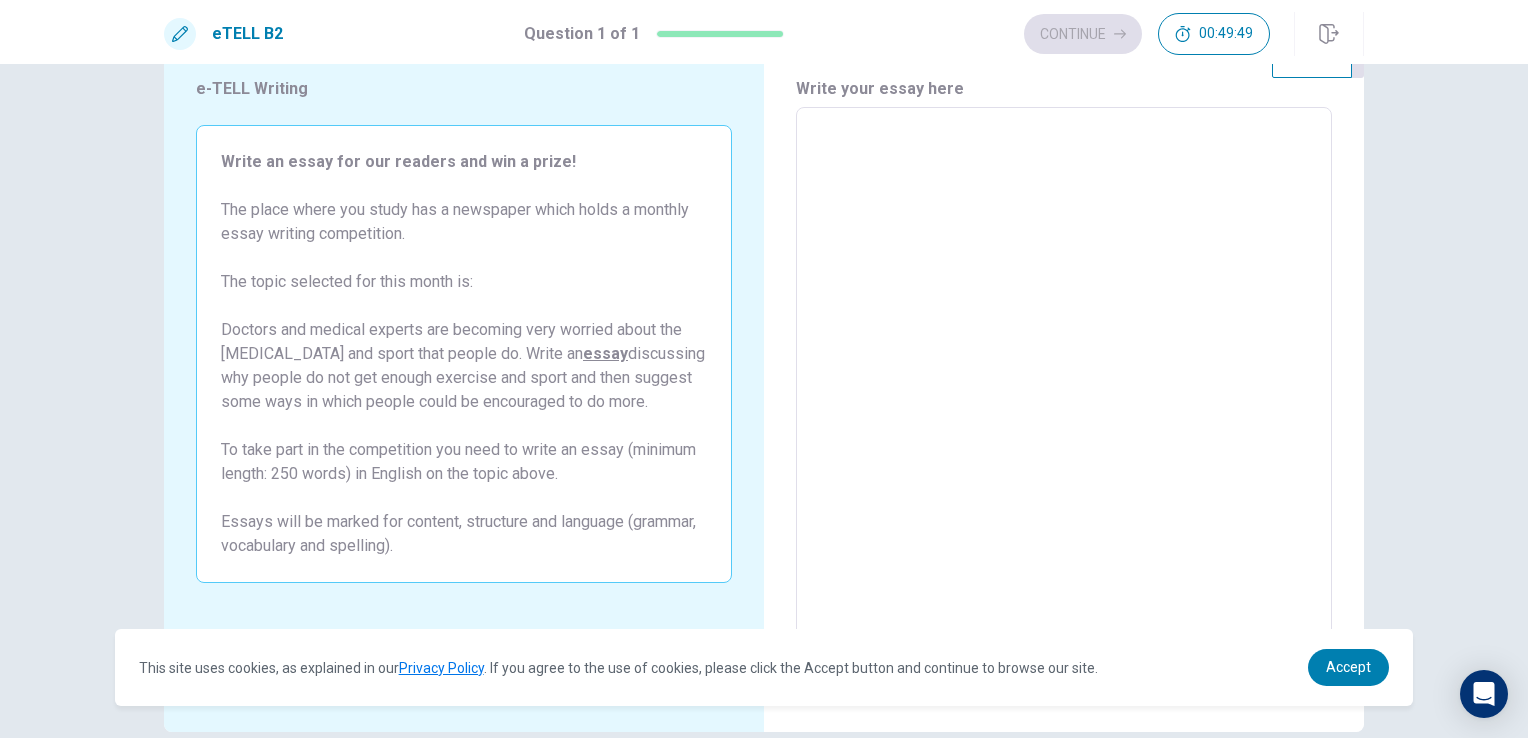 scroll, scrollTop: 68, scrollLeft: 0, axis: vertical 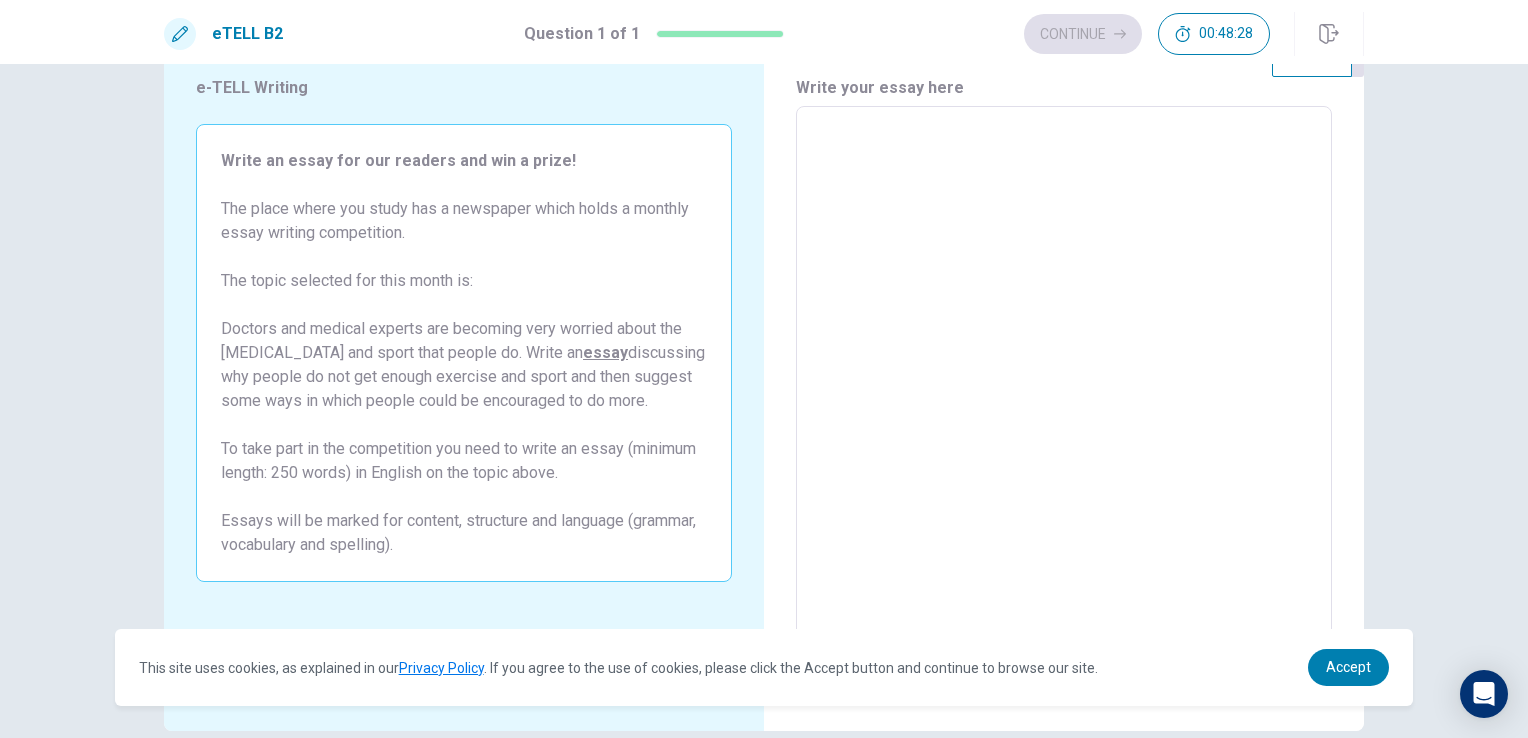 click at bounding box center (1064, 383) 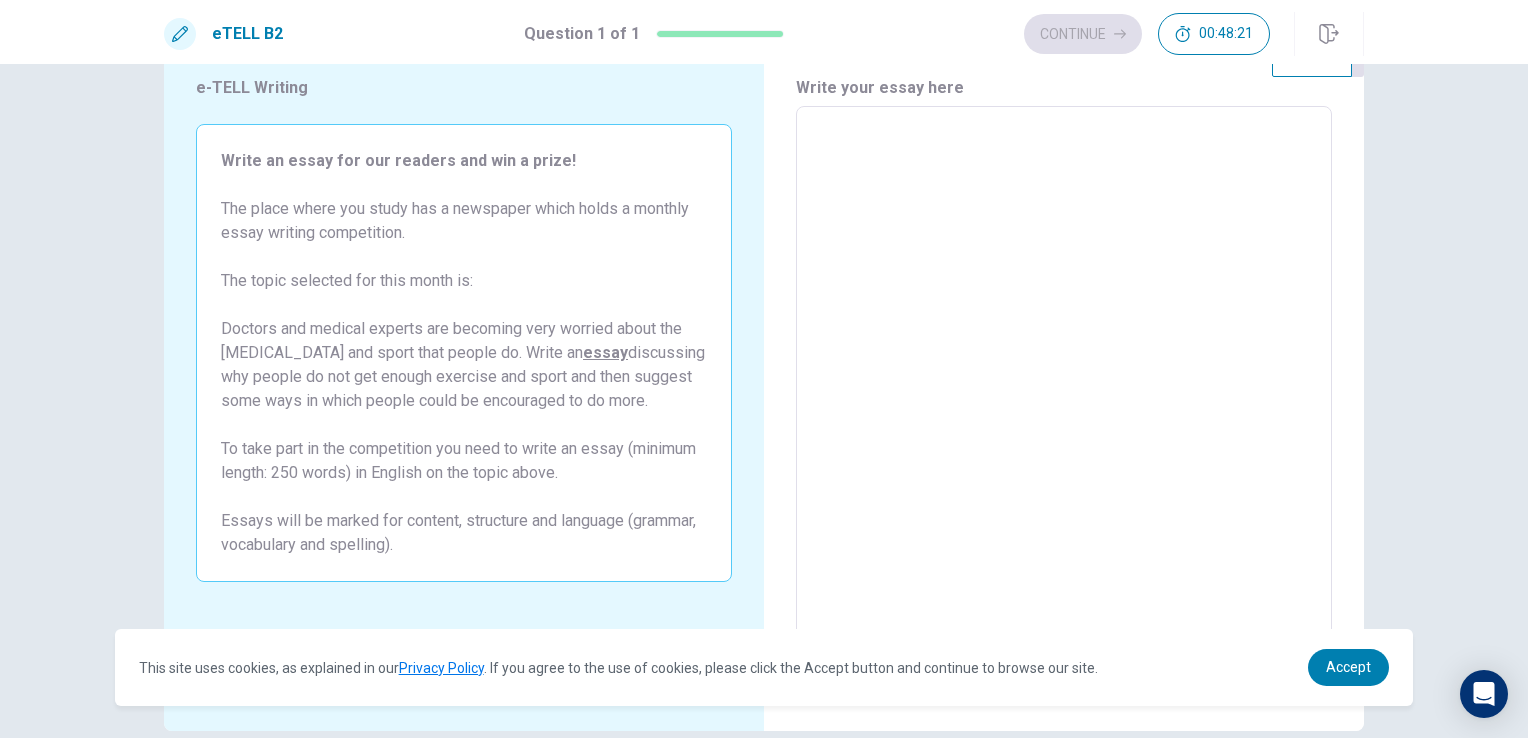 type on "*" 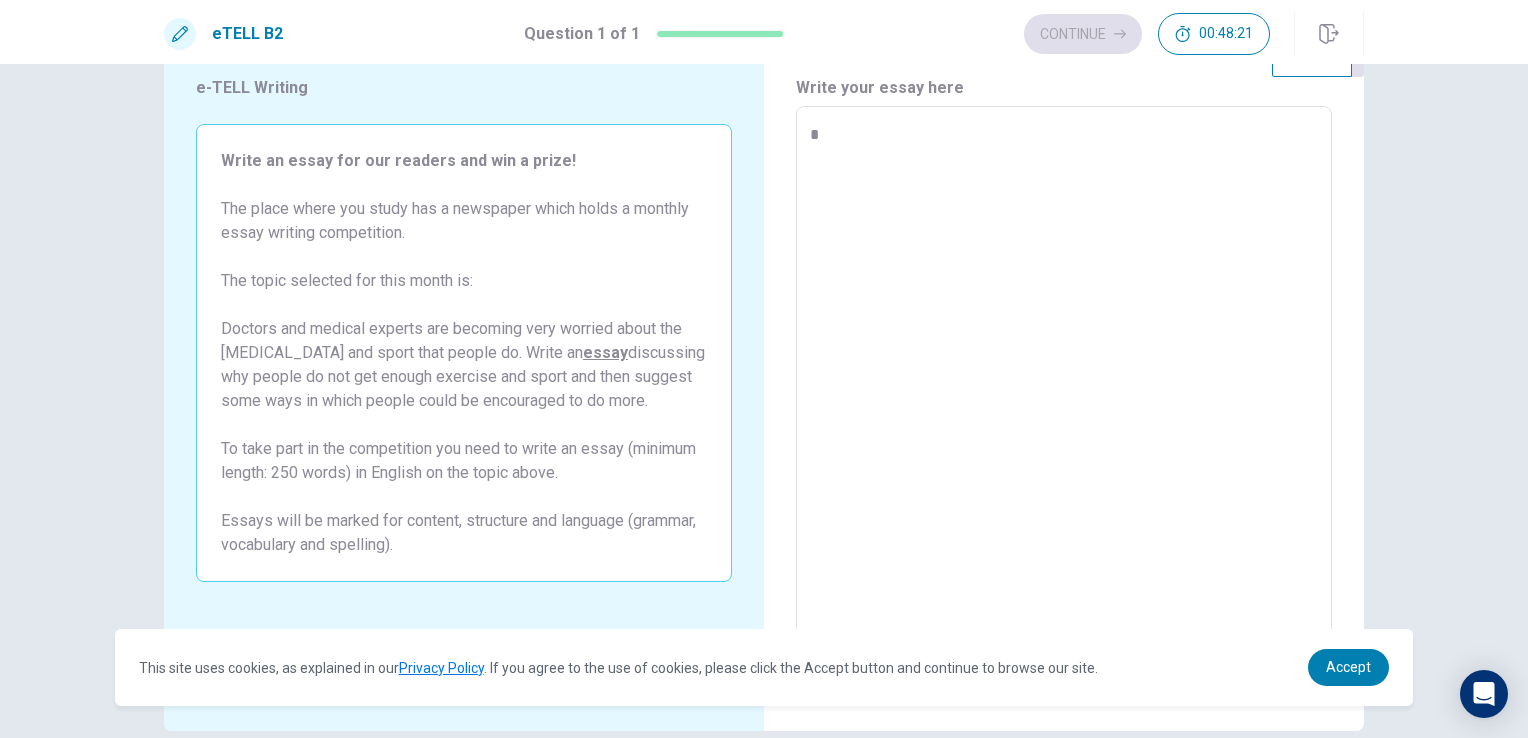 type on "*" 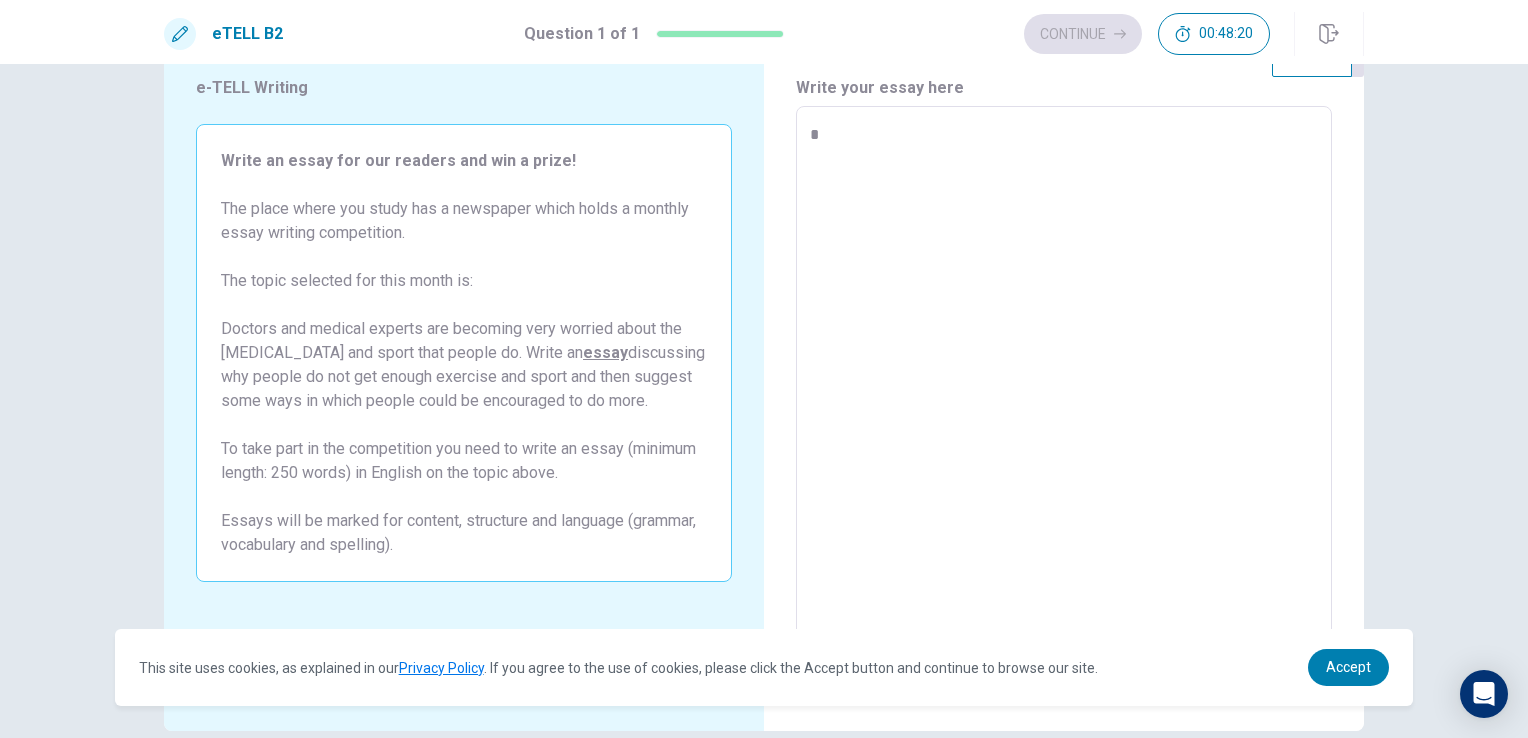 type on "**" 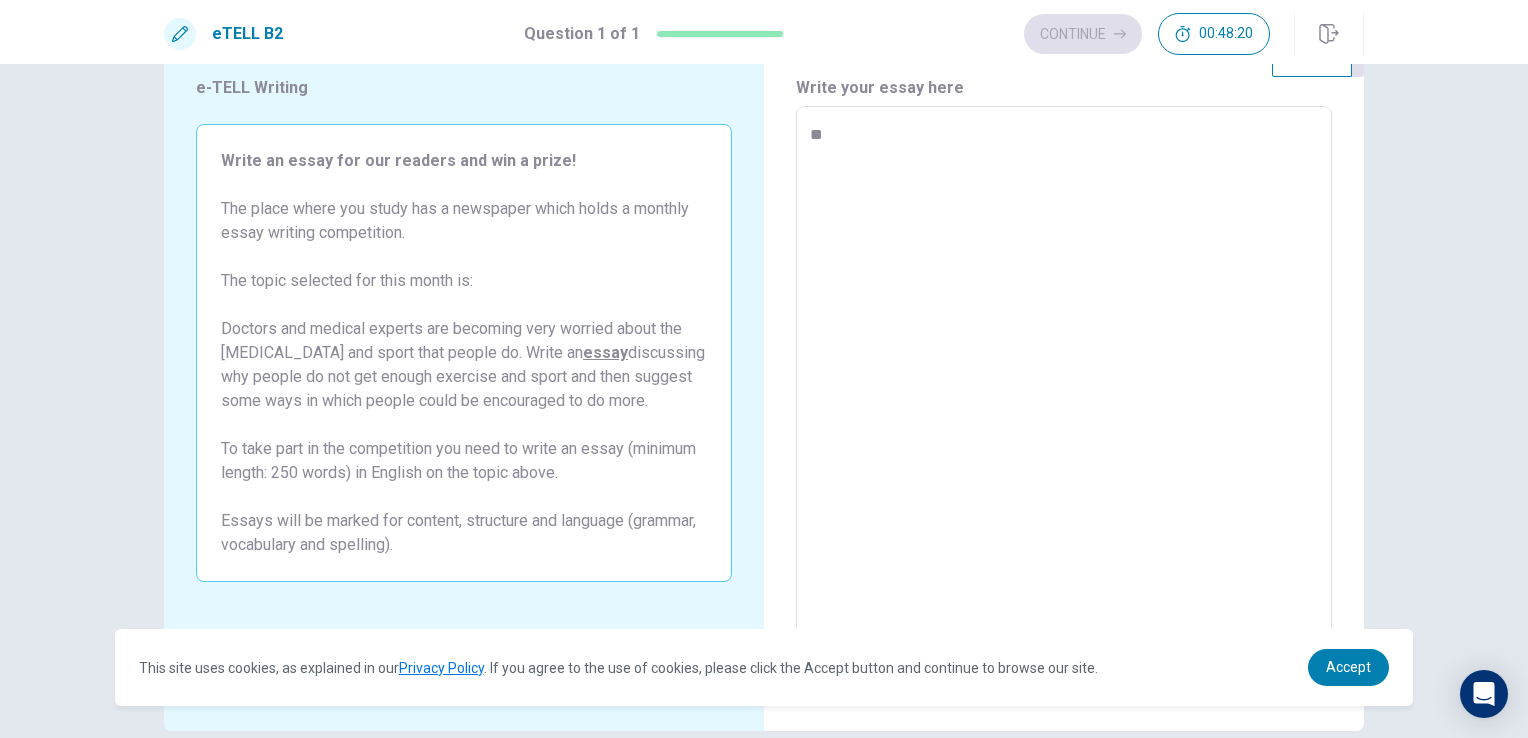 type on "*" 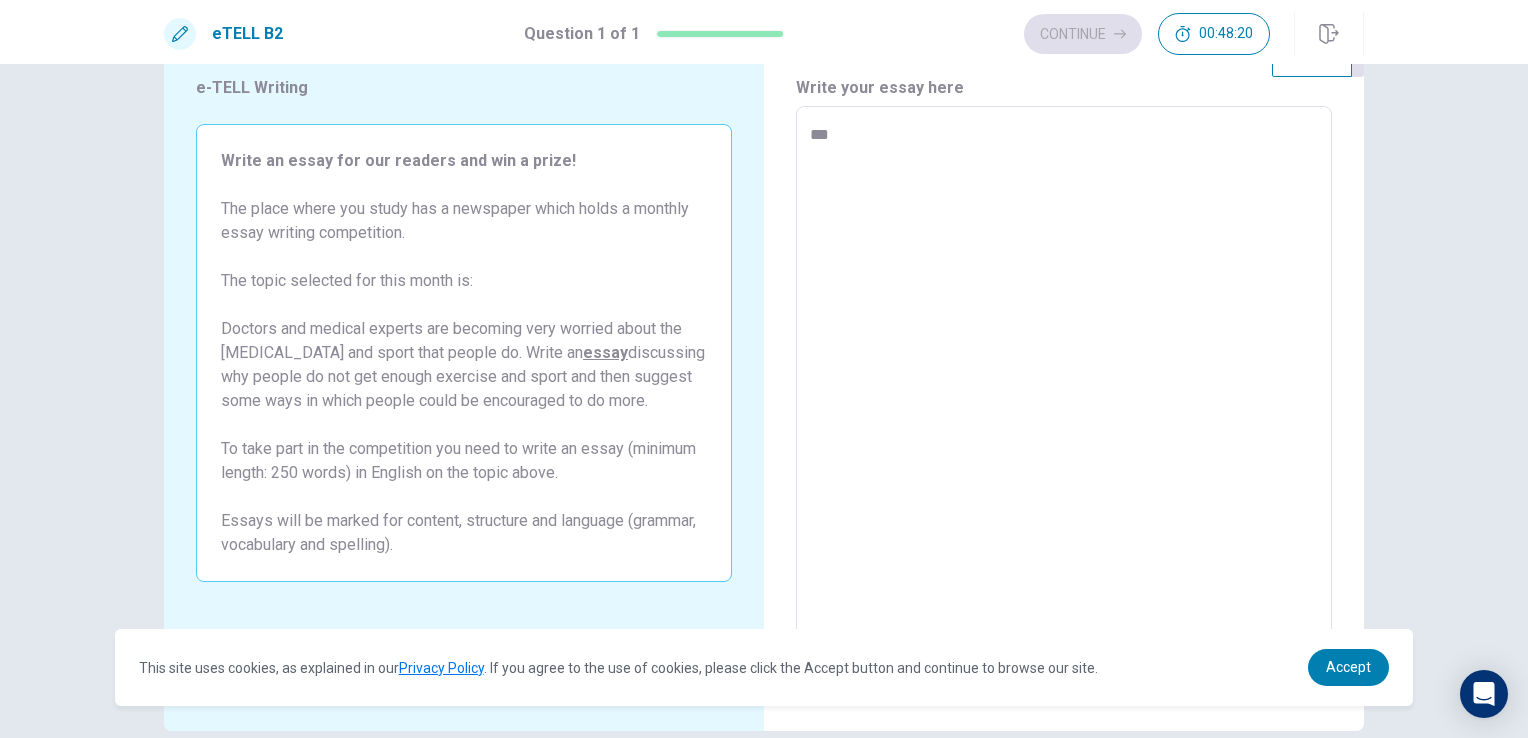type on "*" 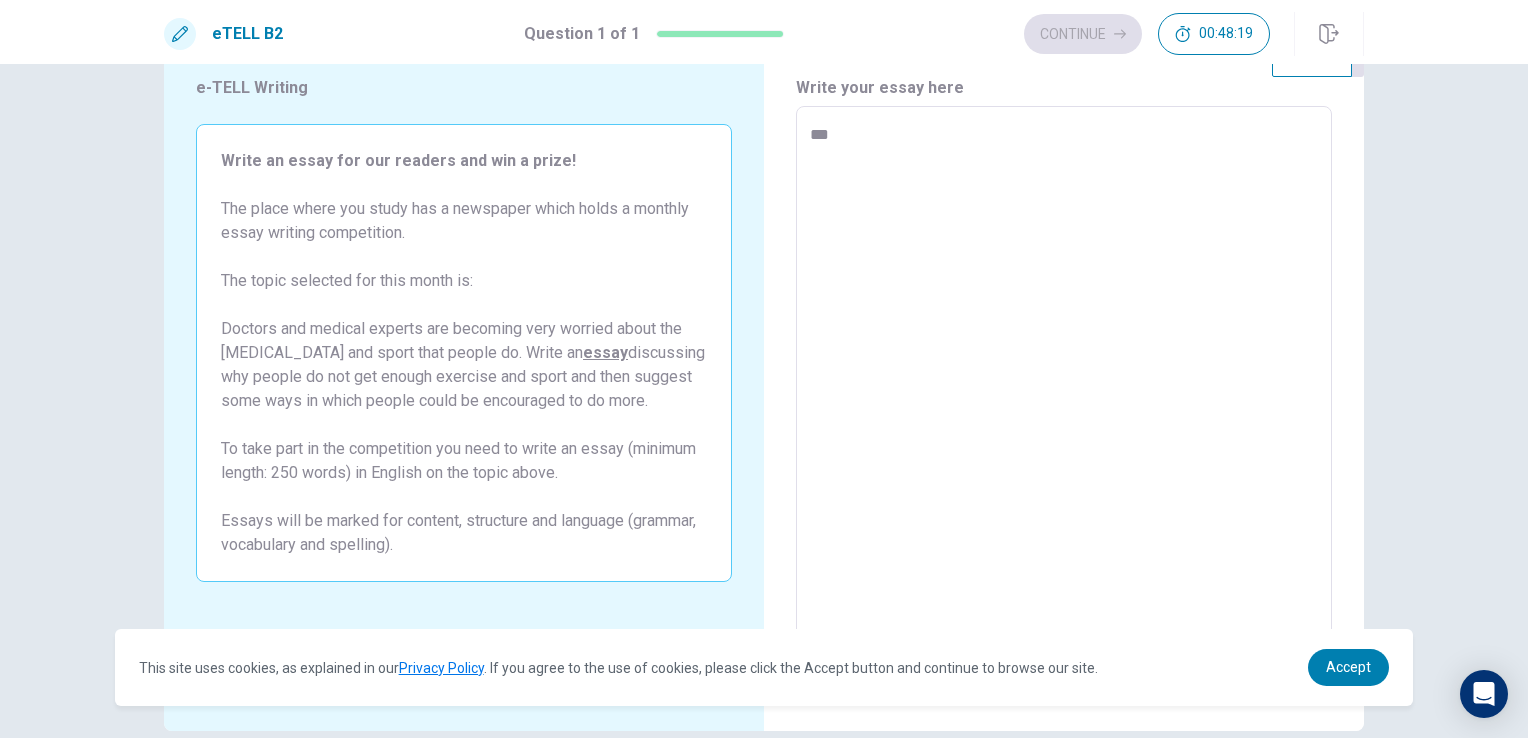type on "****" 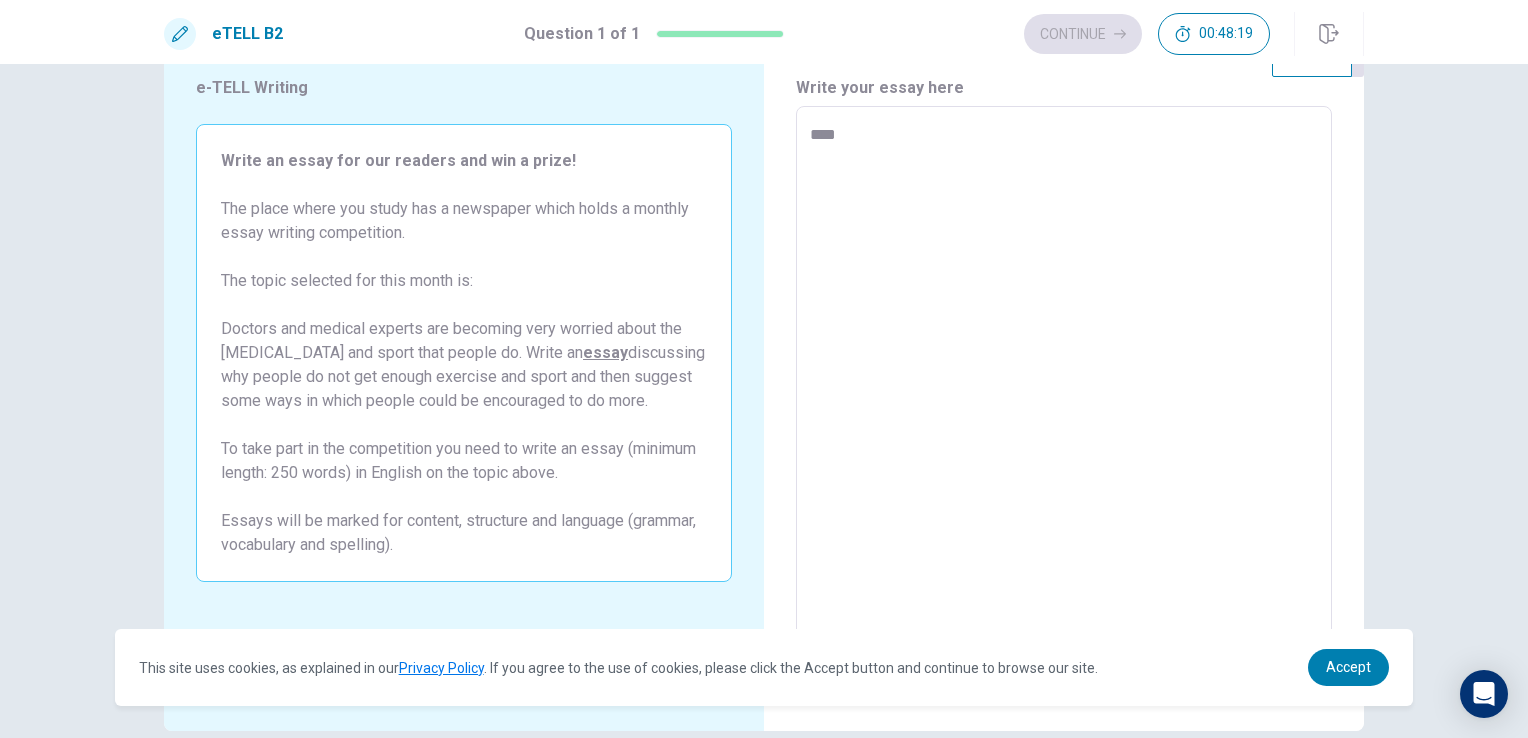 type on "*" 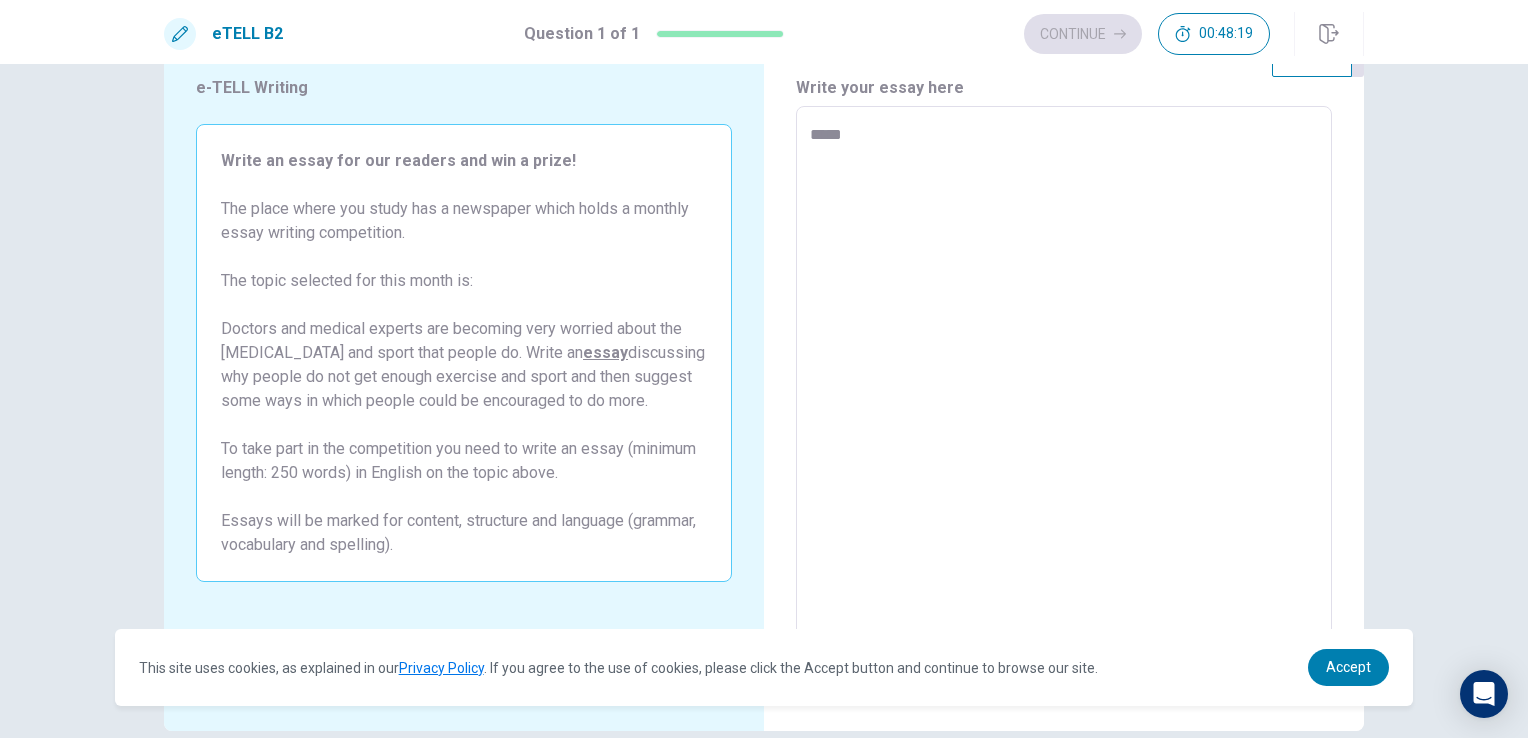 type on "*" 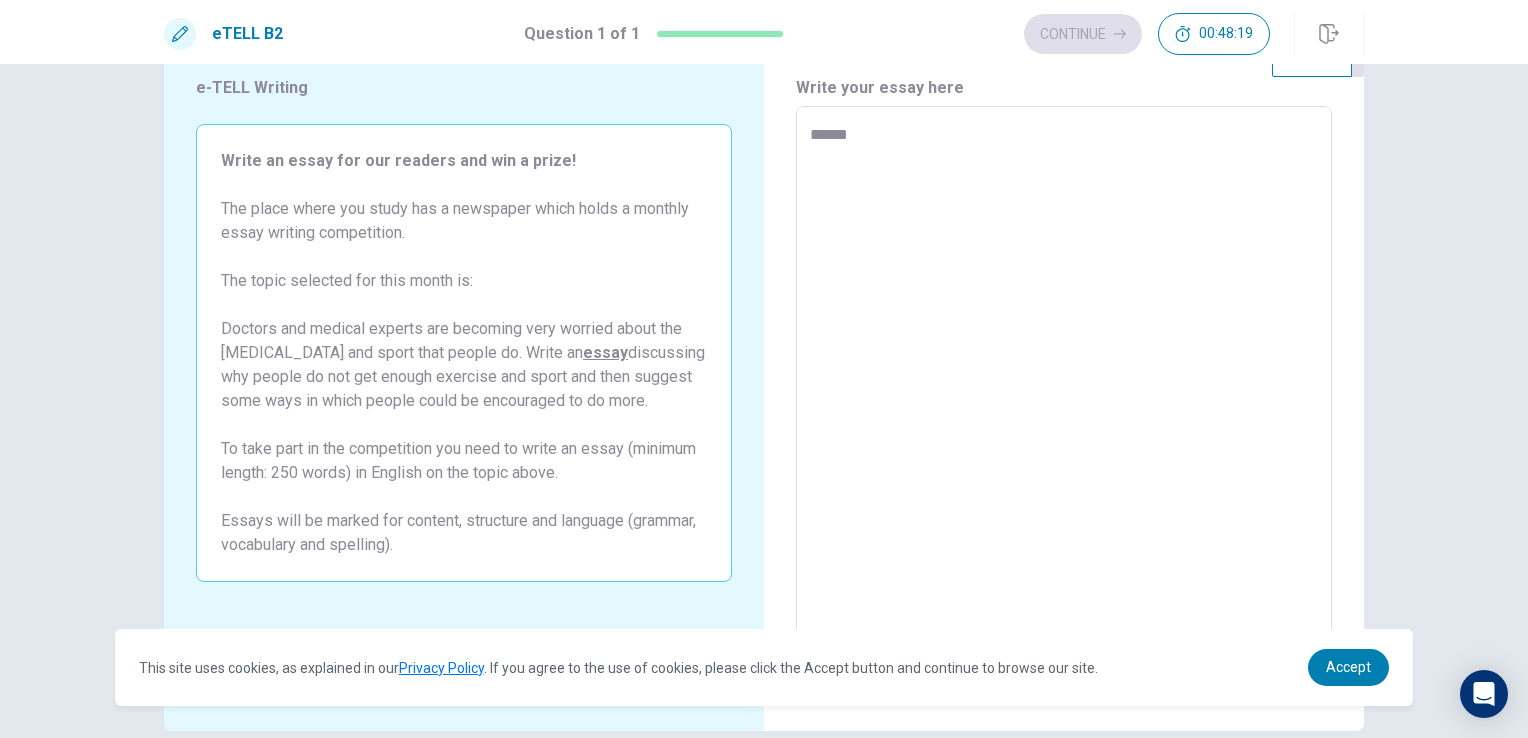 type on "*" 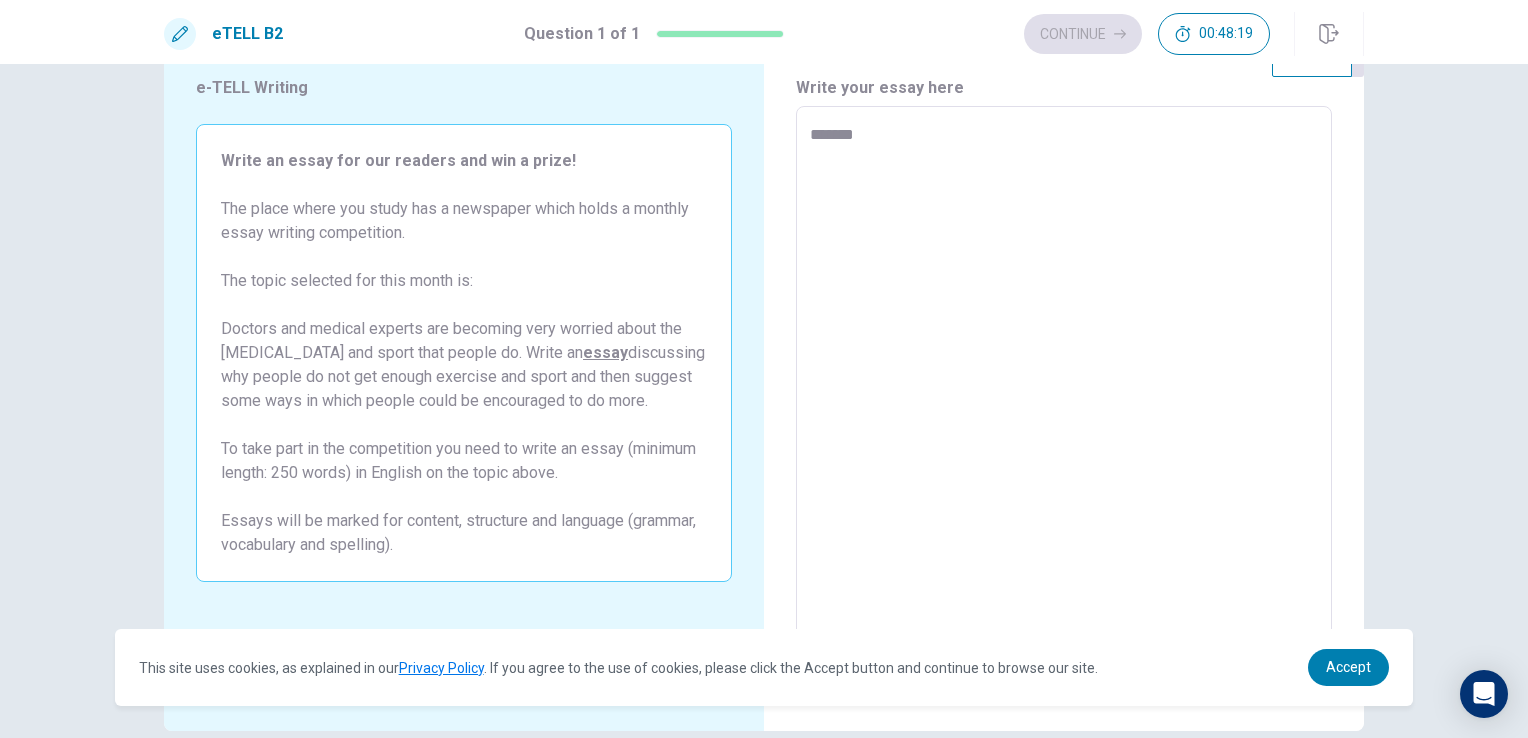 type on "*" 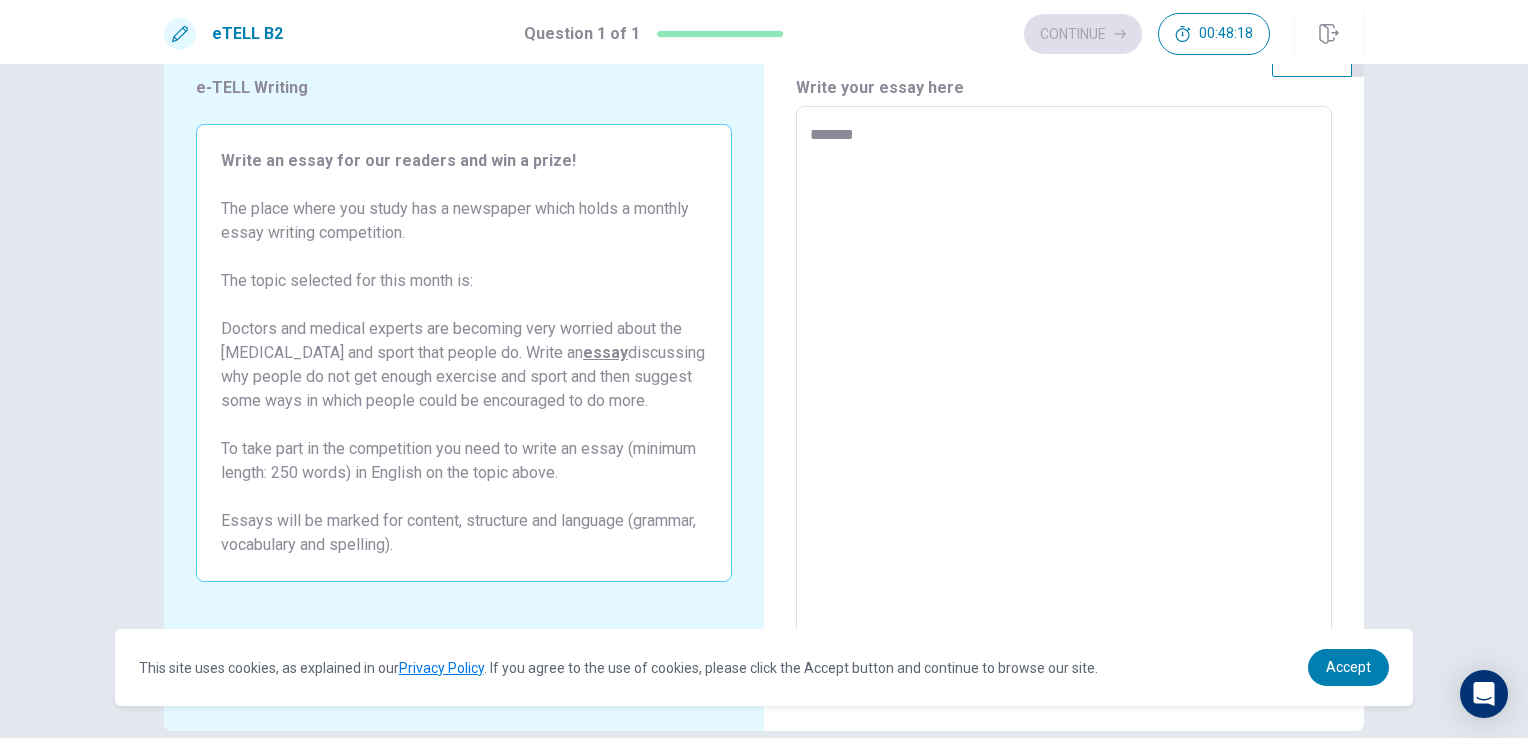 type on "********" 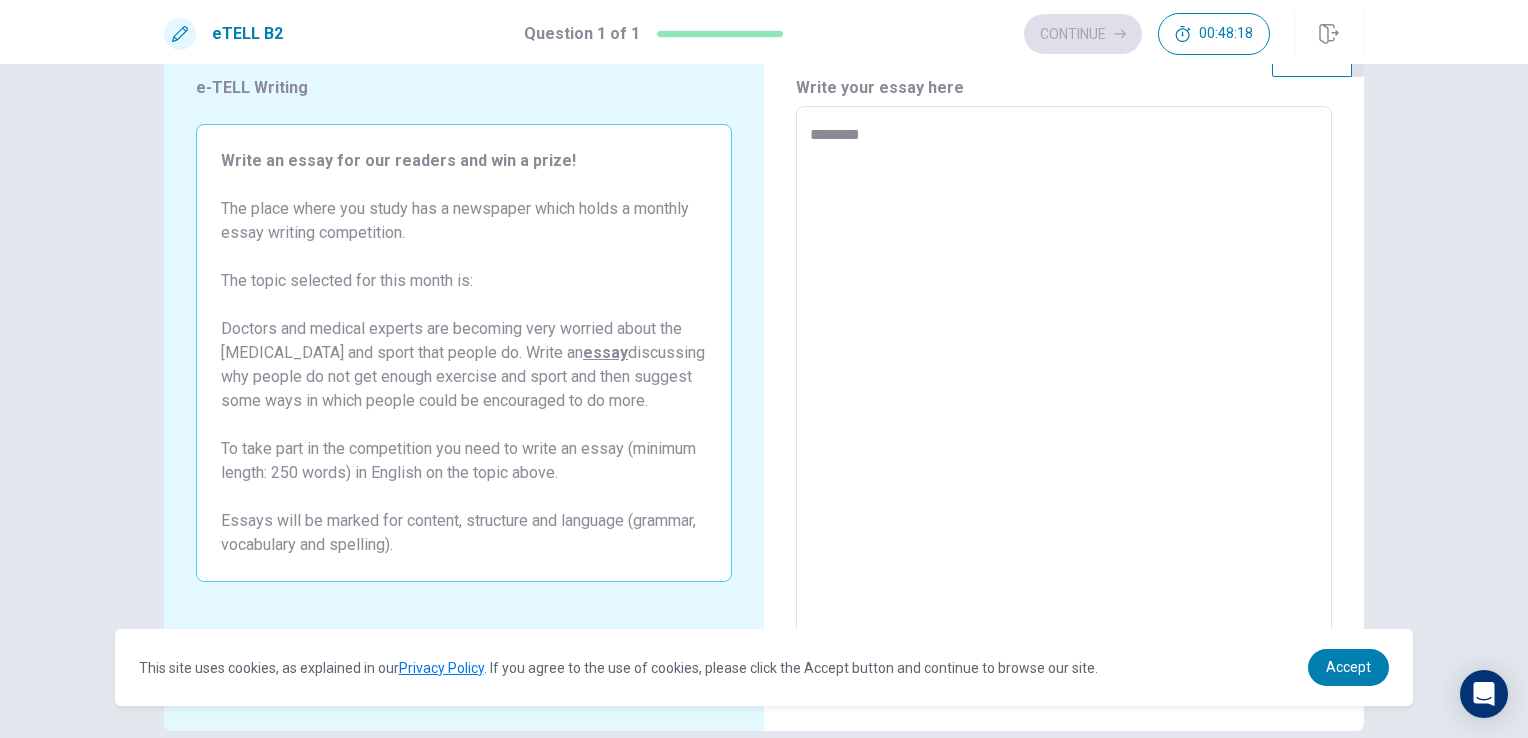 type on "*" 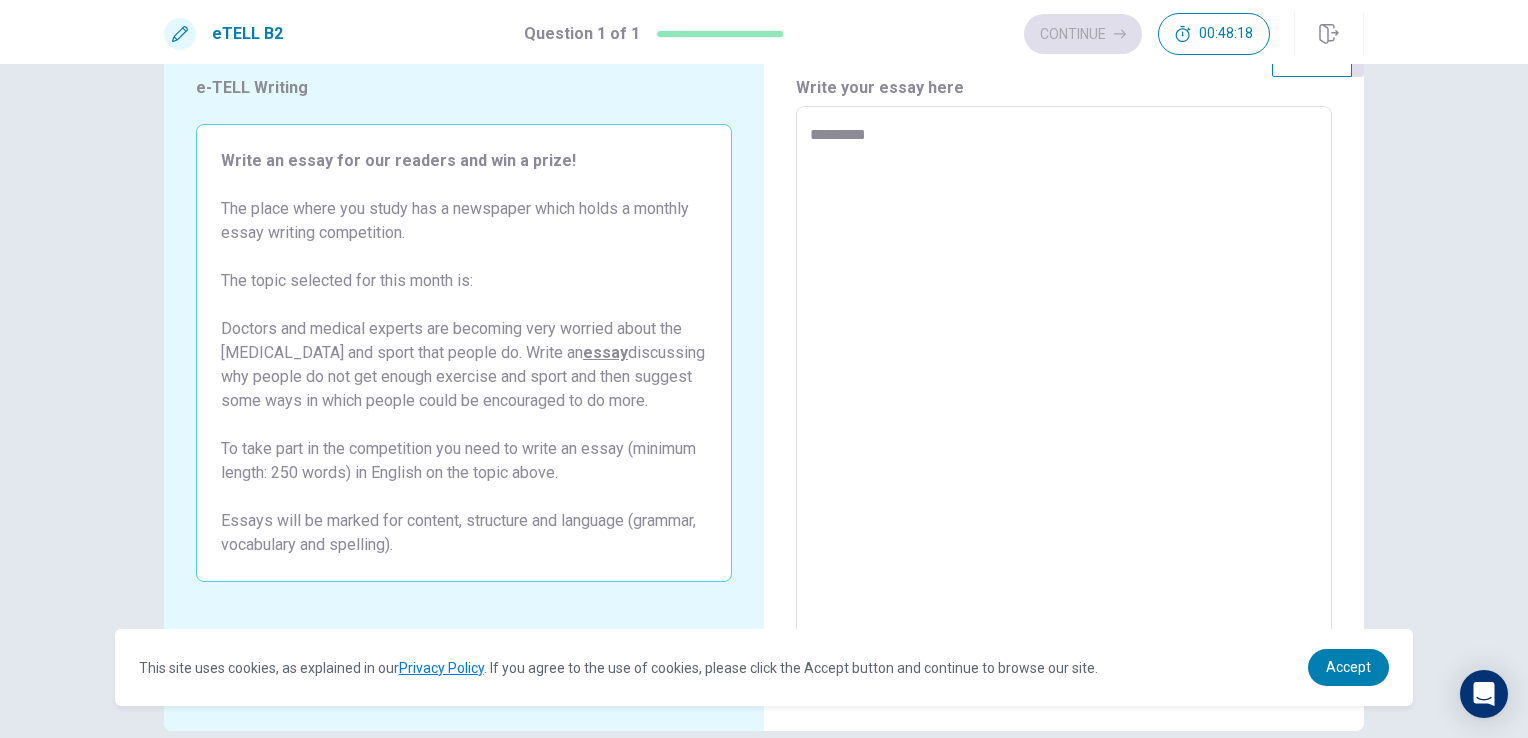 type on "*" 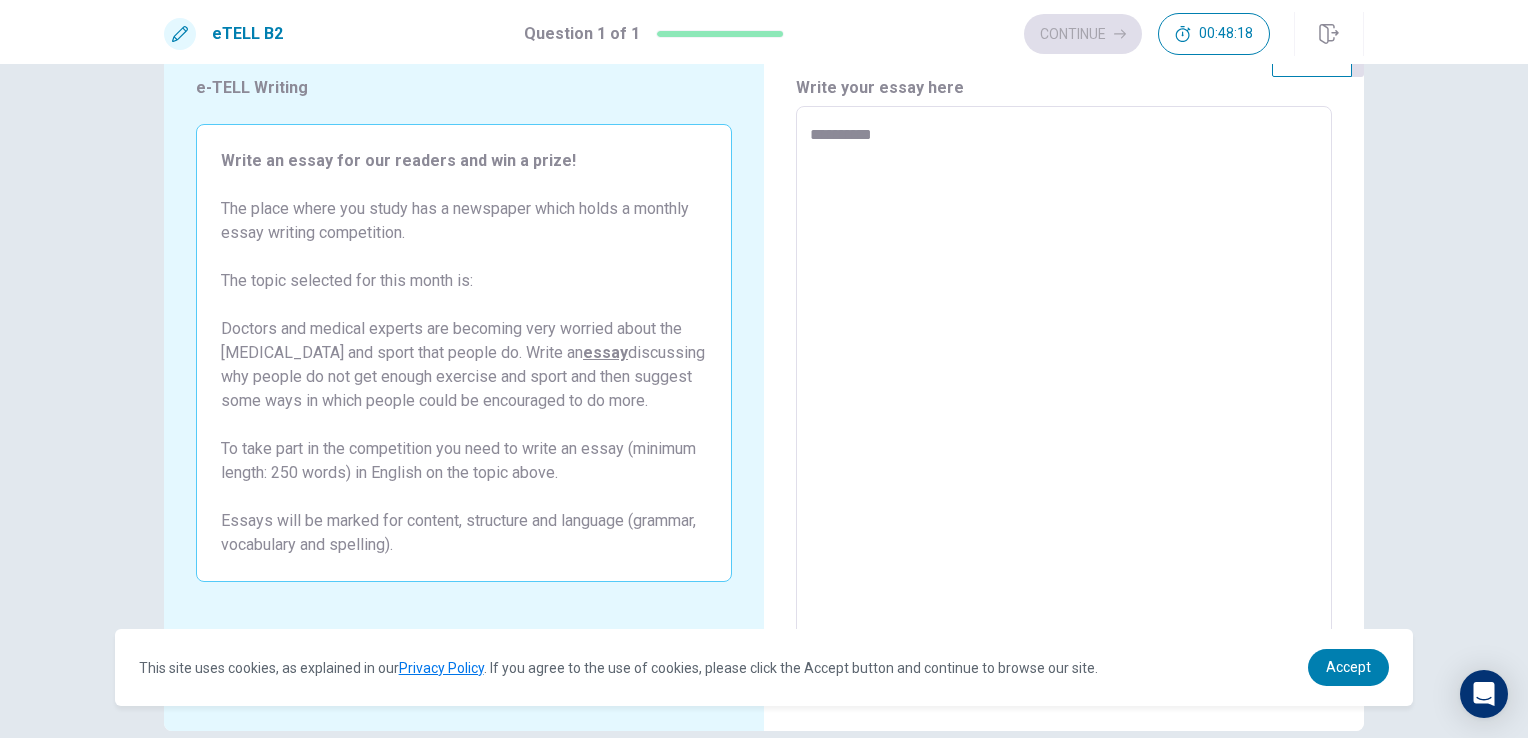 type on "*" 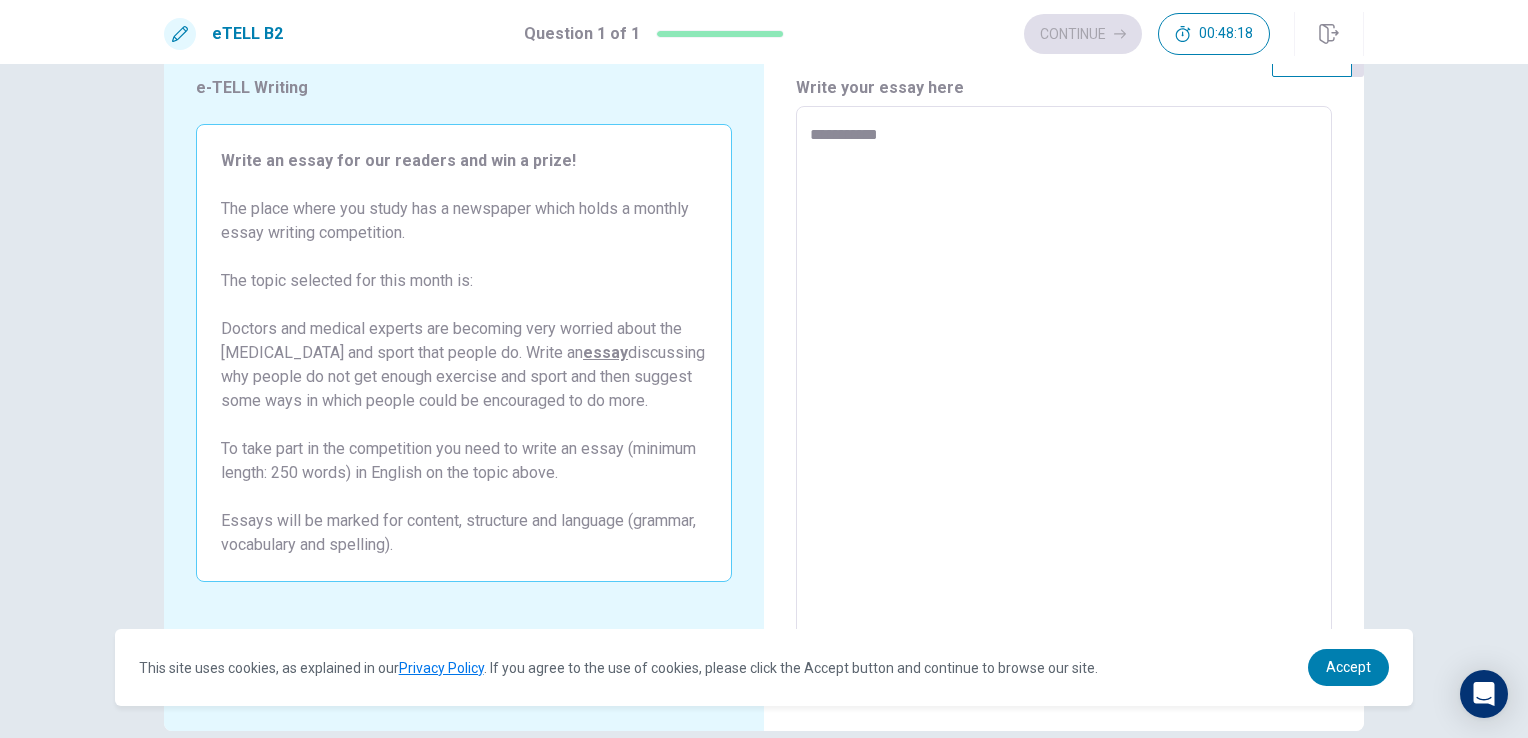 type on "*" 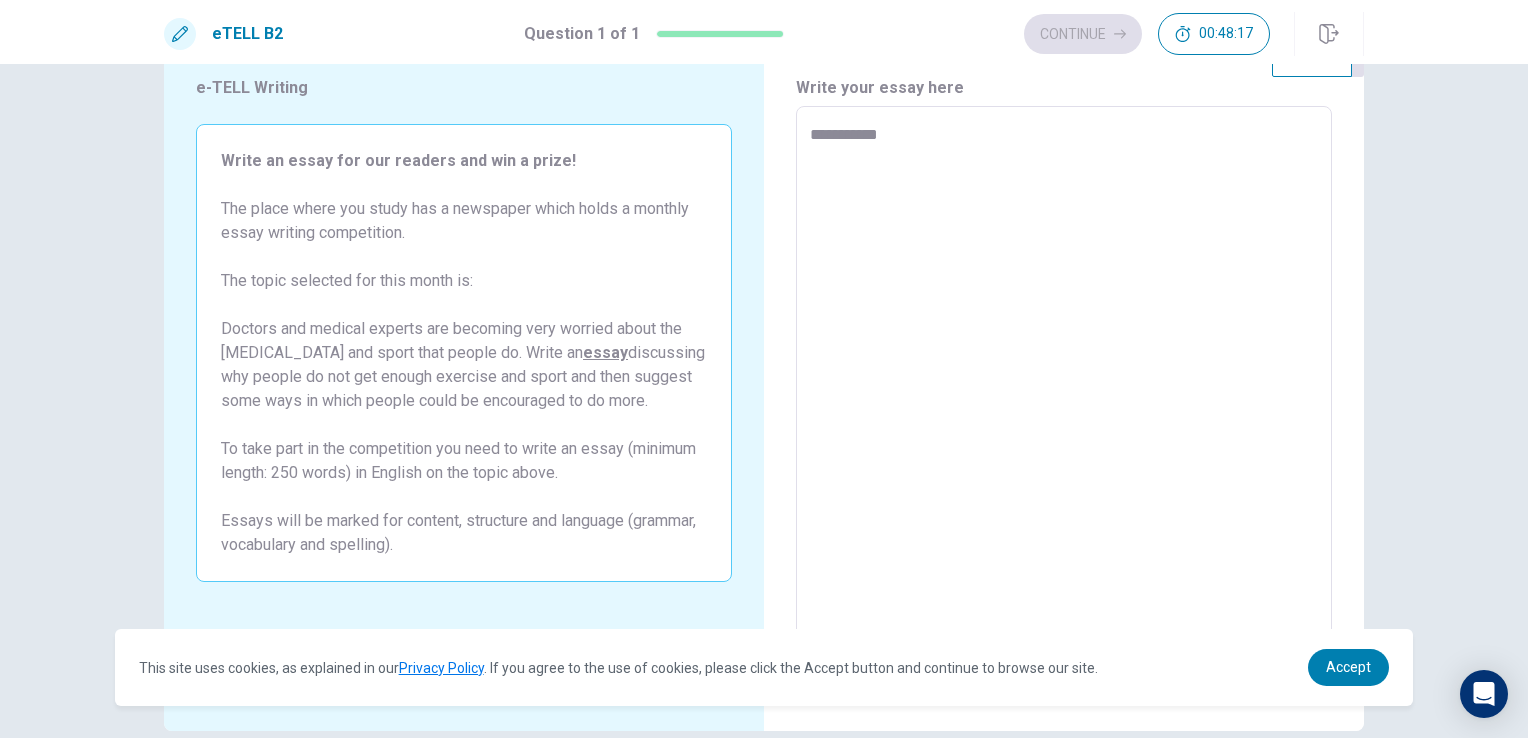 type on "**********" 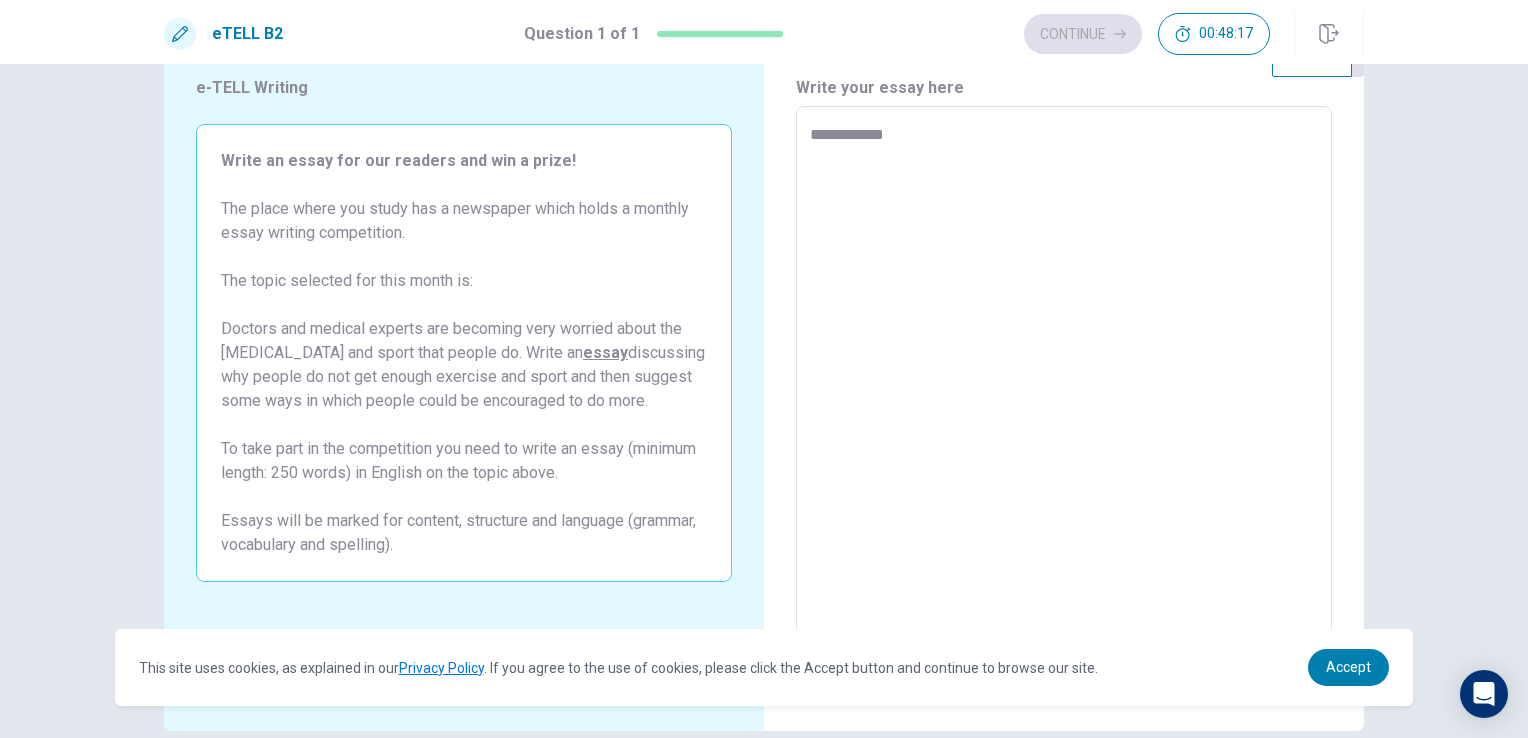 type on "*" 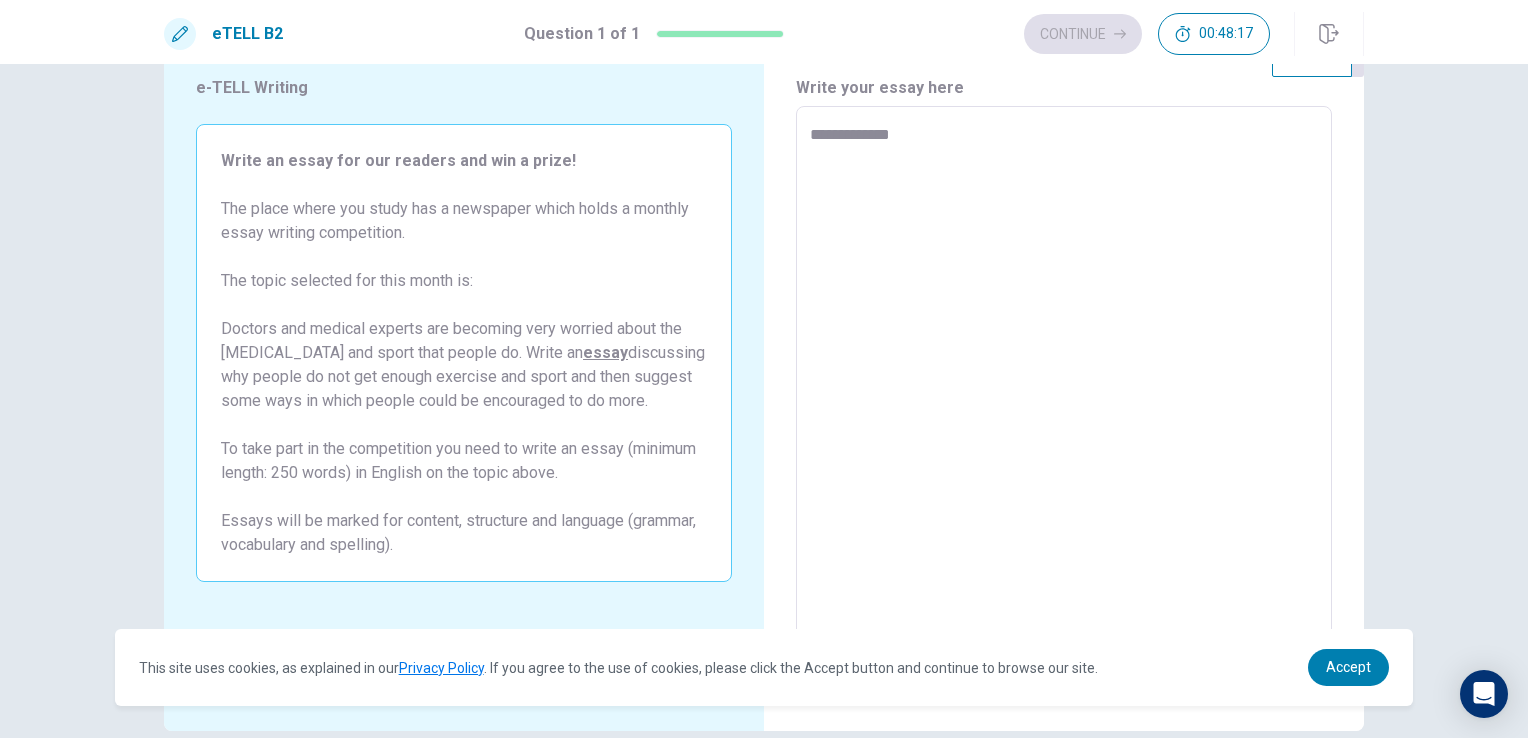 type on "*" 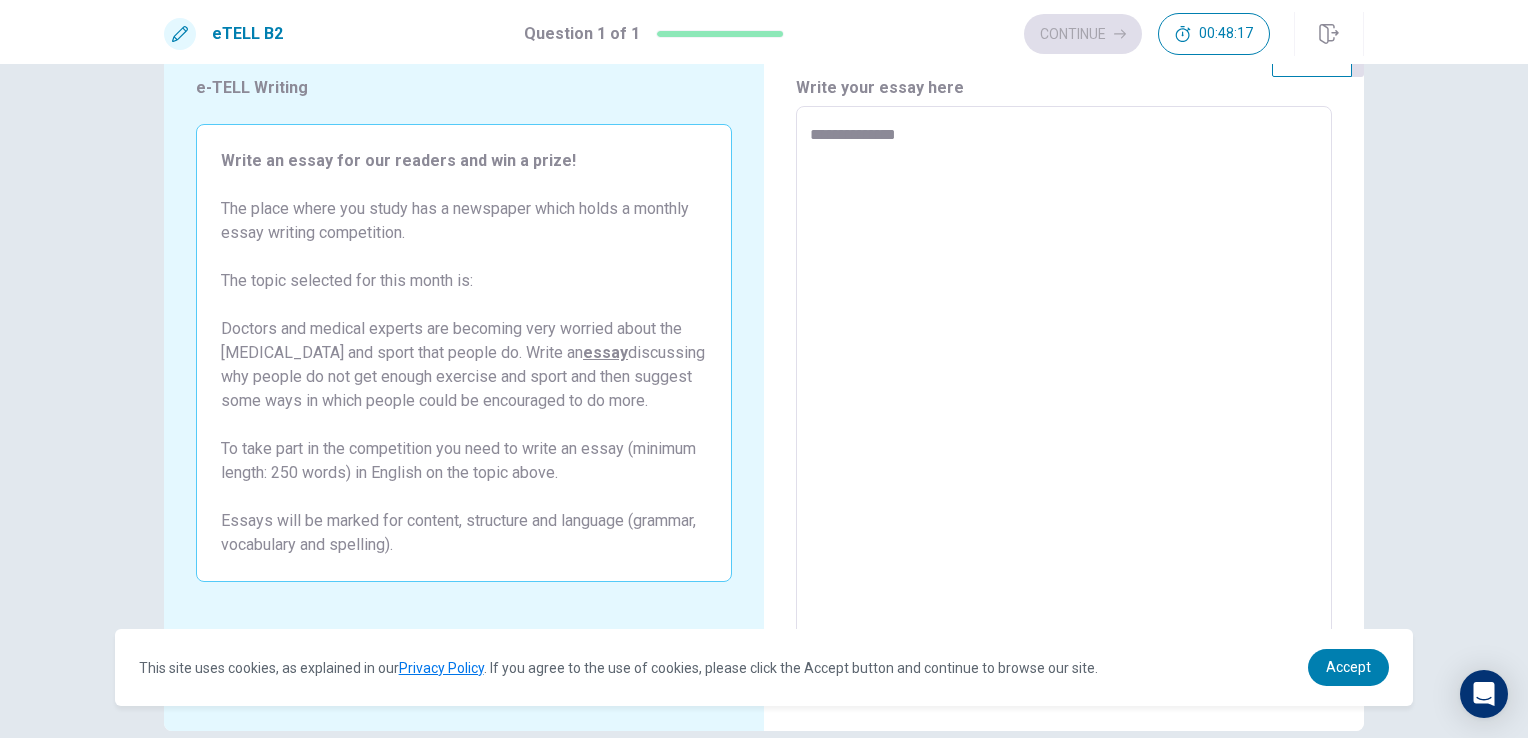 type on "*" 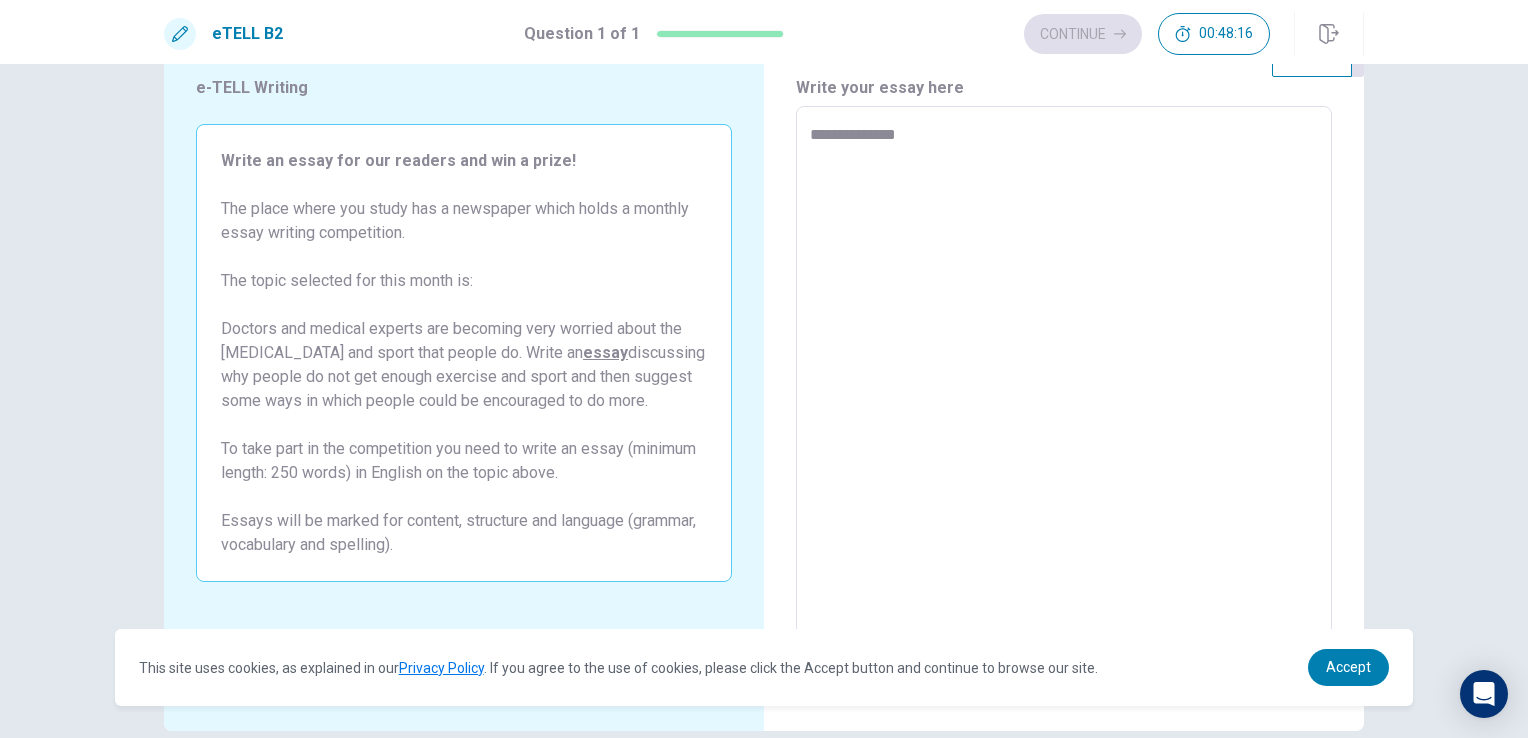 type on "**********" 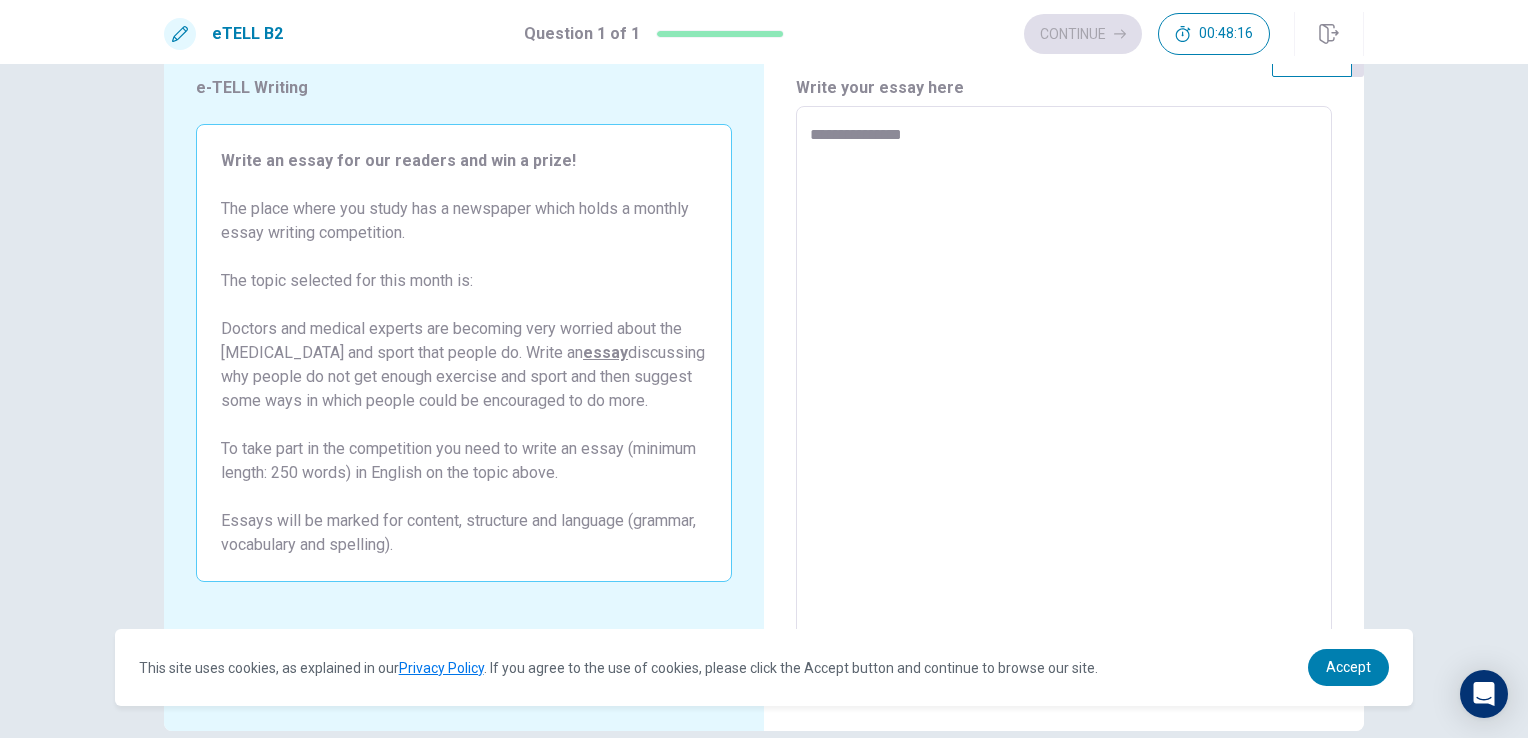 type on "*" 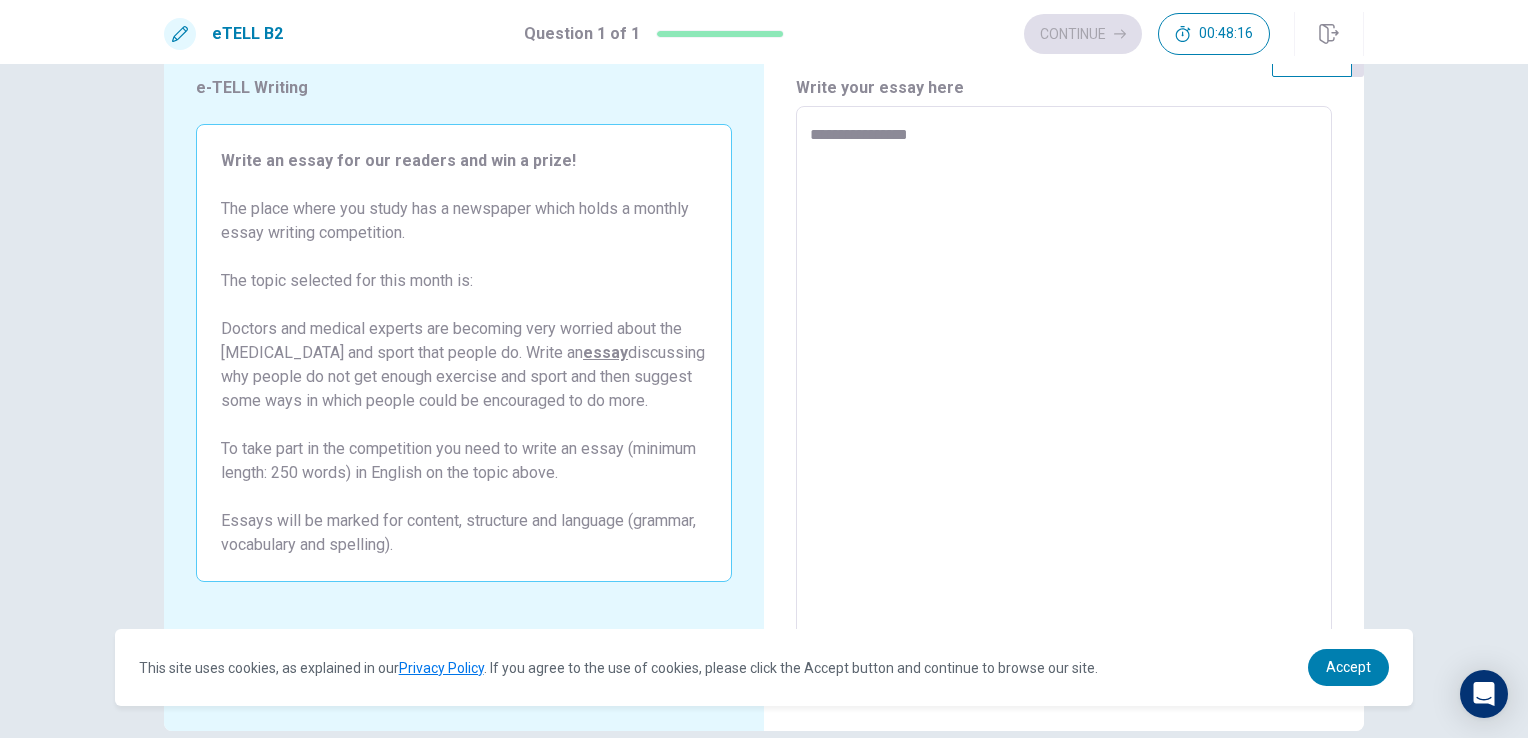 type on "*" 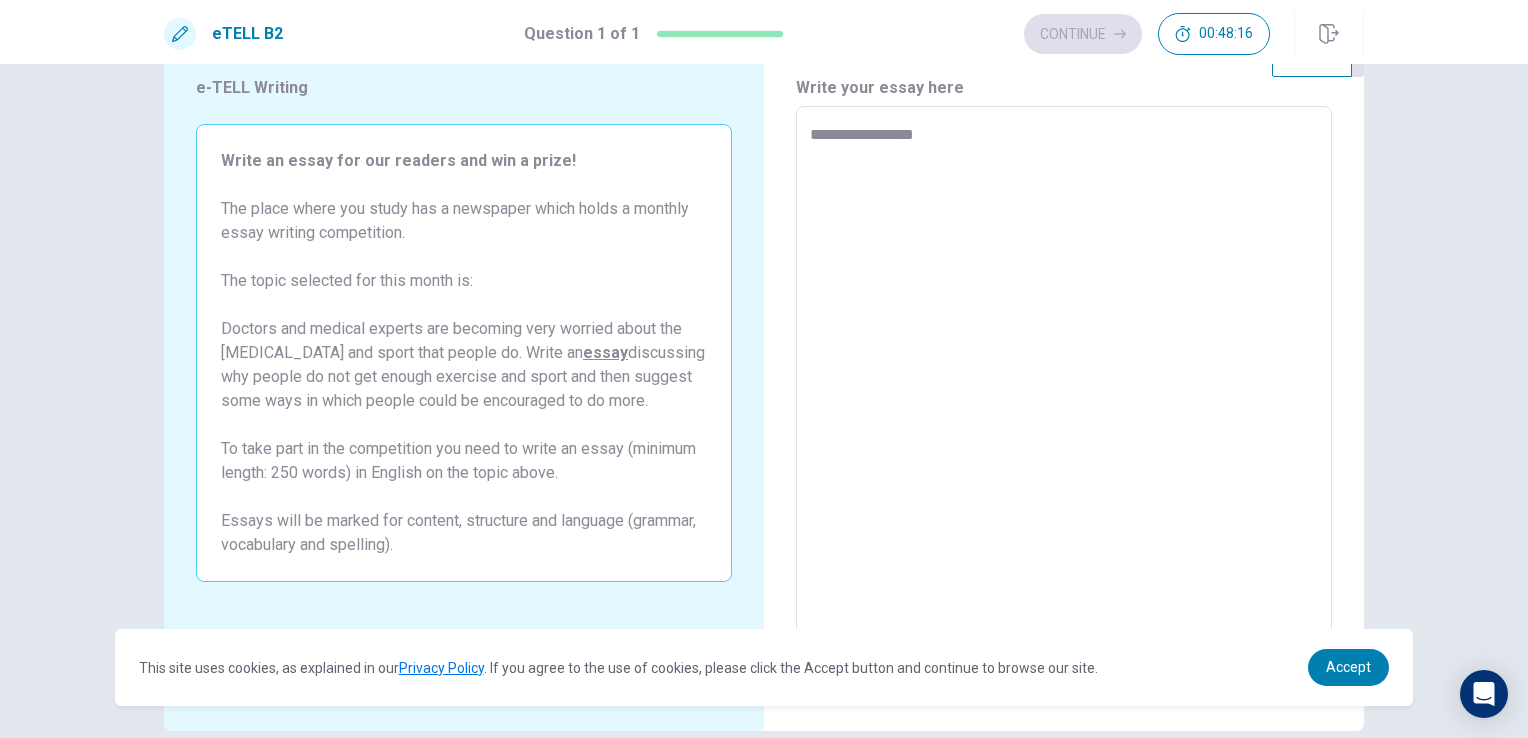 type on "*" 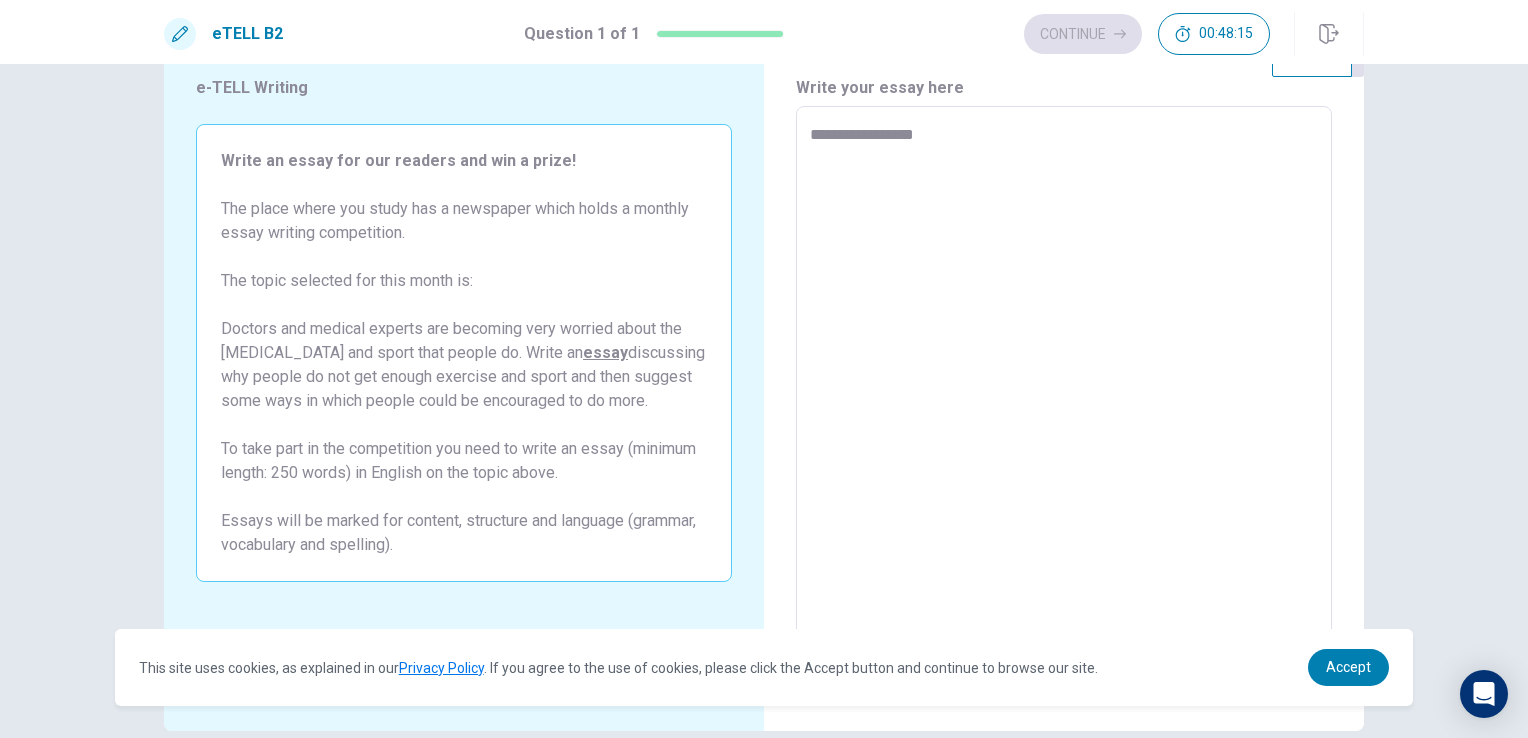 type on "**********" 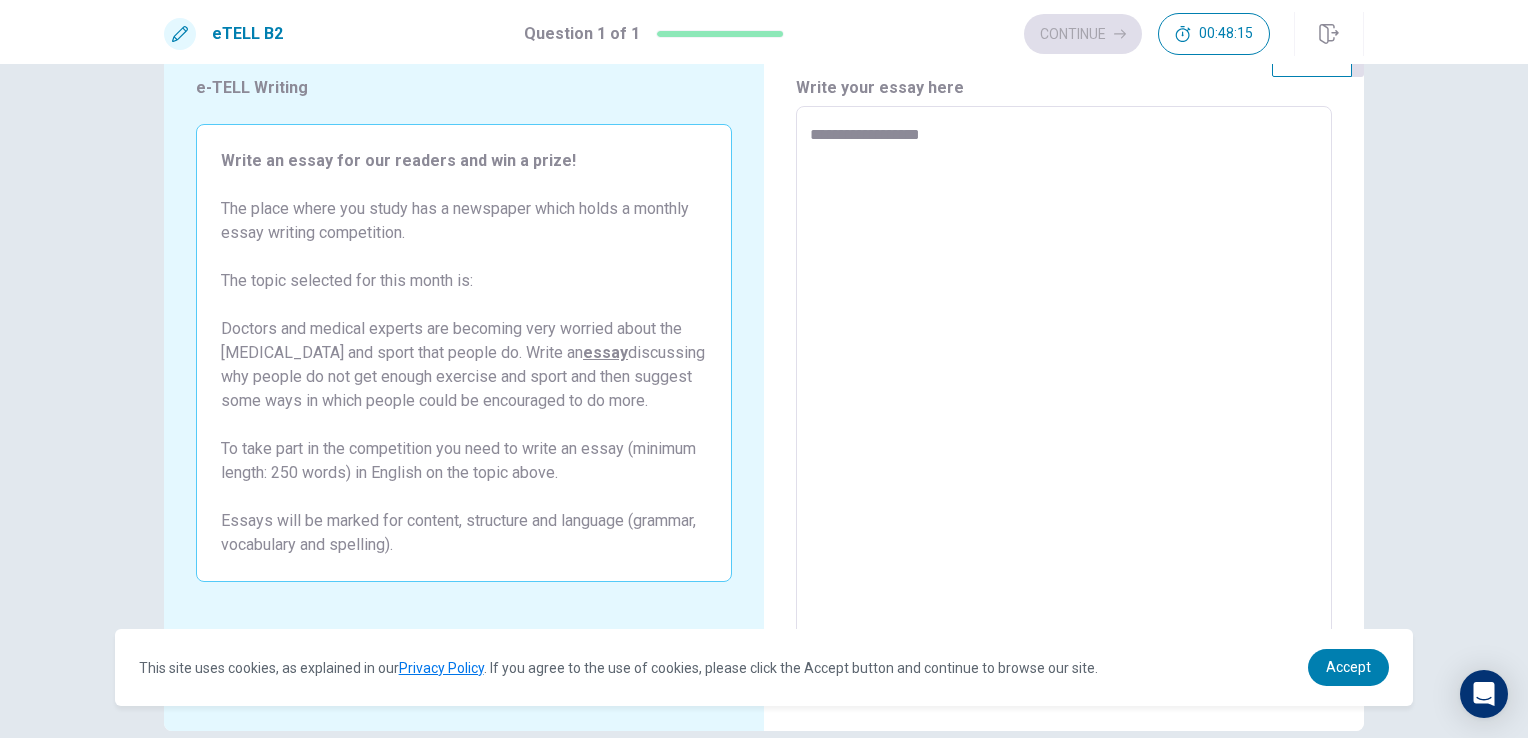 type on "*" 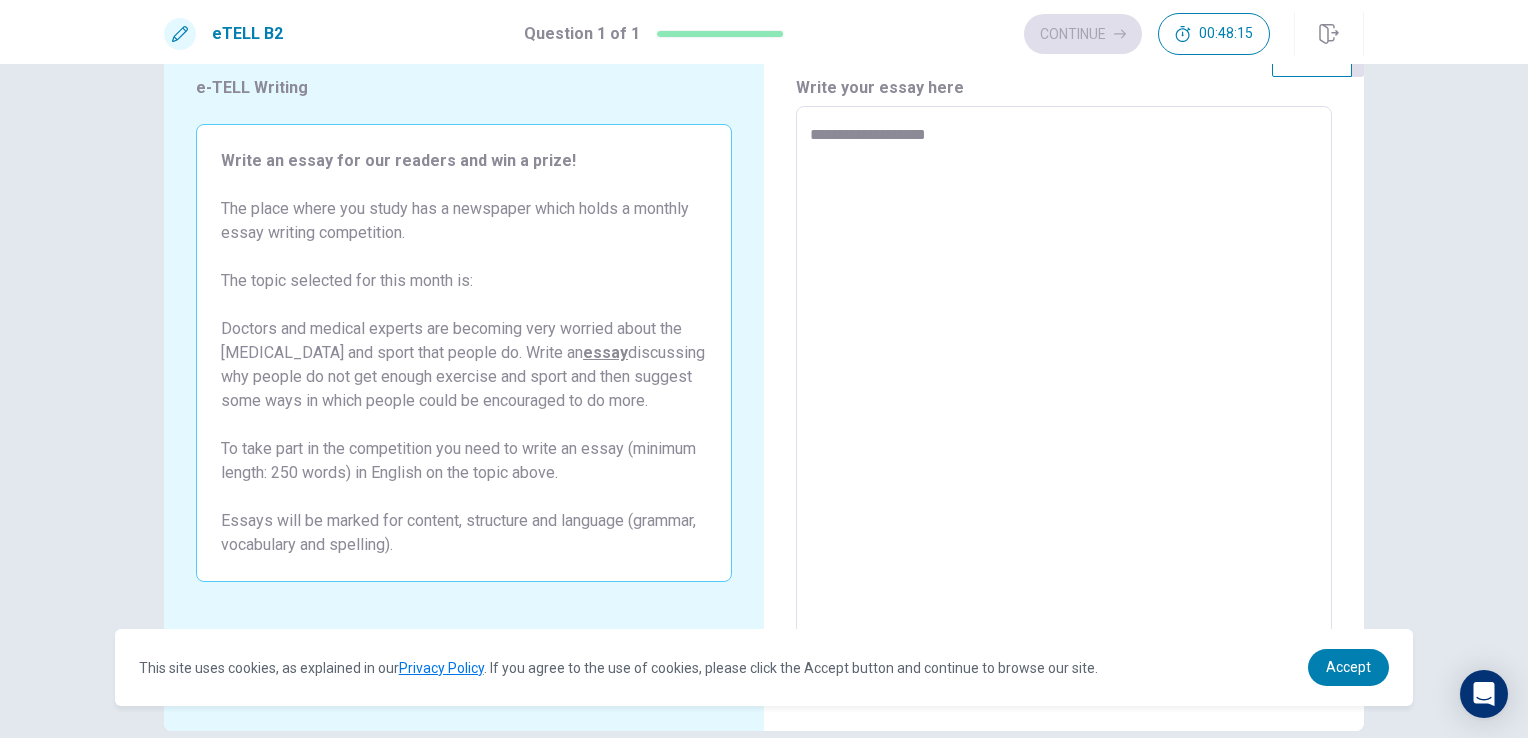 type on "*" 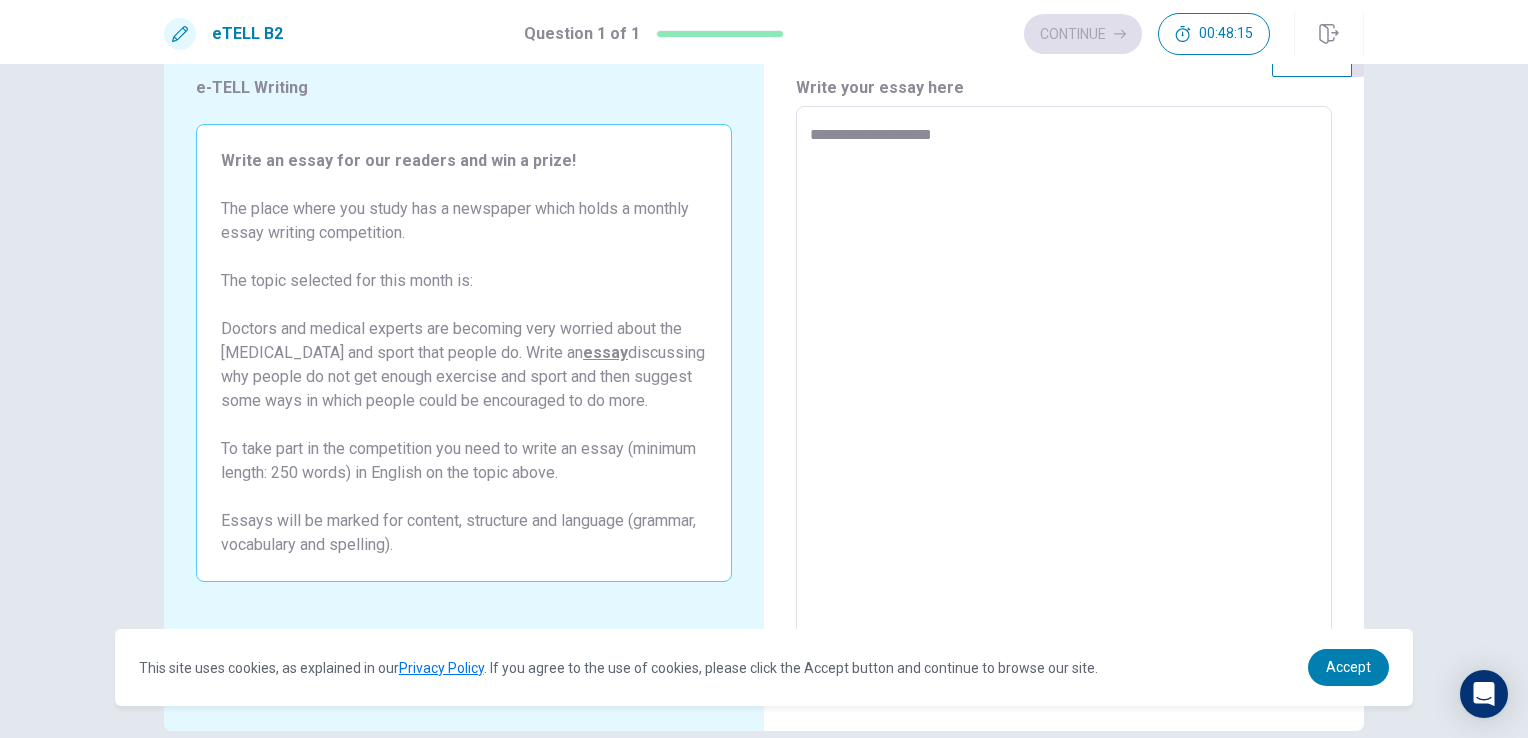 type on "*" 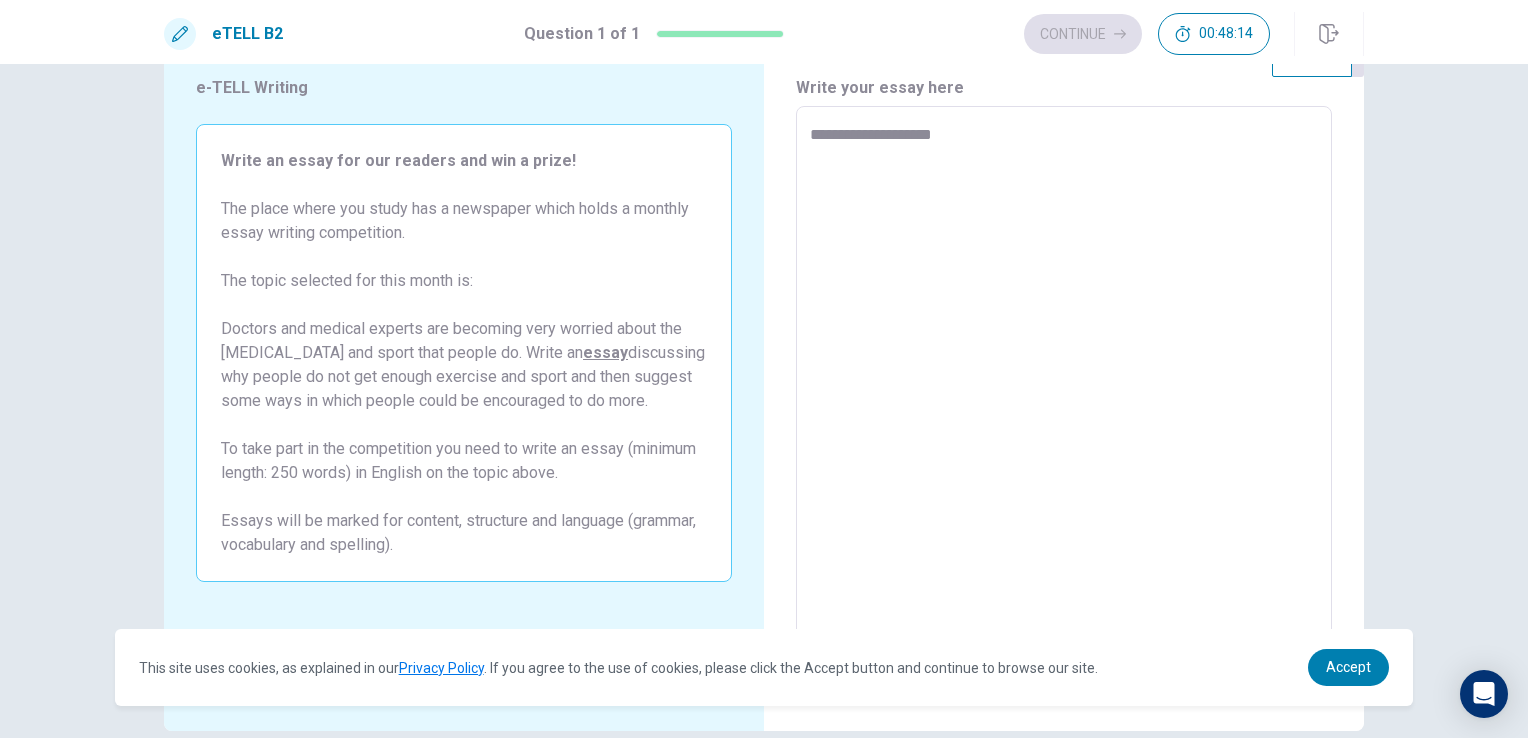 type on "**********" 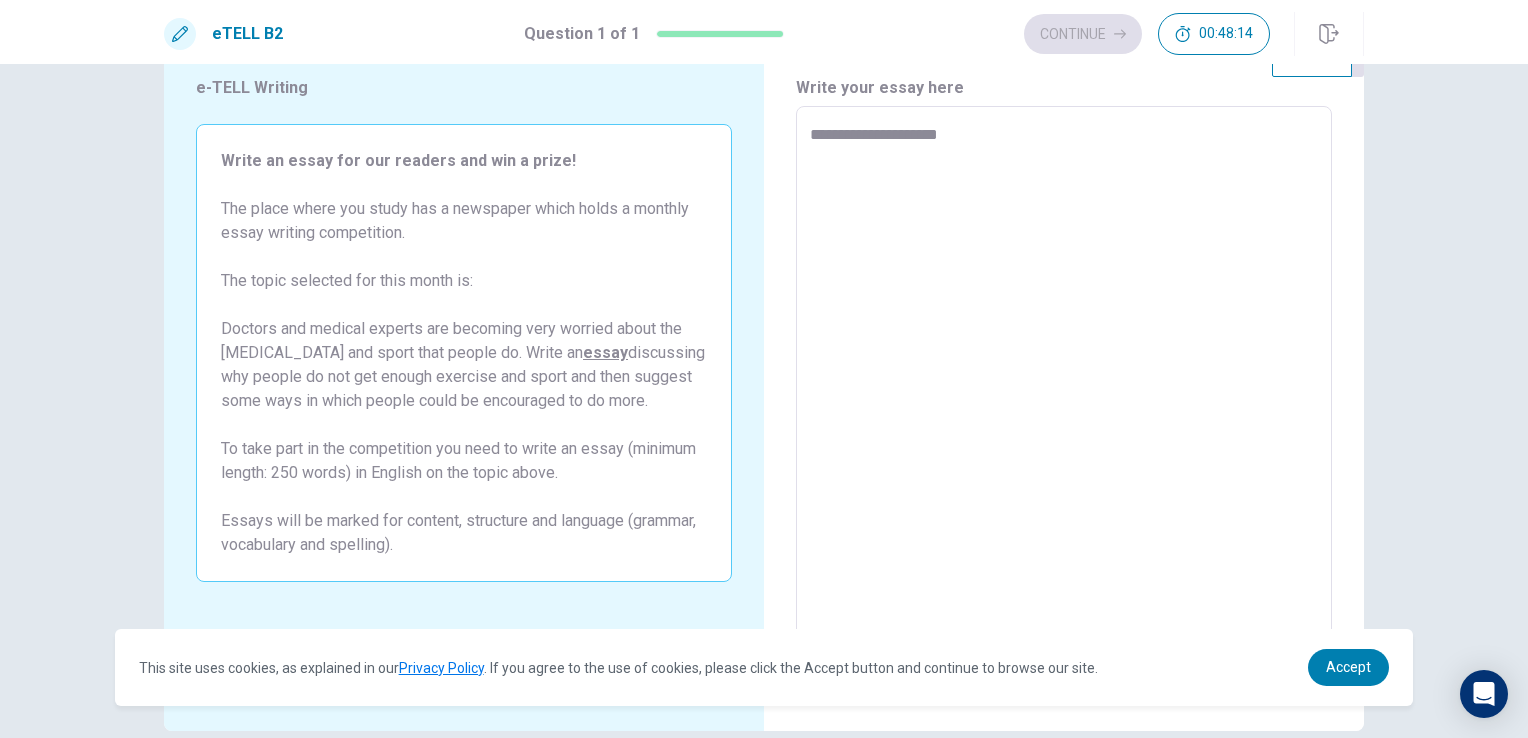 type on "*" 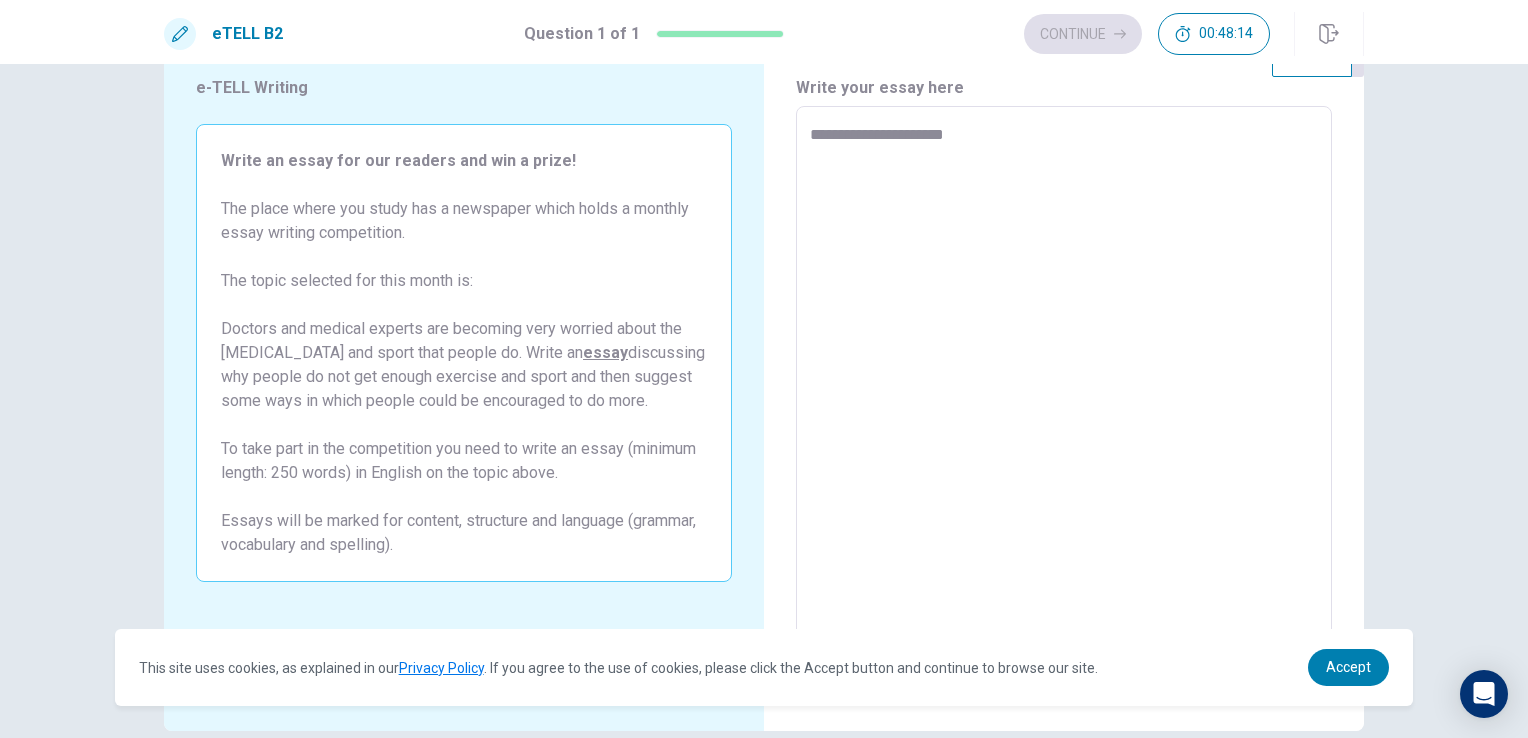 type on "*" 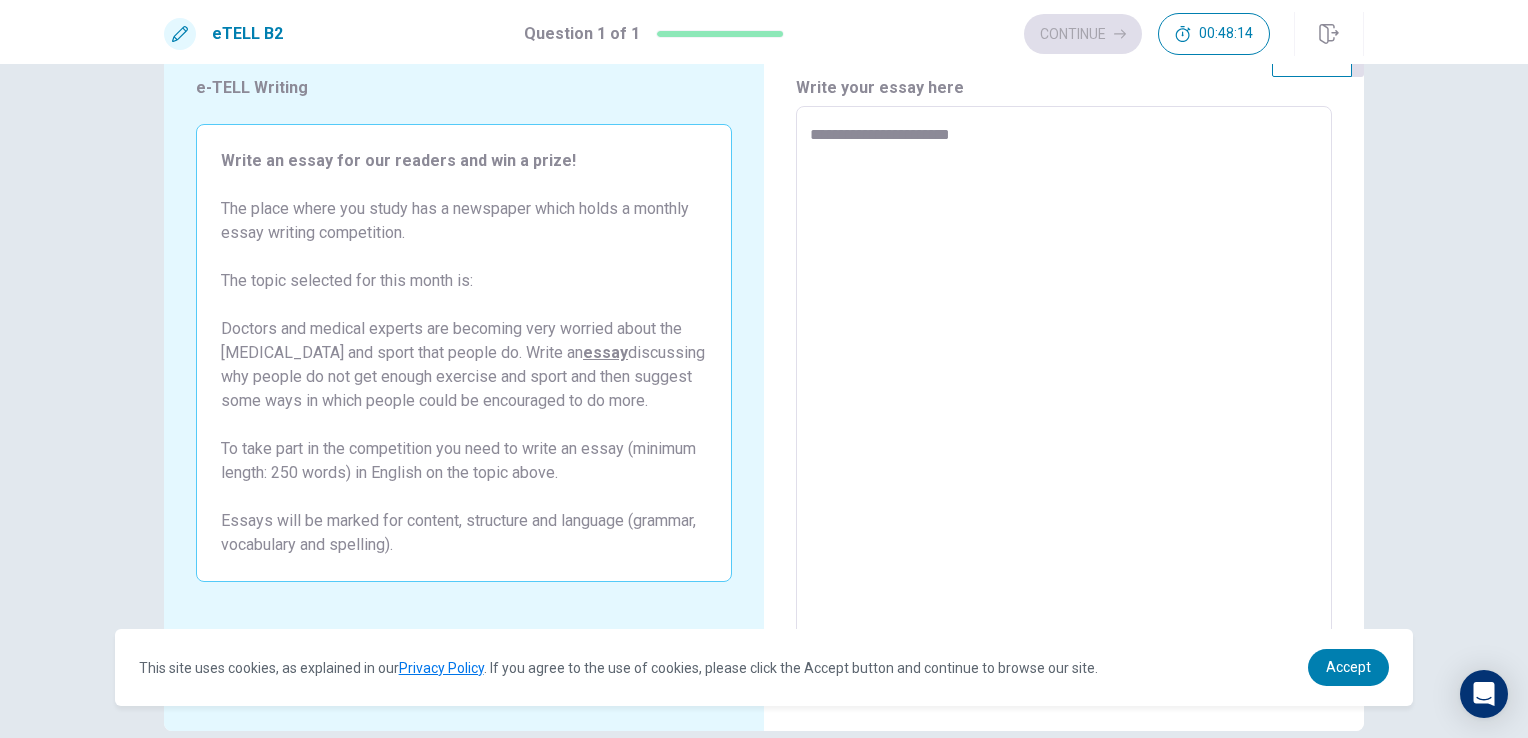 type on "*" 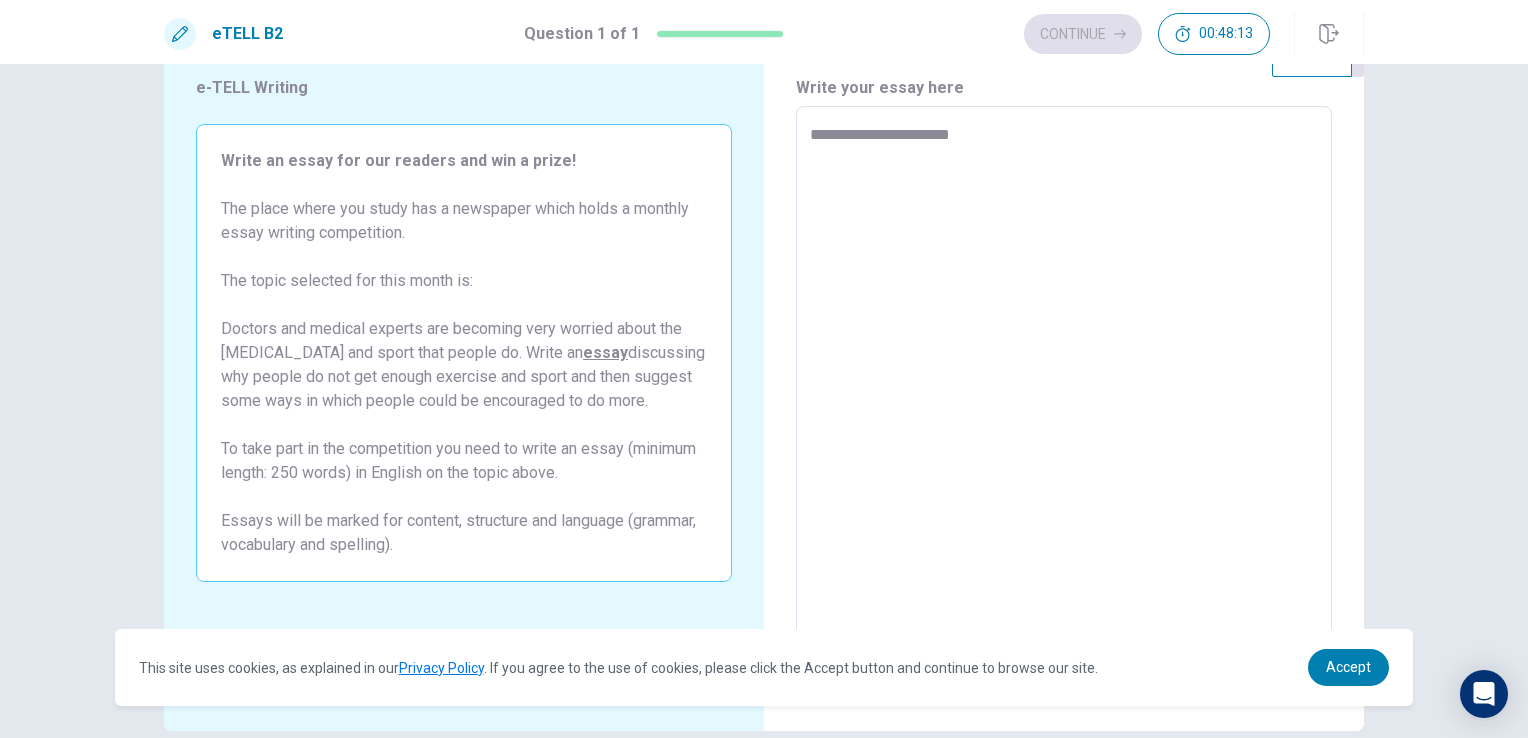 type on "**********" 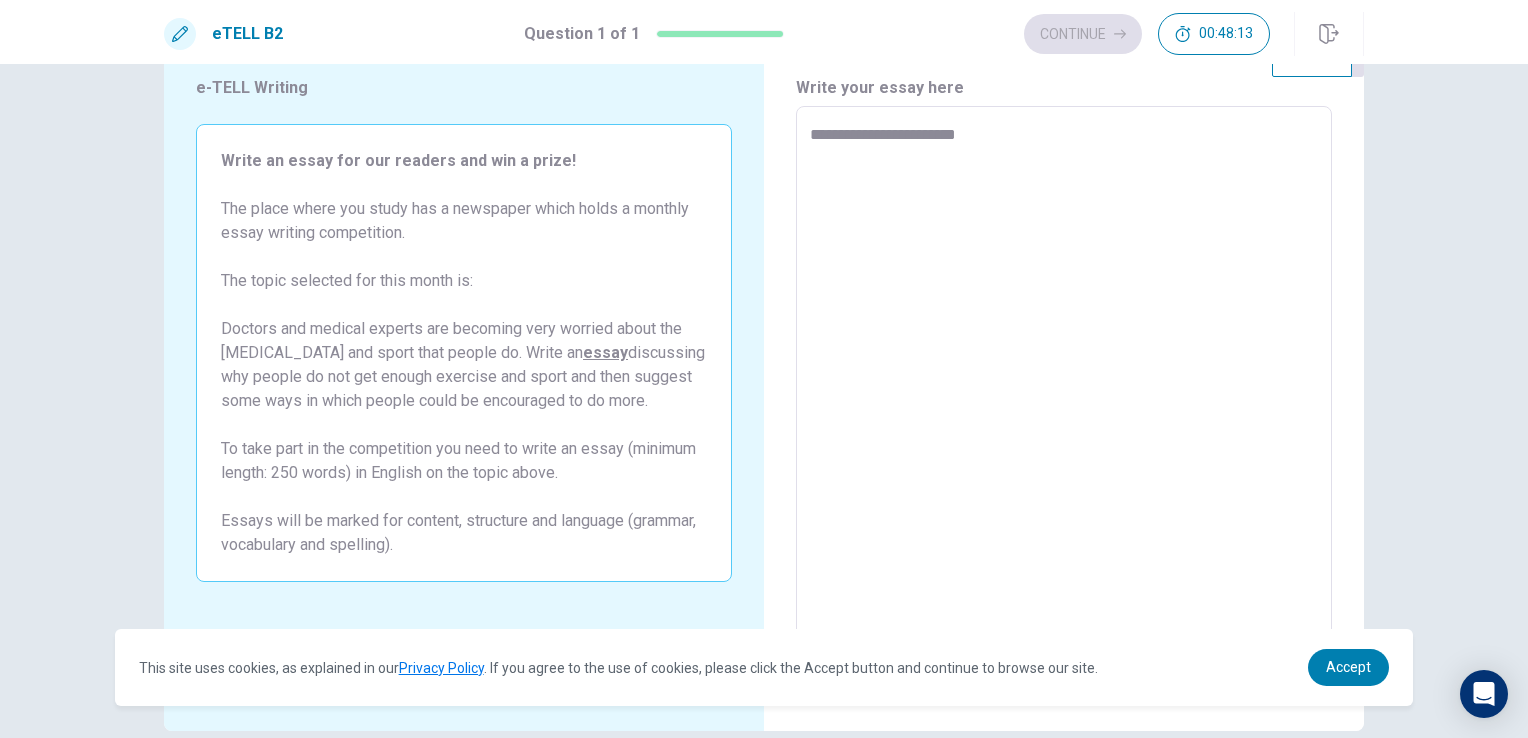 type on "*" 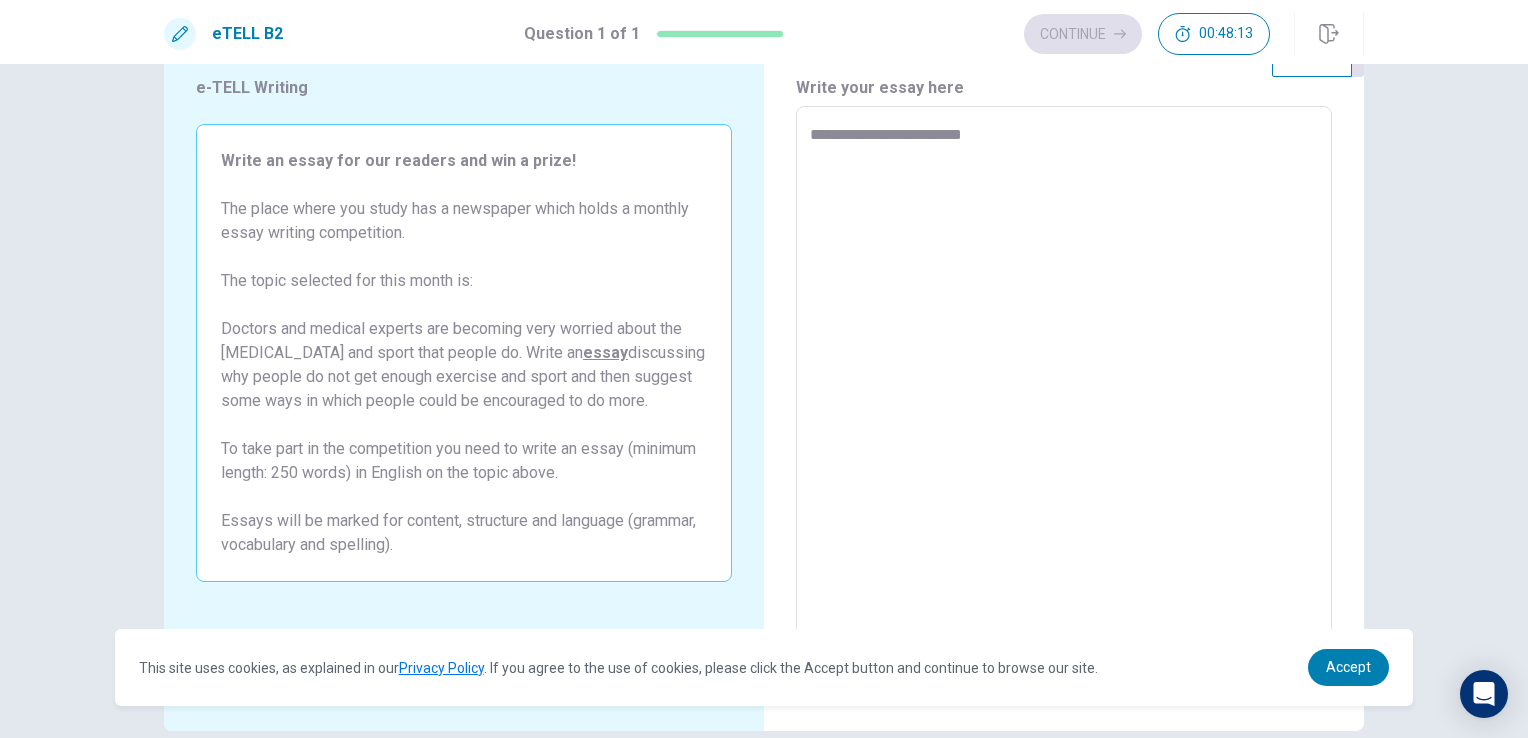 type on "*" 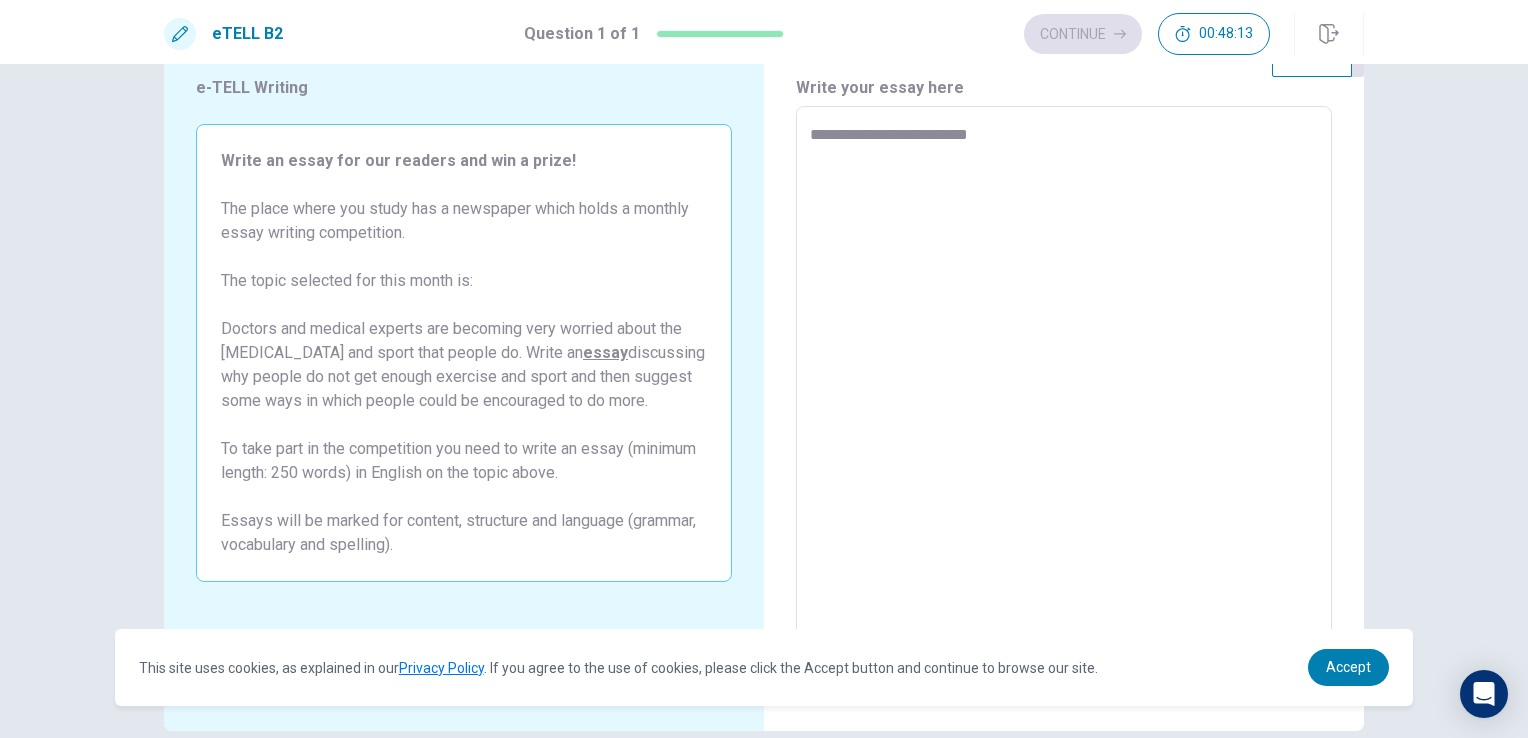 type on "*" 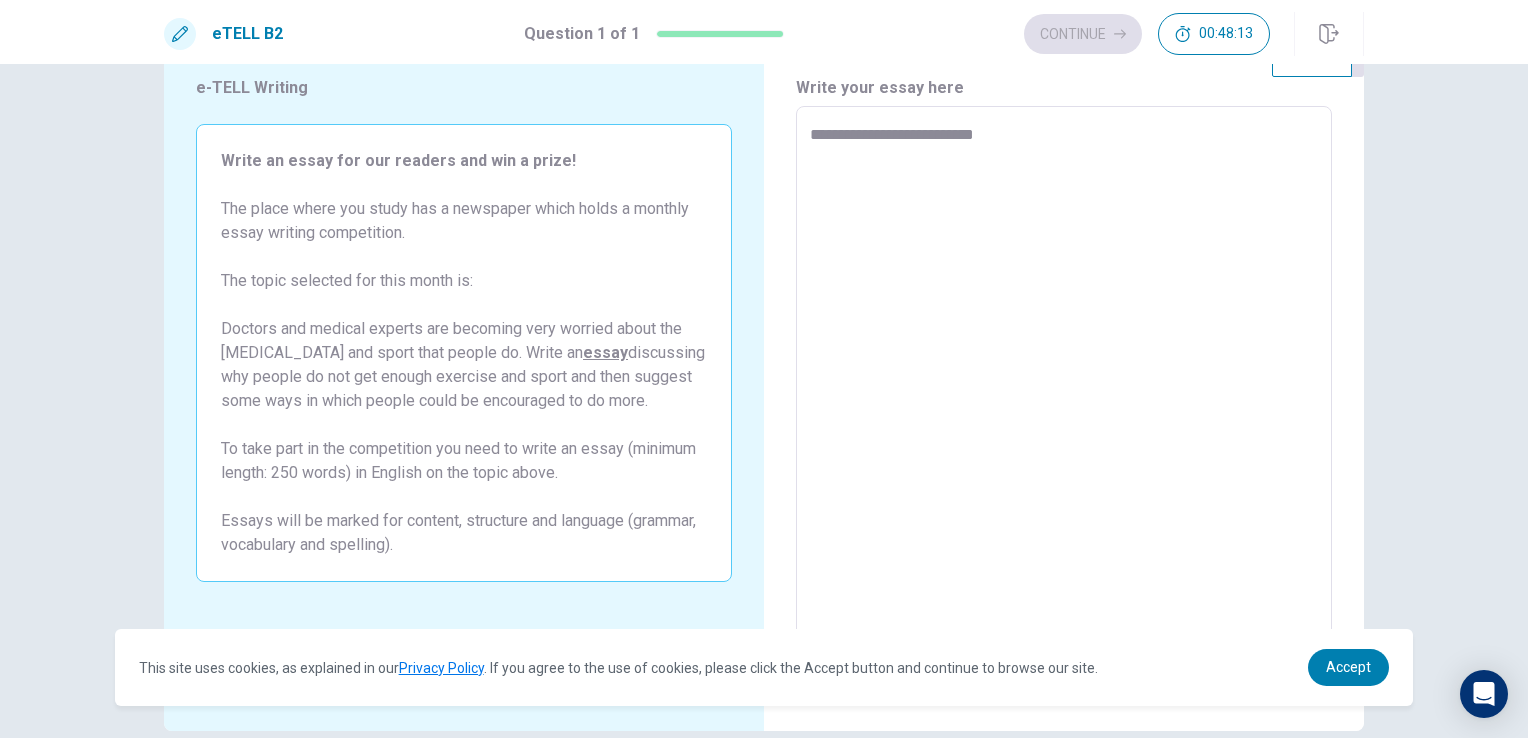 type on "*" 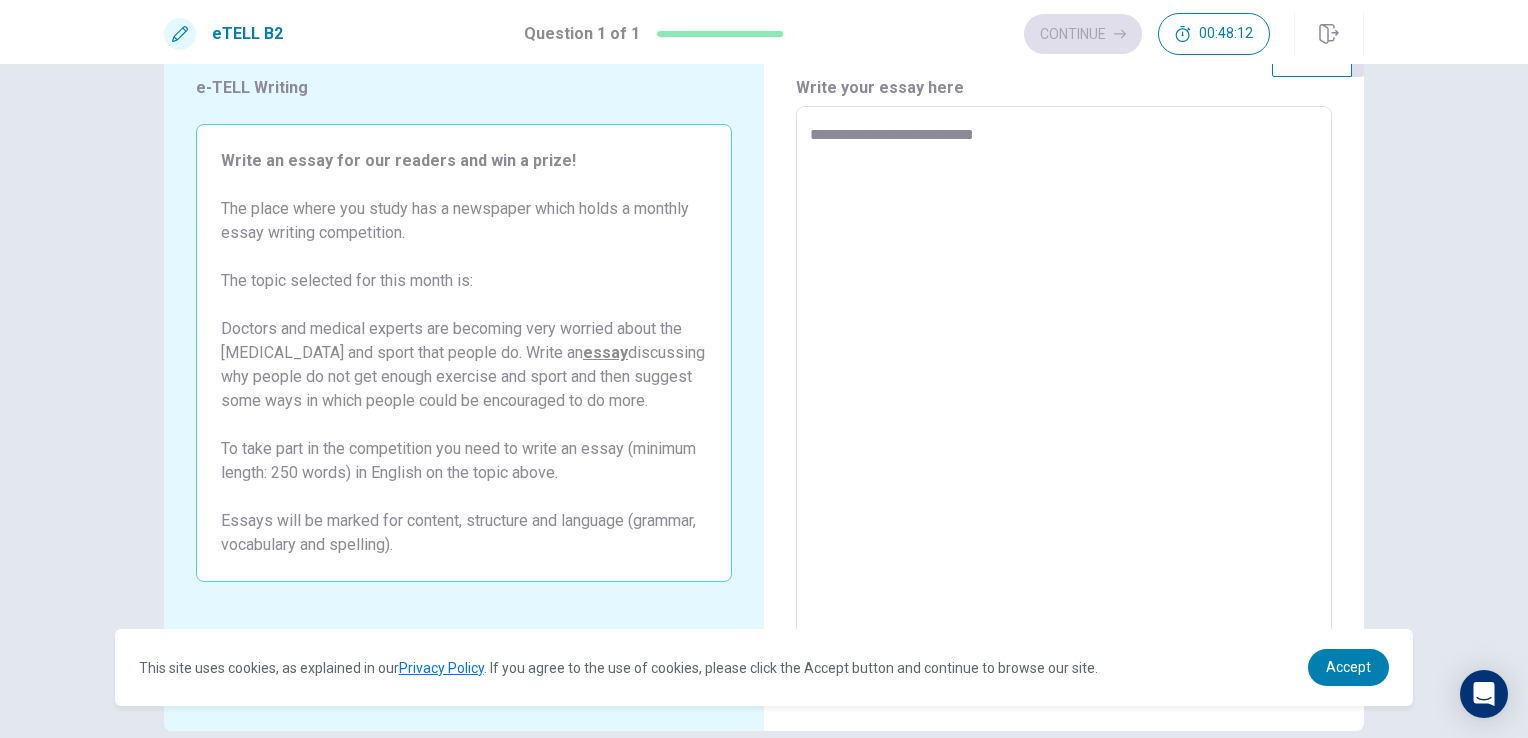 type on "**********" 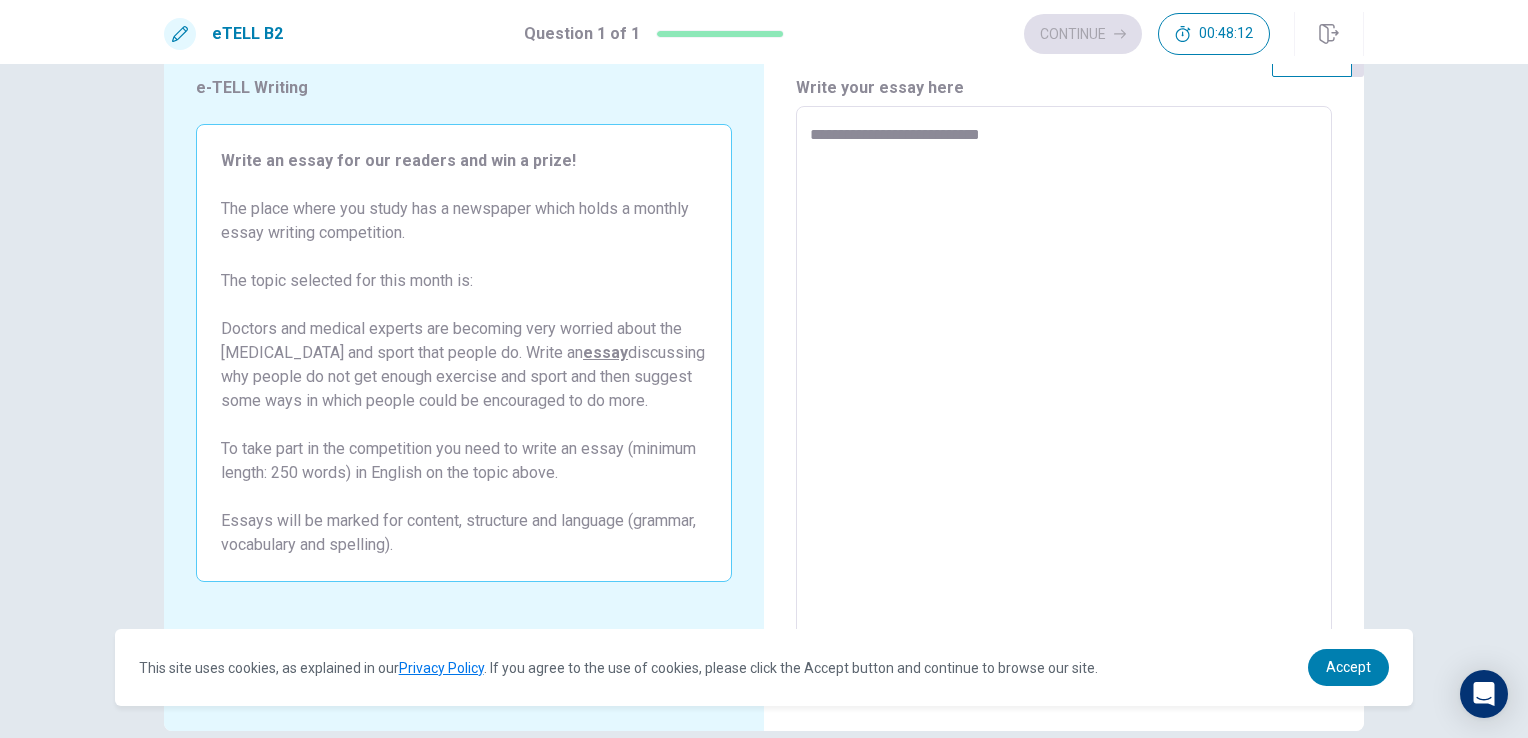 type on "*" 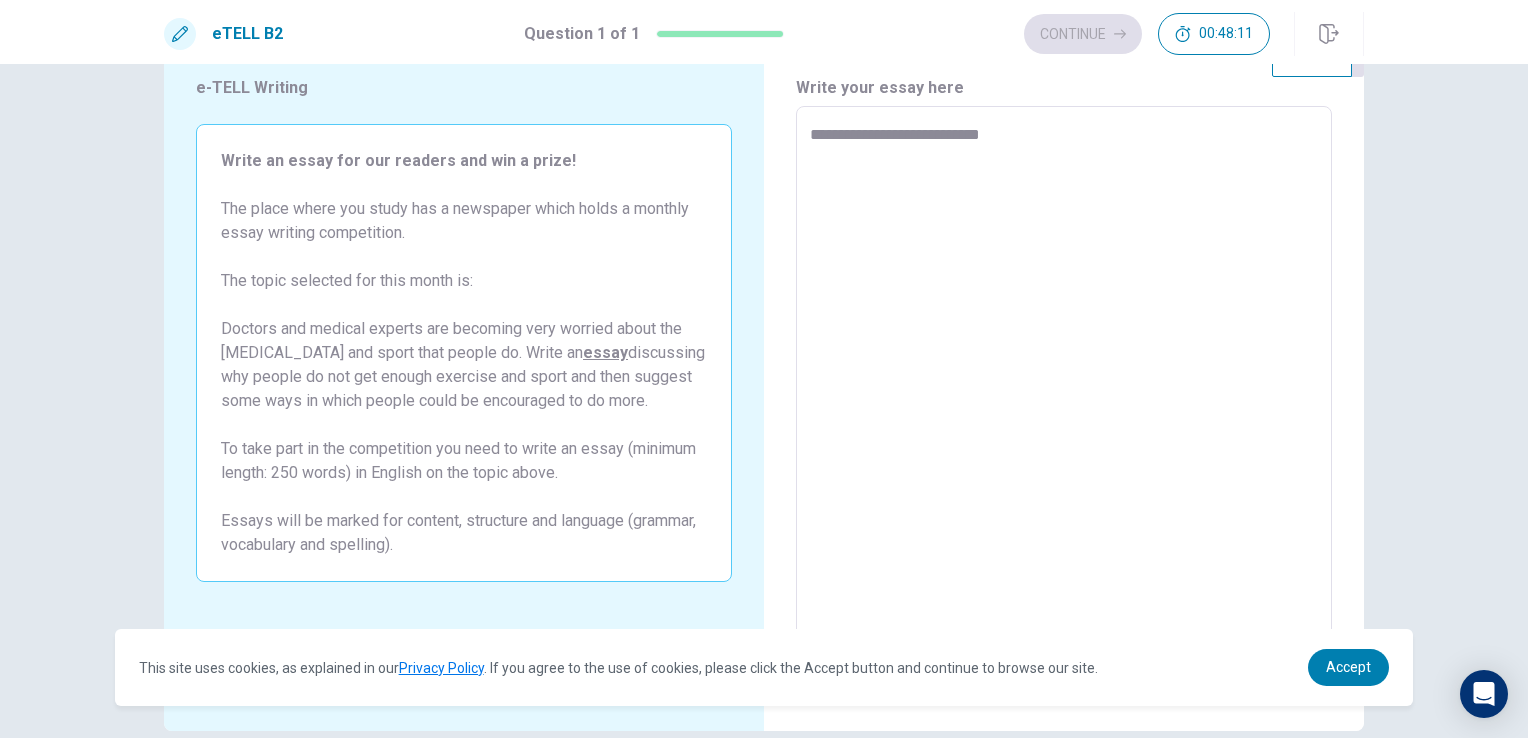 type on "**********" 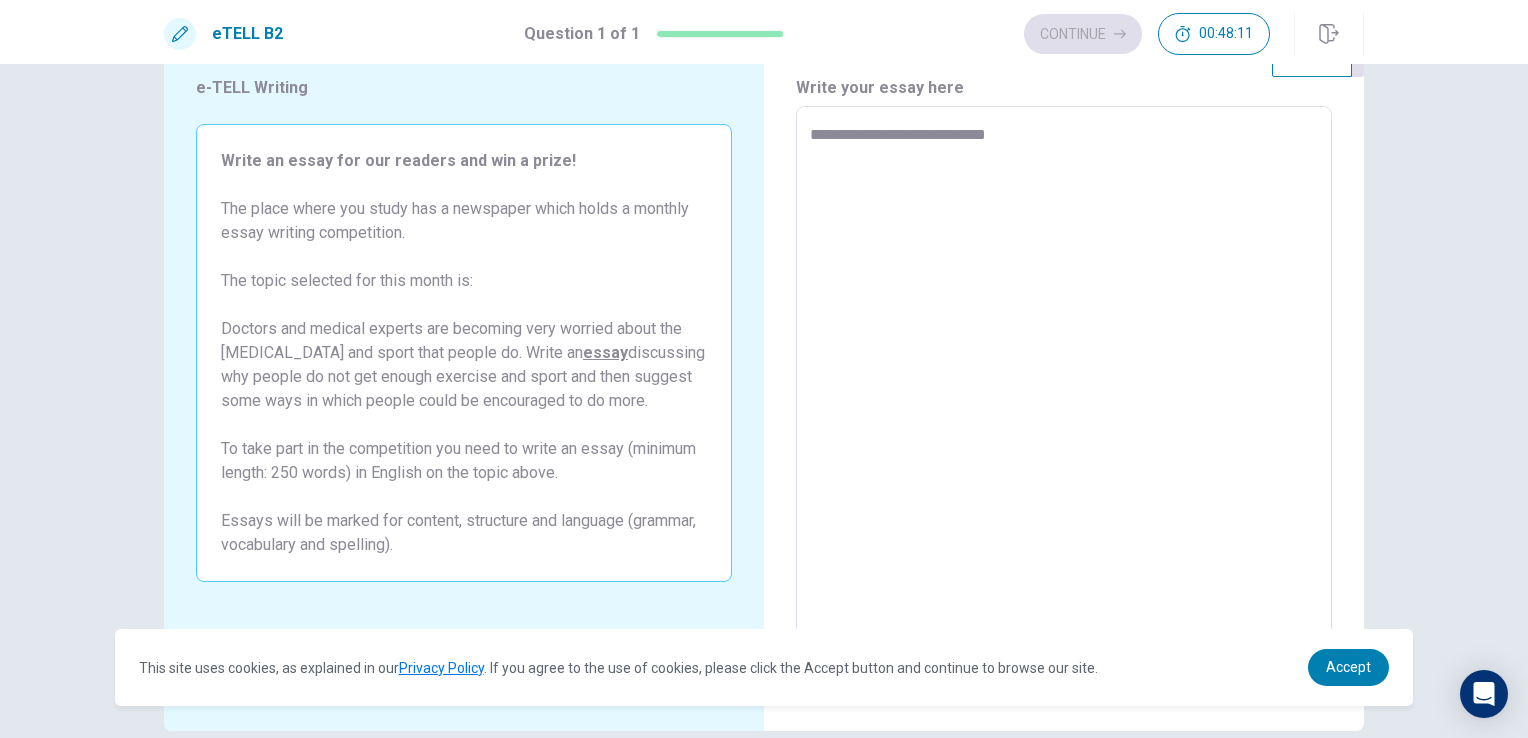 type on "*" 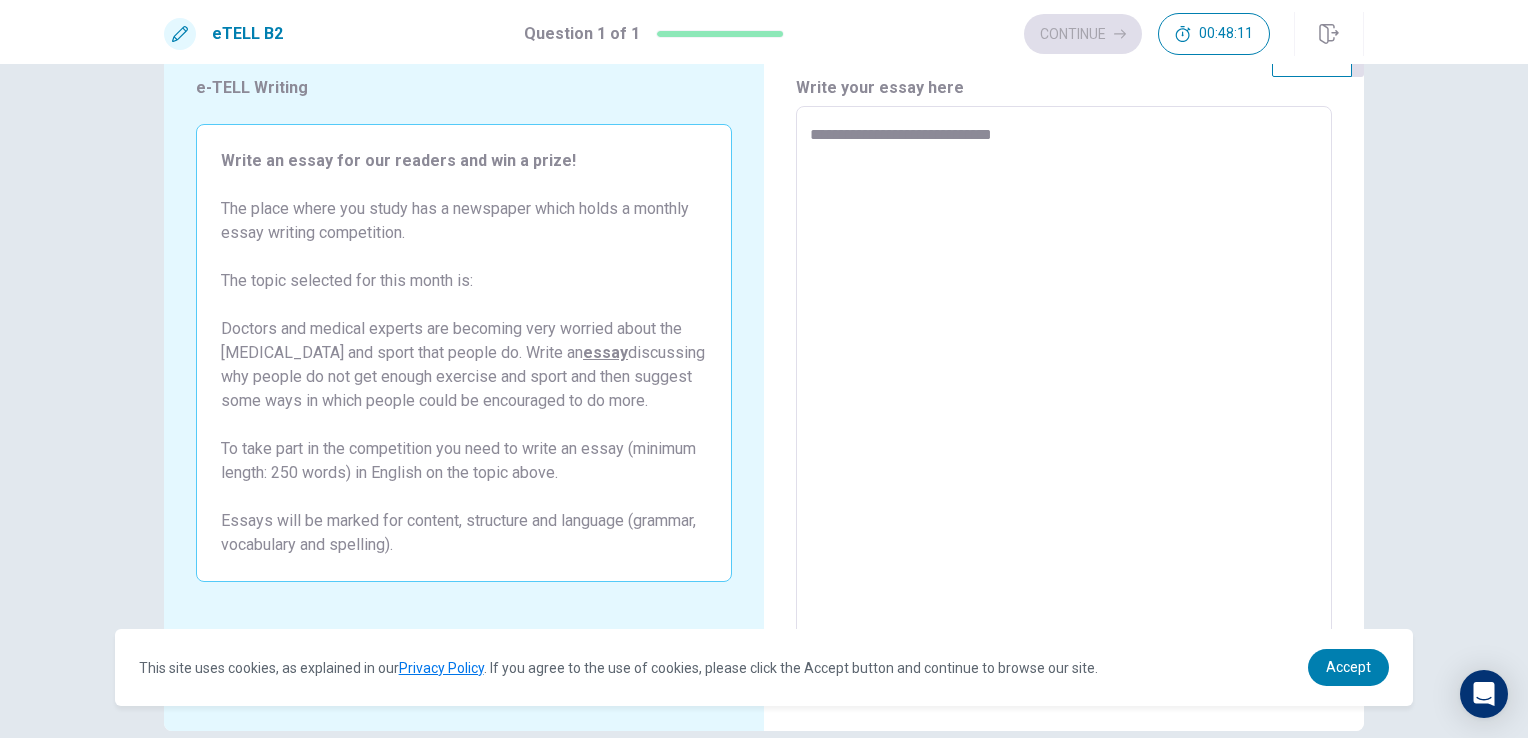 type on "*" 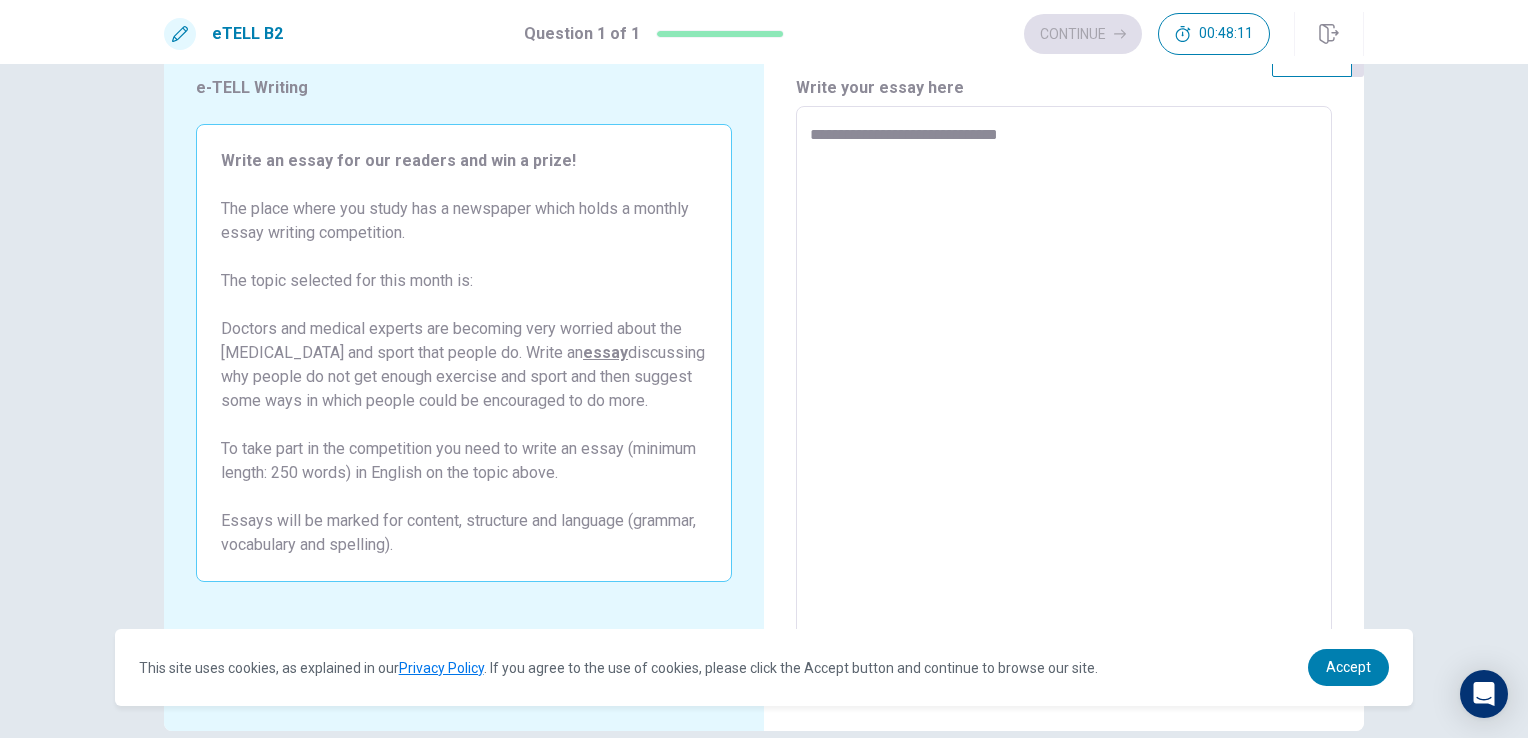 type on "*" 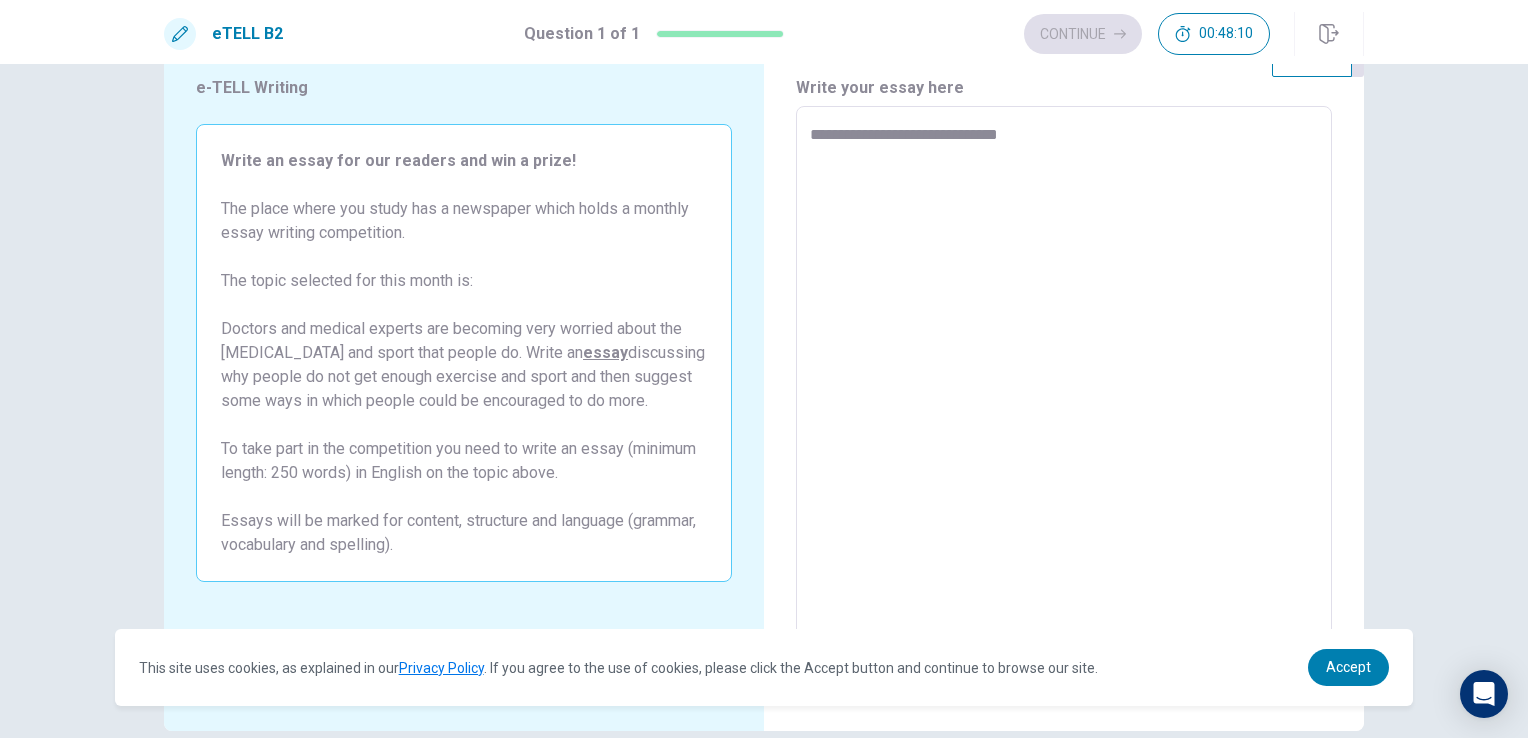 type on "**********" 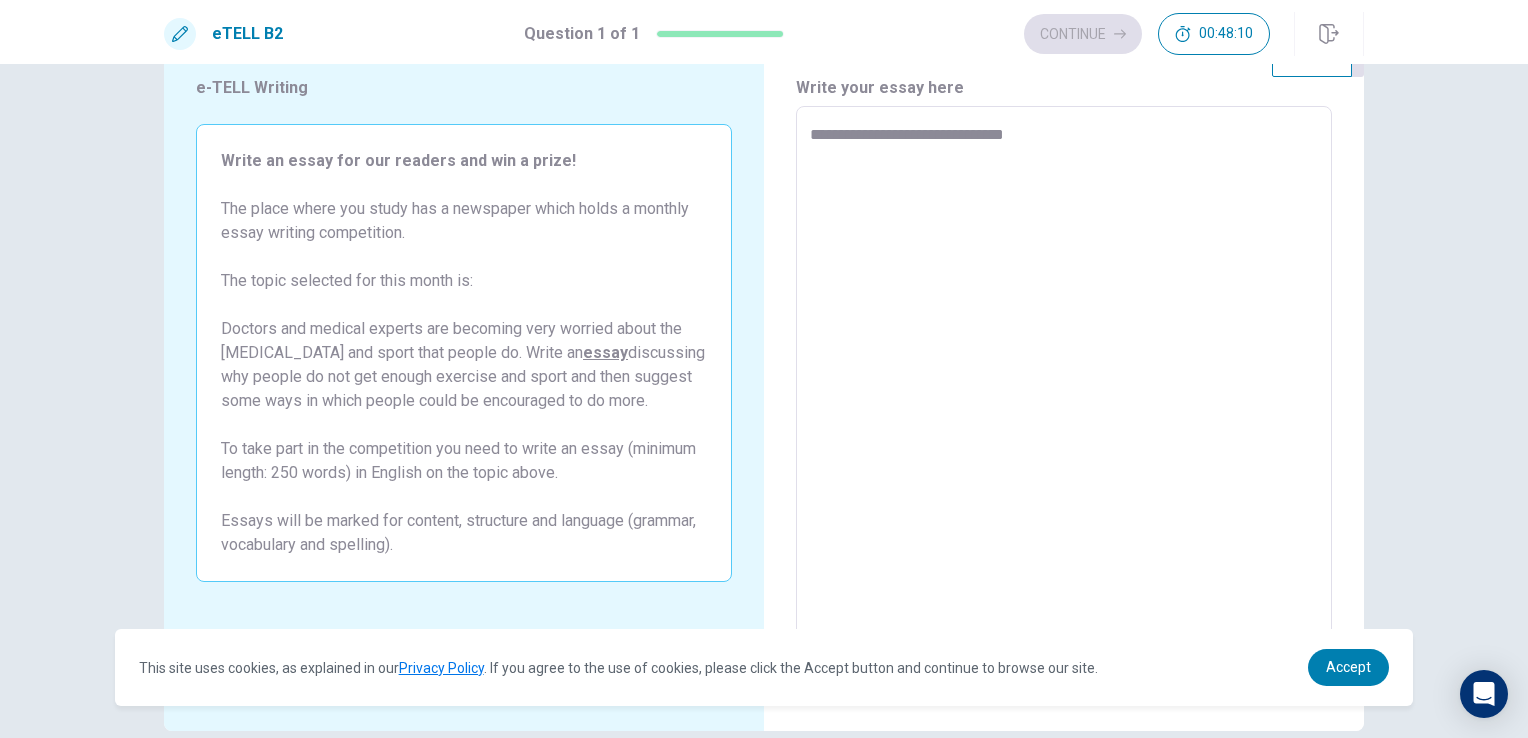 type on "*" 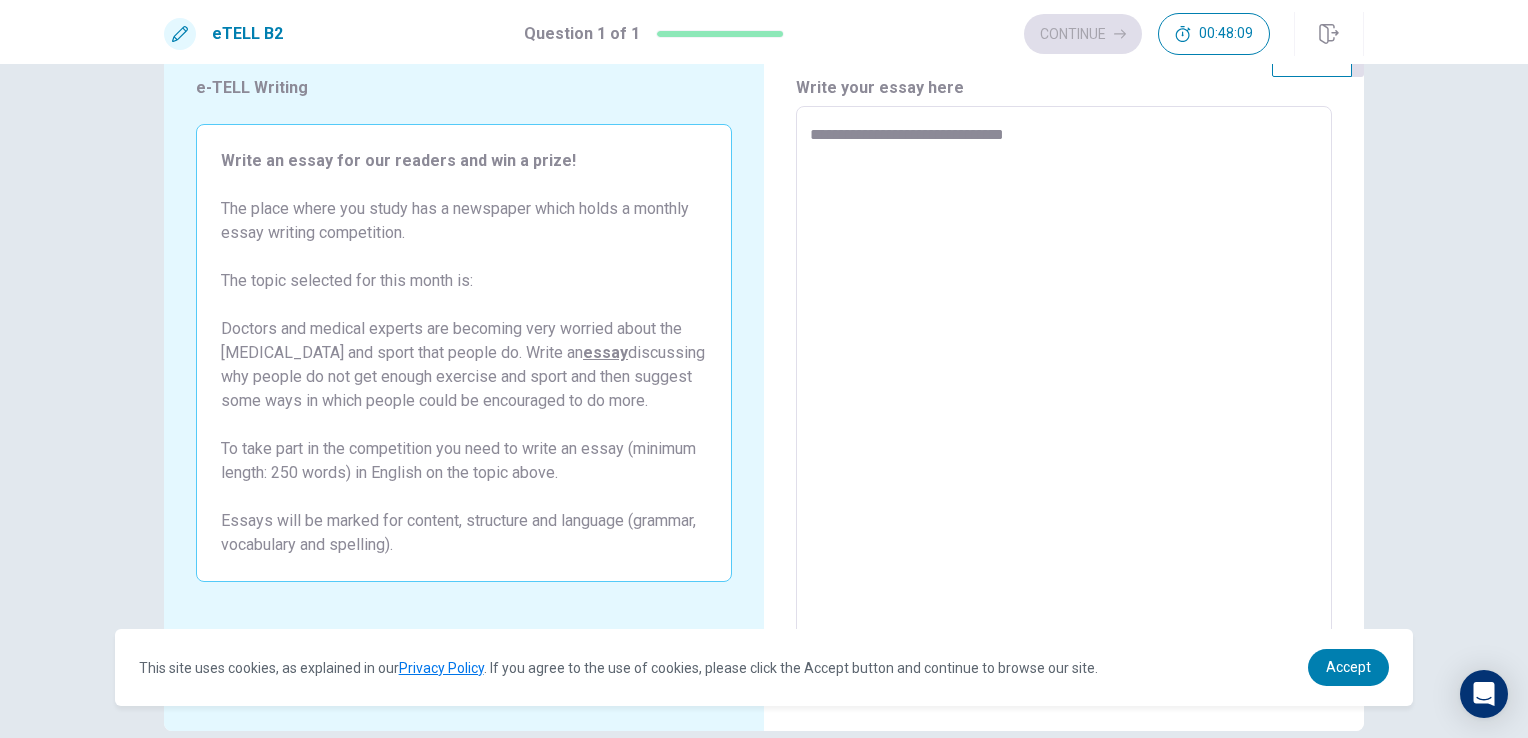 type on "**********" 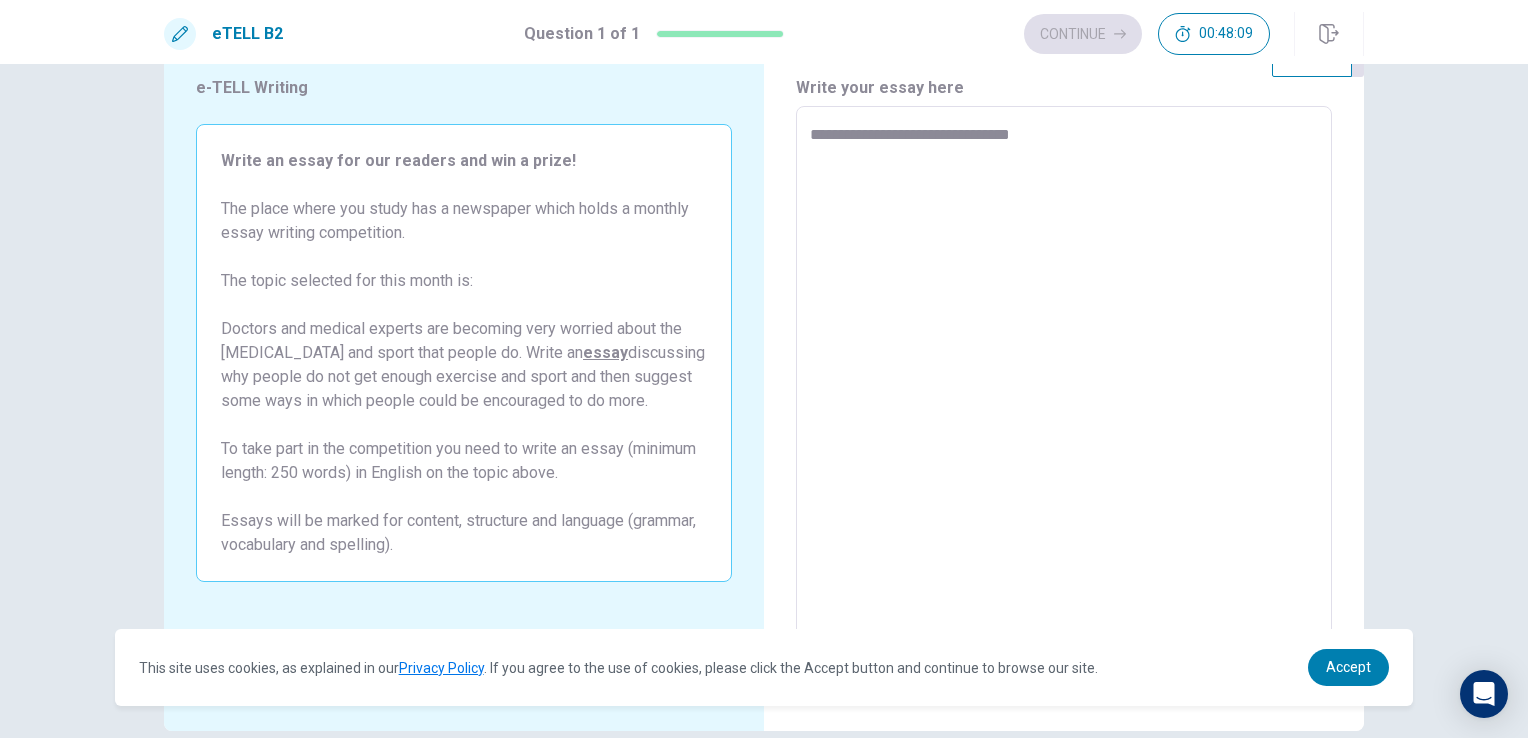 type on "*" 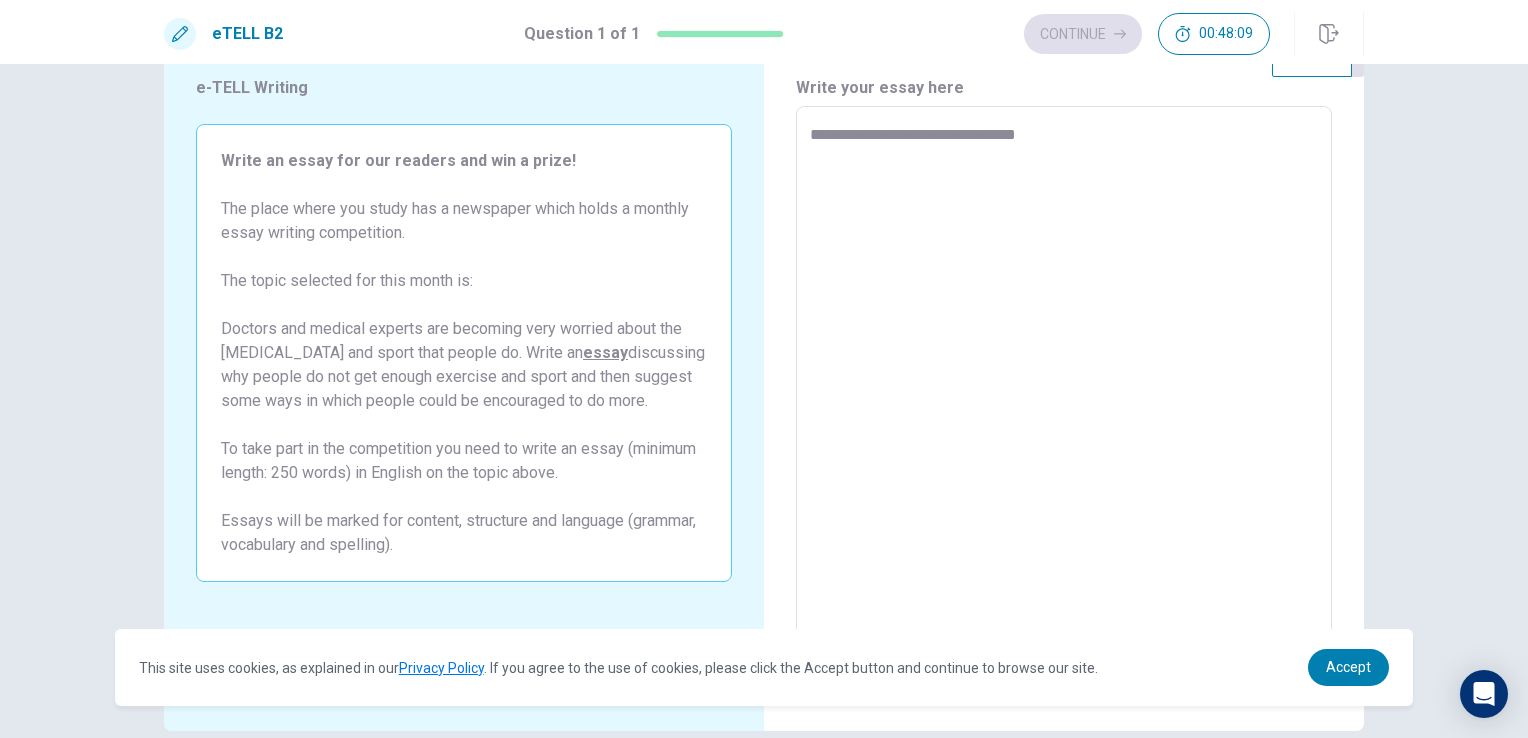 type on "*" 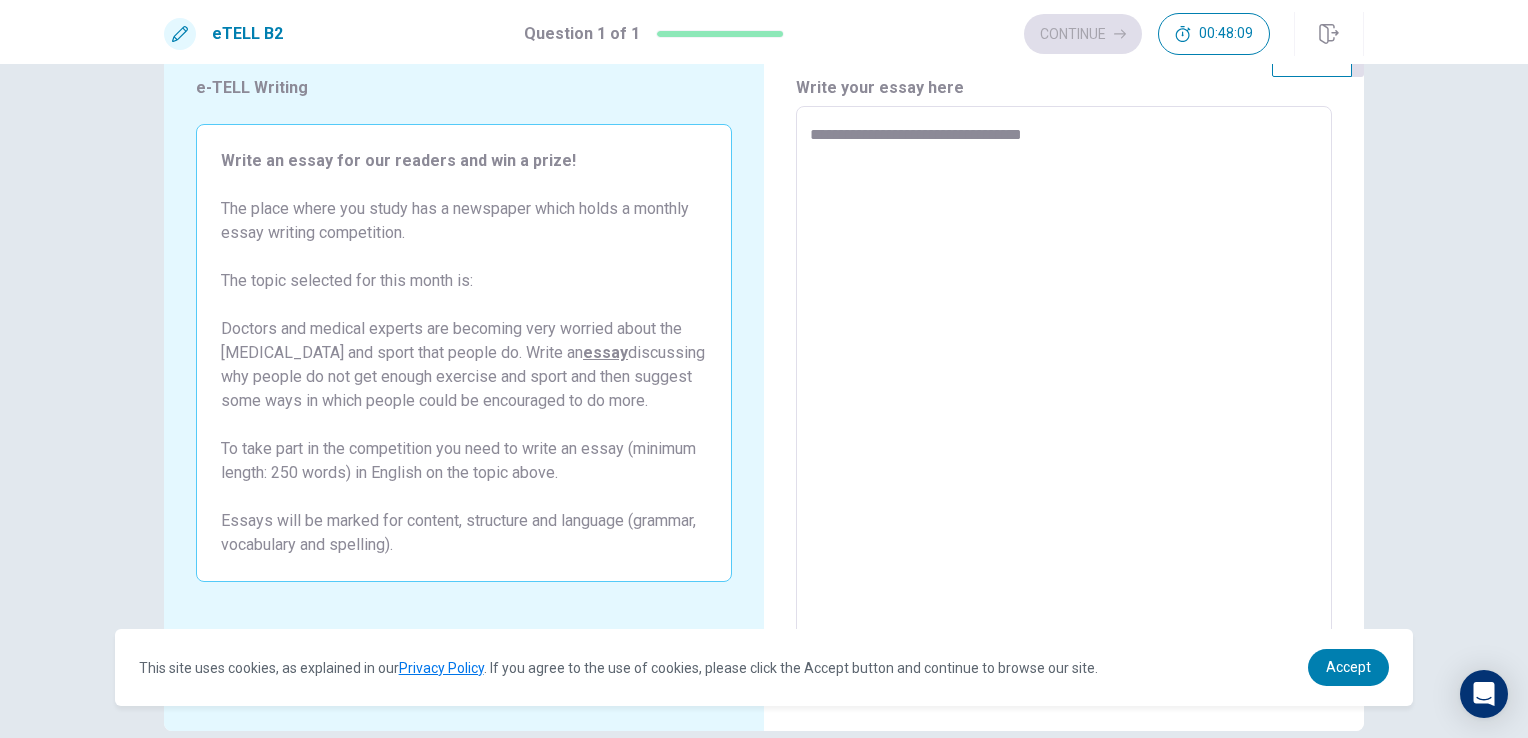 type on "*" 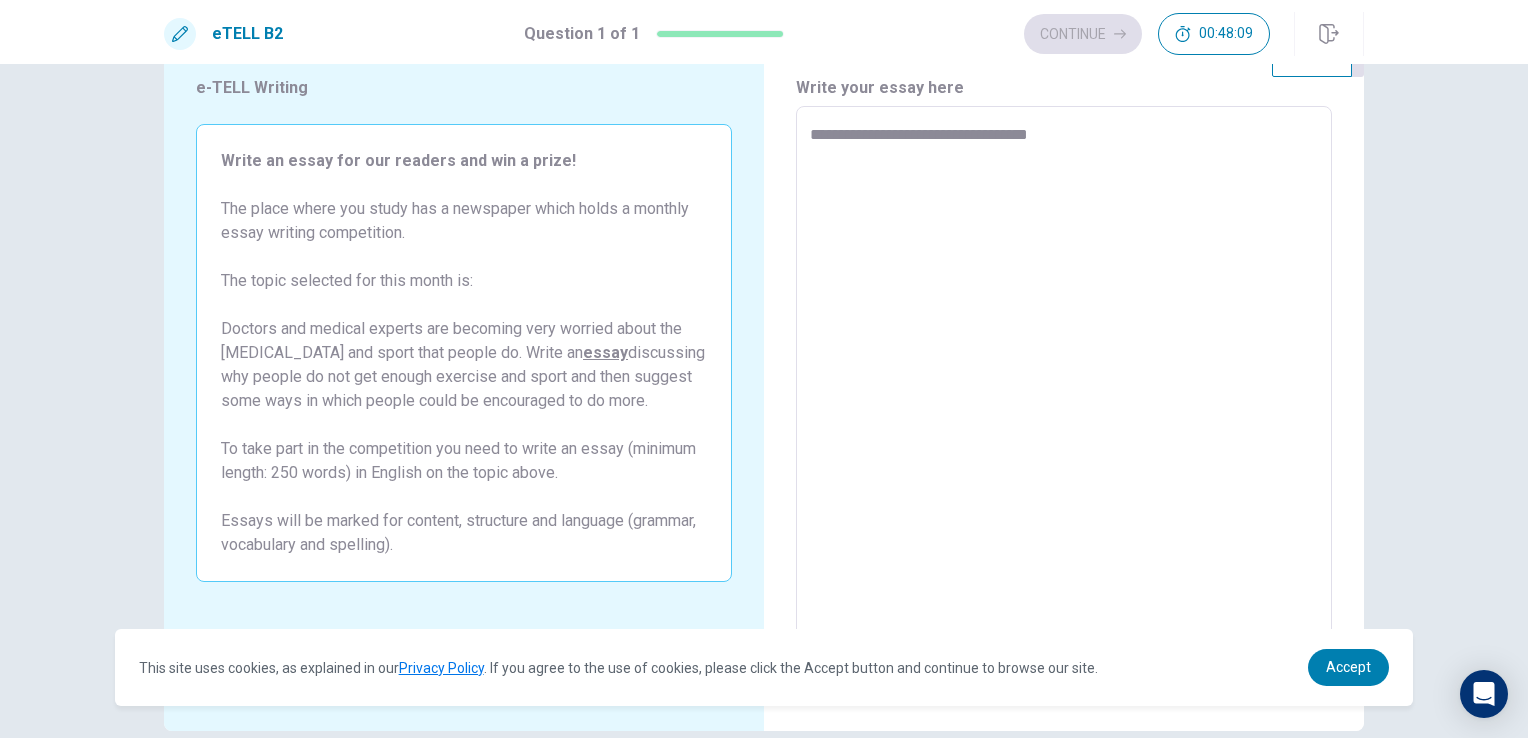 type on "*" 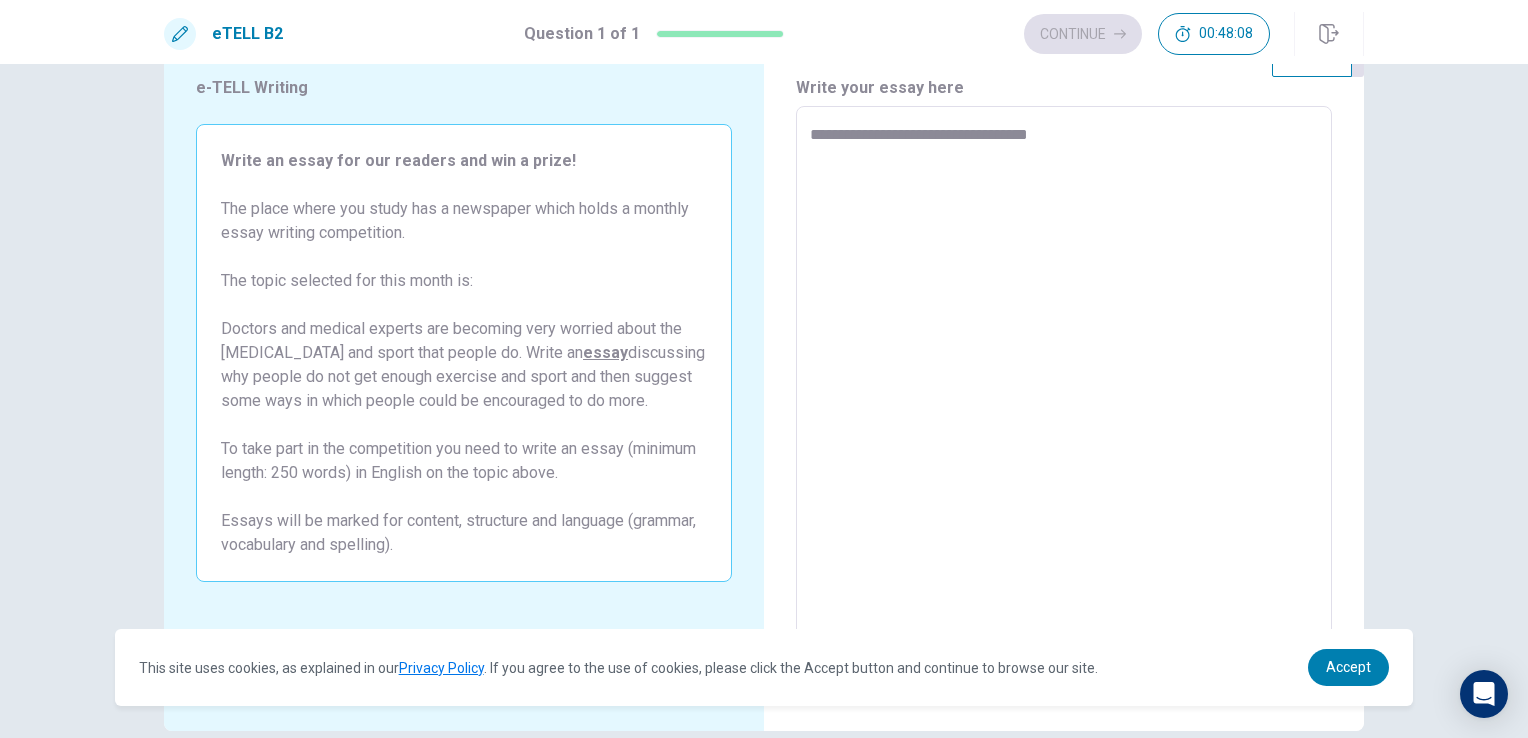 type on "**********" 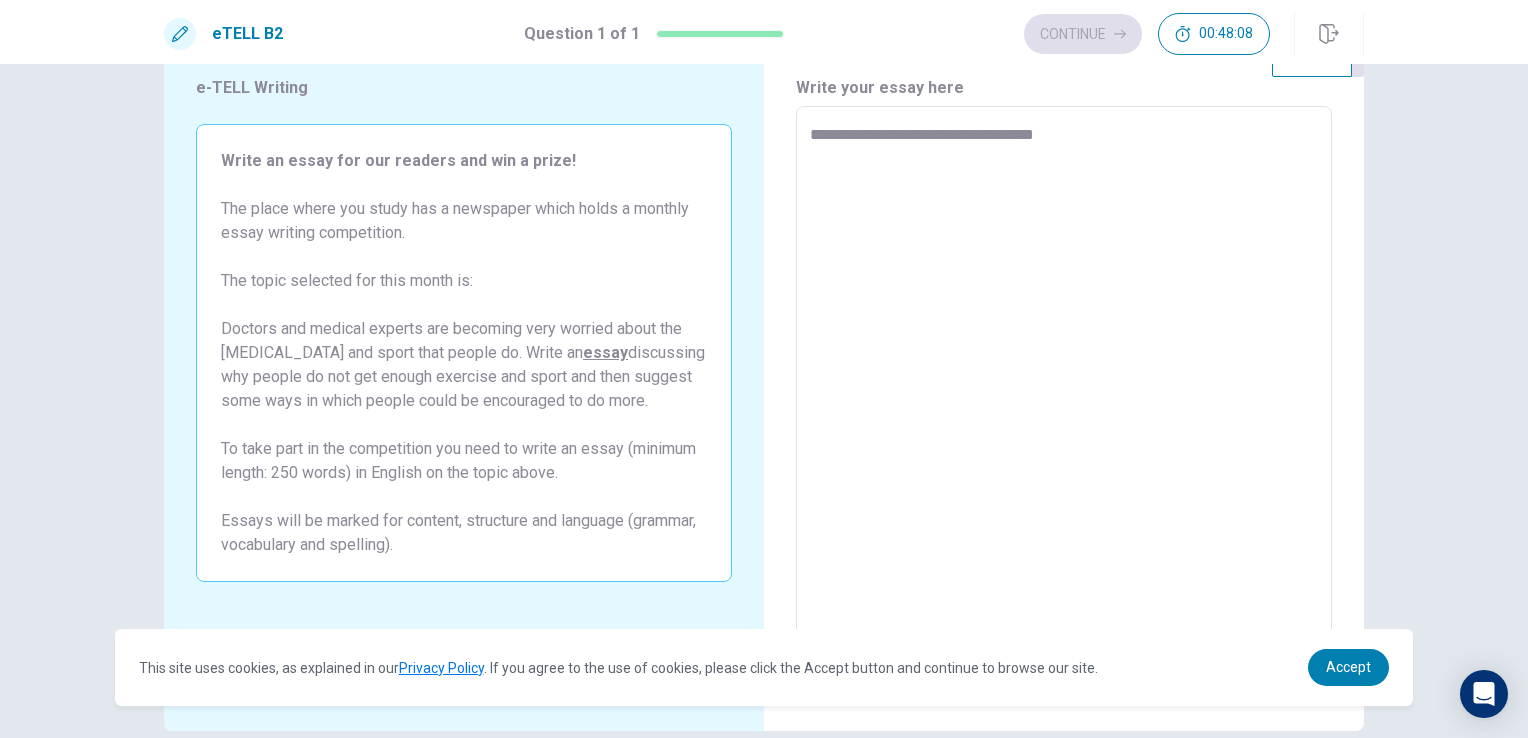 type on "*" 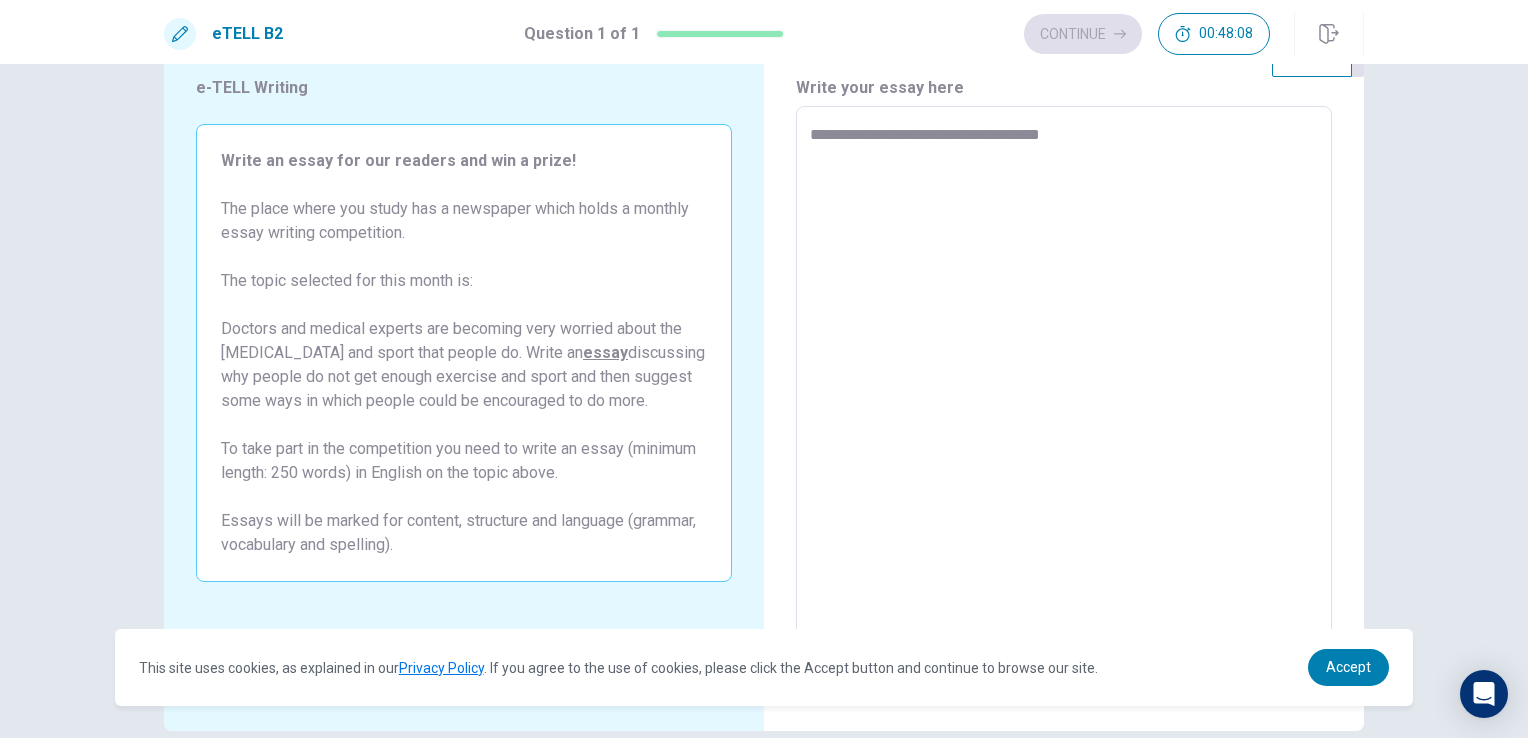 type on "*" 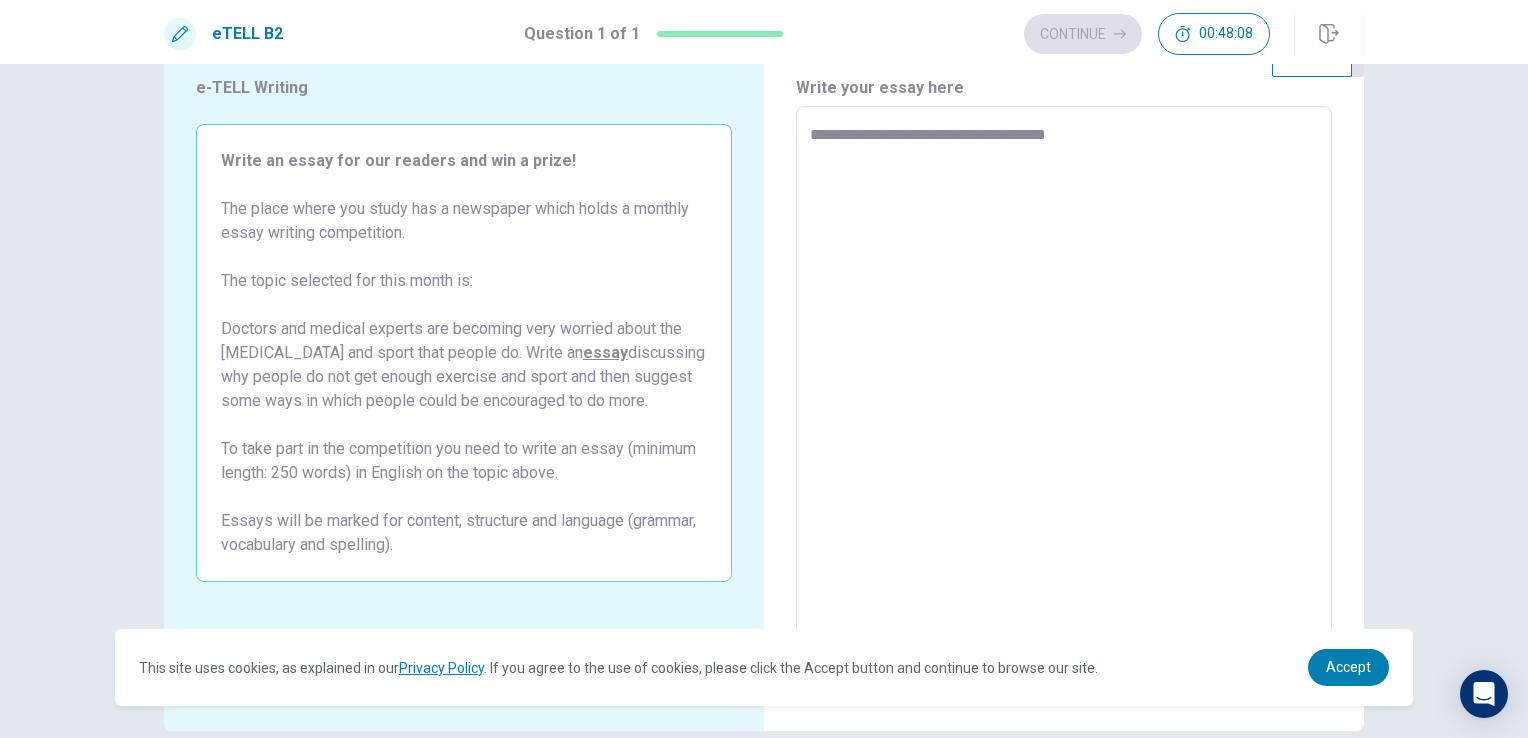 type on "*" 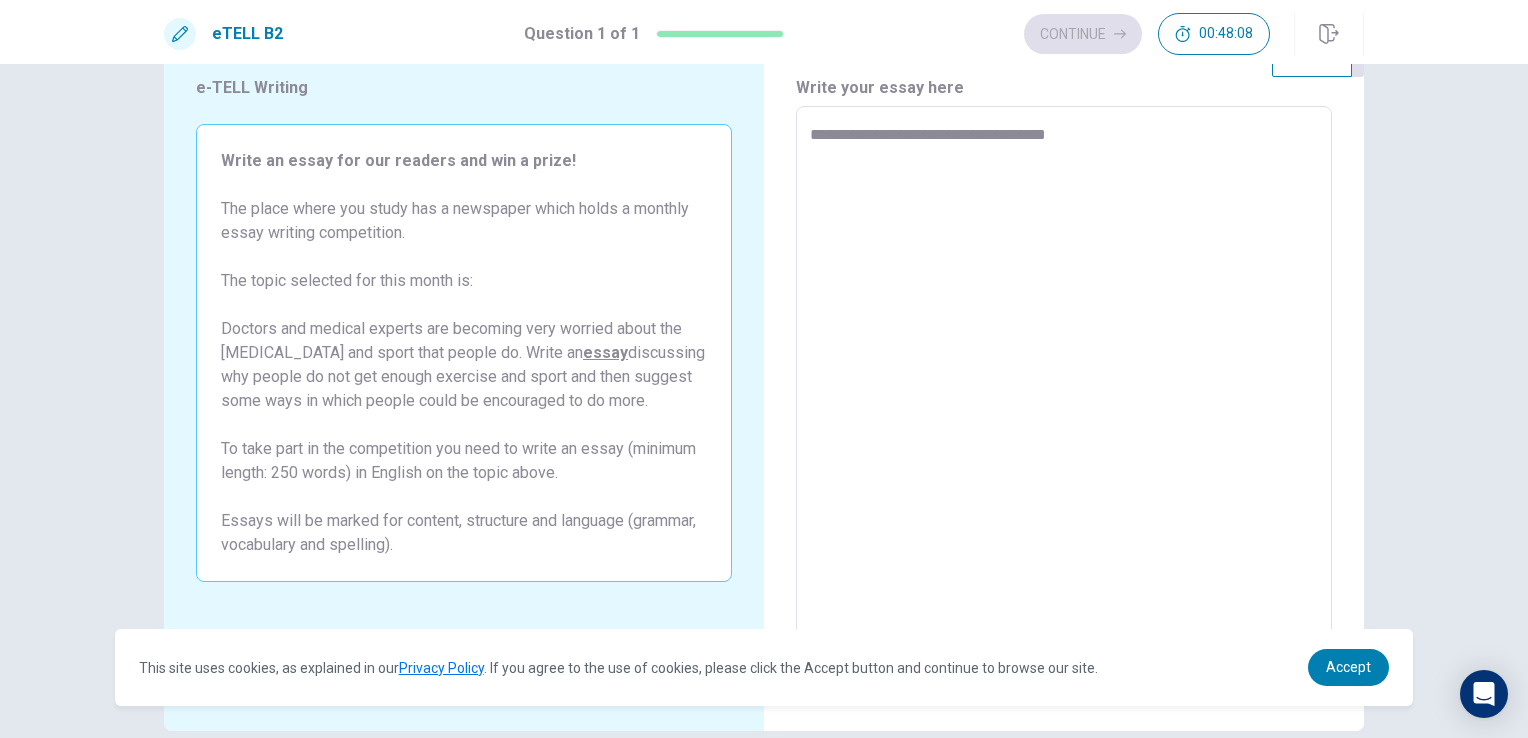 type on "**********" 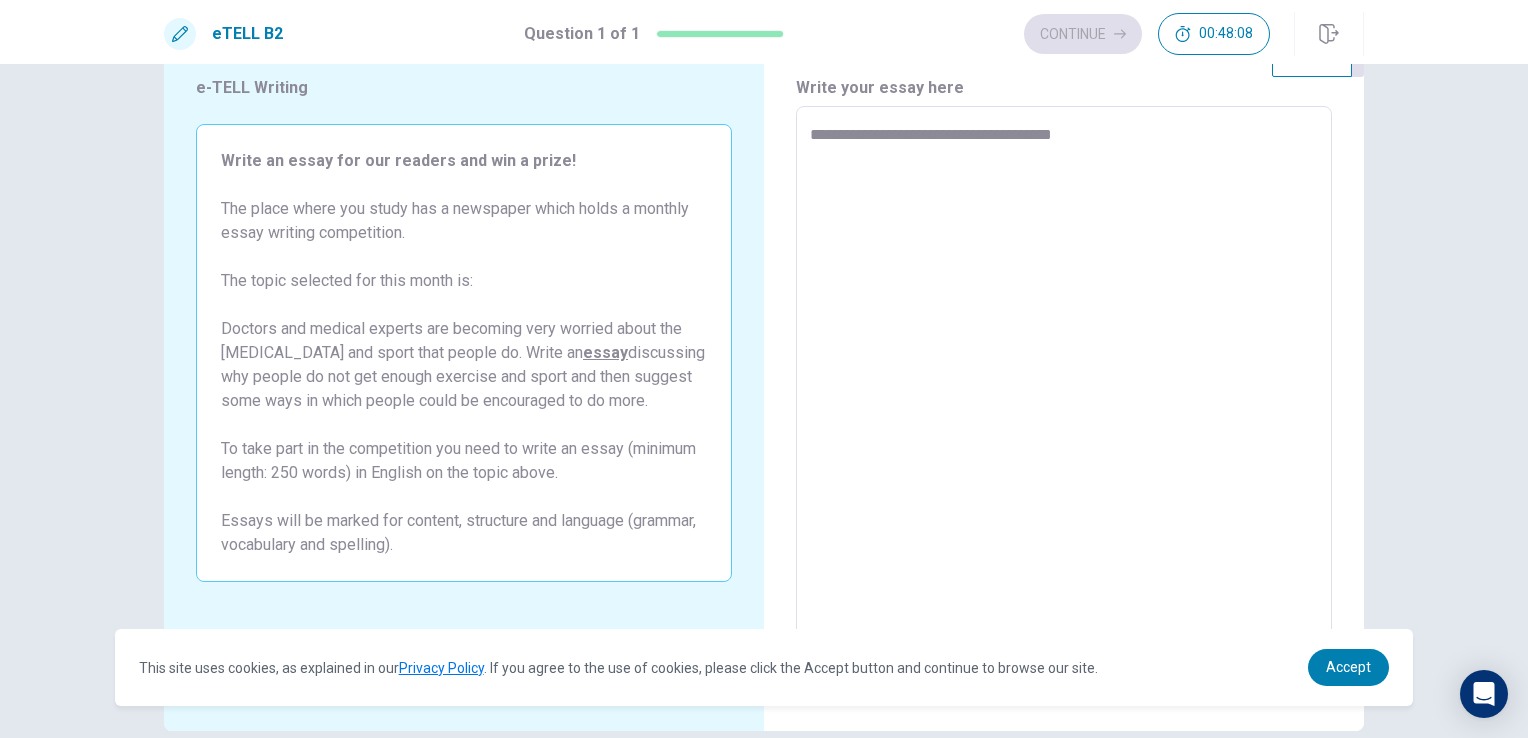 type on "*" 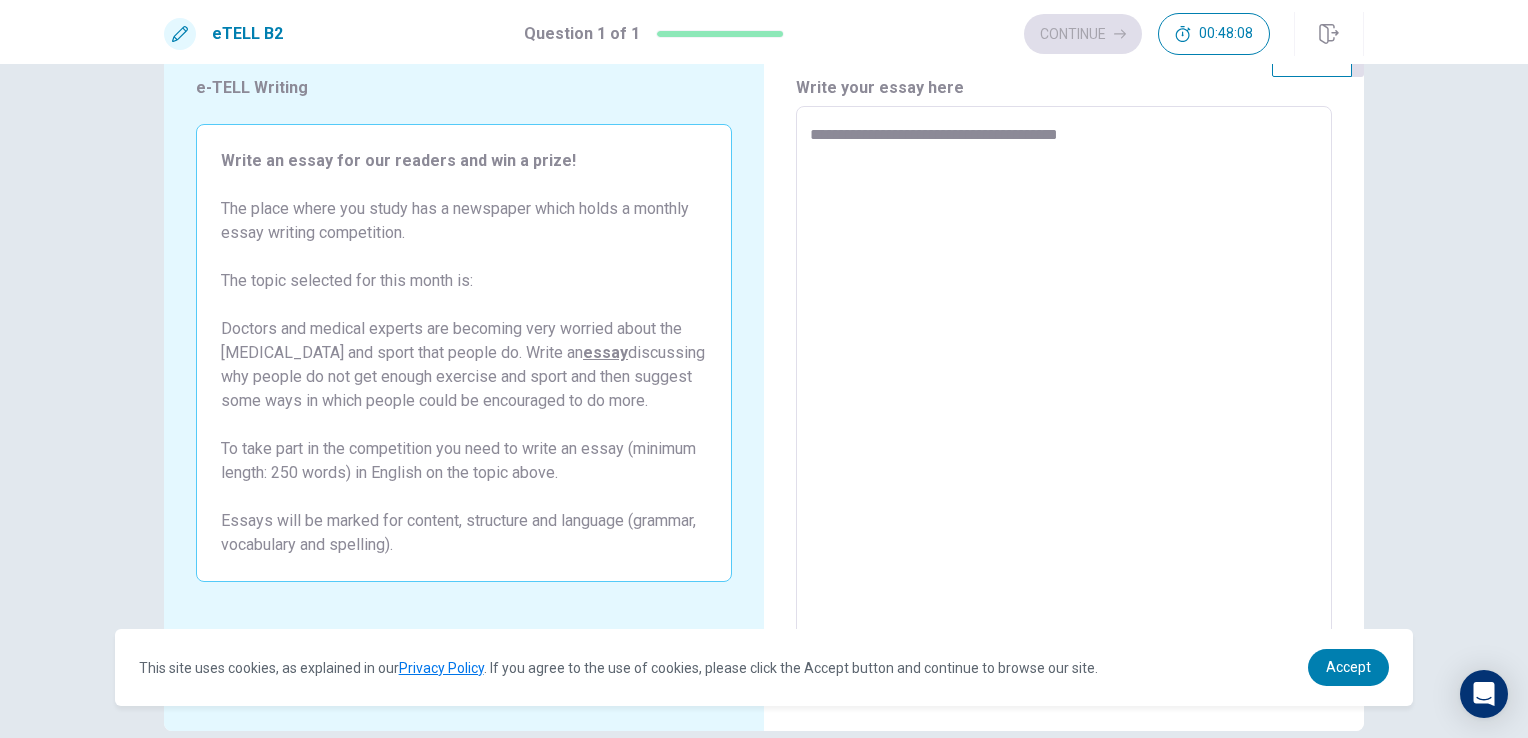 type on "*" 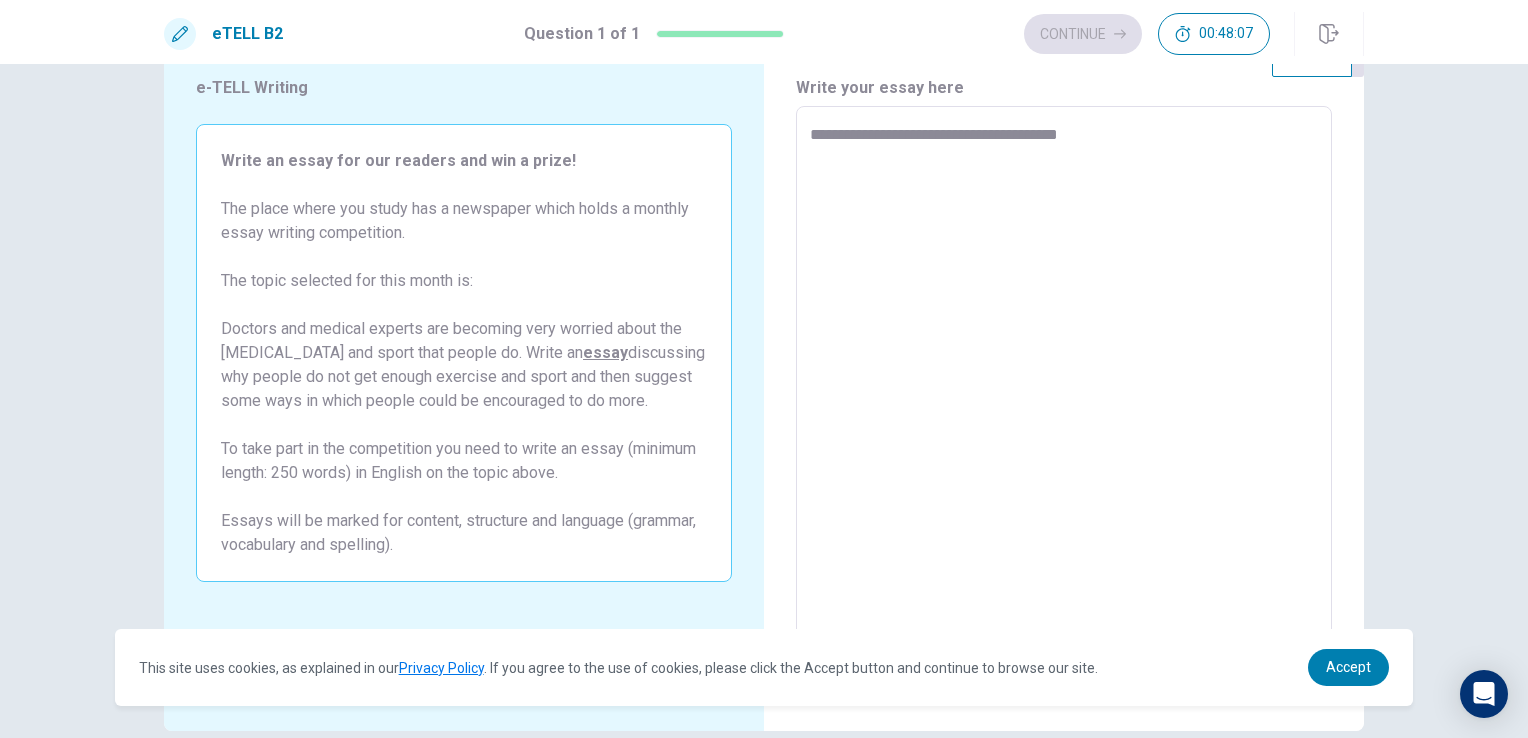type on "**********" 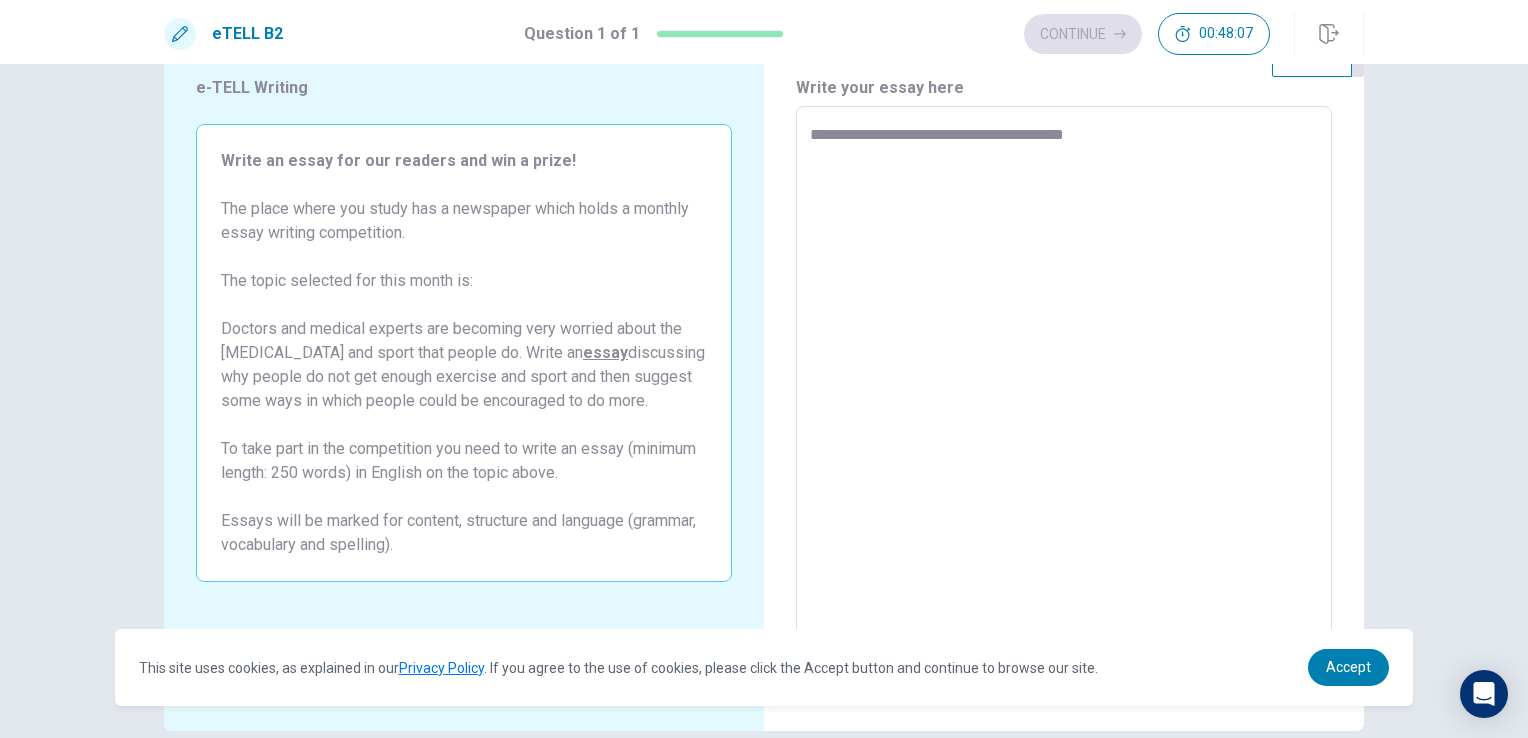 type on "*" 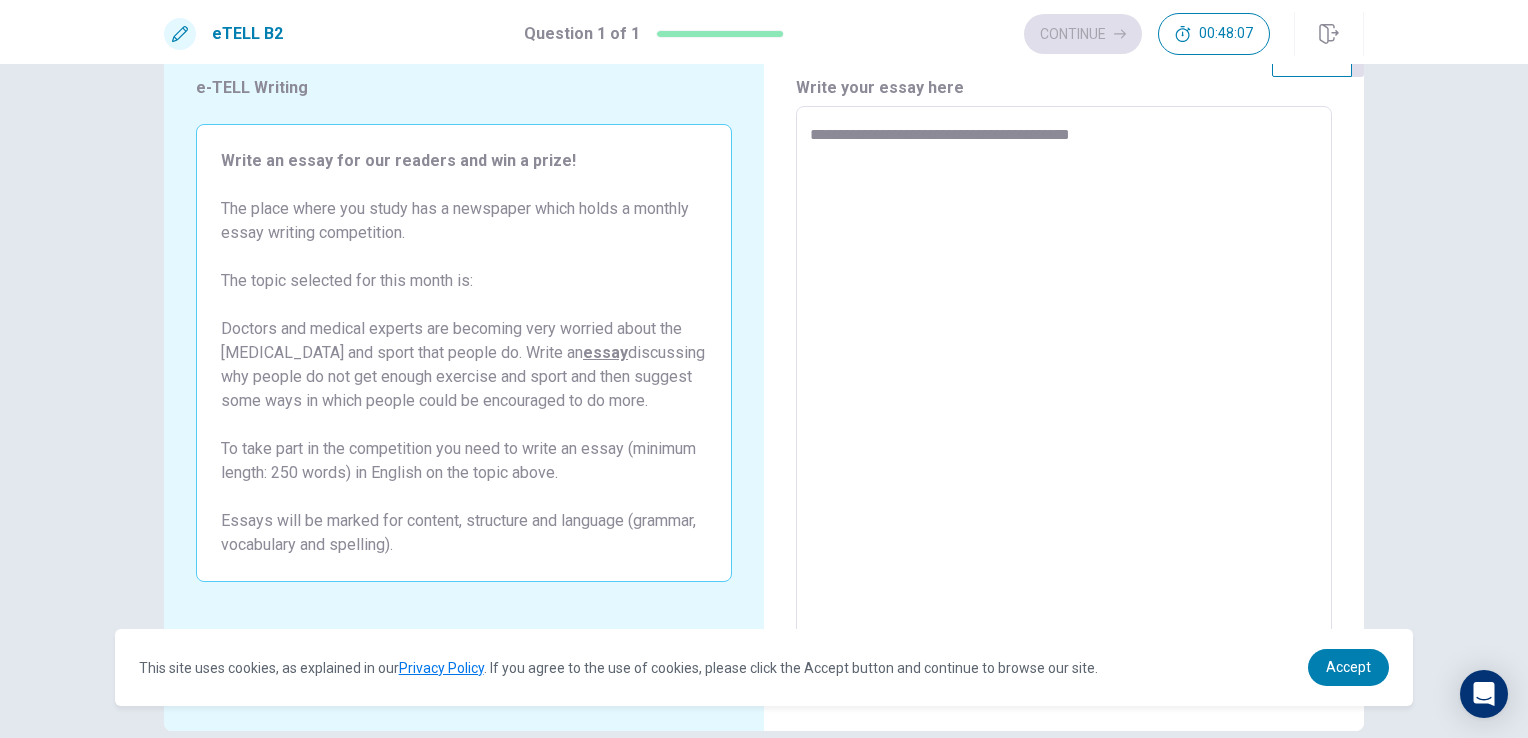 type on "*" 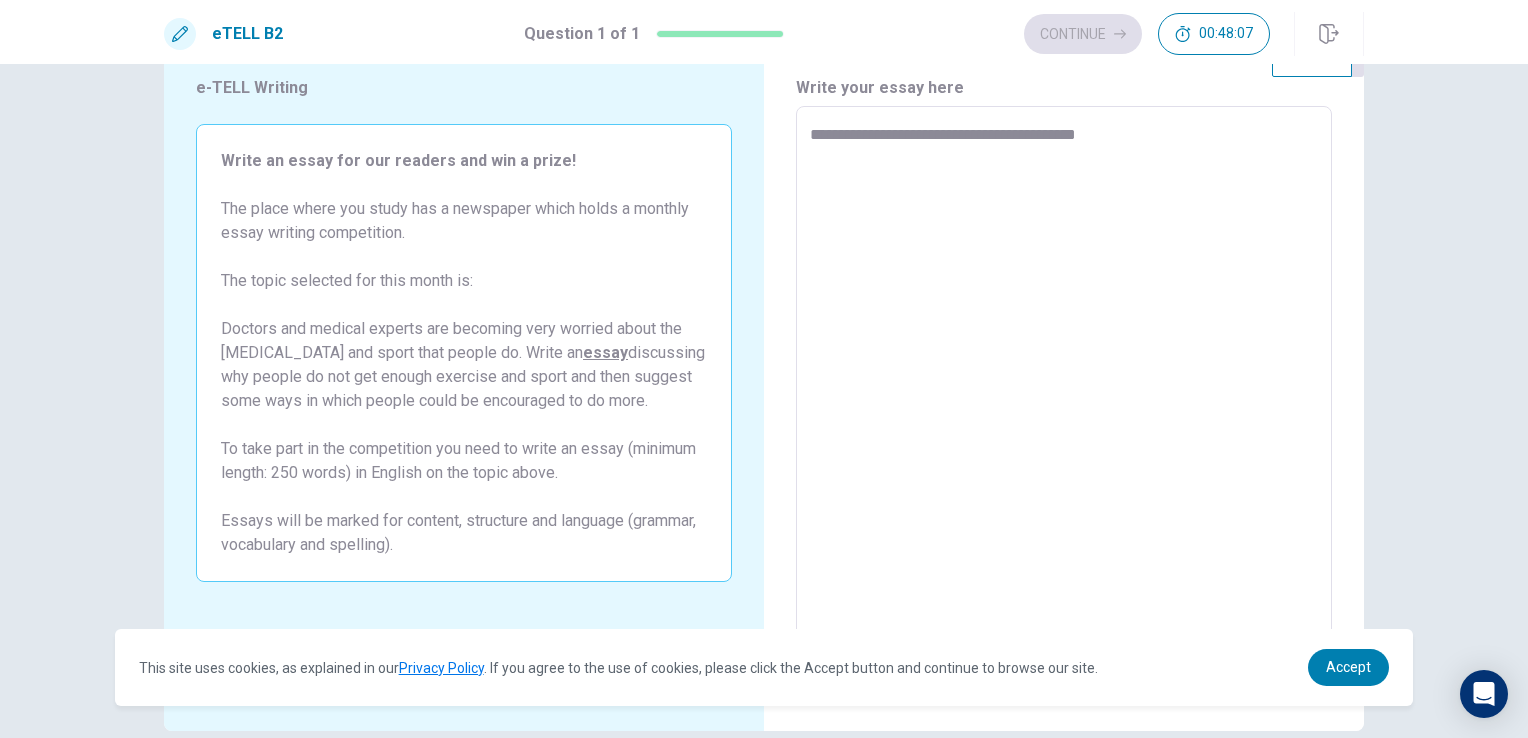 type on "*" 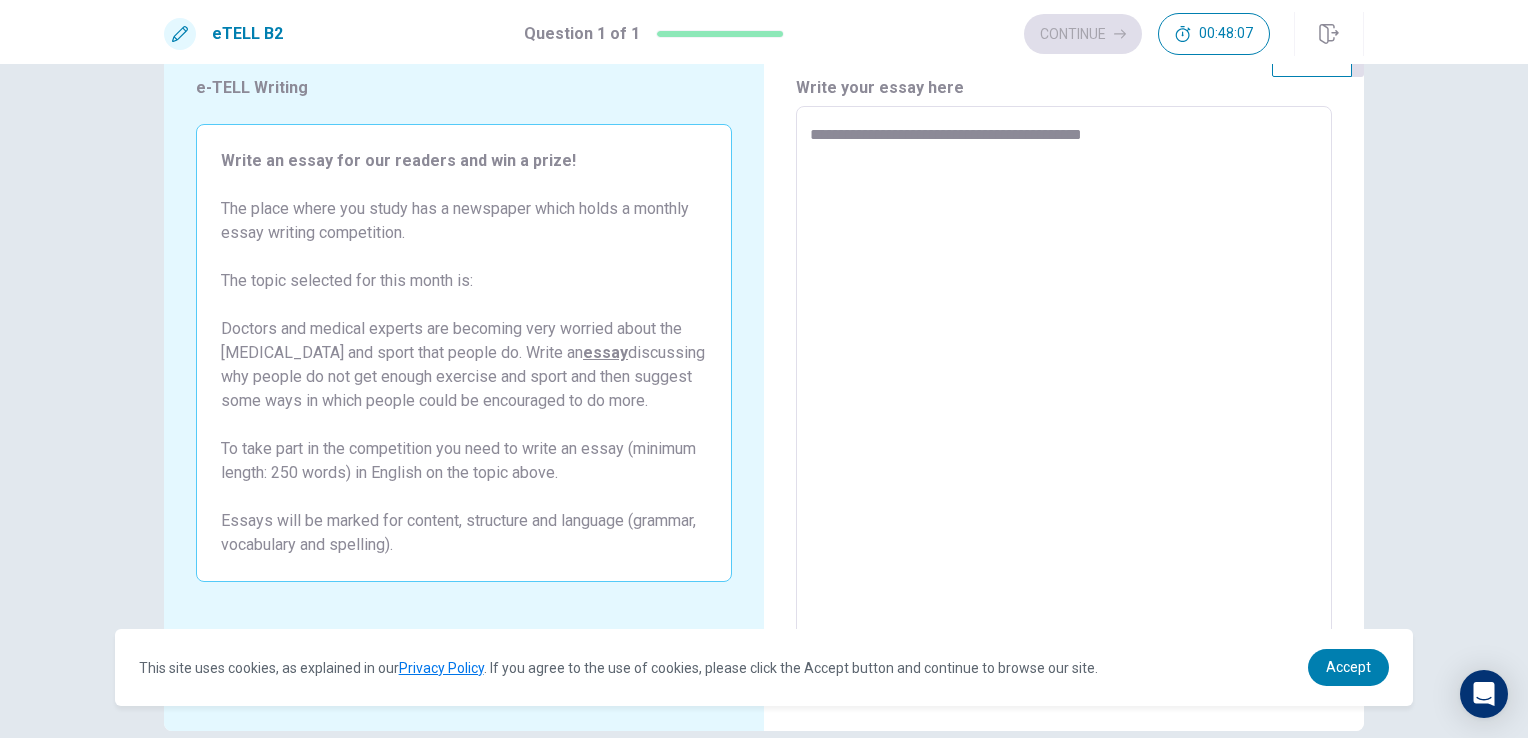 type on "*" 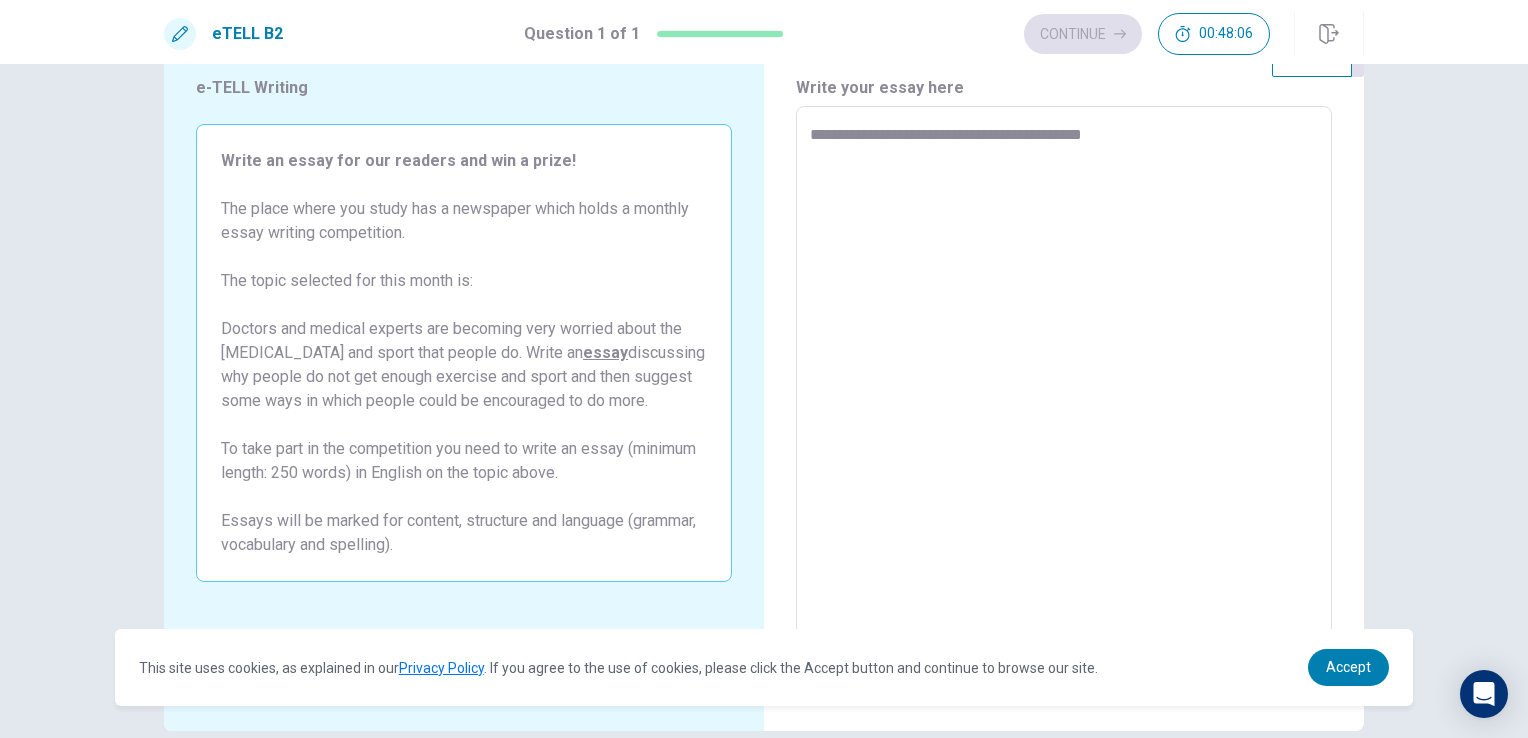 type on "**********" 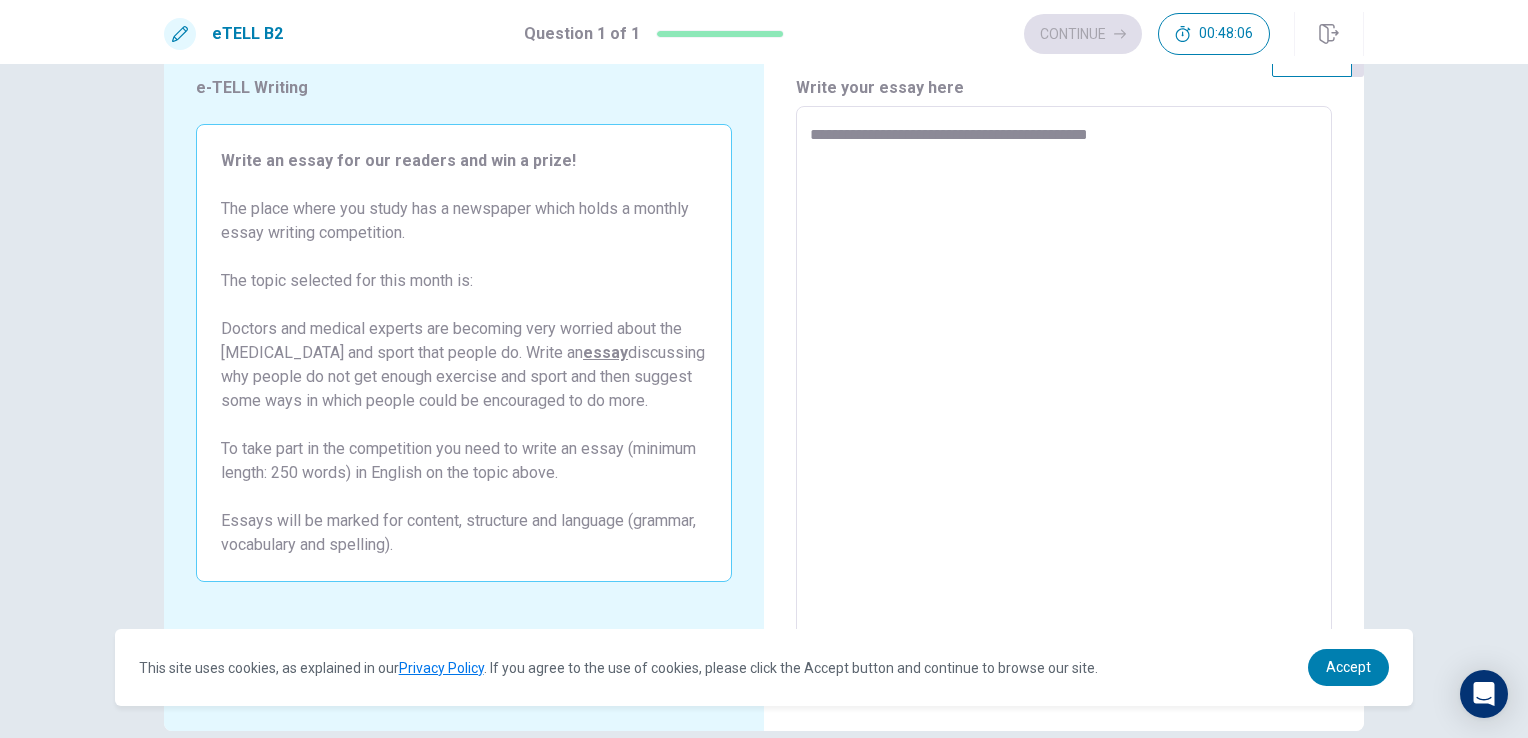 type on "*" 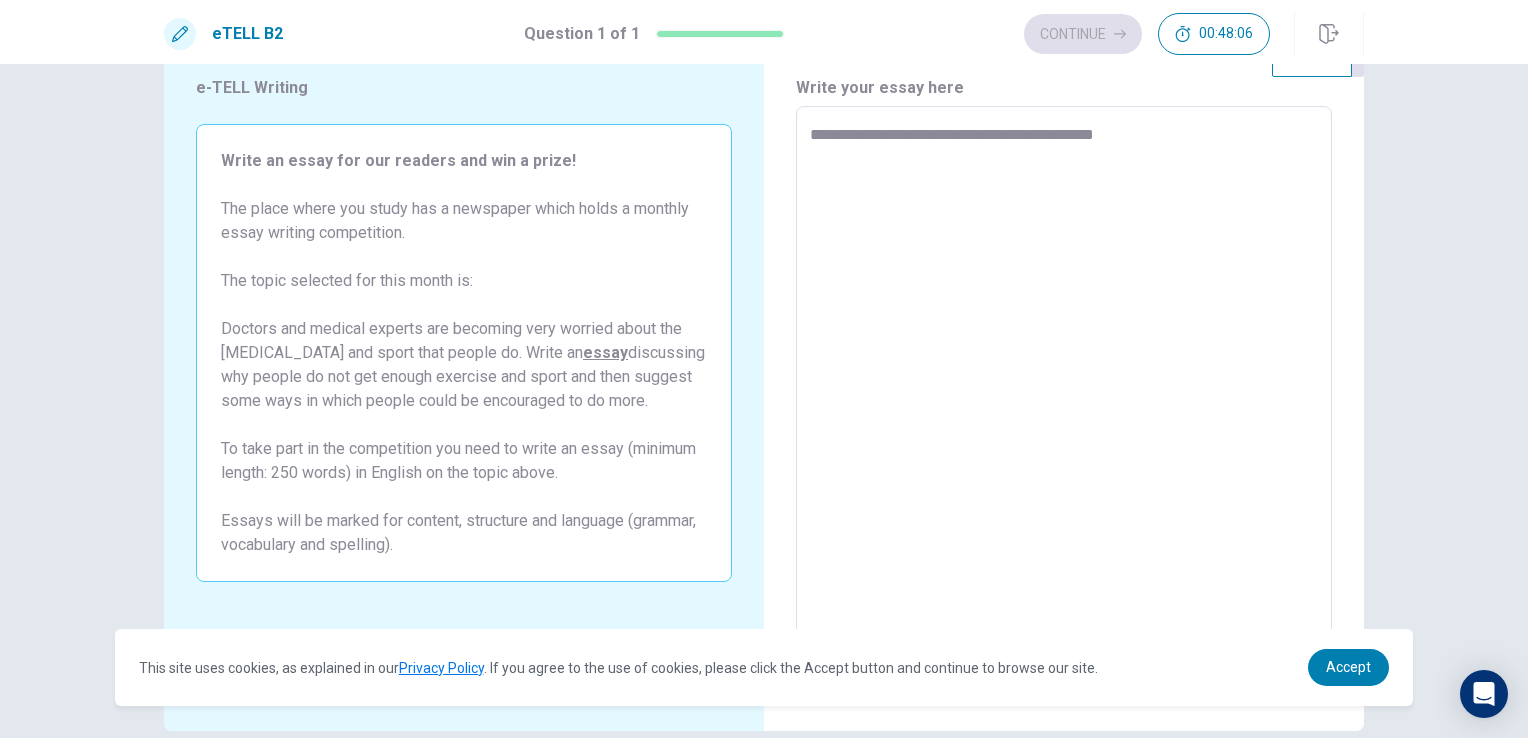 type on "*" 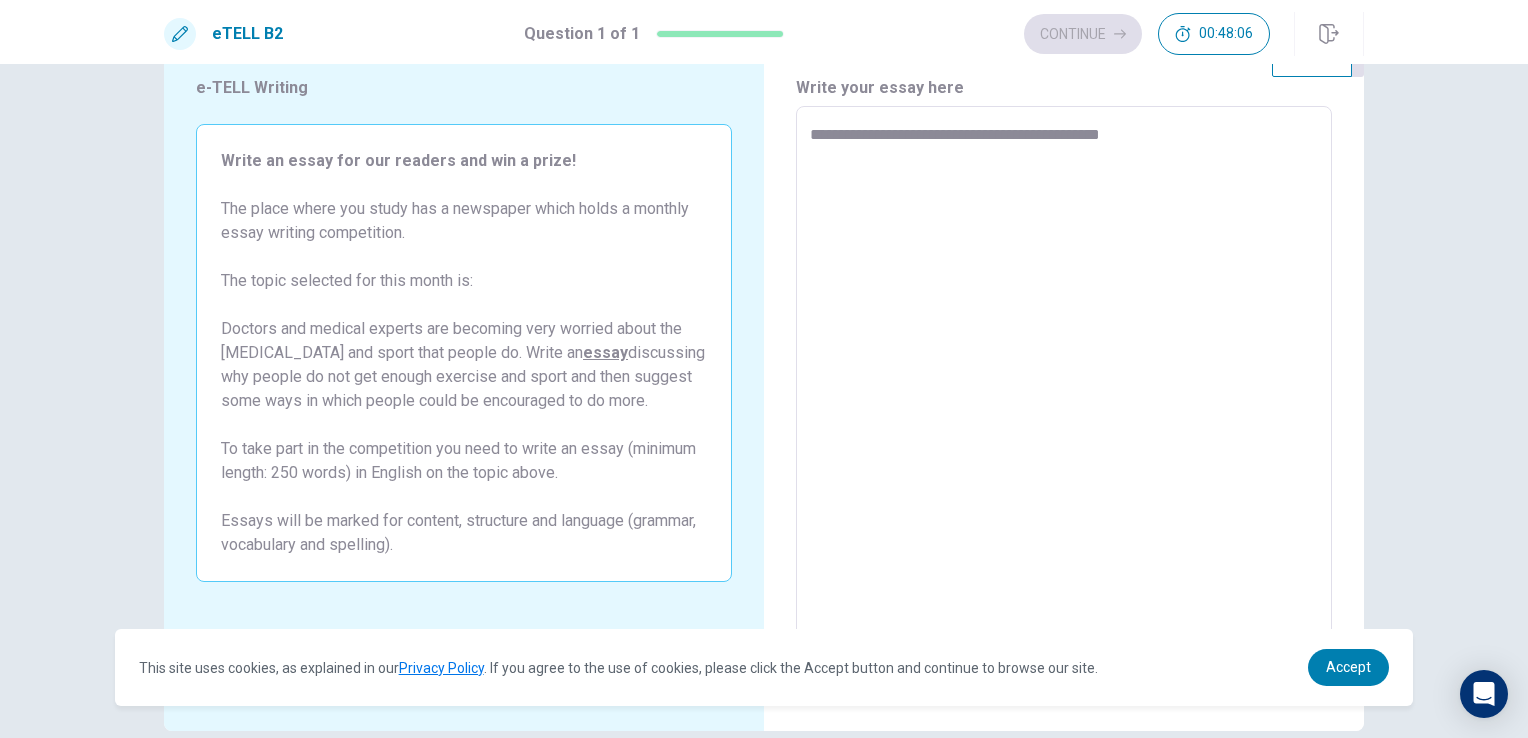 type on "*" 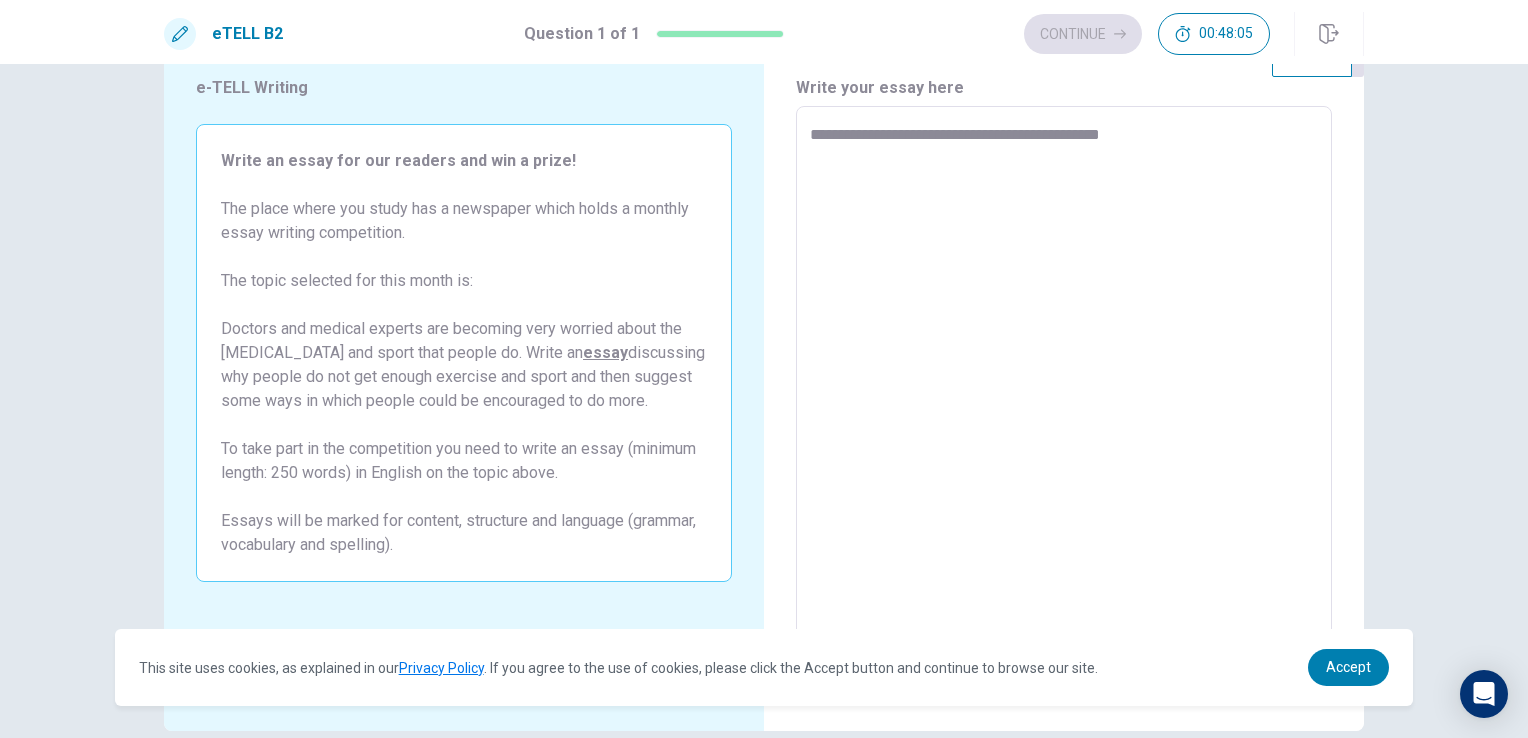 type on "**********" 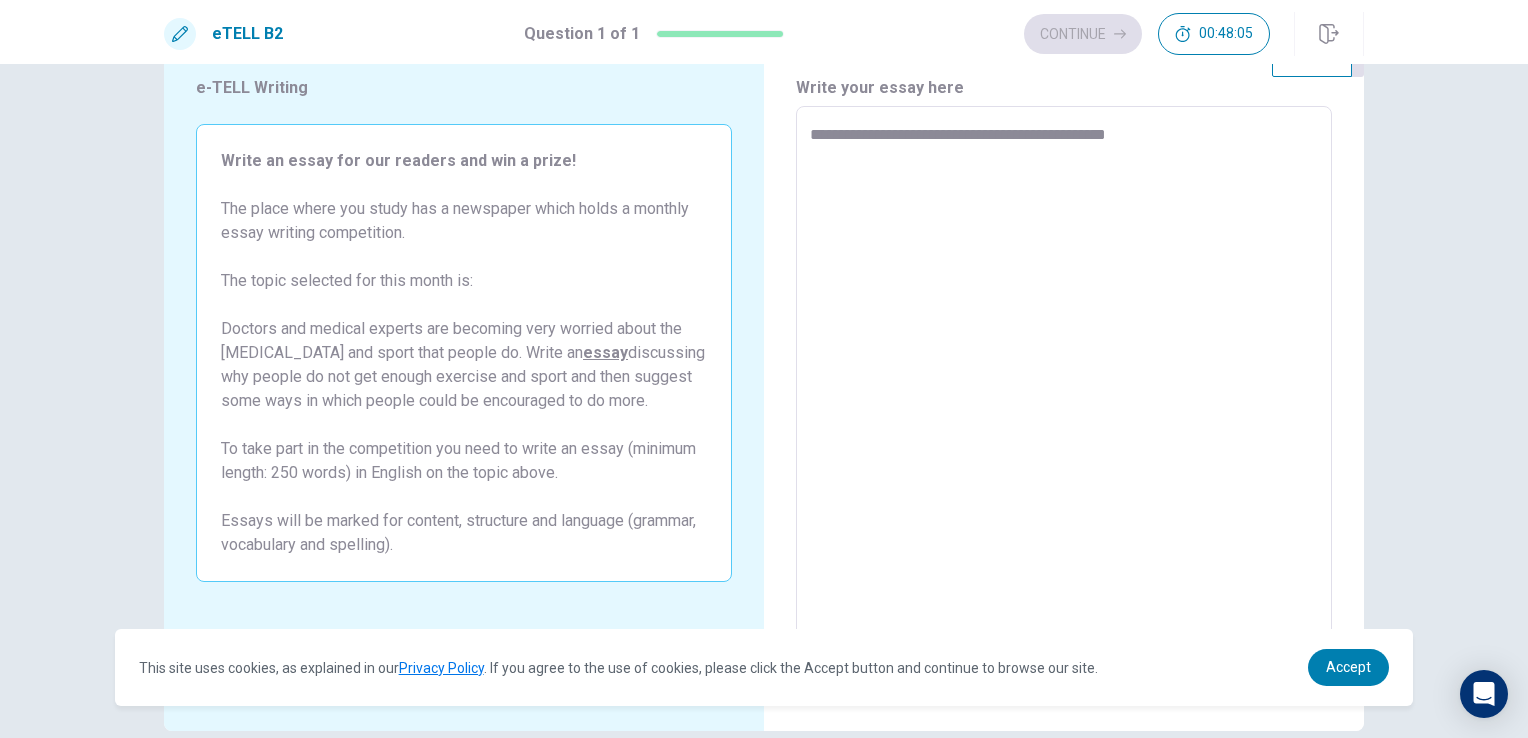 type on "*" 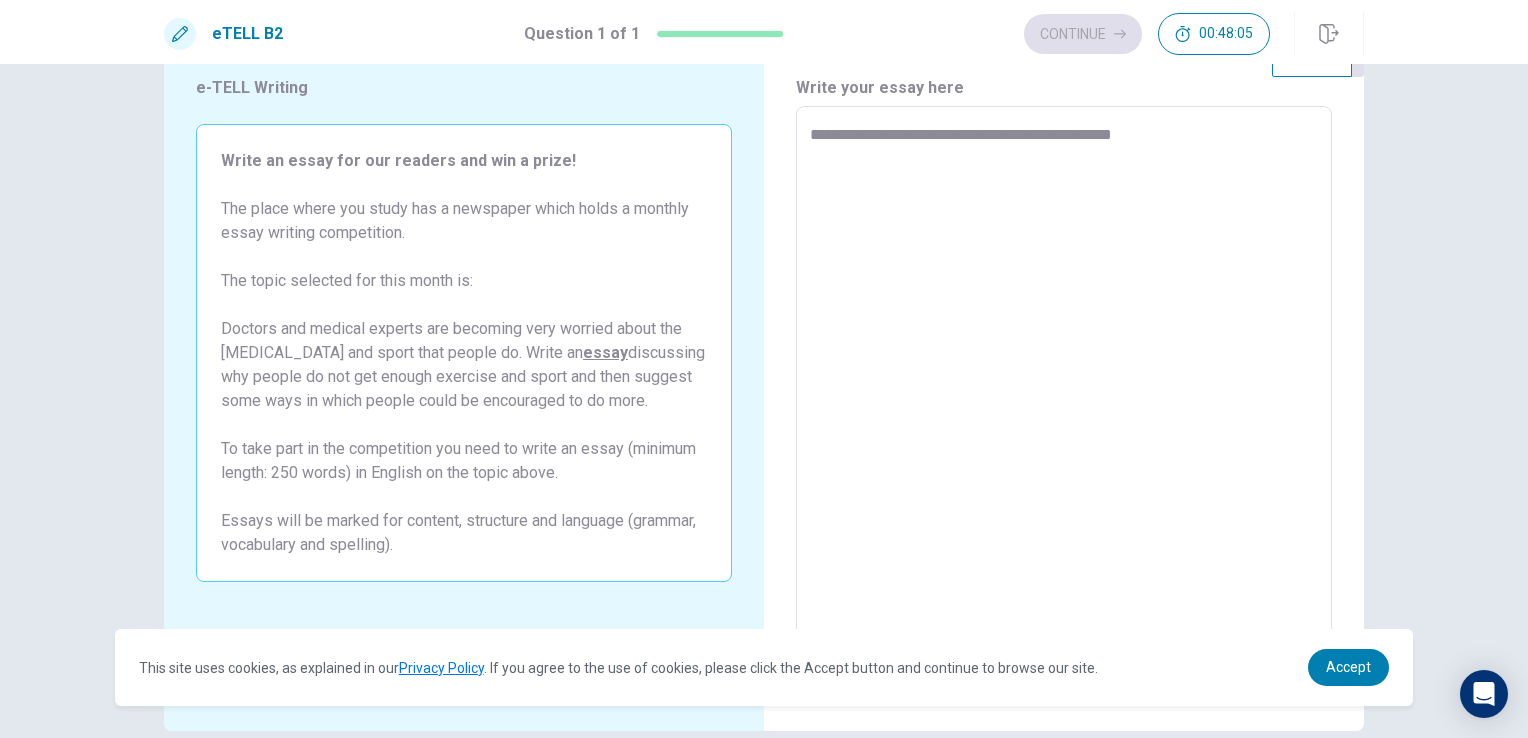 type on "*" 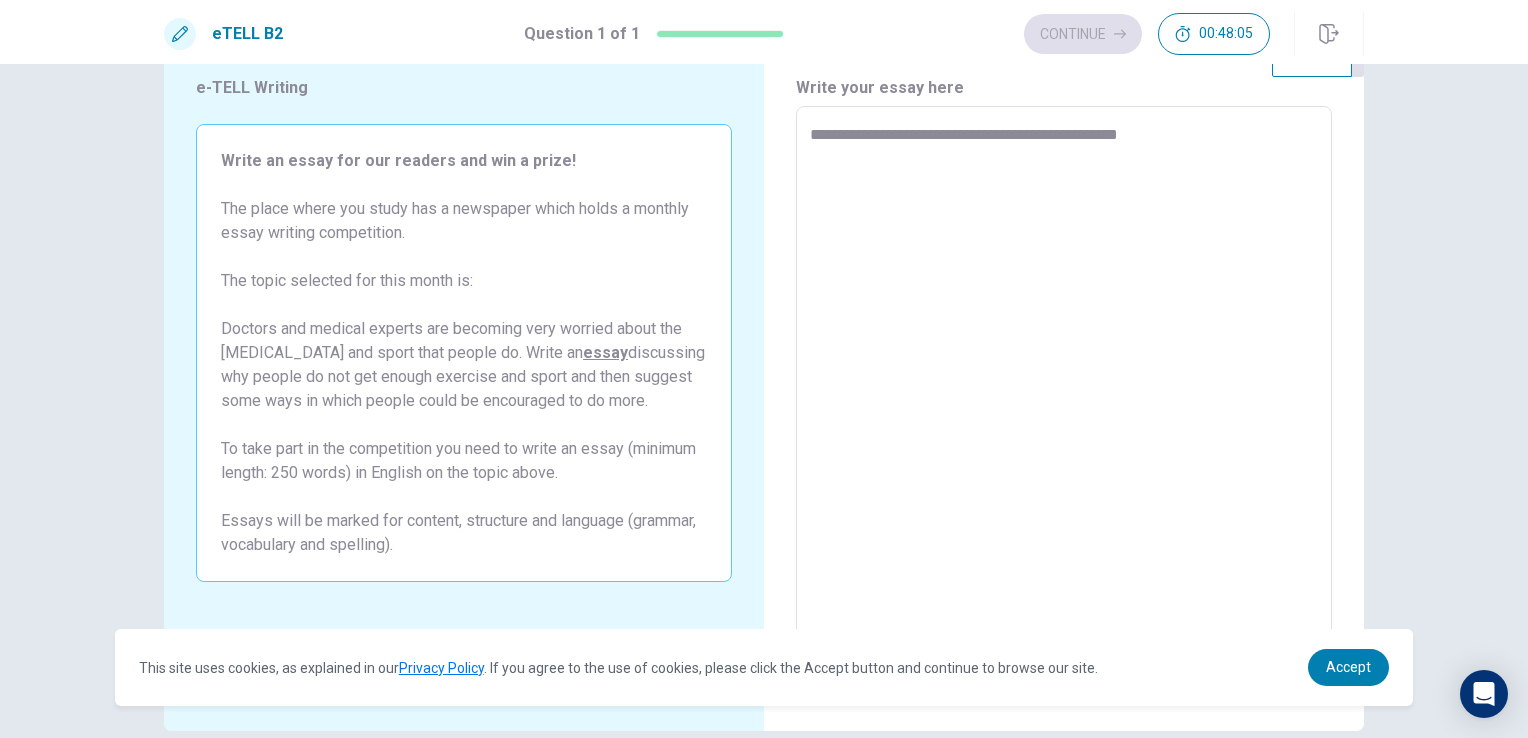 type on "*" 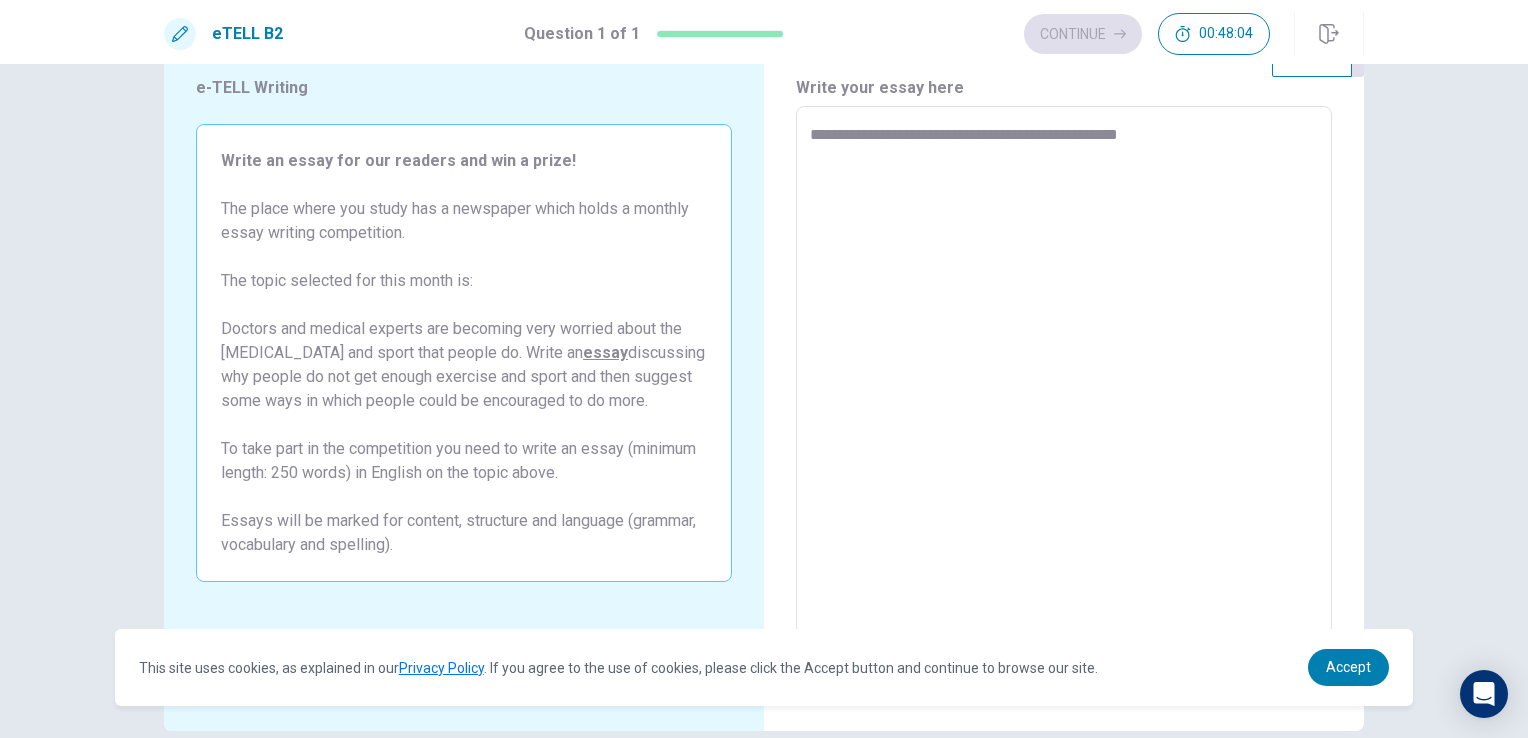 type on "**********" 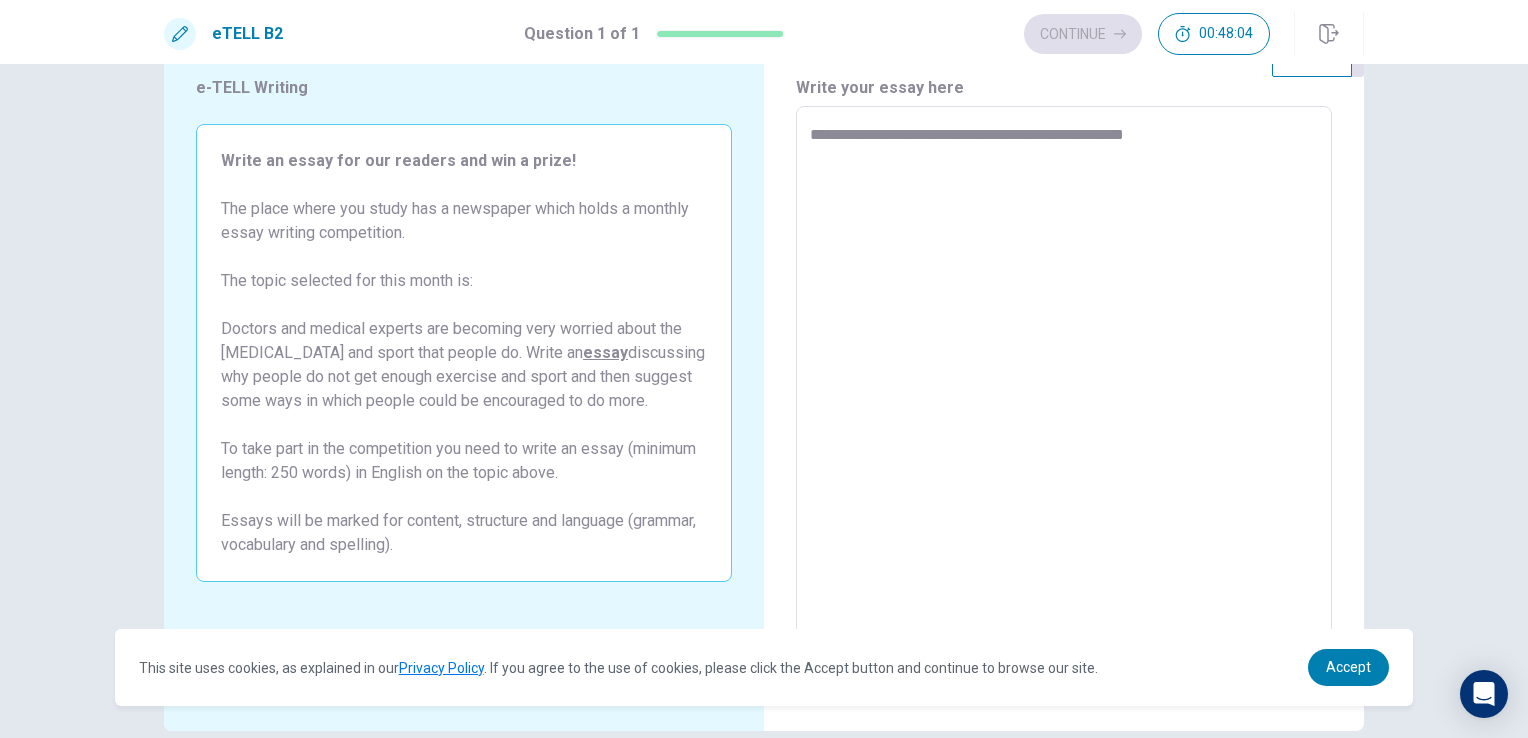 type on "*" 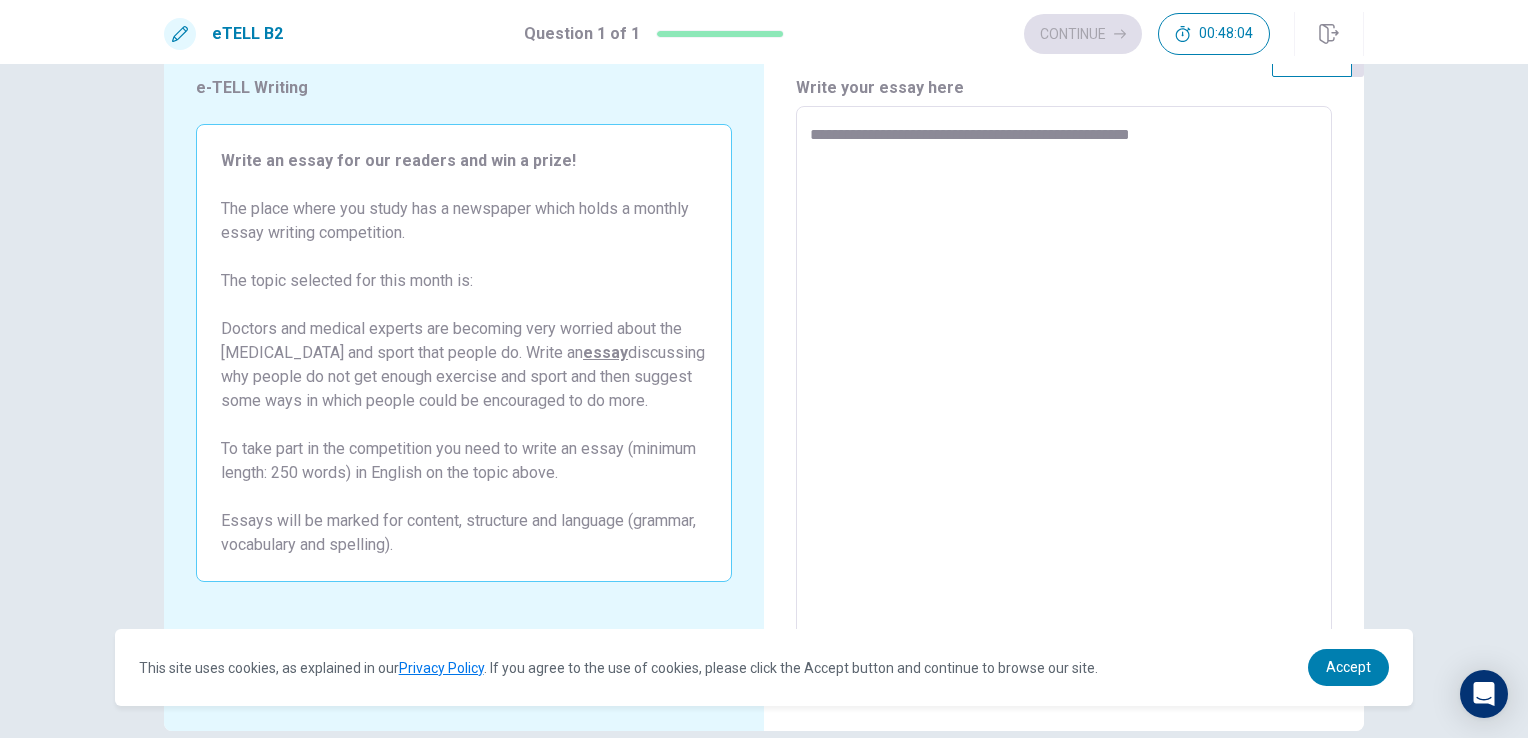 type on "*" 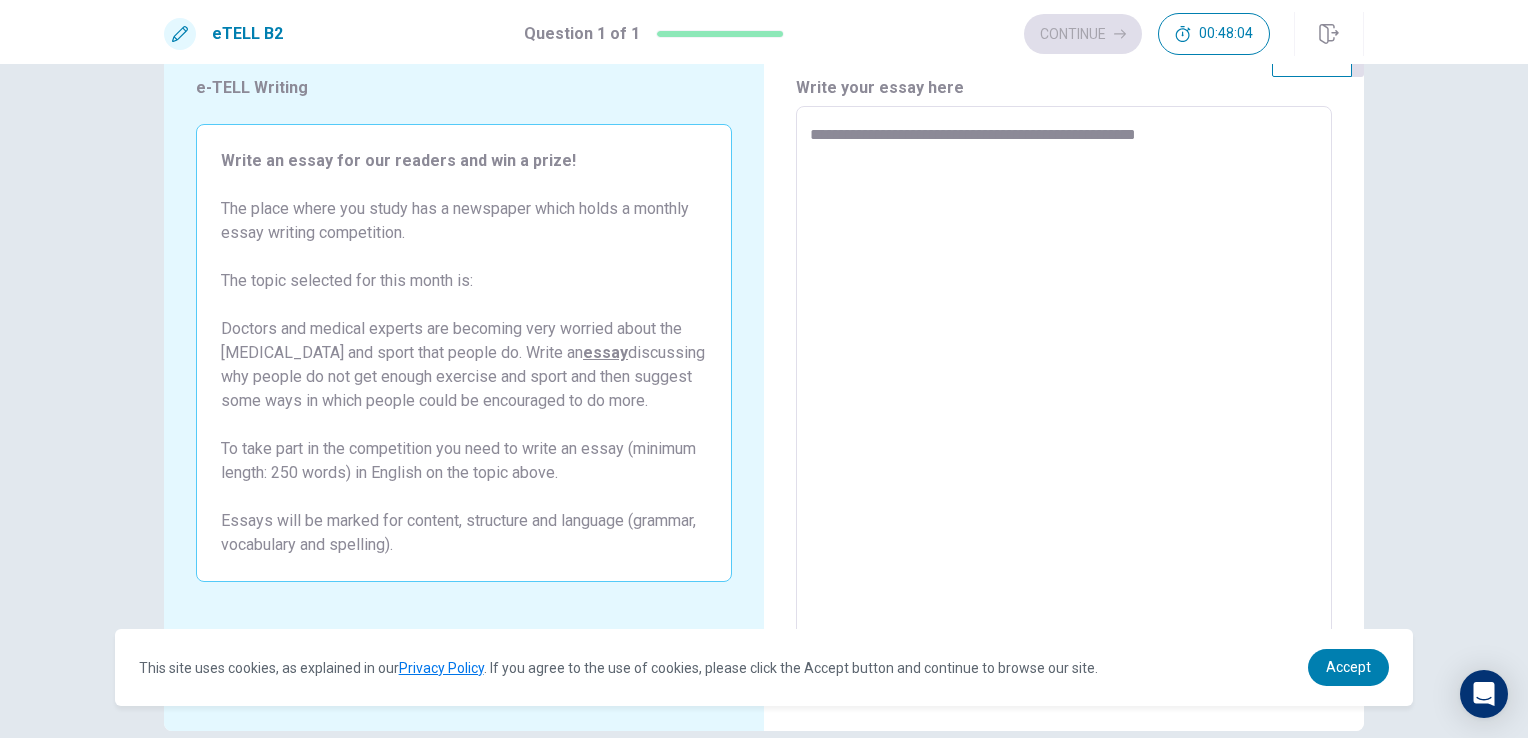 type on "*" 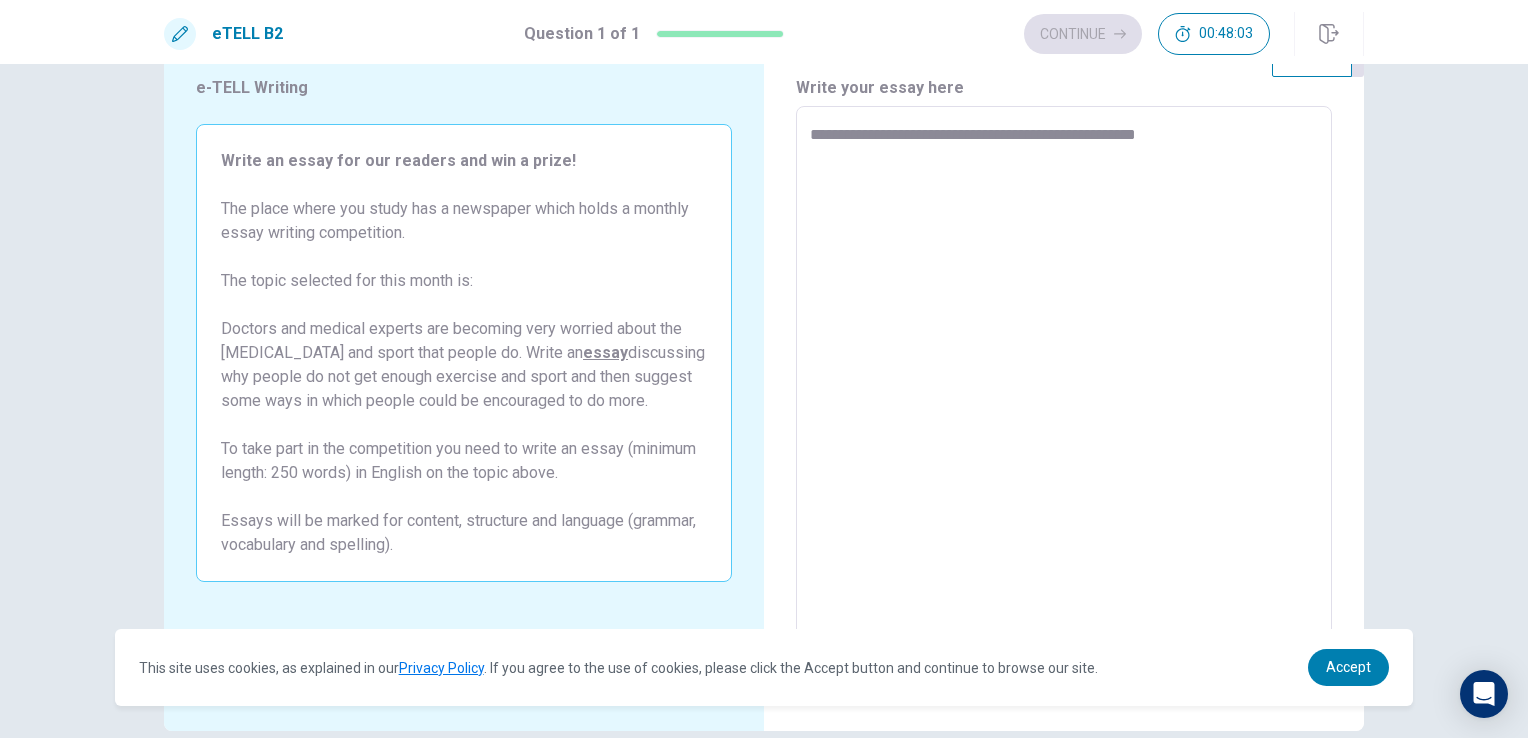 type on "**********" 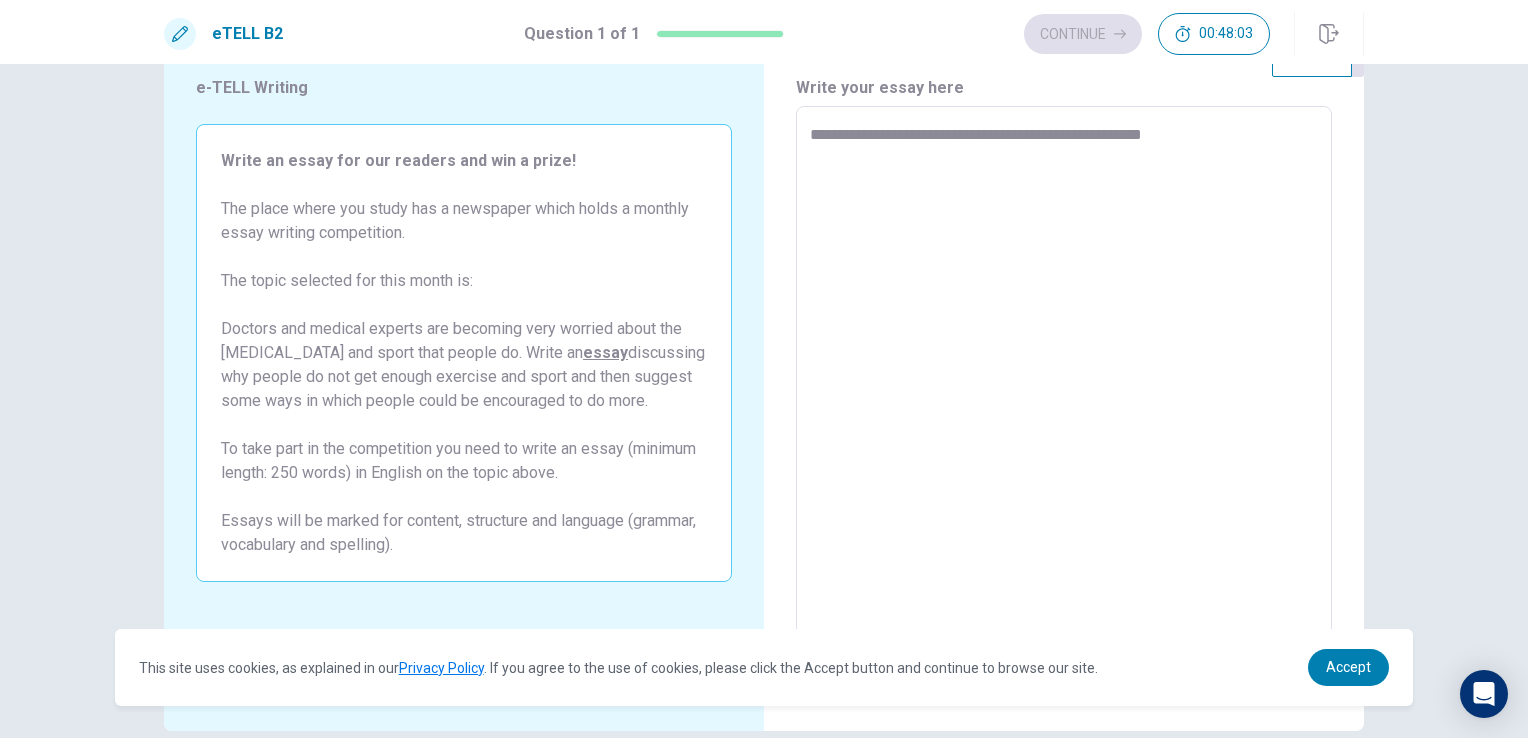 type on "*" 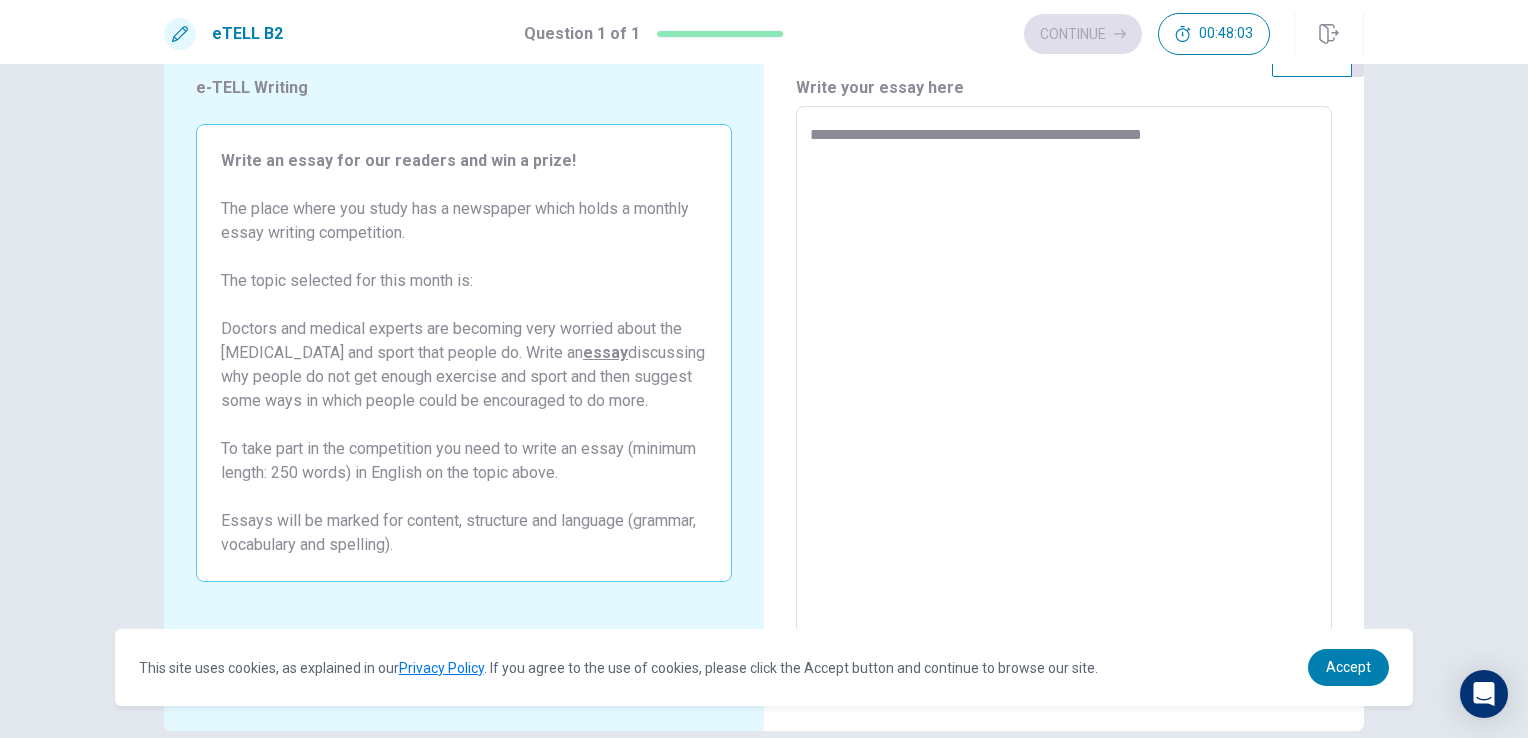 type on "**********" 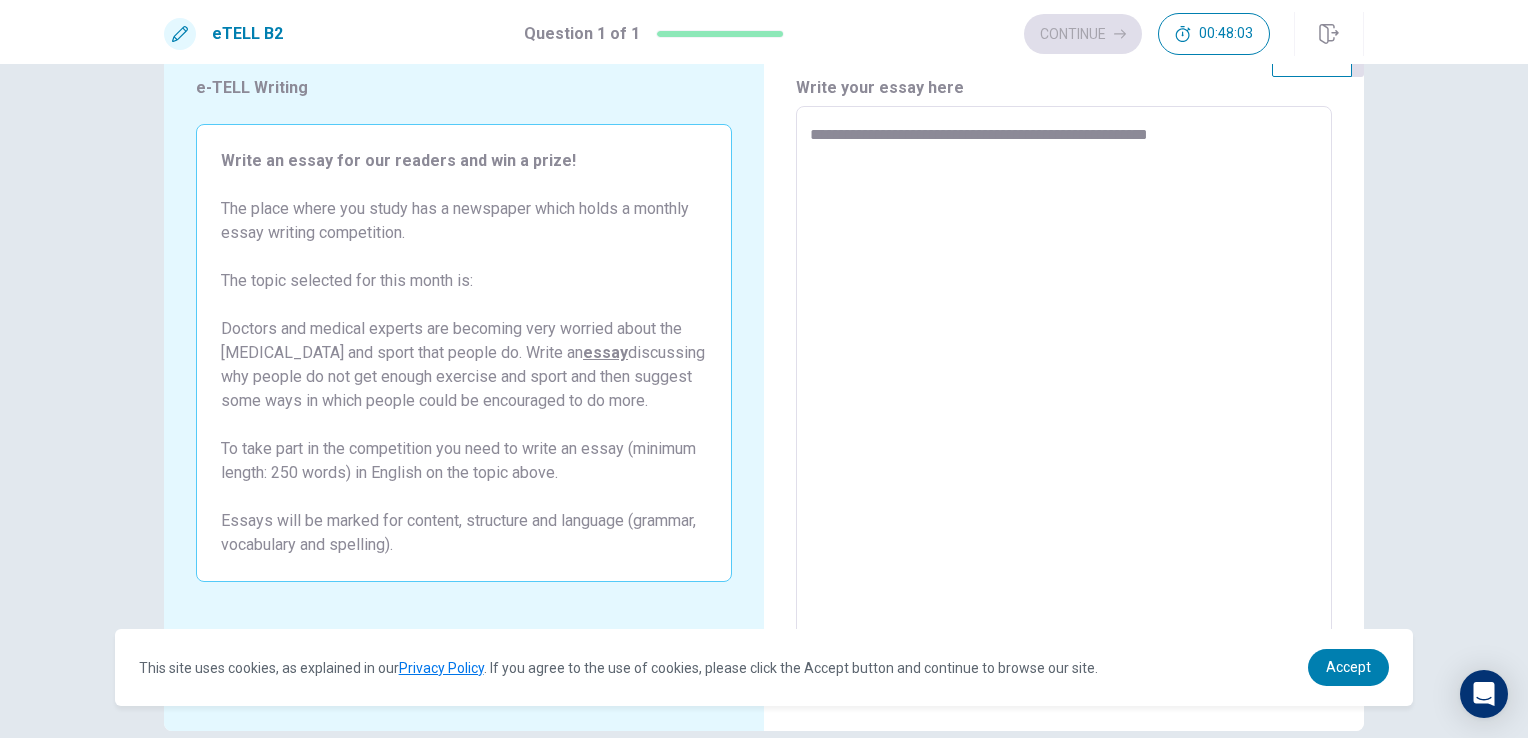 type on "*" 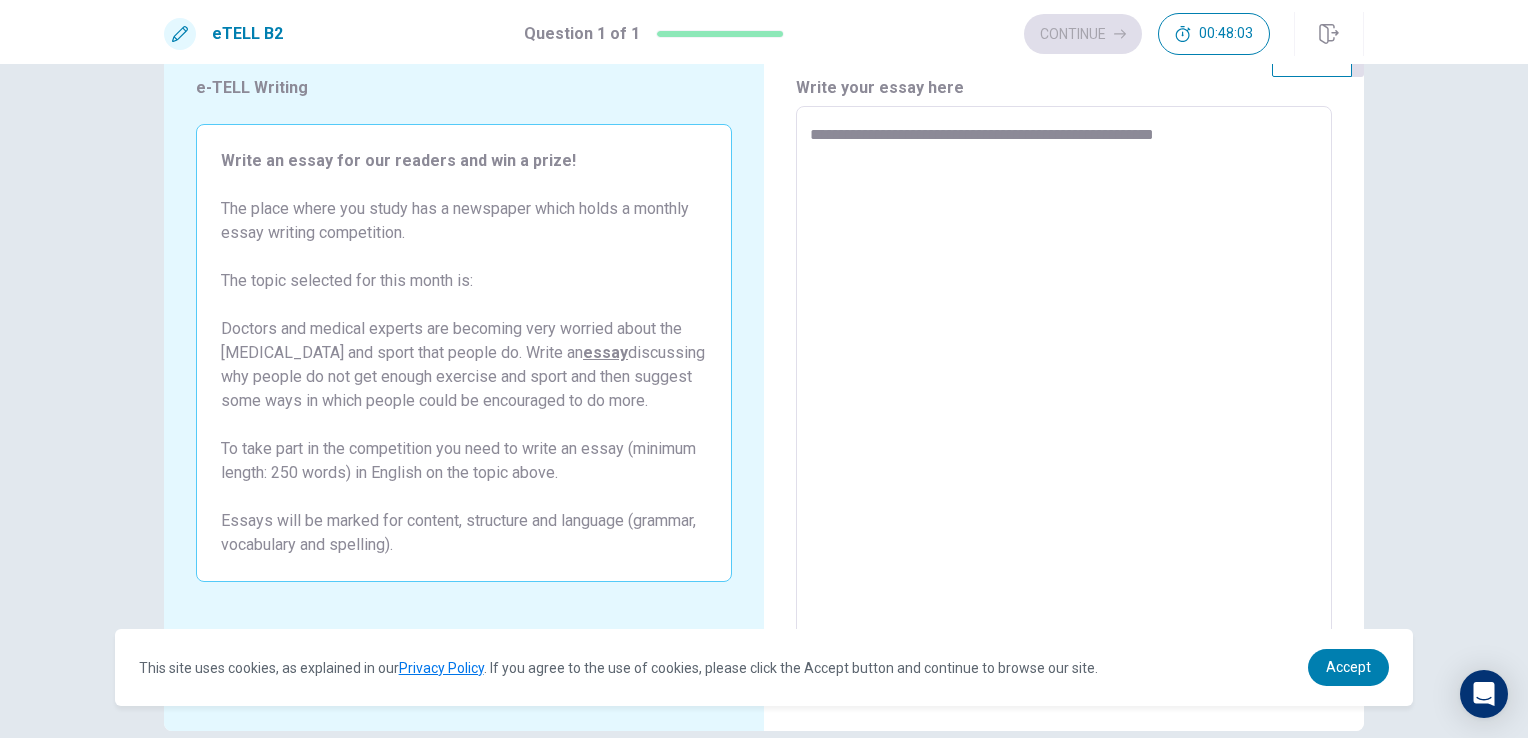 type on "*" 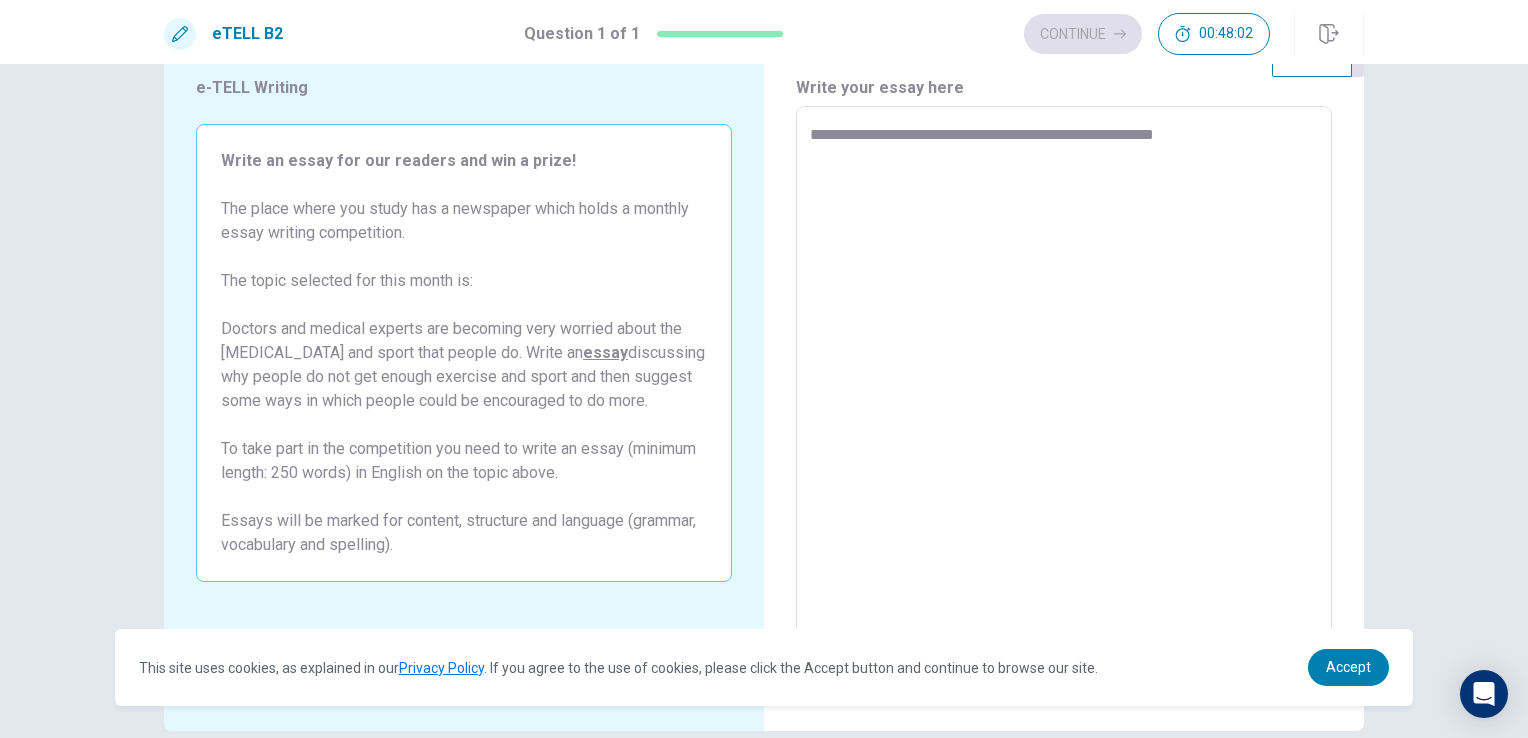 type on "**********" 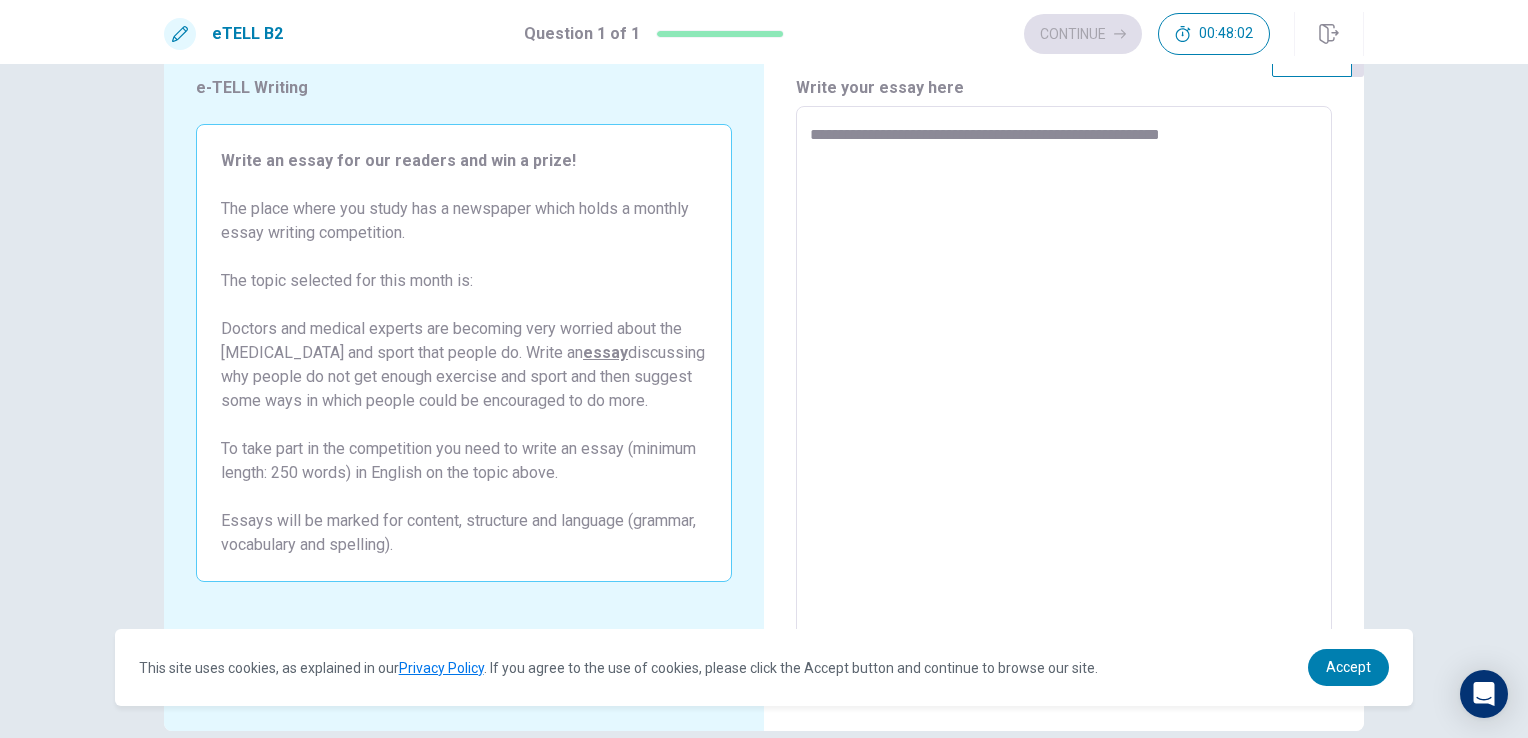 type on "*" 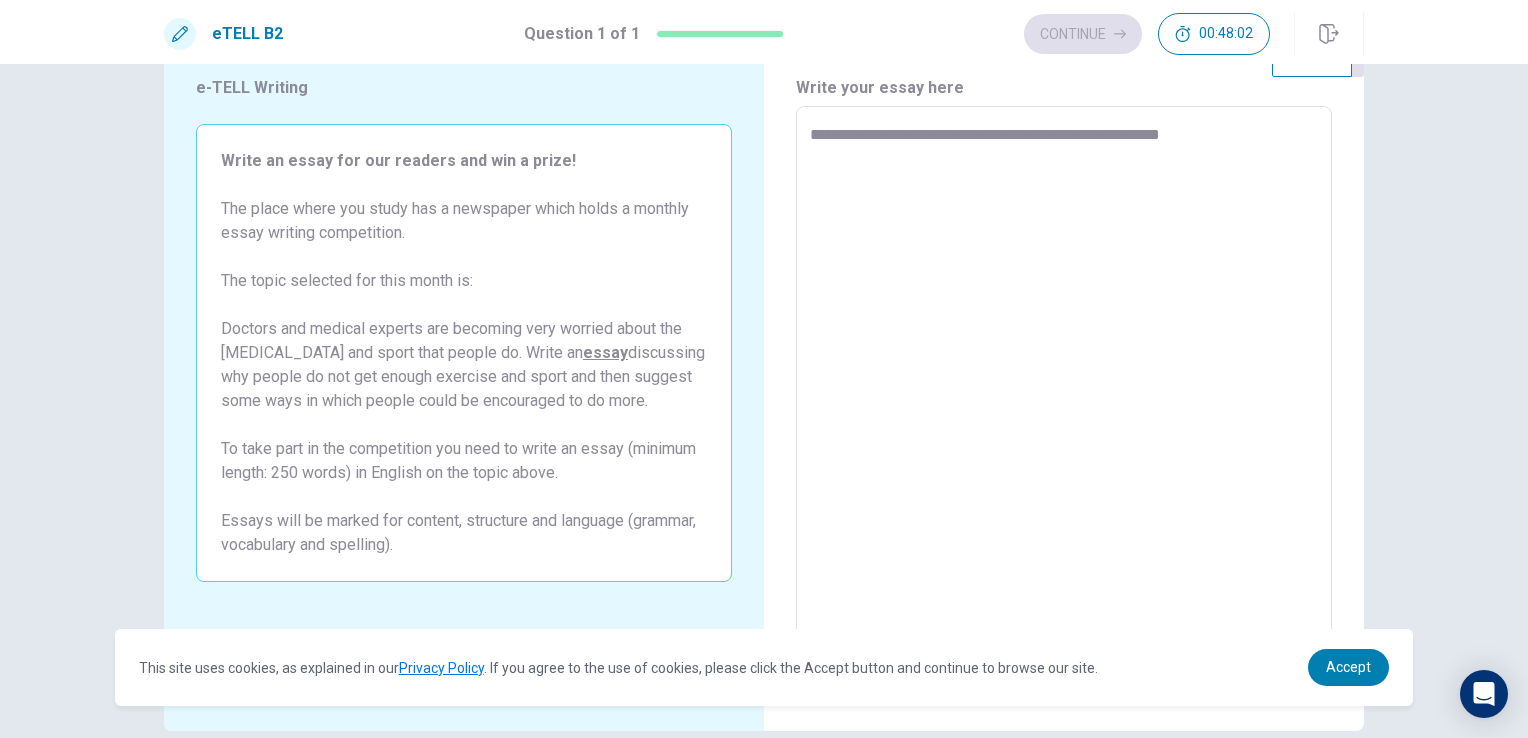 type on "**********" 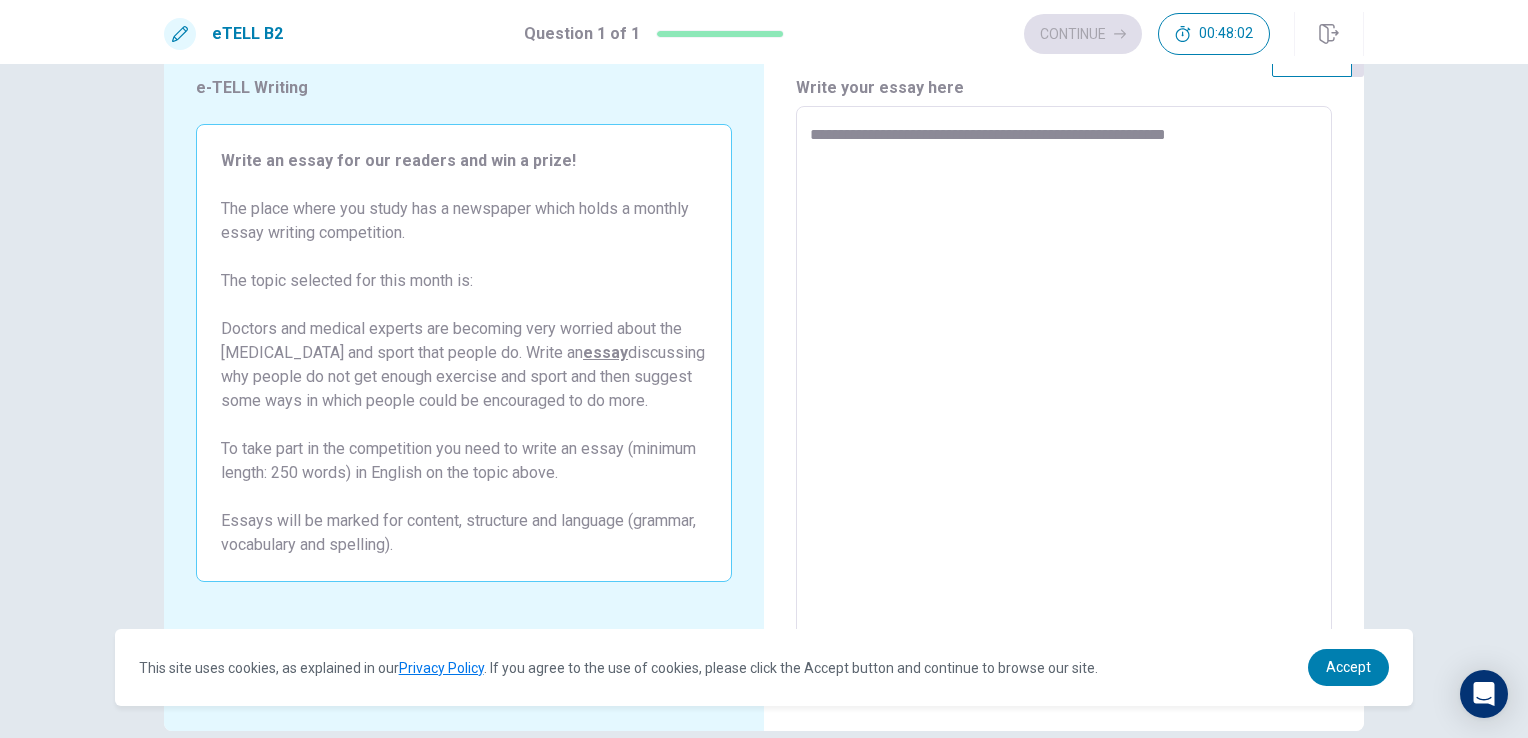type on "*" 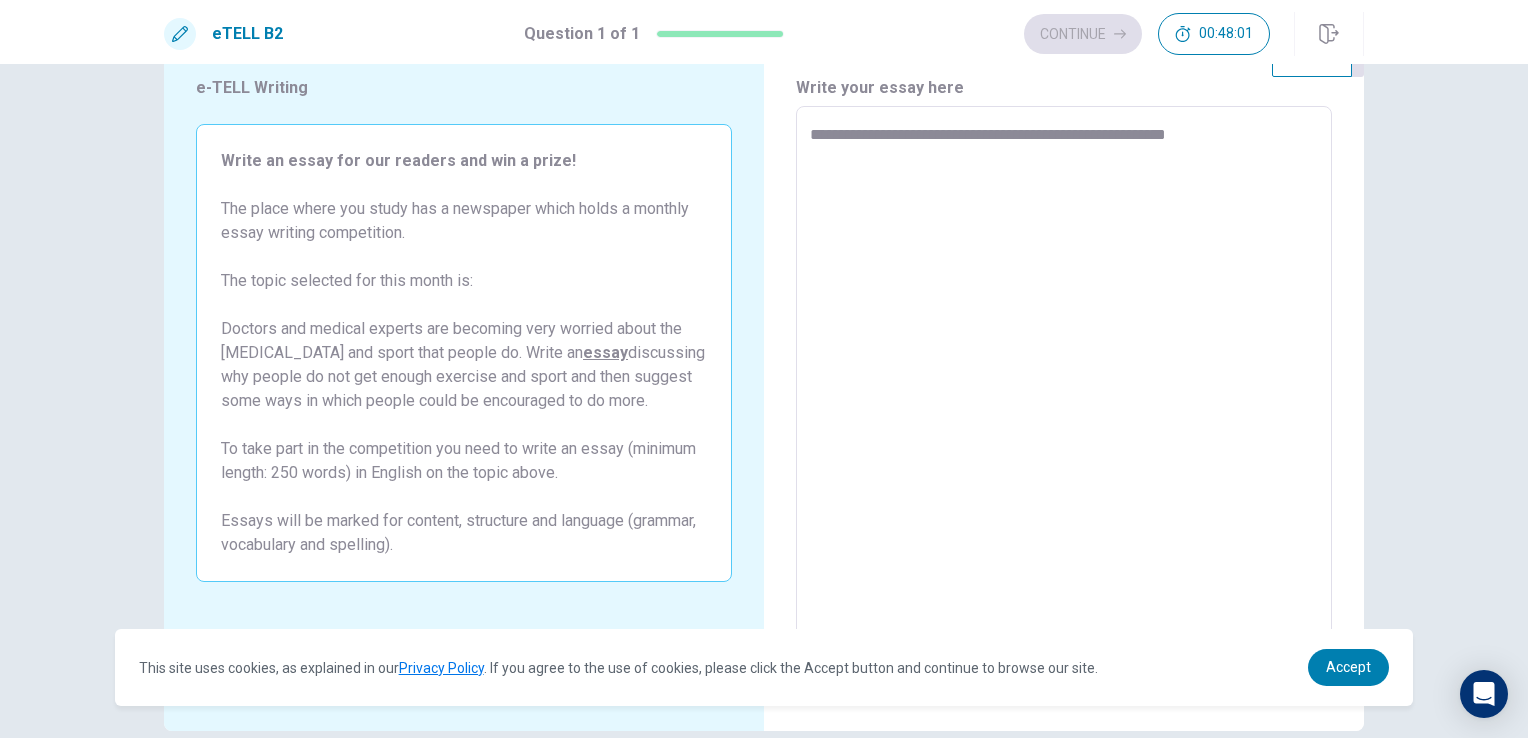 type on "**********" 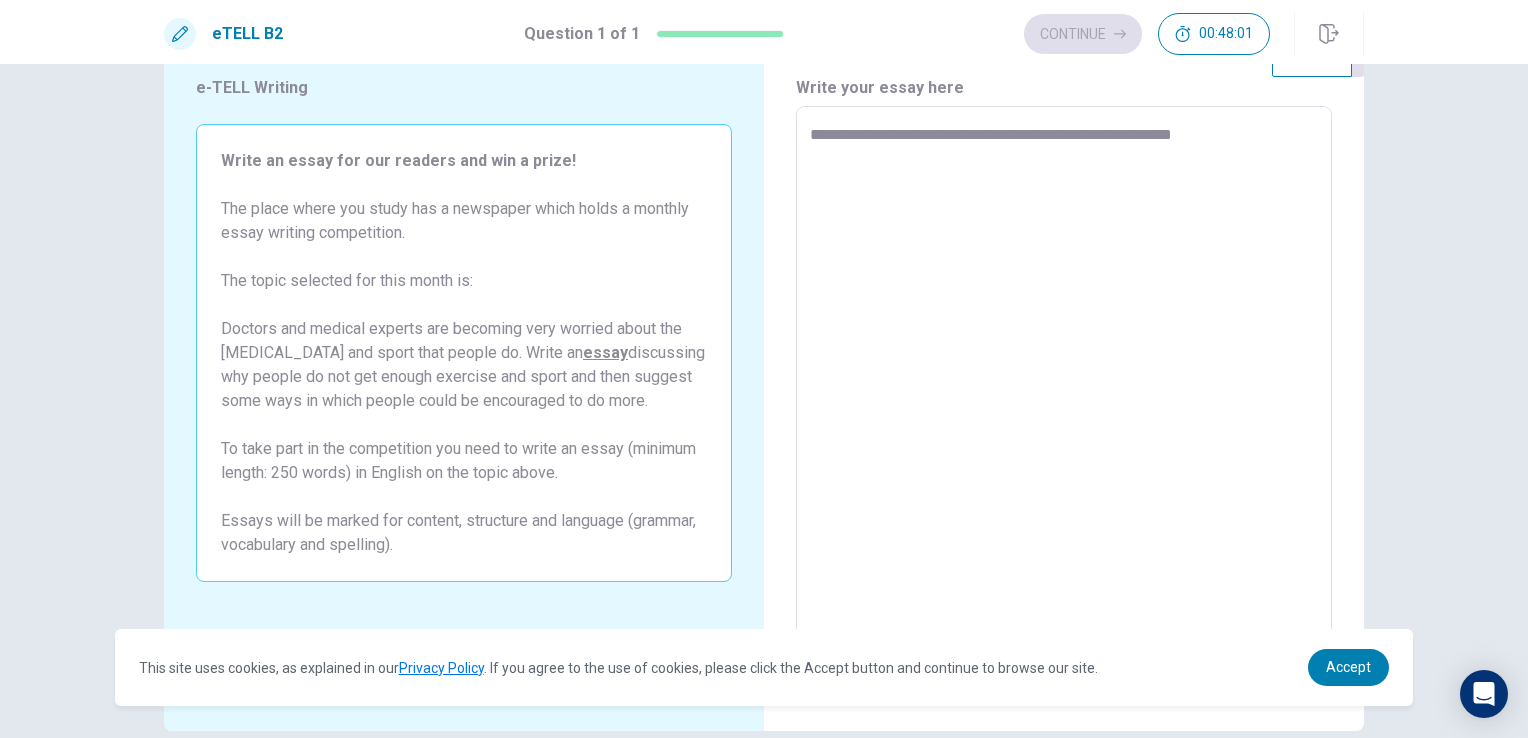 type on "*" 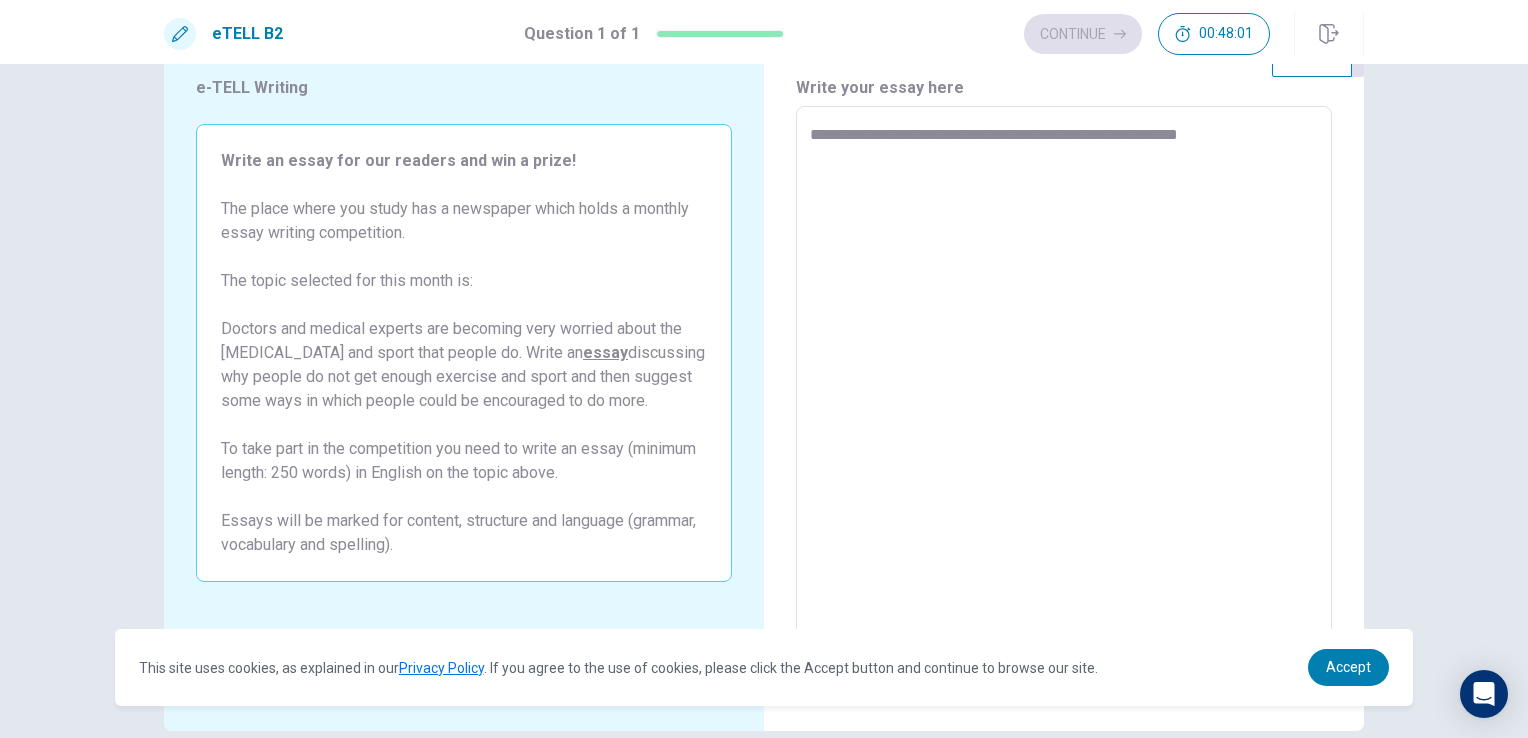 type on "*" 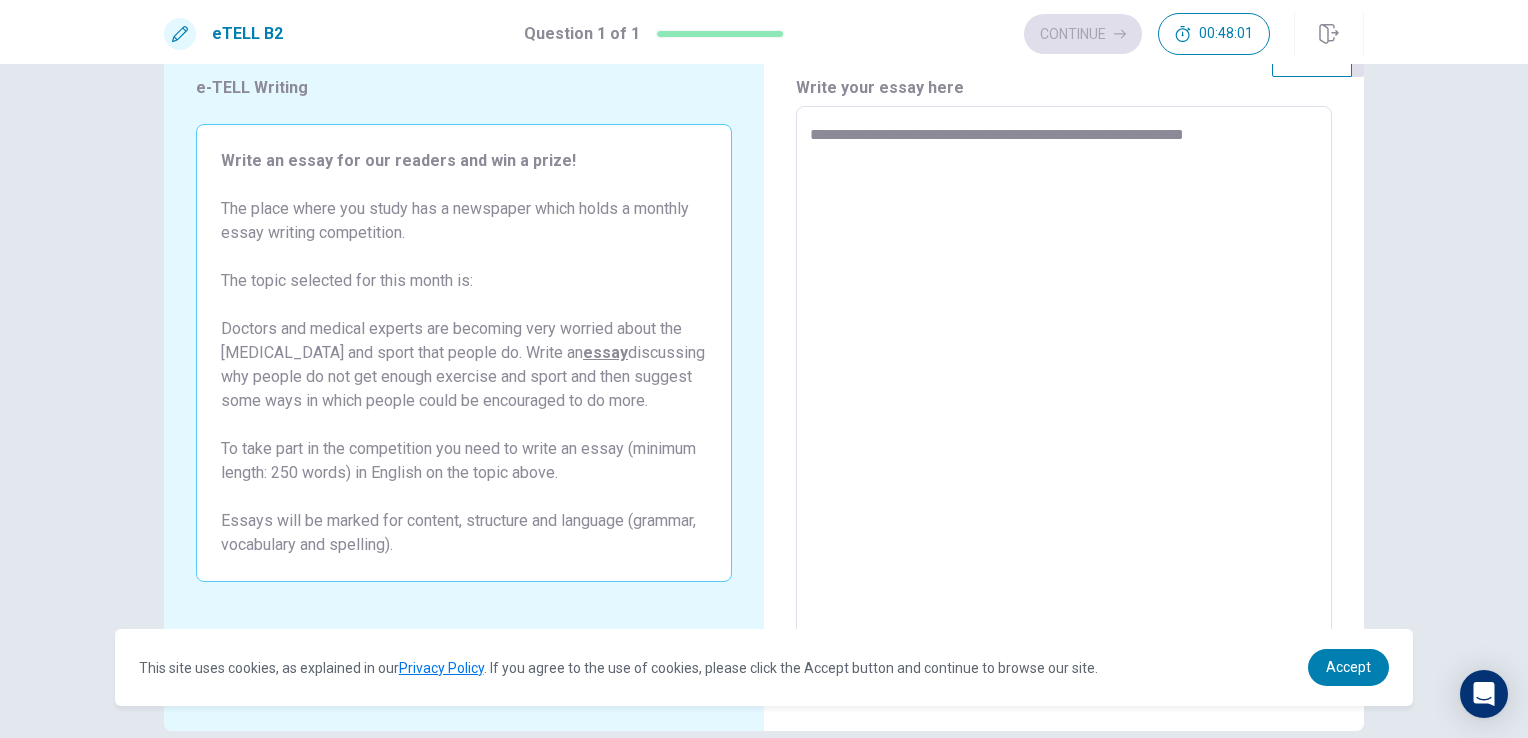 type on "*" 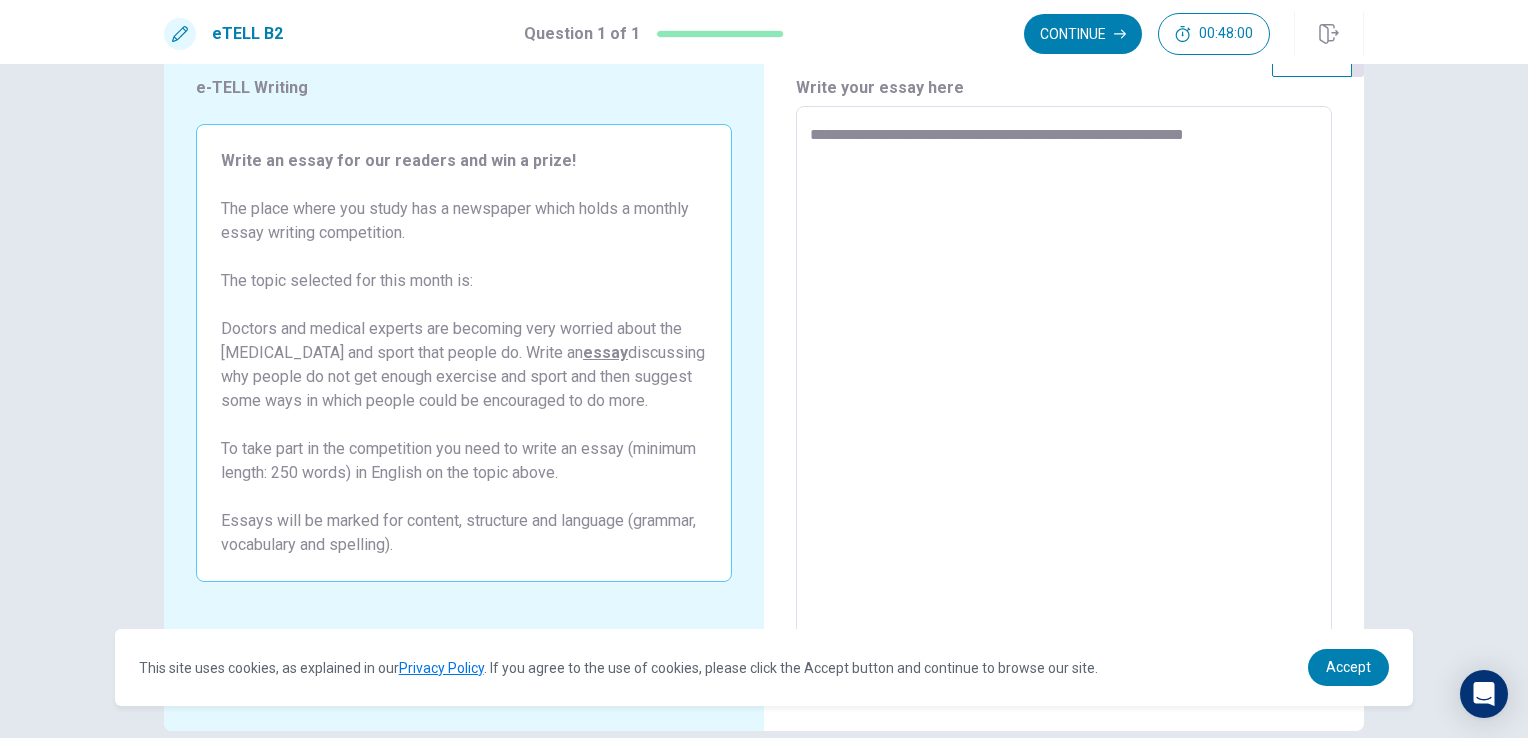 type on "**********" 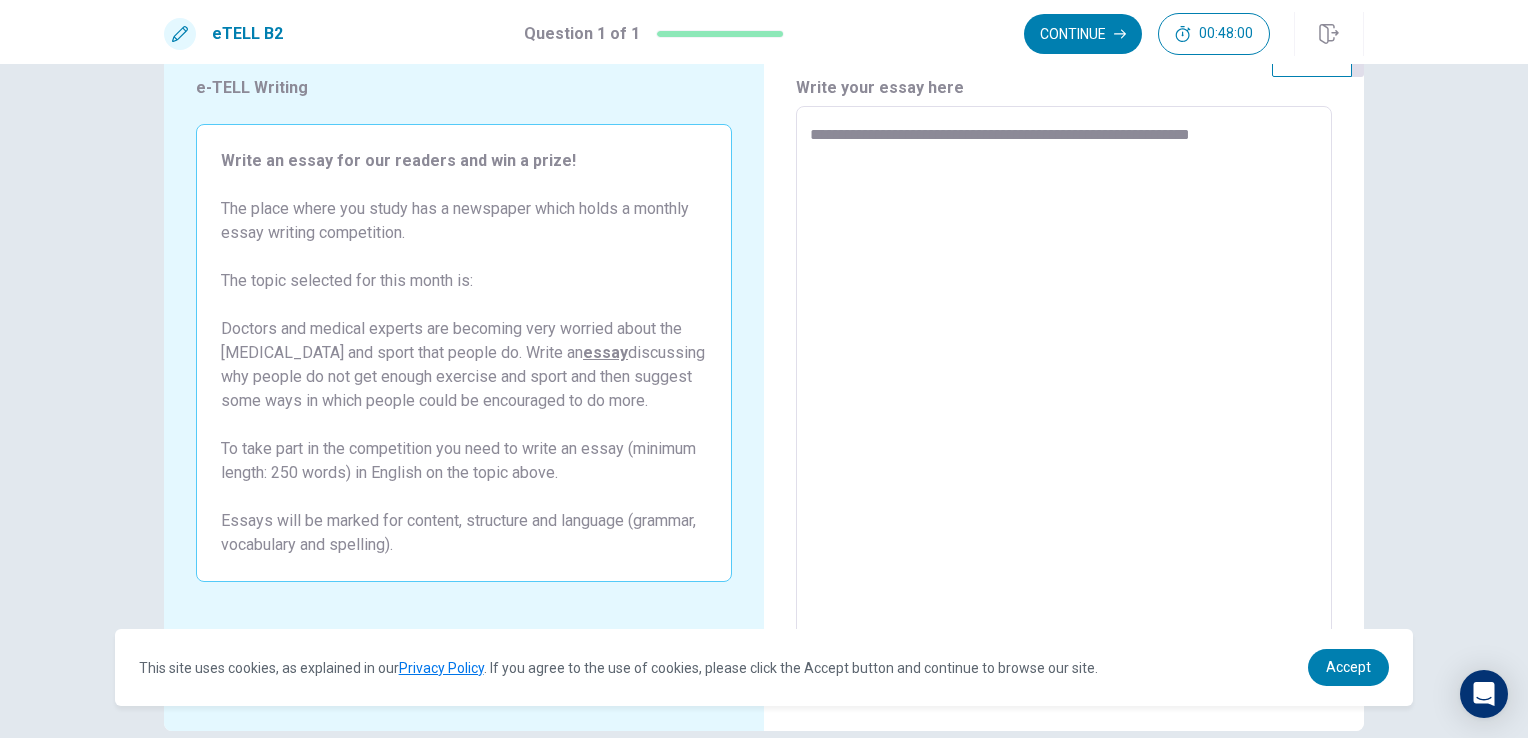 type on "*" 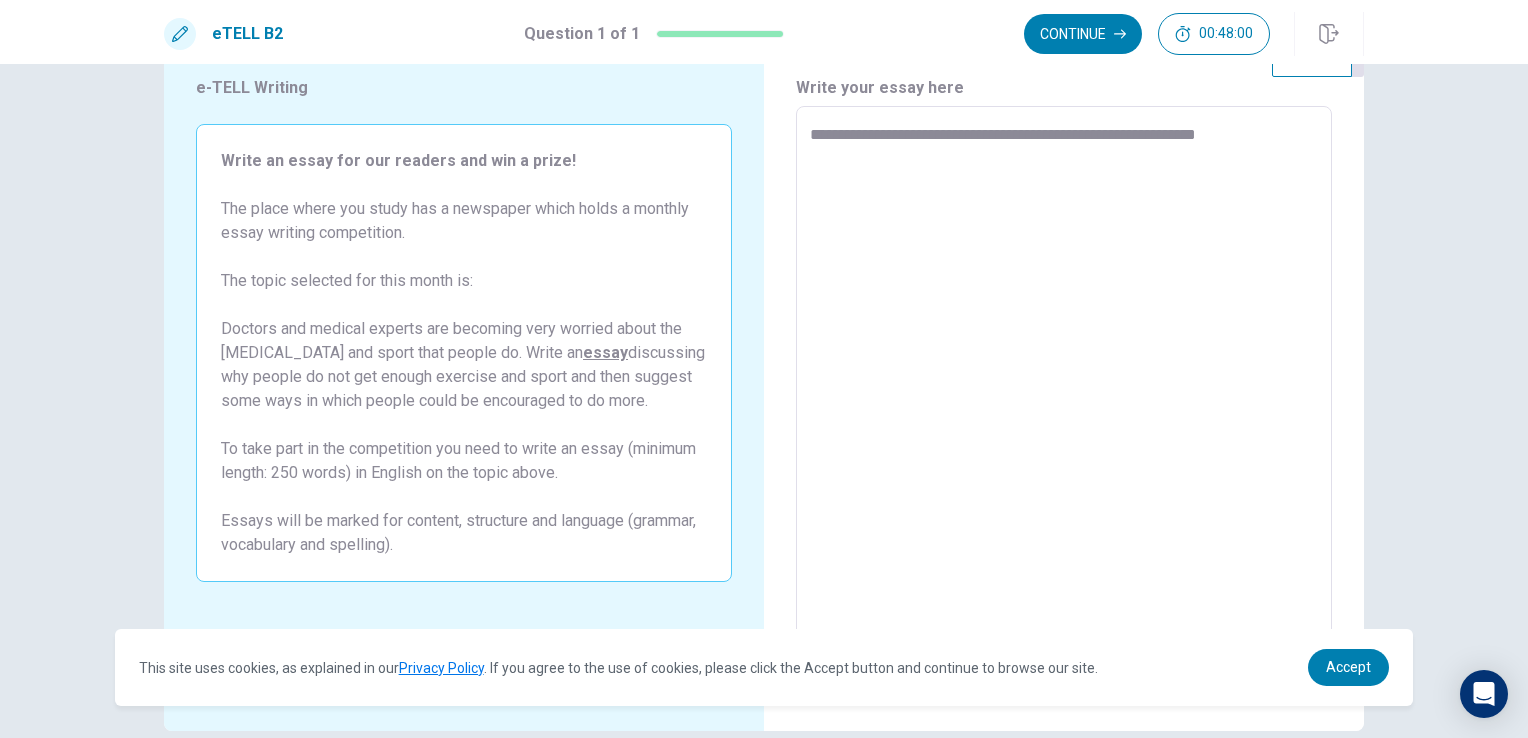 type on "*" 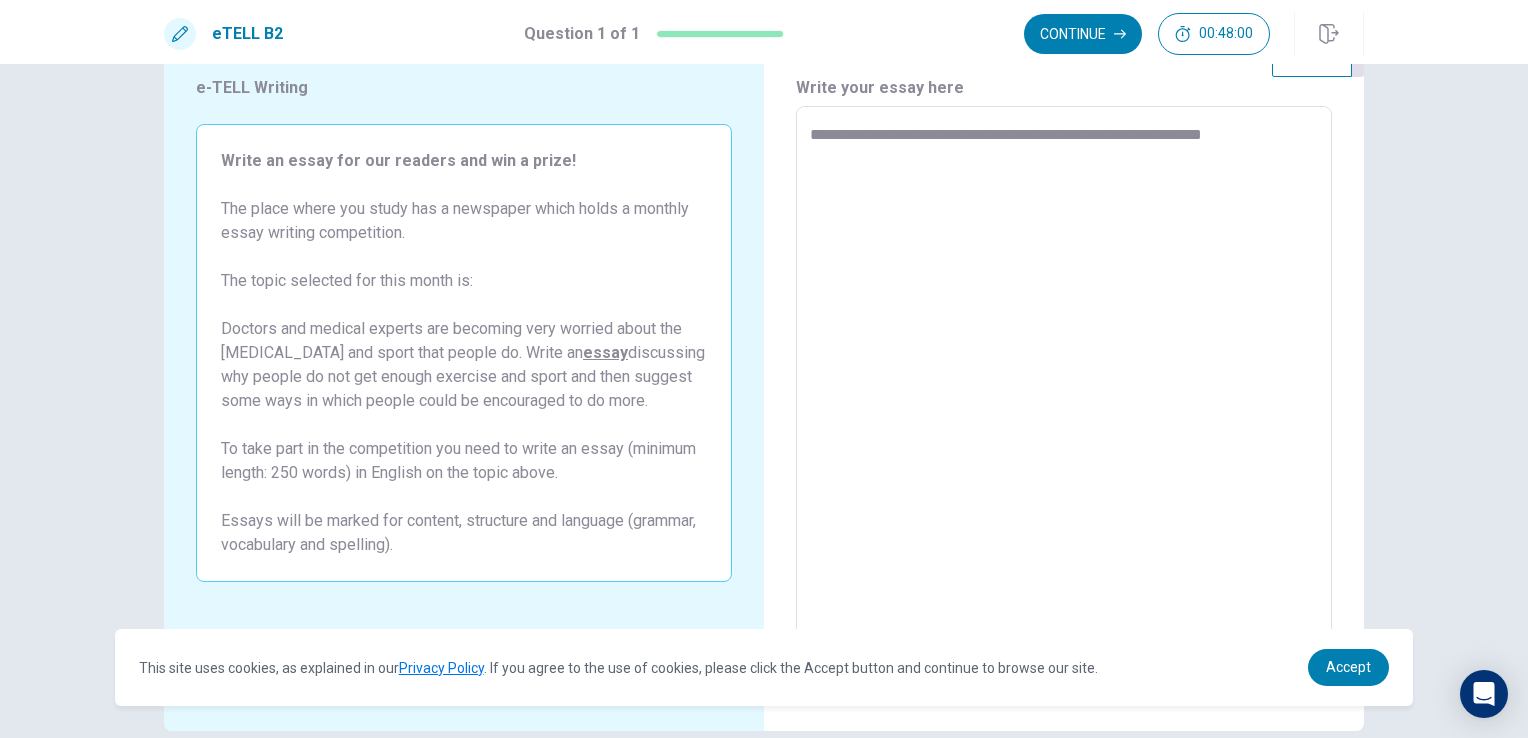 type on "*" 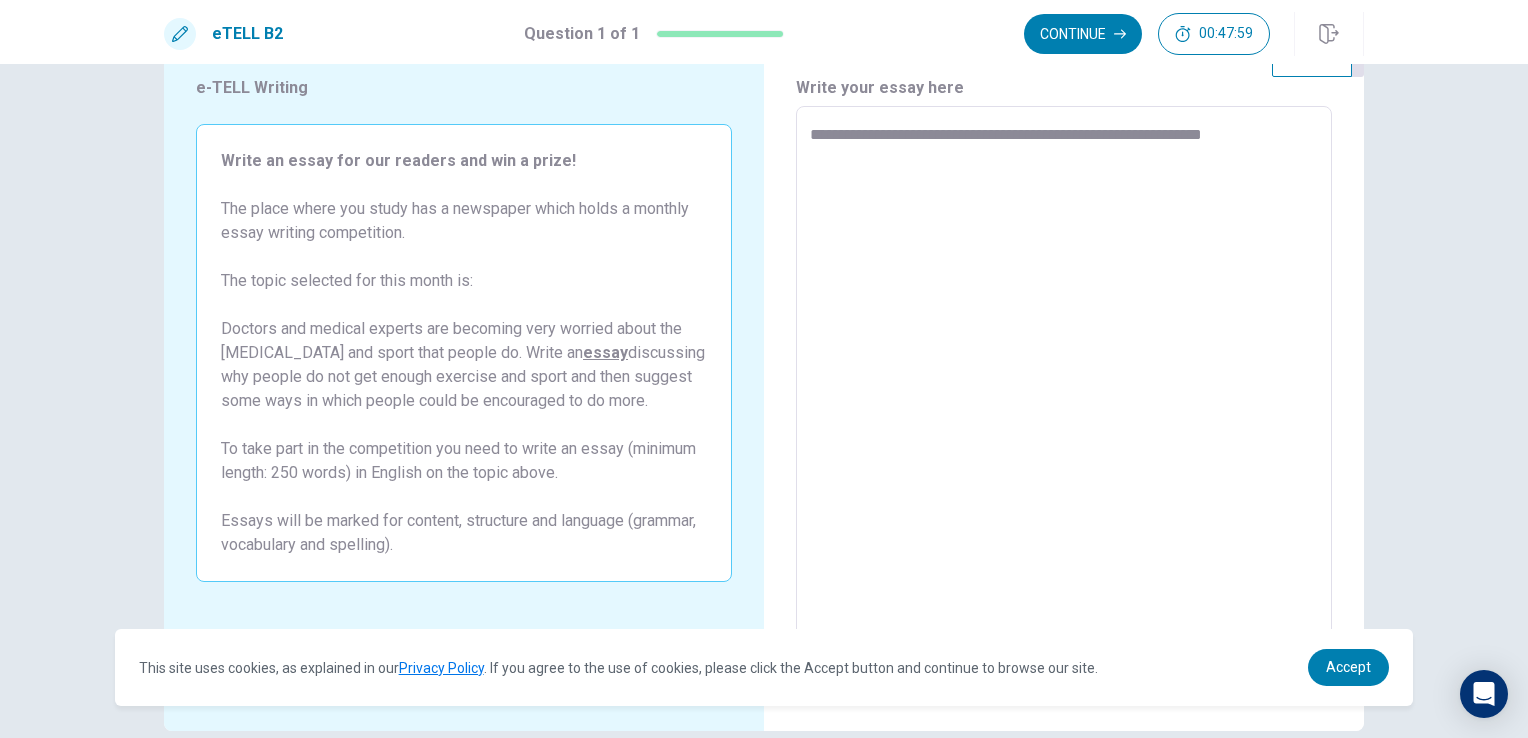type on "**********" 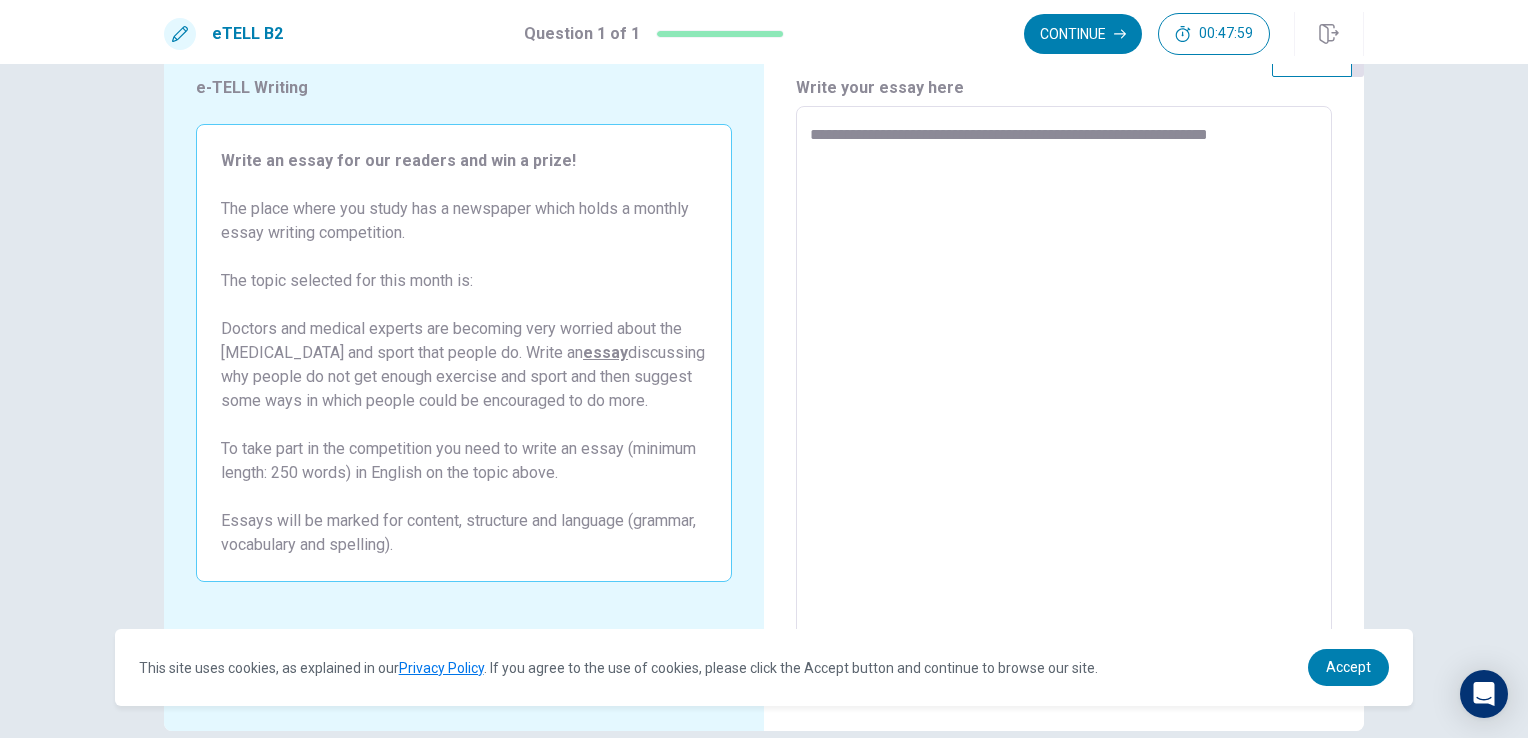 type on "*" 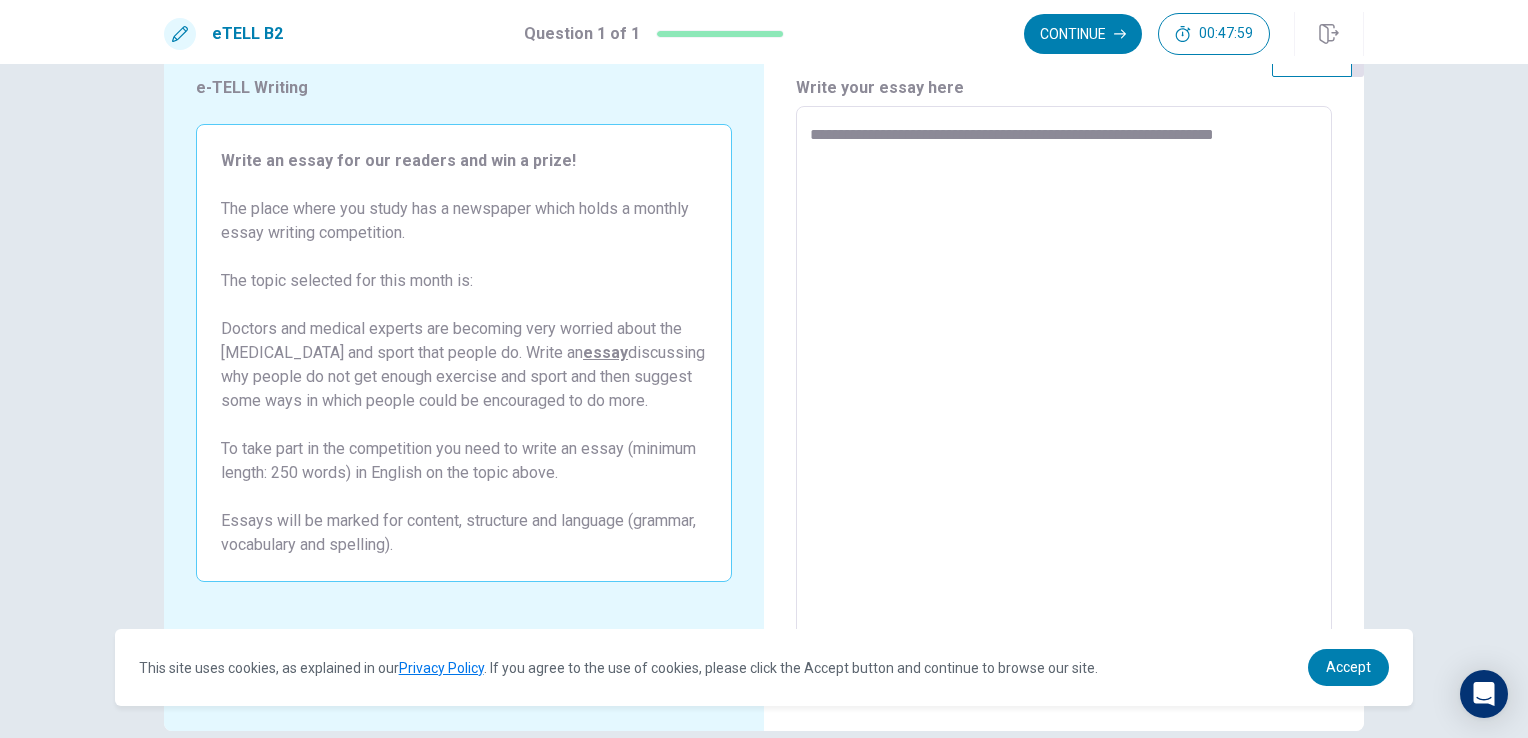 type on "*" 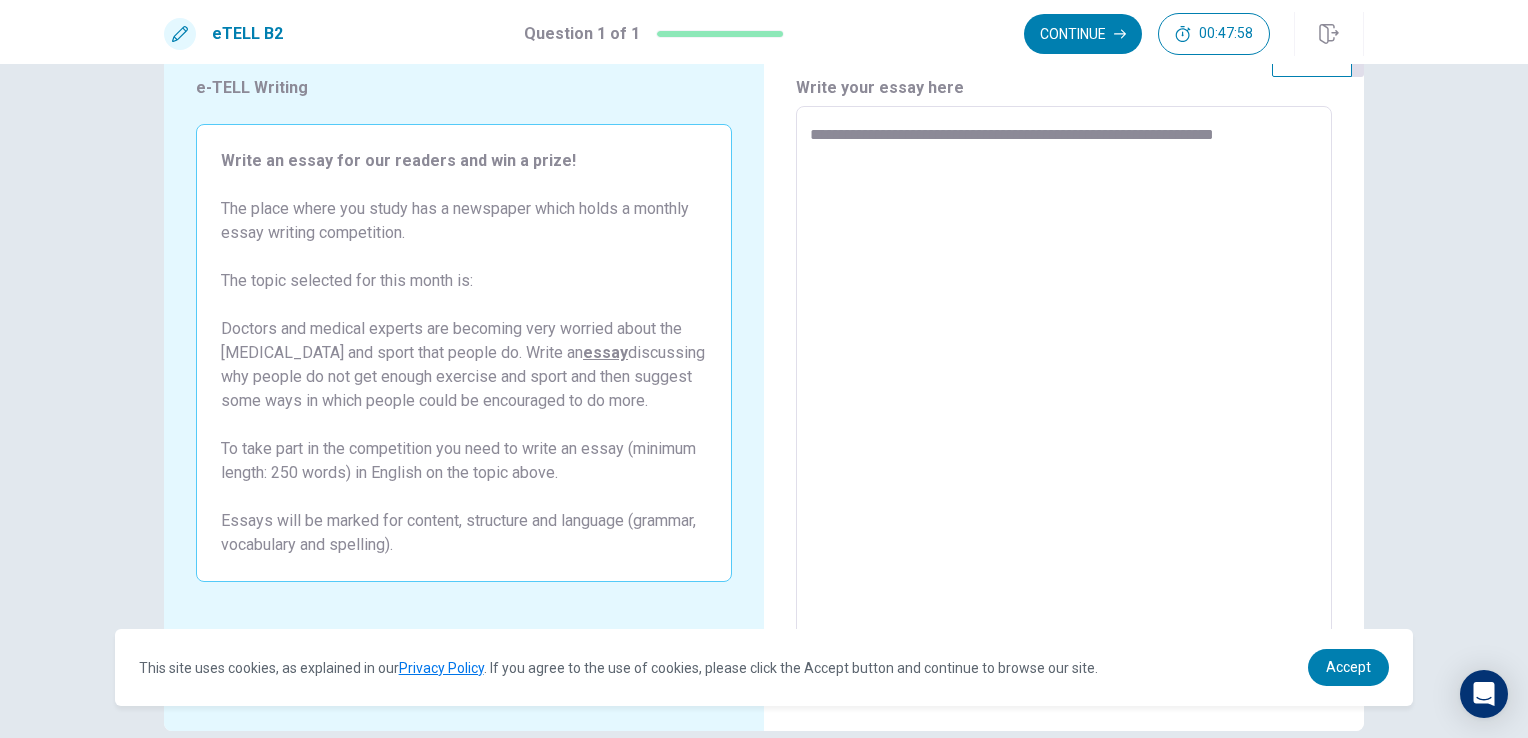 type on "**********" 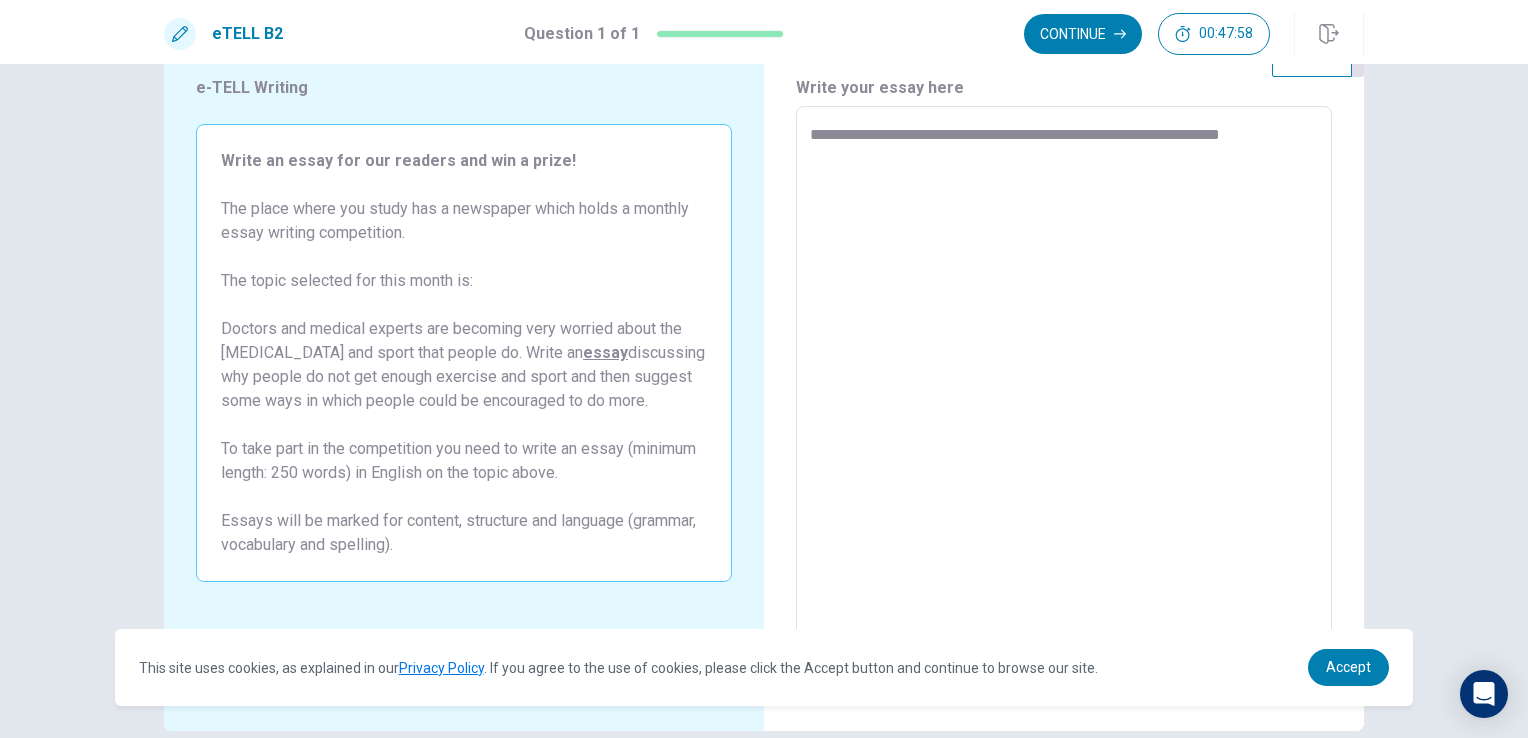 type on "*" 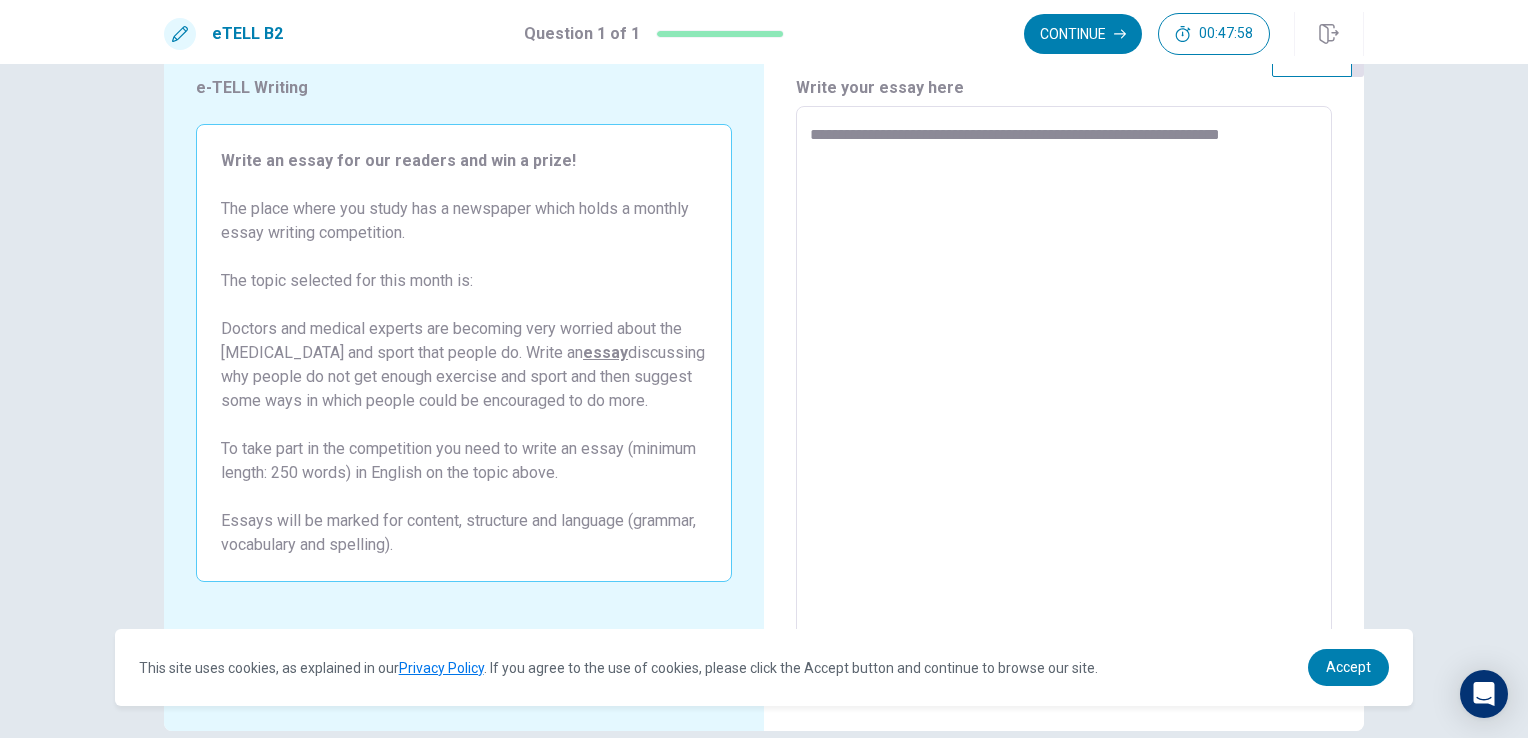 type on "**********" 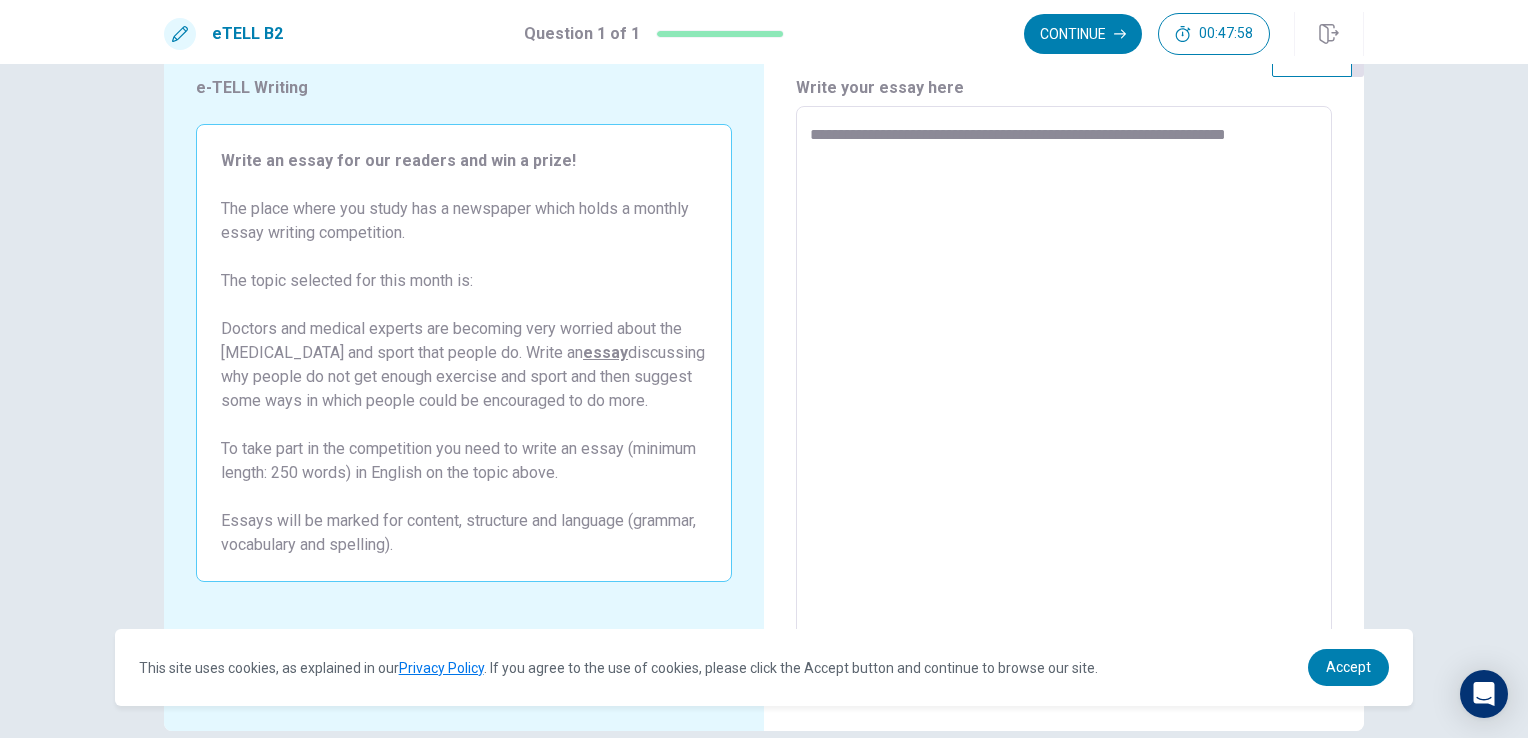 type on "*" 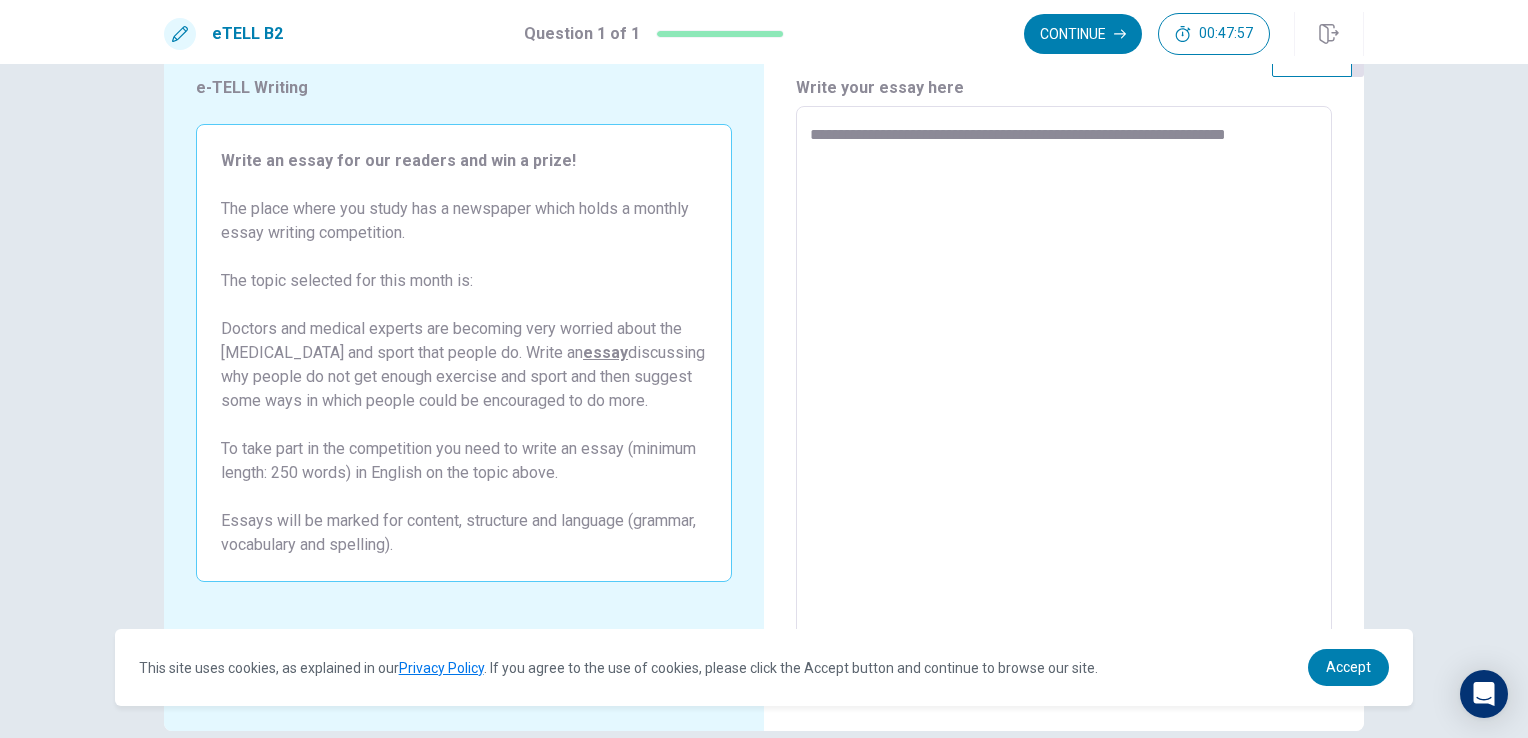type on "**********" 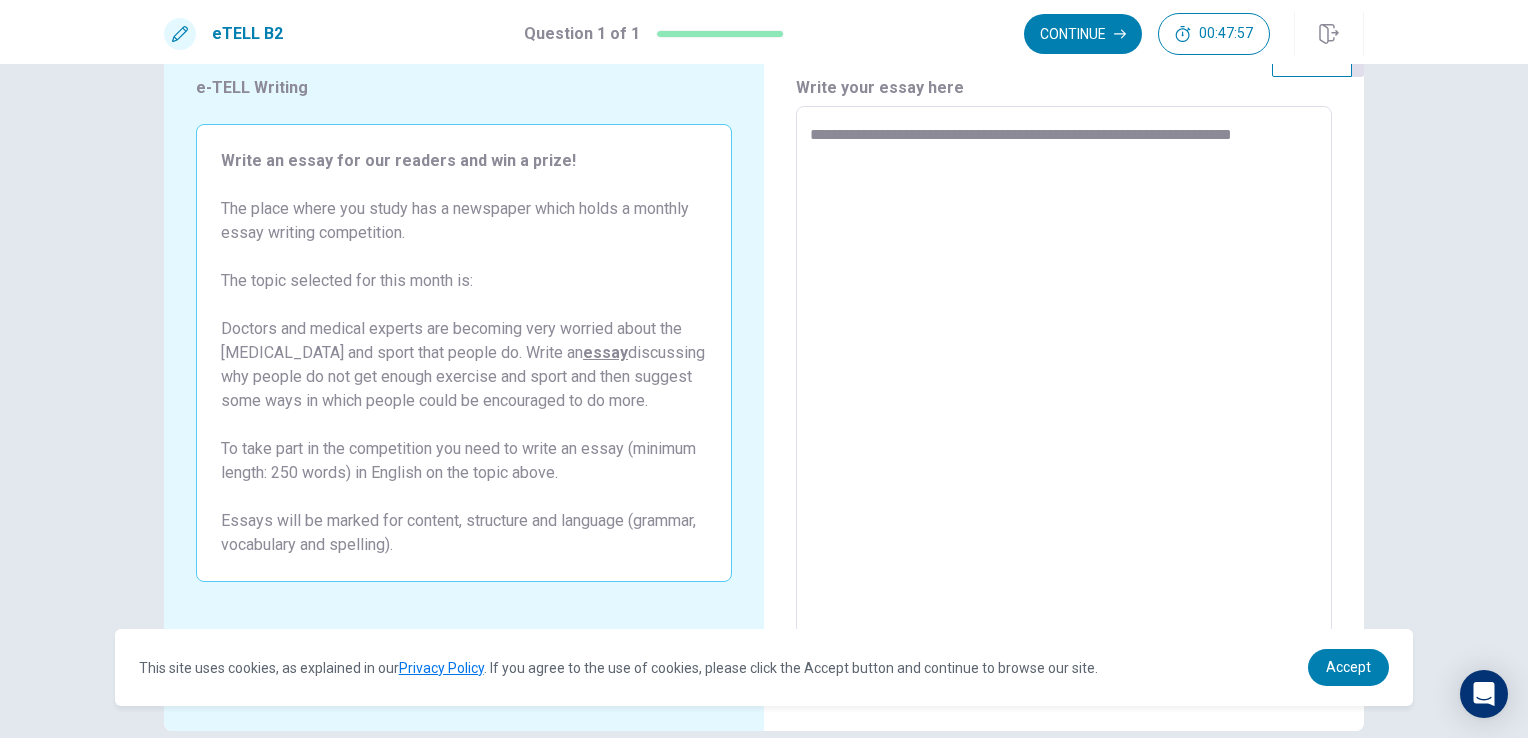 type on "*" 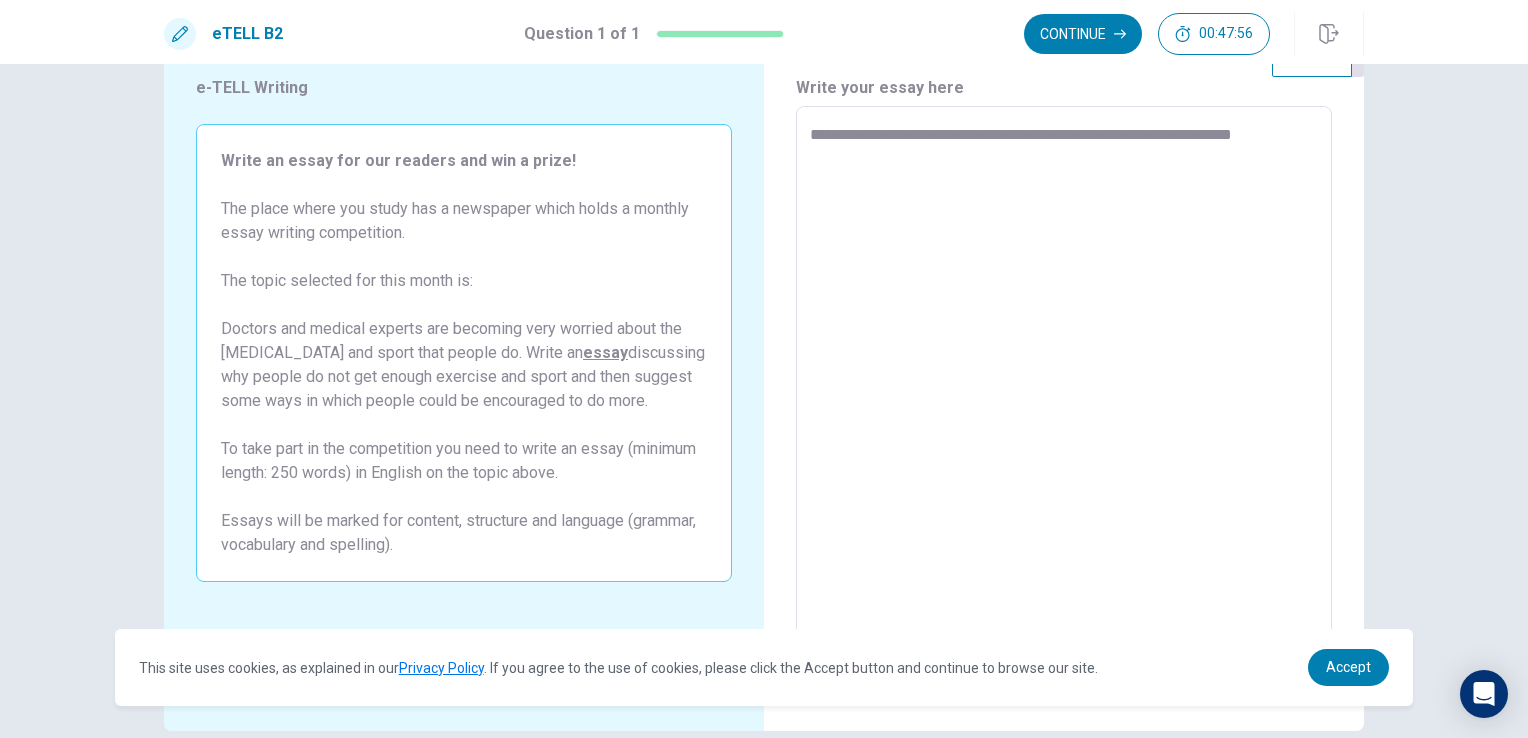type on "**********" 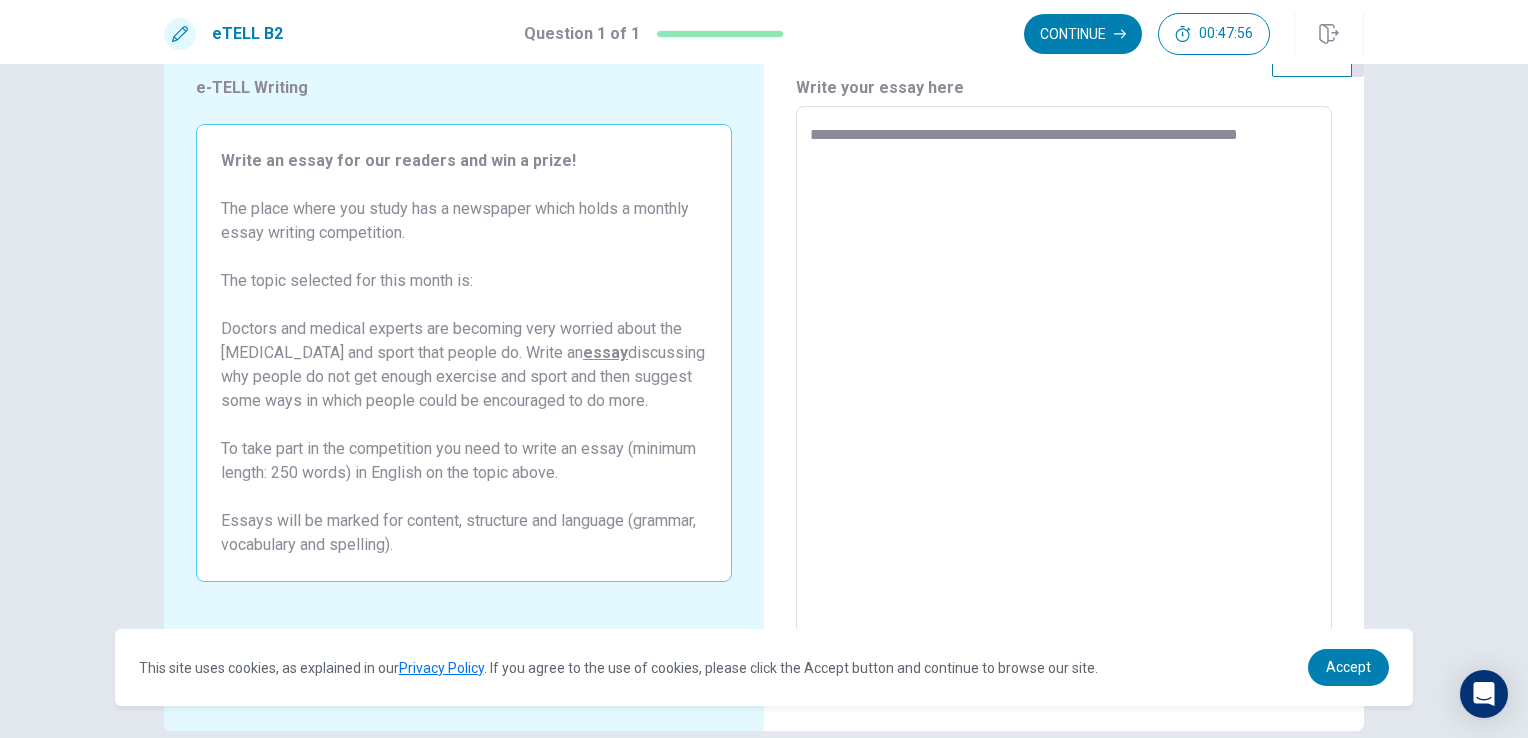 type on "*" 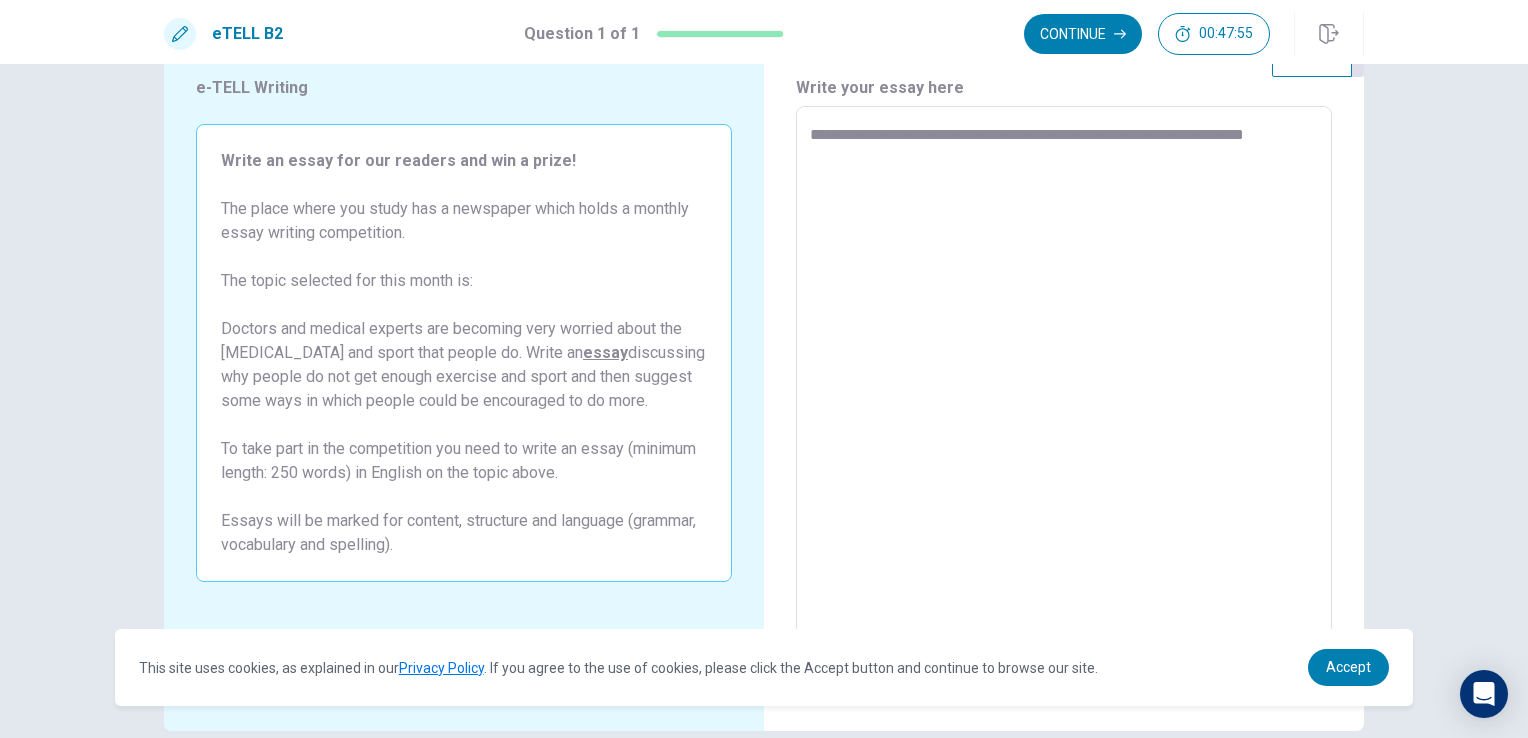 type on "*" 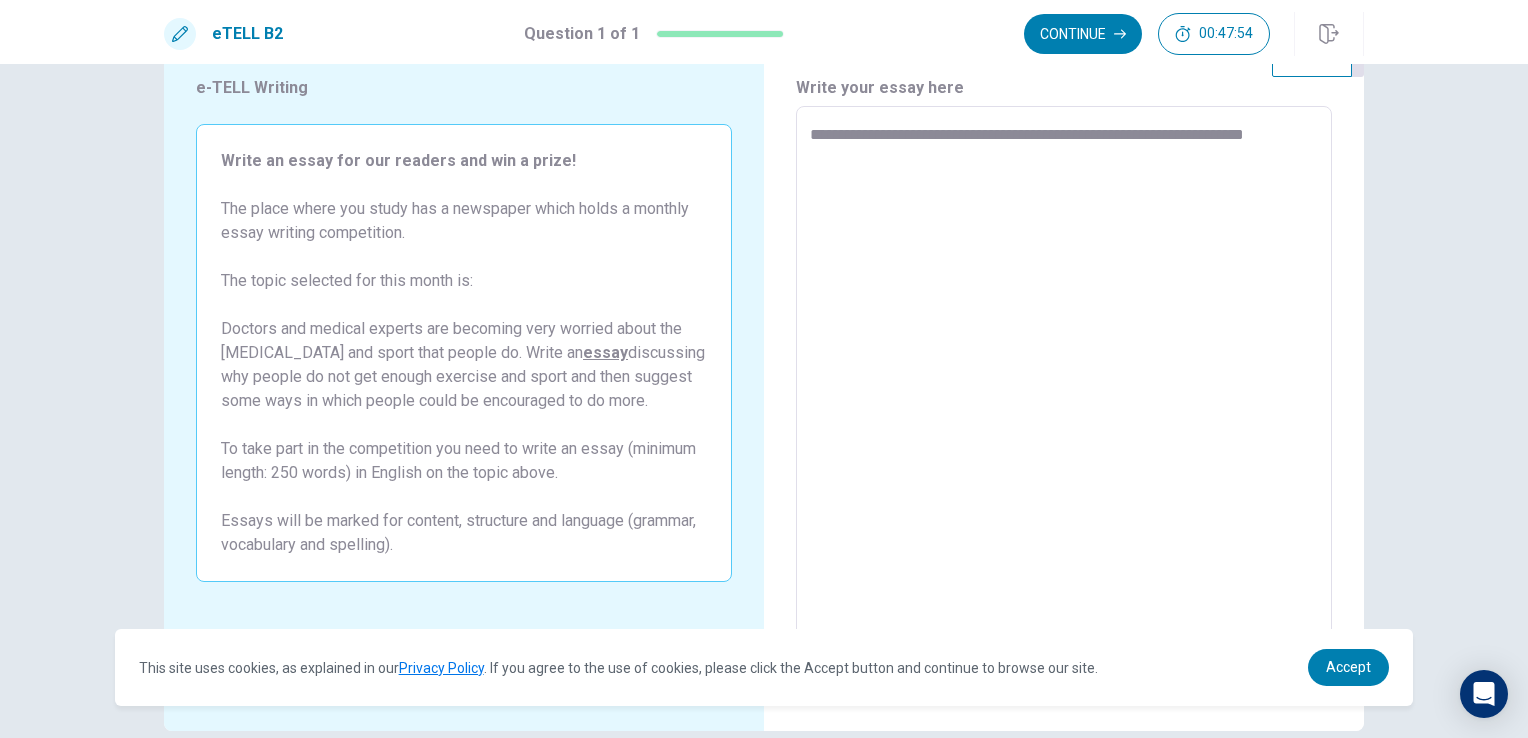 type on "**********" 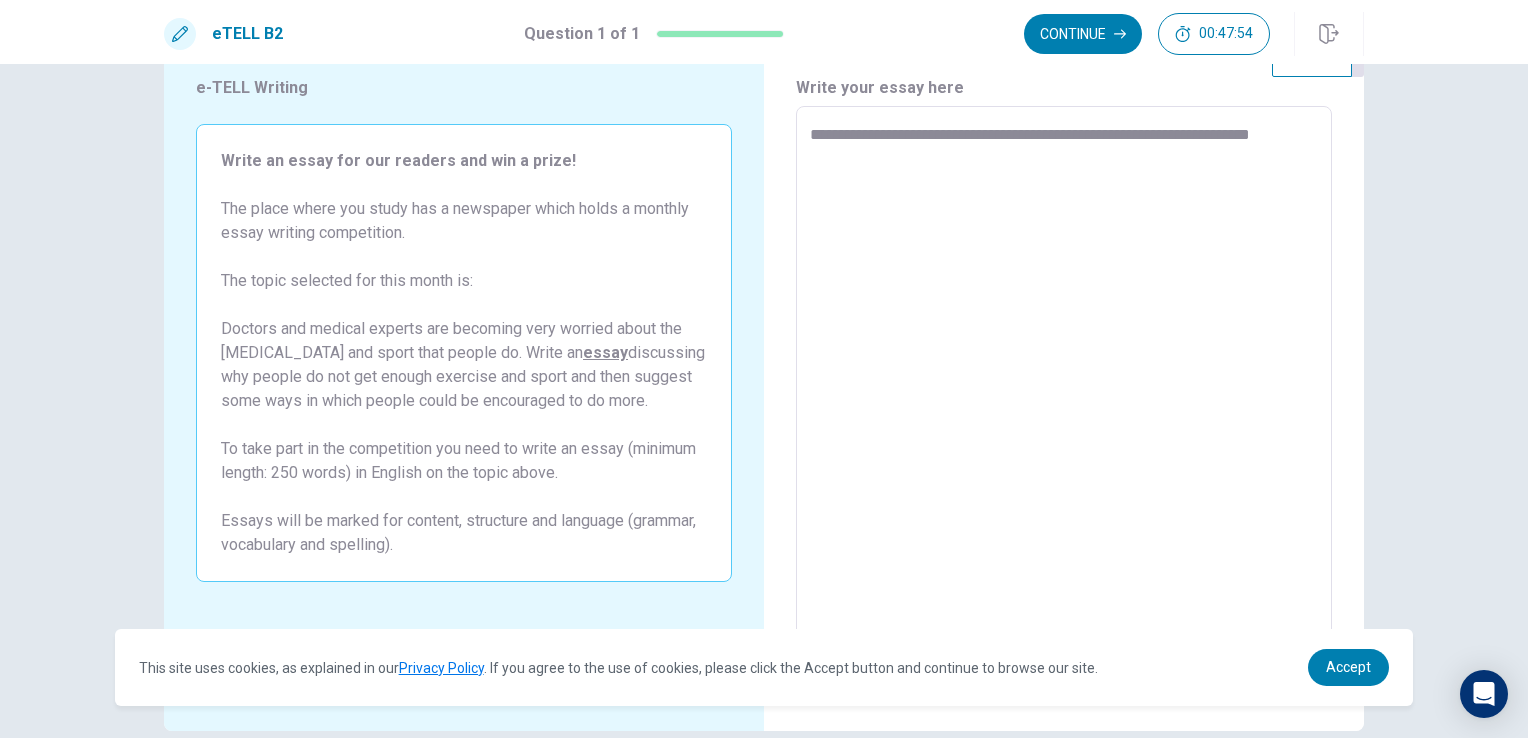 type on "*" 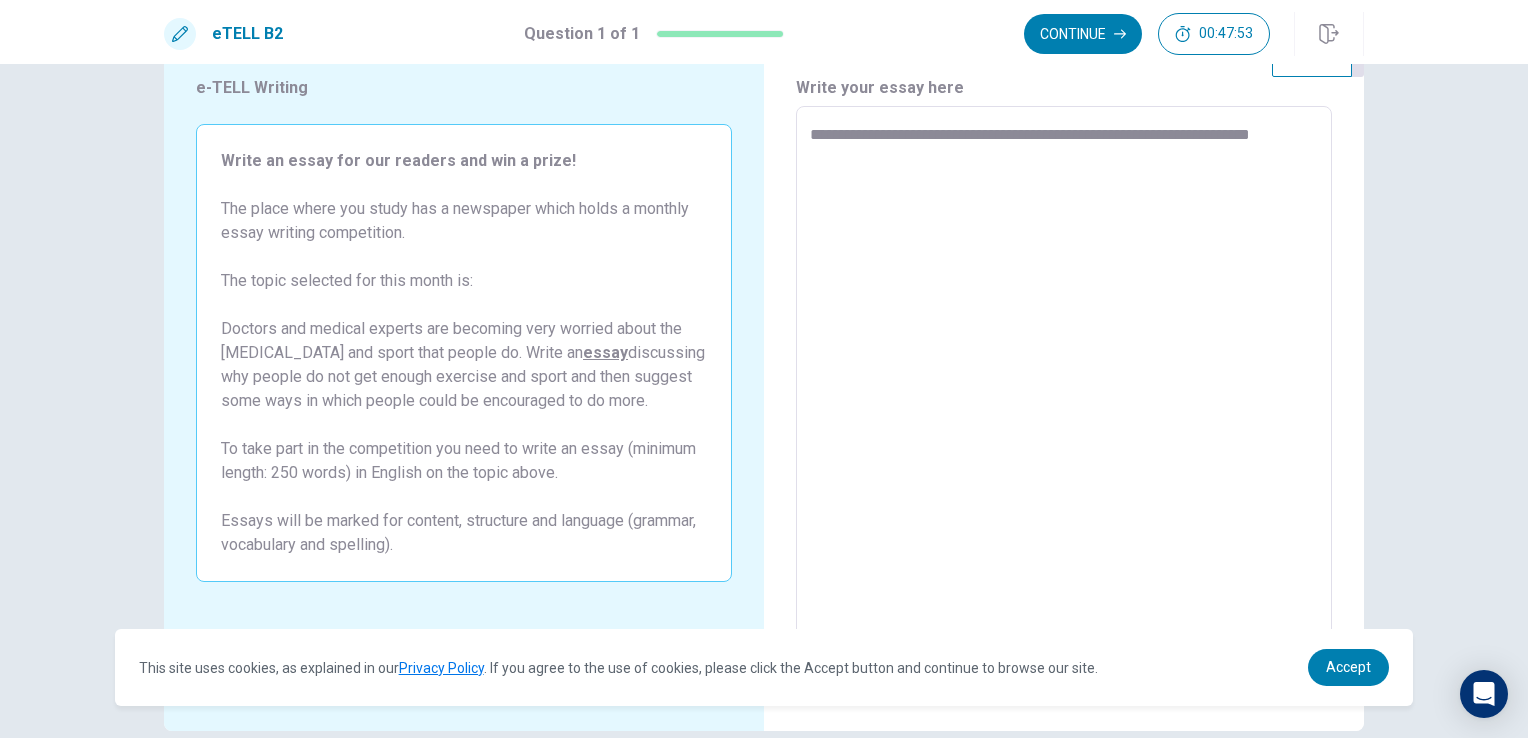 type on "**********" 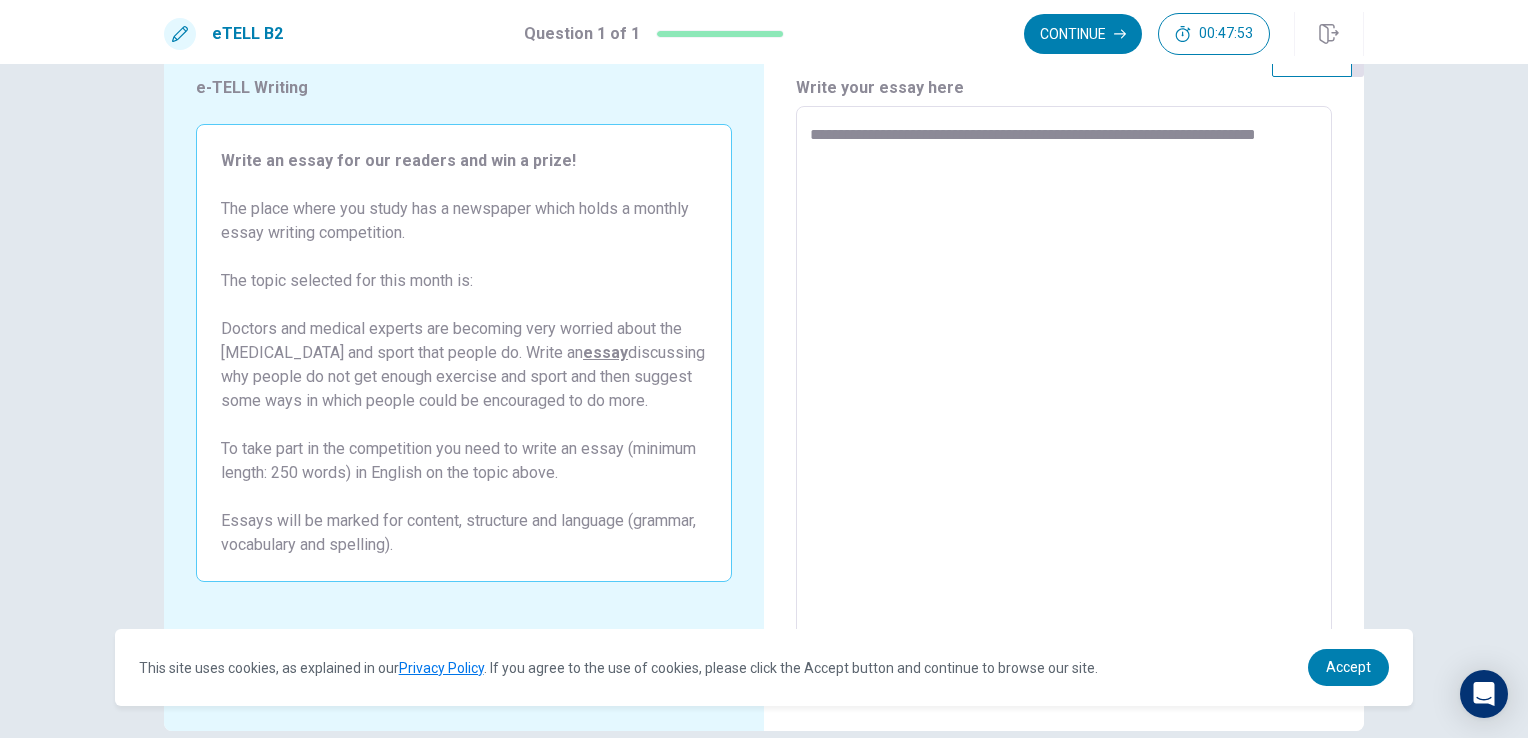 type on "*" 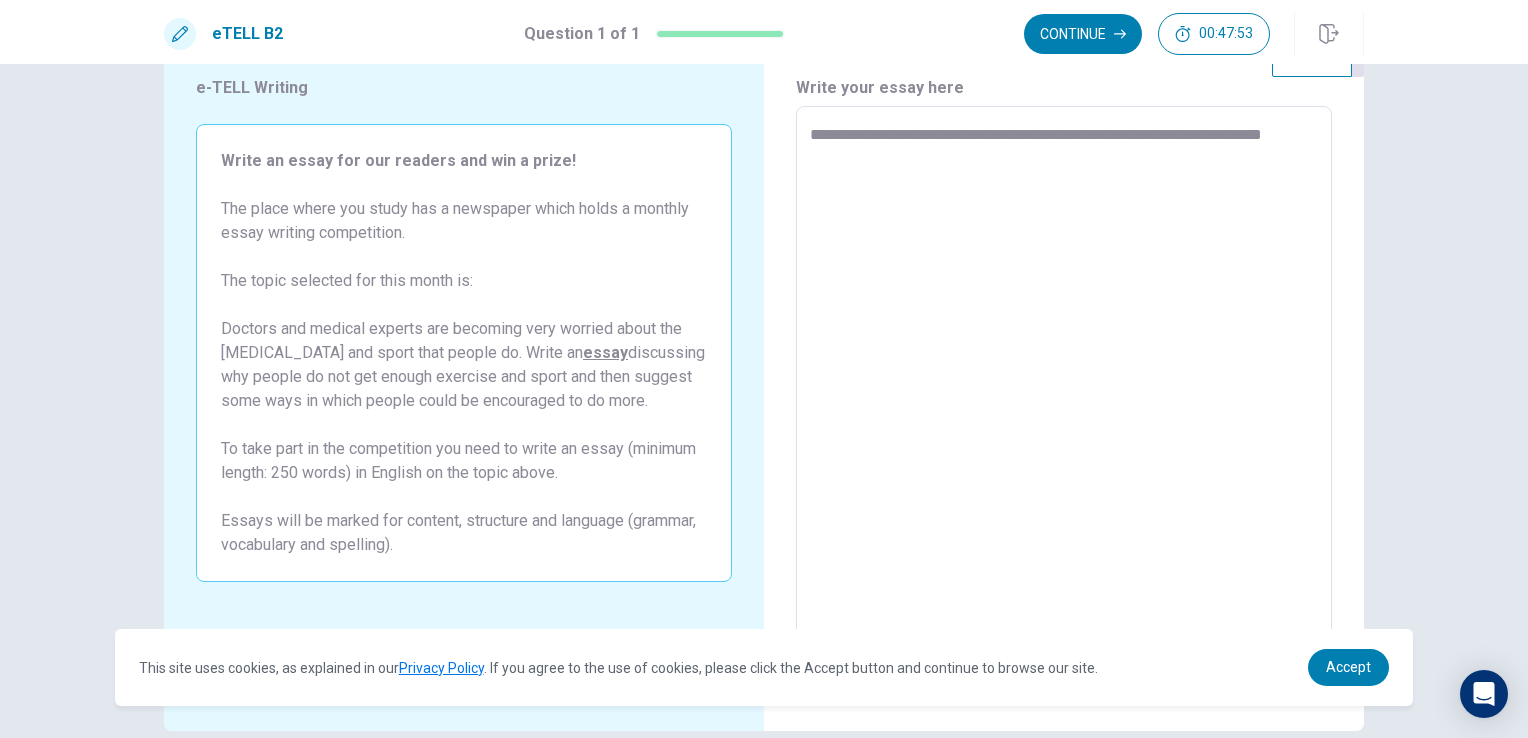 type on "*" 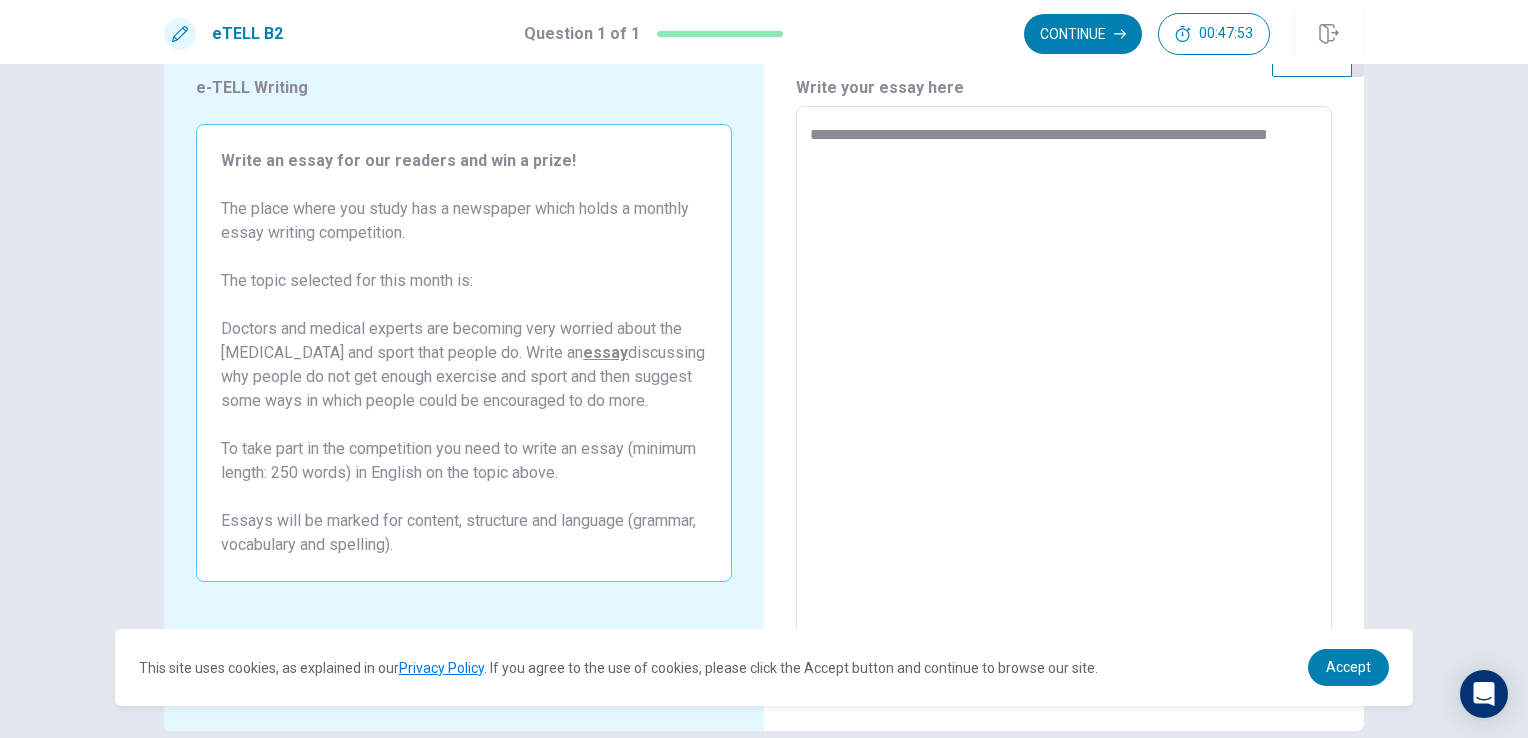 type on "*" 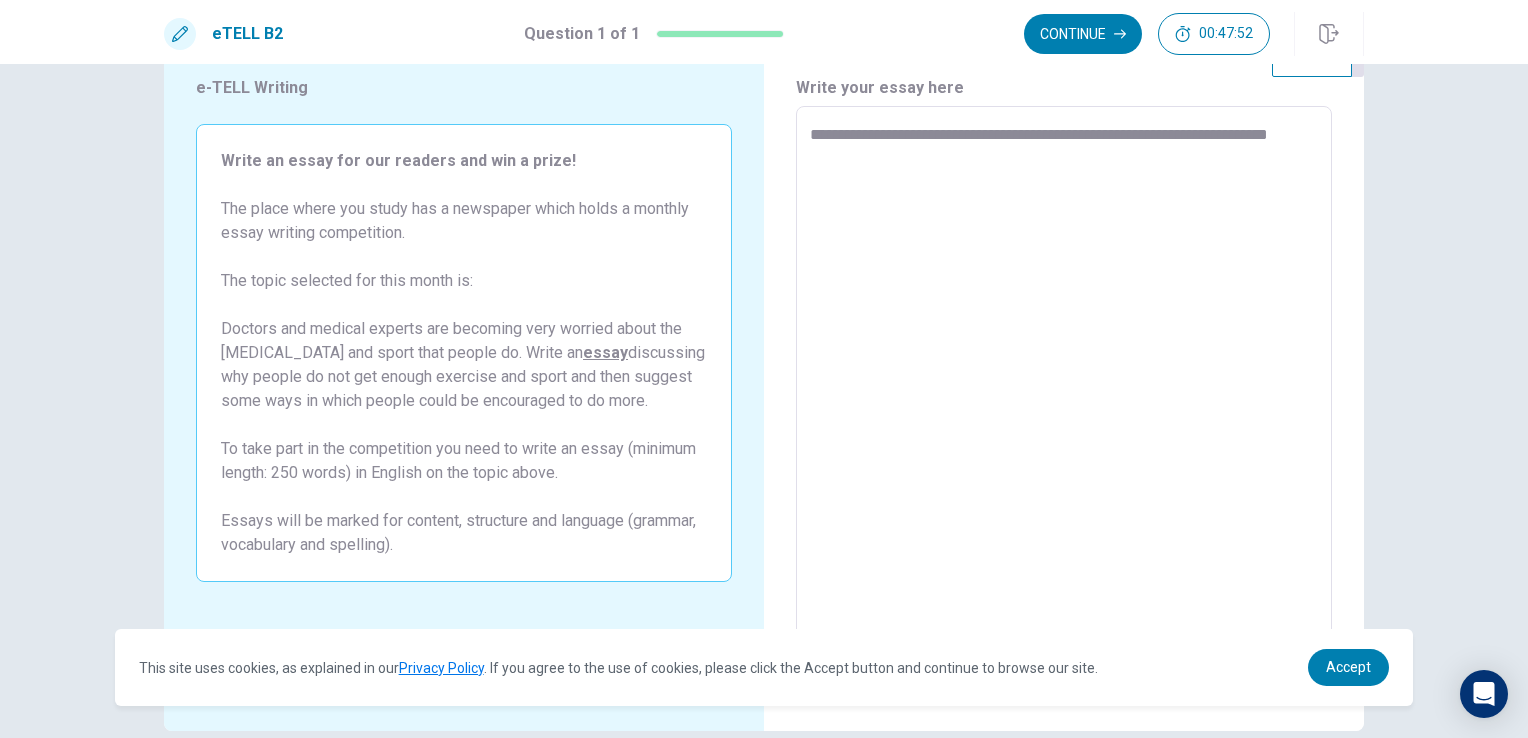 type on "**********" 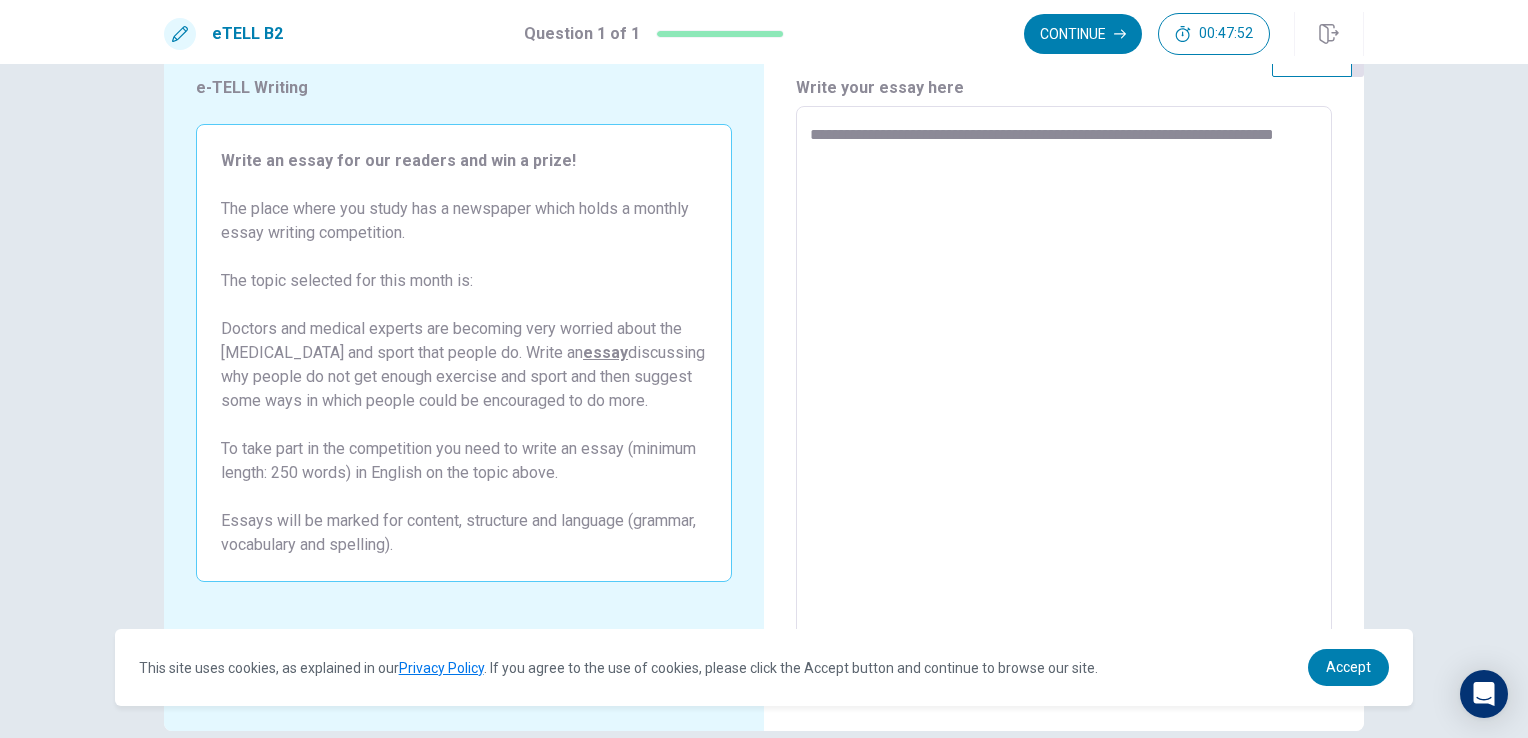 type on "*" 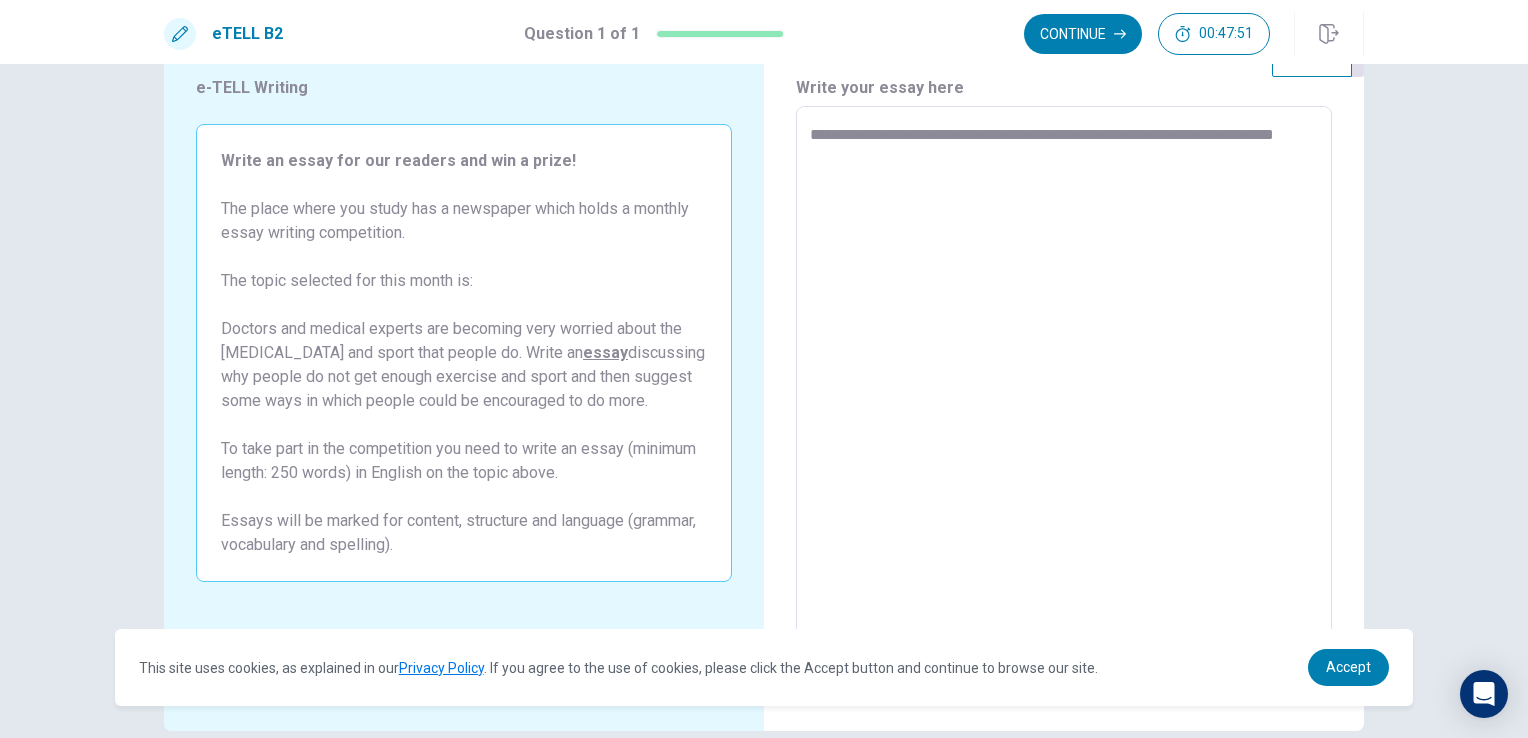 type on "**********" 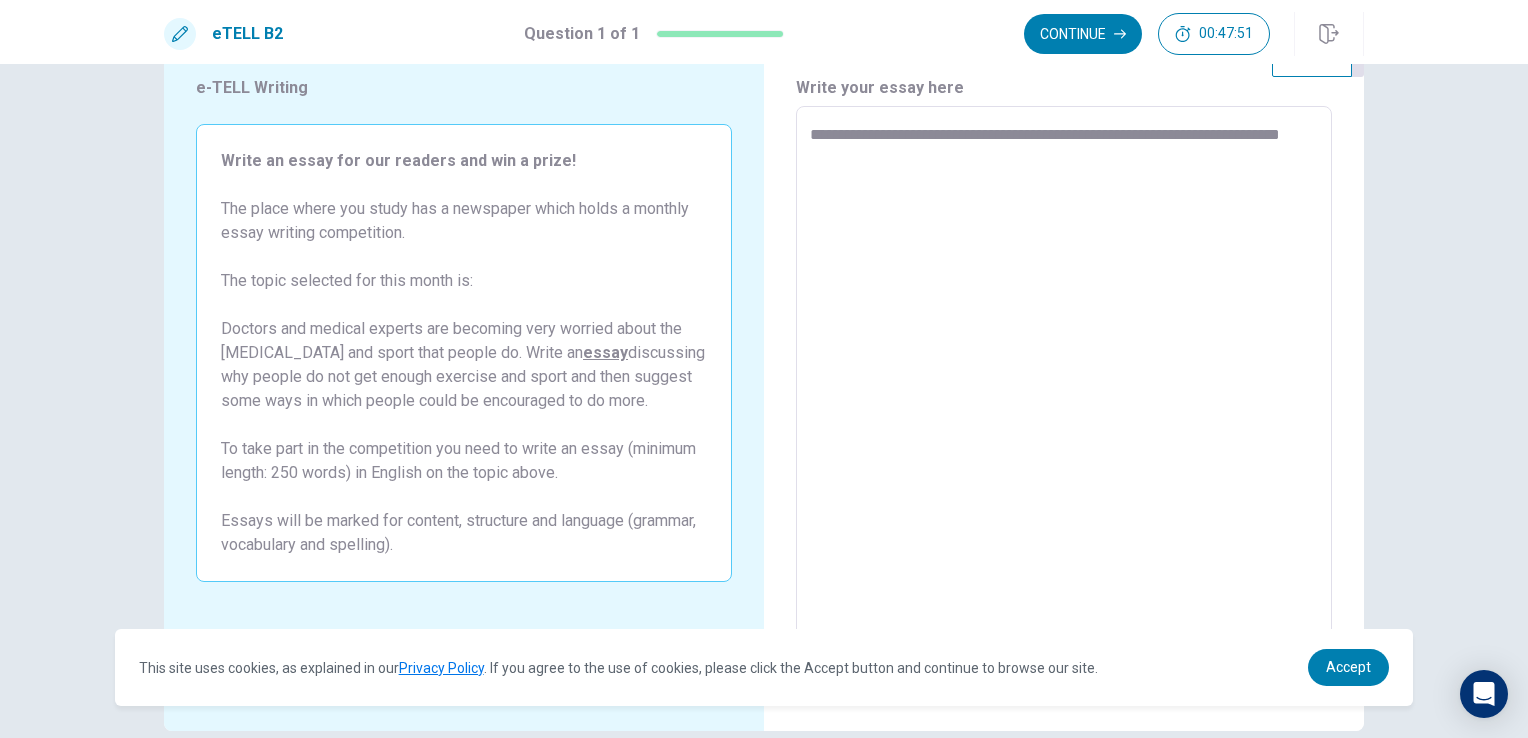 type on "*" 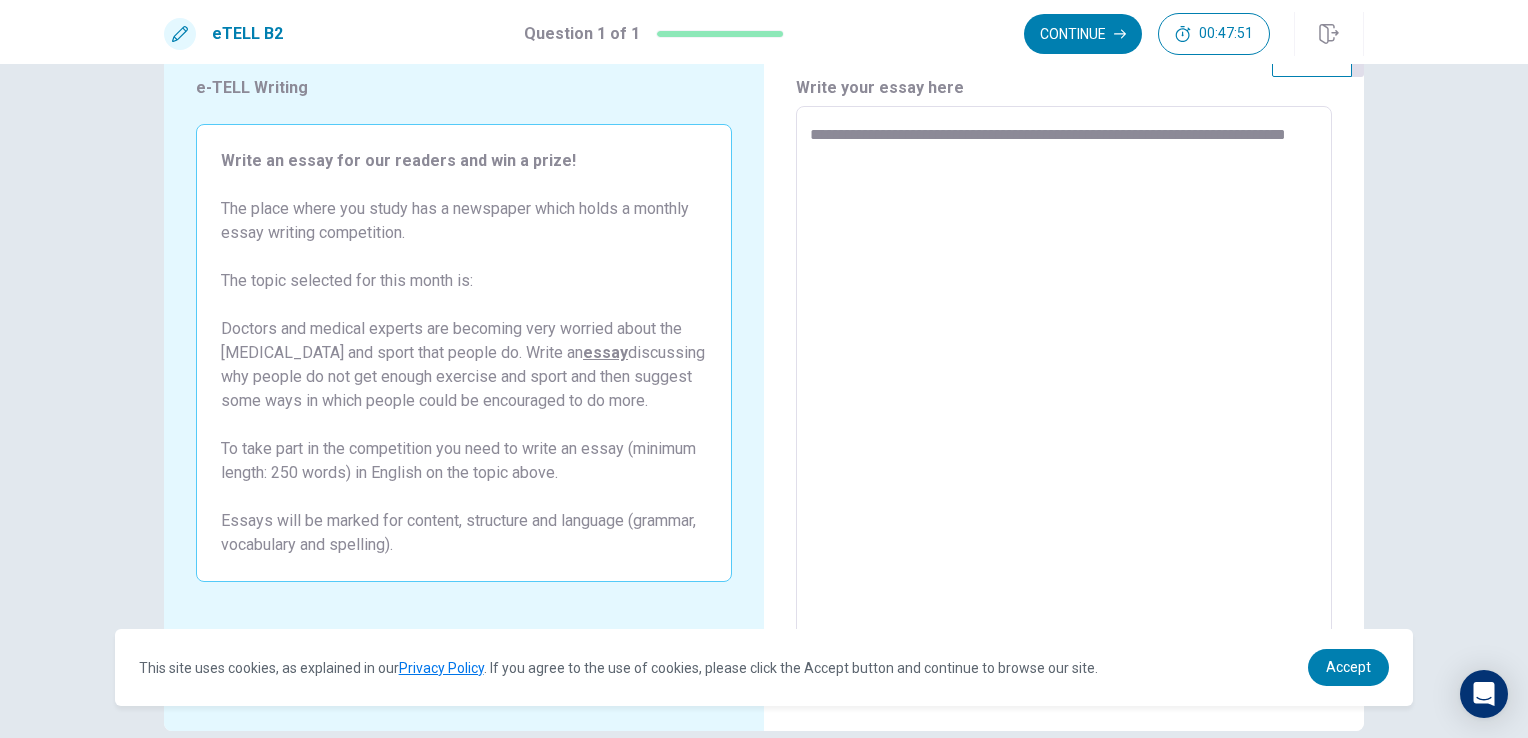 type on "*" 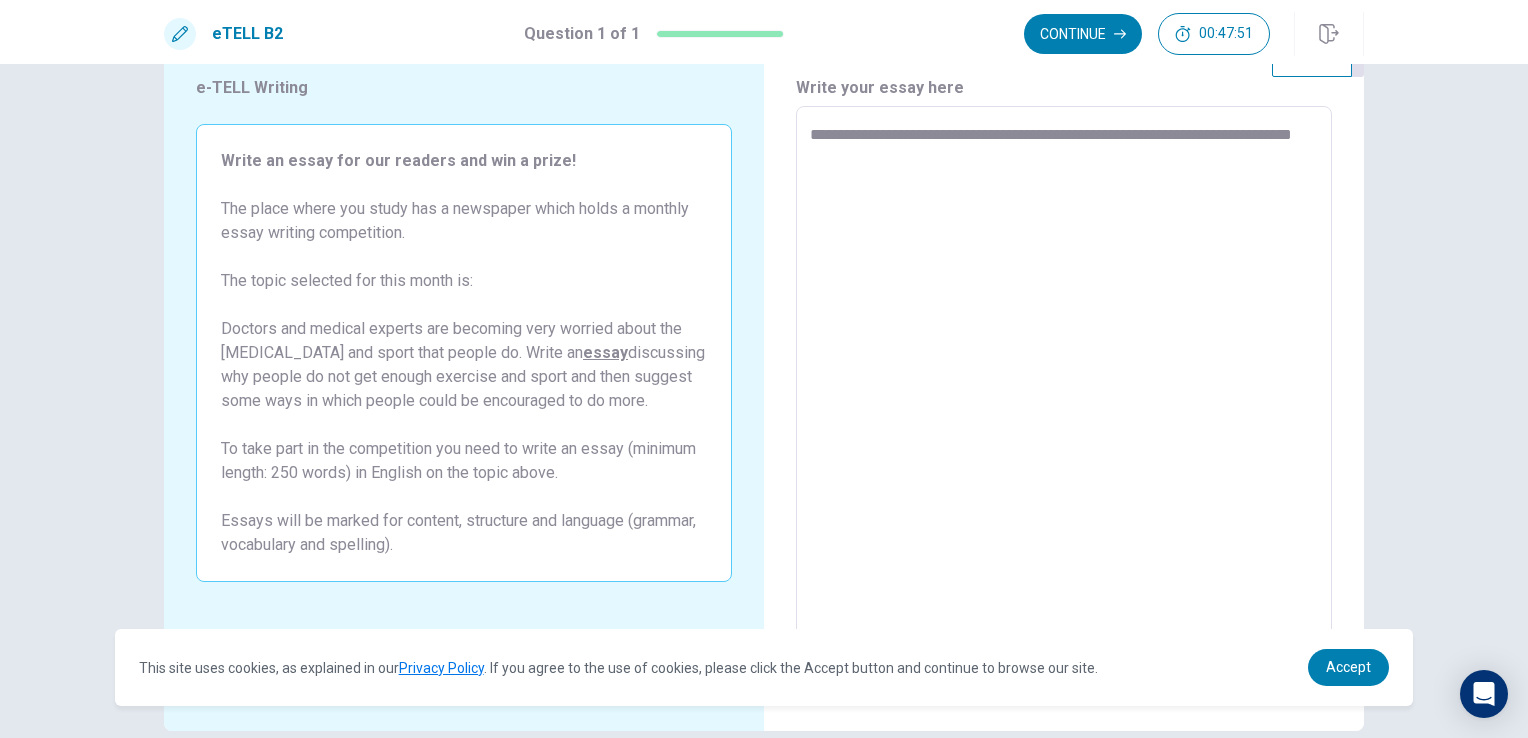 type on "*" 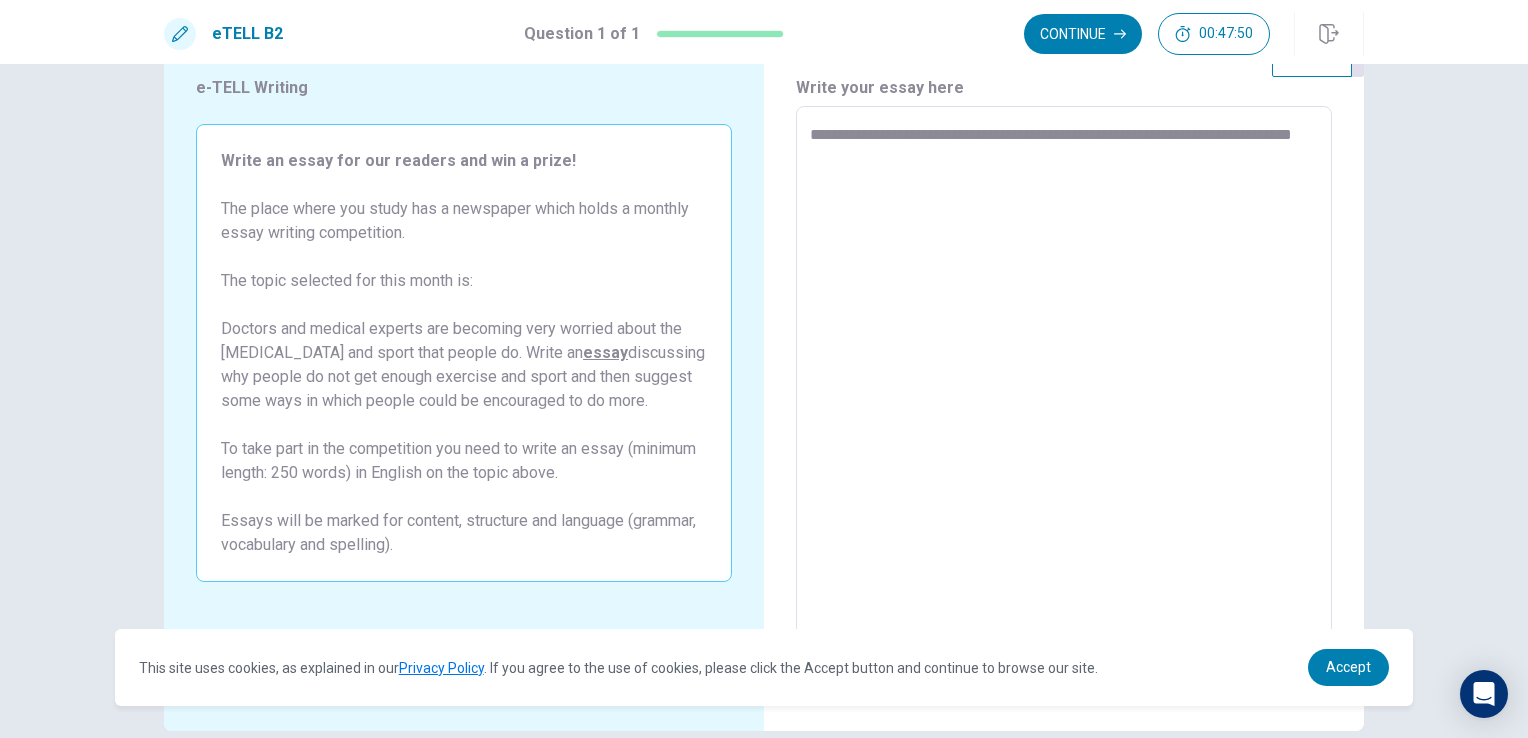 type 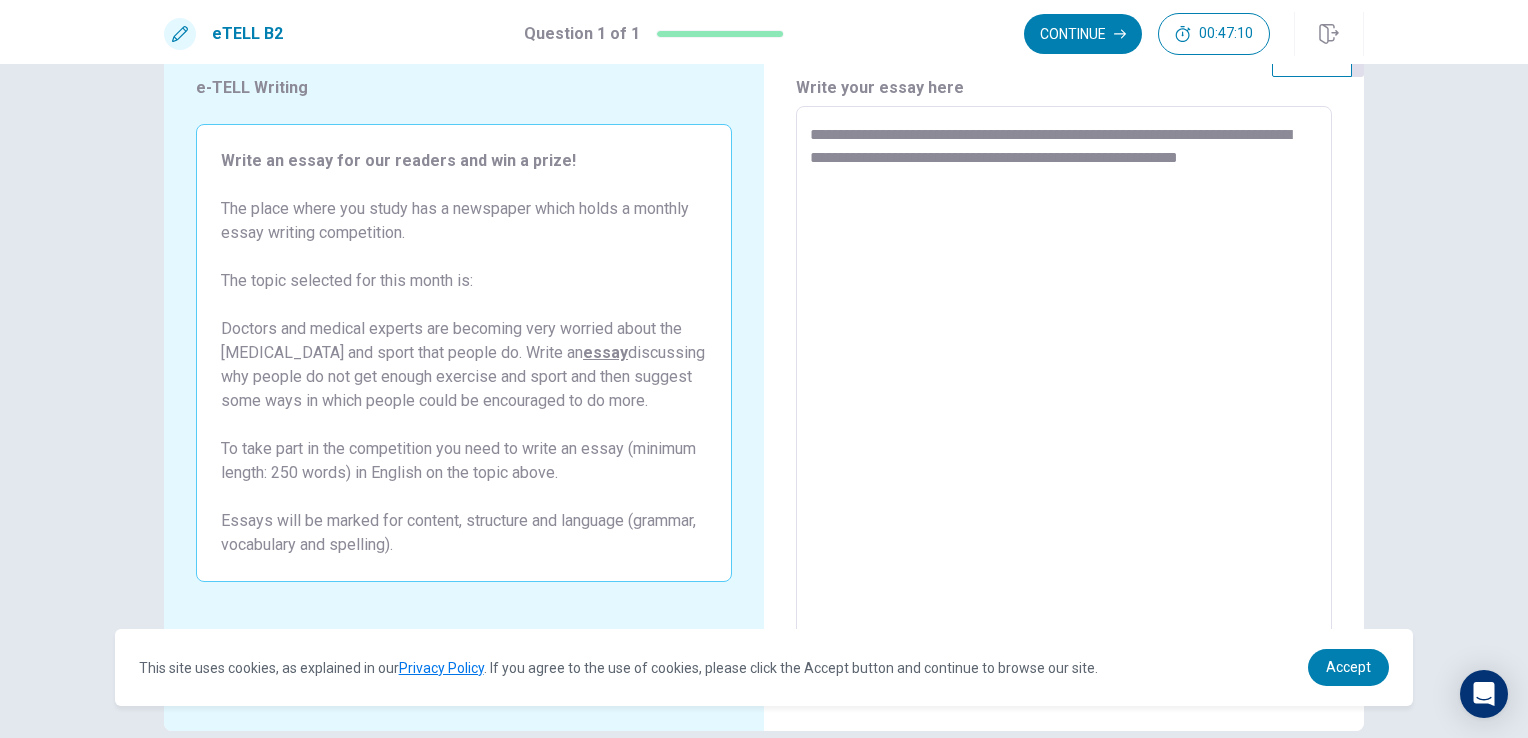 click on "**********" at bounding box center (1064, 383) 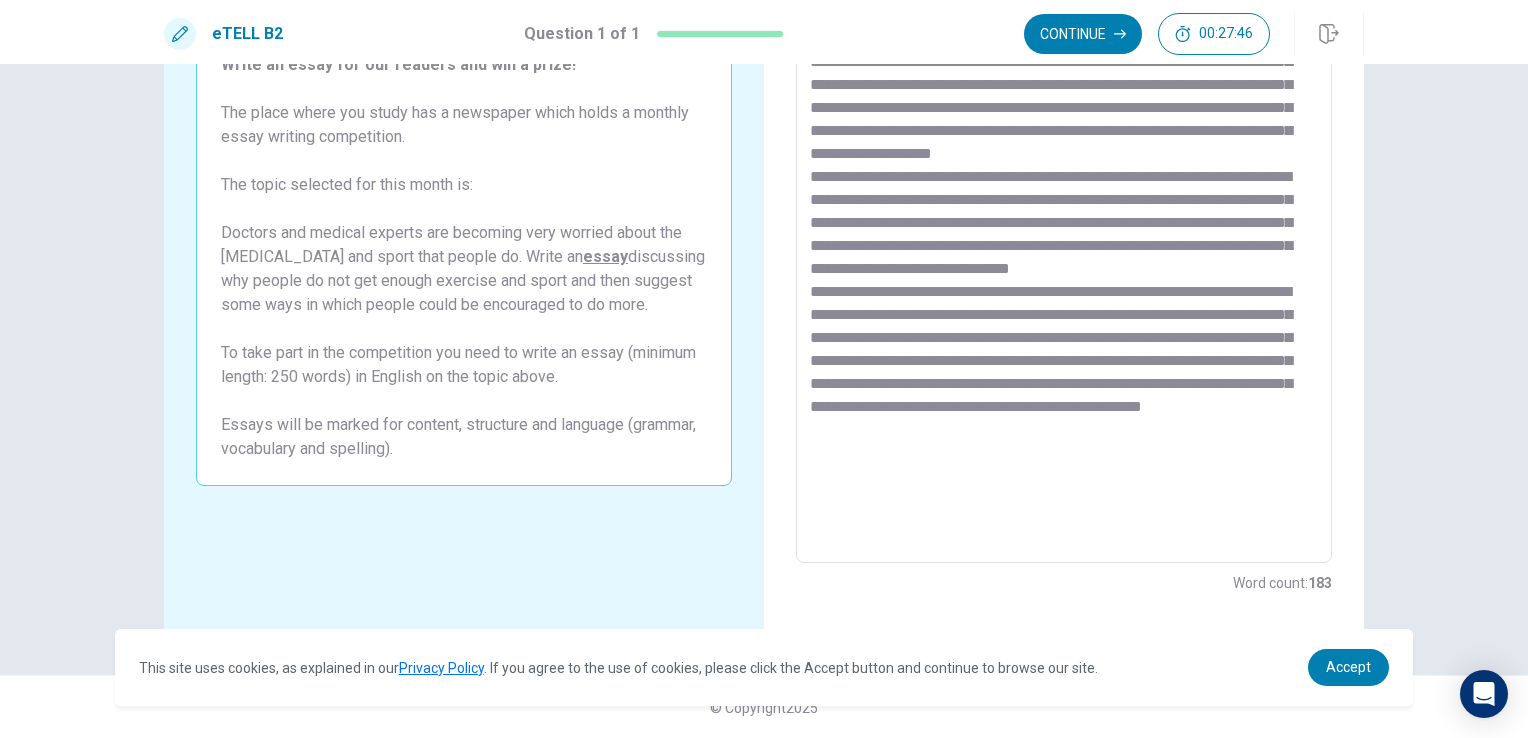 scroll, scrollTop: 163, scrollLeft: 0, axis: vertical 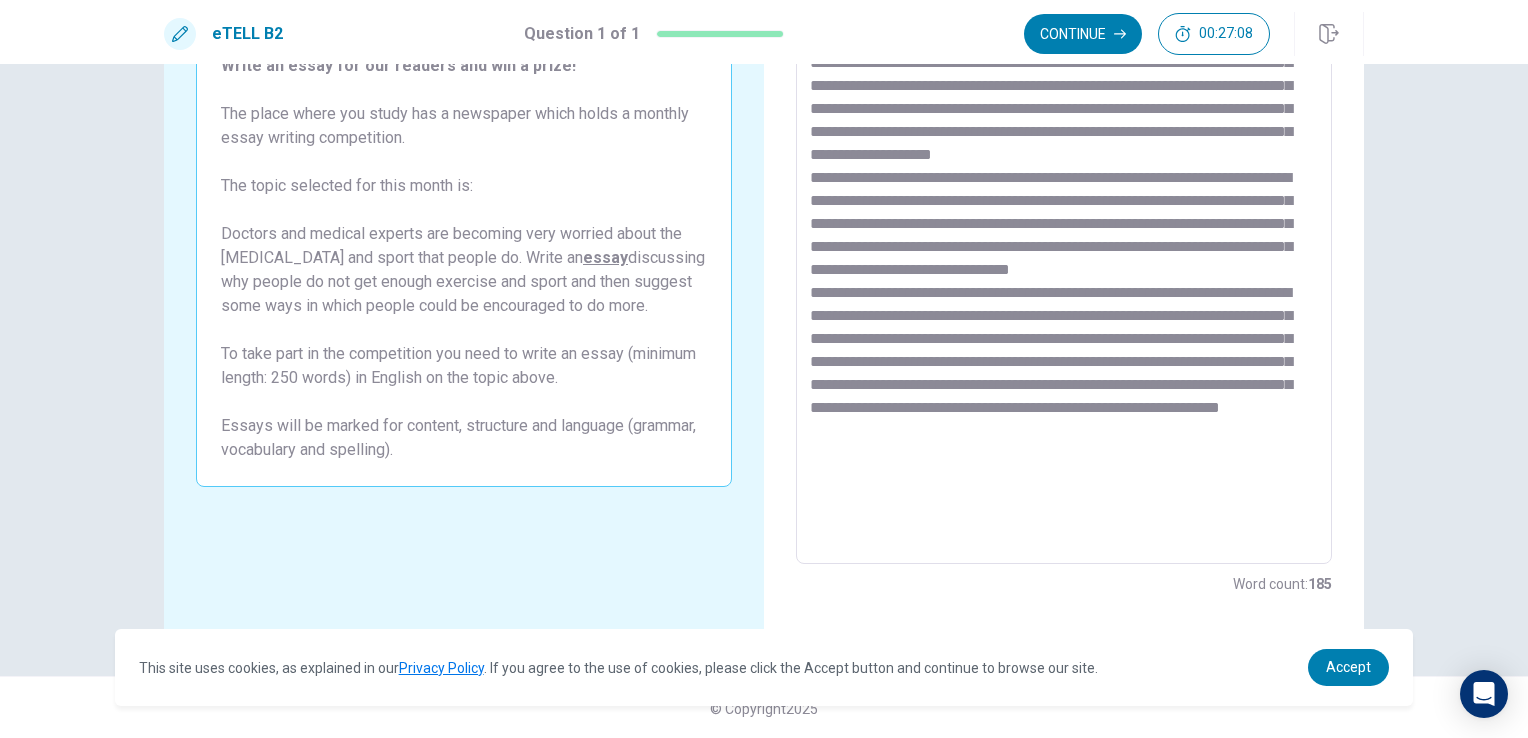 click at bounding box center [1064, 288] 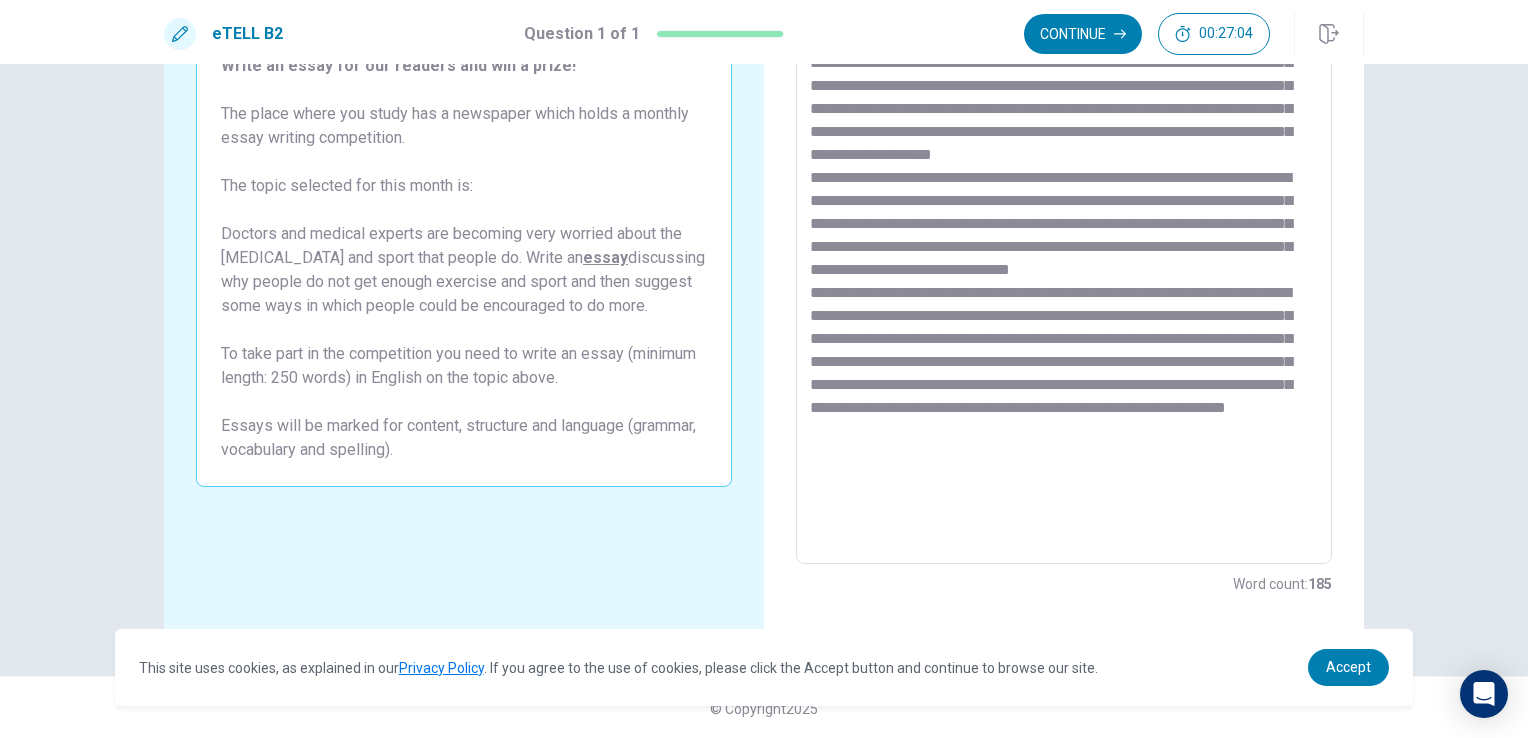 click at bounding box center [1064, 288] 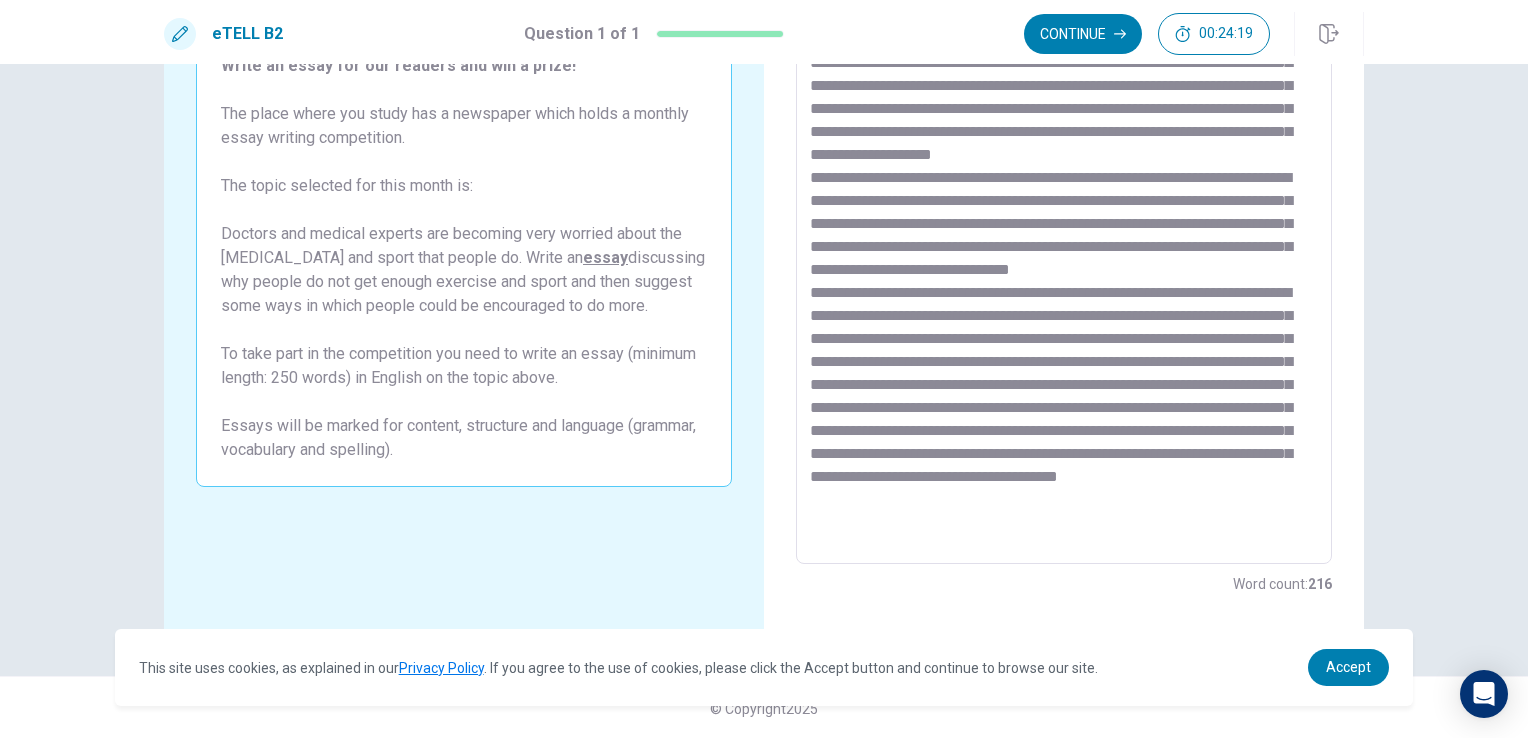 scroll, scrollTop: 30, scrollLeft: 0, axis: vertical 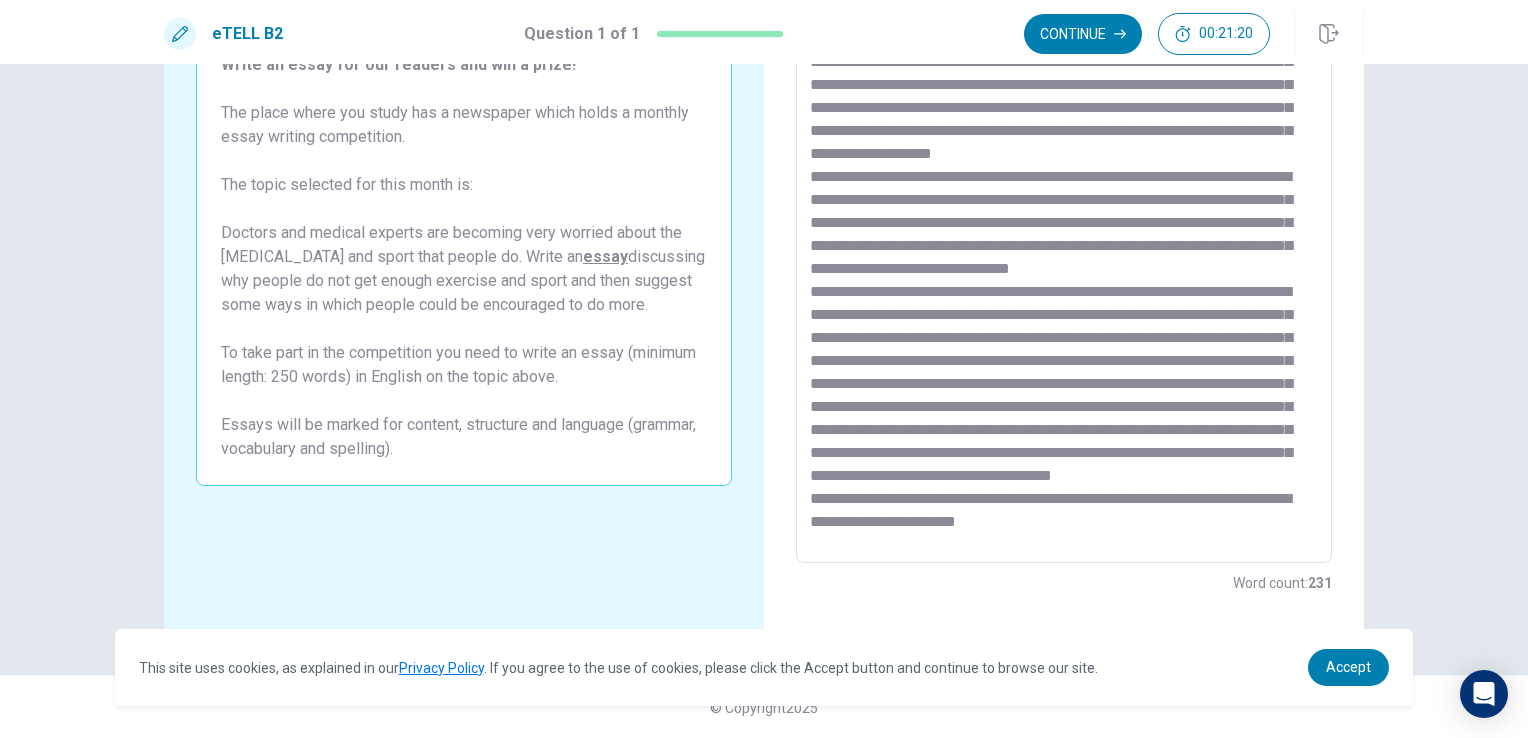 click at bounding box center (1064, 287) 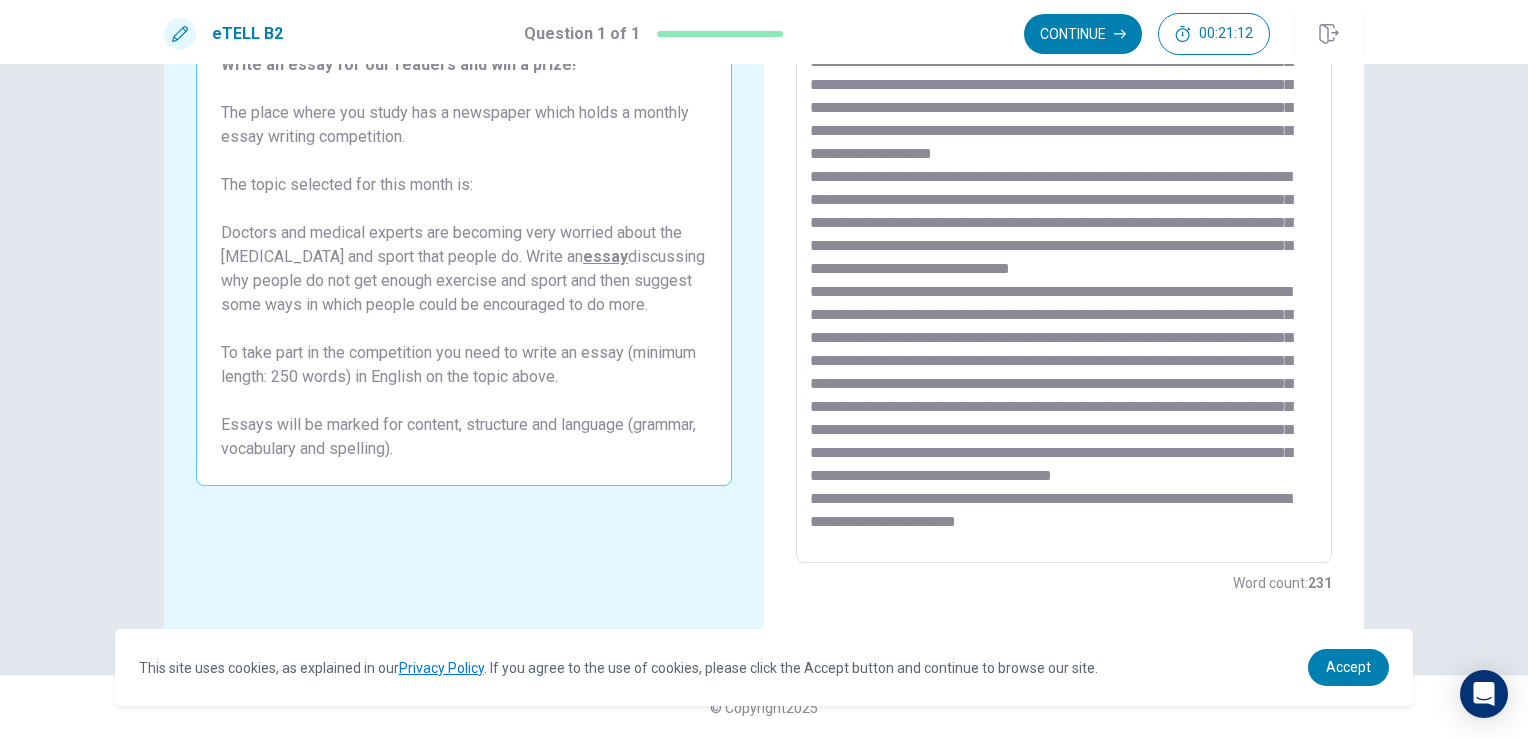 click at bounding box center (1064, 287) 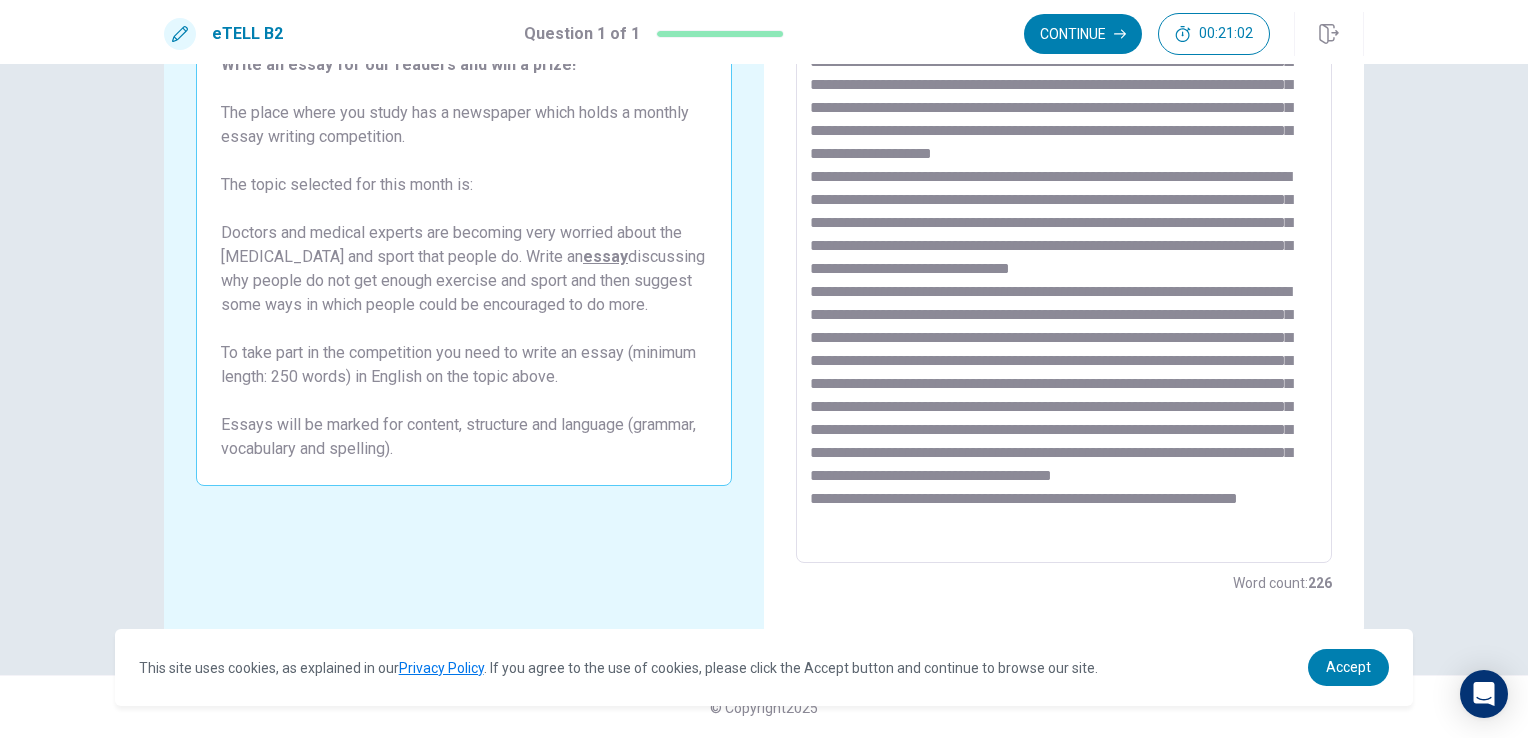 scroll, scrollTop: 53, scrollLeft: 0, axis: vertical 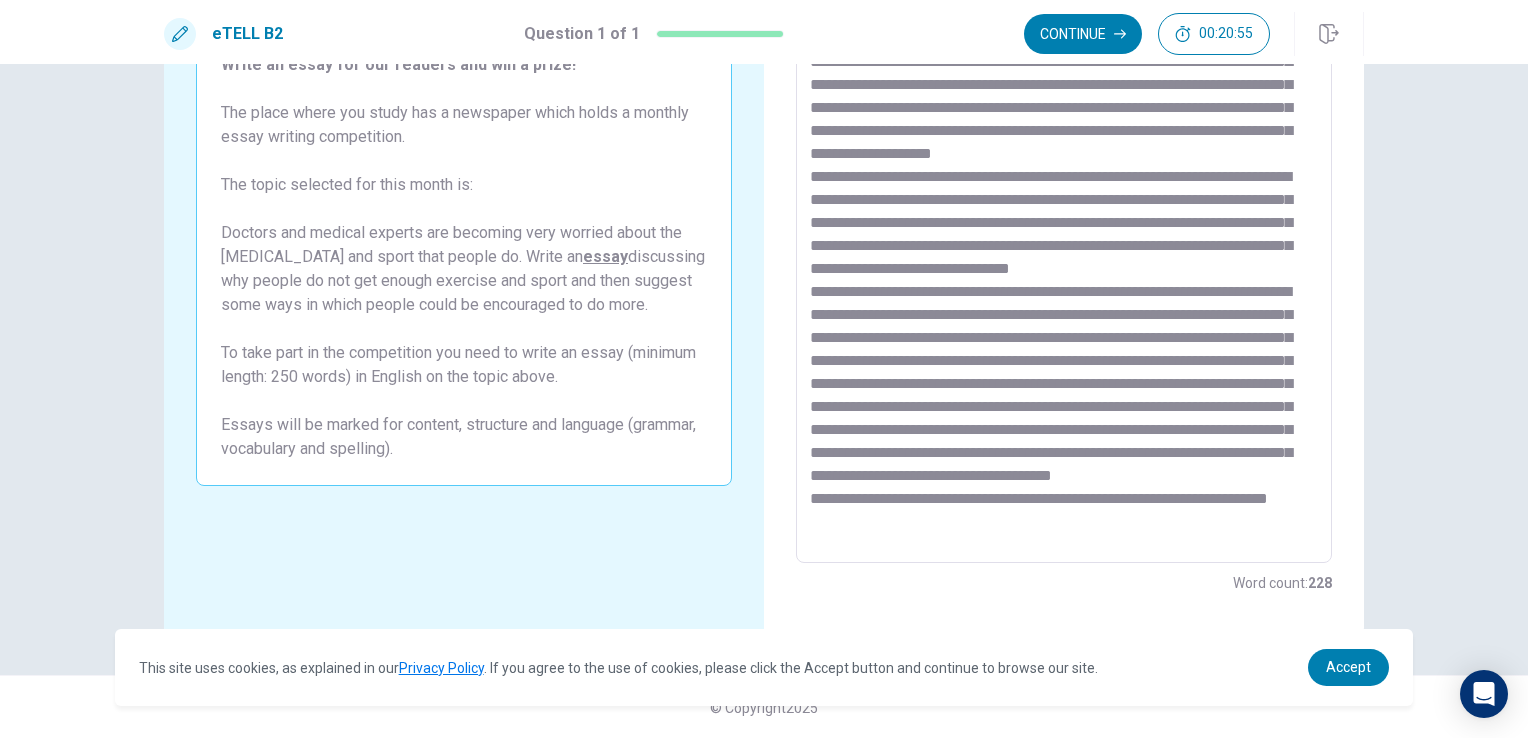 click at bounding box center (1064, 287) 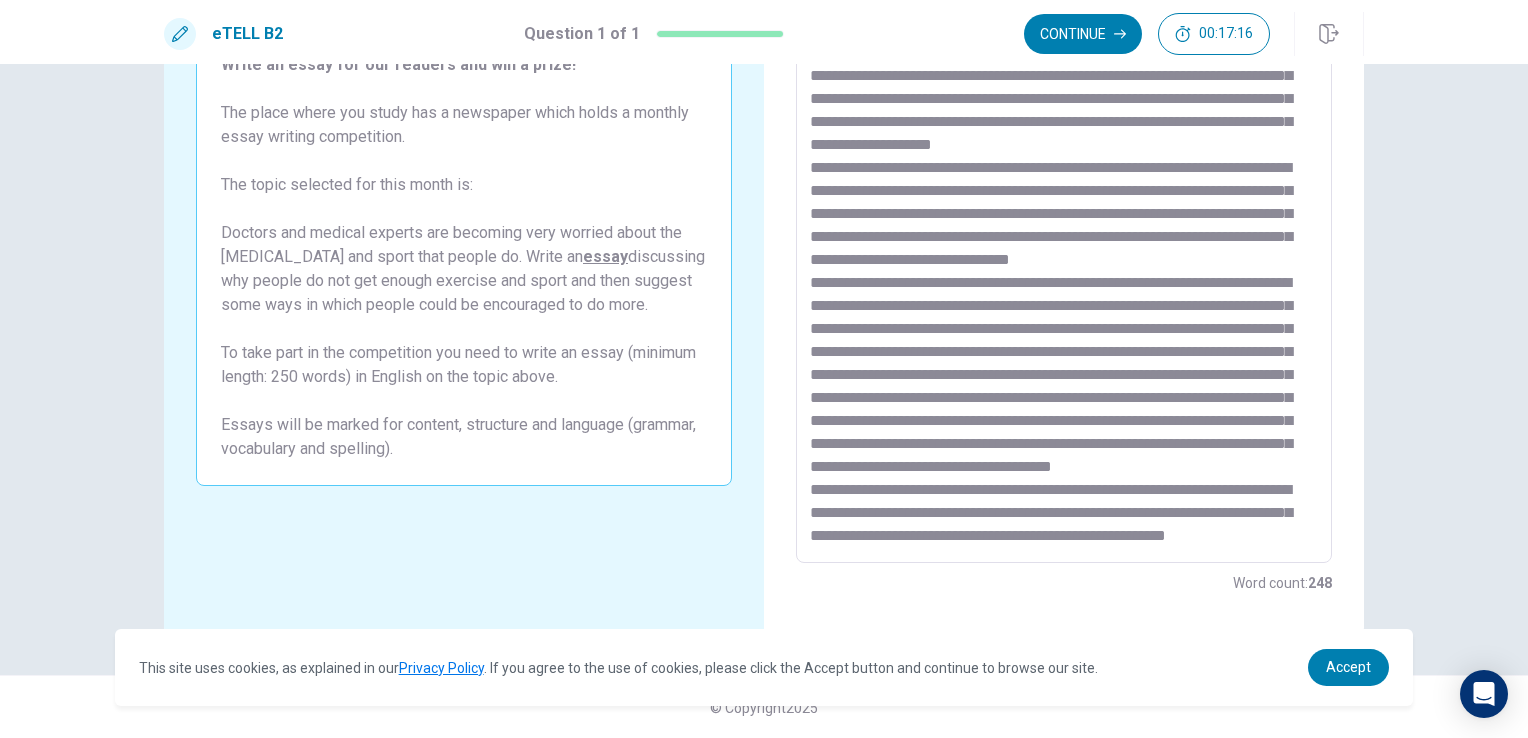 scroll, scrollTop: 0, scrollLeft: 0, axis: both 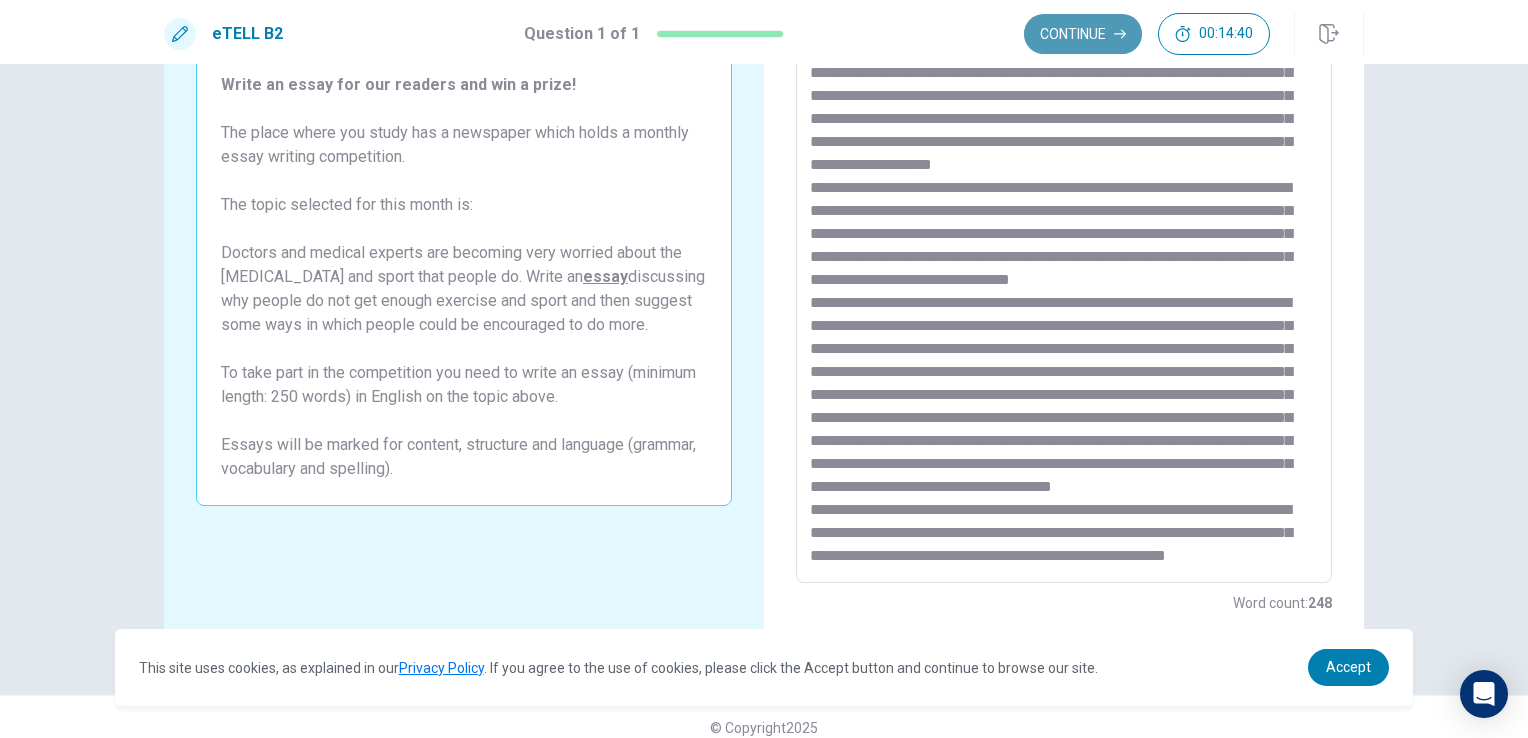 click on "Continue" at bounding box center [1083, 34] 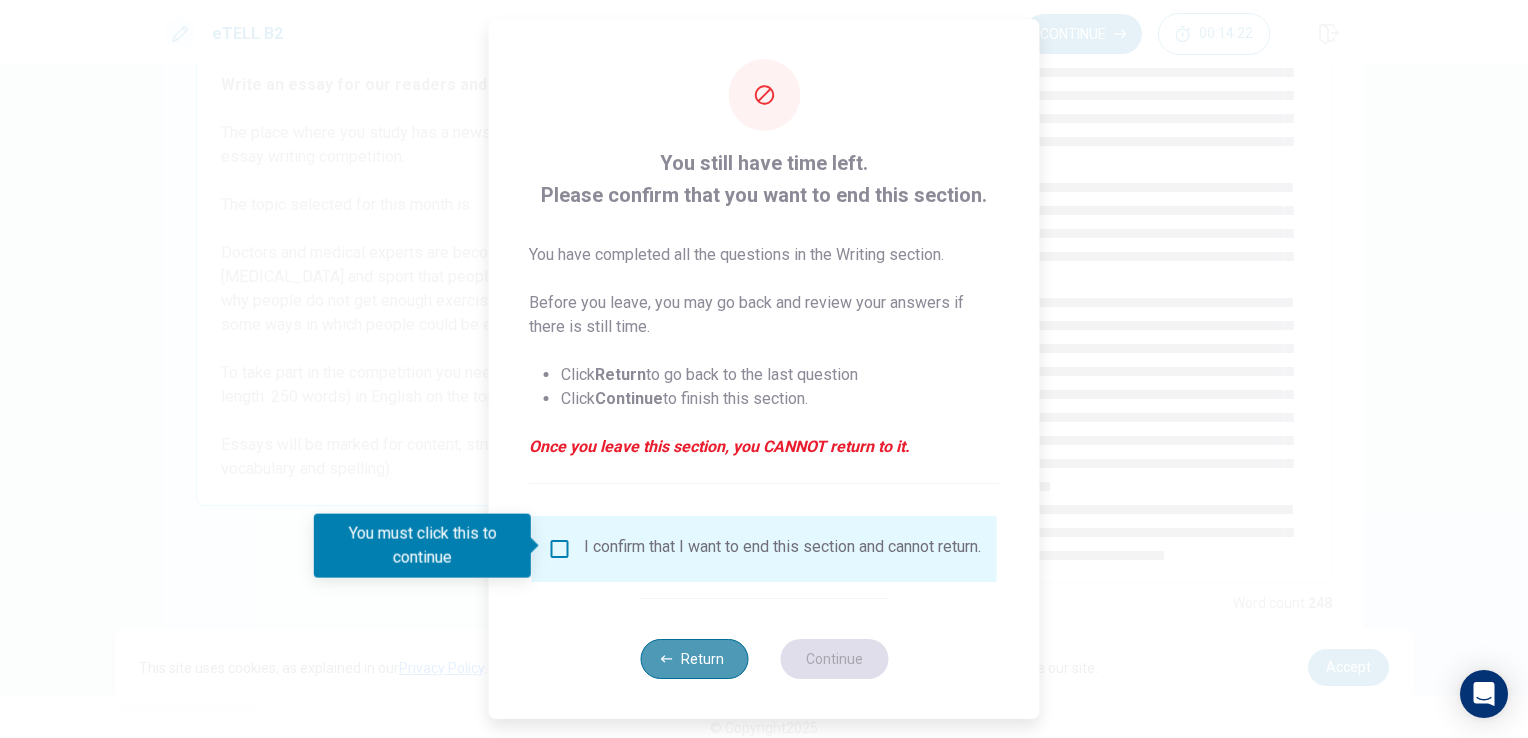 click on "Return" at bounding box center (694, 659) 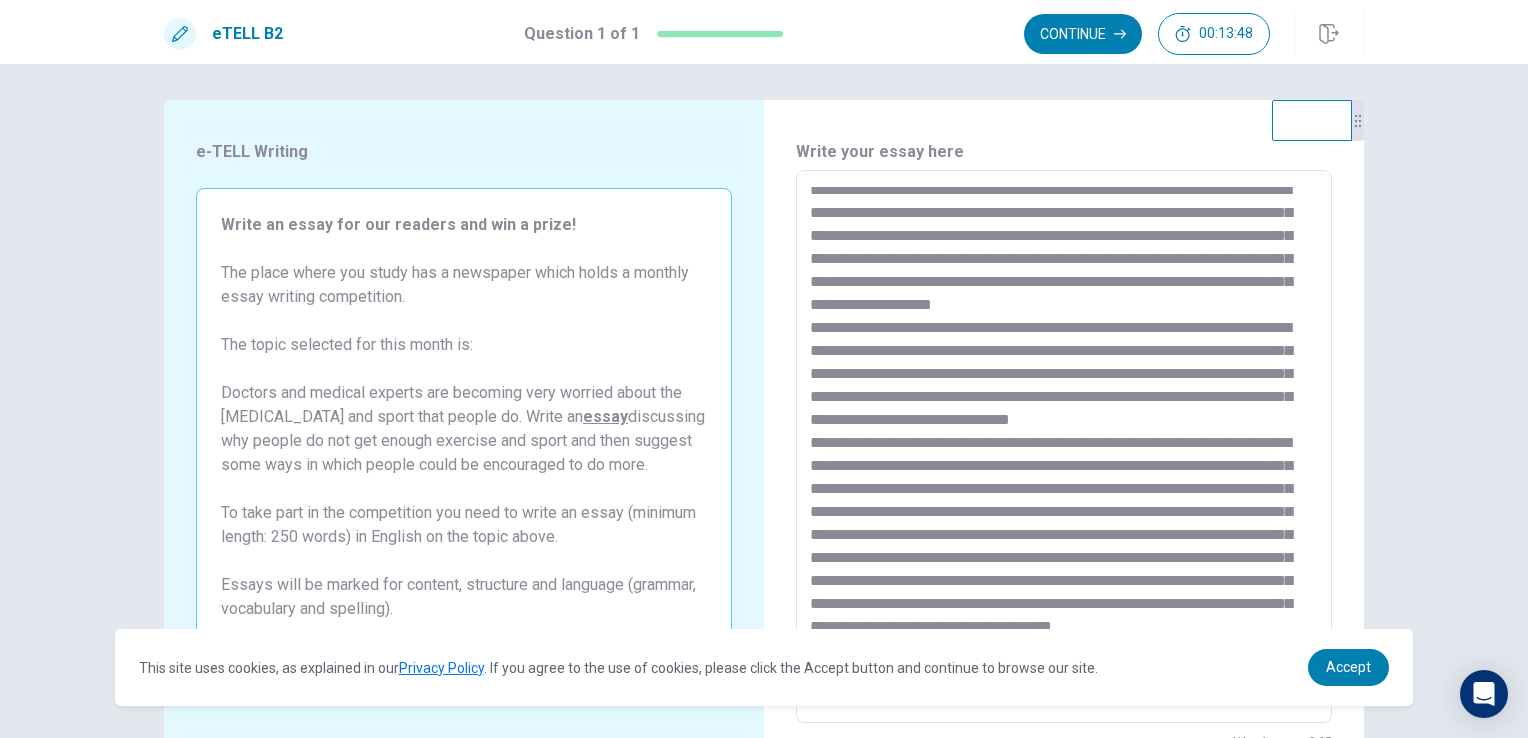 scroll, scrollTop: 0, scrollLeft: 0, axis: both 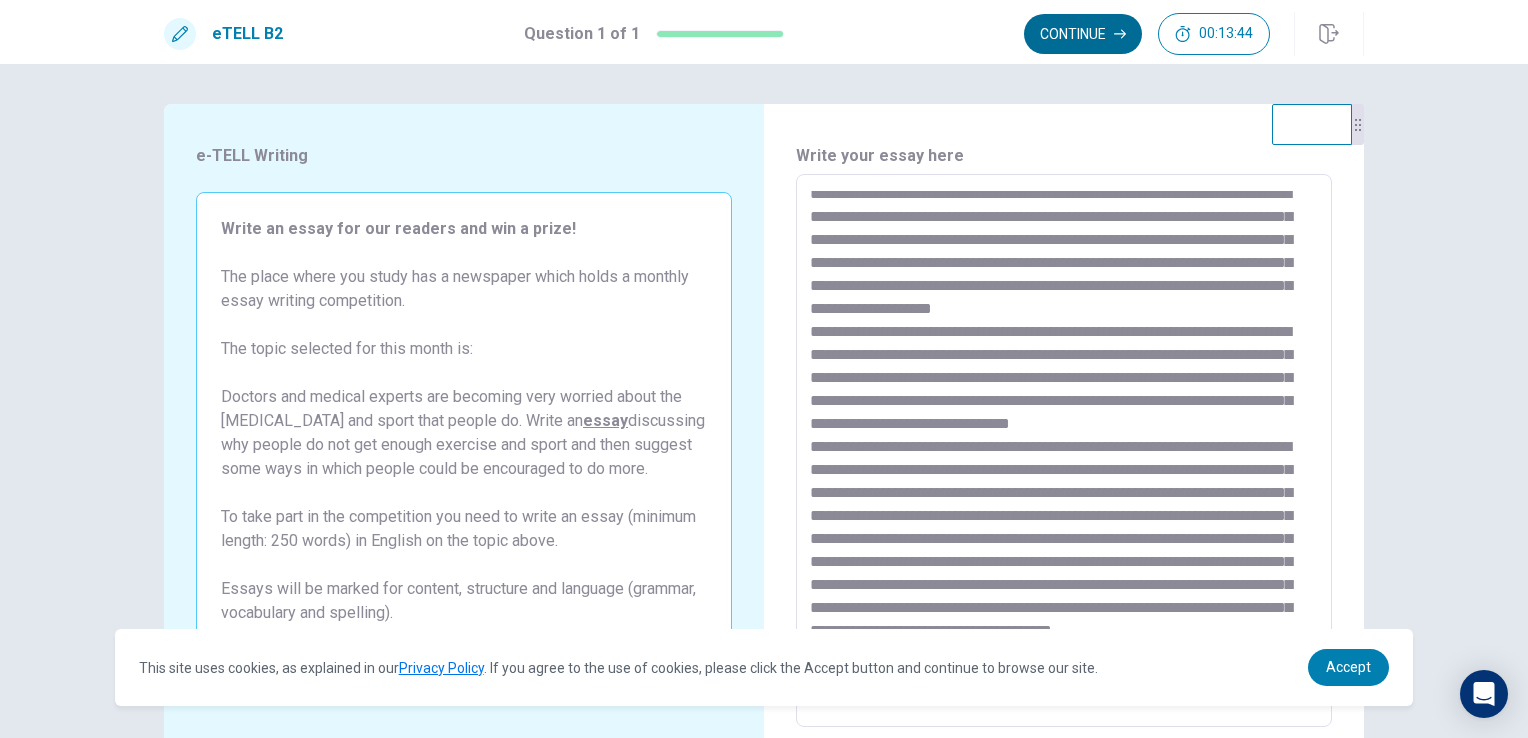 click on "Continue" at bounding box center (1083, 34) 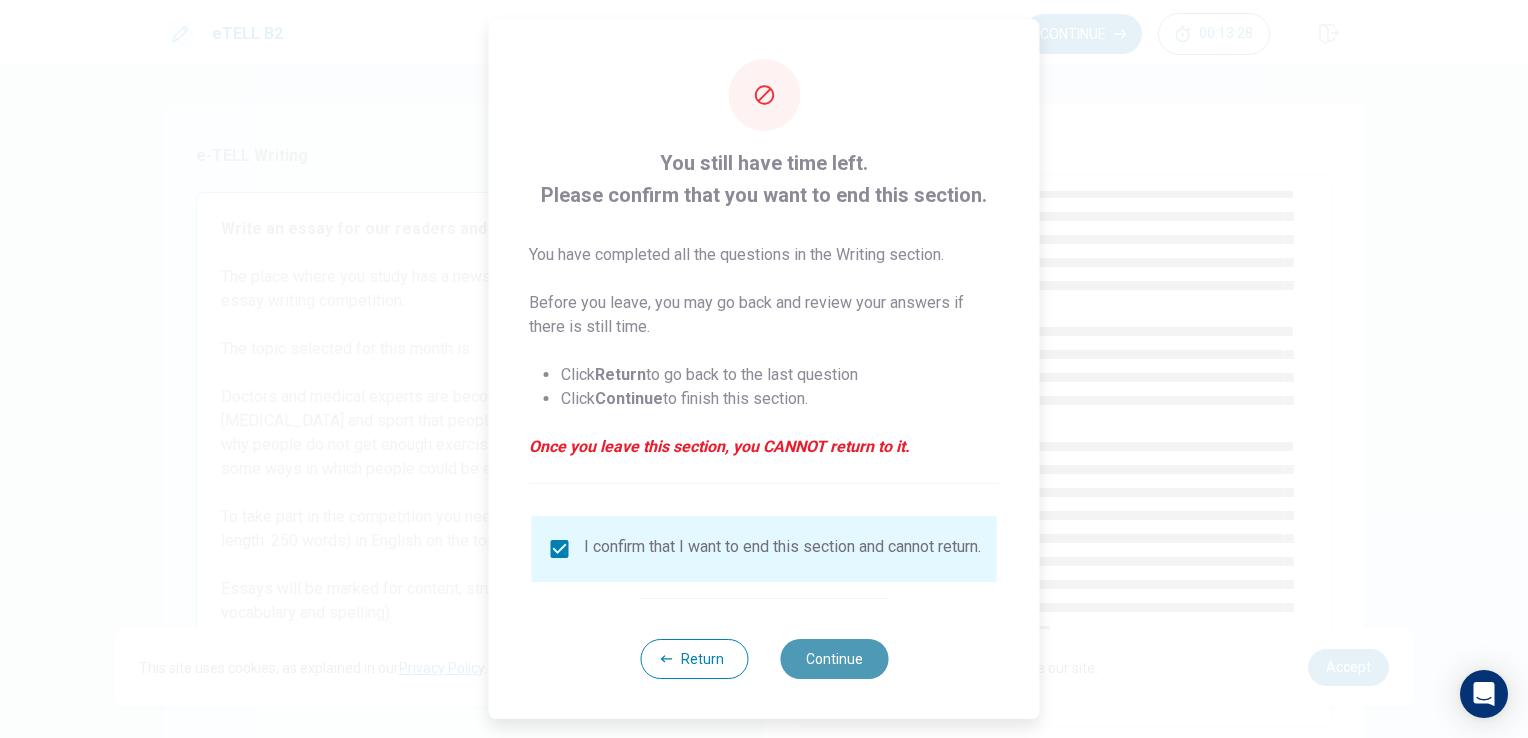 click on "Continue" at bounding box center (834, 659) 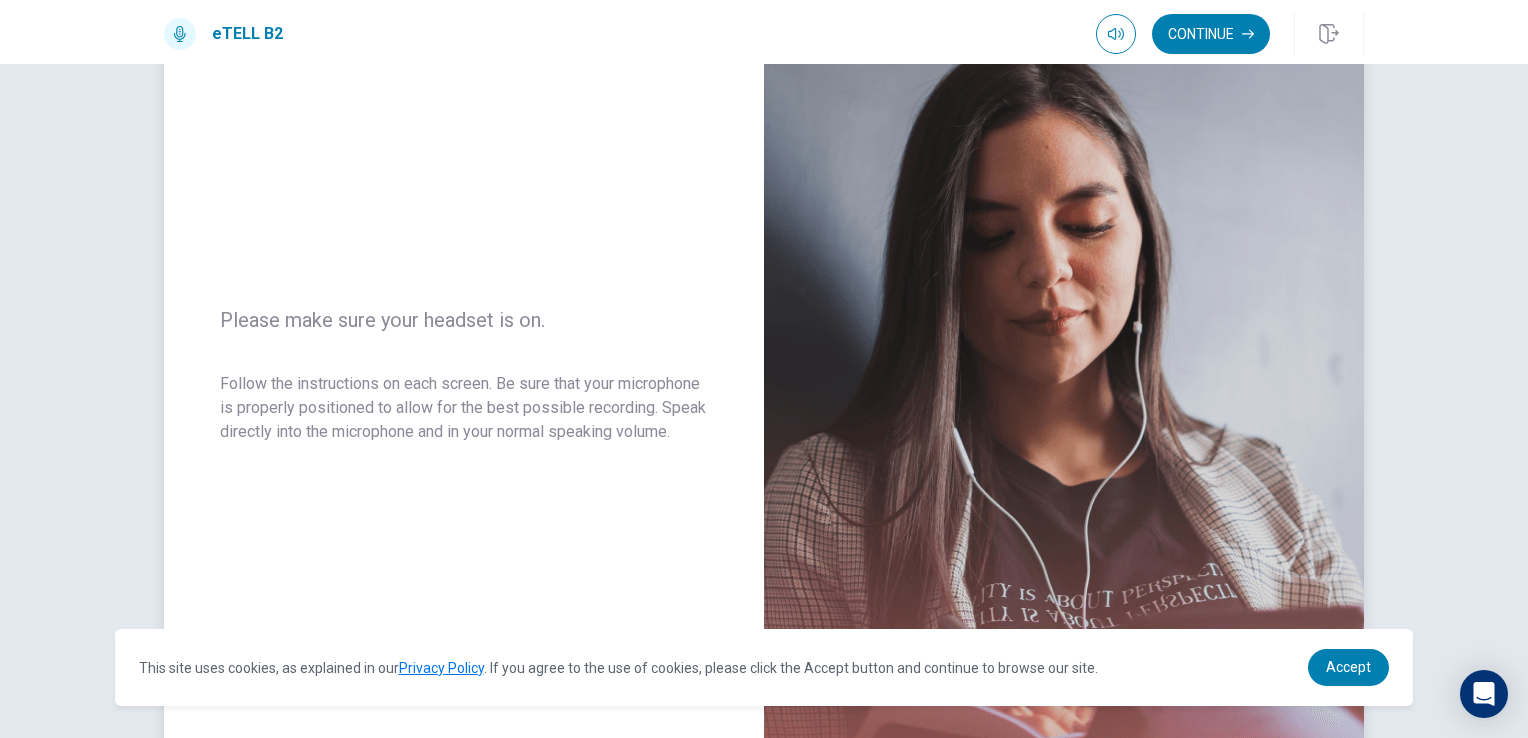 scroll, scrollTop: 155, scrollLeft: 0, axis: vertical 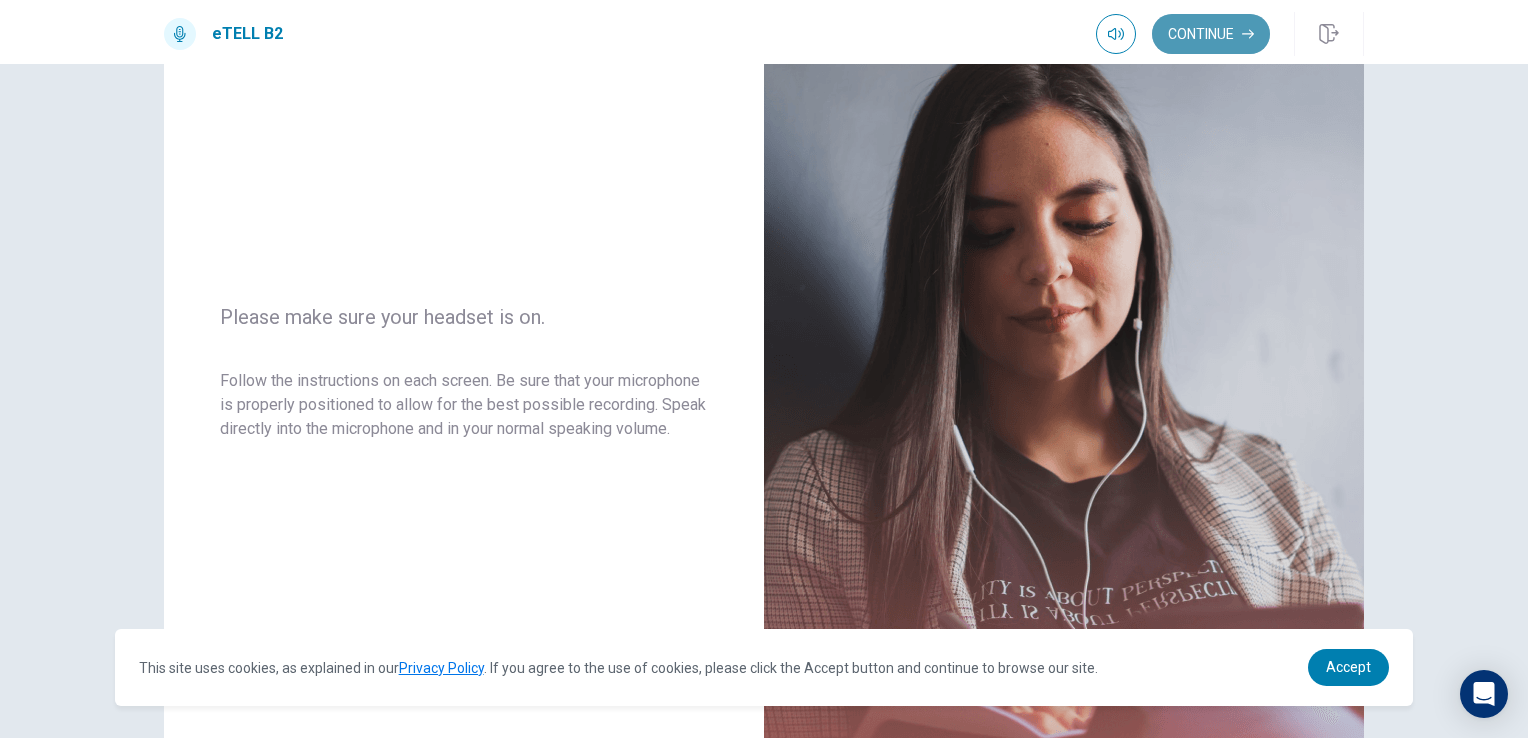click on "Continue" at bounding box center [1211, 34] 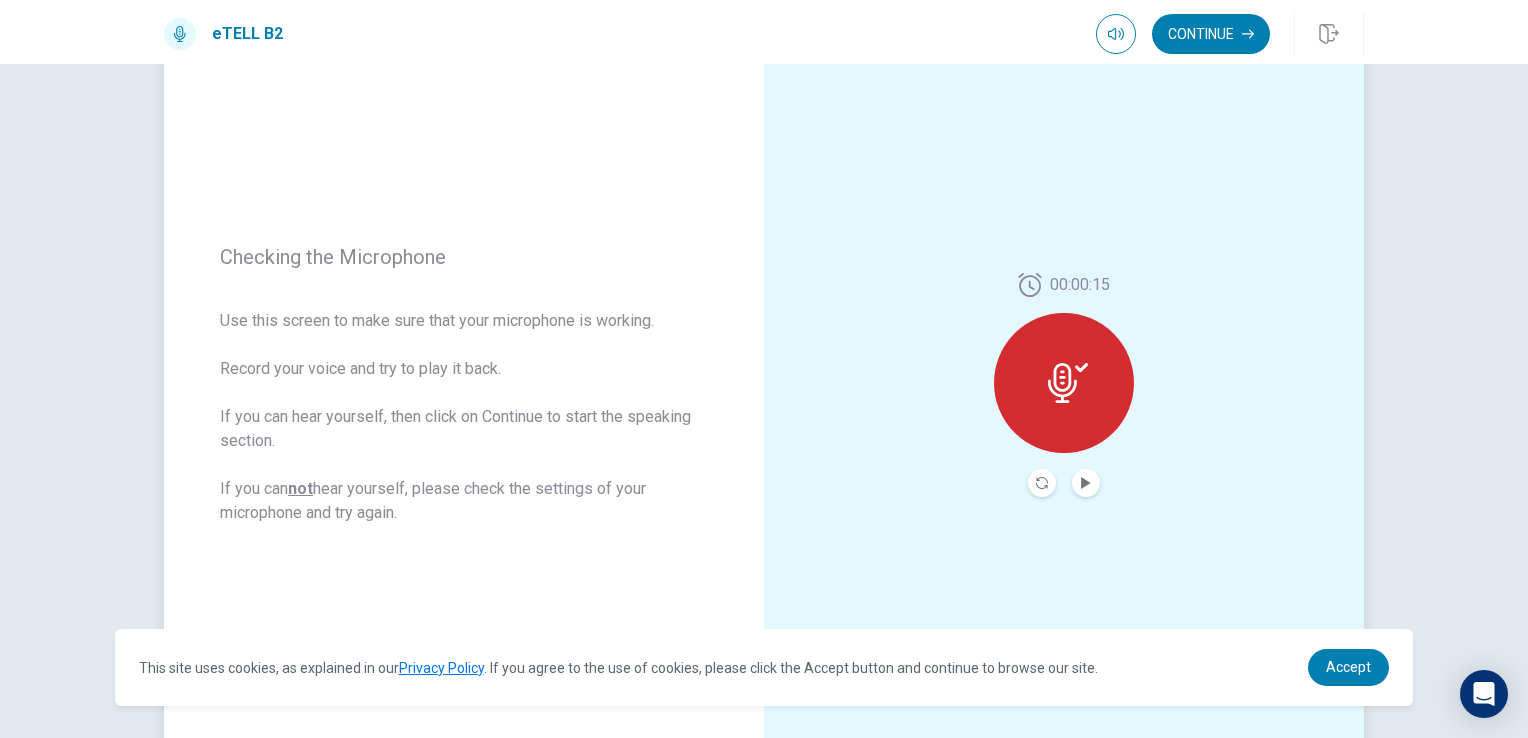 click 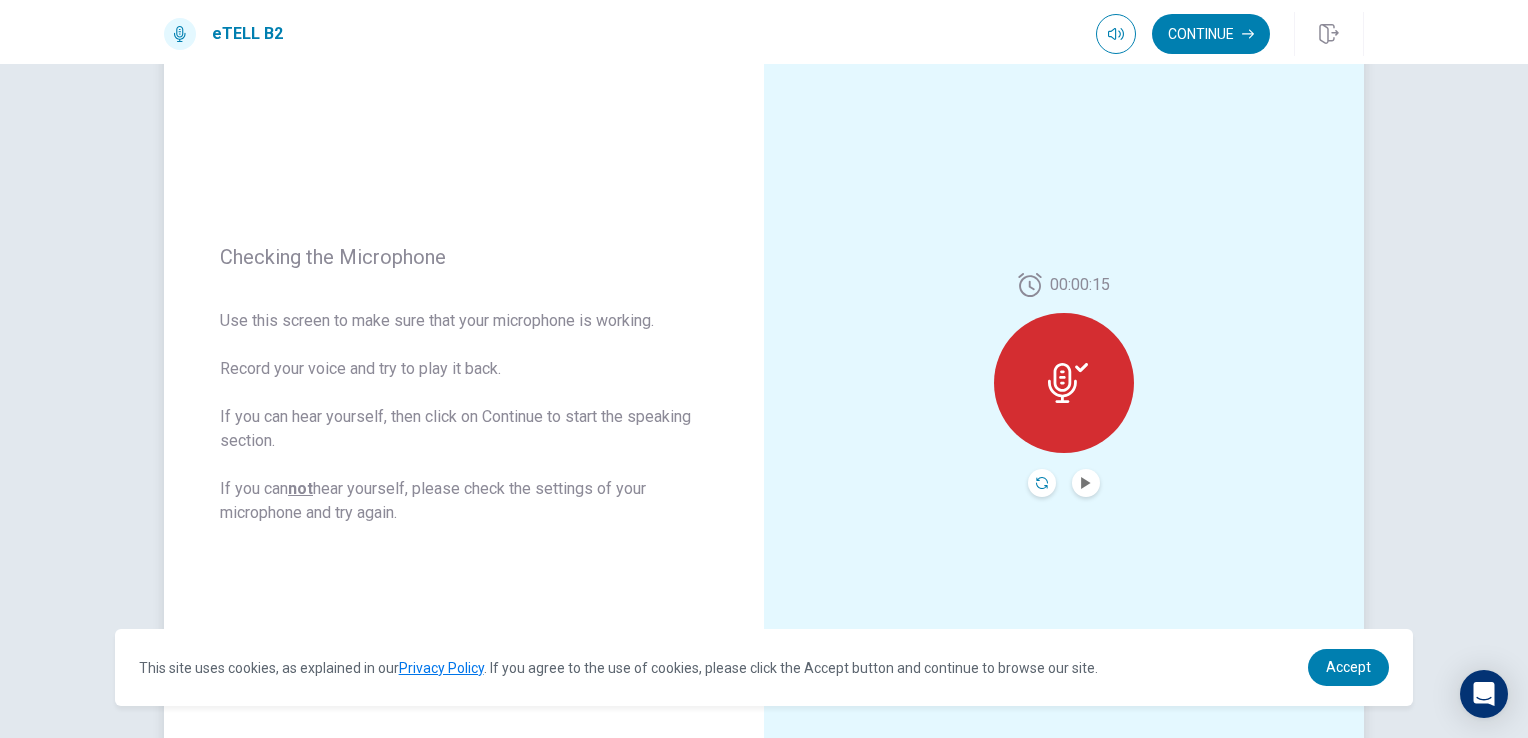 click 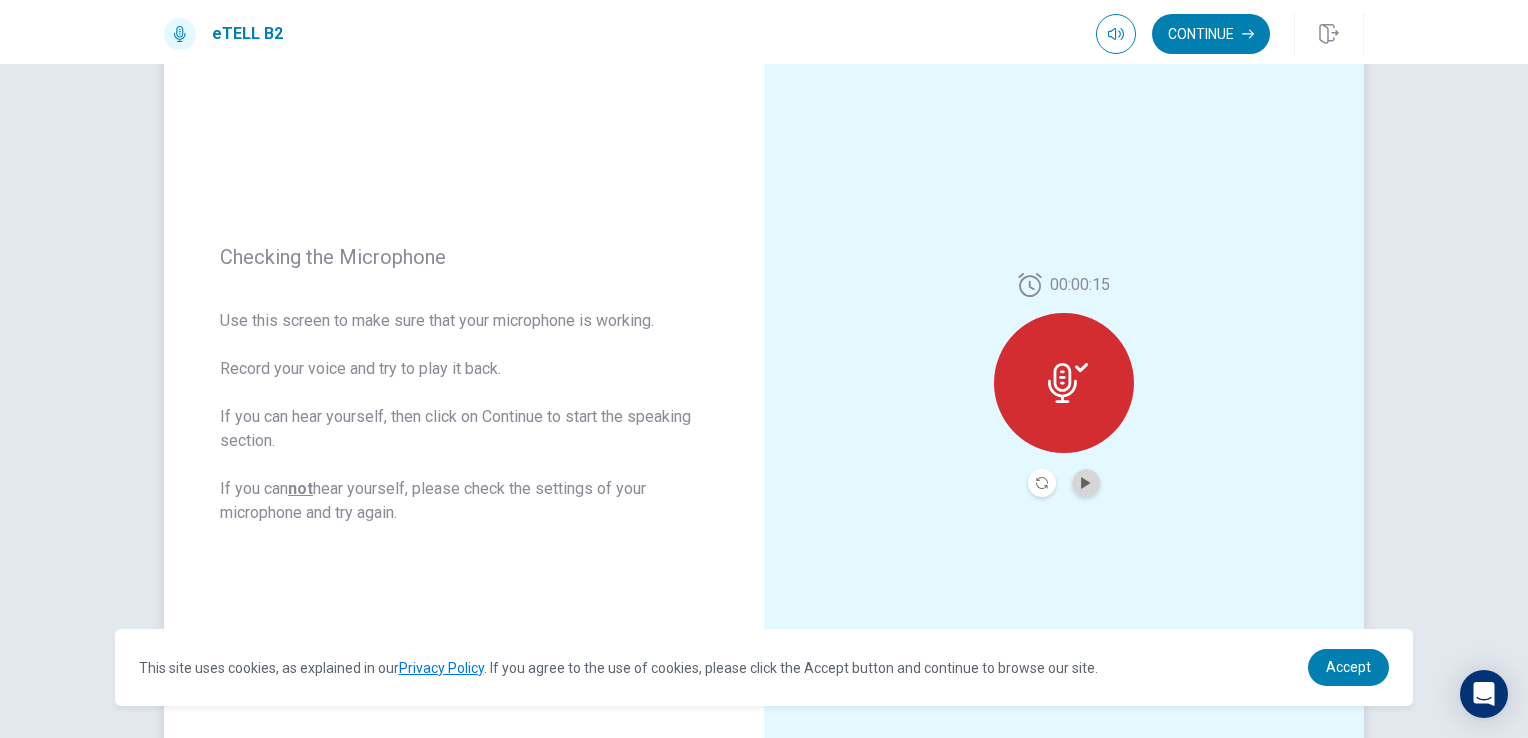 click at bounding box center (1086, 483) 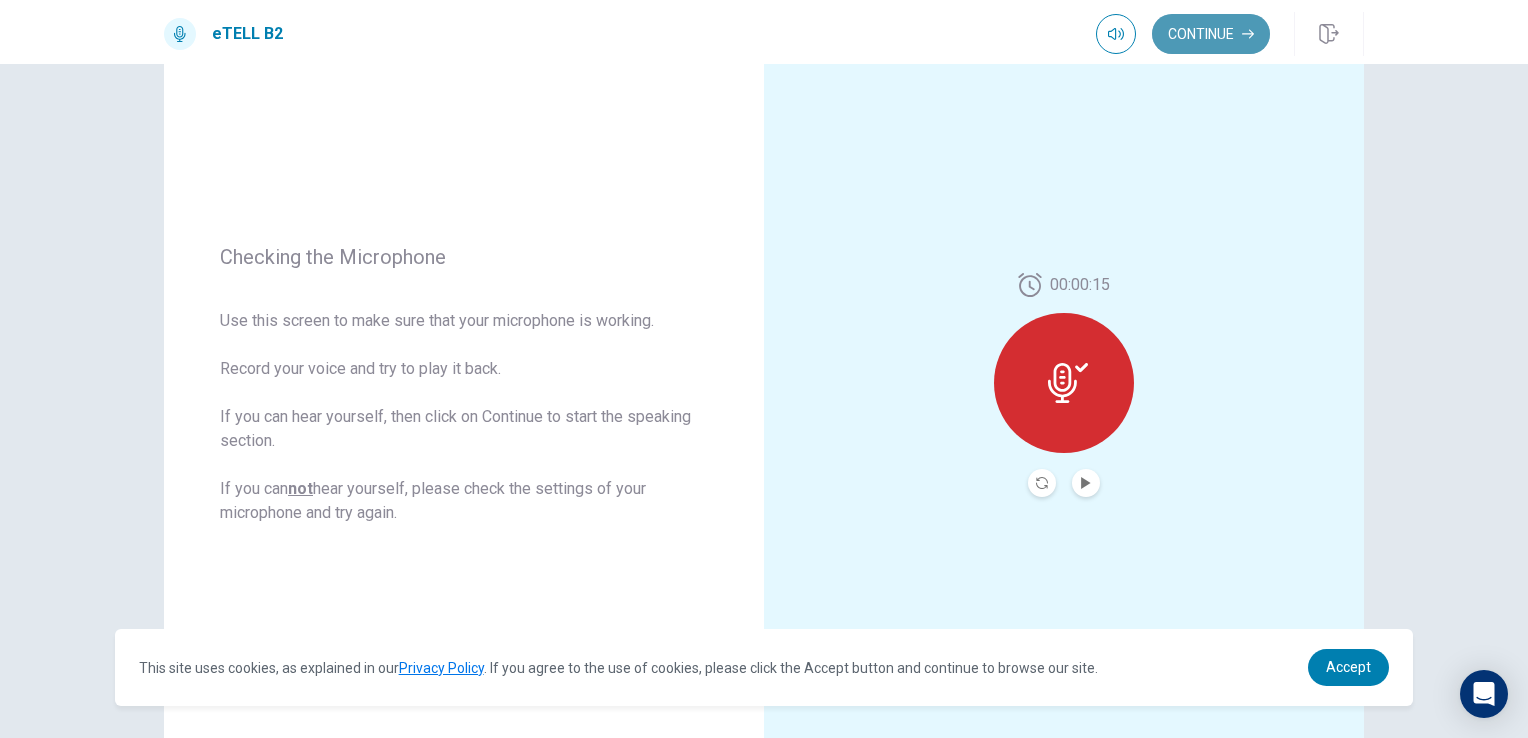 click on "Continue" at bounding box center (1211, 34) 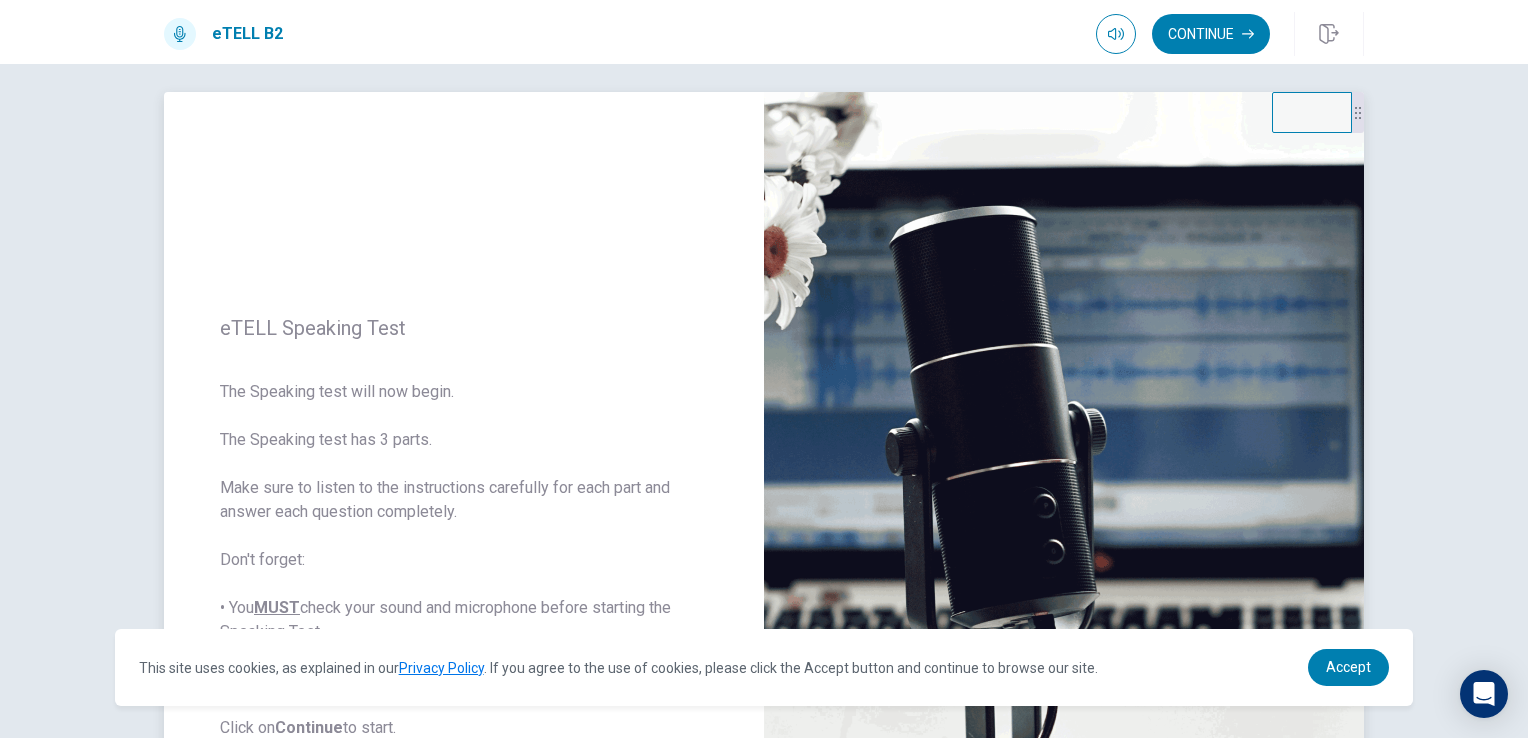 scroll, scrollTop: 0, scrollLeft: 0, axis: both 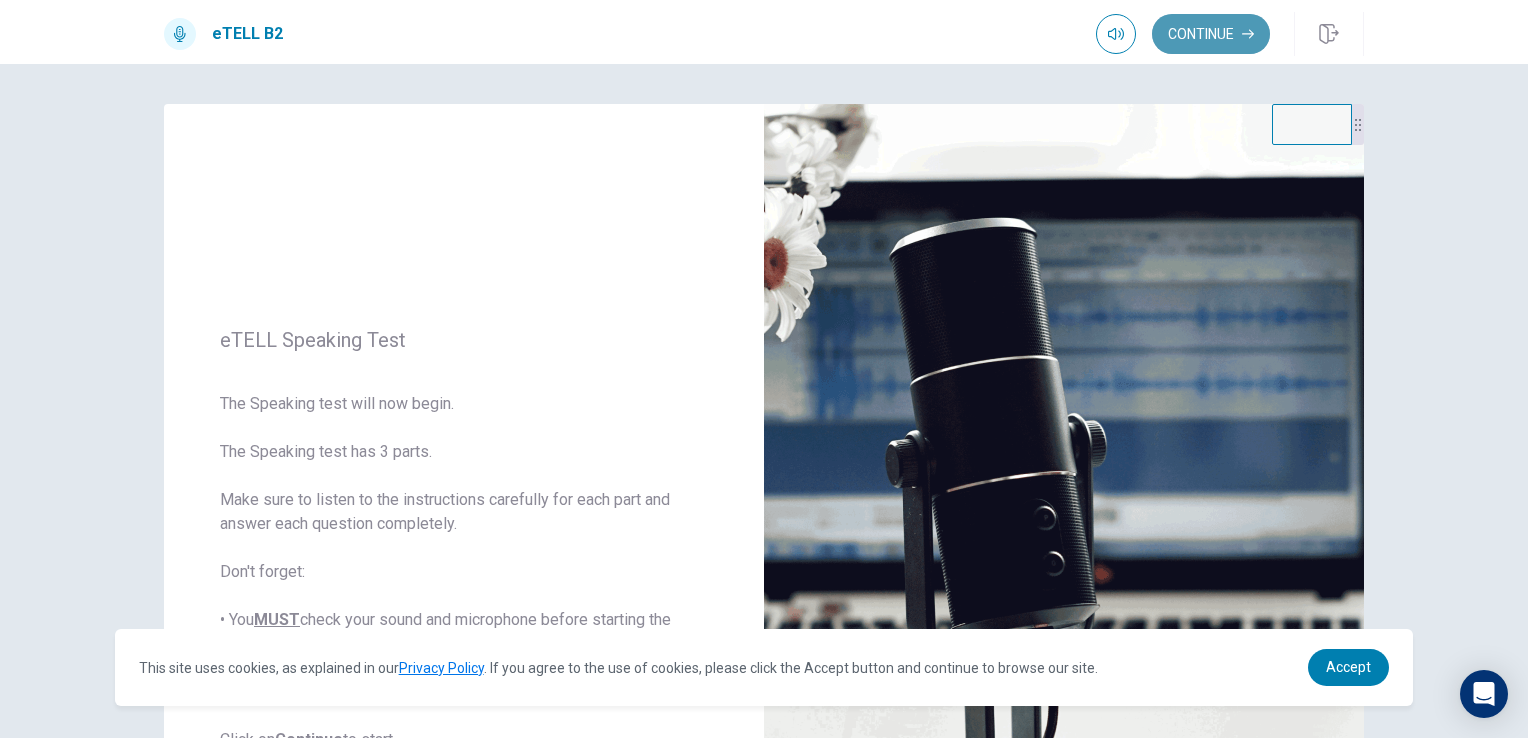 click on "Continue" at bounding box center [1211, 34] 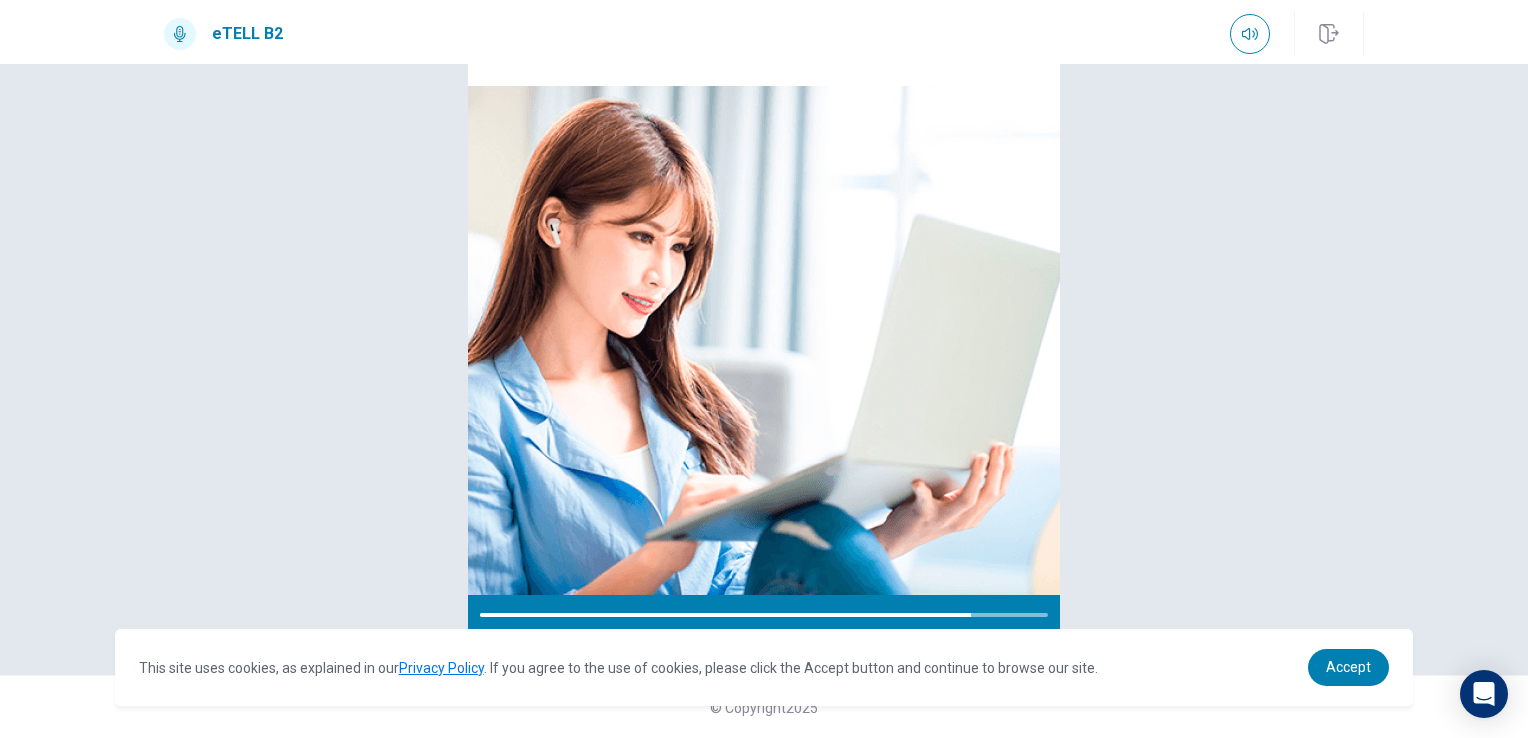 scroll, scrollTop: 280, scrollLeft: 0, axis: vertical 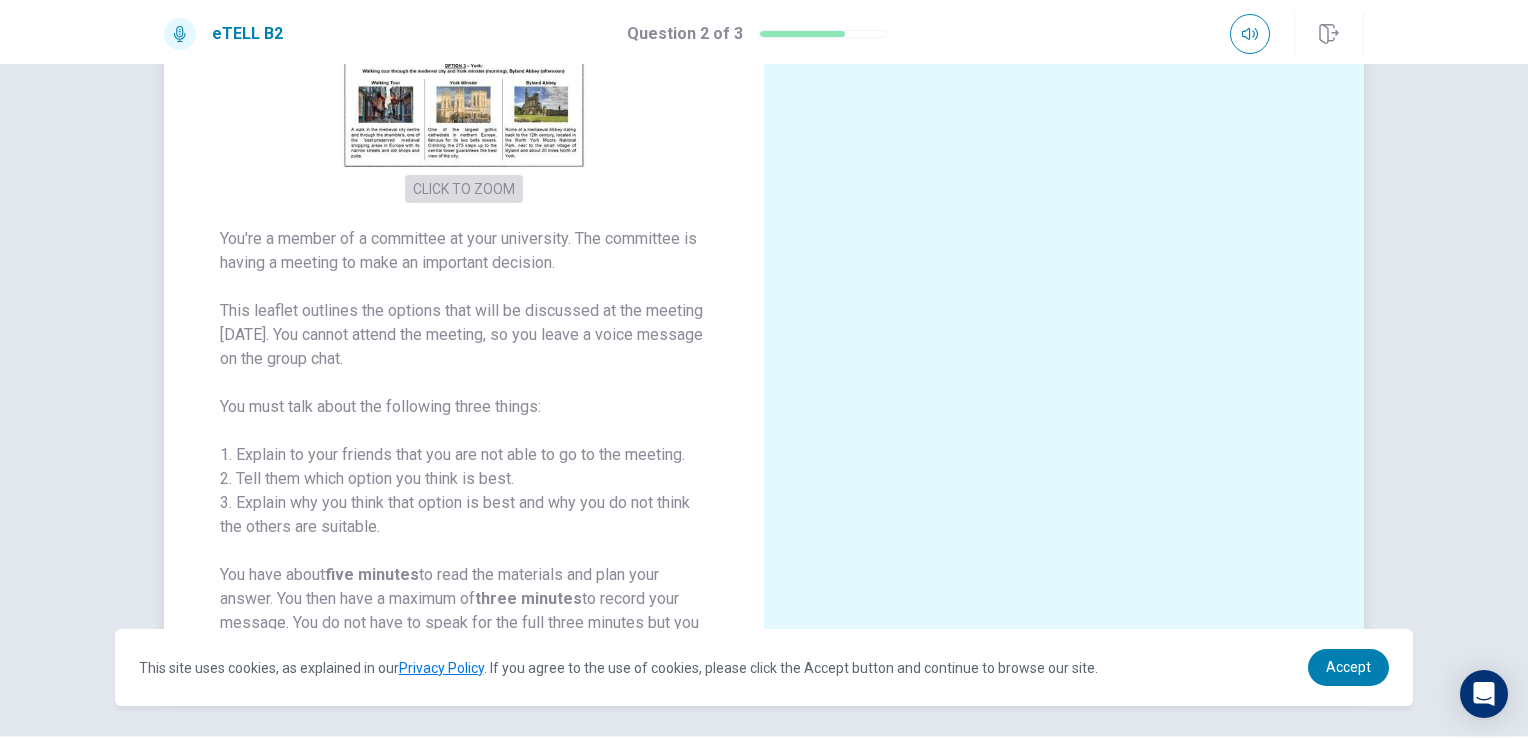 click on "CLICK TO ZOOM" at bounding box center [464, 189] 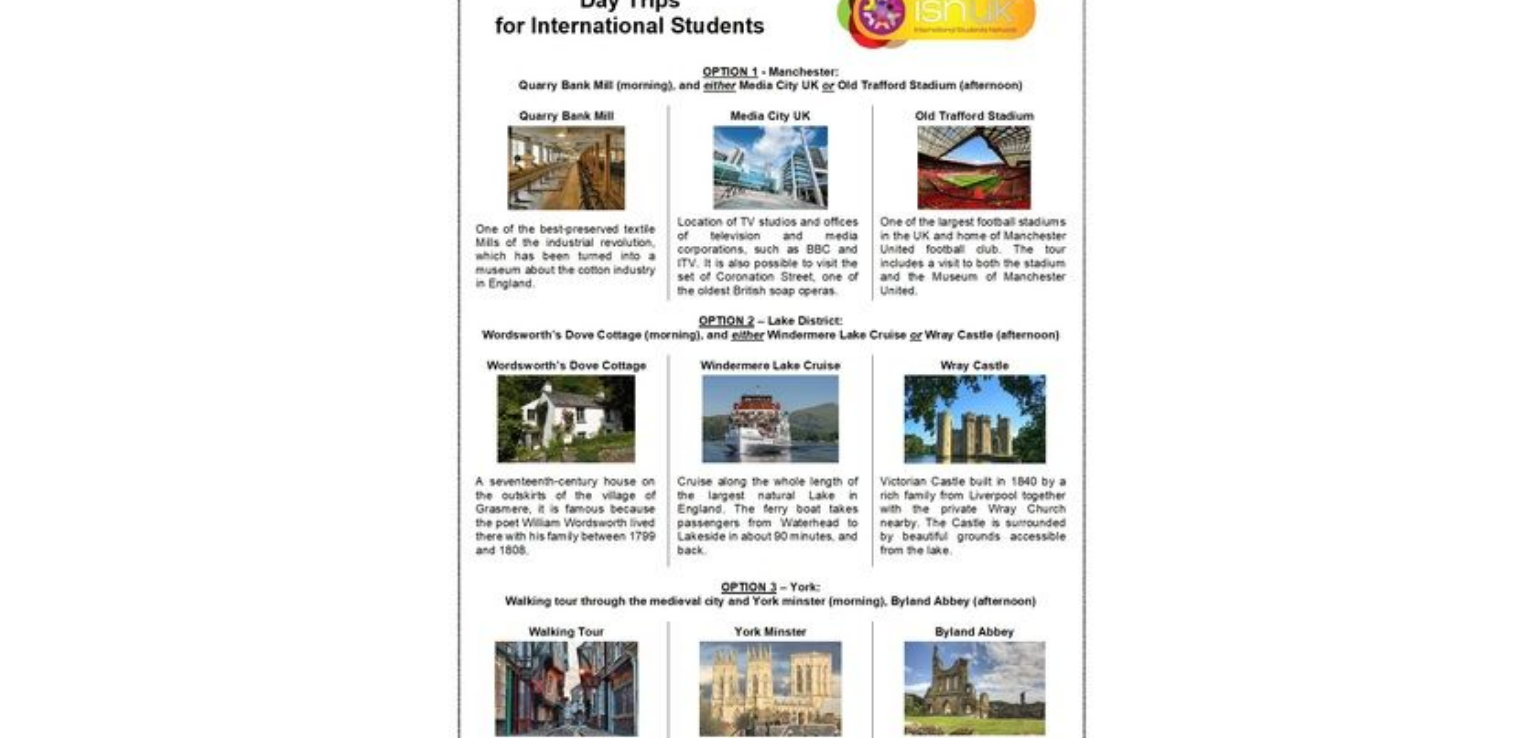 click at bounding box center [764, 374] 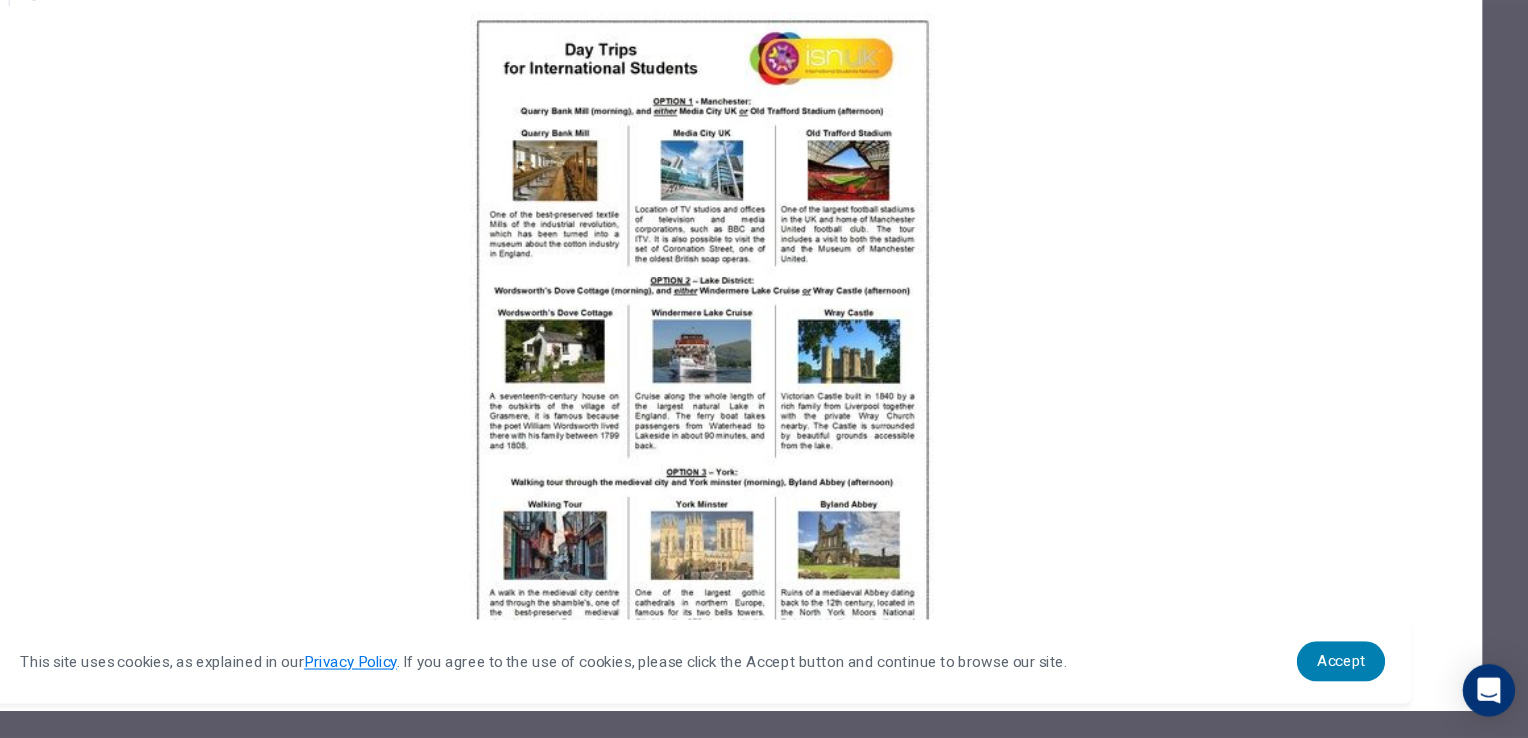 scroll, scrollTop: 0, scrollLeft: 0, axis: both 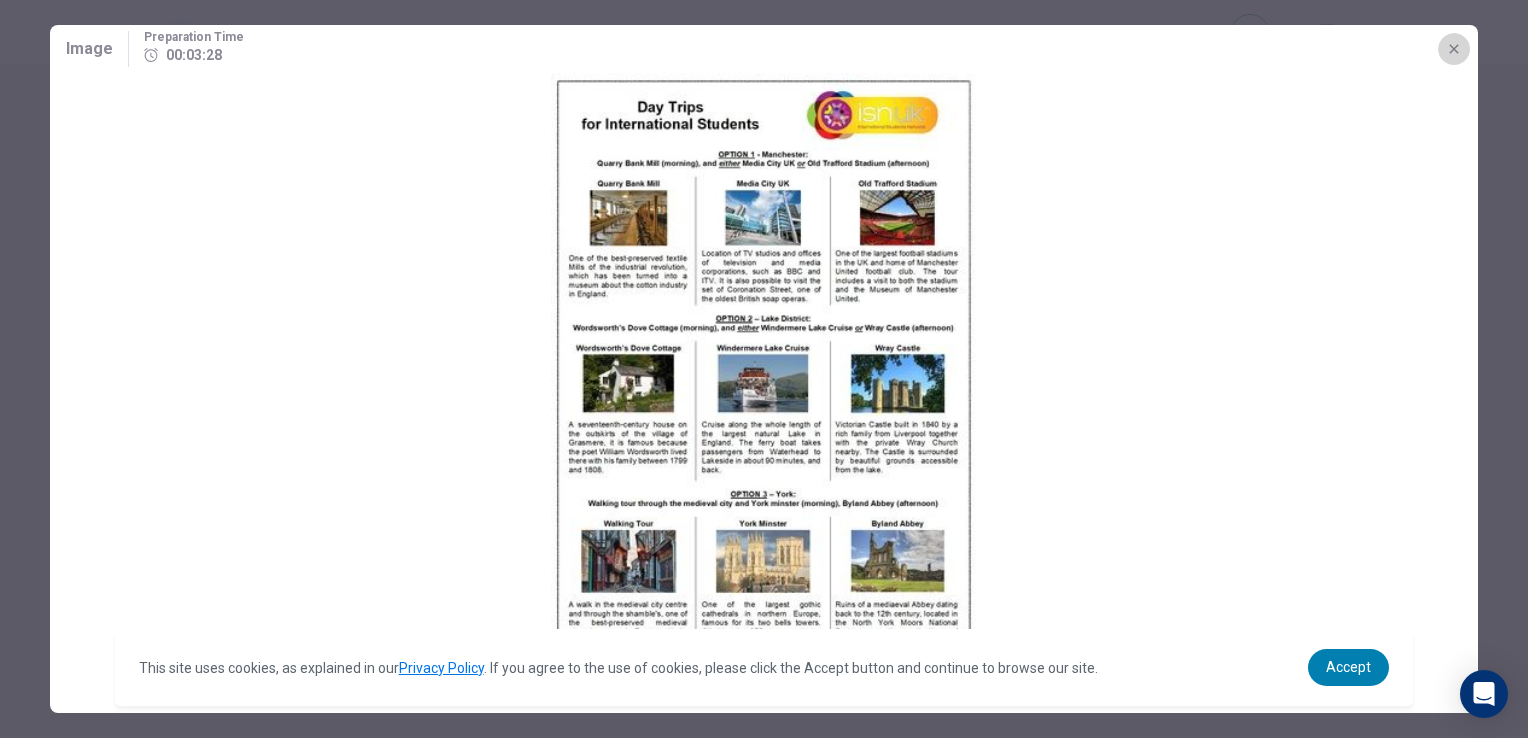 click 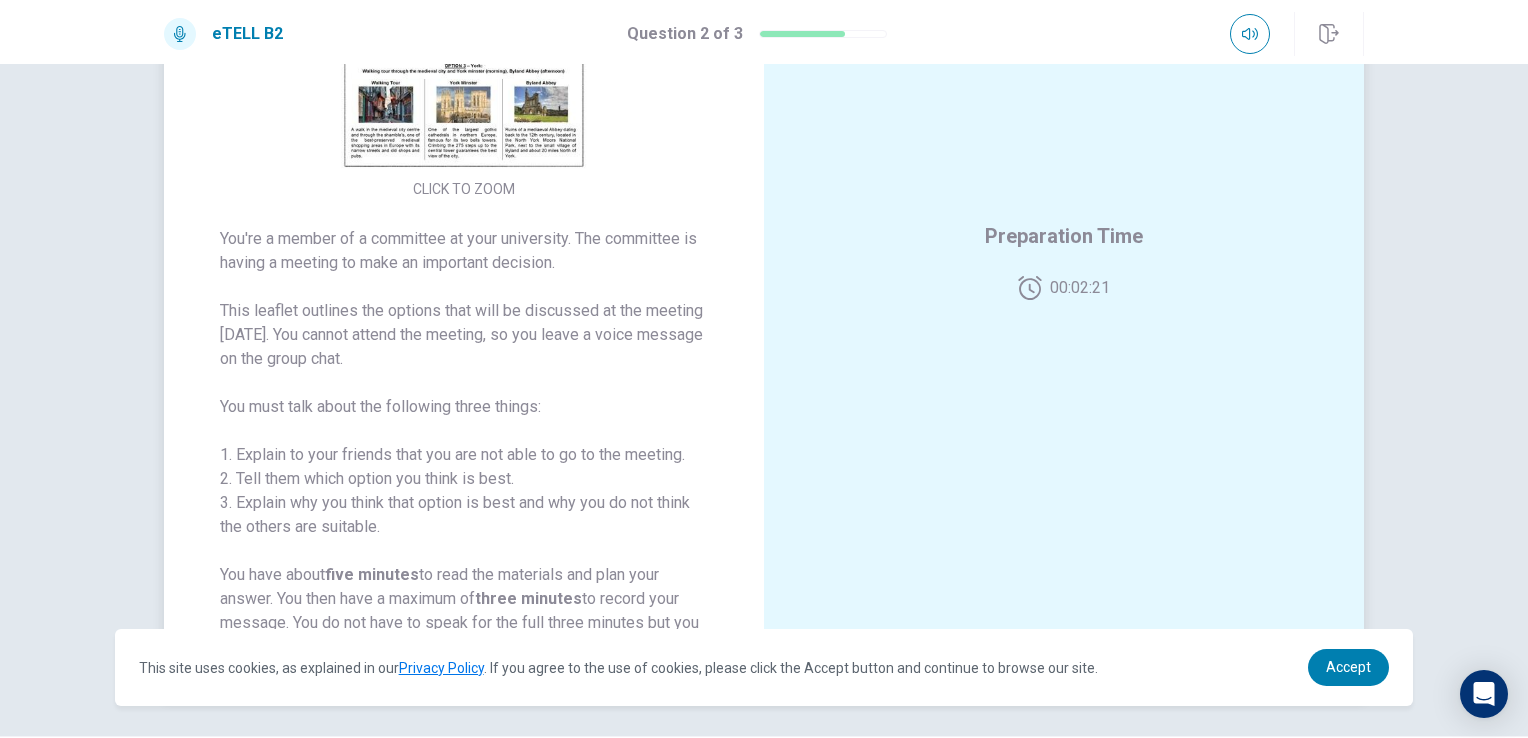 scroll, scrollTop: 0, scrollLeft: 0, axis: both 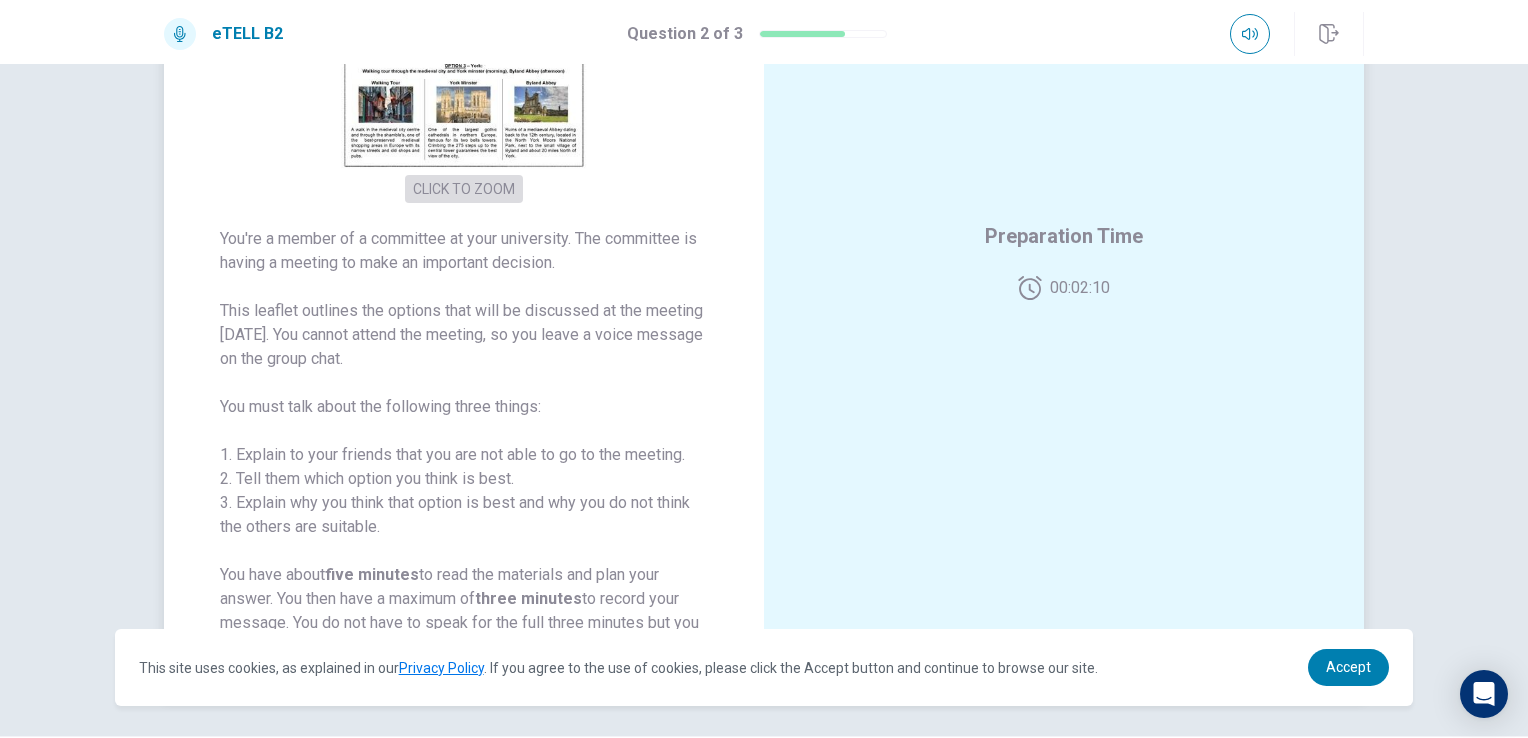 click on "CLICK TO ZOOM" at bounding box center [464, 189] 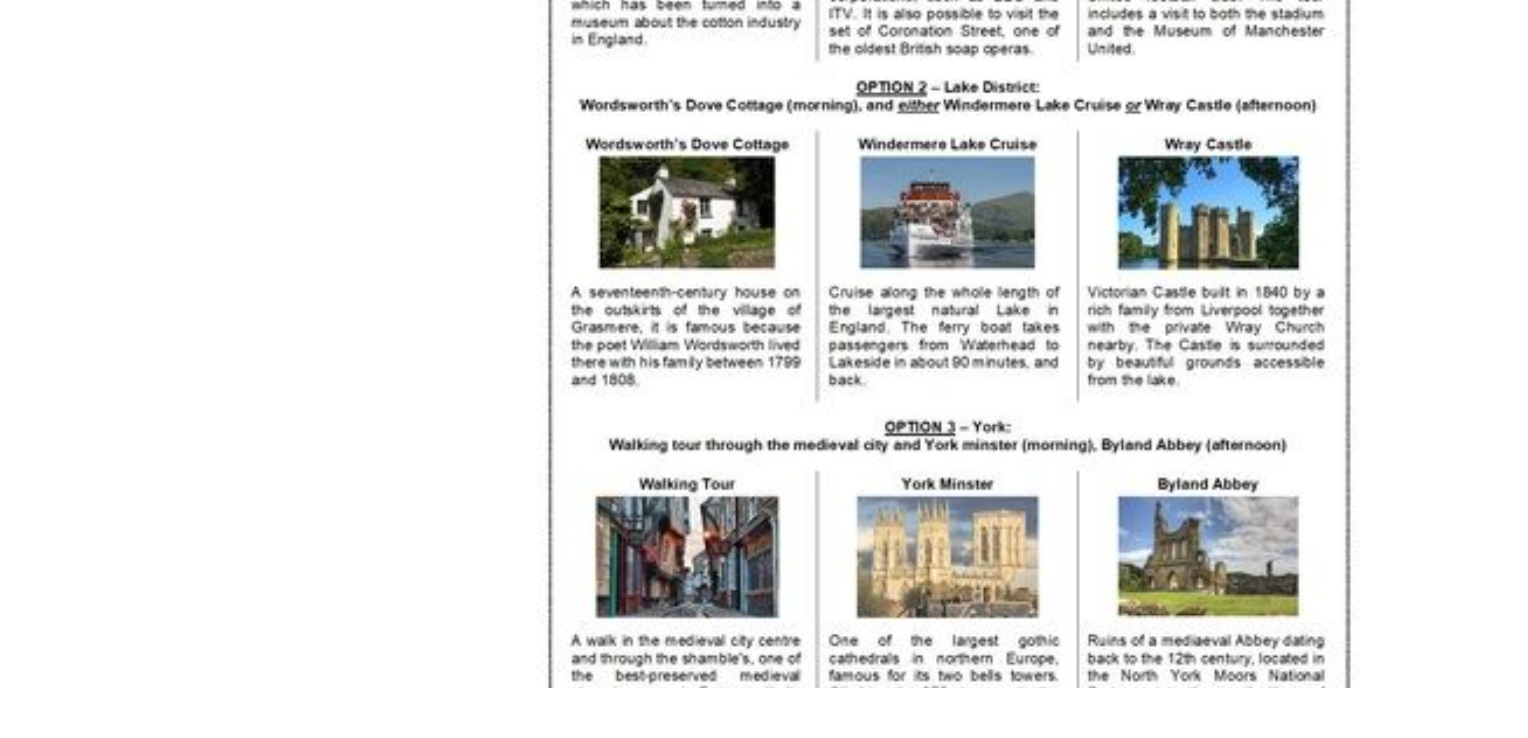click at bounding box center (764, 374) 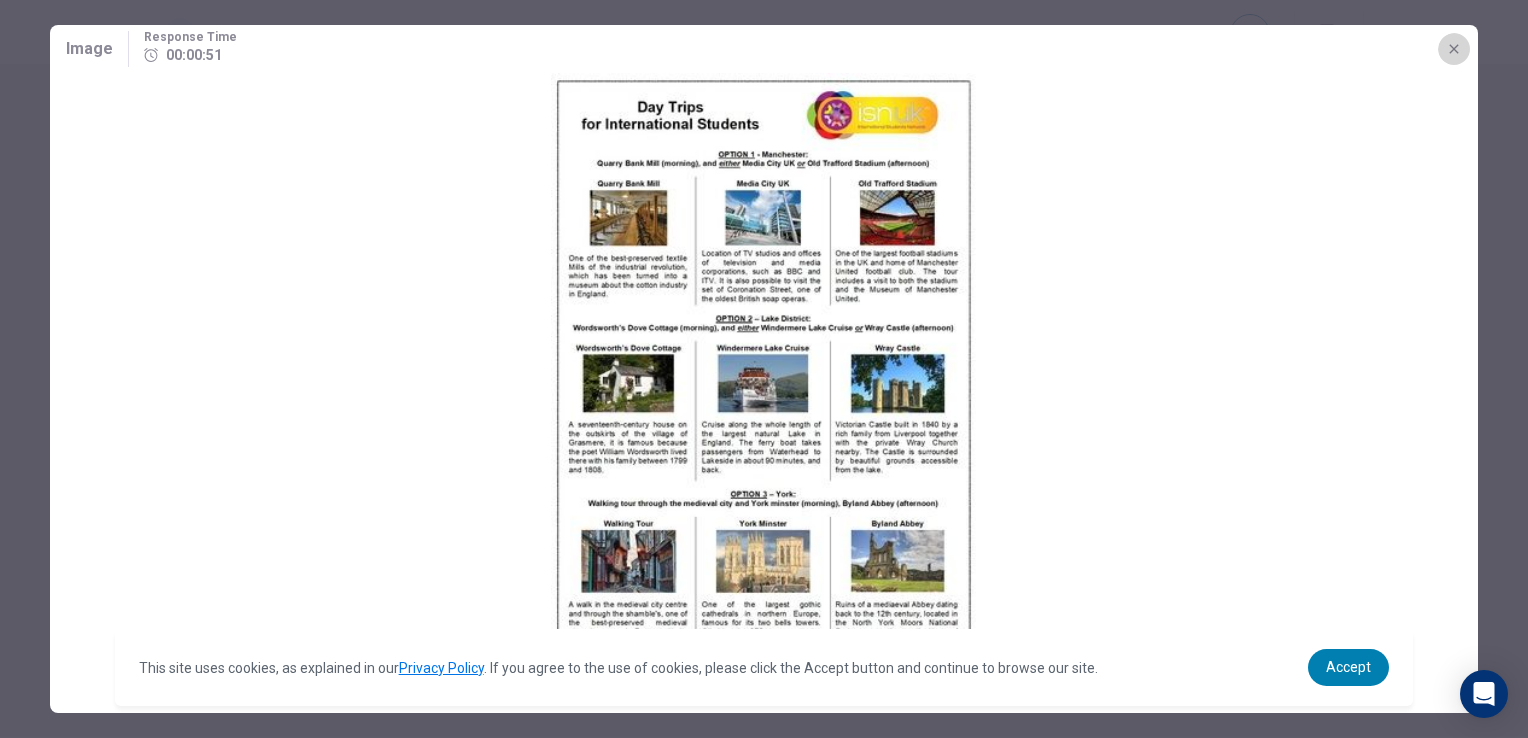 click 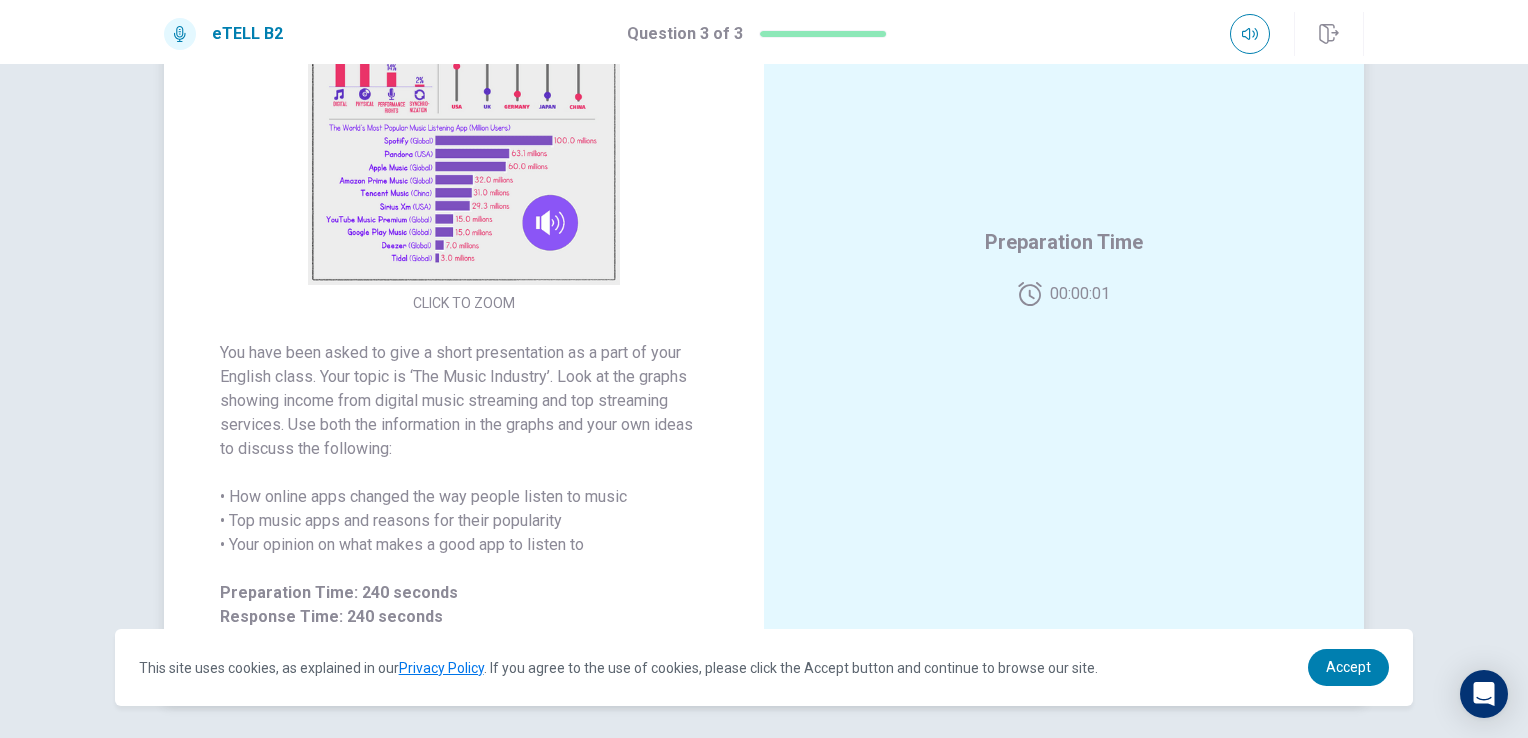 scroll, scrollTop: 284, scrollLeft: 0, axis: vertical 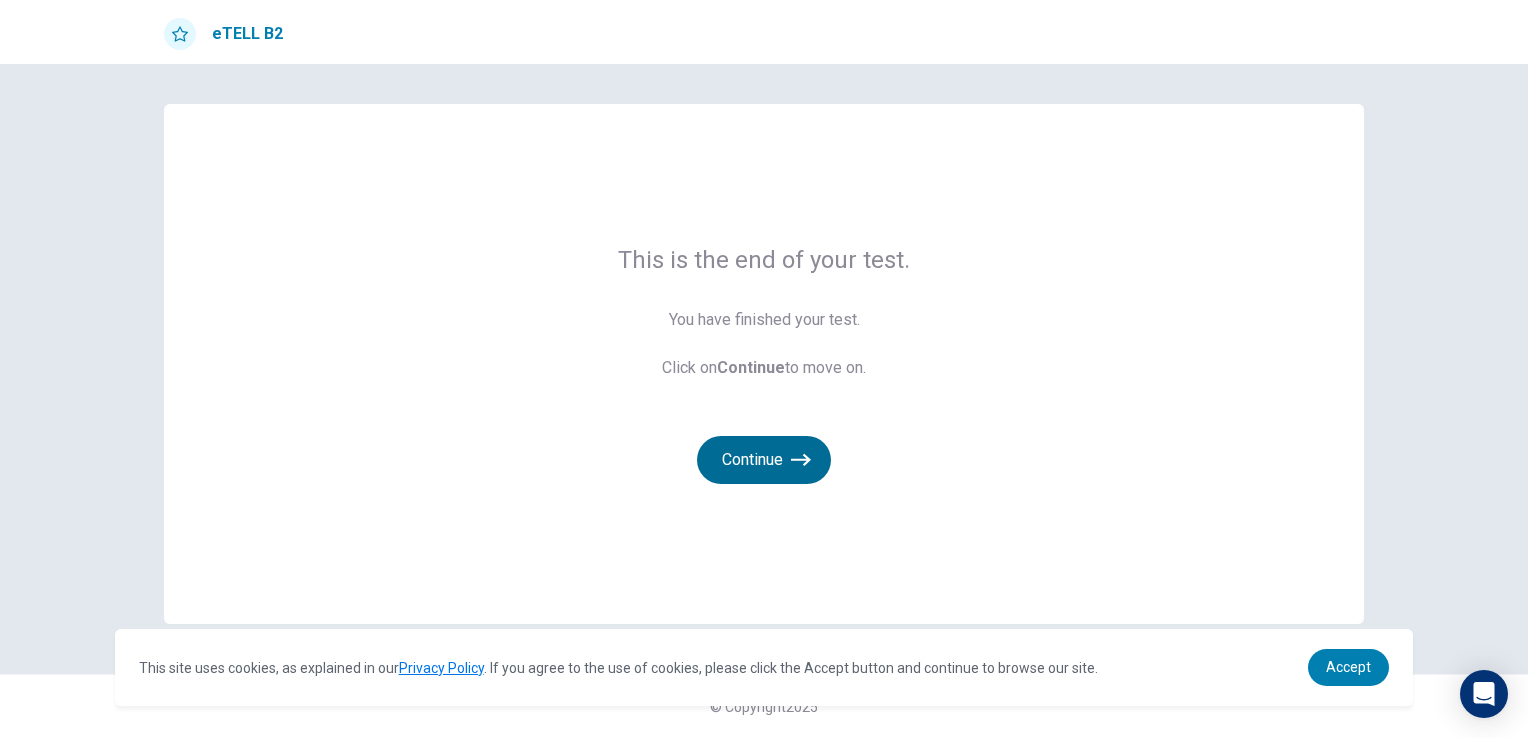 click on "Continue" at bounding box center (764, 460) 